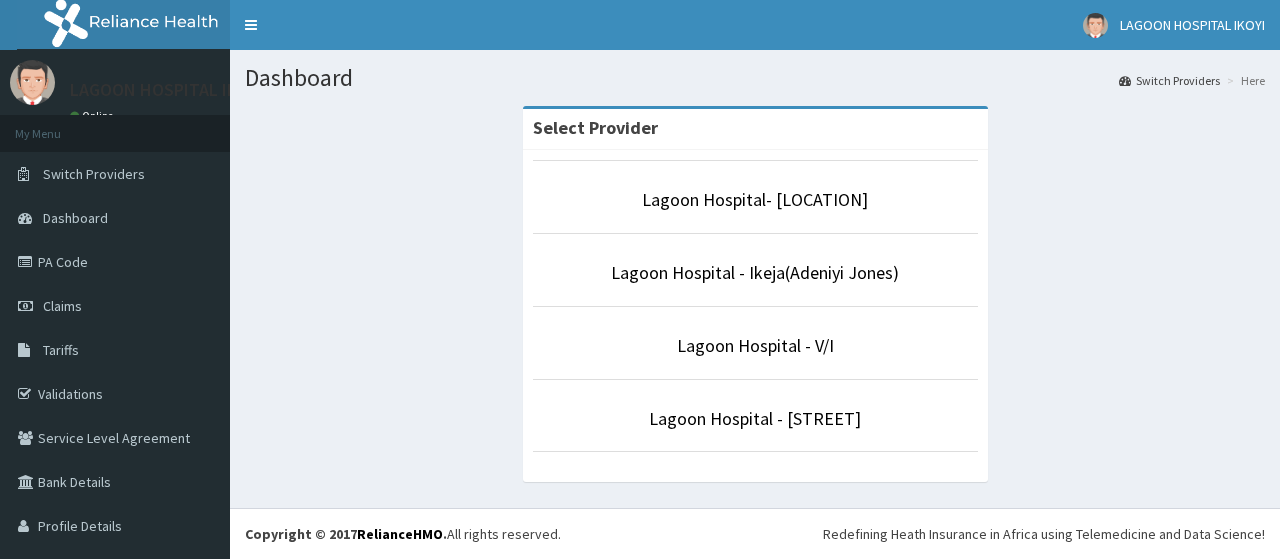 scroll, scrollTop: 0, scrollLeft: 0, axis: both 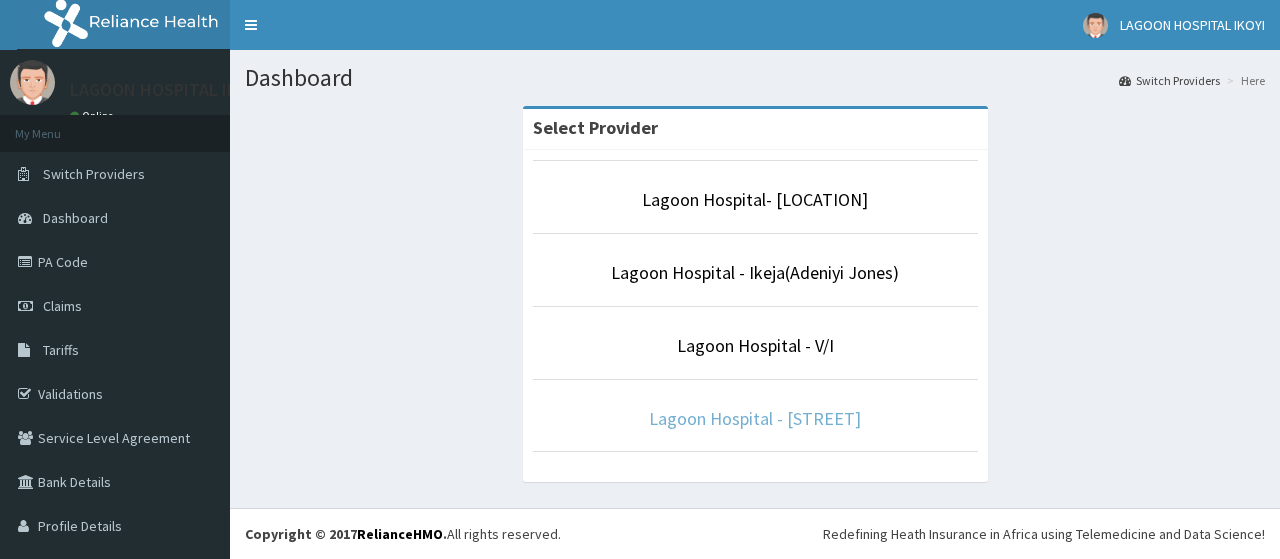 click on "Lagoon Hospital - [STREET]" at bounding box center (755, 418) 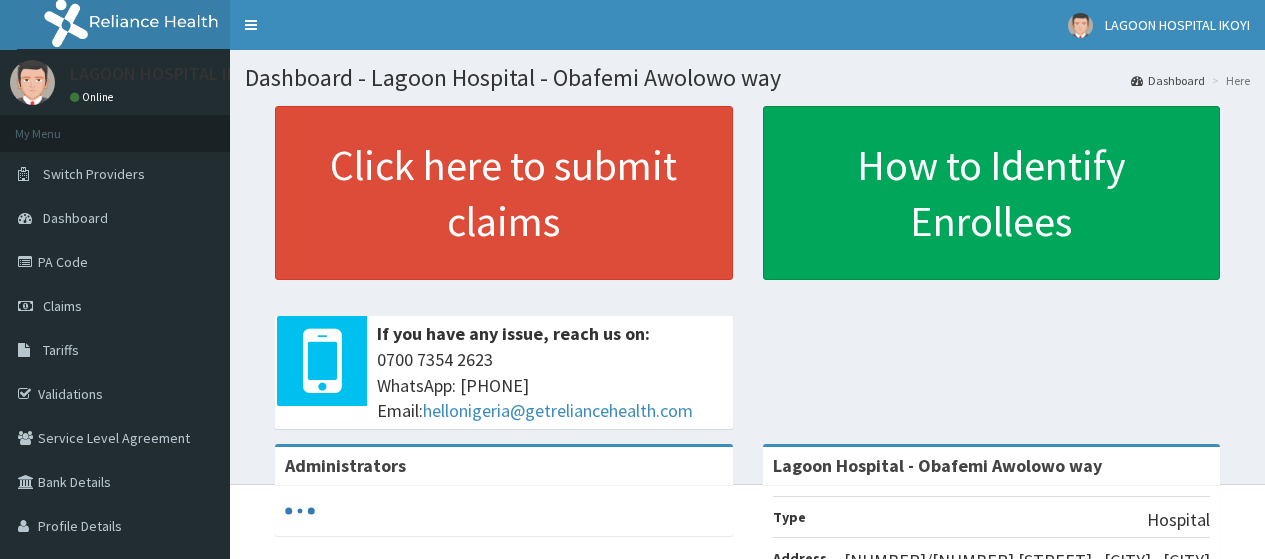 scroll, scrollTop: 0, scrollLeft: 0, axis: both 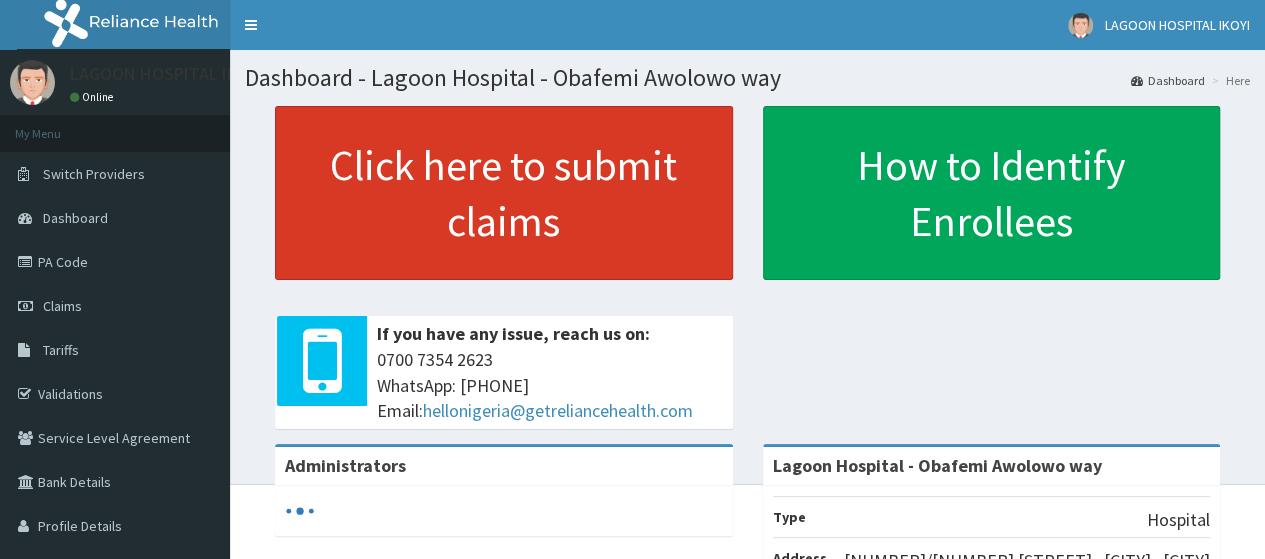 click on "Click here to submit claims" at bounding box center (504, 193) 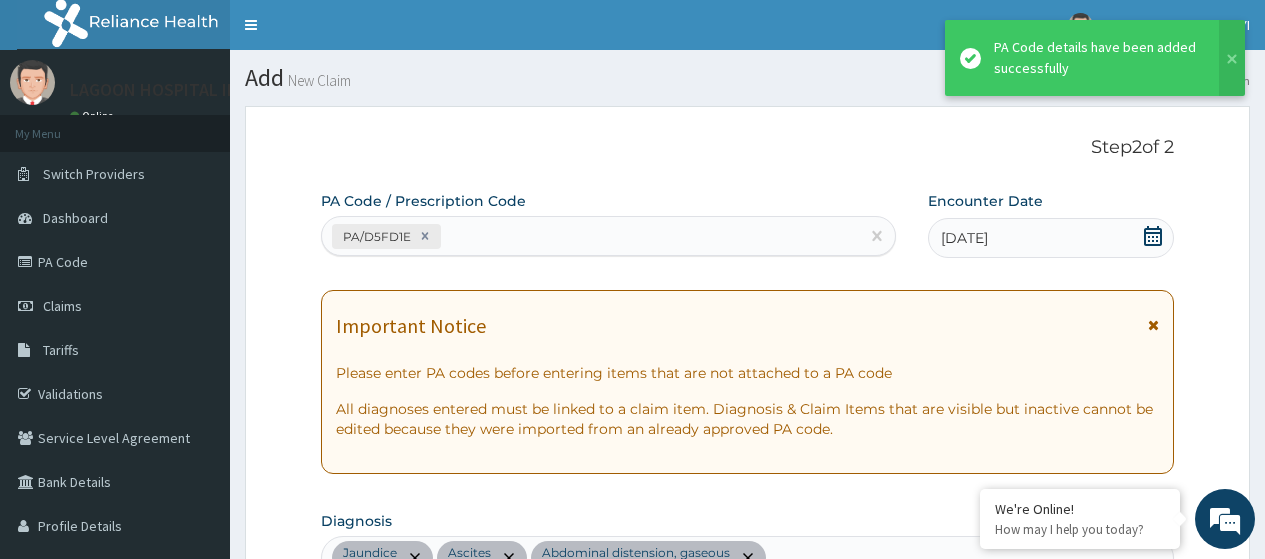 scroll, scrollTop: 556, scrollLeft: 0, axis: vertical 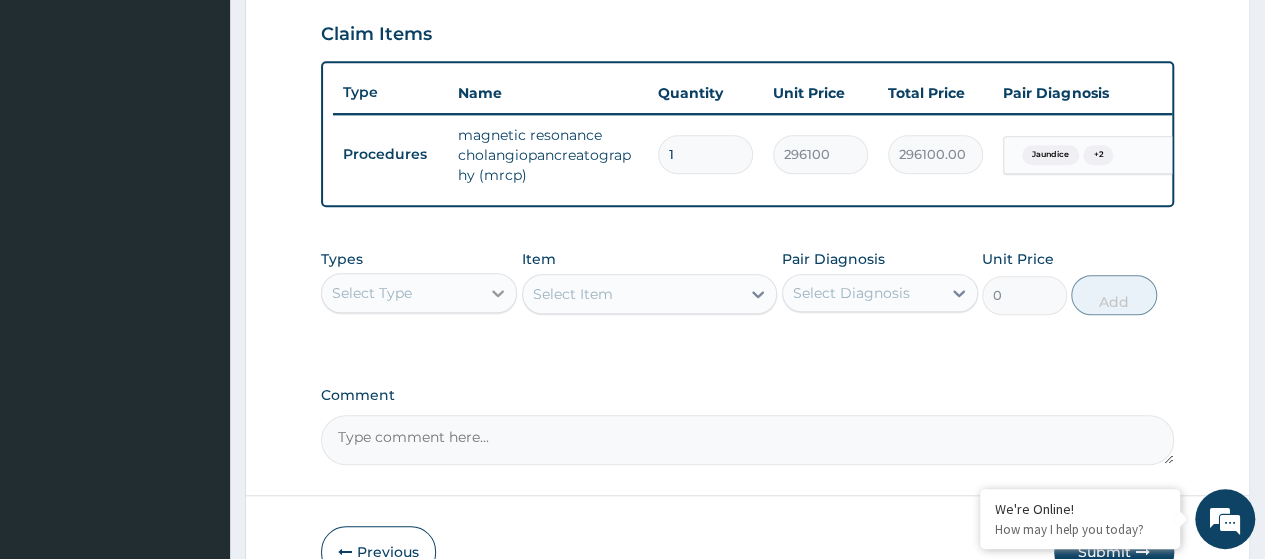 click 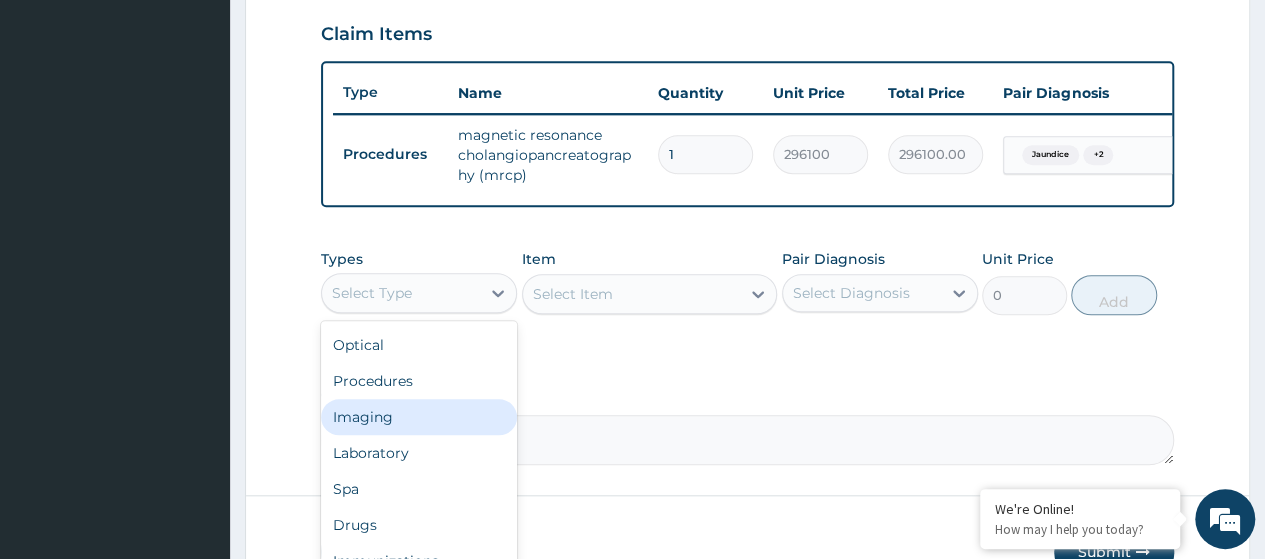 scroll, scrollTop: 68, scrollLeft: 0, axis: vertical 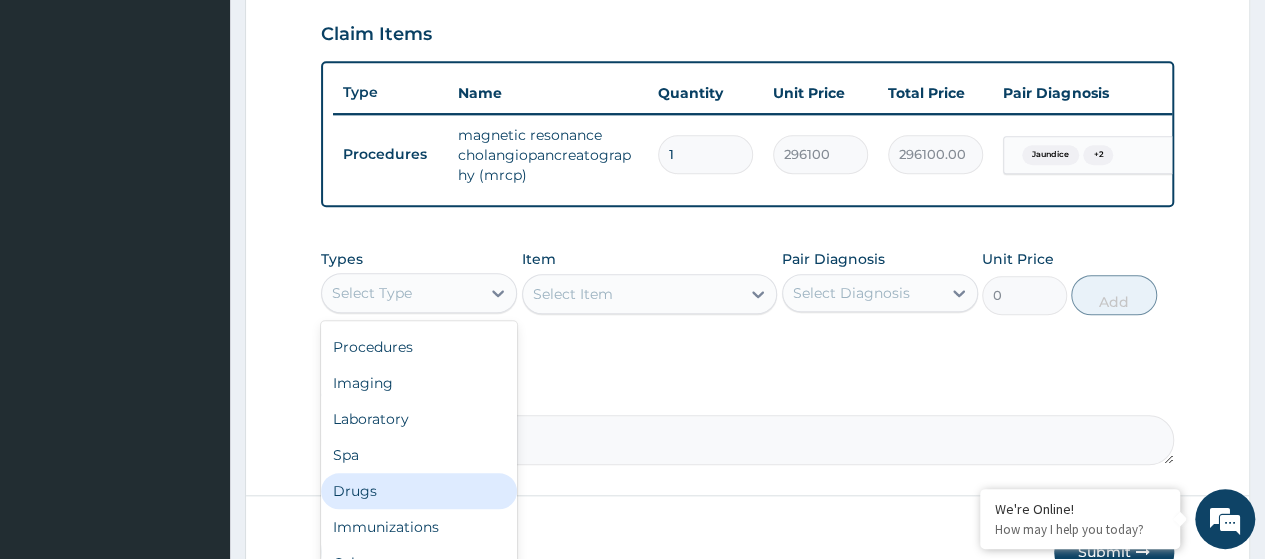 click on "Drugs" at bounding box center [419, 491] 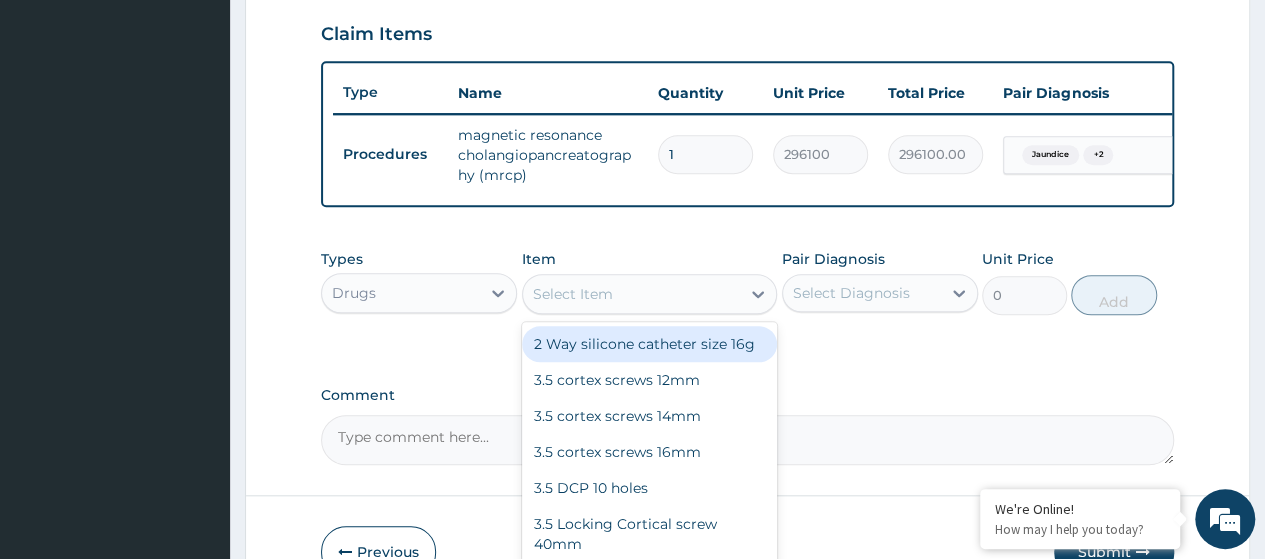 click on "Select Item" at bounding box center [573, 294] 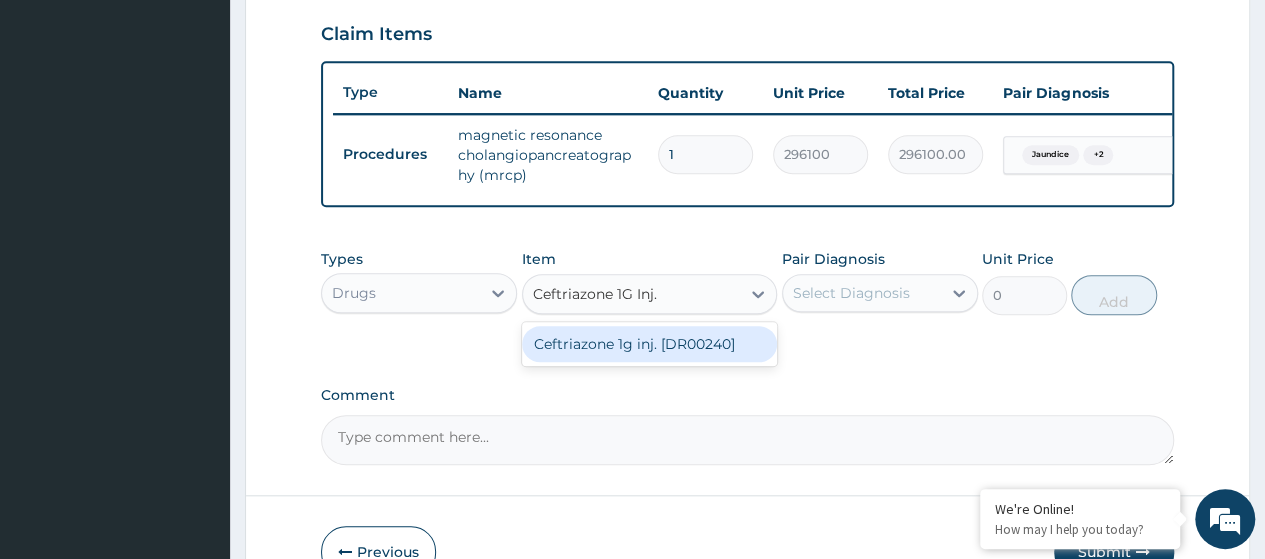 type on "Ceftriazone 1G Inj" 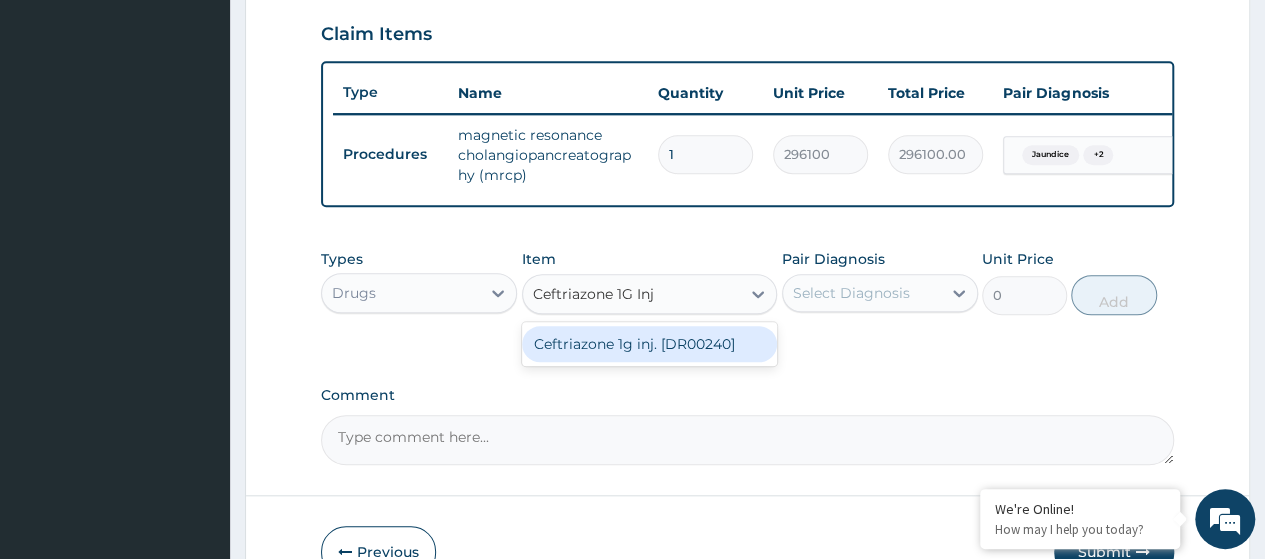 click on "Ceftriazone 1g inj. [DR00240]" at bounding box center [650, 344] 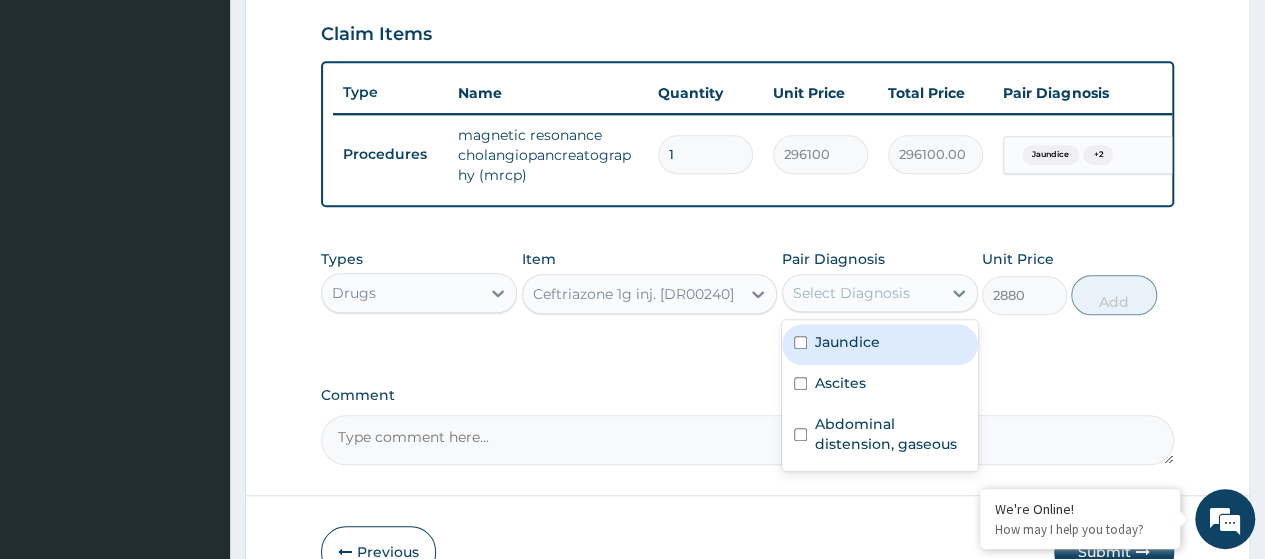 click on "Select Diagnosis" at bounding box center (862, 293) 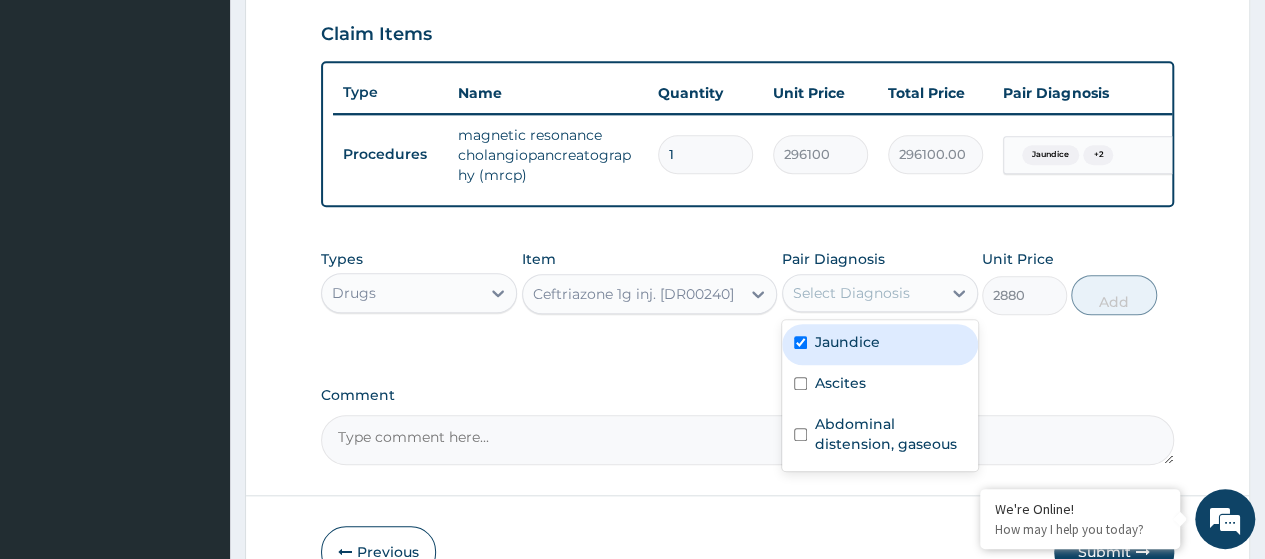 checkbox on "true" 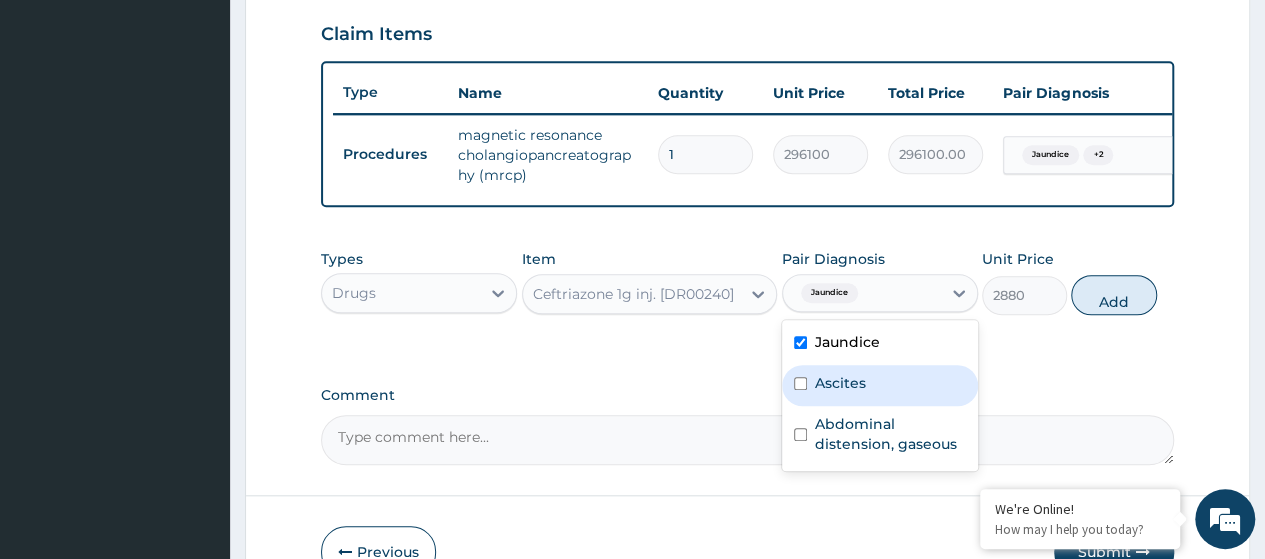 click on "Ascites" at bounding box center [880, 385] 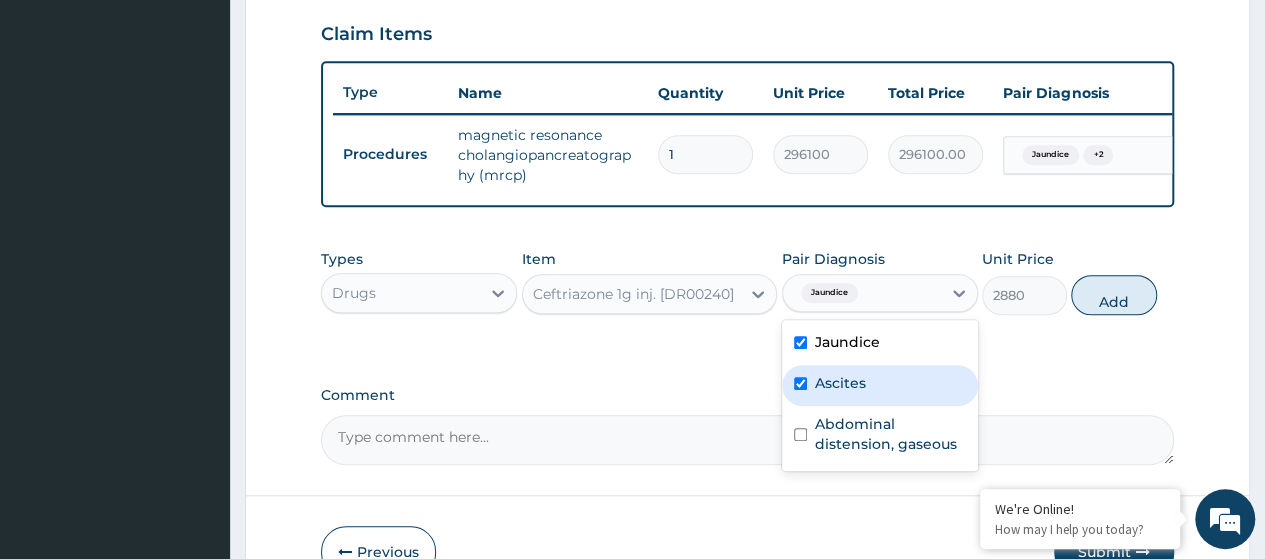 checkbox on "true" 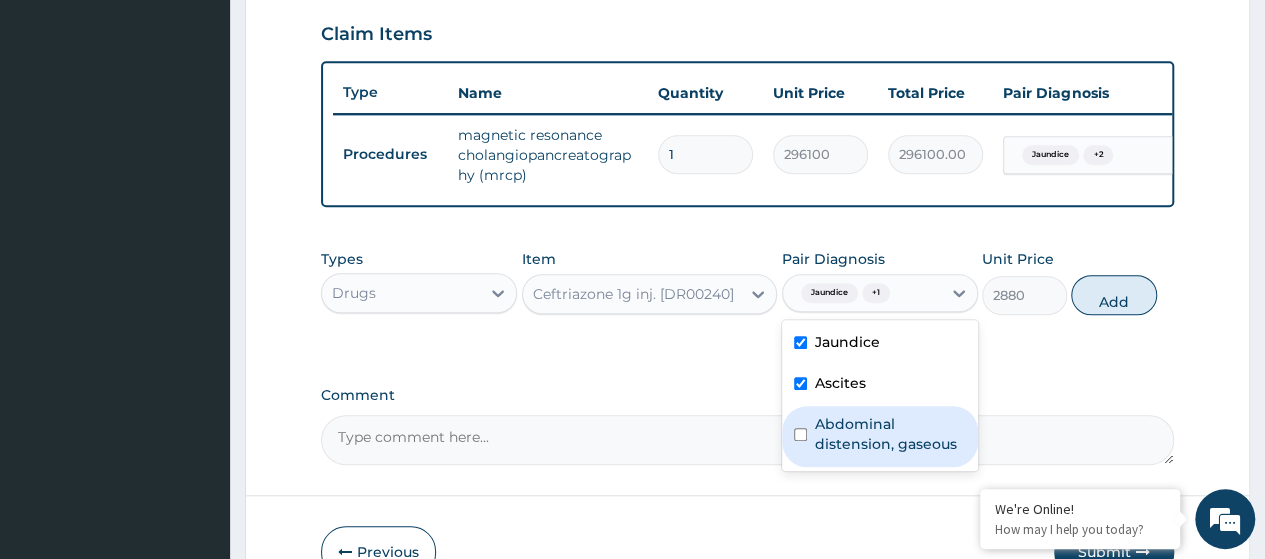 click on "Abdominal distension, gaseous" at bounding box center (890, 434) 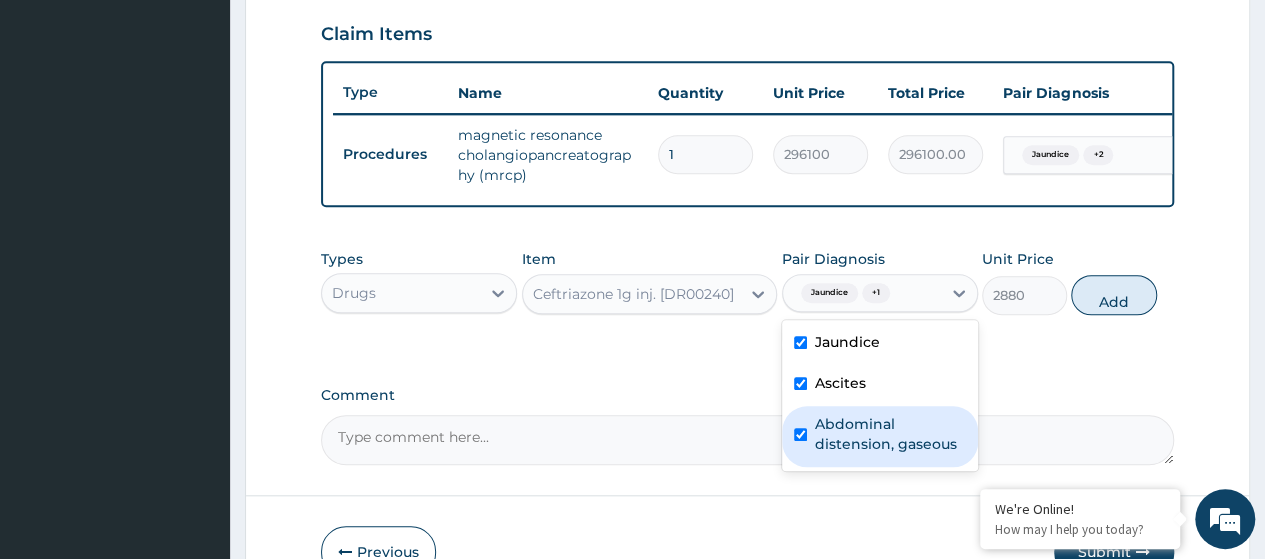 checkbox on "true" 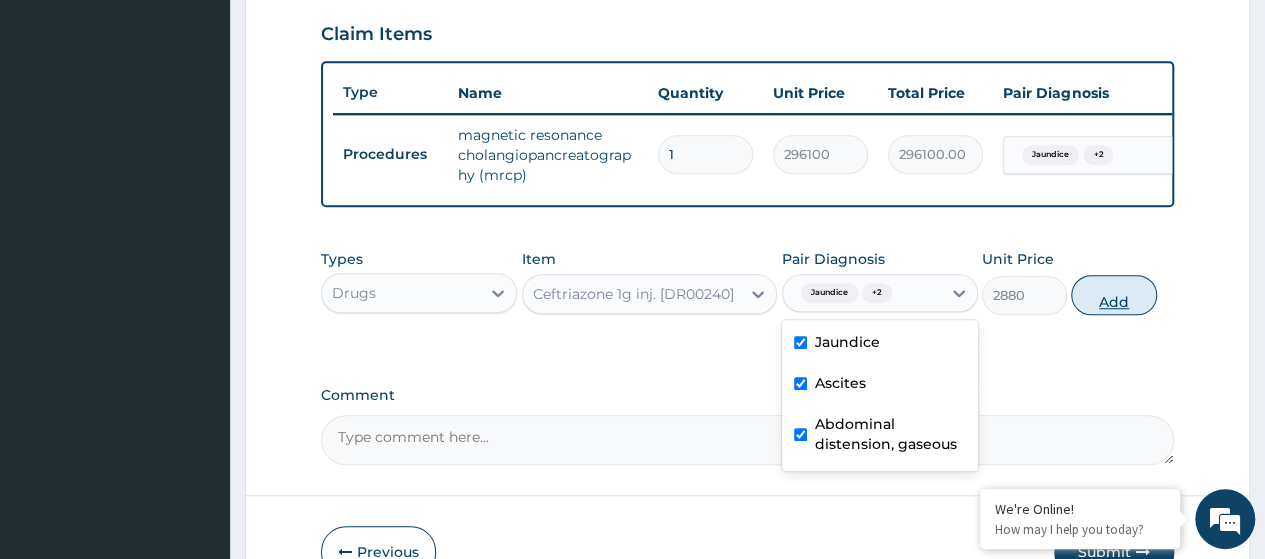 click on "Add" at bounding box center [1113, 295] 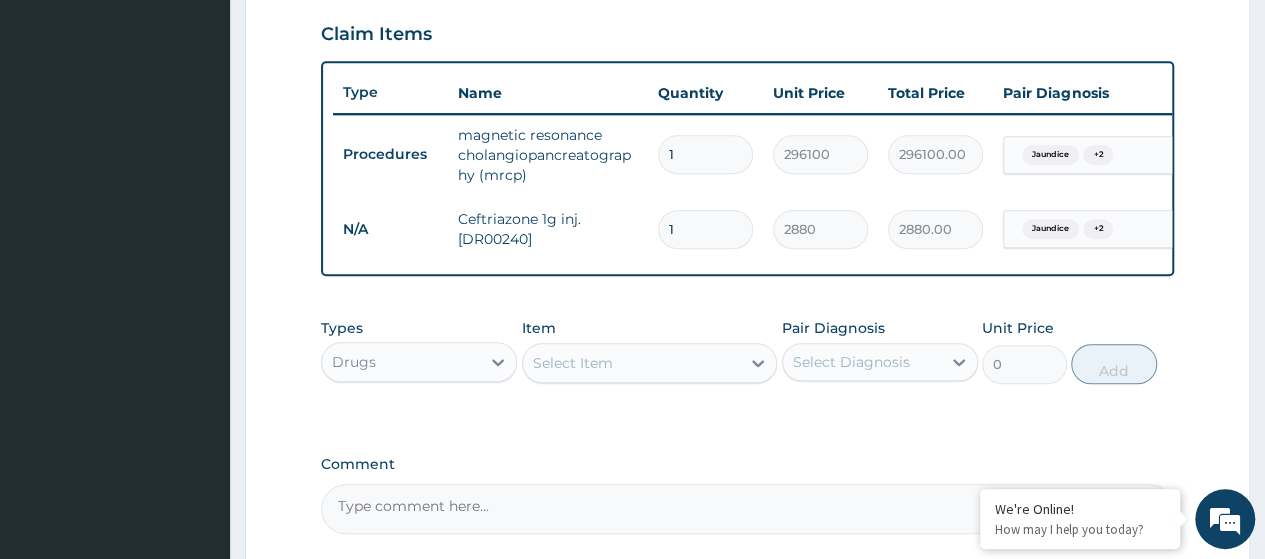 type on "17" 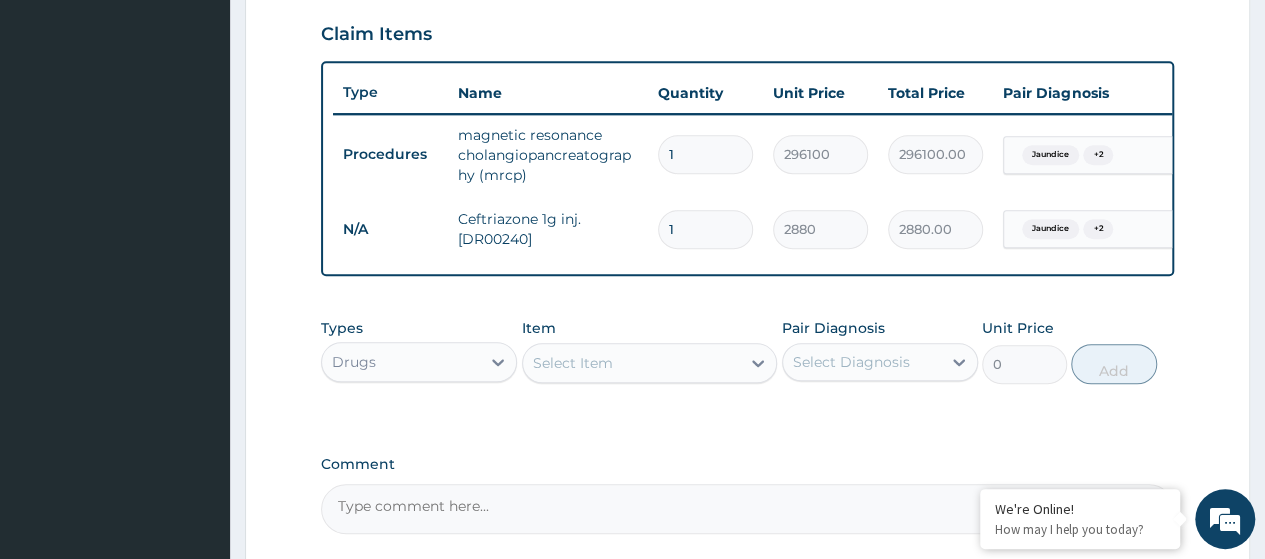 type on "48960.00" 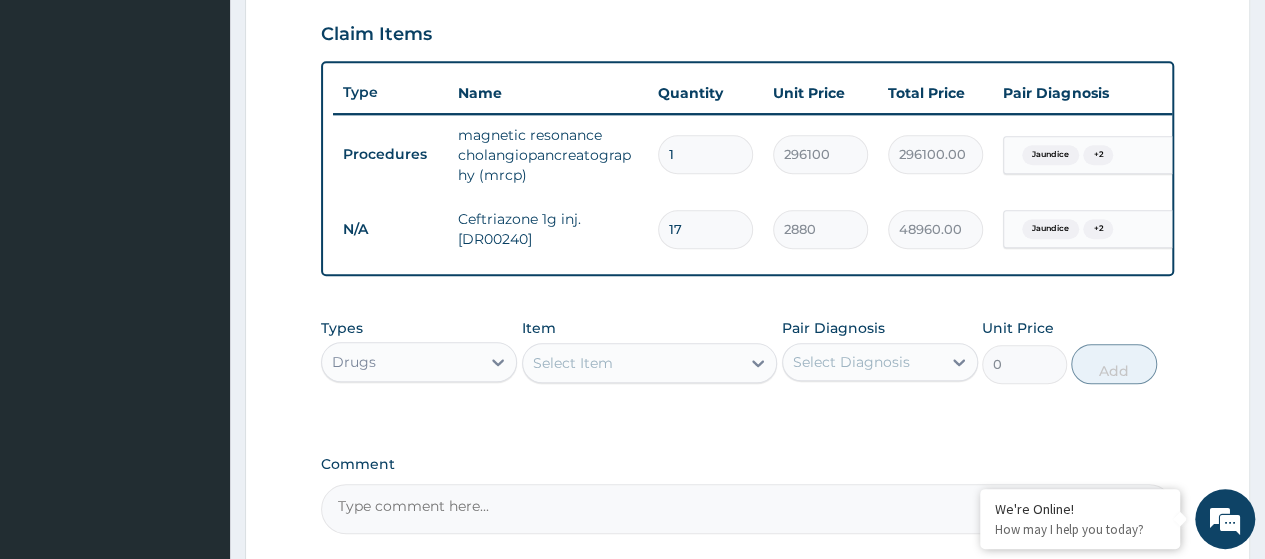 type on "17" 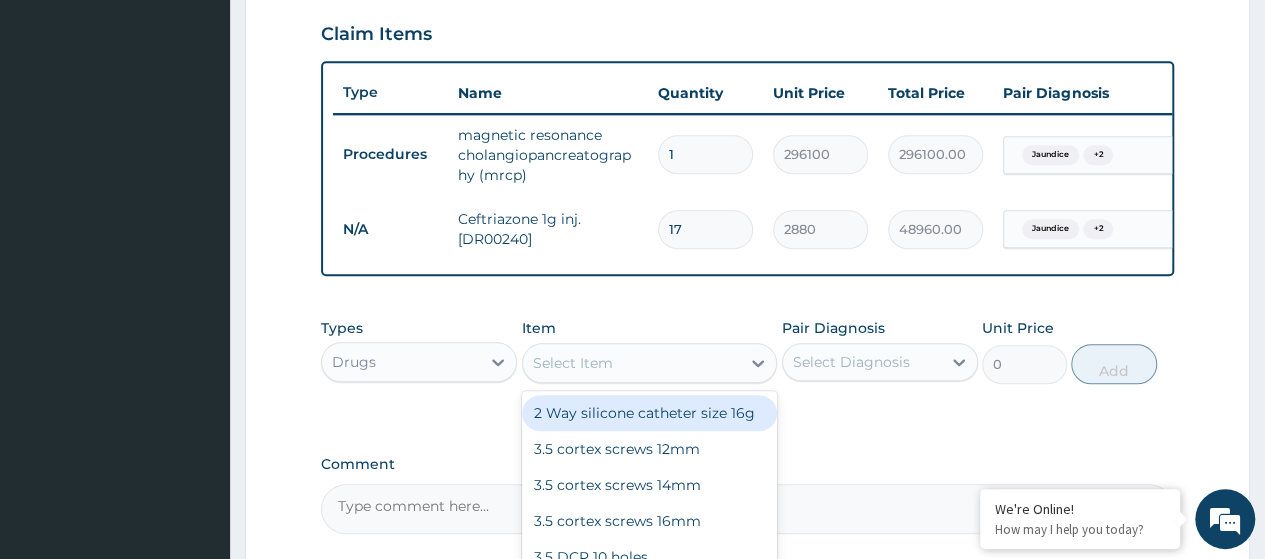 click on "Select Item" at bounding box center (573, 363) 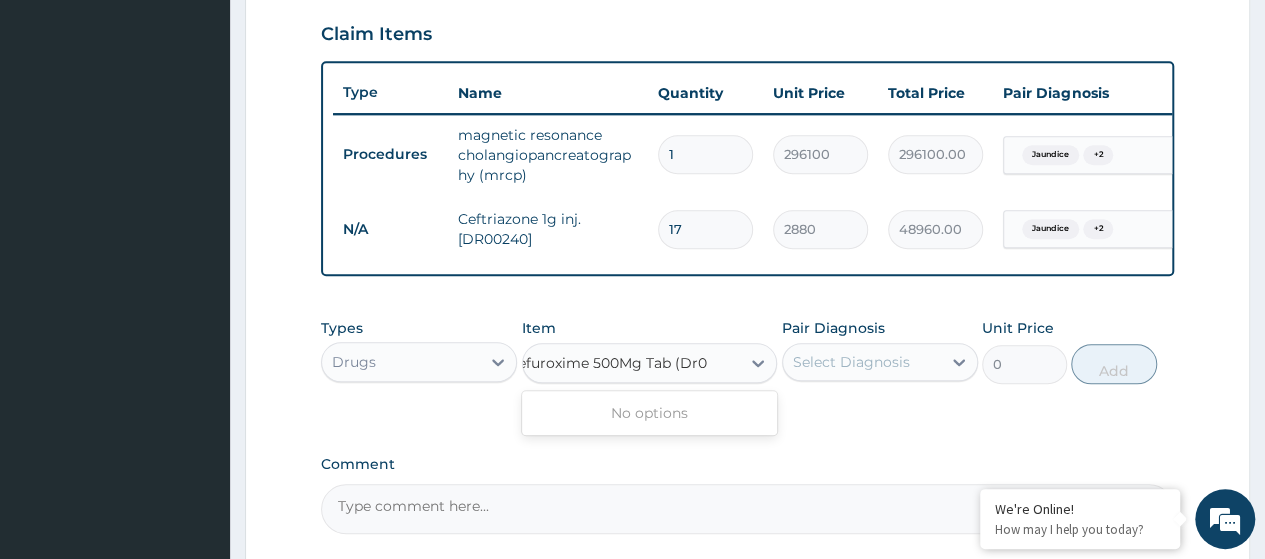 scroll, scrollTop: 0, scrollLeft: 0, axis: both 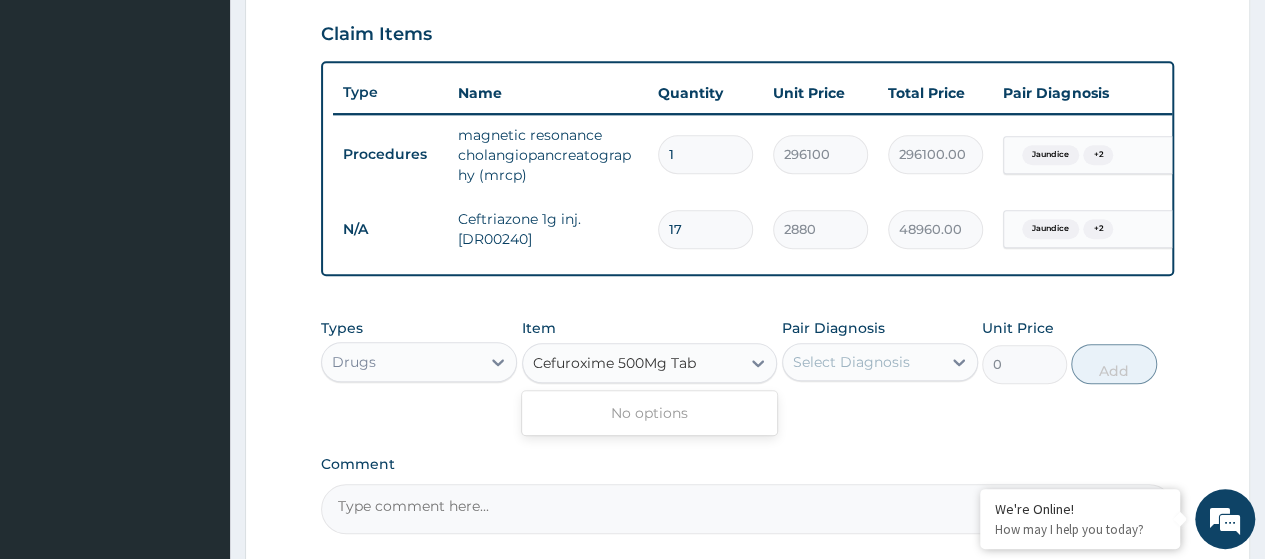 type on "Cefuroxime 500Mg Tab" 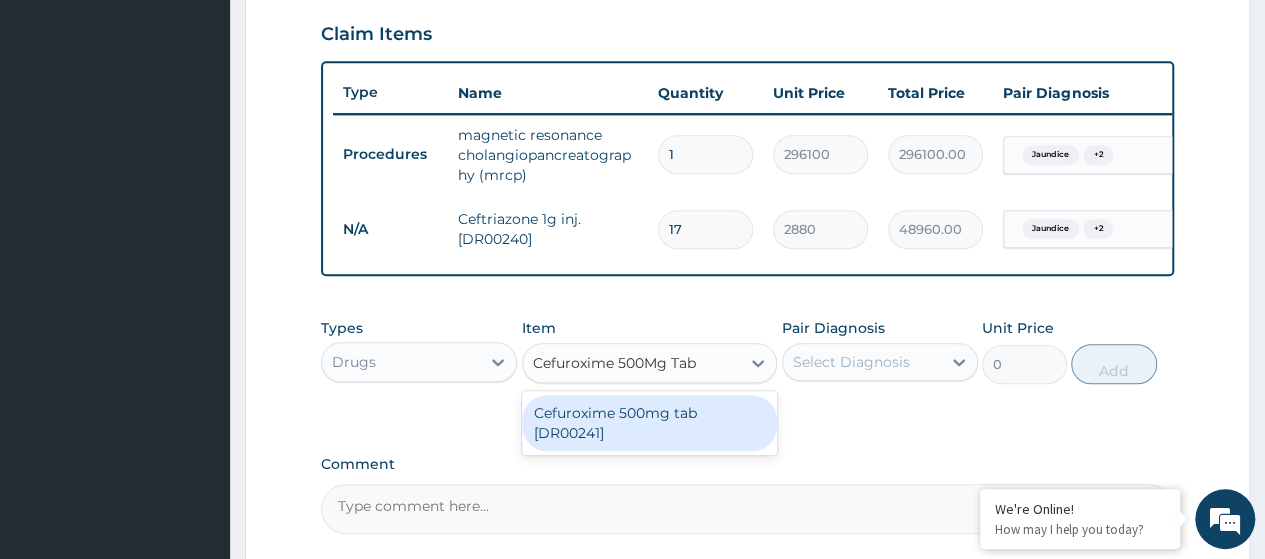 click on "Cefuroxime 500mg tab [DR00241]" at bounding box center [650, 423] 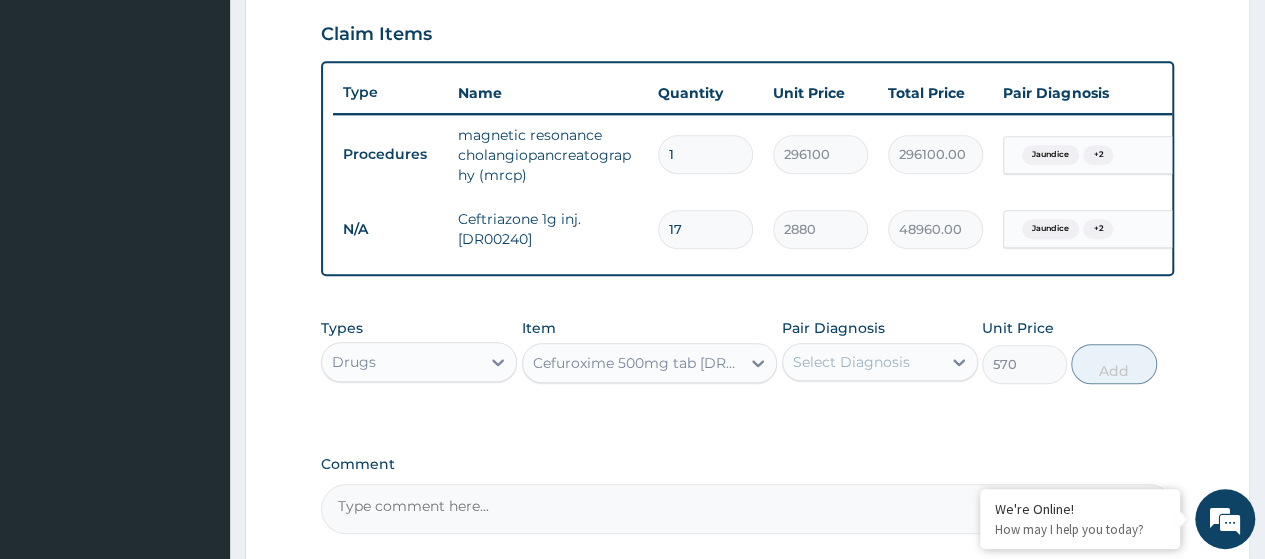 click on "Select Diagnosis" at bounding box center [851, 362] 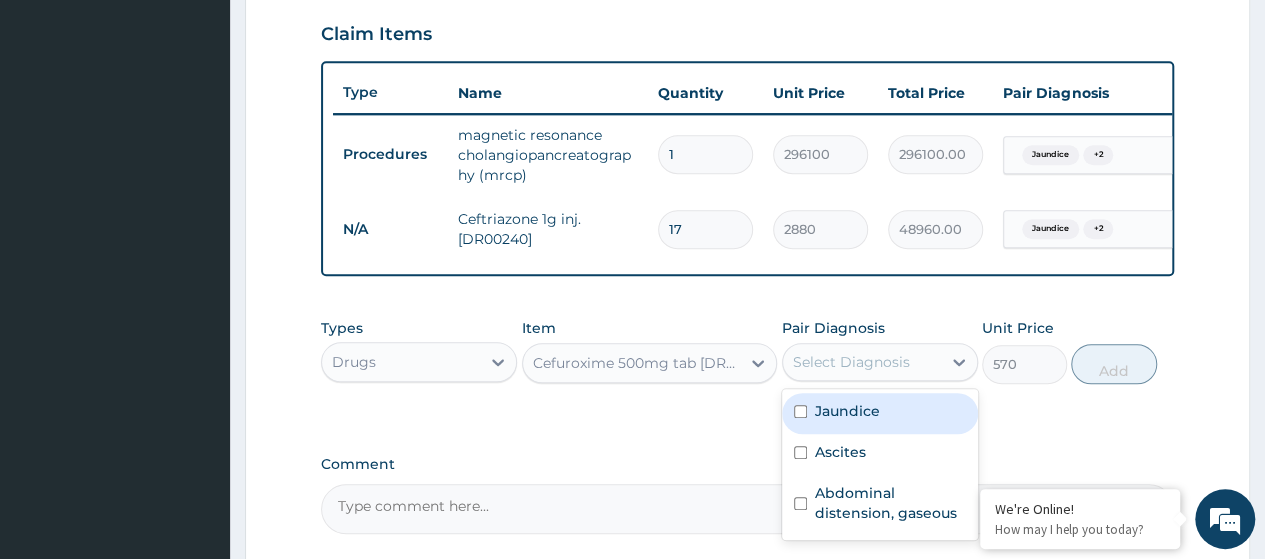 drag, startPoint x: 885, startPoint y: 428, endPoint x: 886, endPoint y: 441, distance: 13.038404 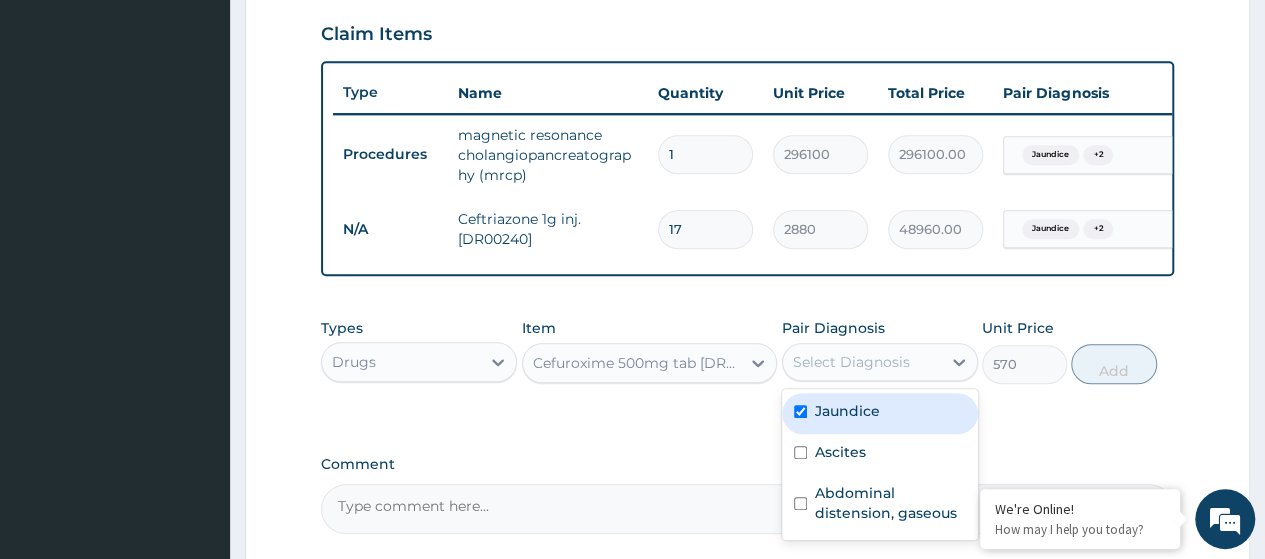 checkbox on "true" 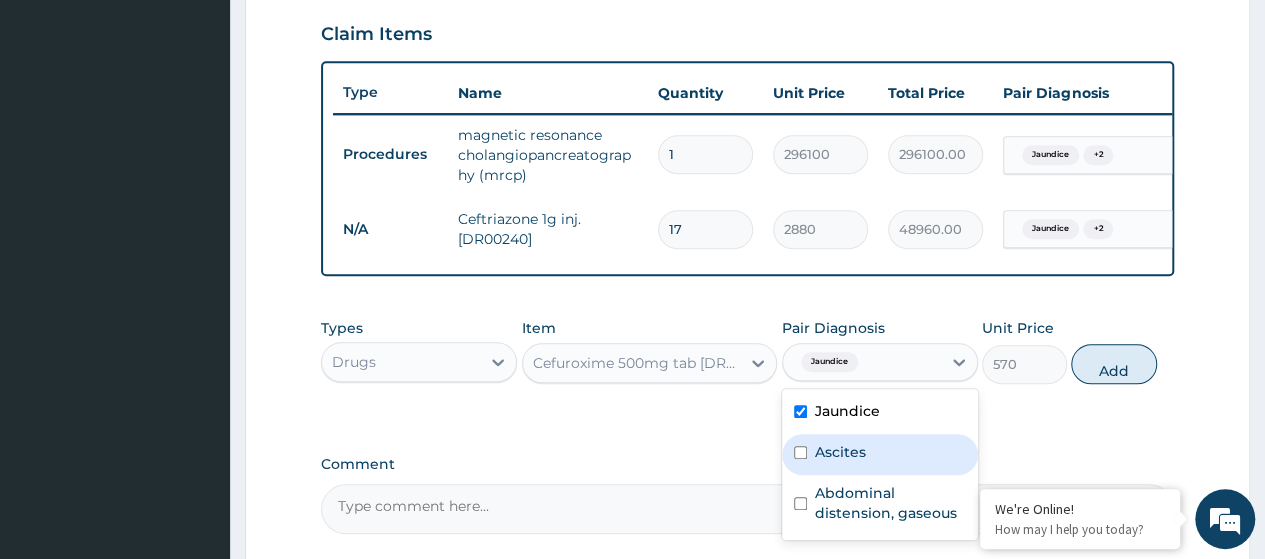 drag, startPoint x: 880, startPoint y: 465, endPoint x: 895, endPoint y: 510, distance: 47.434166 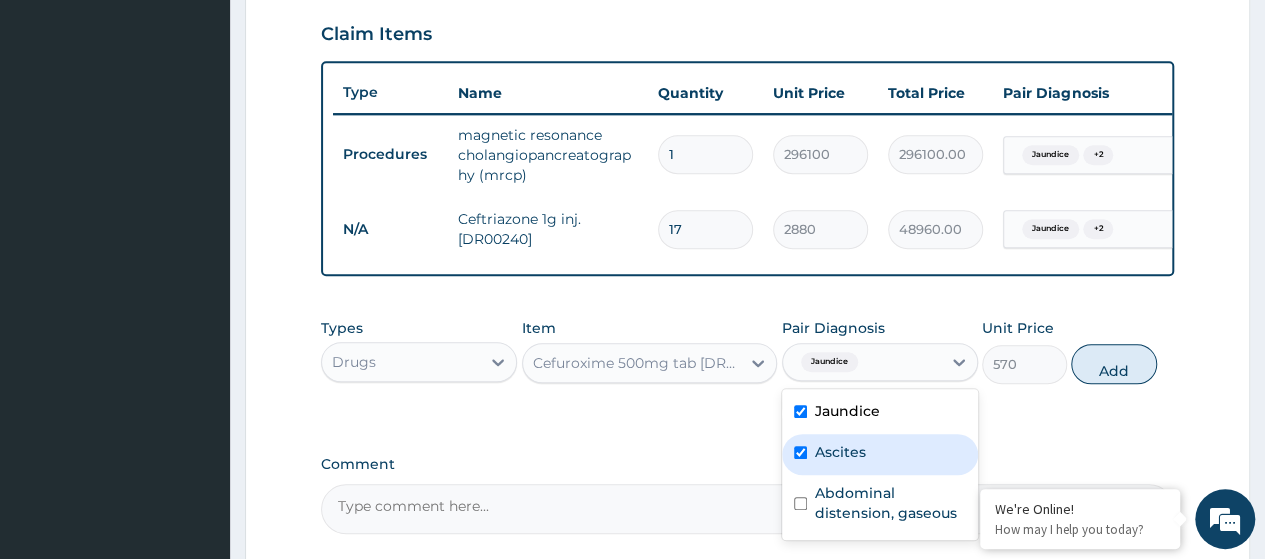 checkbox on "true" 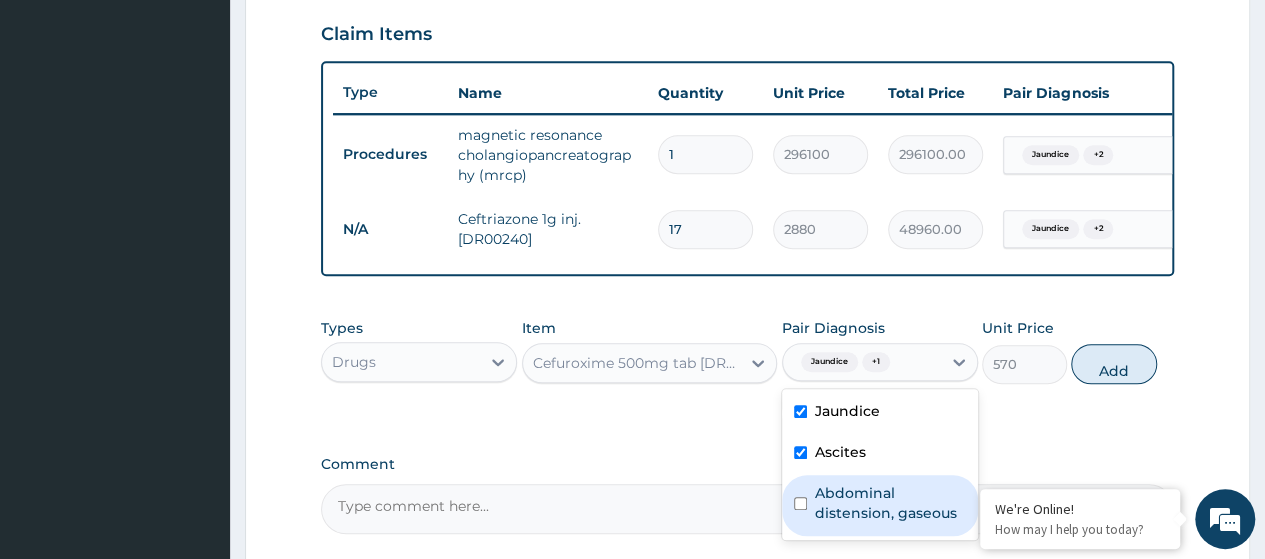 click on "Abdominal distension, gaseous" at bounding box center (890, 503) 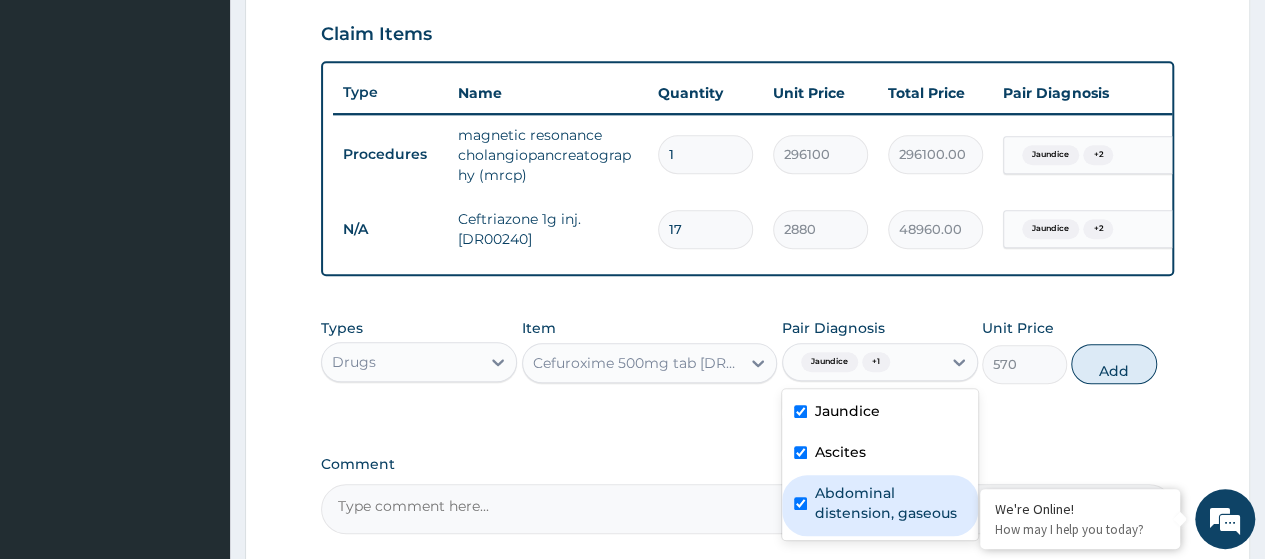 checkbox on "true" 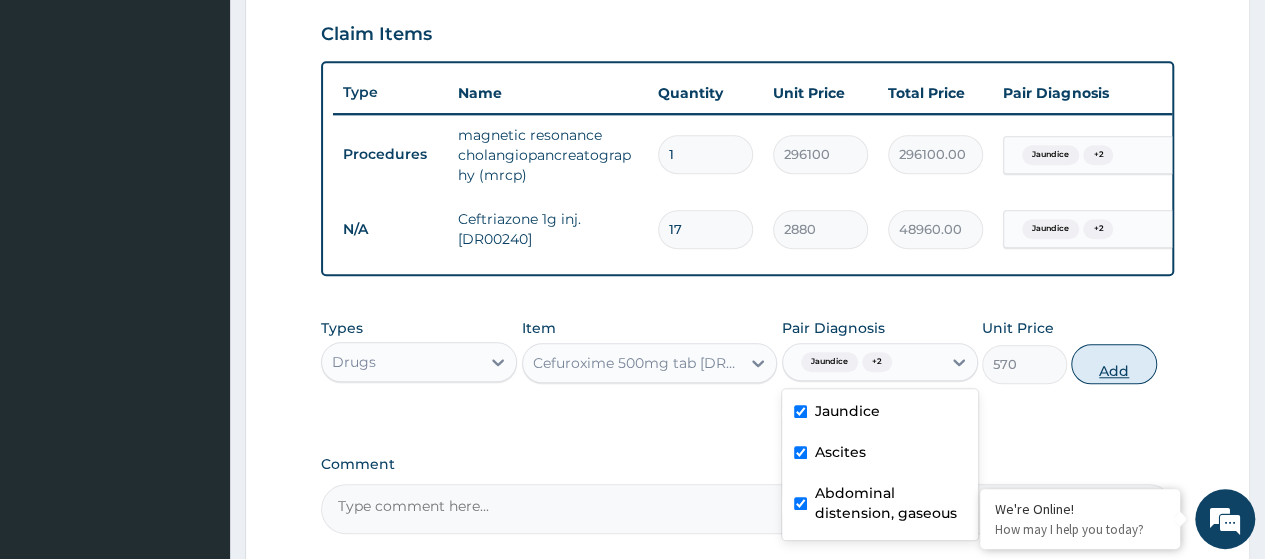 click on "Add" at bounding box center (1113, 364) 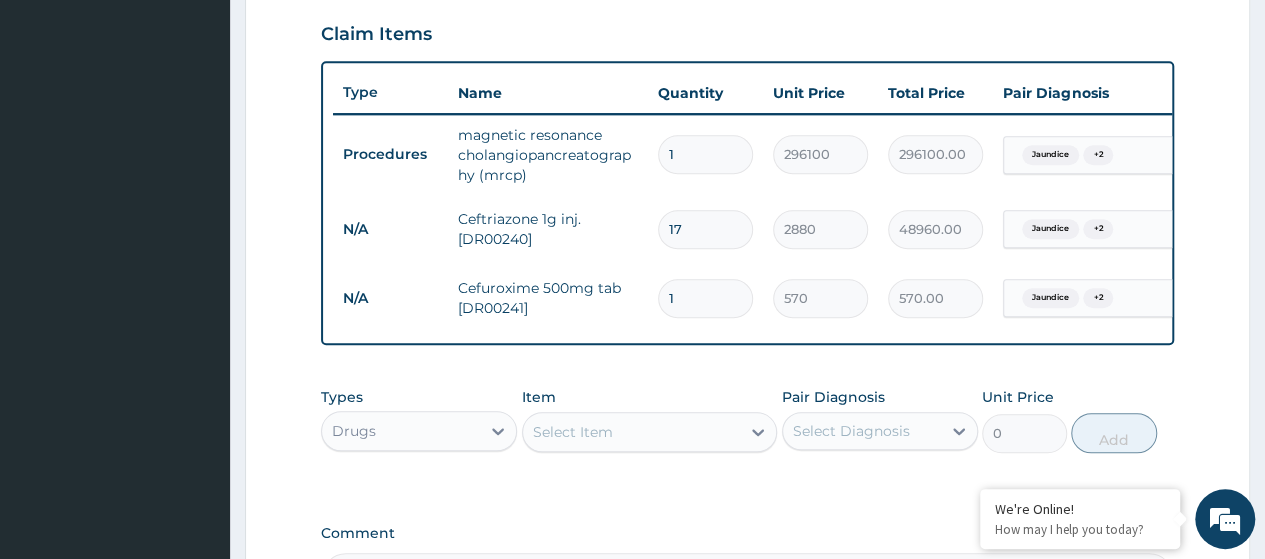 type 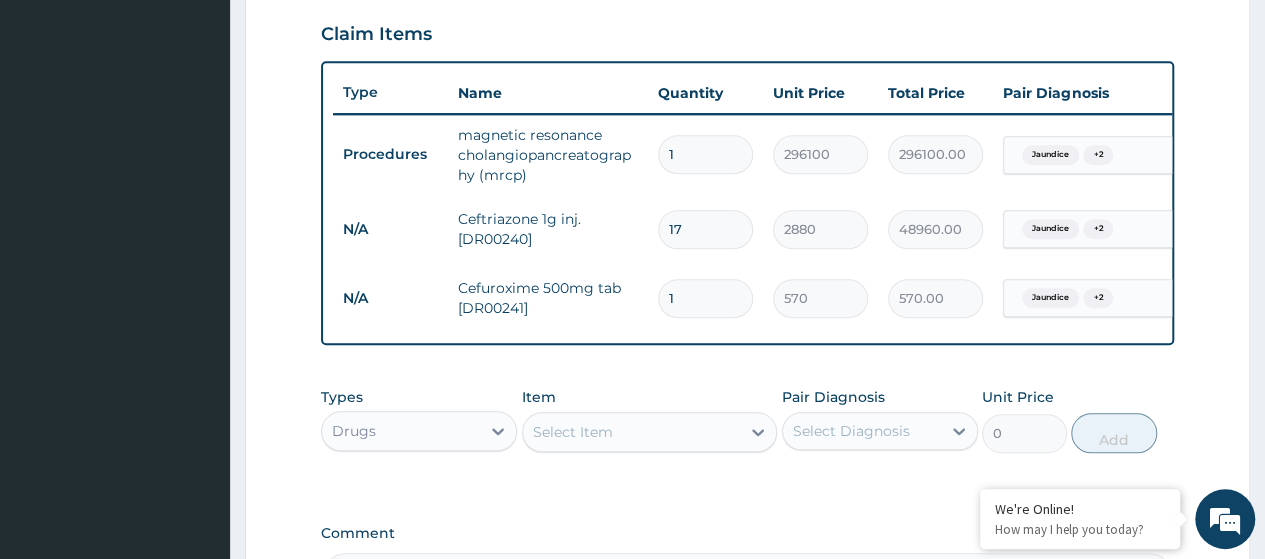 type on "0.00" 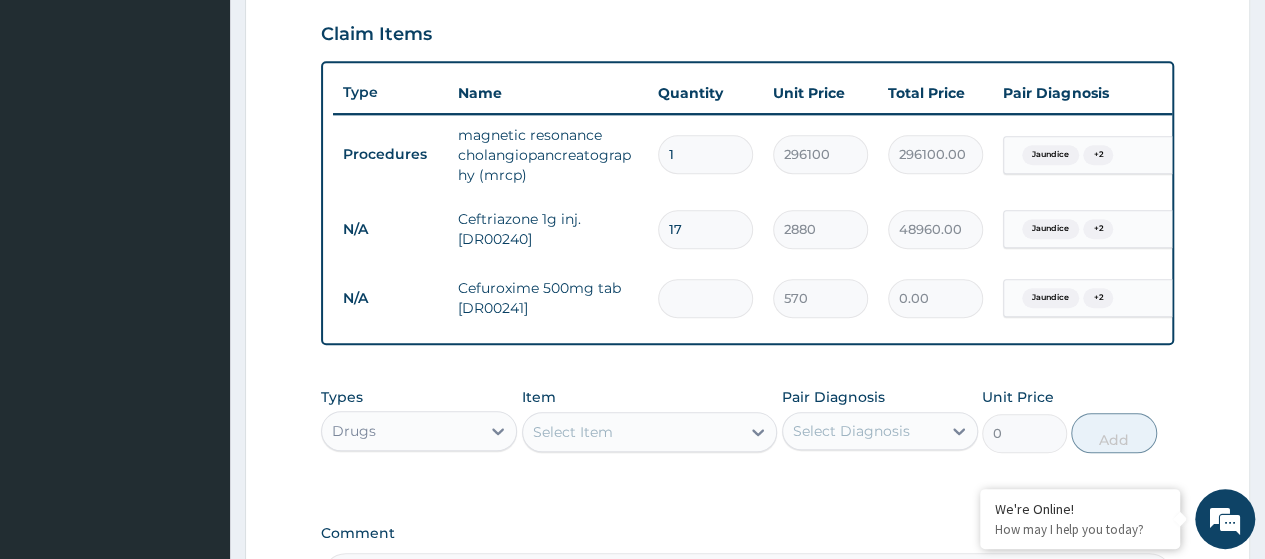 type on "6" 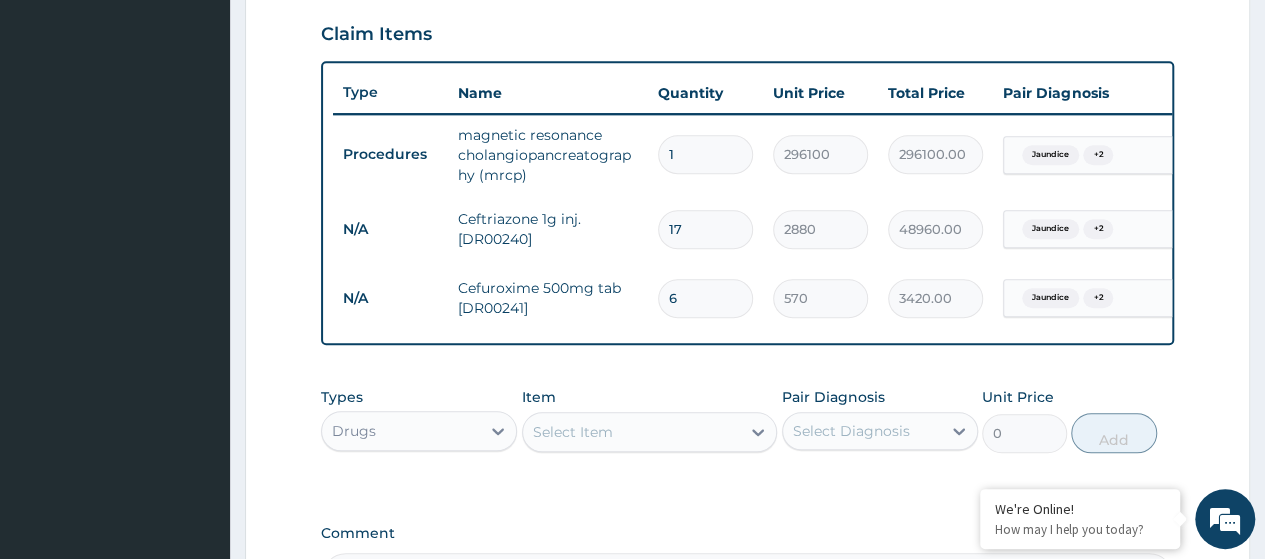 type on "6" 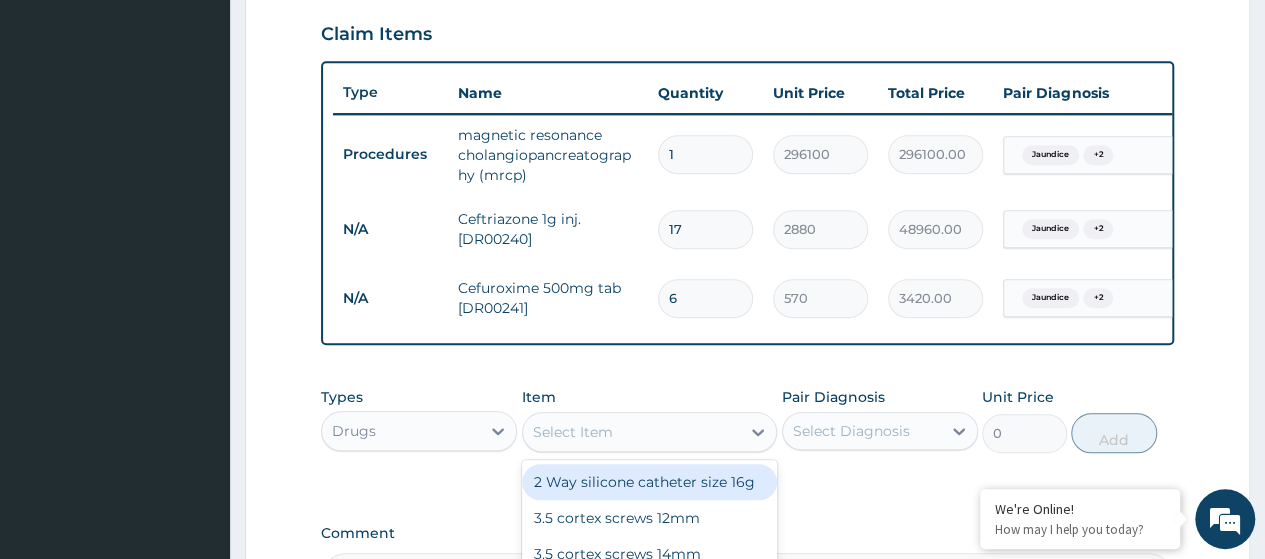 click on "Select Item" at bounding box center (573, 432) 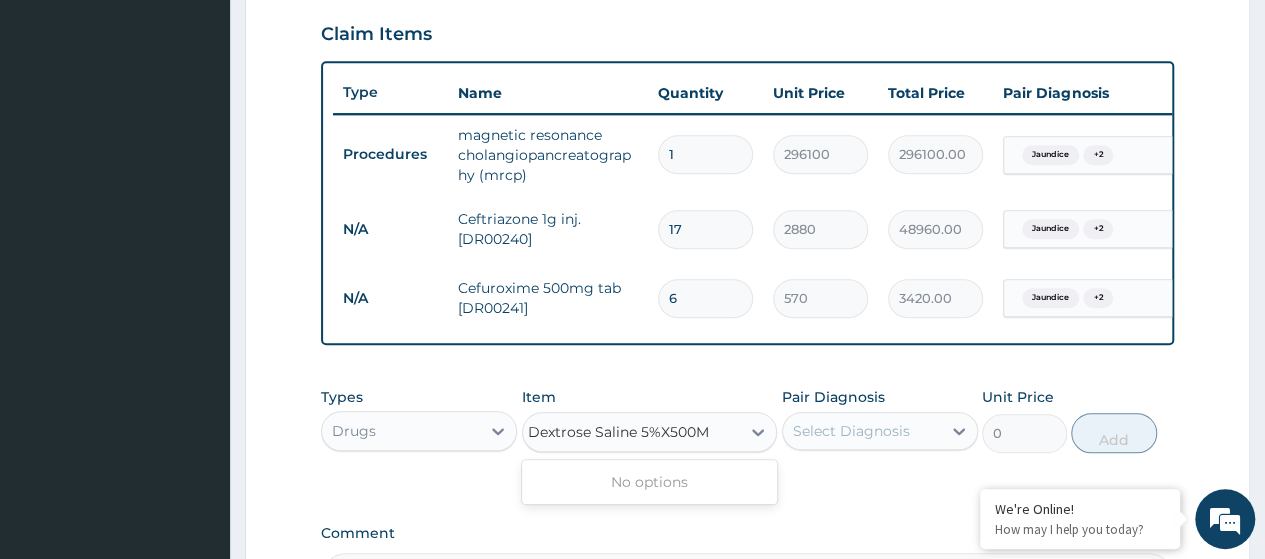 scroll, scrollTop: 0, scrollLeft: 0, axis: both 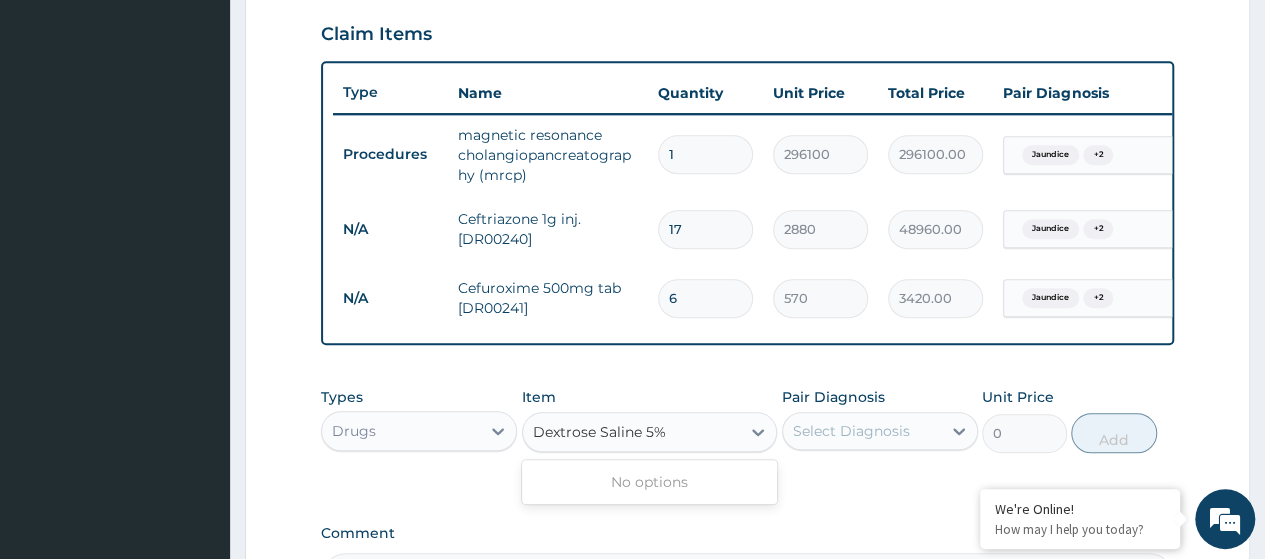 type on "Dextrose Saline 5" 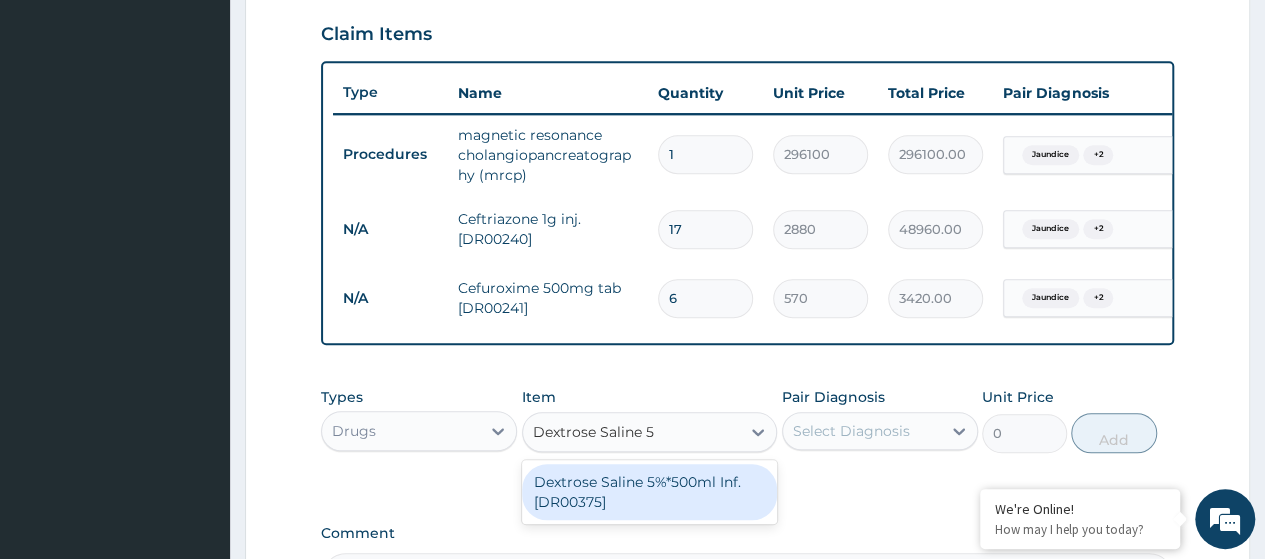 drag, startPoint x: 670, startPoint y: 501, endPoint x: 685, endPoint y: 495, distance: 16.155495 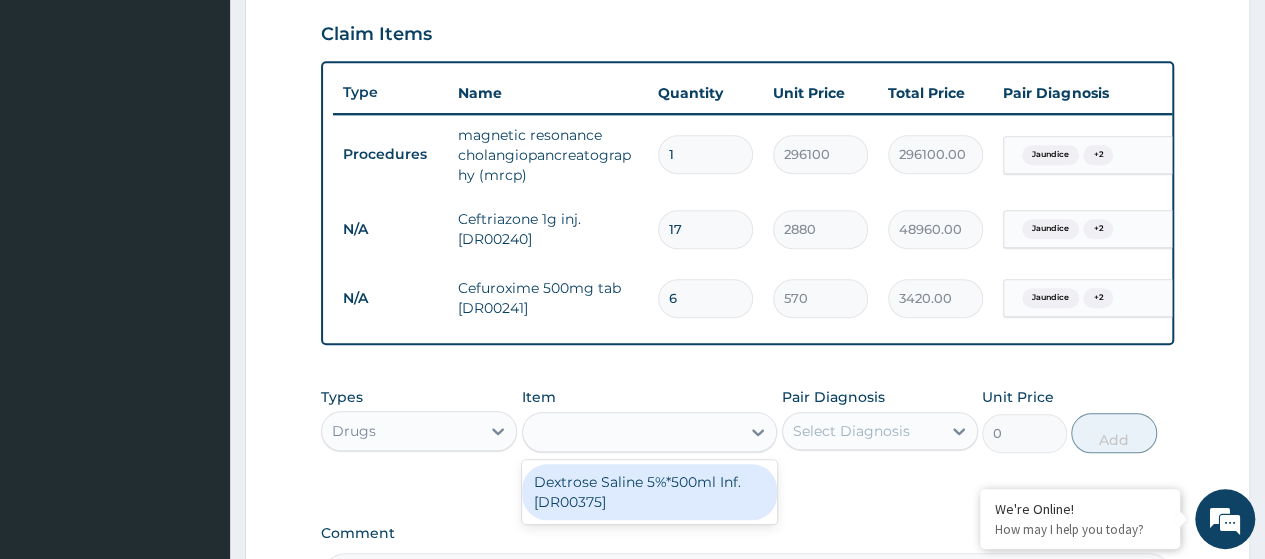 type on "2720" 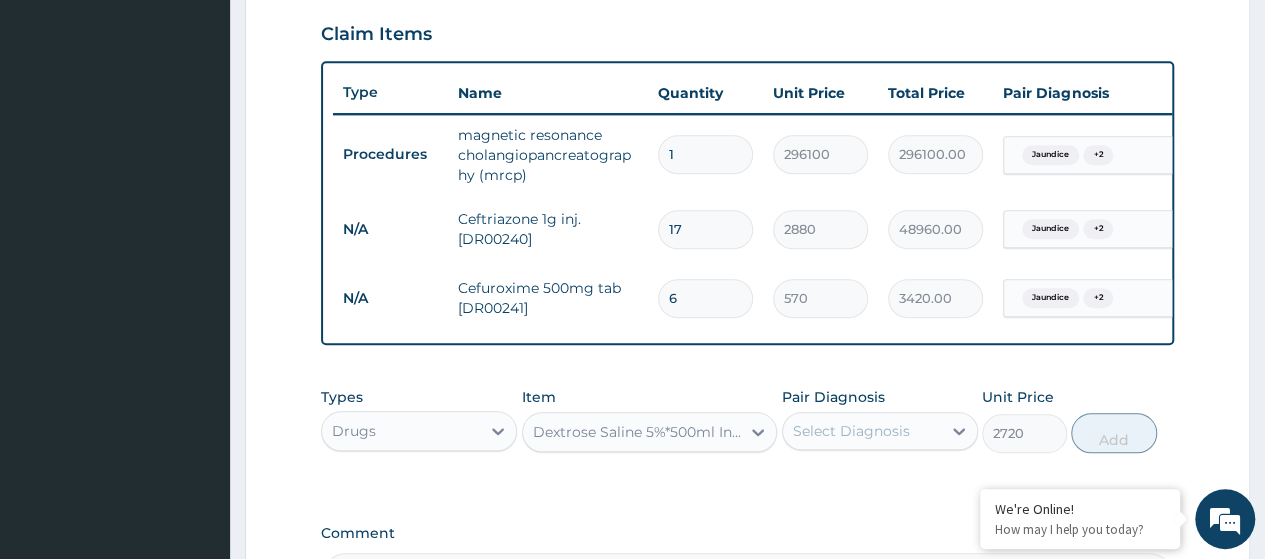 click on "Select Diagnosis" at bounding box center (862, 431) 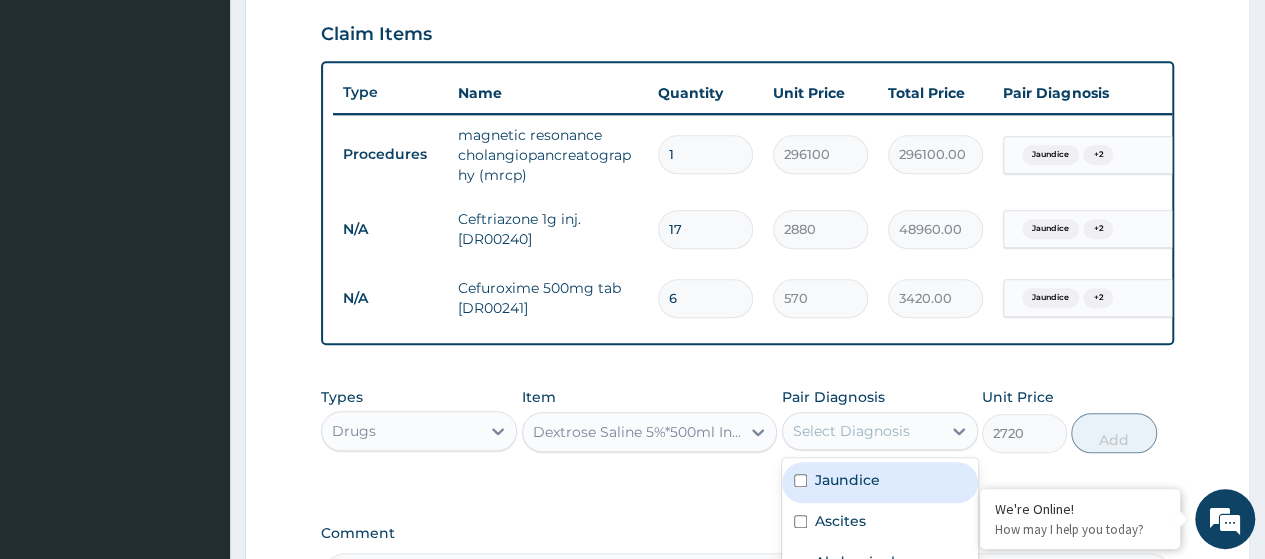 drag, startPoint x: 870, startPoint y: 492, endPoint x: 868, endPoint y: 505, distance: 13.152946 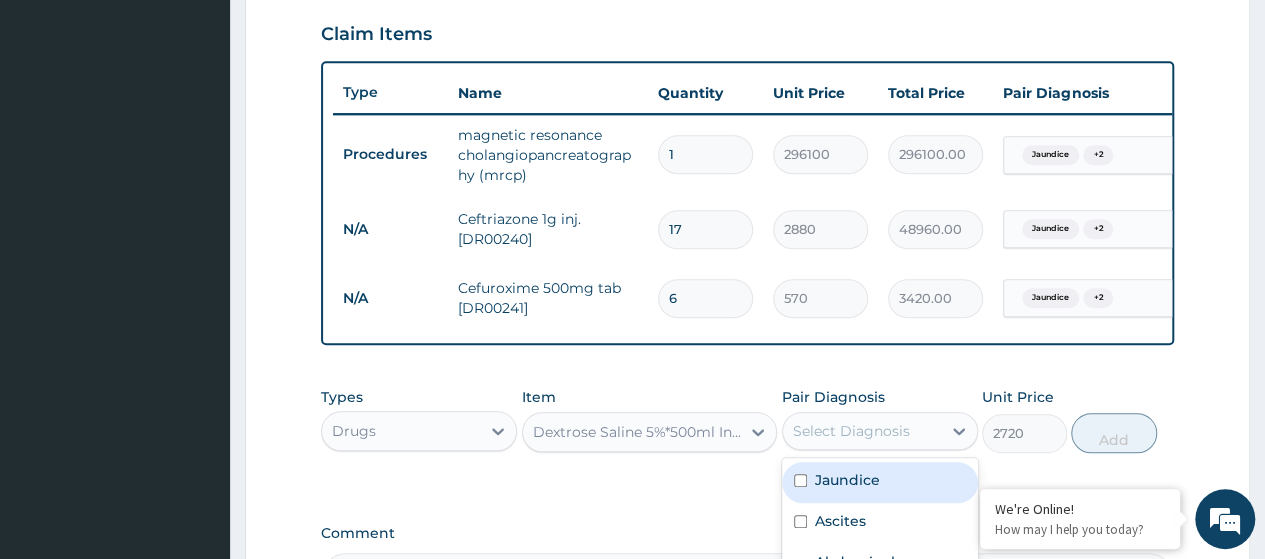 click on "Jaundice" at bounding box center [847, 480] 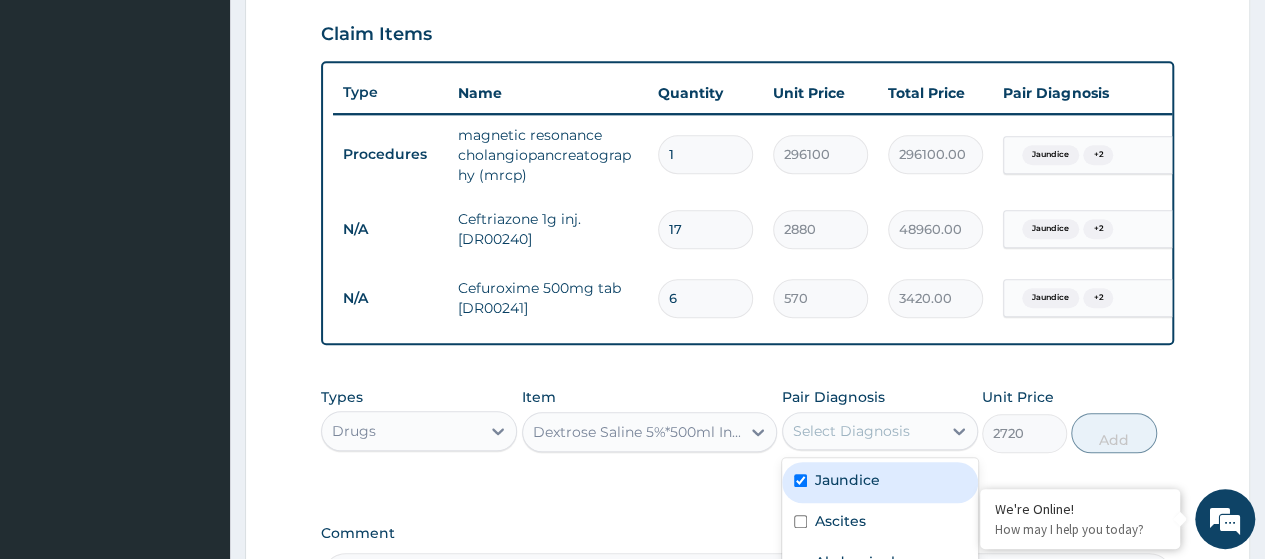 checkbox on "true" 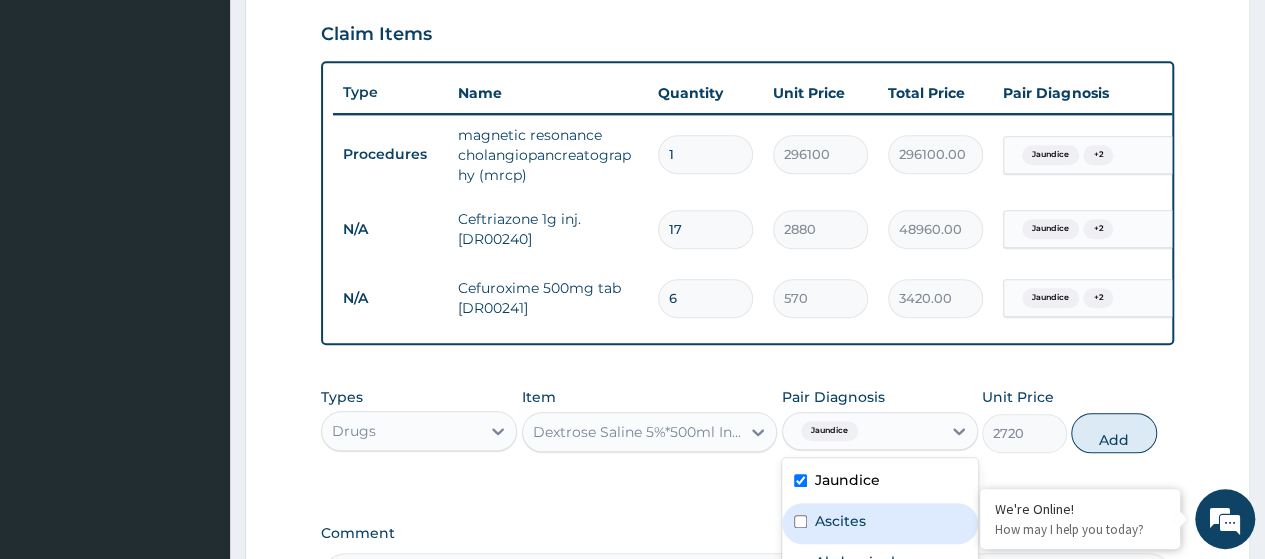 click on "Ascites" at bounding box center (840, 521) 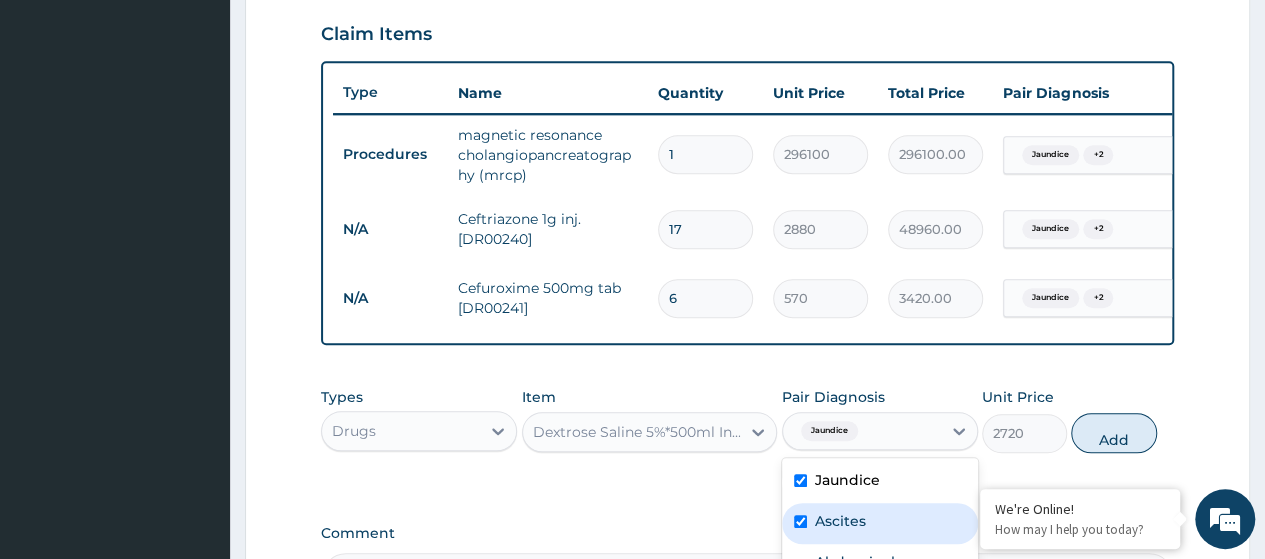 checkbox on "true" 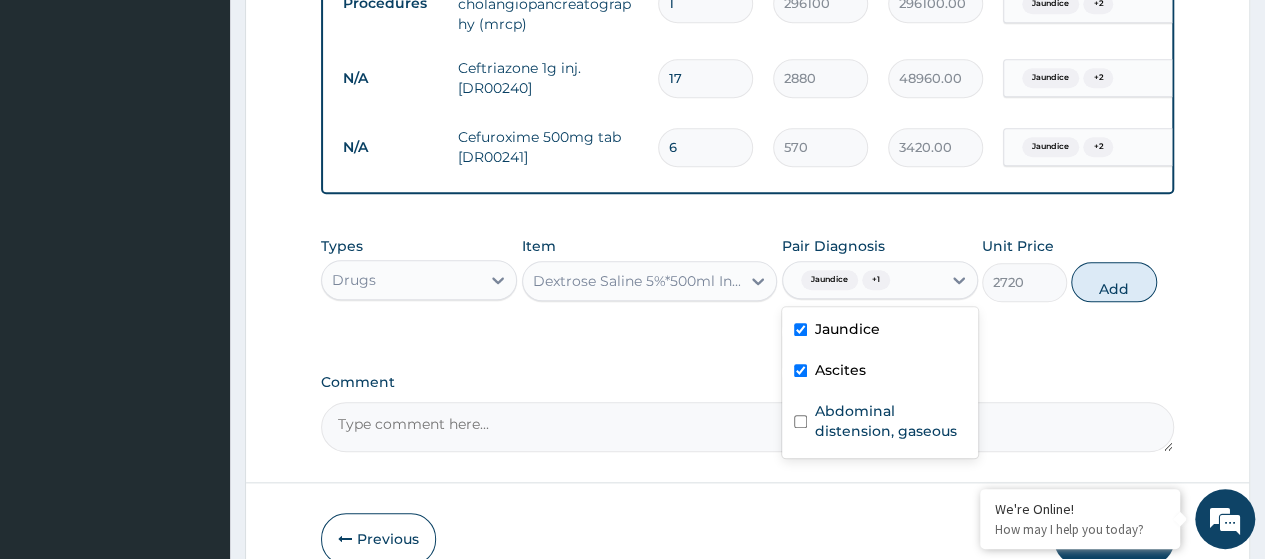 scroll, scrollTop: 840, scrollLeft: 0, axis: vertical 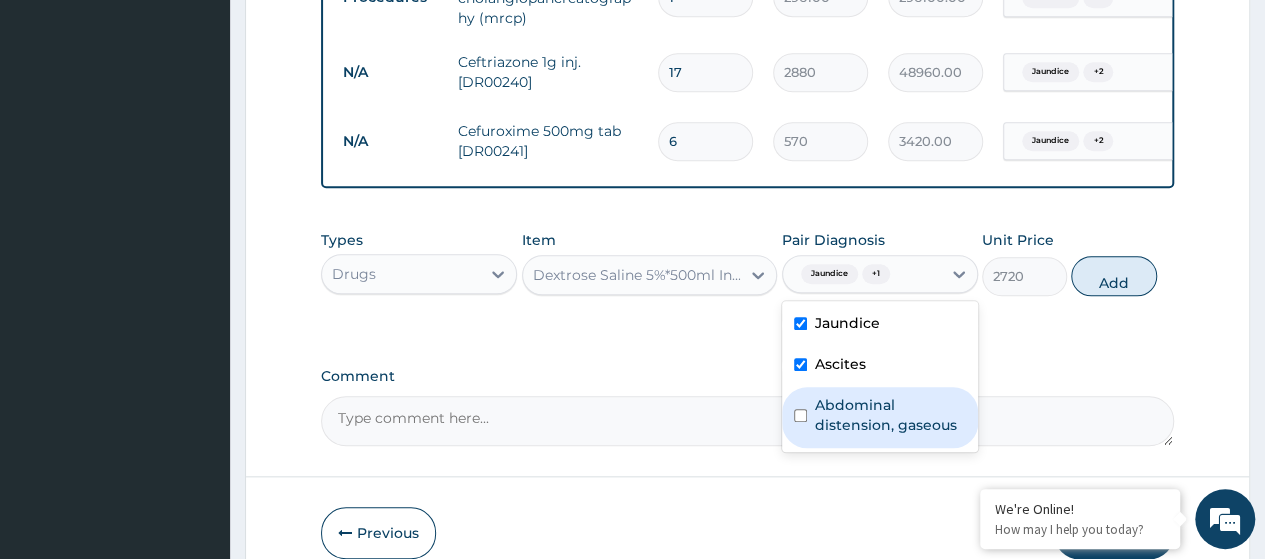 drag, startPoint x: 830, startPoint y: 442, endPoint x: 1070, endPoint y: 327, distance: 266.12967 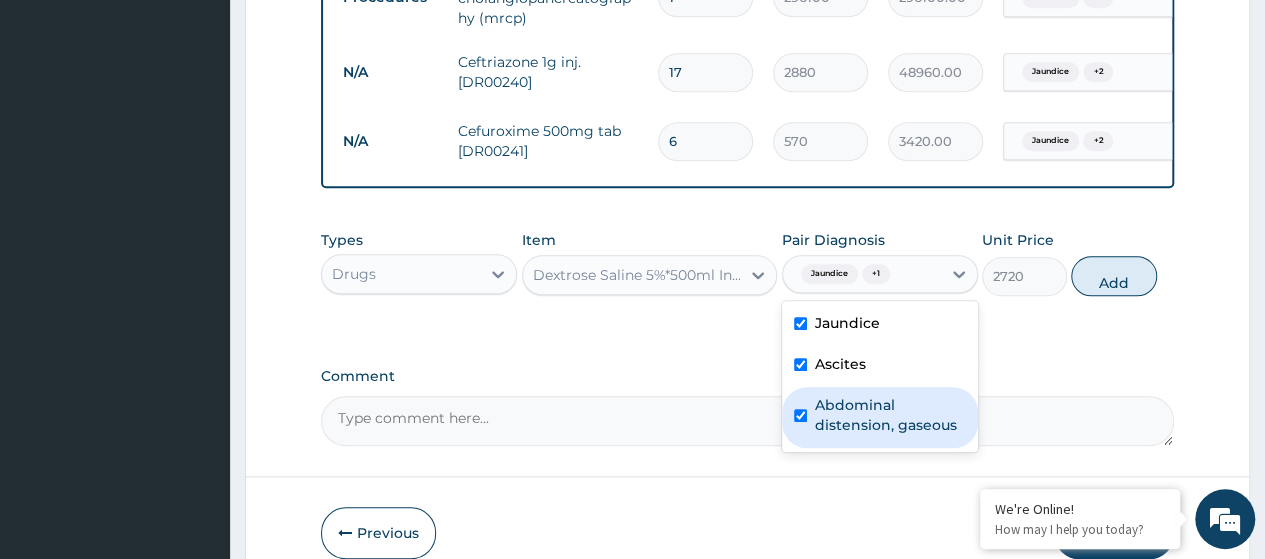 checkbox on "true" 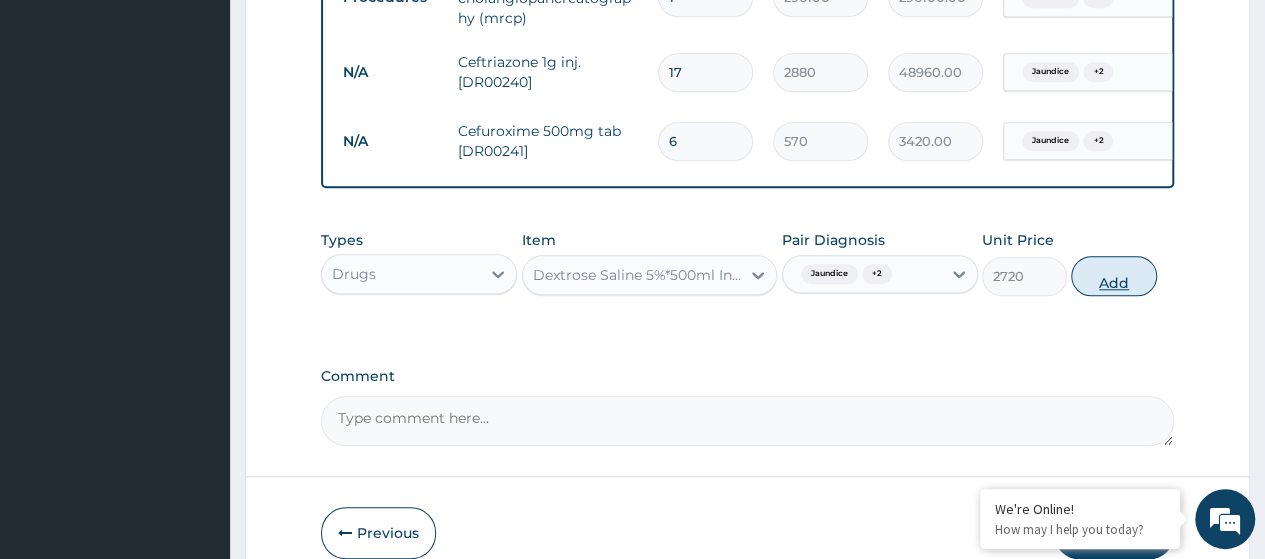 click on "Add" at bounding box center [1113, 276] 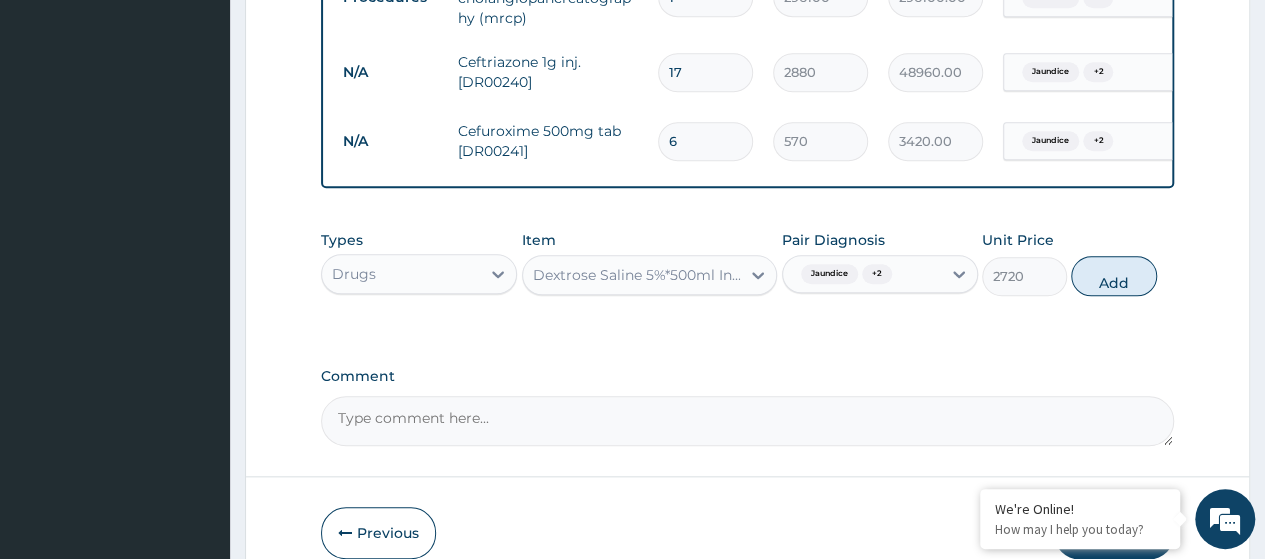 type on "0" 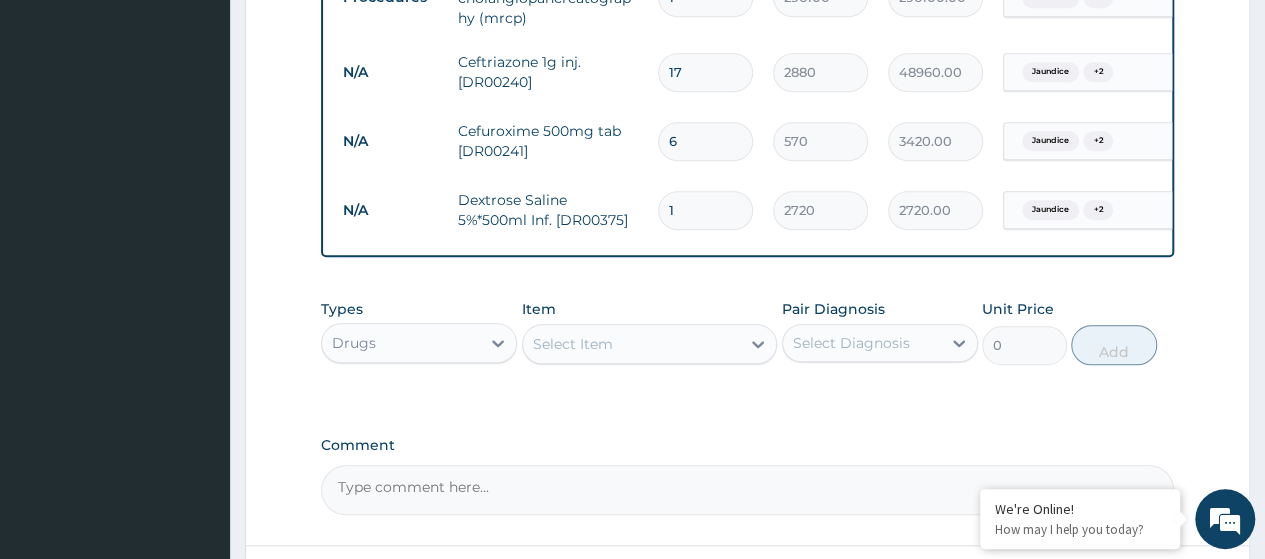 type on "11" 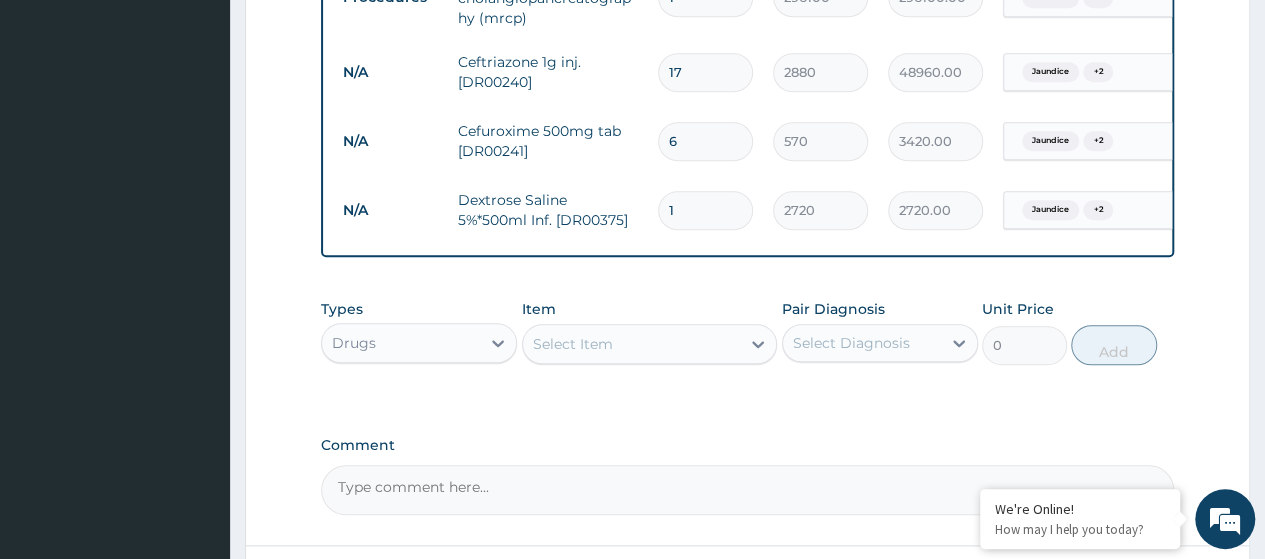 type on "29920.00" 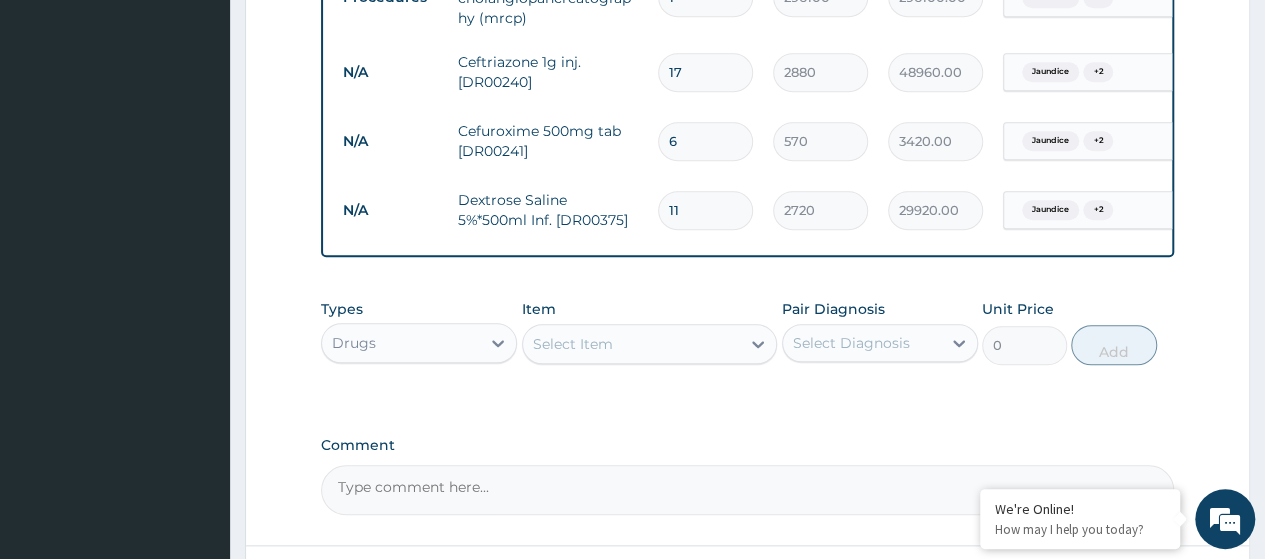 type on "11" 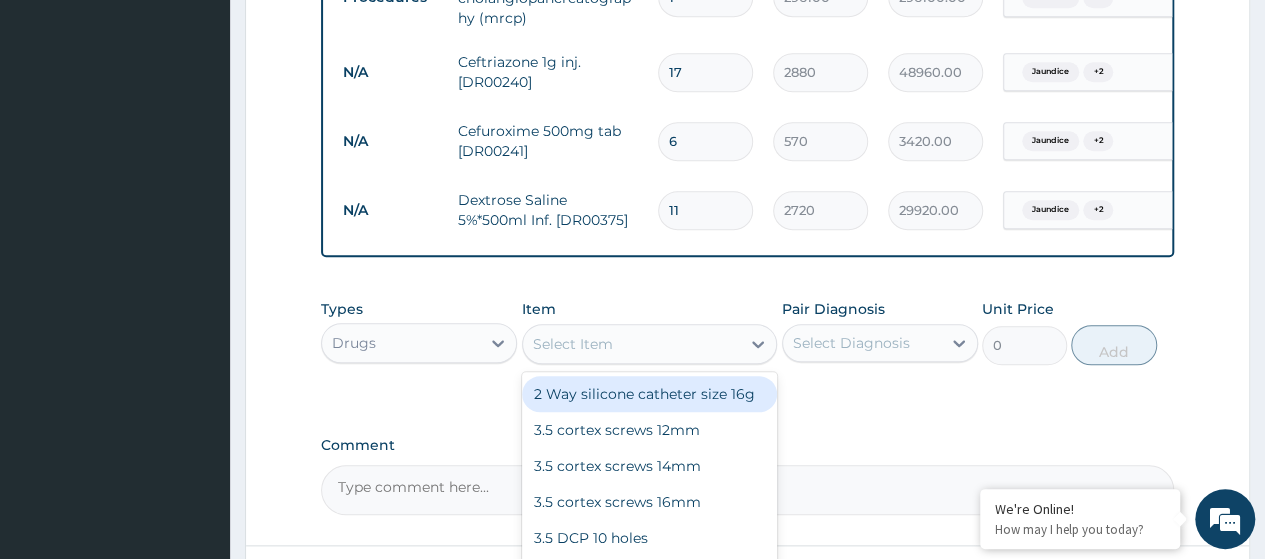 click on "Select Item" at bounding box center [632, 344] 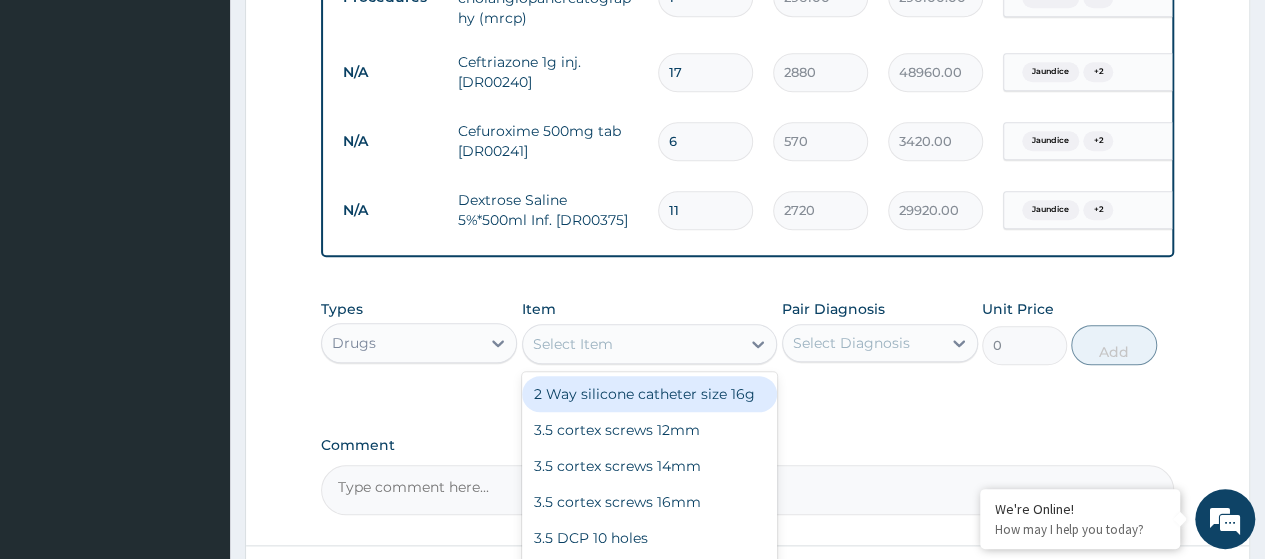 paste on "I.V. Cannula (Venflon) Blue 22G" 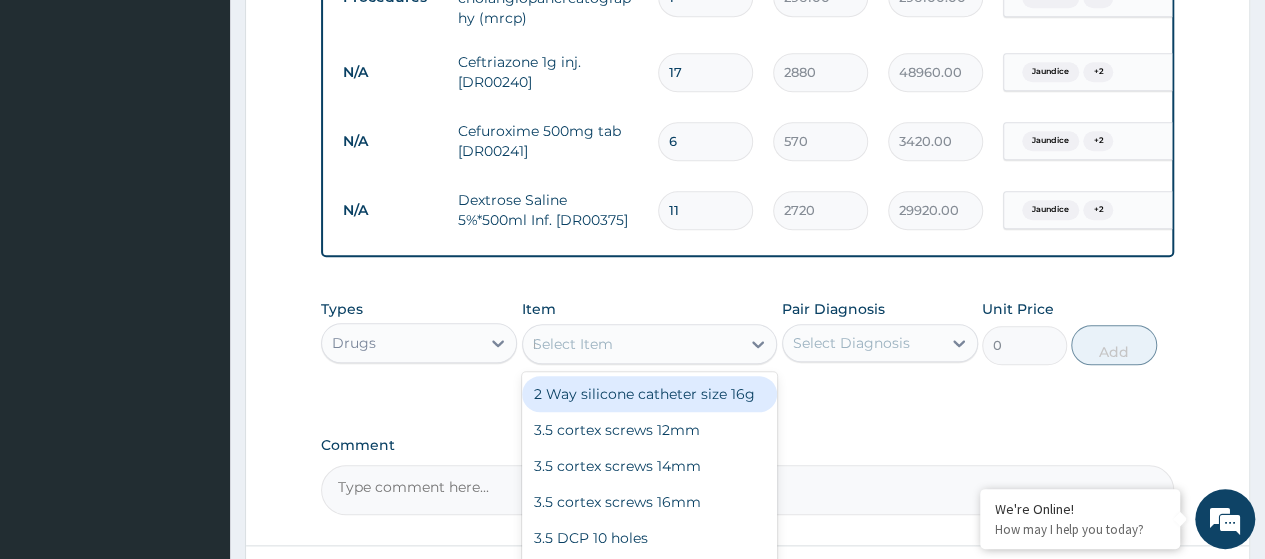 scroll, scrollTop: 0, scrollLeft: 6, axis: horizontal 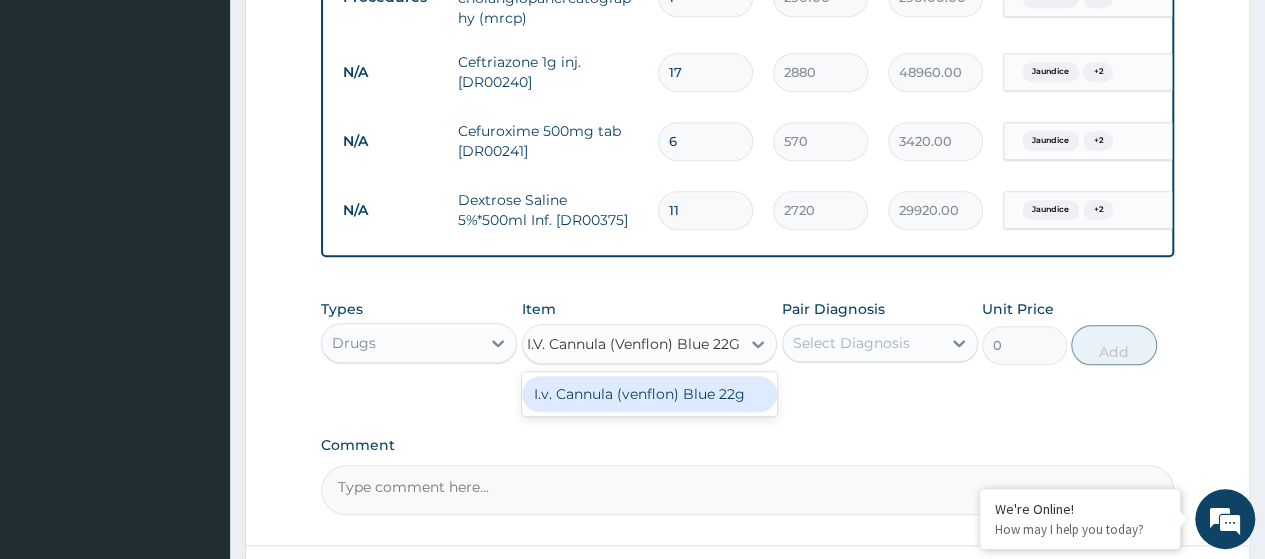 click on "I.v. Cannula (venflon) Blue 22g" at bounding box center [650, 394] 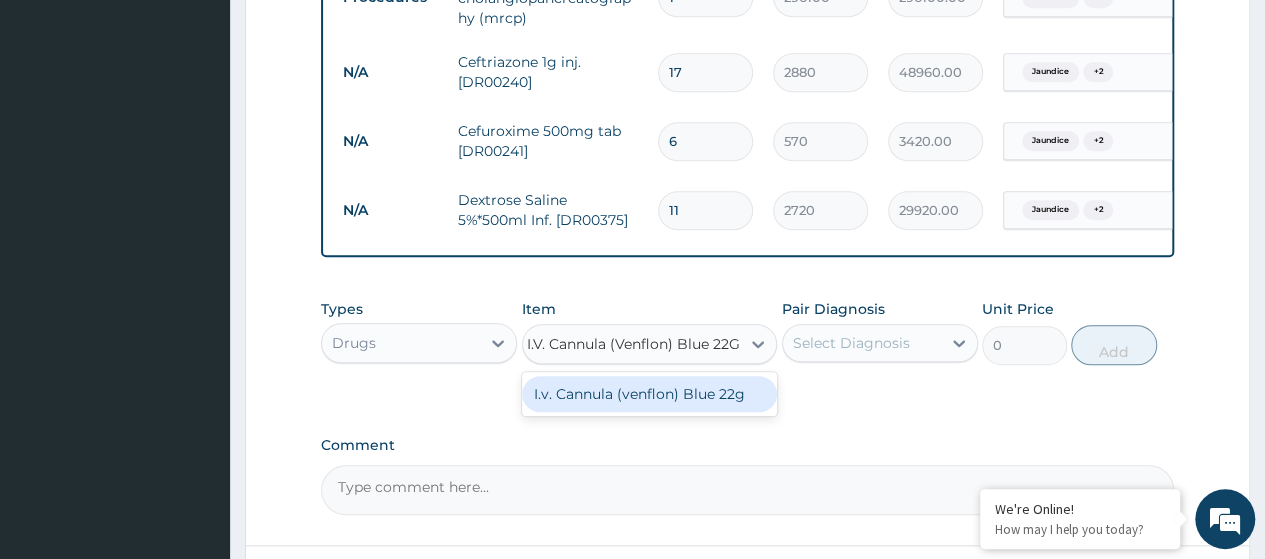 type 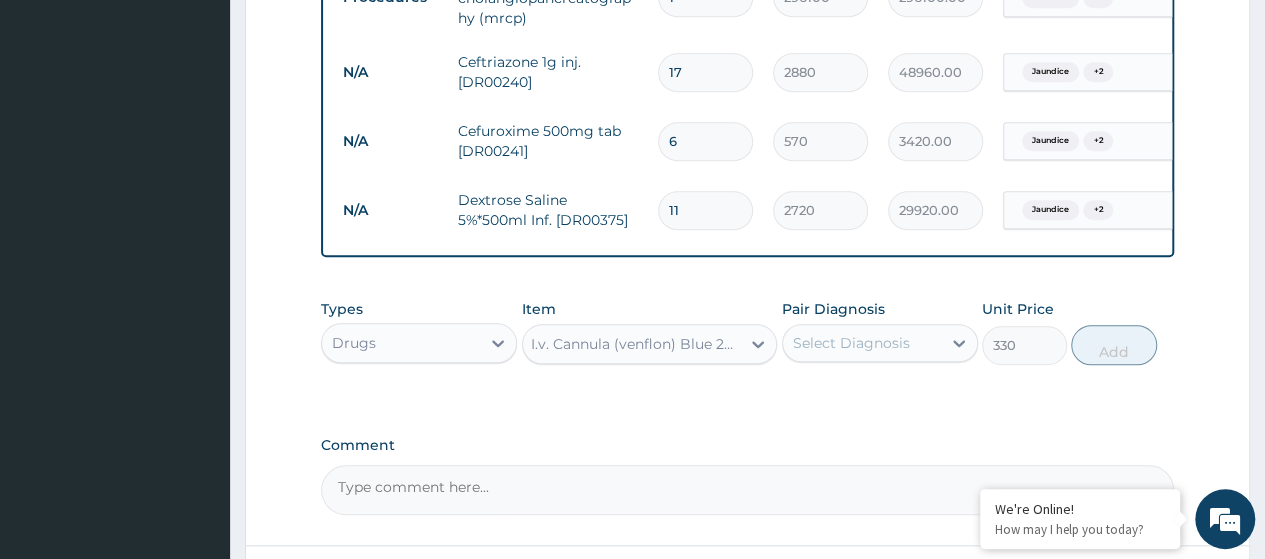 scroll, scrollTop: 0, scrollLeft: 0, axis: both 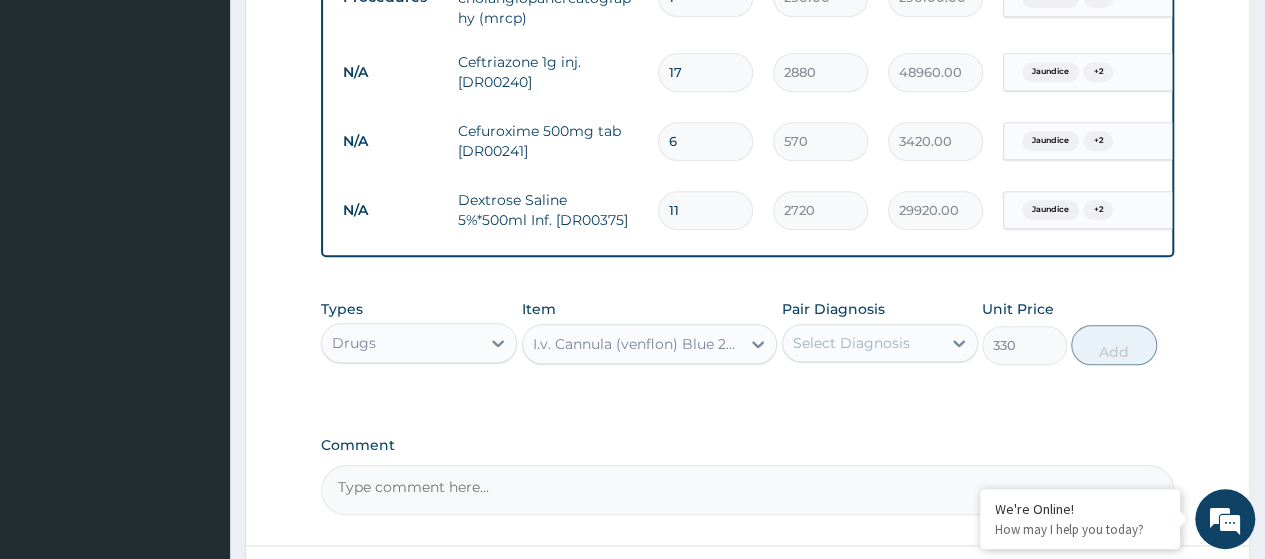 click on "Select Diagnosis" at bounding box center [862, 343] 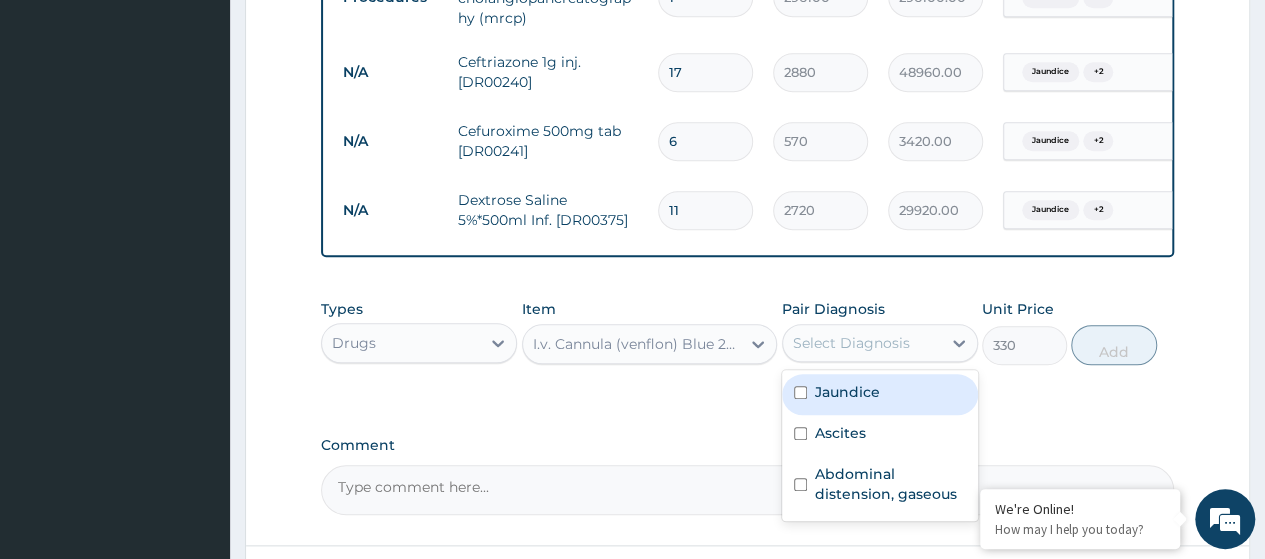 drag, startPoint x: 862, startPoint y: 411, endPoint x: 848, endPoint y: 451, distance: 42.379242 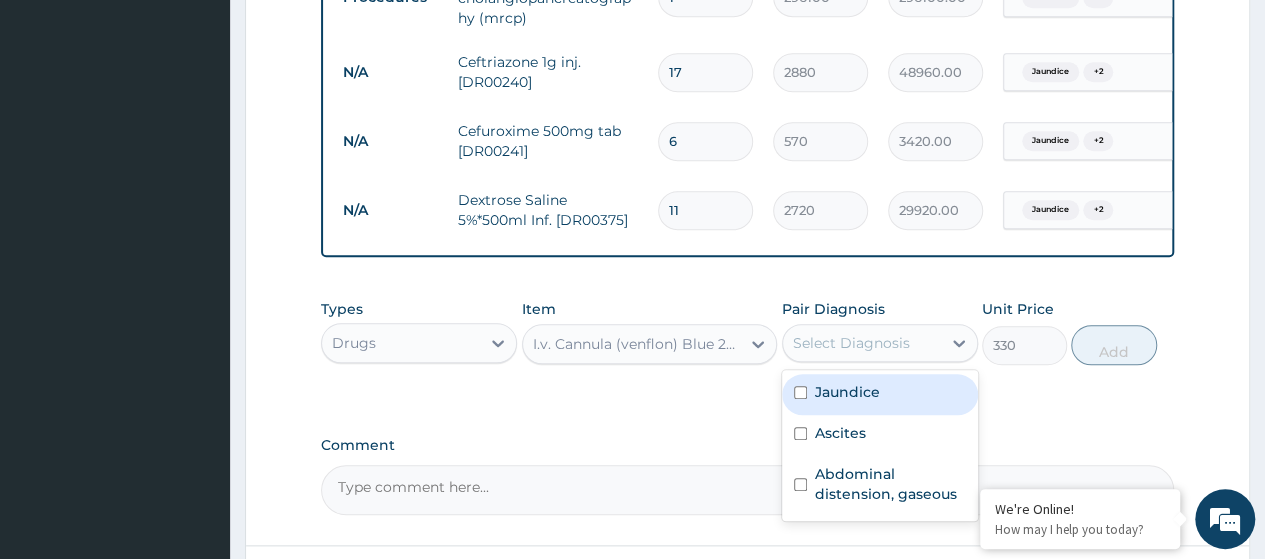 click on "Jaundice" at bounding box center [847, 392] 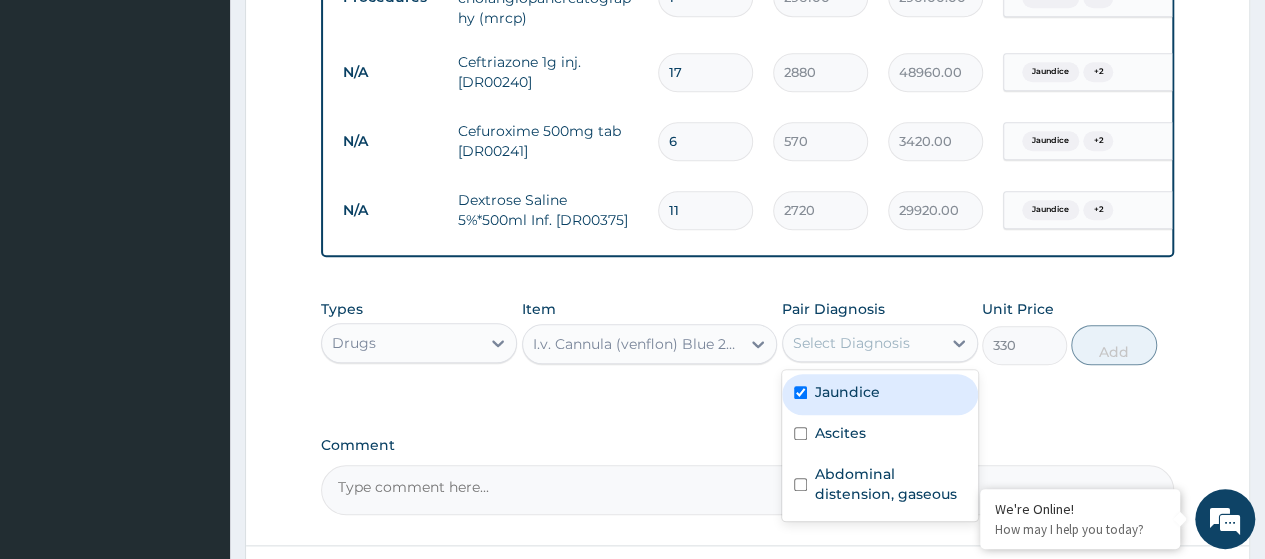 checkbox on "true" 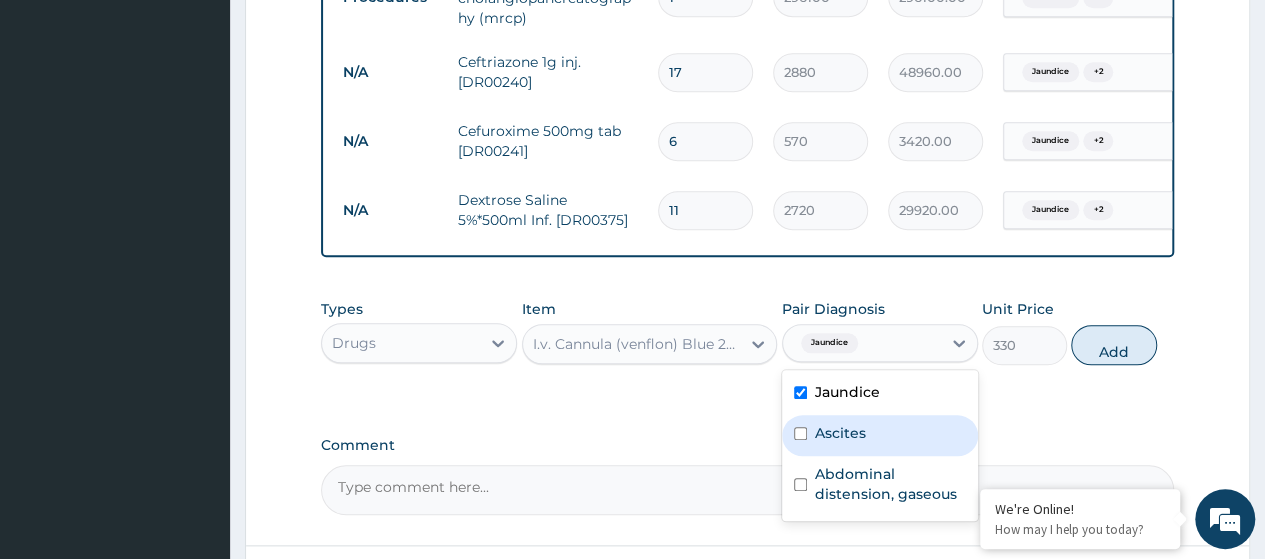 click on "Ascites" at bounding box center (840, 433) 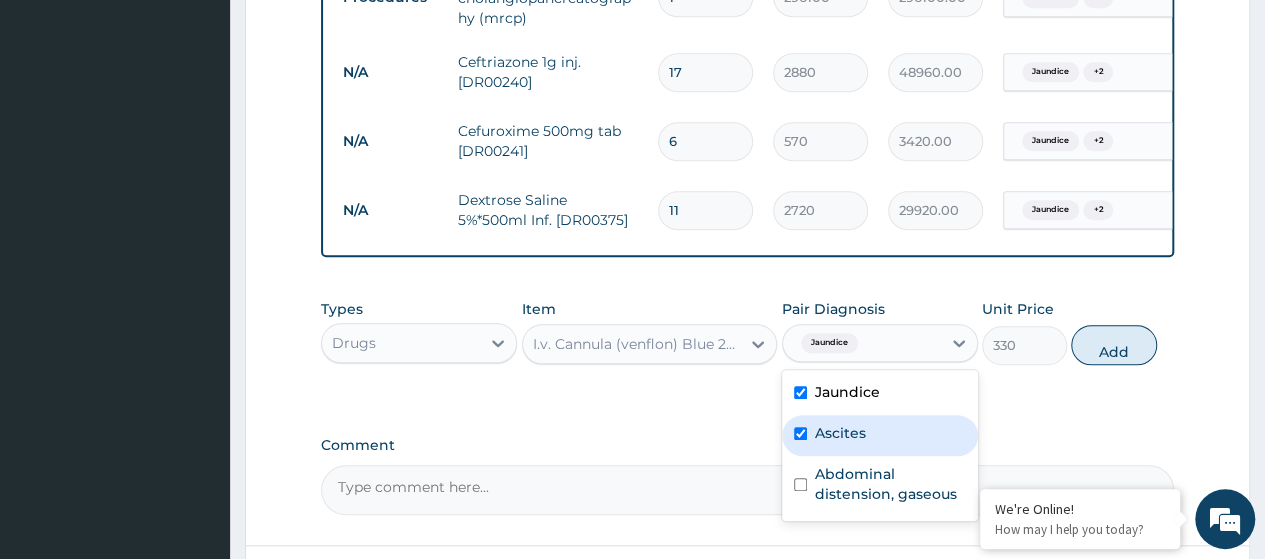 checkbox on "true" 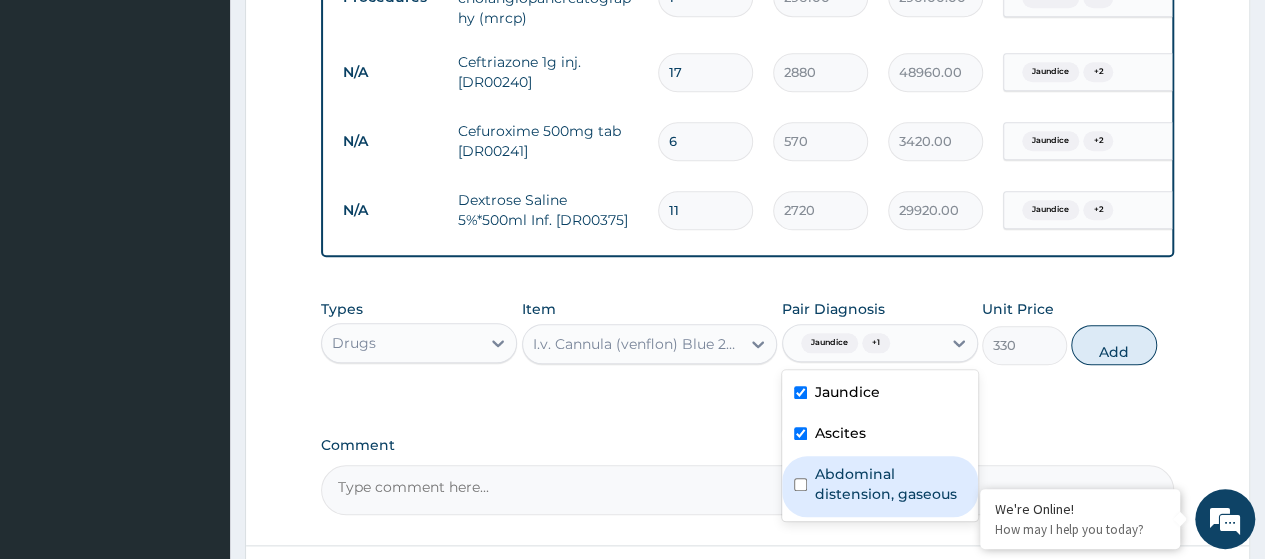 click on "Abdominal distension, gaseous" at bounding box center (890, 484) 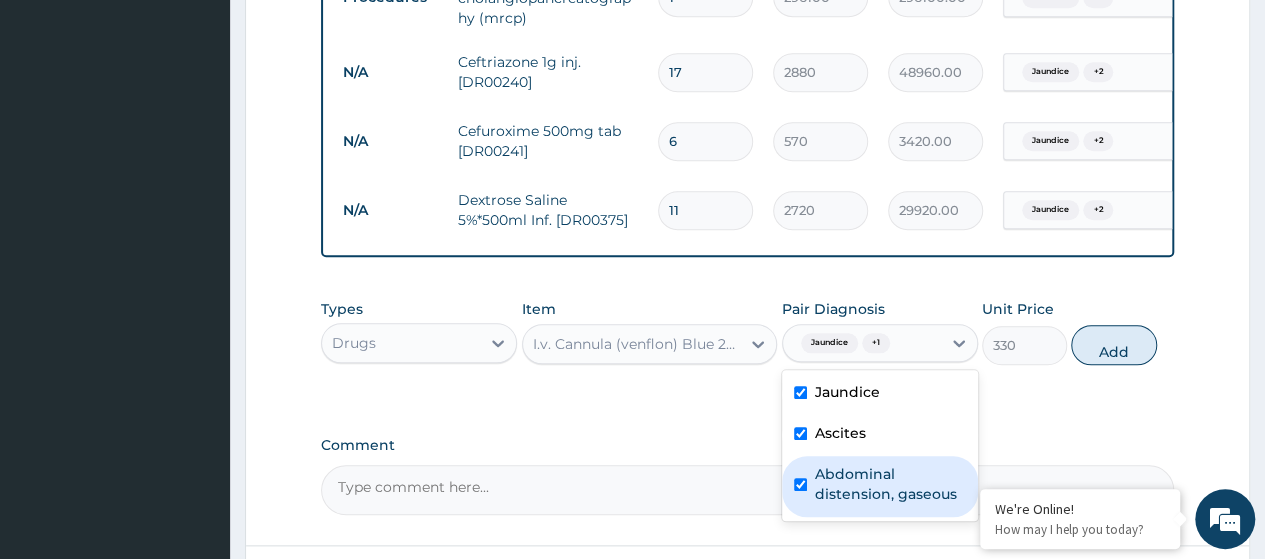 checkbox on "true" 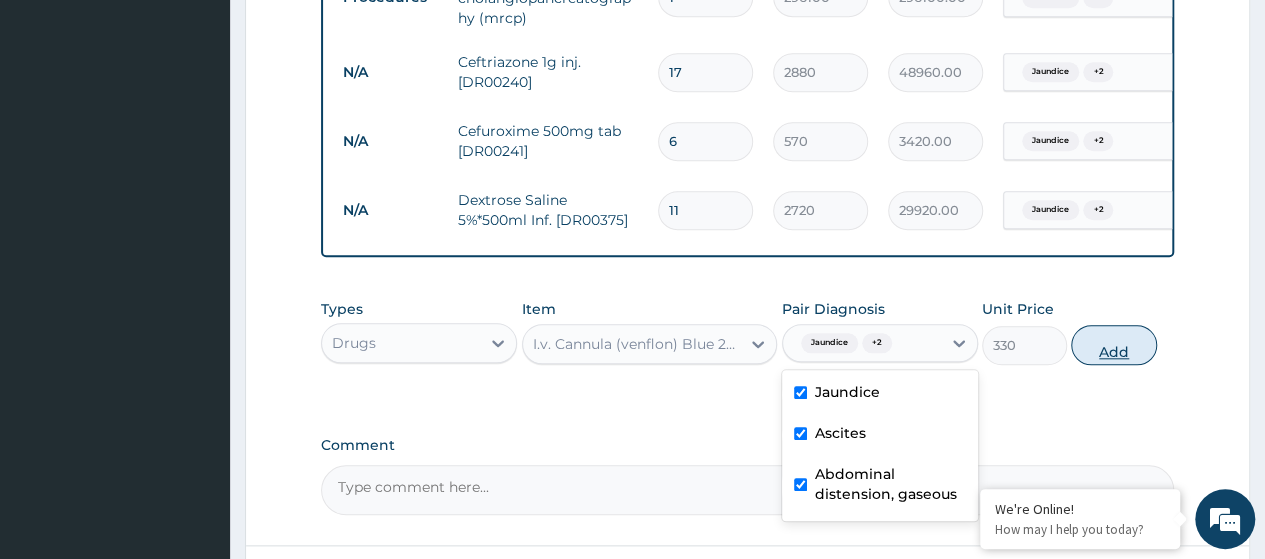 click on "Add" at bounding box center (1113, 345) 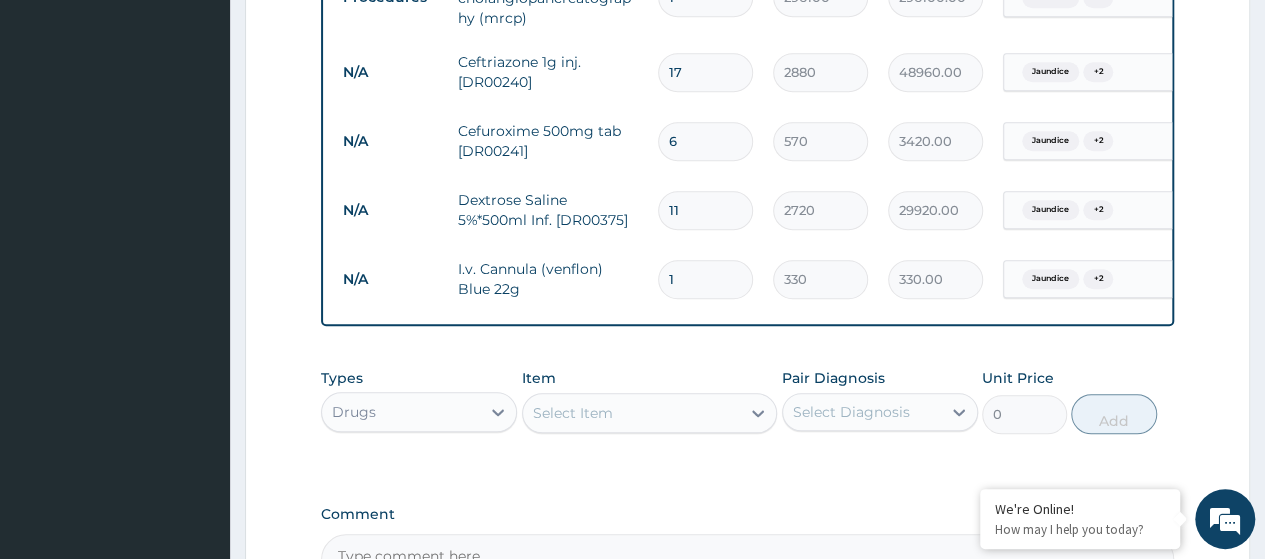 type 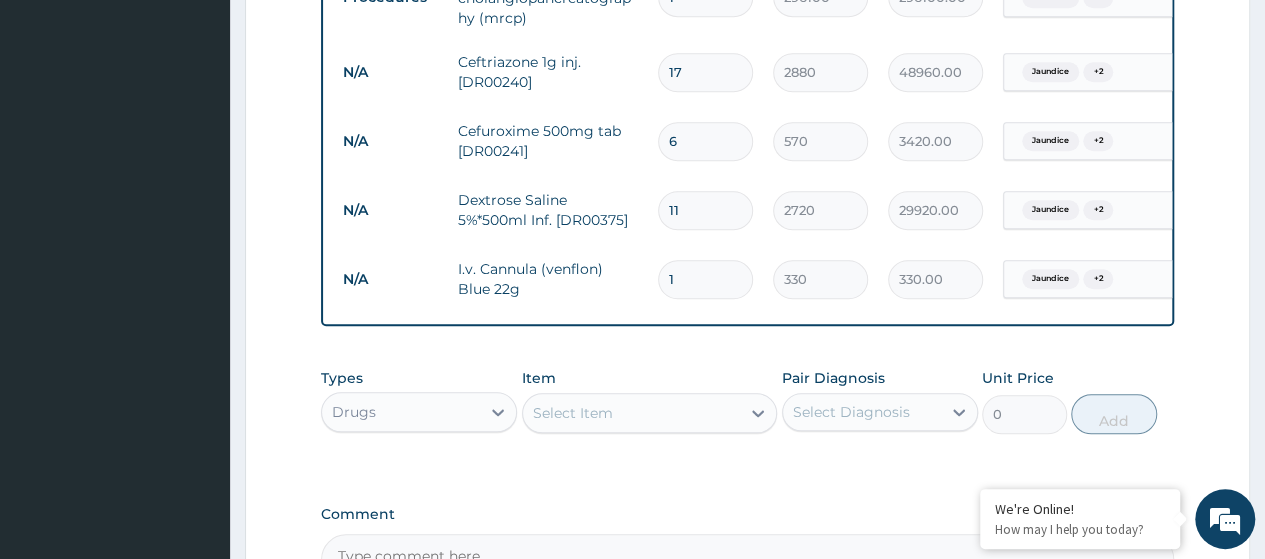 type on "0.00" 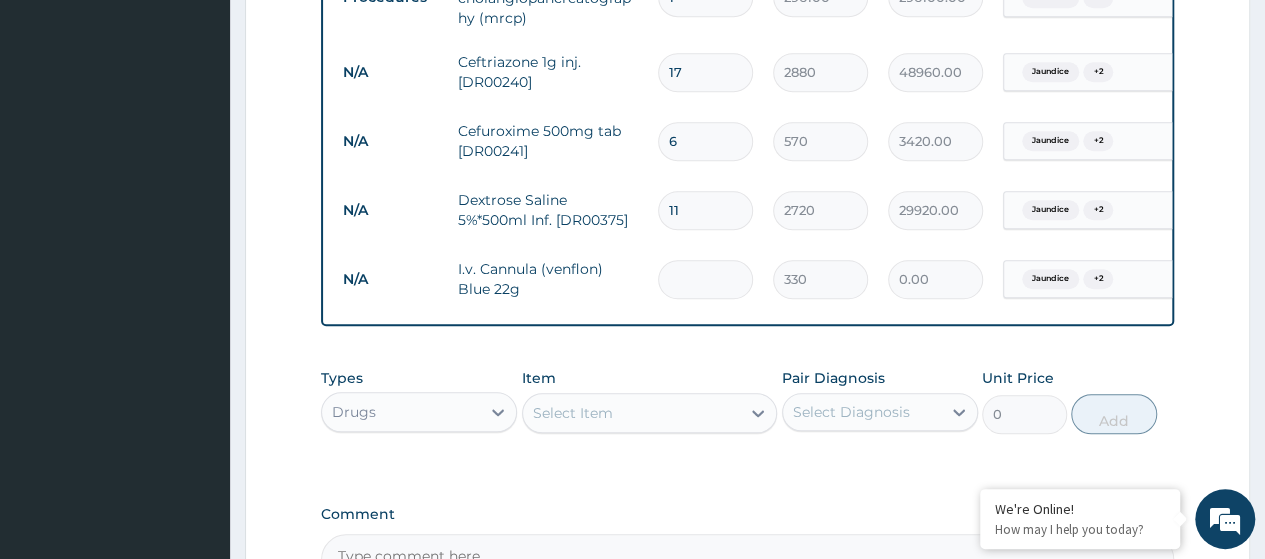 type on "4" 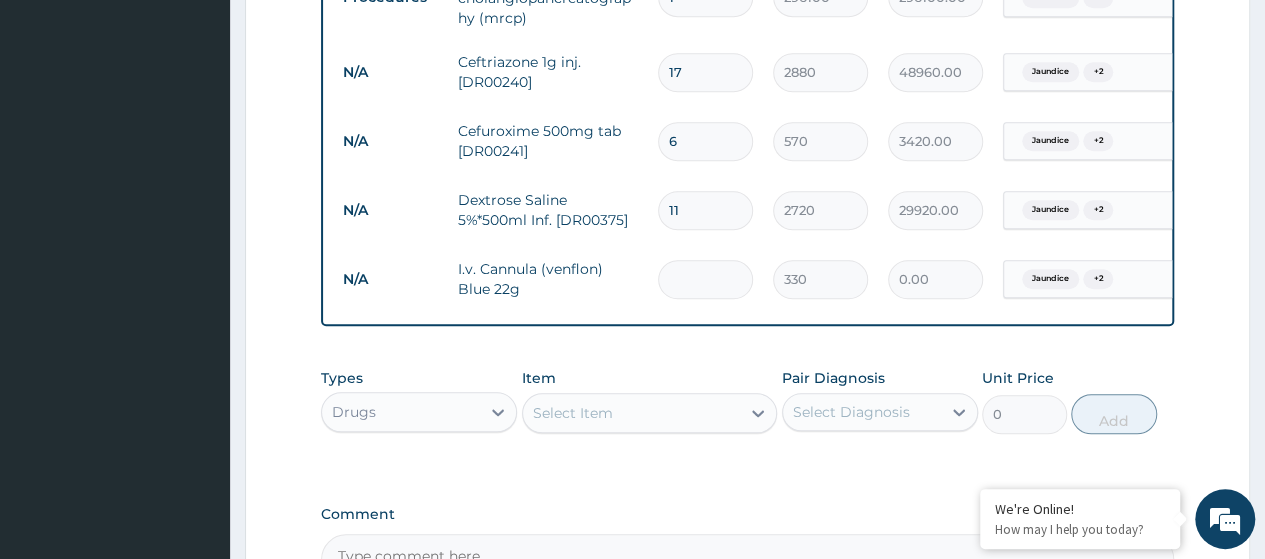 type on "1320.00" 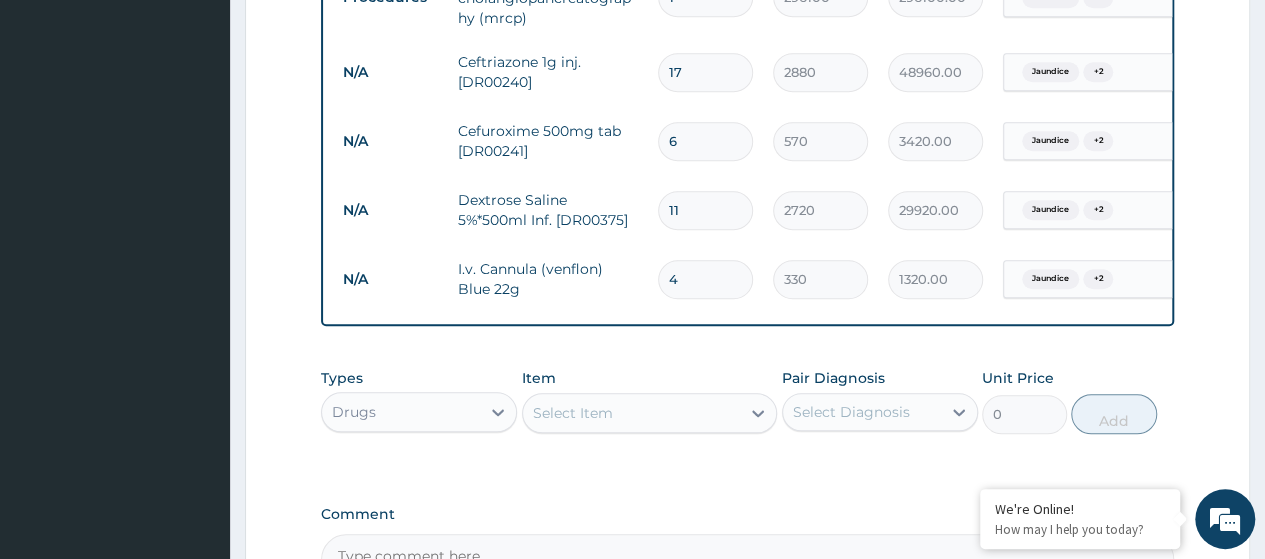type on "4" 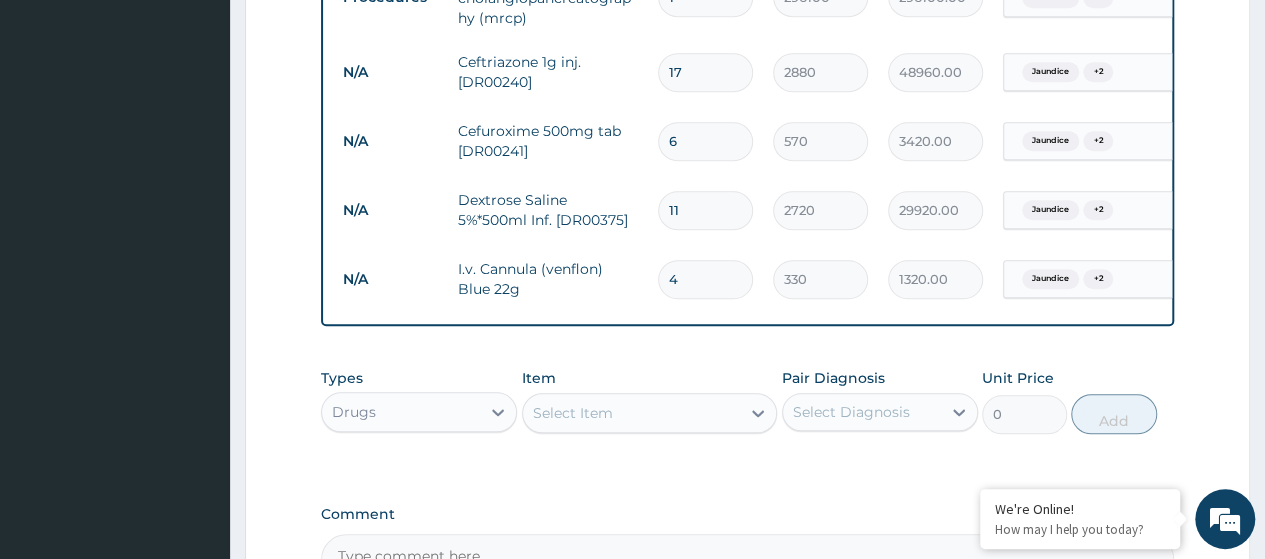 click on "Select Item" at bounding box center (573, 413) 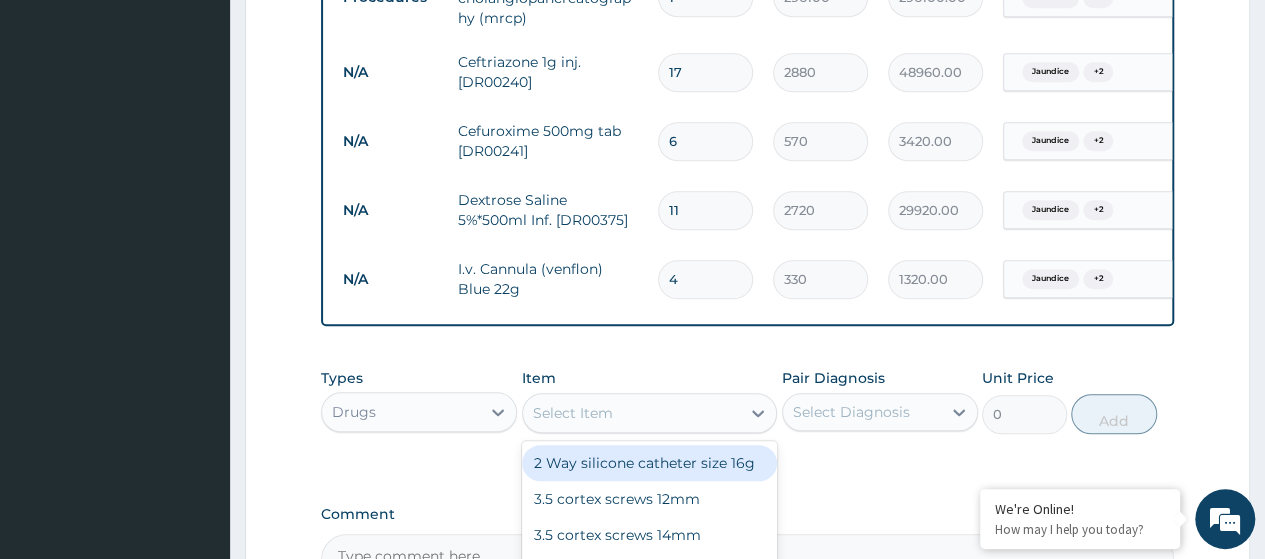 paste on "I.V. Cannula (Venflon) Green 18G" 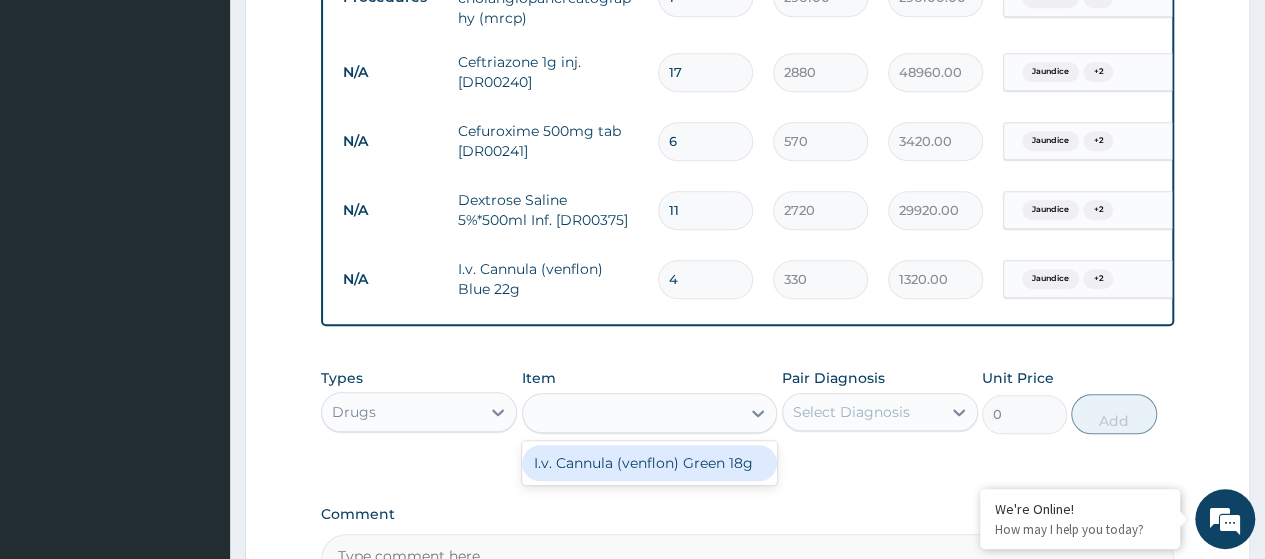 type on "I.V. Cannula (Venflon) Green 18G" 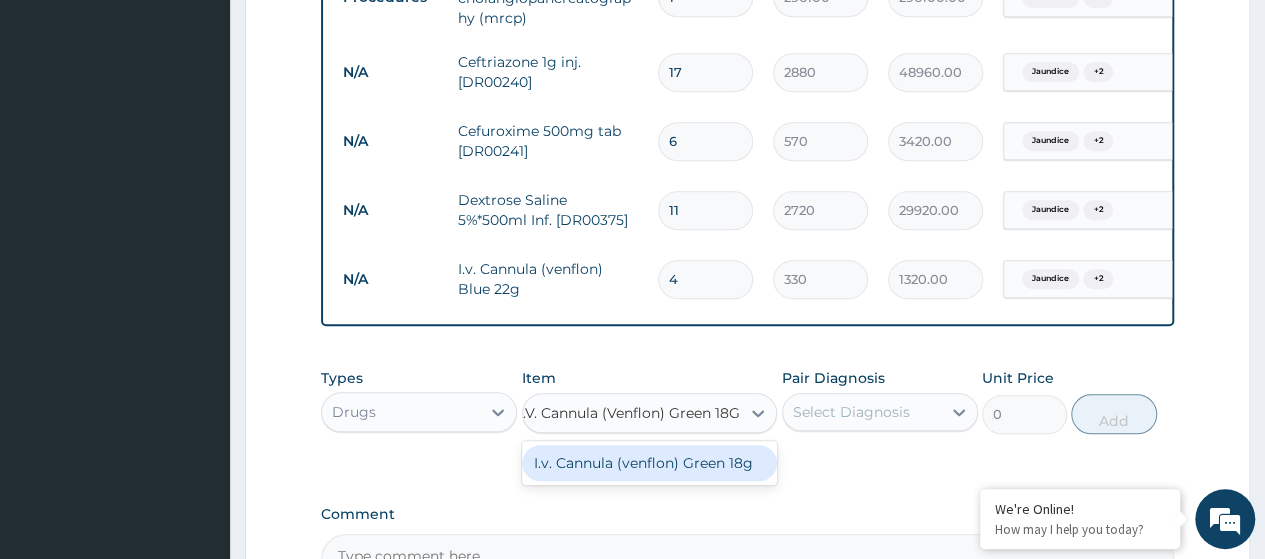 drag, startPoint x: 628, startPoint y: 487, endPoint x: 877, endPoint y: 437, distance: 253.97047 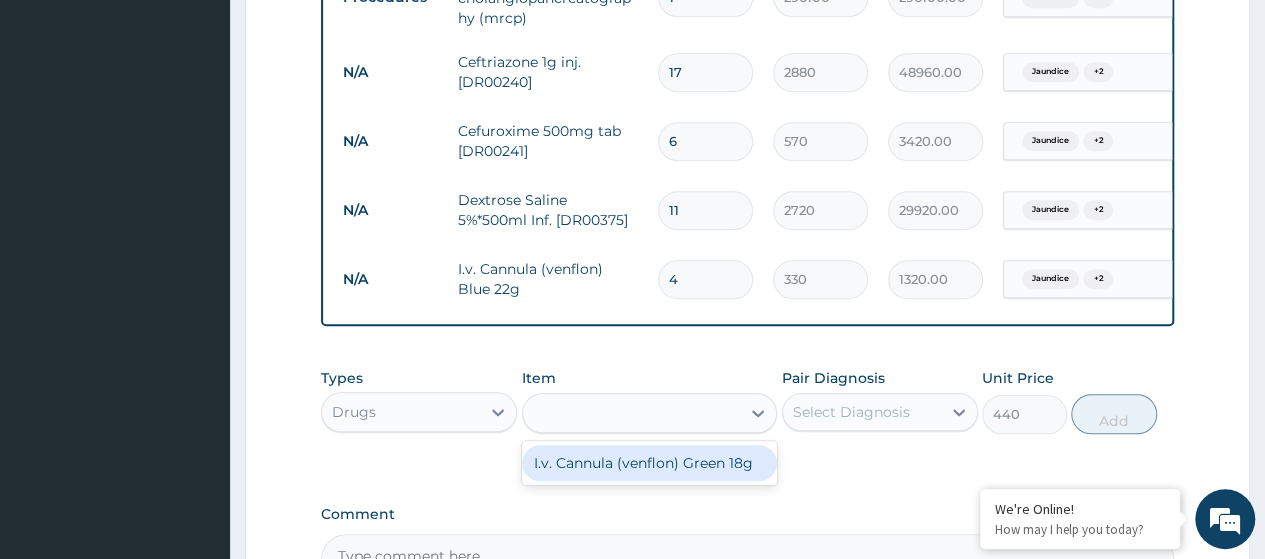 scroll, scrollTop: 0, scrollLeft: 2, axis: horizontal 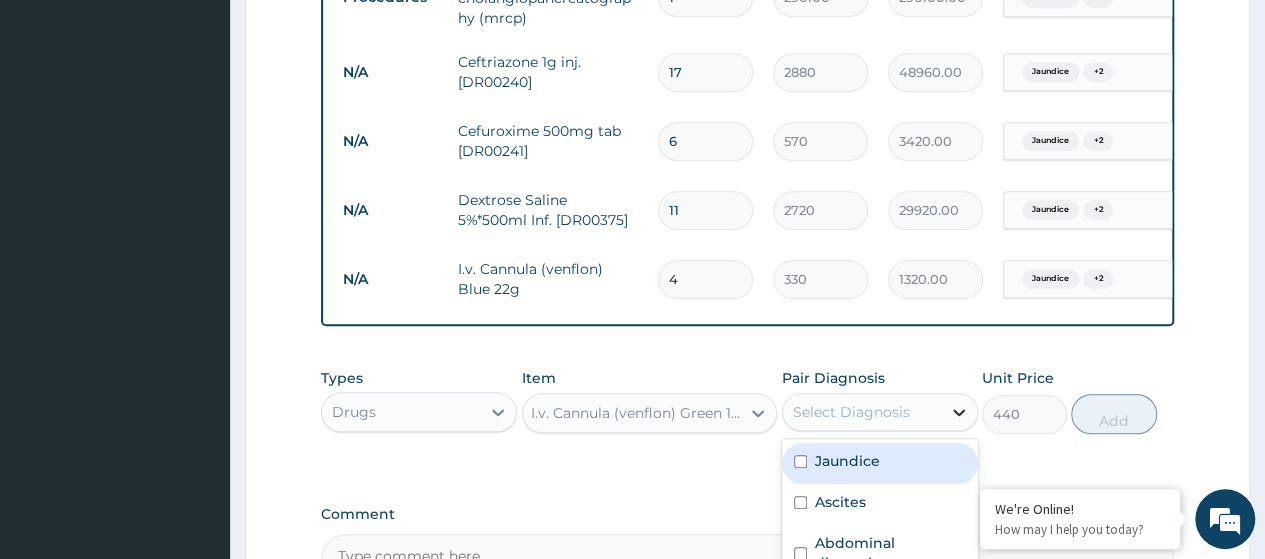 click at bounding box center [959, 412] 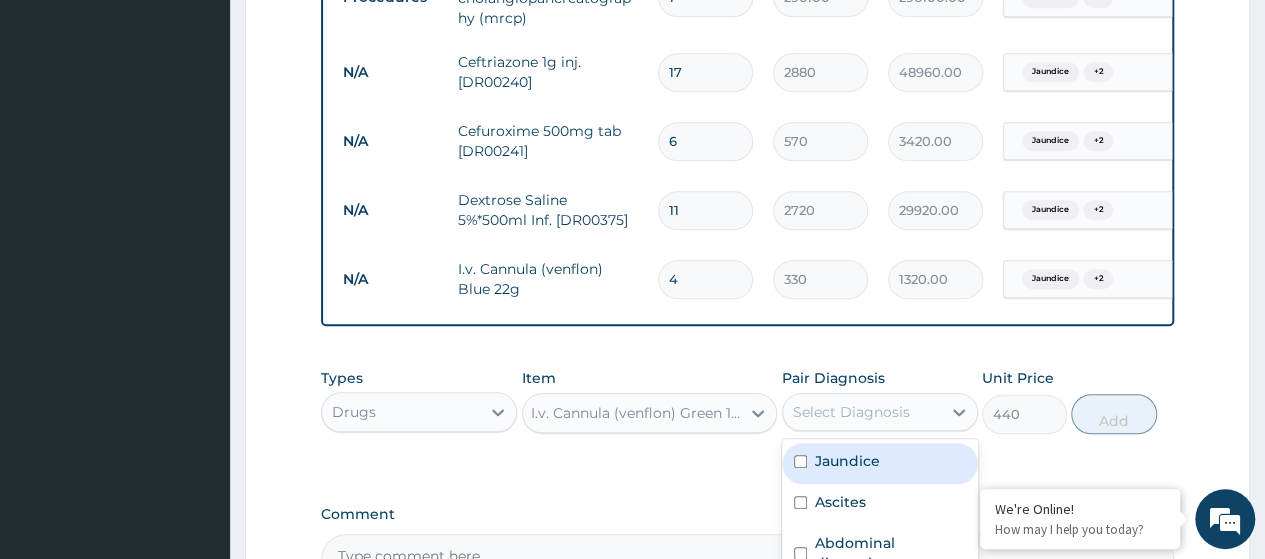 click on "Jaundice" at bounding box center [847, 461] 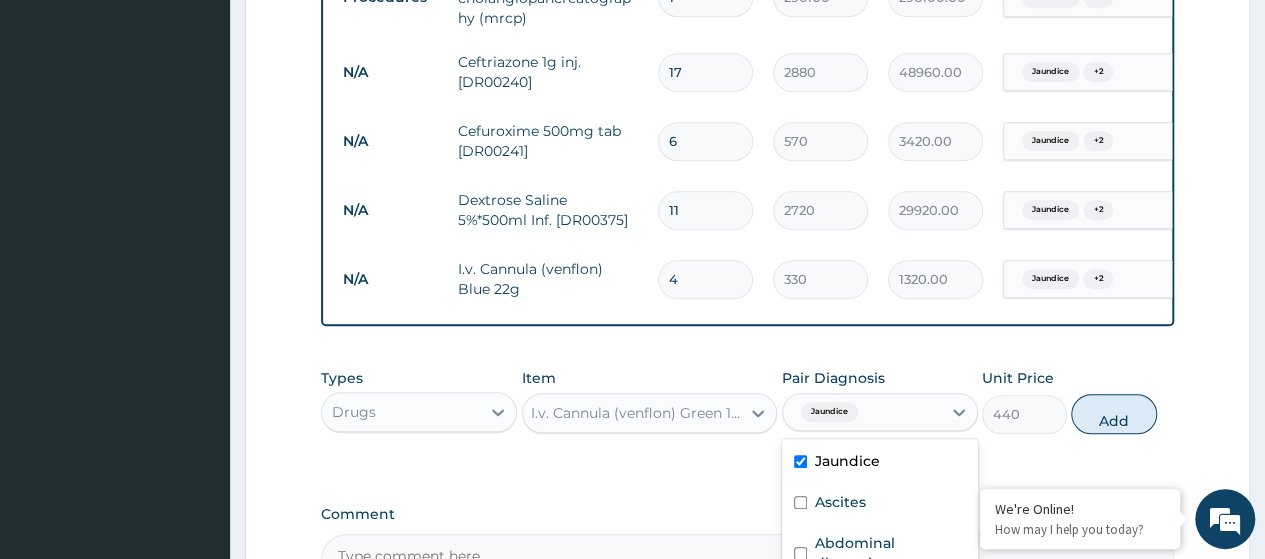 checkbox on "true" 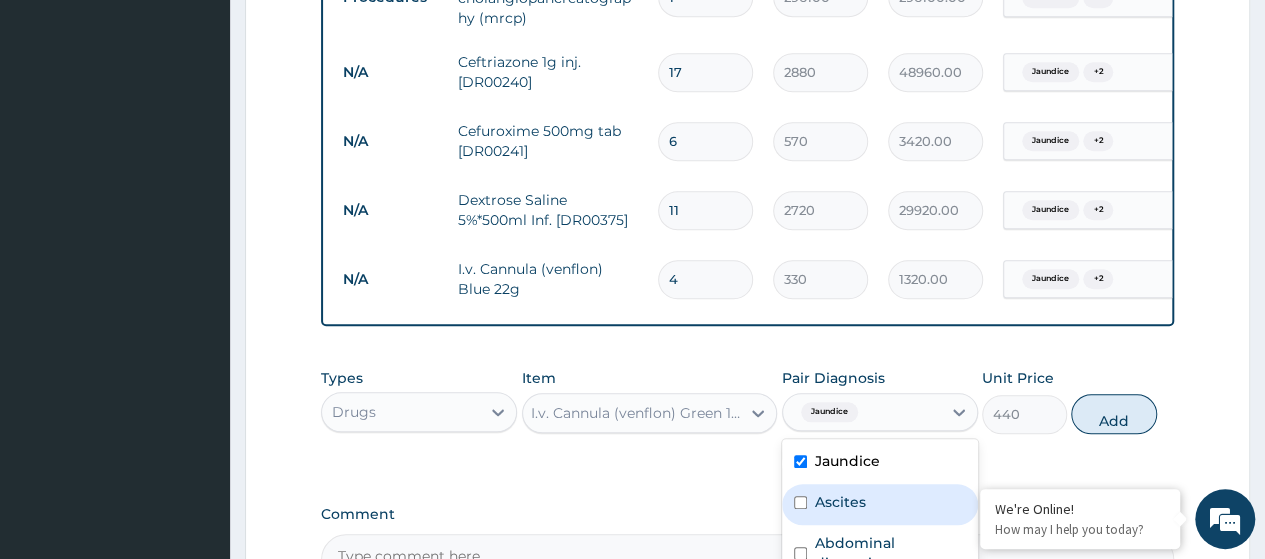 drag, startPoint x: 848, startPoint y: 511, endPoint x: 956, endPoint y: 490, distance: 110.02273 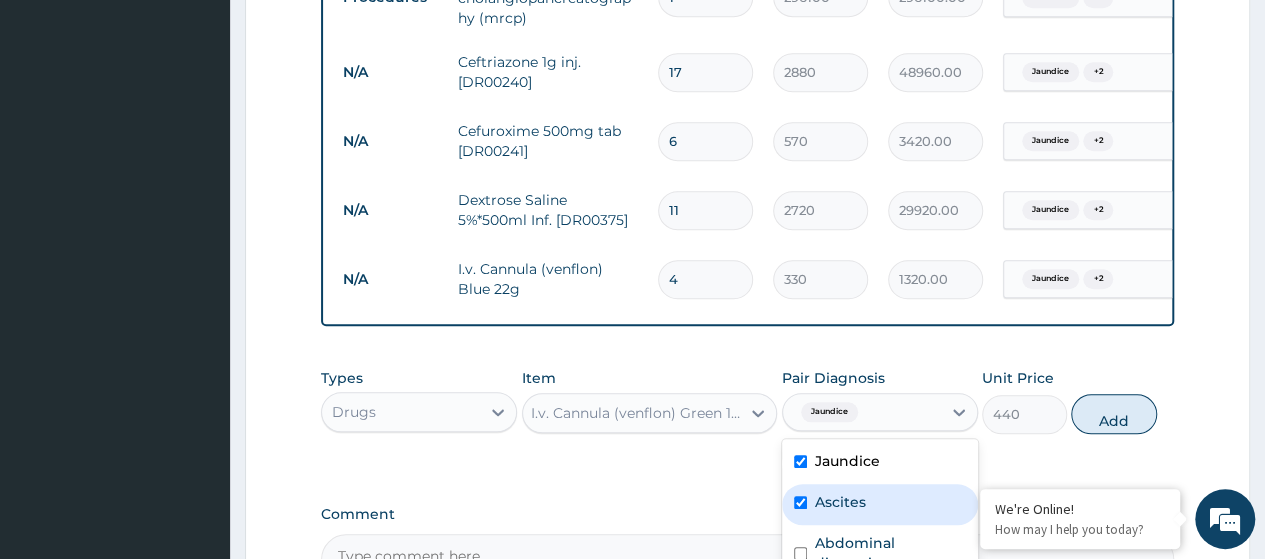 checkbox on "true" 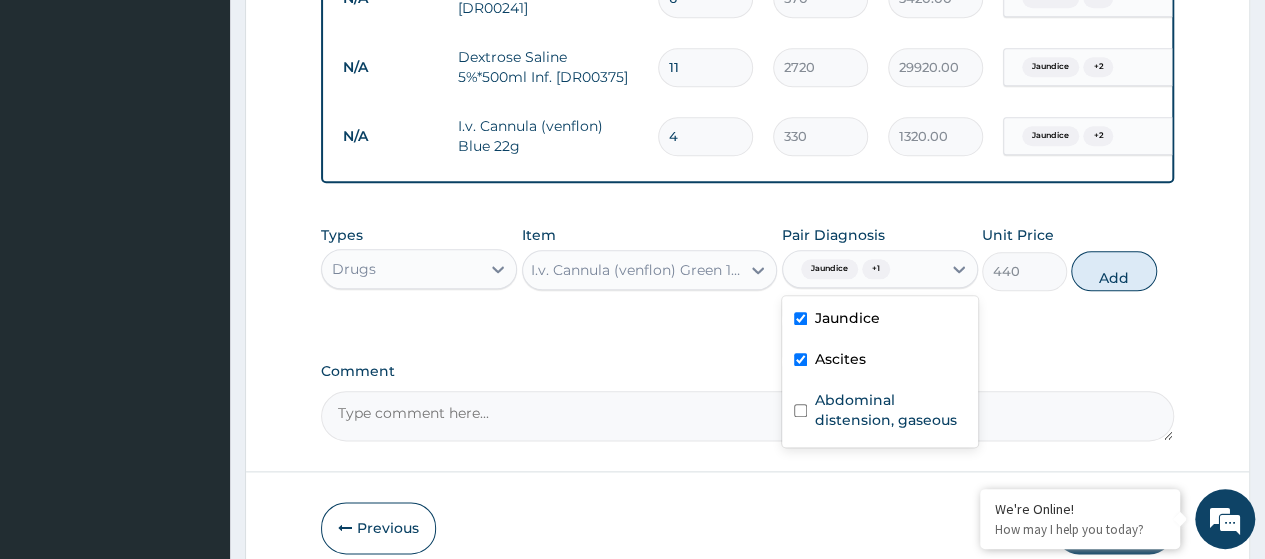 scroll, scrollTop: 1008, scrollLeft: 0, axis: vertical 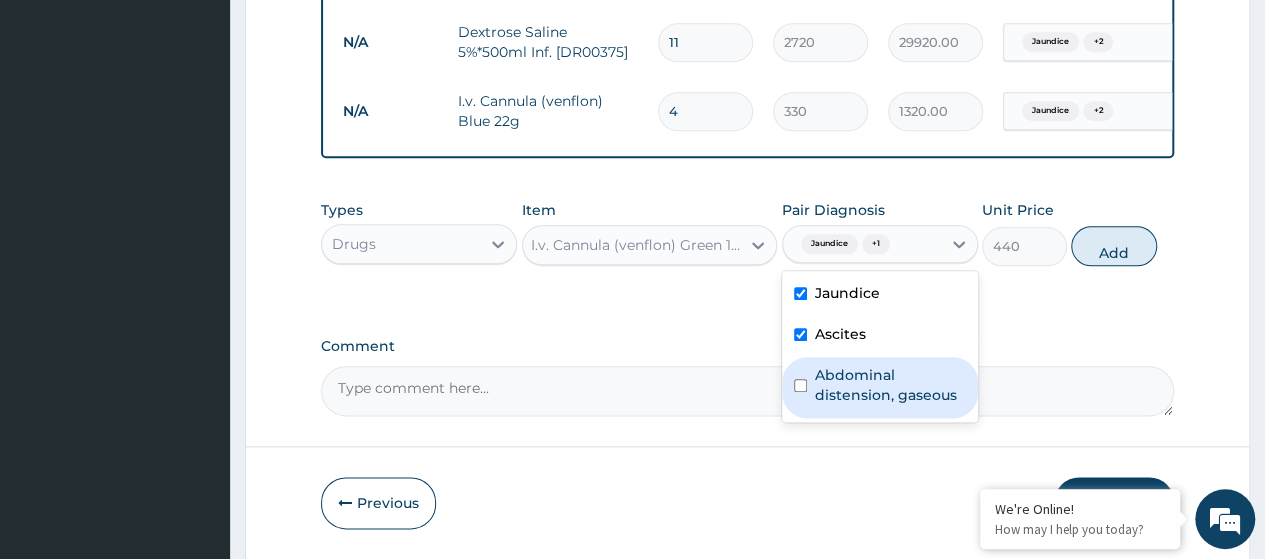 click on "Abdominal distension, gaseous" at bounding box center (890, 385) 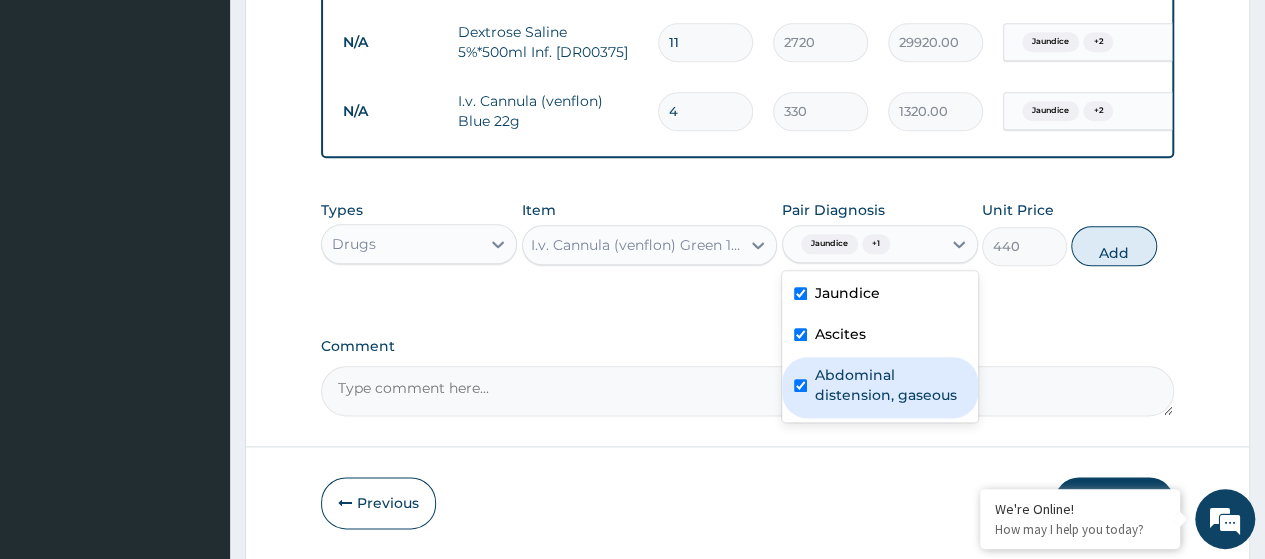 checkbox on "true" 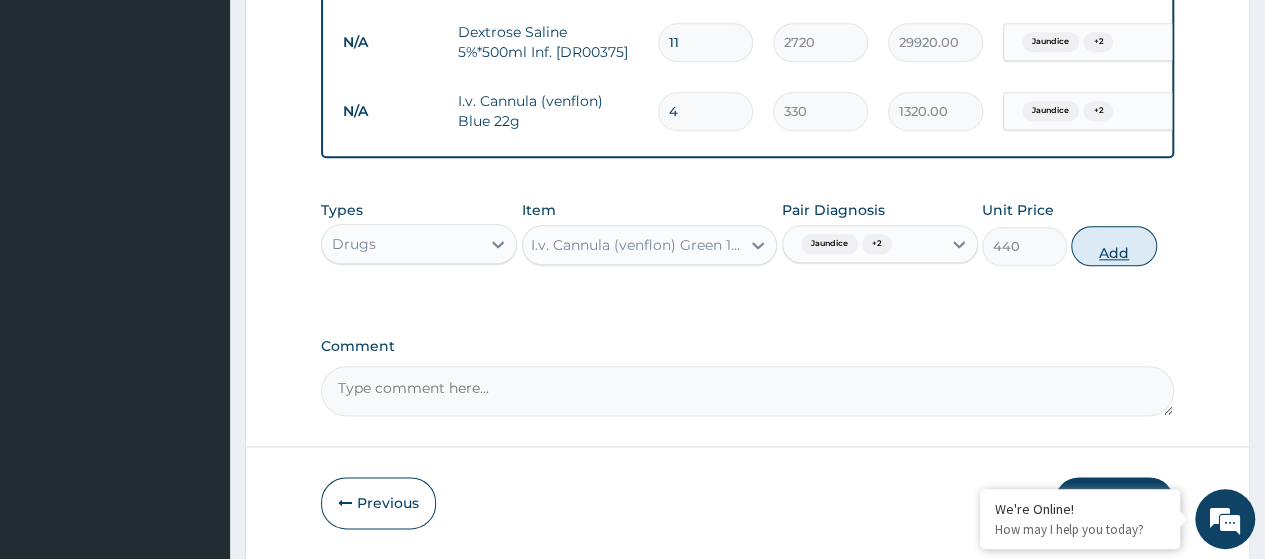 click on "Add" at bounding box center [1113, 246] 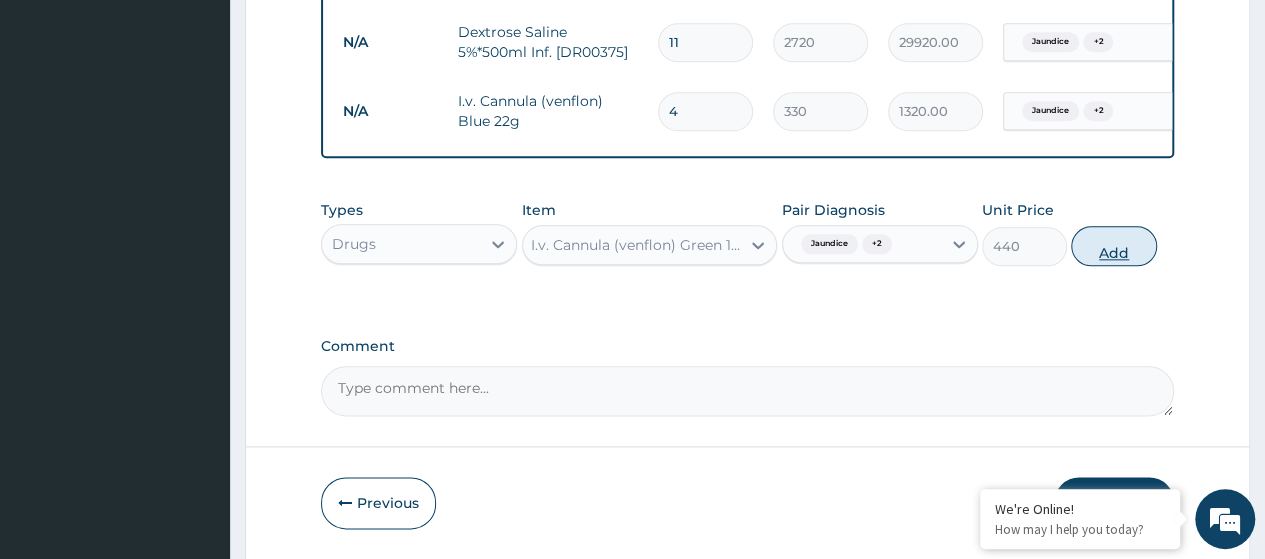 type on "0" 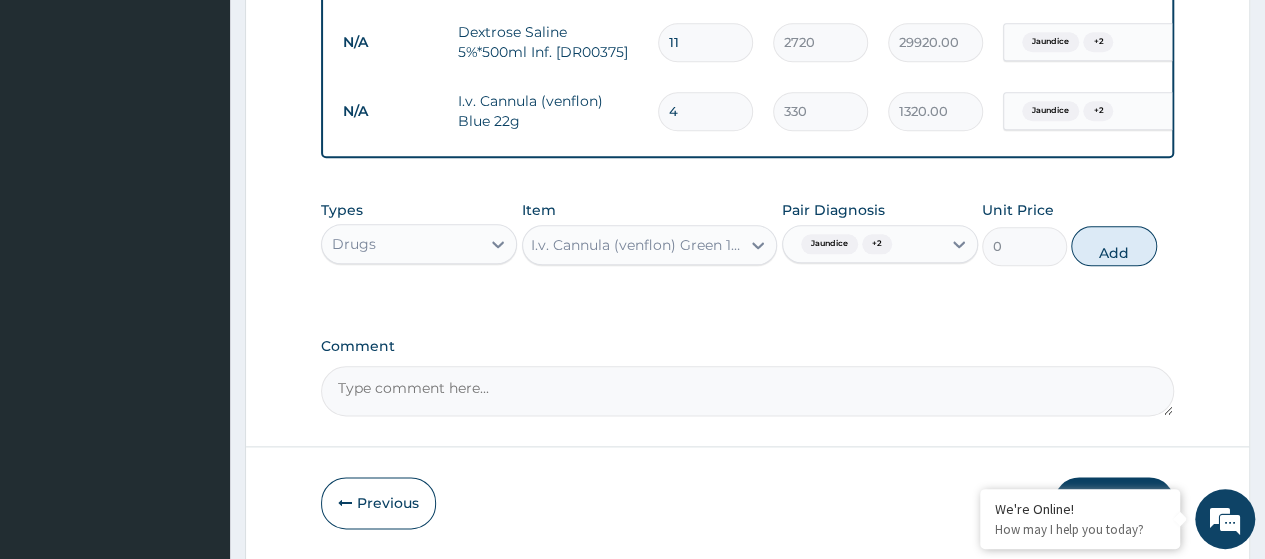 scroll, scrollTop: 0, scrollLeft: 0, axis: both 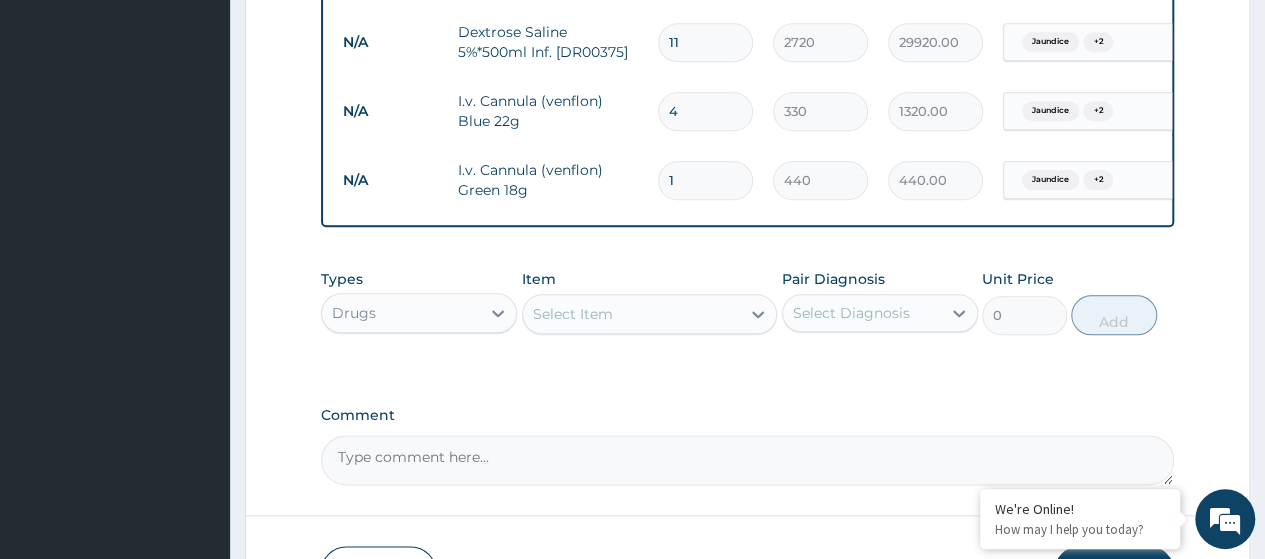 type 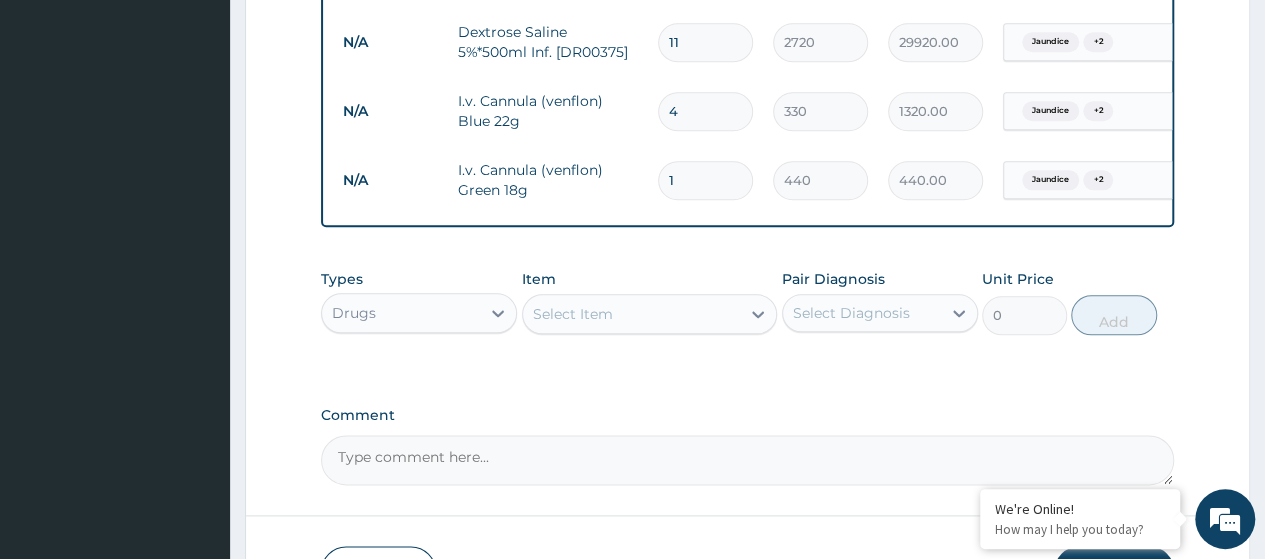 type on "0.00" 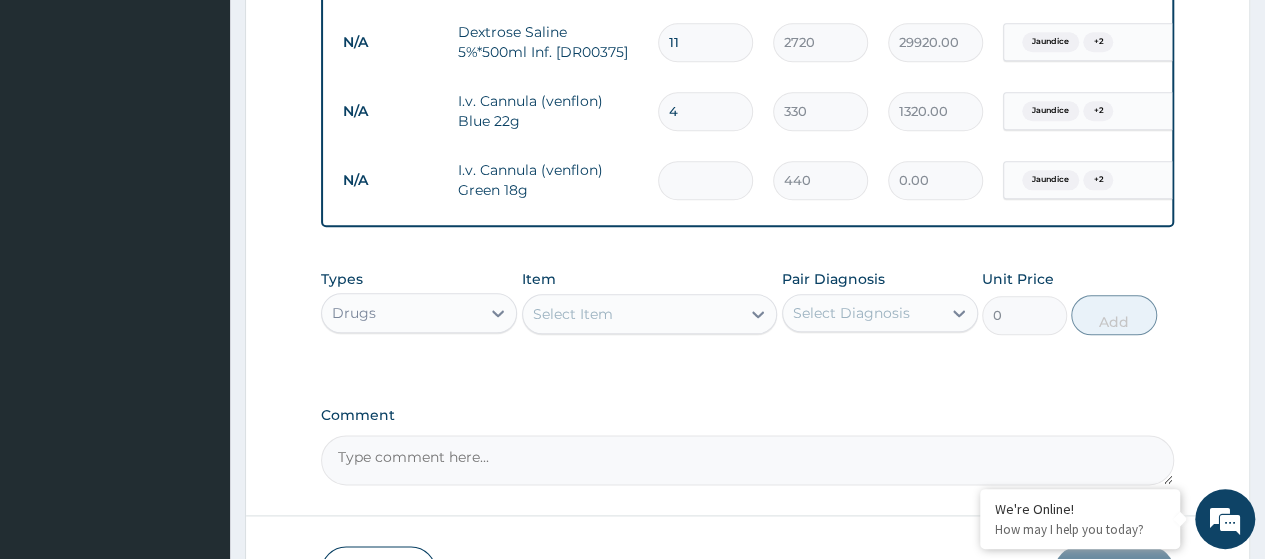 type on "2" 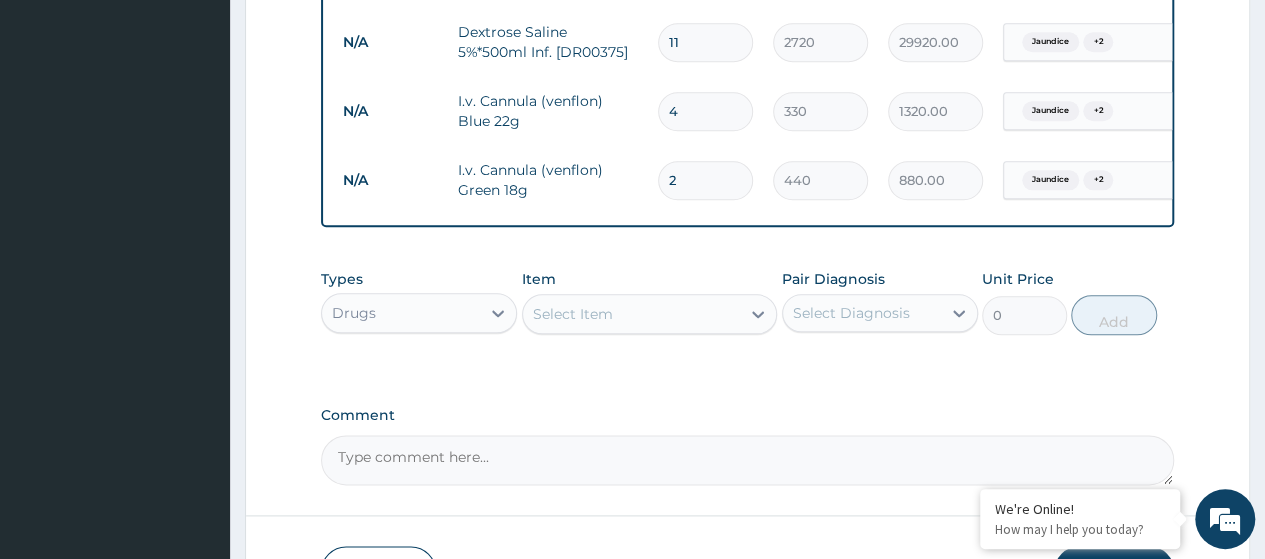 type on "2" 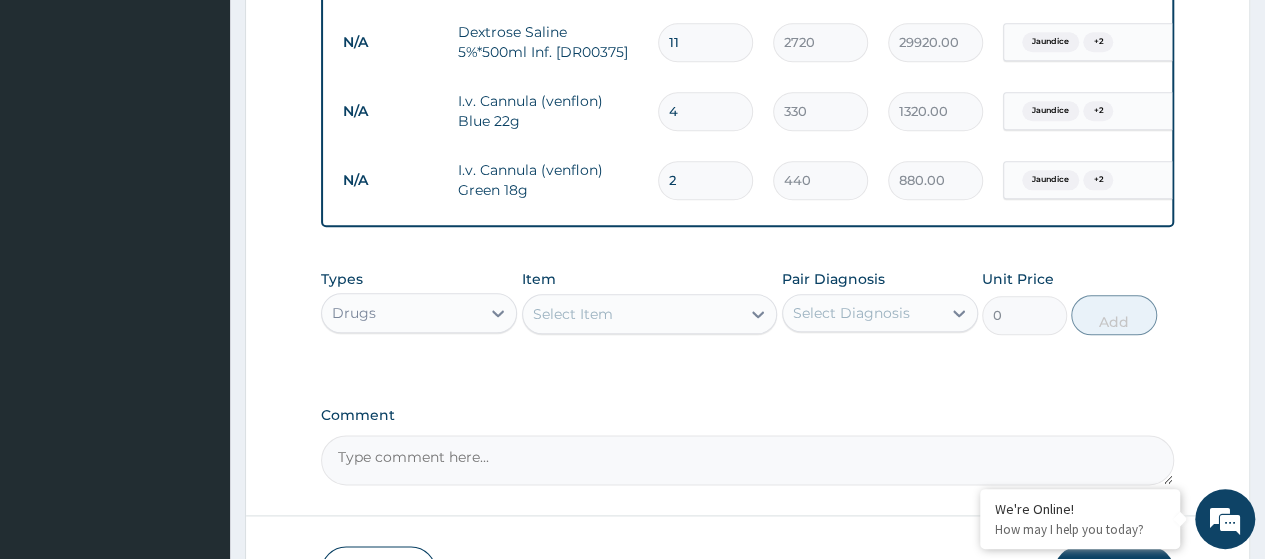 click on "Select Item" at bounding box center [573, 314] 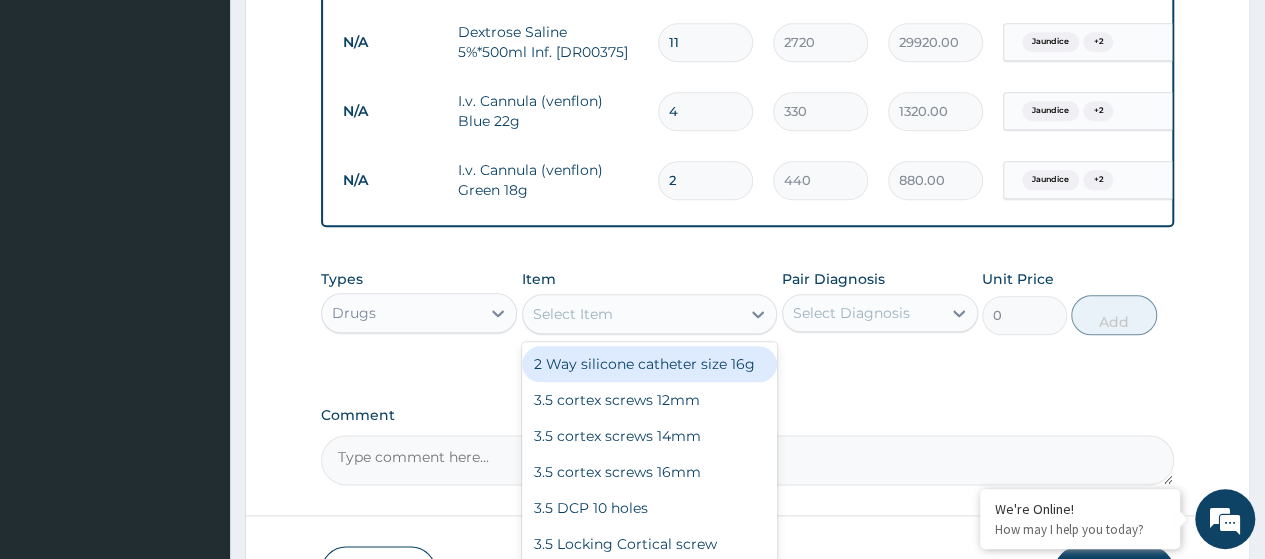 paste on "I.V. Cannula (Venflon) Pink 20G" 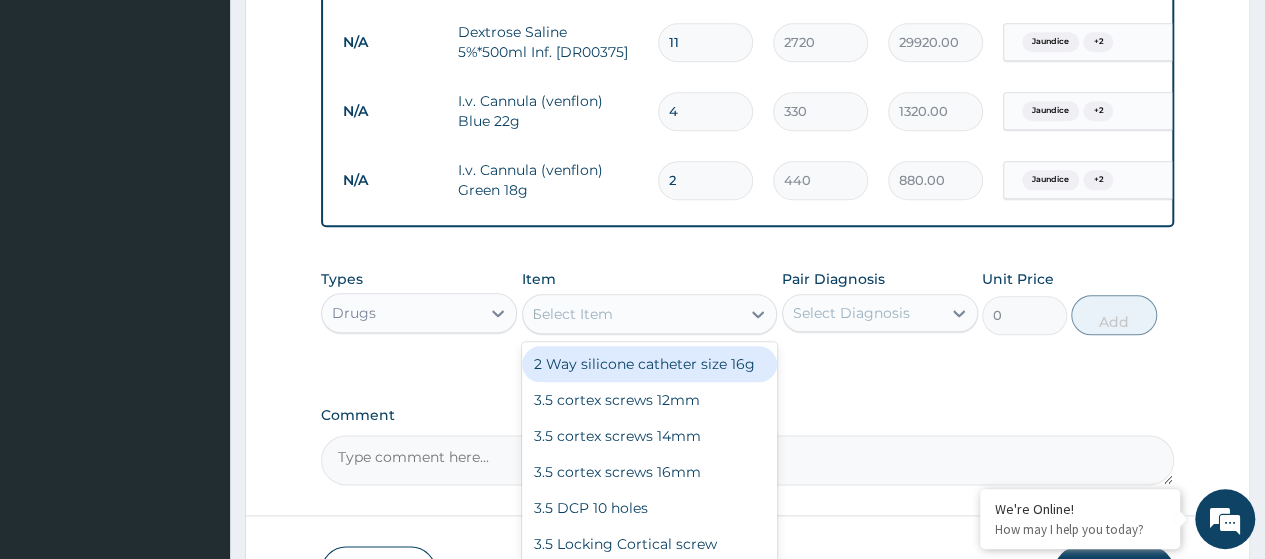 scroll, scrollTop: 0, scrollLeft: 6, axis: horizontal 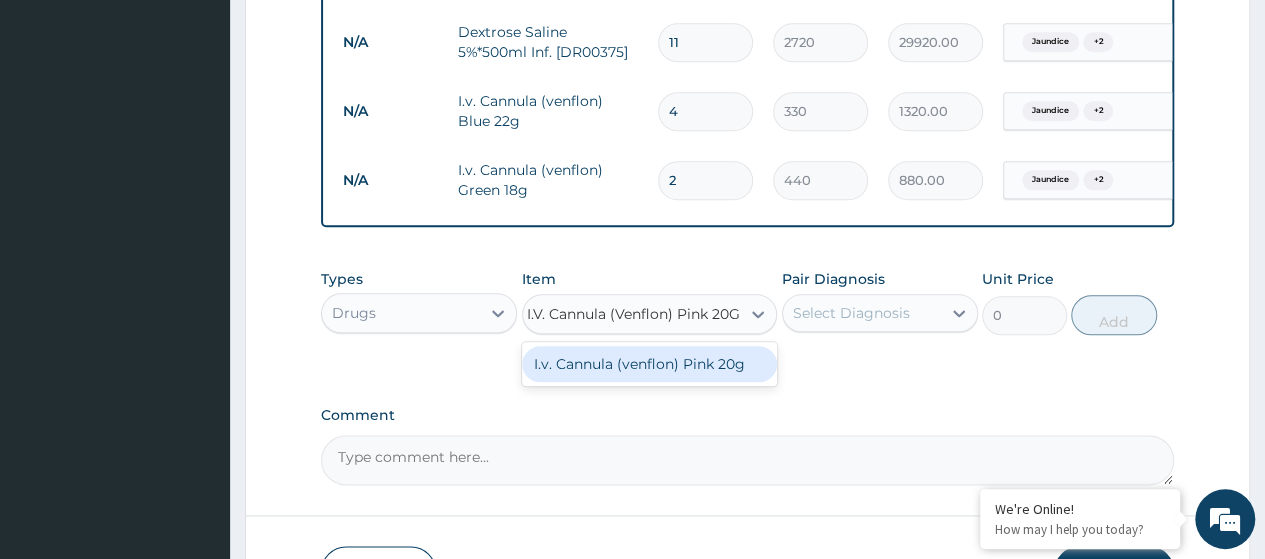 drag, startPoint x: 632, startPoint y: 373, endPoint x: 714, endPoint y: 375, distance: 82.02438 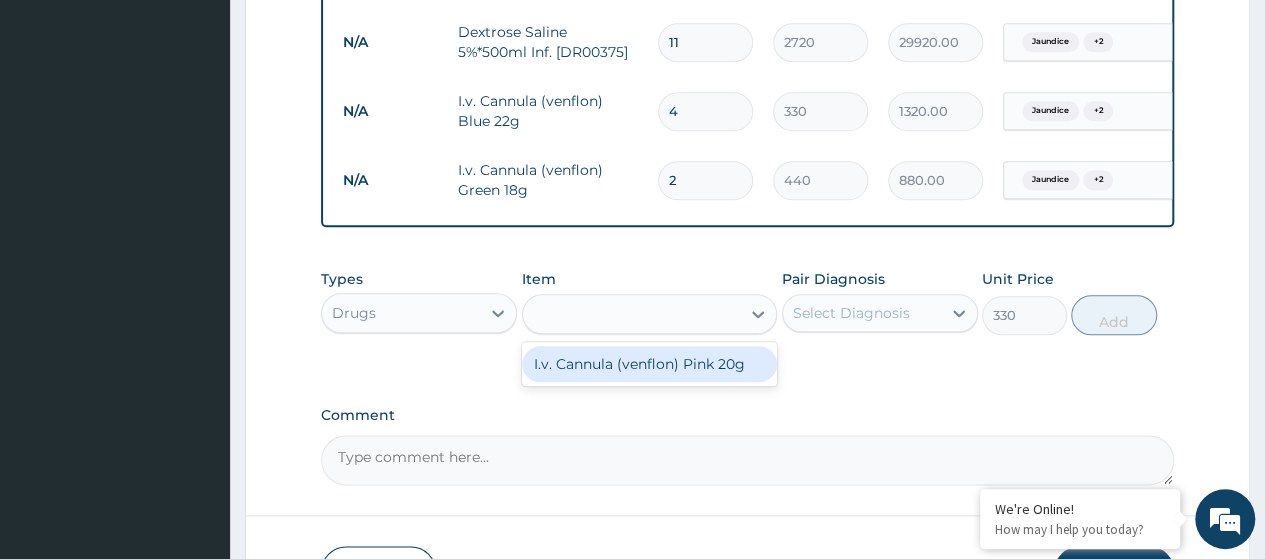 scroll, scrollTop: 0, scrollLeft: 0, axis: both 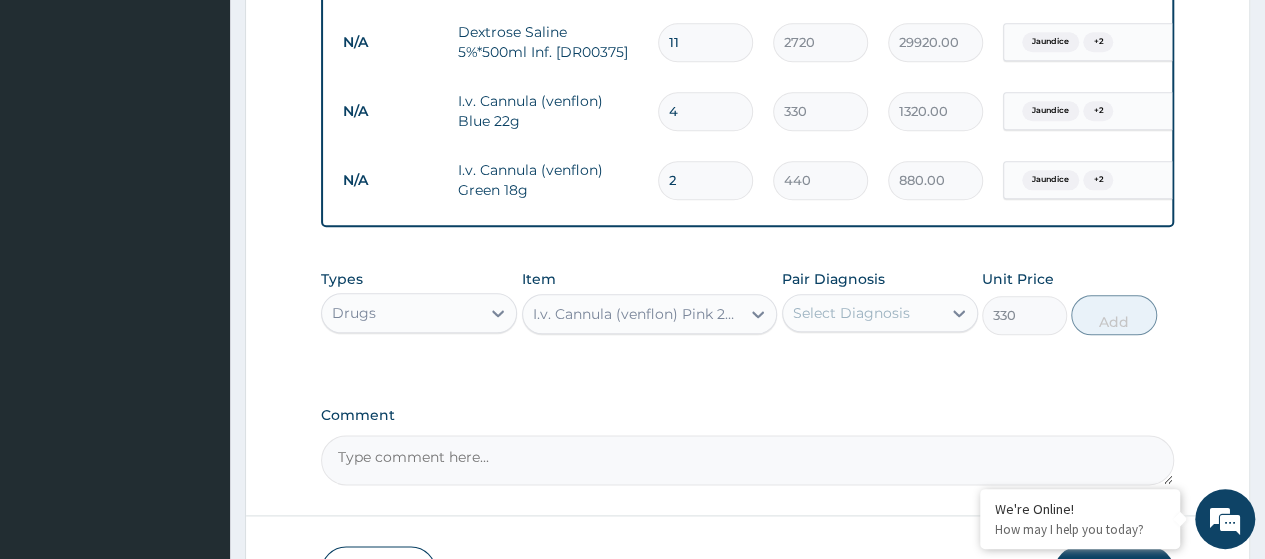 click on "Select Diagnosis" at bounding box center (862, 313) 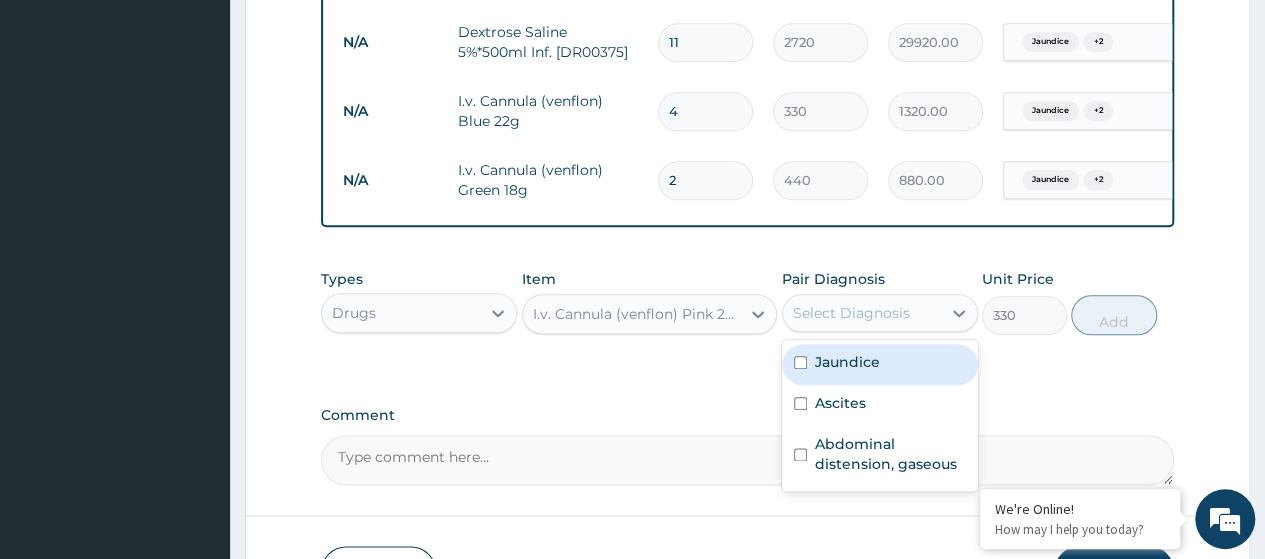 click on "Jaundice" at bounding box center [847, 362] 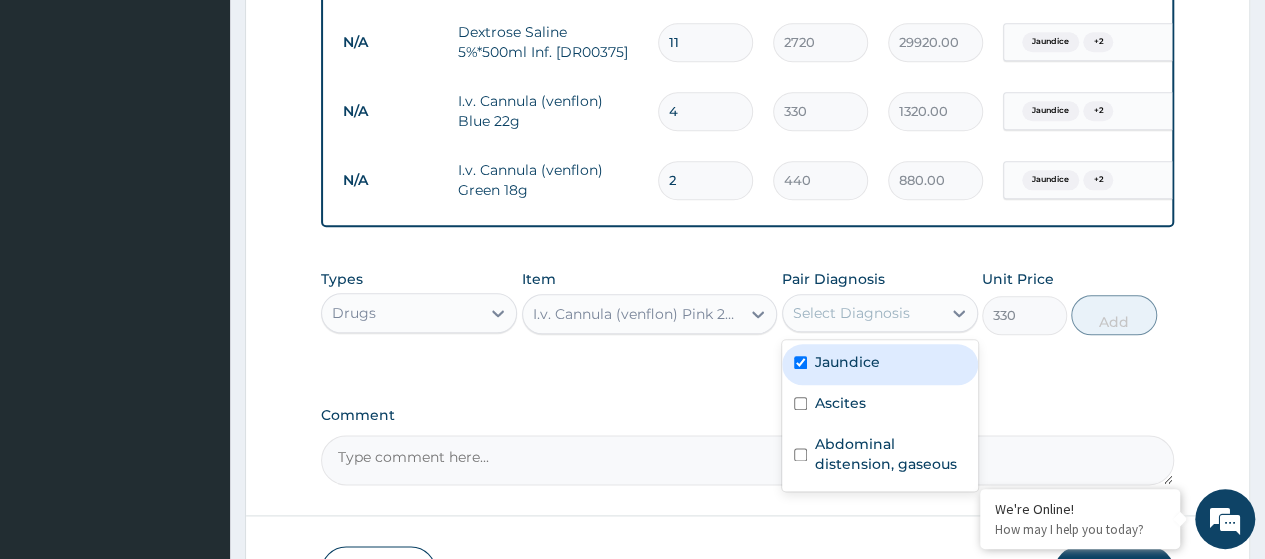 checkbox on "true" 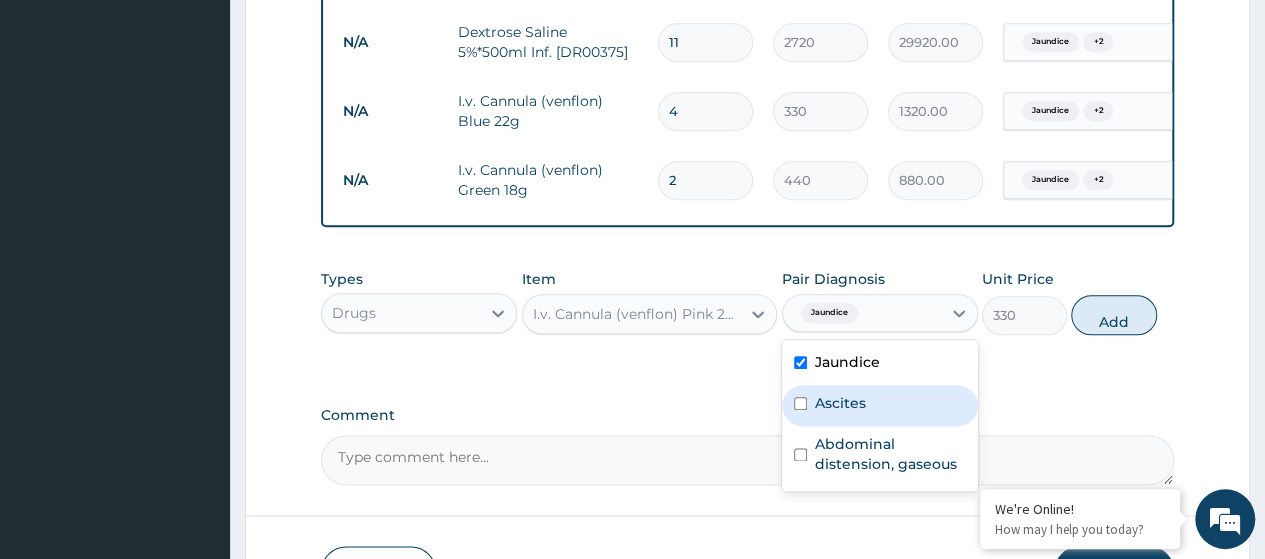 click on "Ascites" at bounding box center [880, 405] 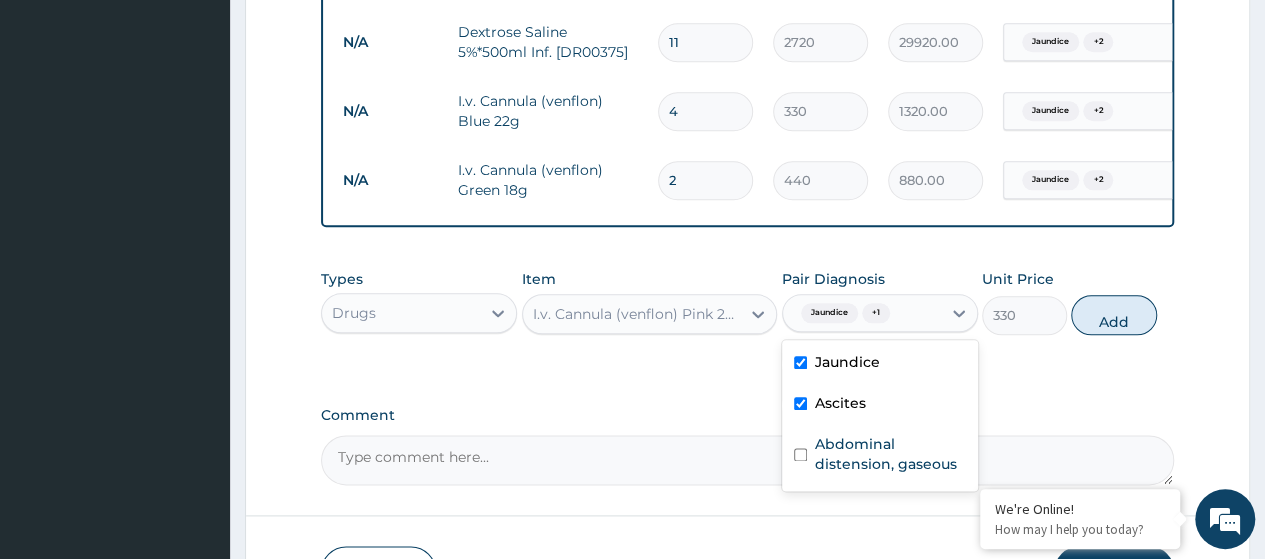 checkbox on "true" 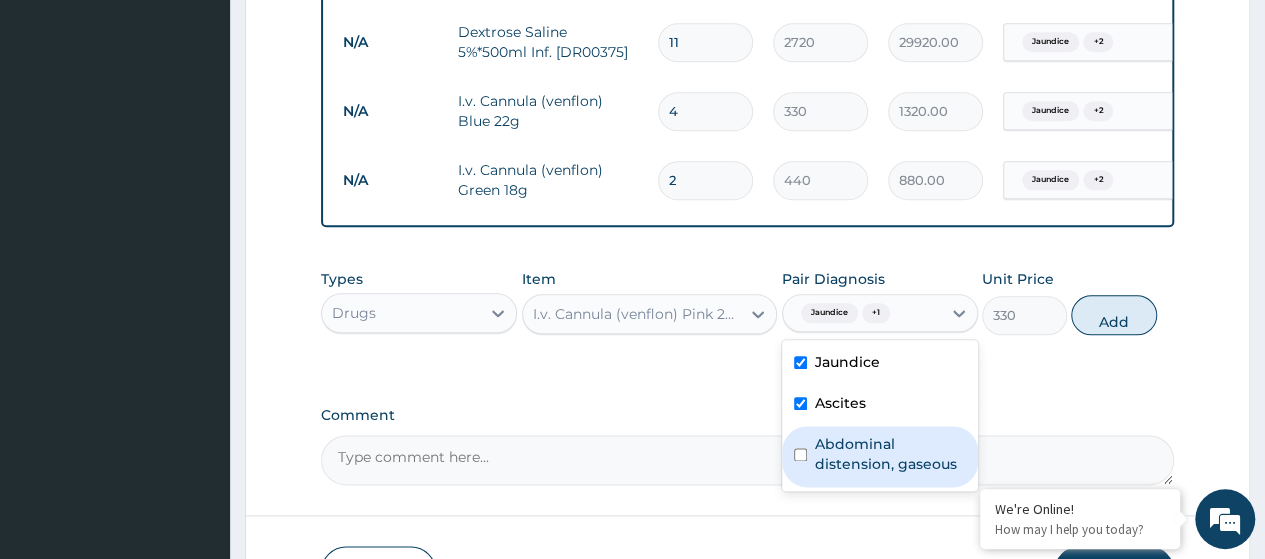 drag, startPoint x: 891, startPoint y: 483, endPoint x: 1230, endPoint y: 384, distance: 353.16003 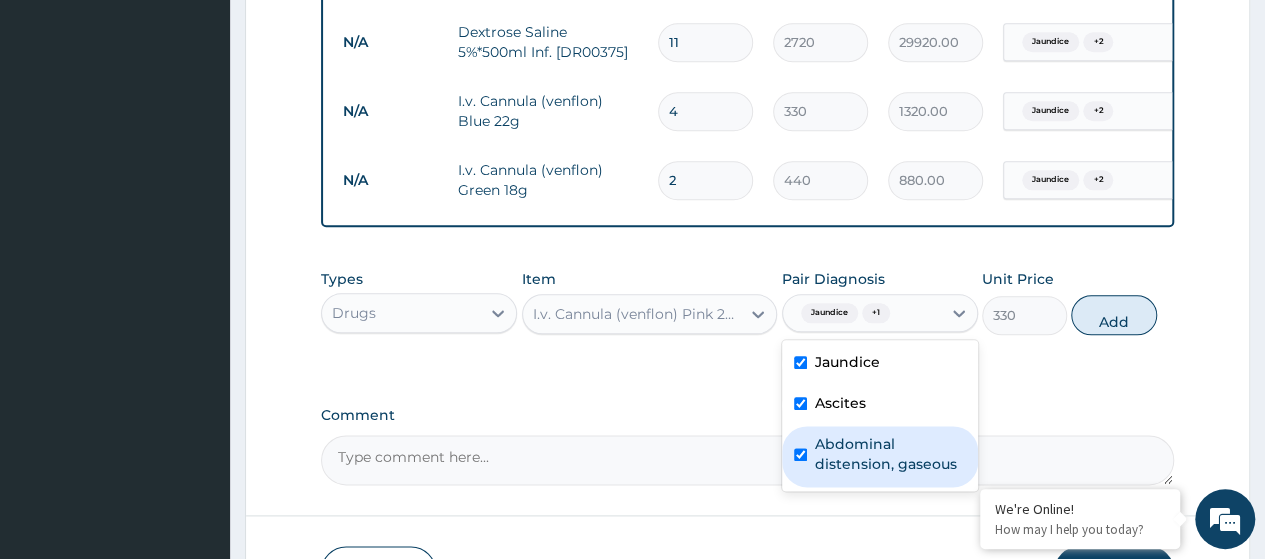 checkbox on "true" 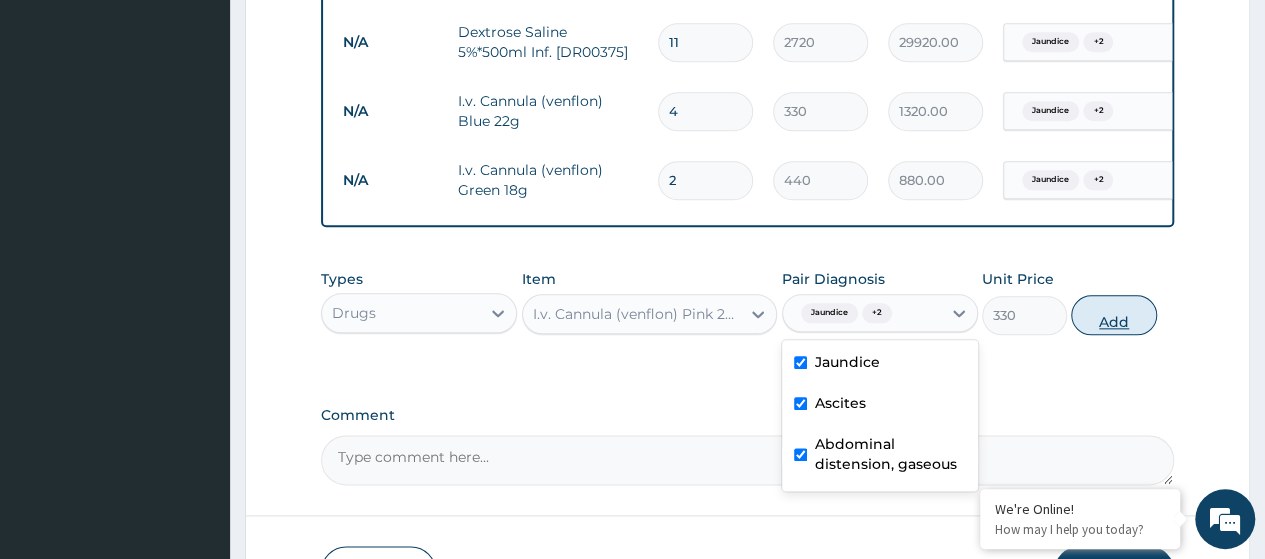 click on "Add" at bounding box center (1113, 315) 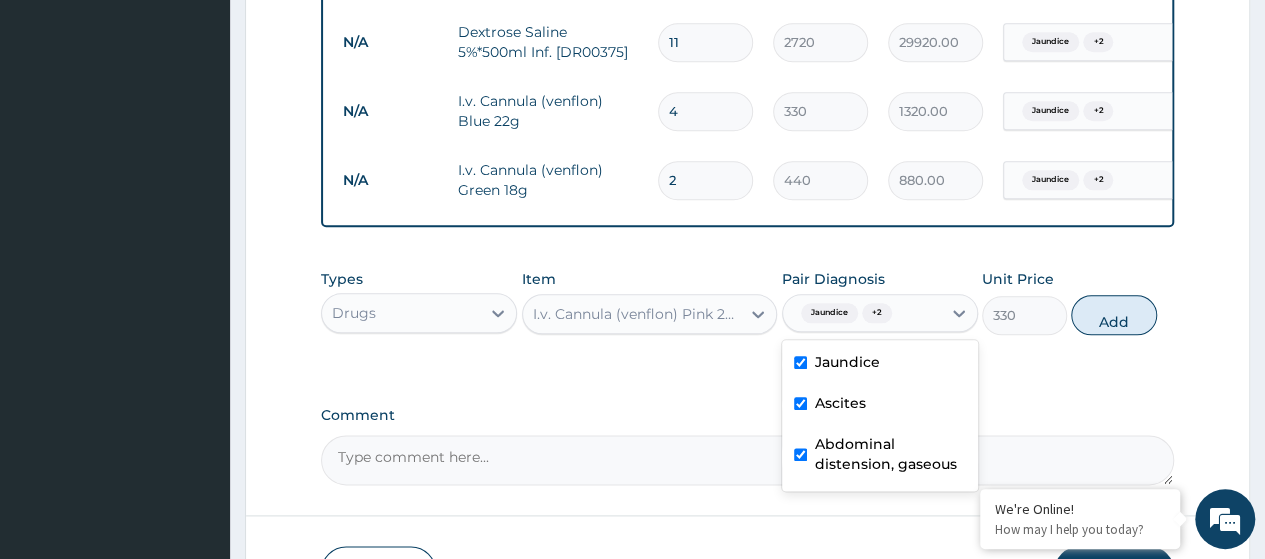 type on "0" 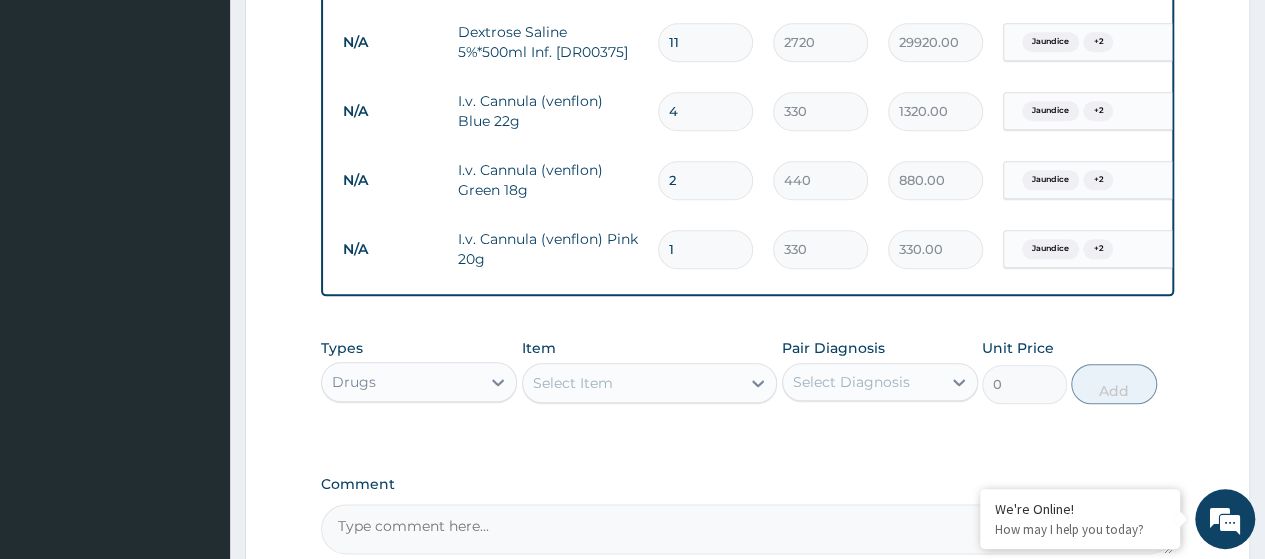 scroll, scrollTop: 0, scrollLeft: 0, axis: both 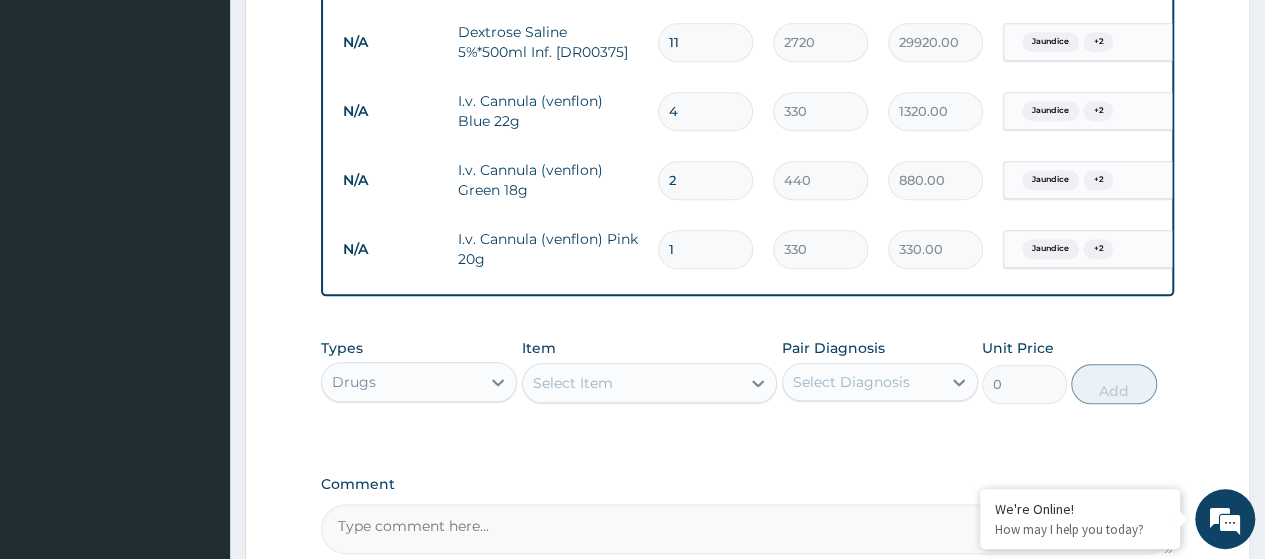 type 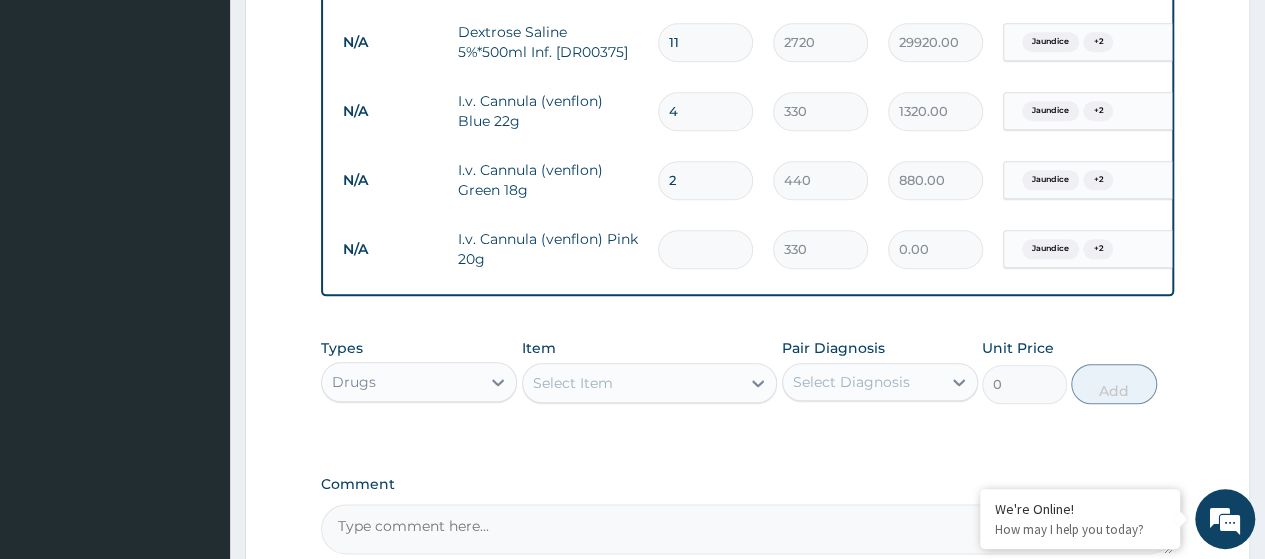 type on "4" 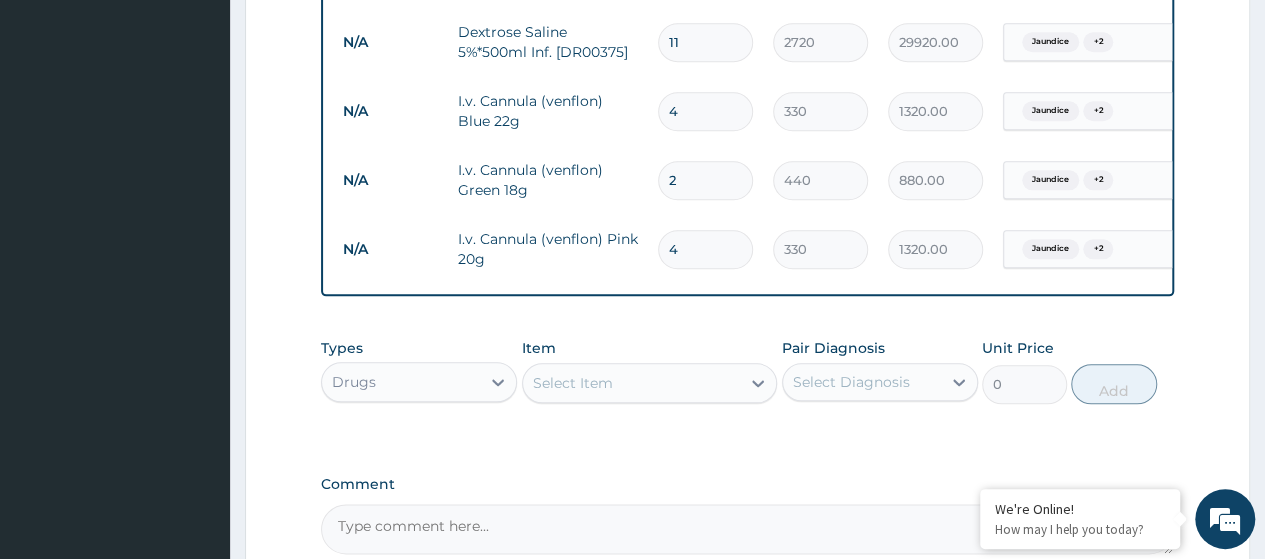 type on "4" 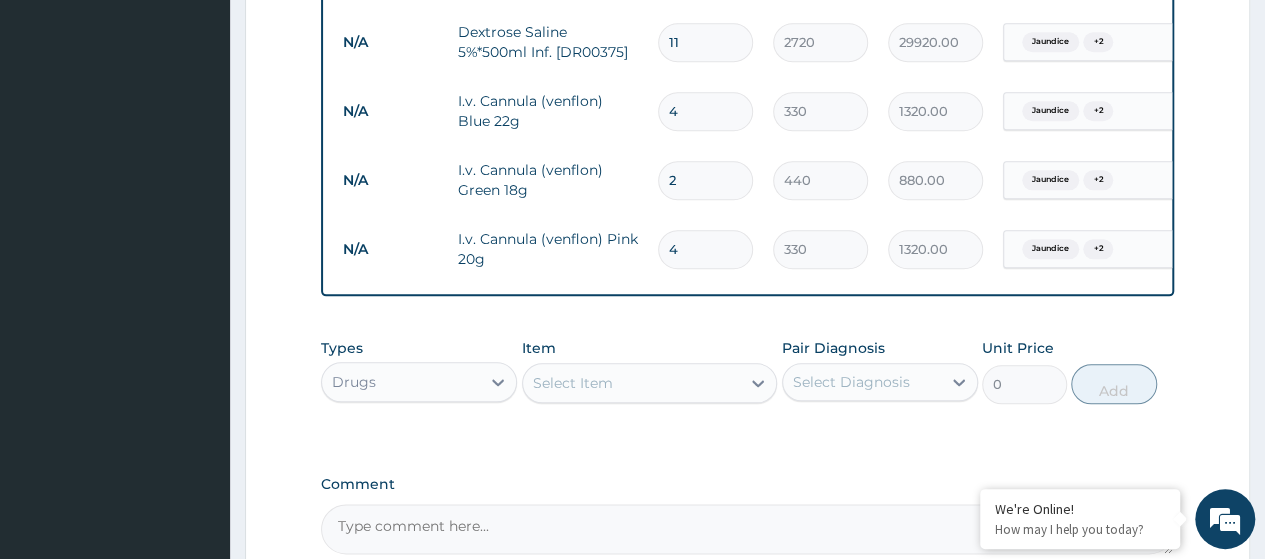 click on "Select Item" at bounding box center [573, 383] 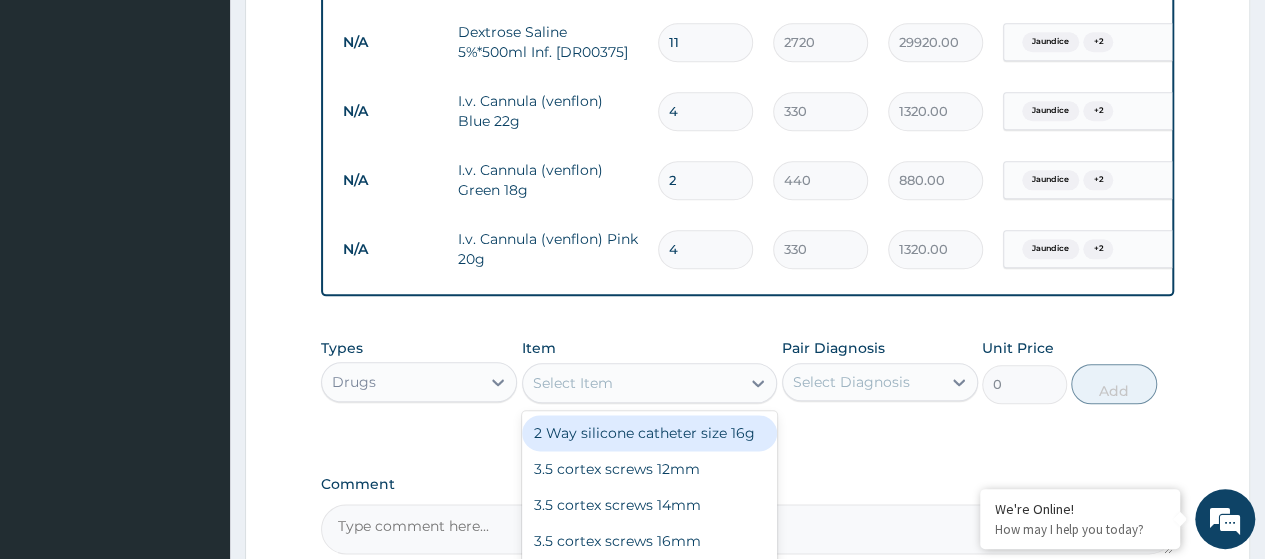 paste on "I.V.Cannular (Venflon) Grey" 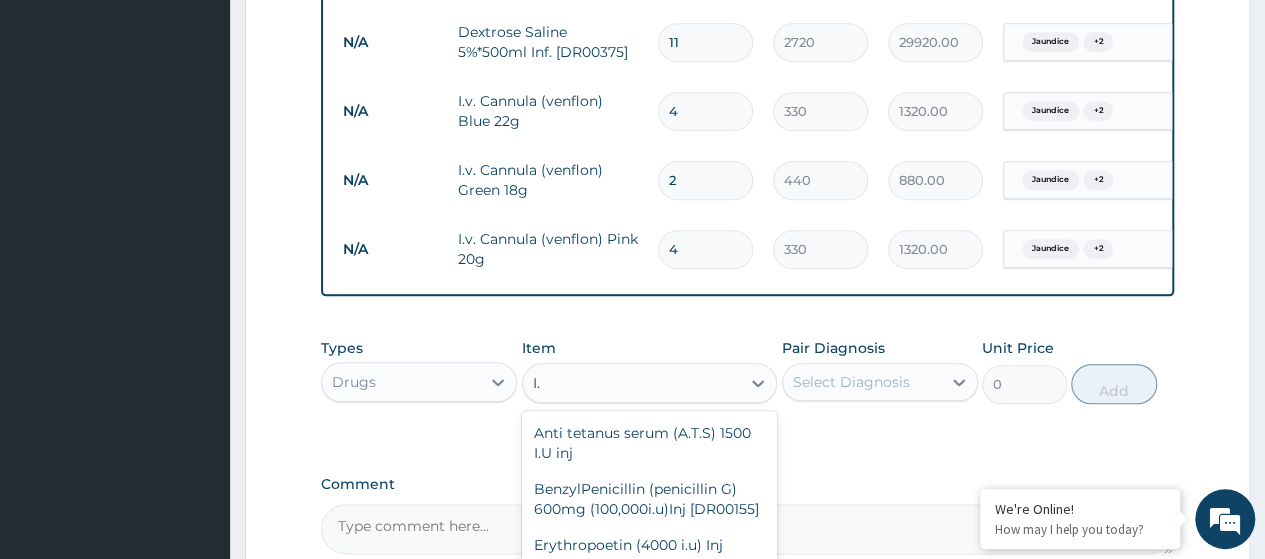 type on "I" 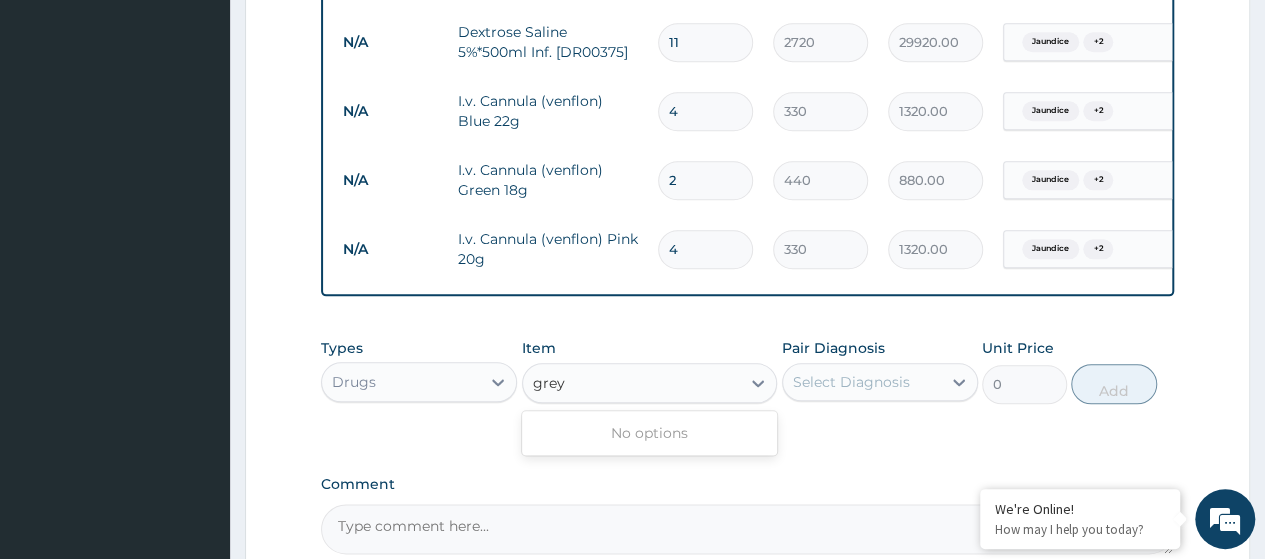 type on "grey" 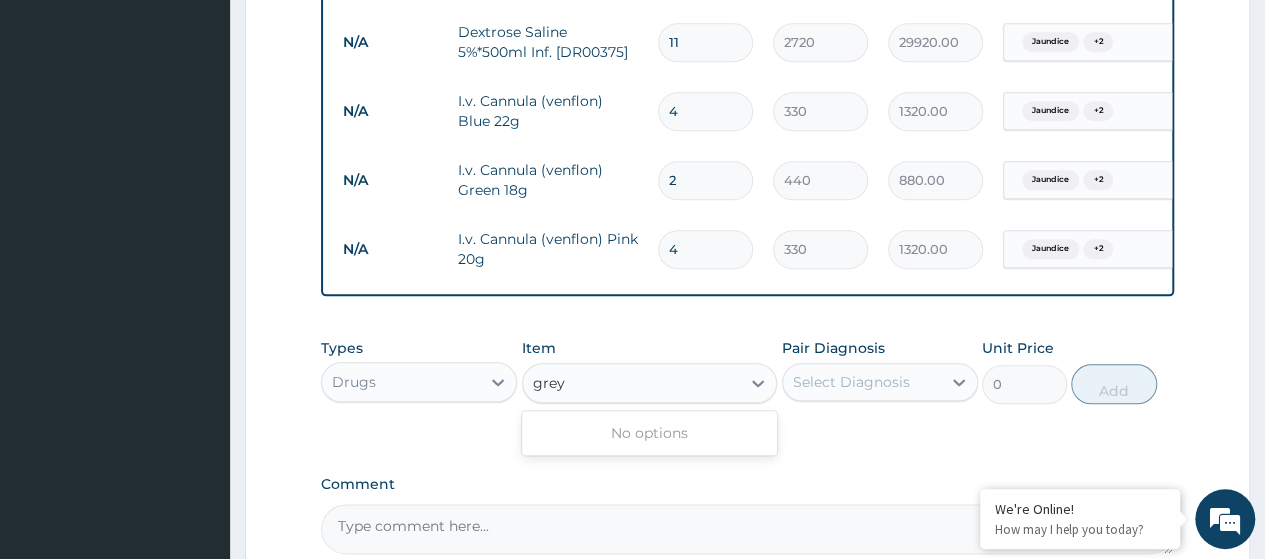 type 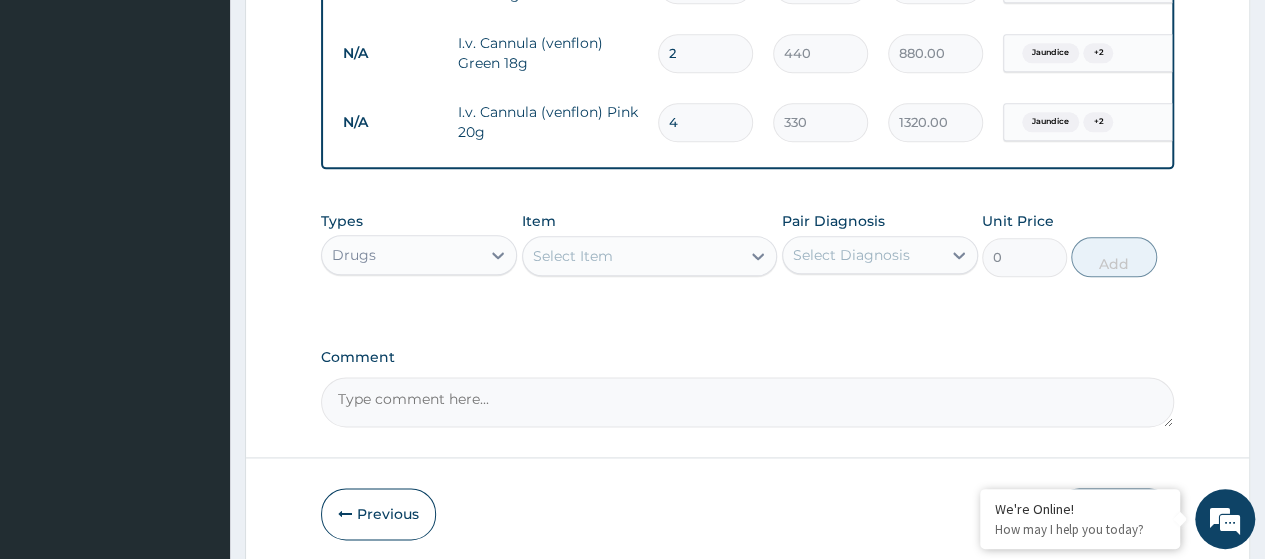 scroll, scrollTop: 1139, scrollLeft: 0, axis: vertical 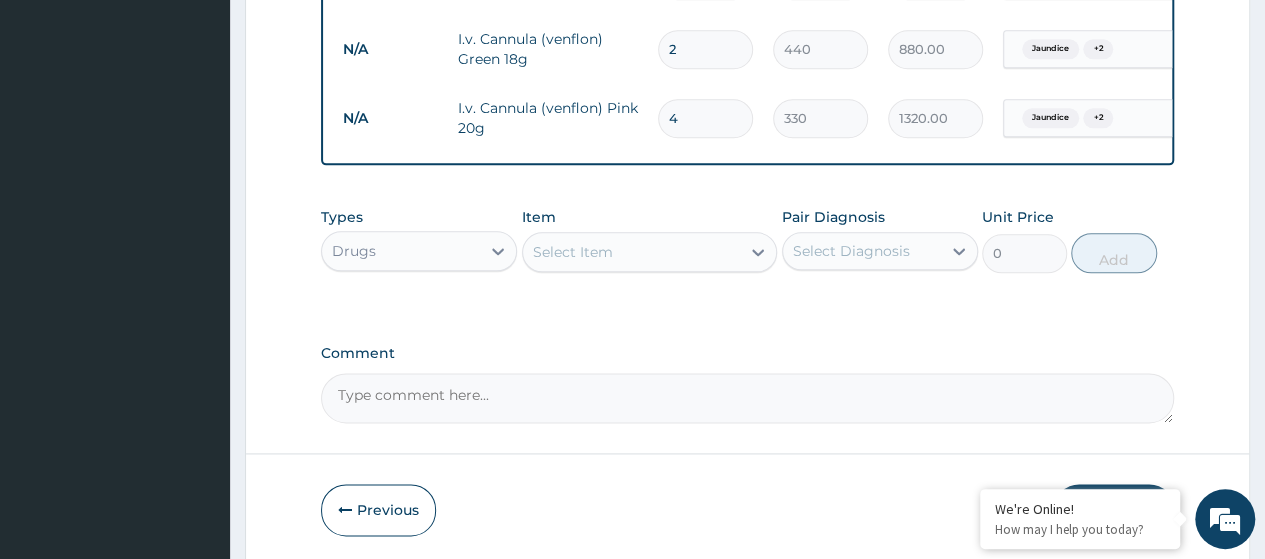click on "Comment" at bounding box center (747, 398) 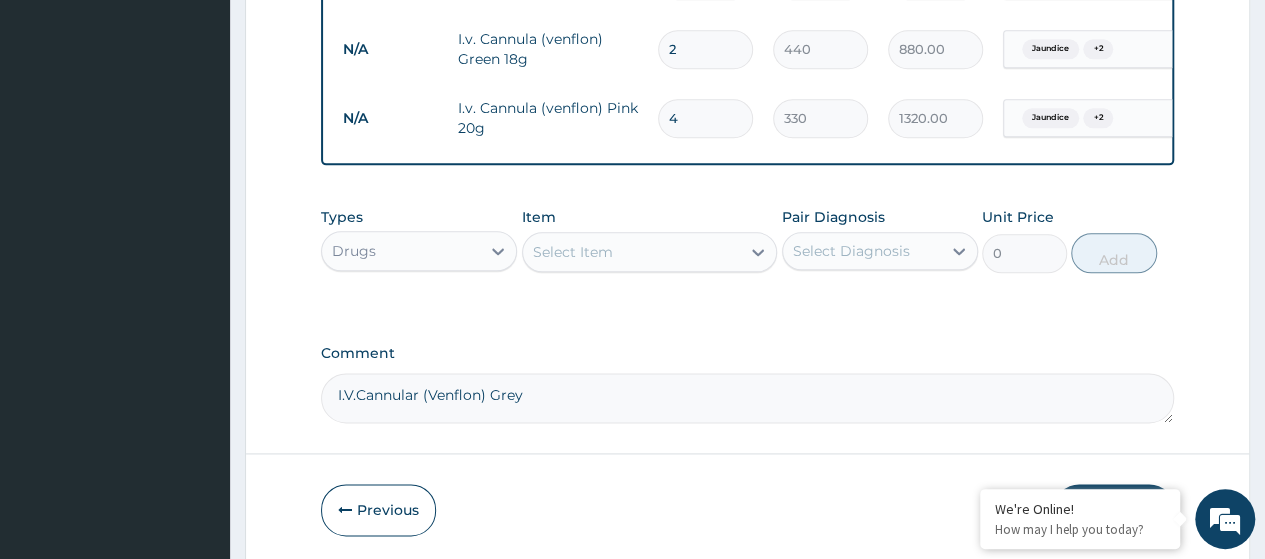 click on "I.V.Cannular (Venflon) Grey" at bounding box center [747, 398] 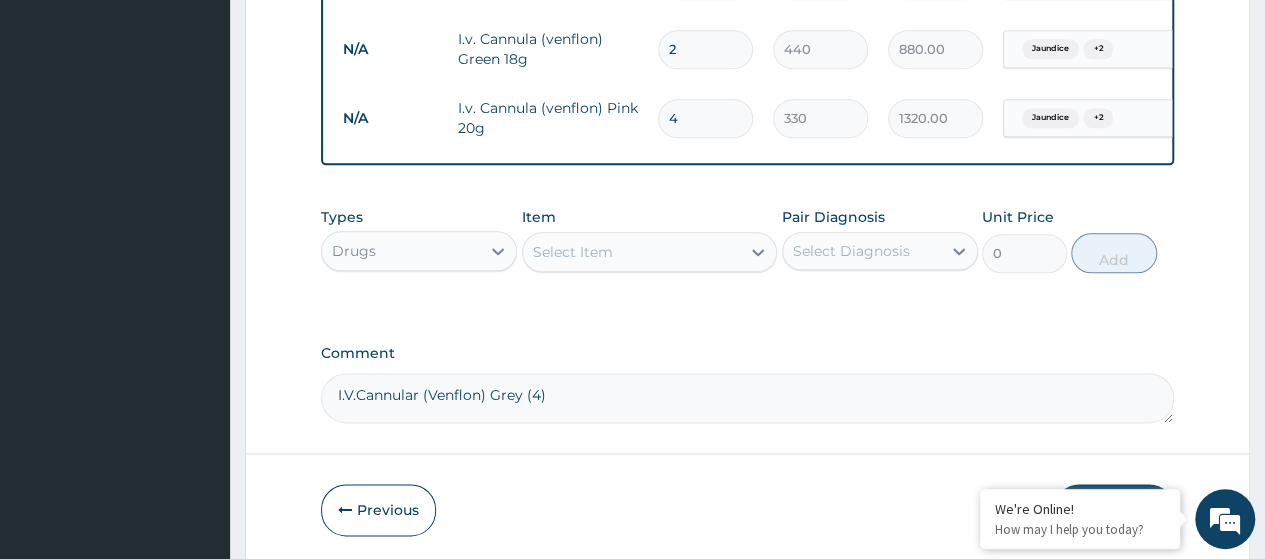 click on "I.V.Cannular (Venflon) Grey (4)" at bounding box center [747, 398] 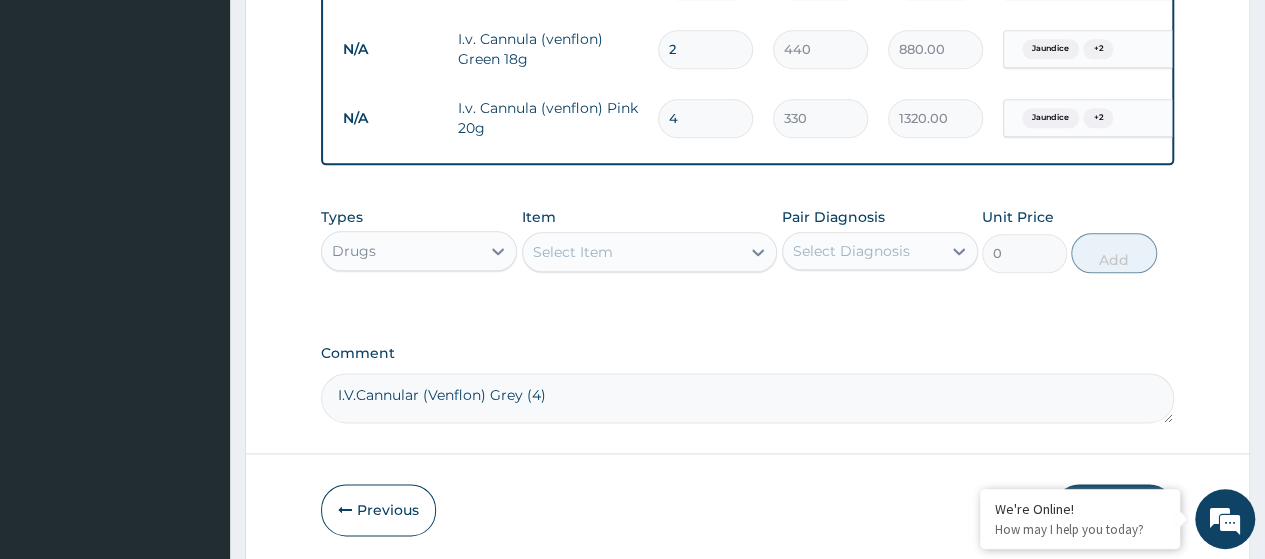 paste on "1,366.16" 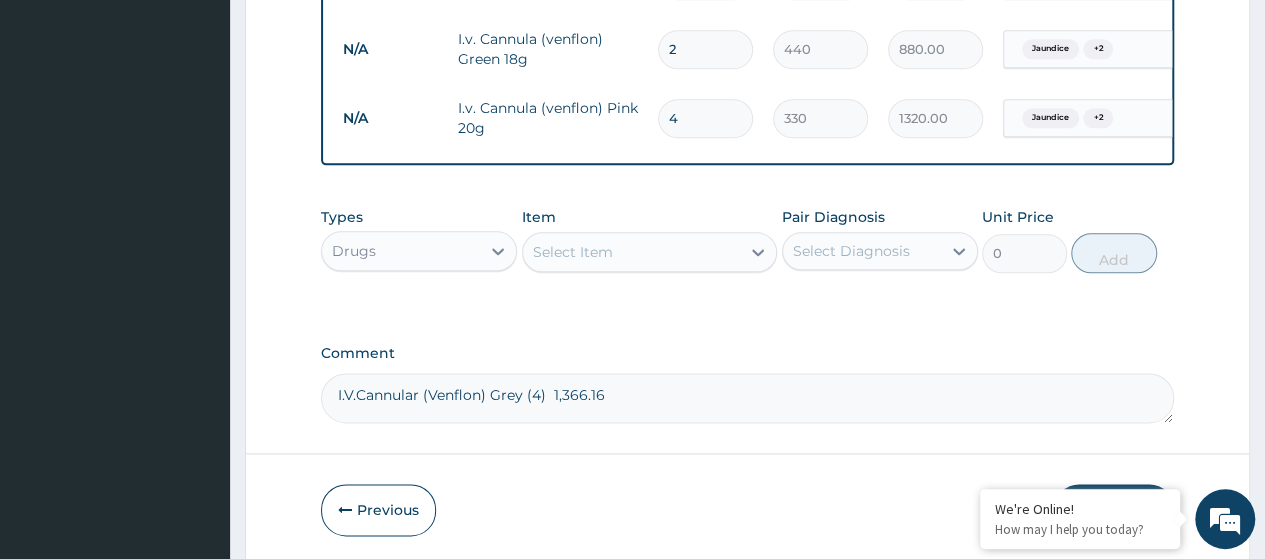type on "I.V.Cannular (Venflon) Grey (4)  1,366.16" 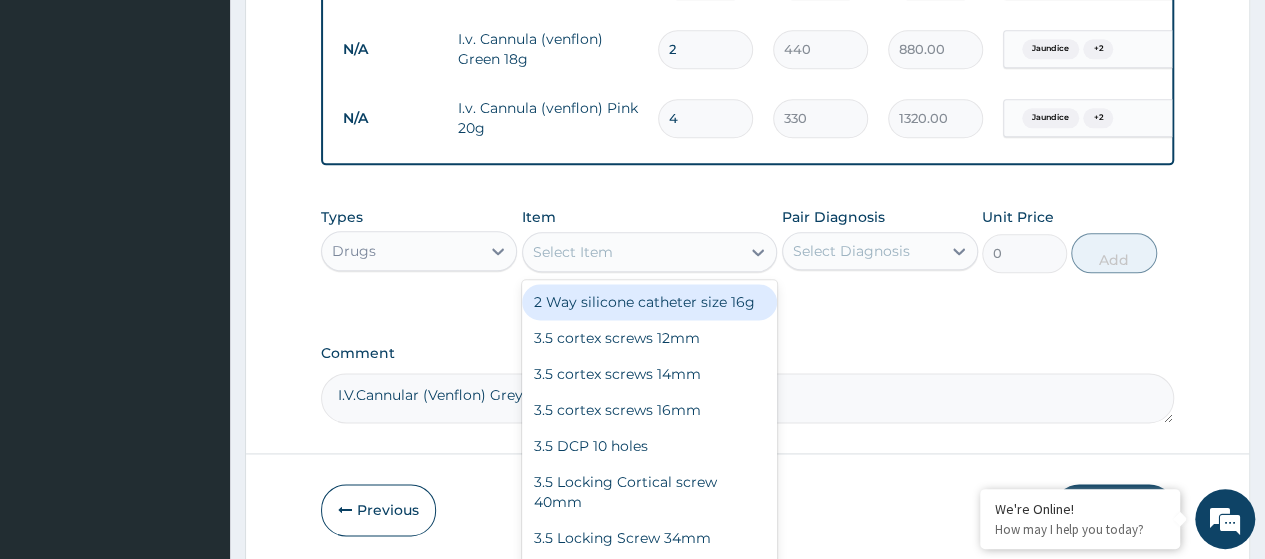 paste on "Infusion Giving Set" 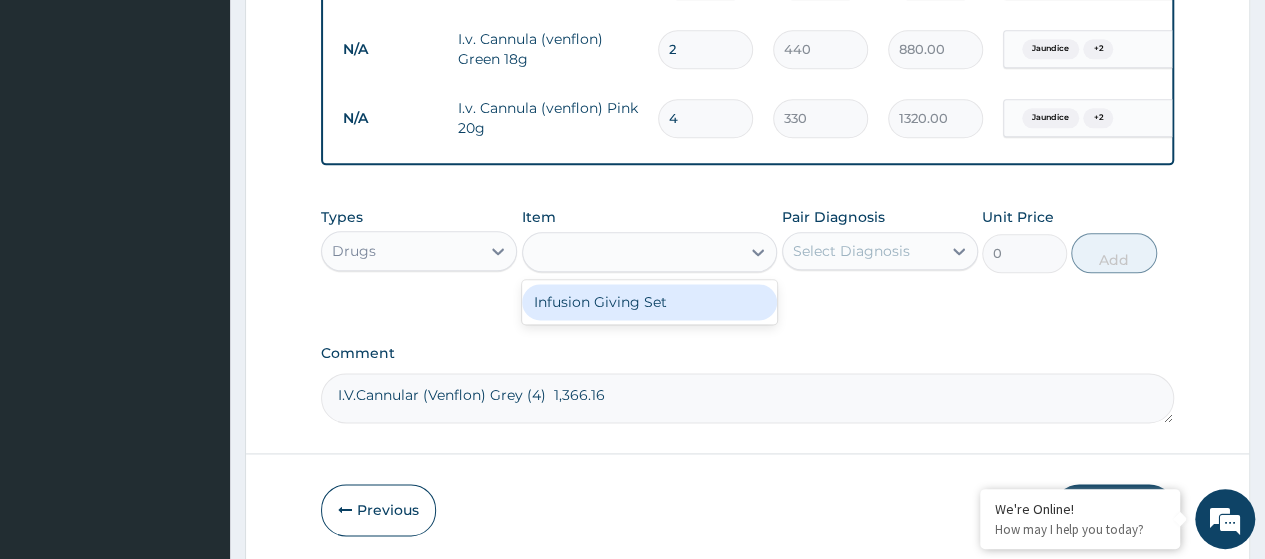 type on "Infusion Giving Set" 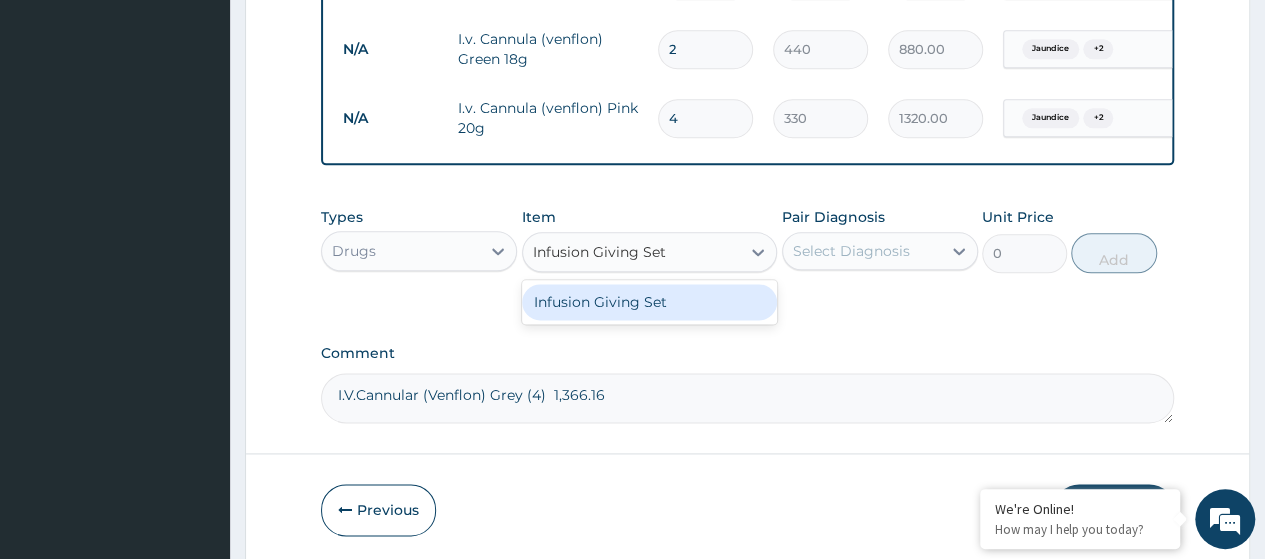 click on "Infusion Giving Set" at bounding box center [650, 302] 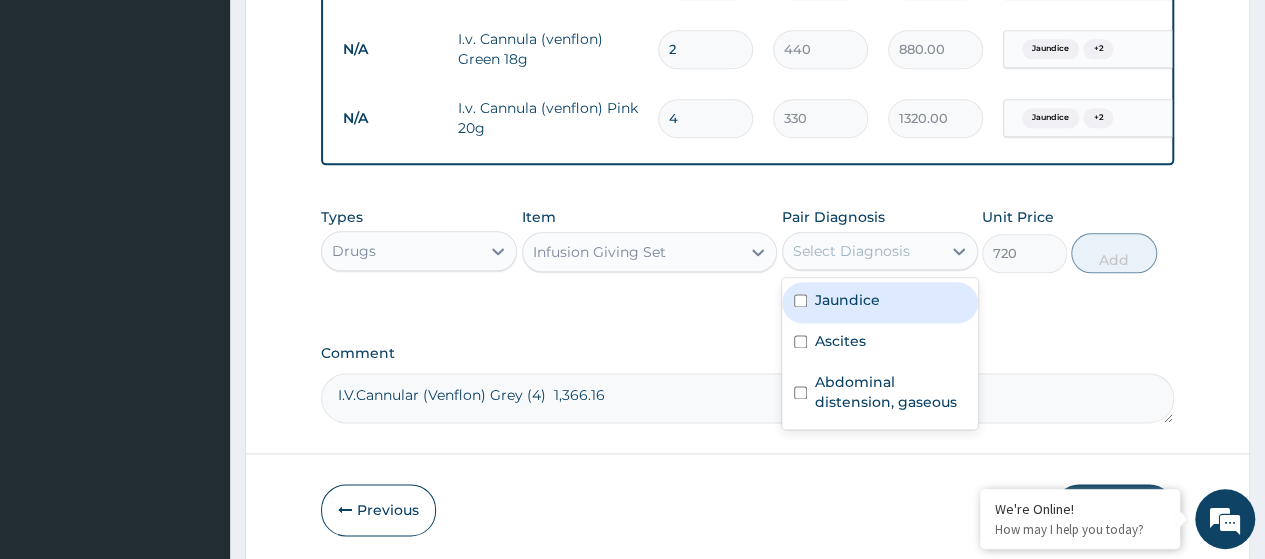 click on "Select Diagnosis" at bounding box center [851, 251] 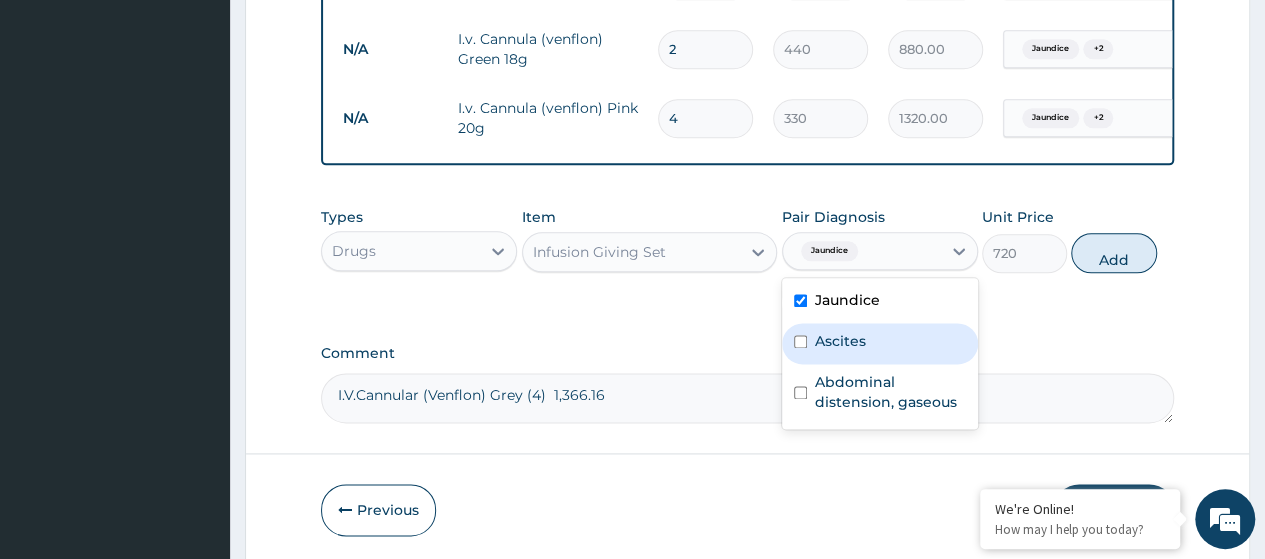 checkbox on "true" 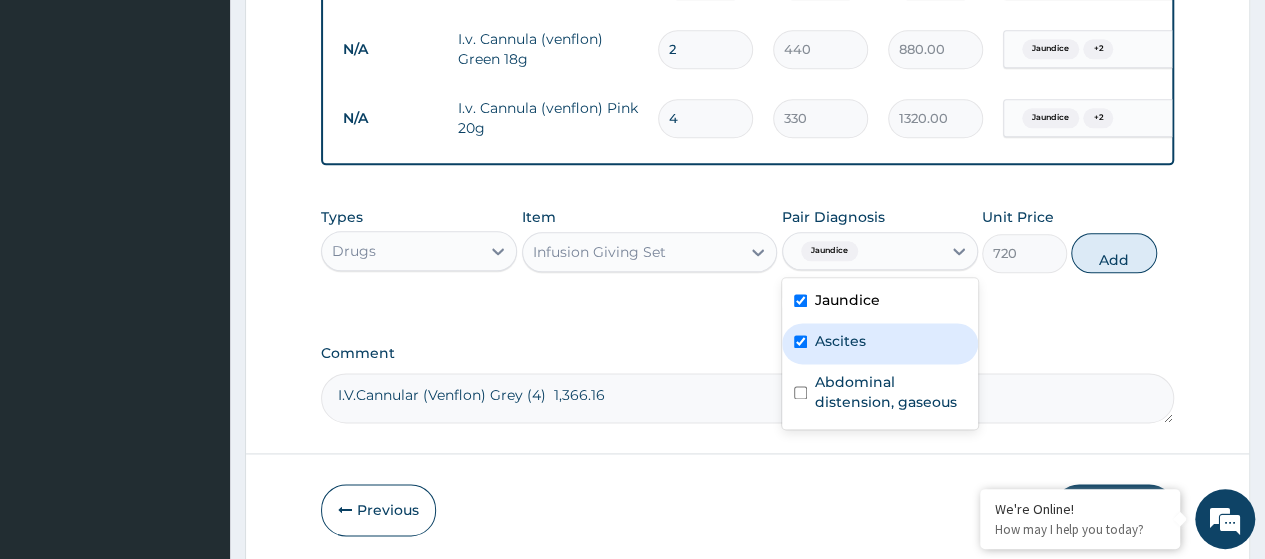 checkbox on "true" 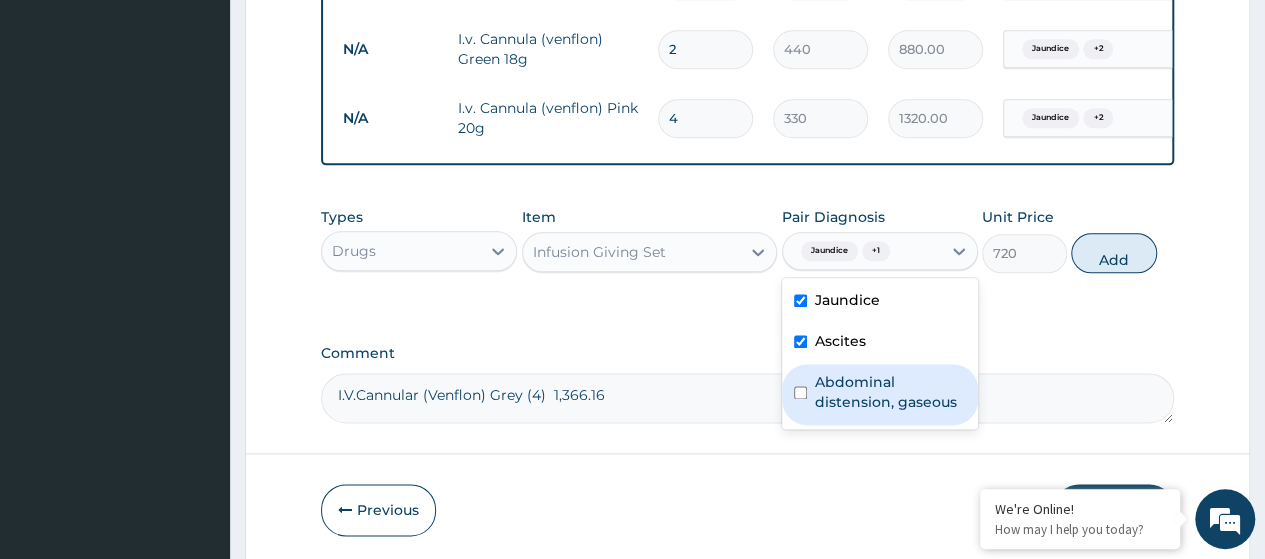 click on "Abdominal distension, gaseous" at bounding box center (890, 392) 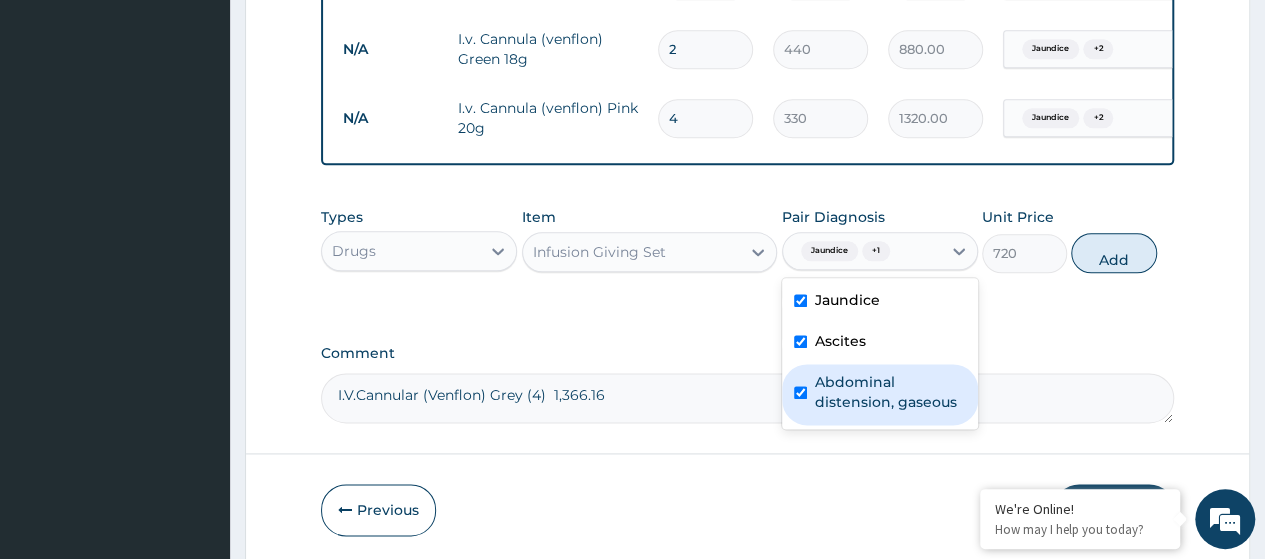 checkbox on "true" 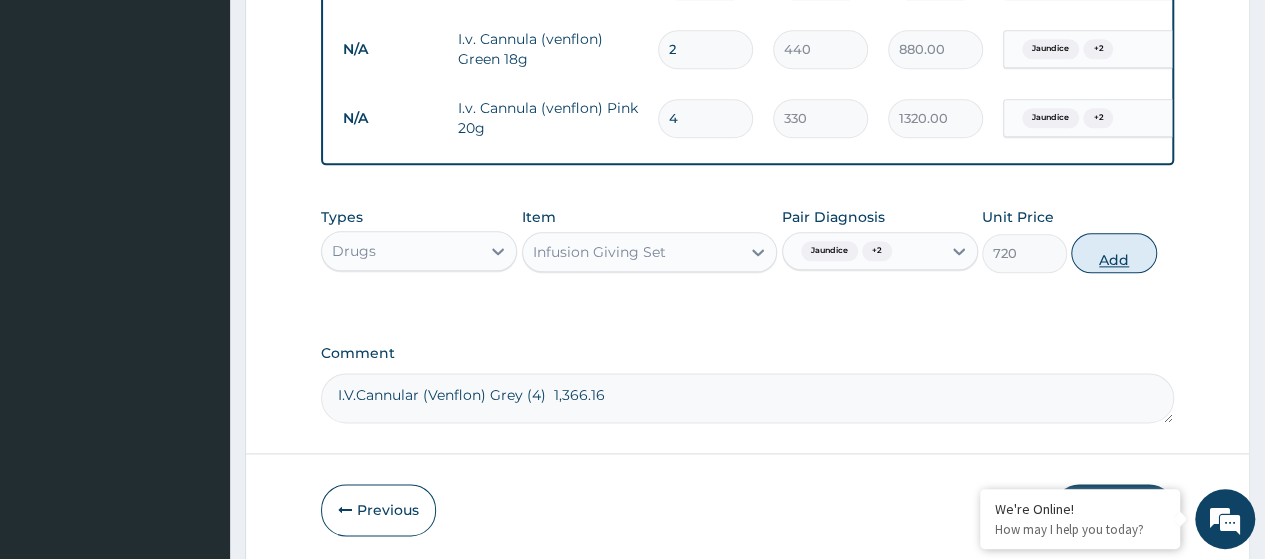 click on "Add" at bounding box center [1113, 253] 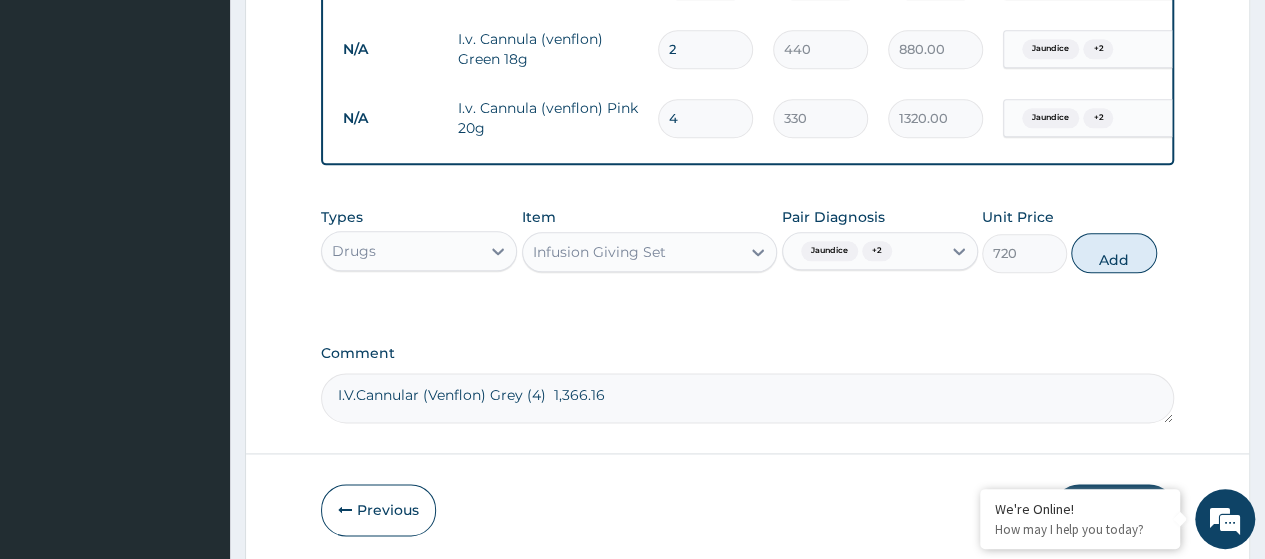 type on "0" 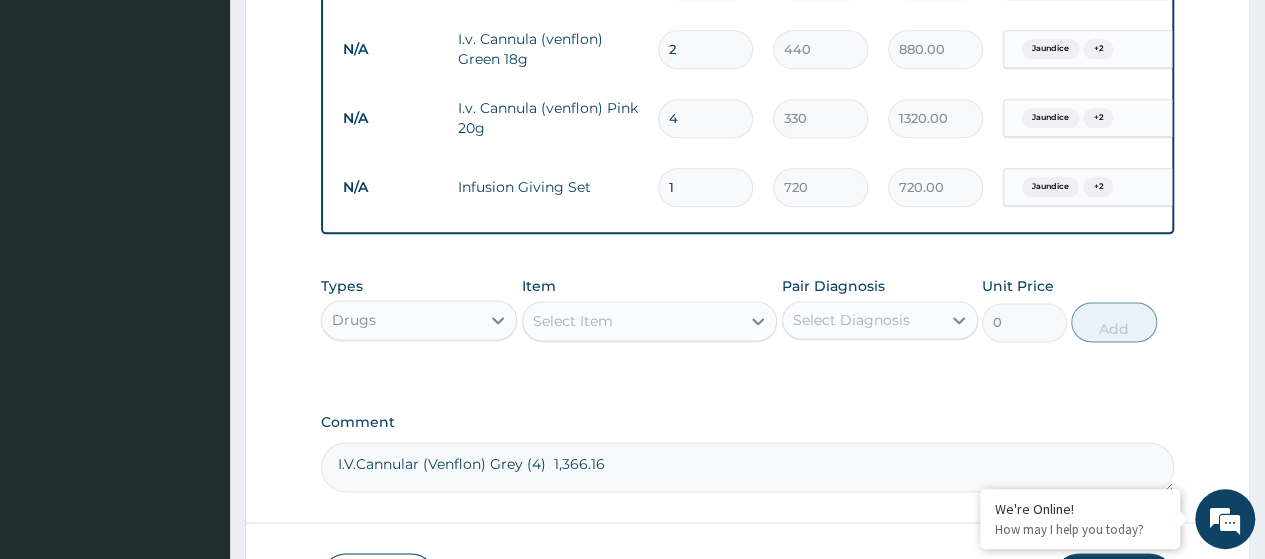 type 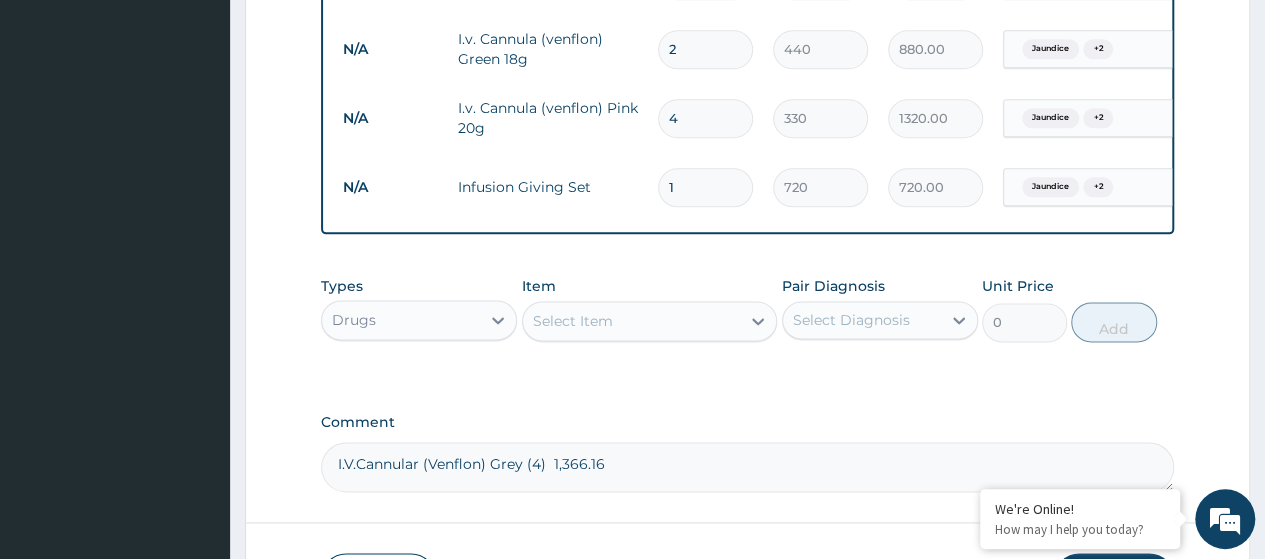 type on "0.00" 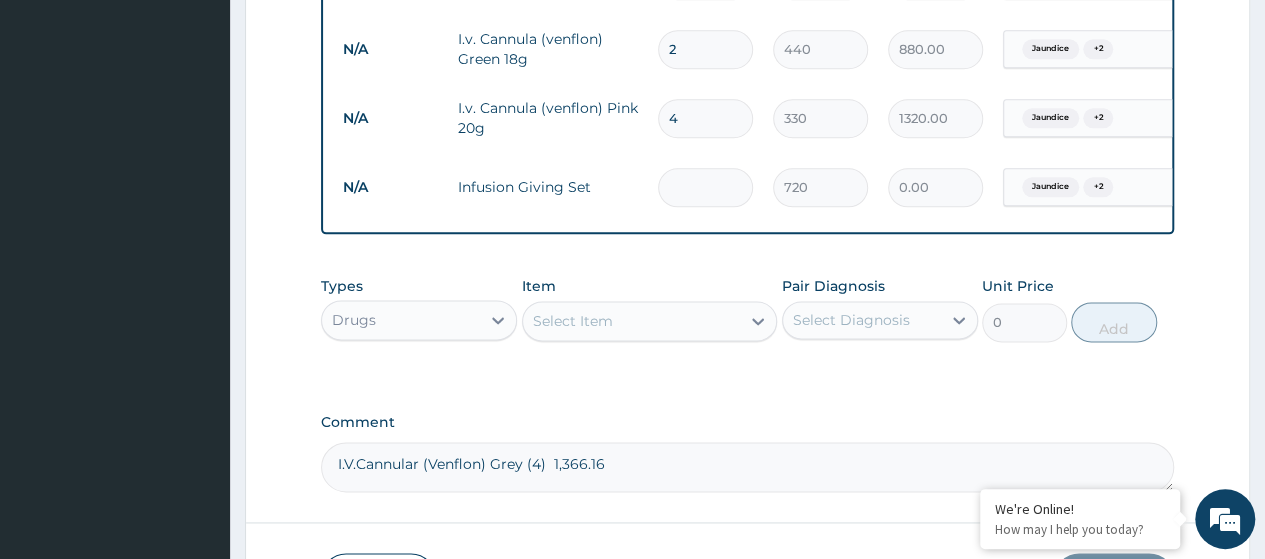 type on "6" 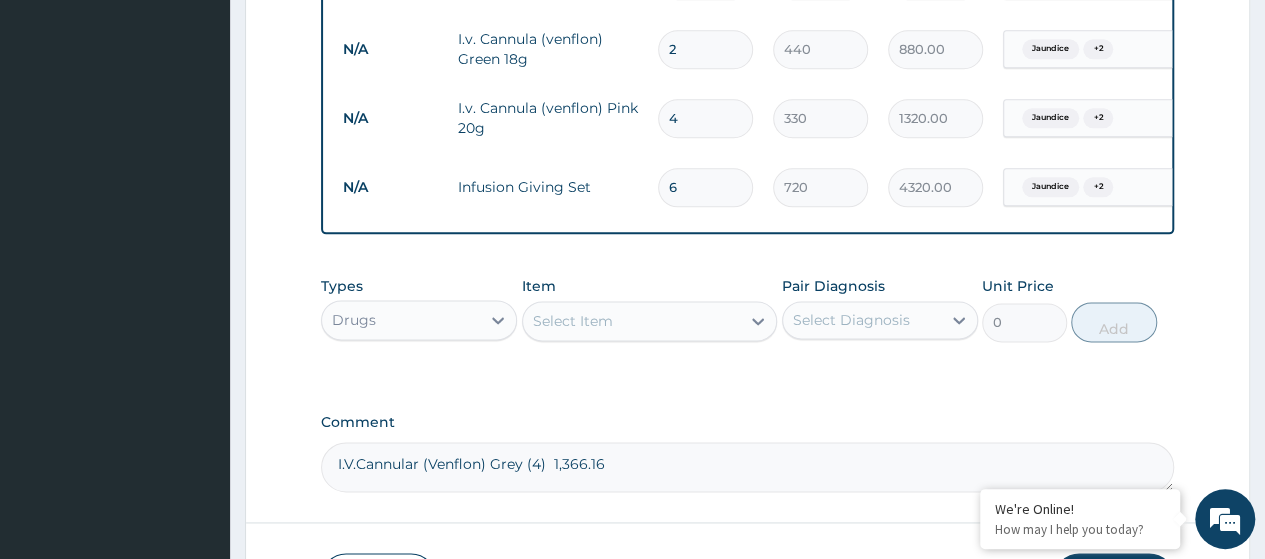 type on "6" 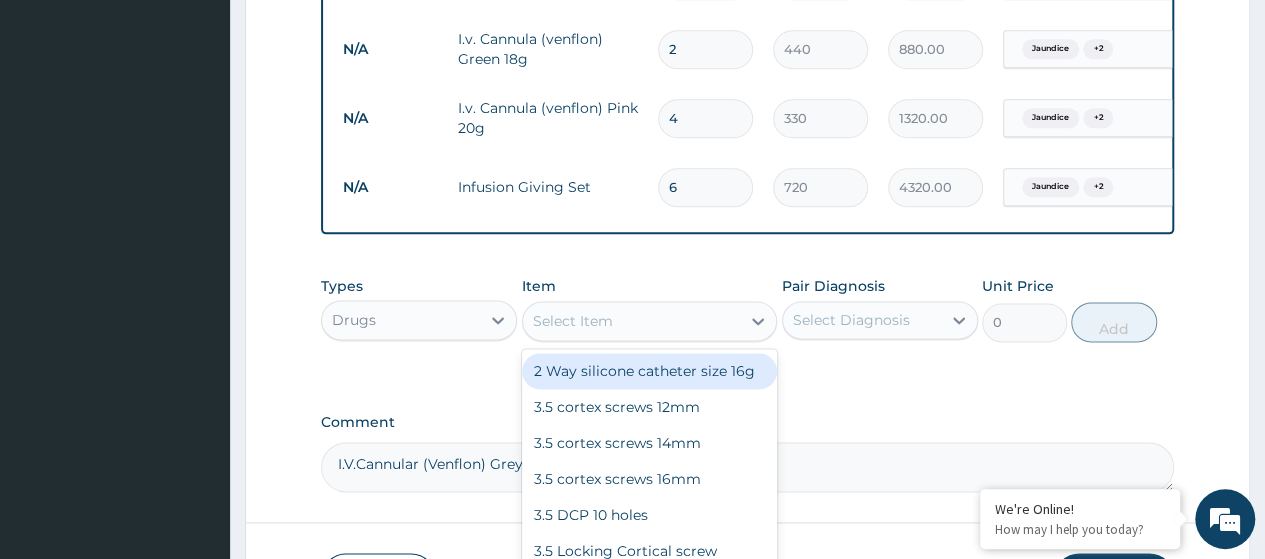 click on "Select Item" at bounding box center (573, 321) 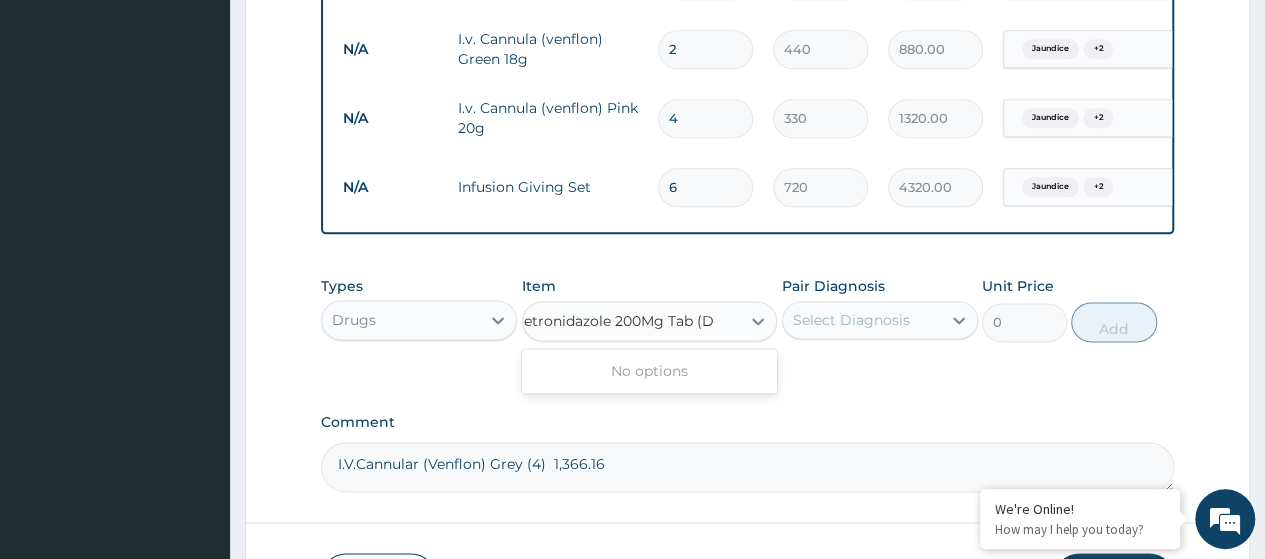 scroll, scrollTop: 0, scrollLeft: 0, axis: both 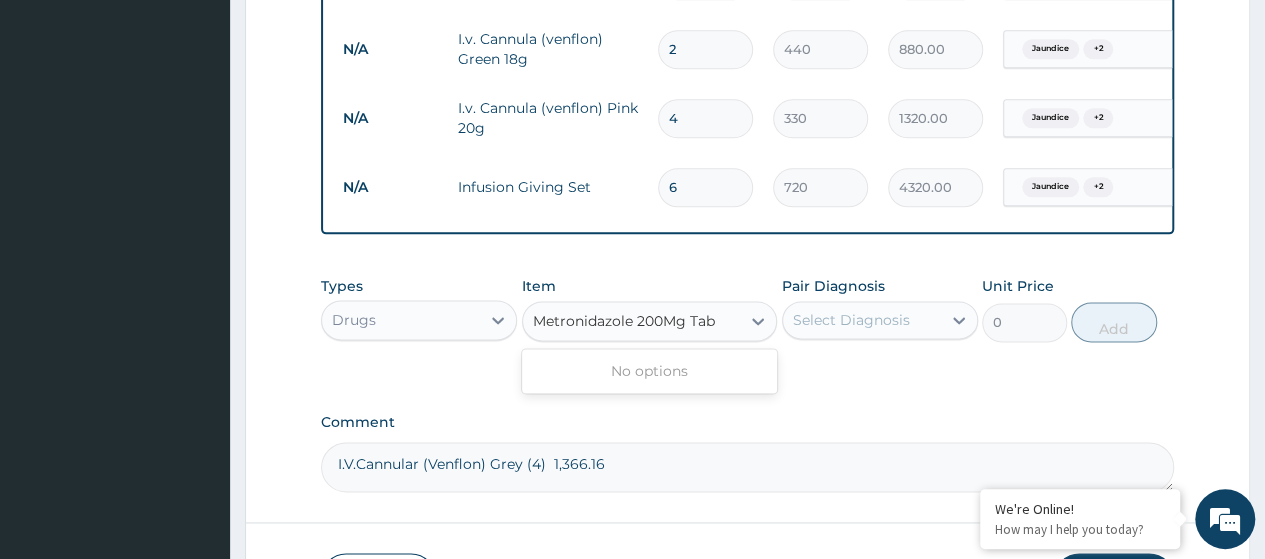 type on "Metronidazole 200Mg Ta" 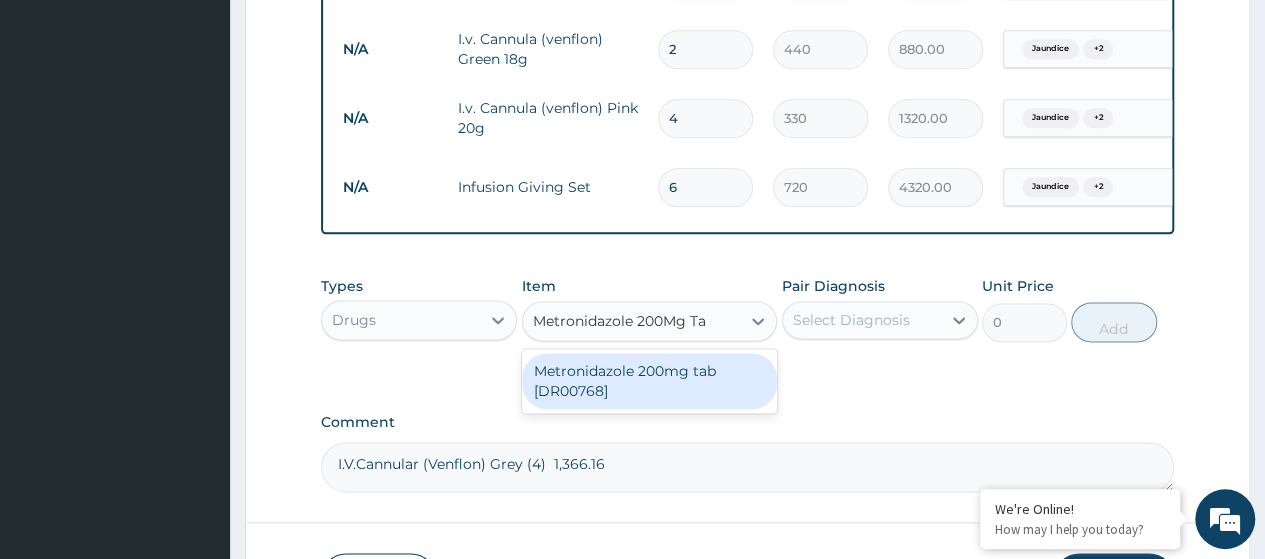 click on "Metronidazole 200mg tab [DR00768]" at bounding box center (650, 381) 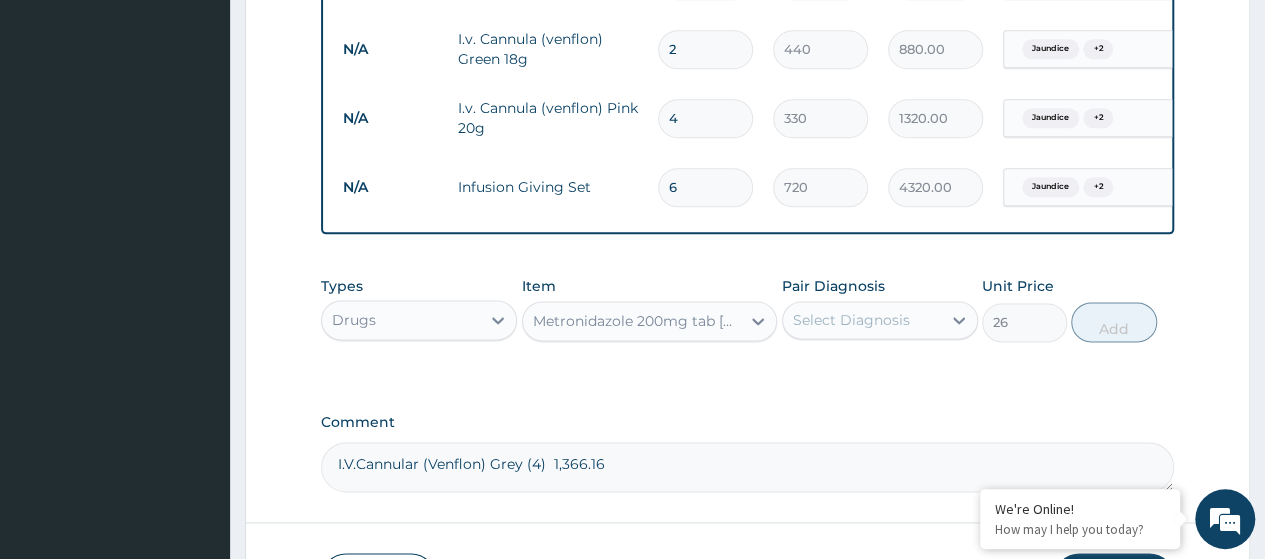 click on "Select Diagnosis" at bounding box center (851, 320) 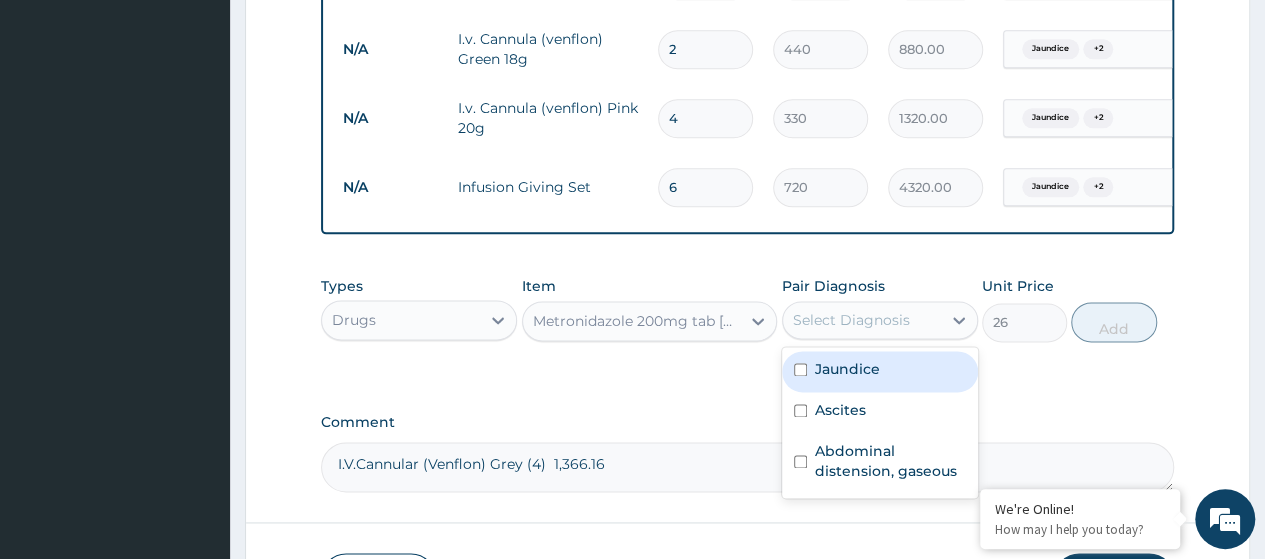 click on "Jaundice" at bounding box center (880, 371) 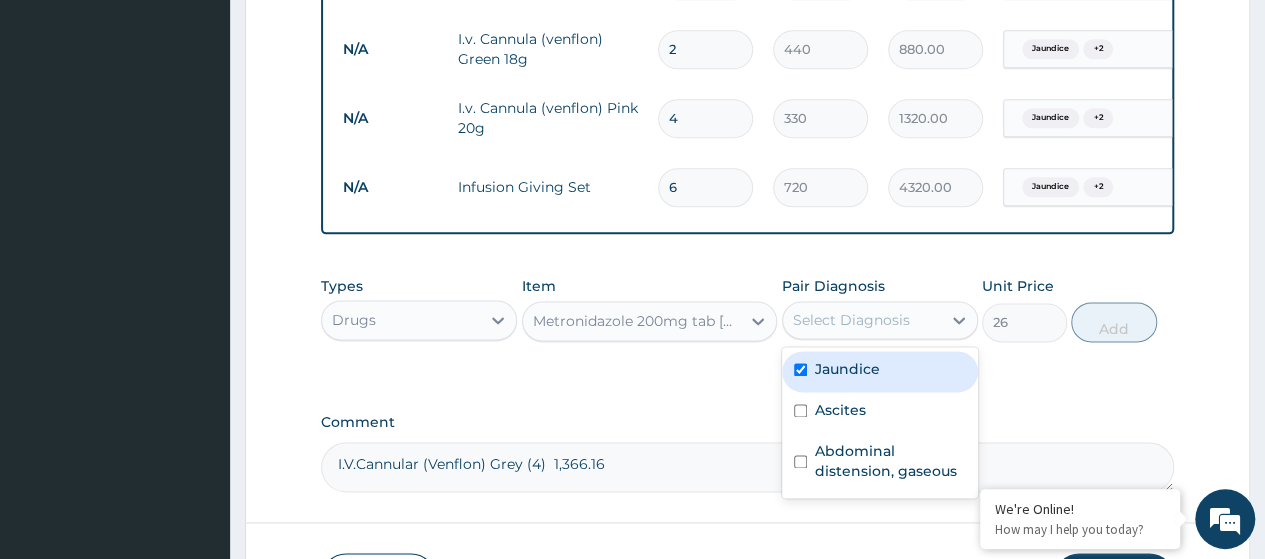 checkbox on "true" 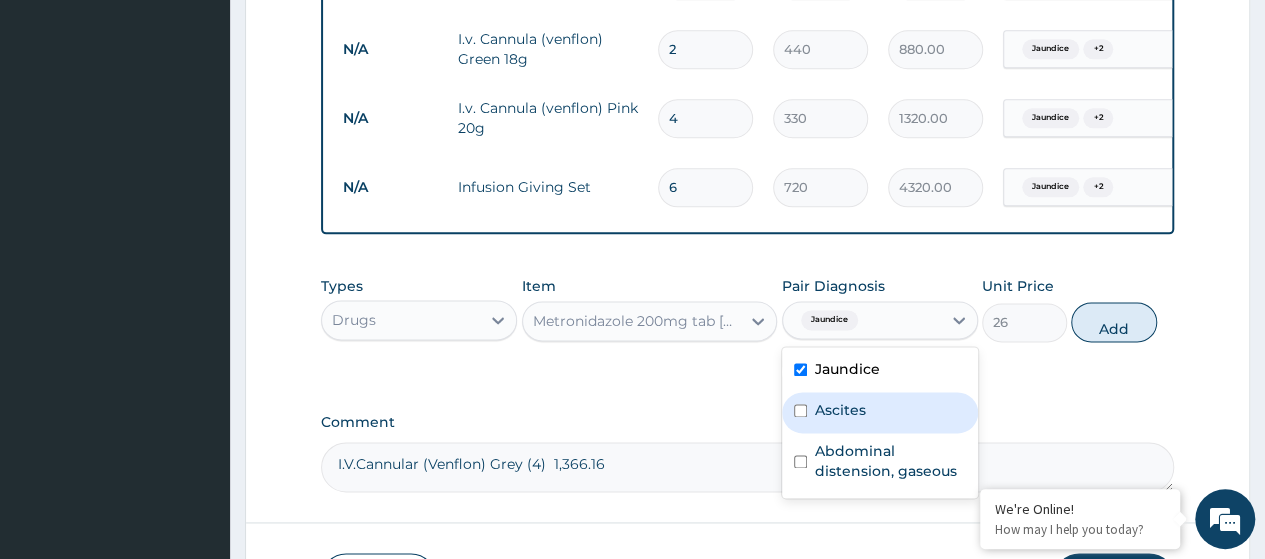 click on "Ascites" at bounding box center (840, 410) 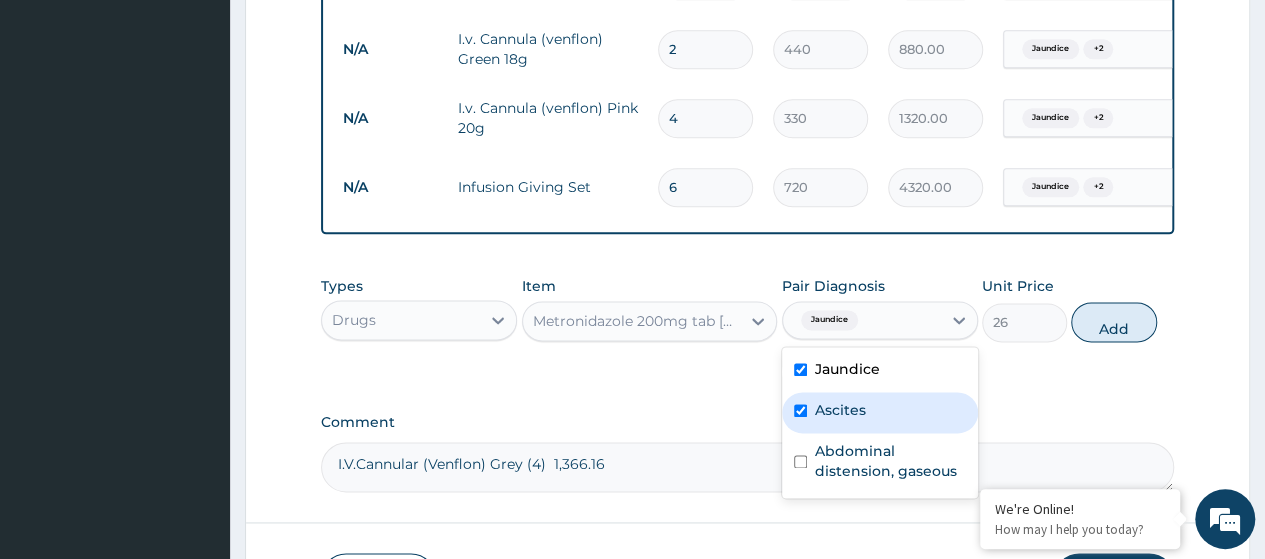 checkbox on "true" 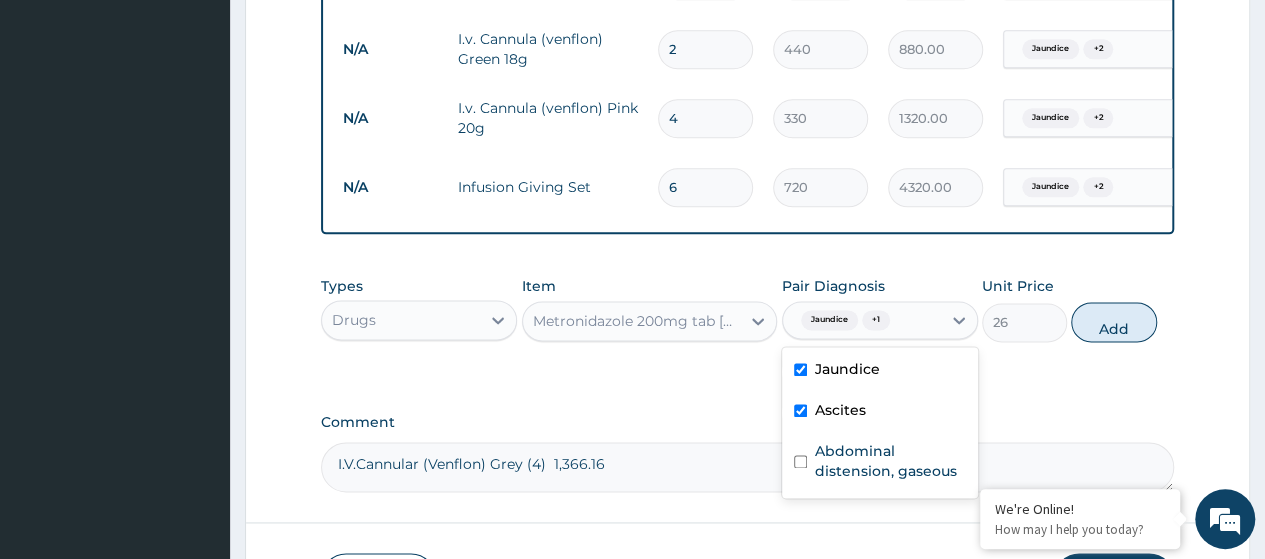 click on "Abdominal distension, gaseous" at bounding box center (890, 461) 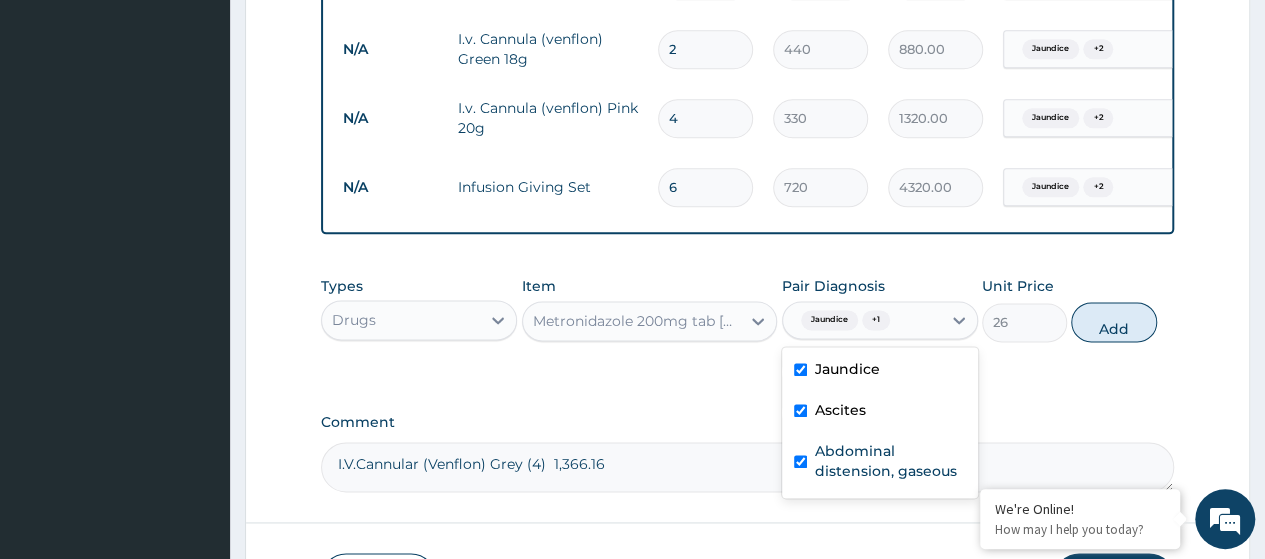 checkbox on "true" 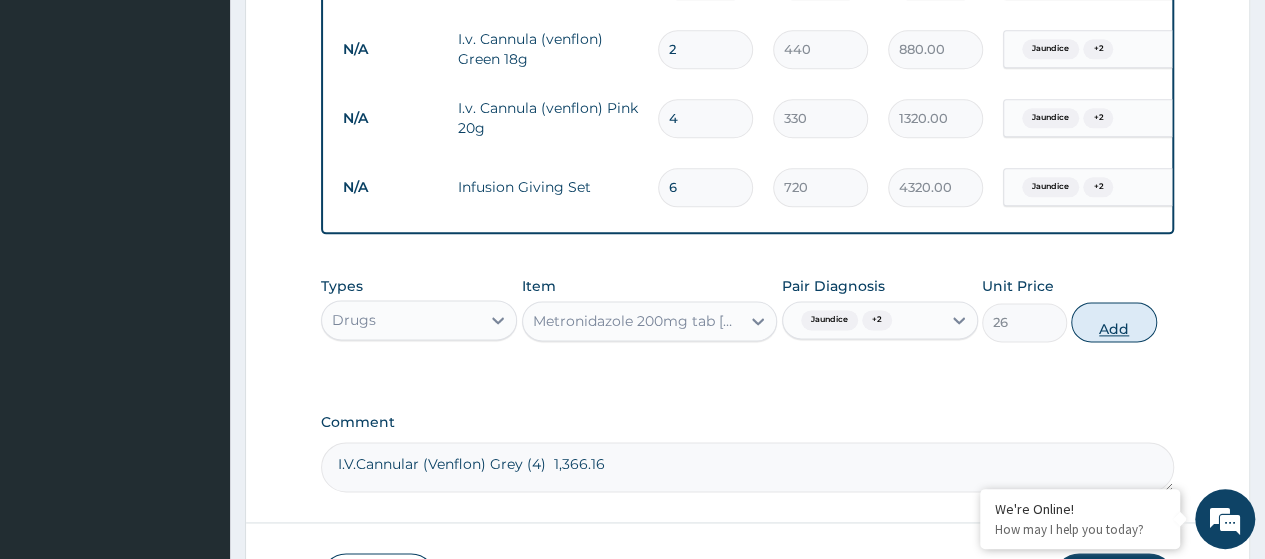 click on "Add" at bounding box center [1113, 322] 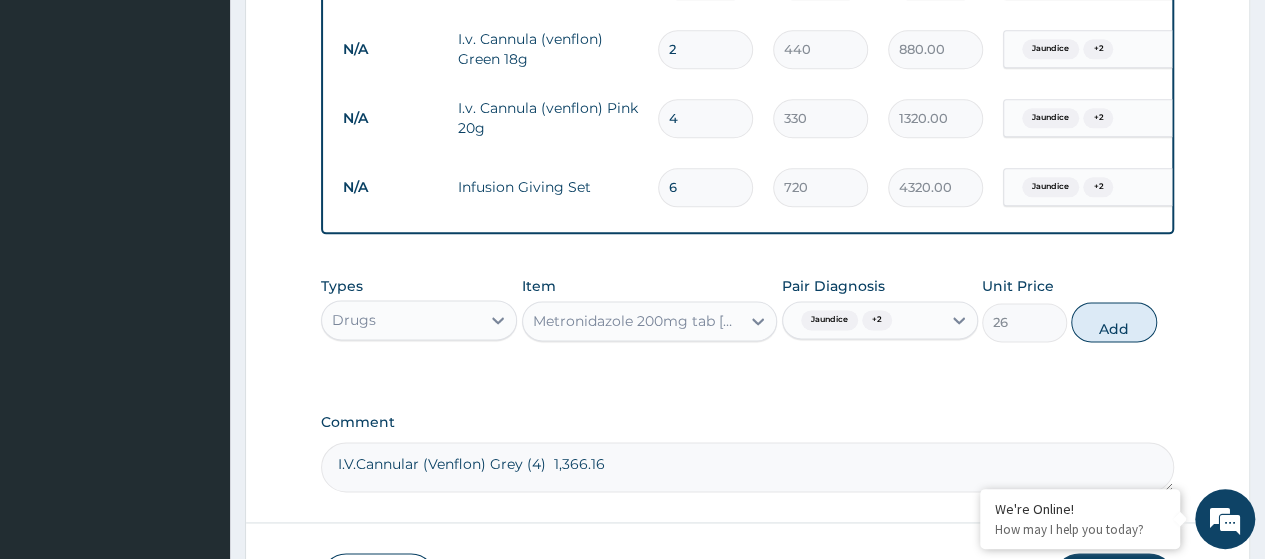 type on "0" 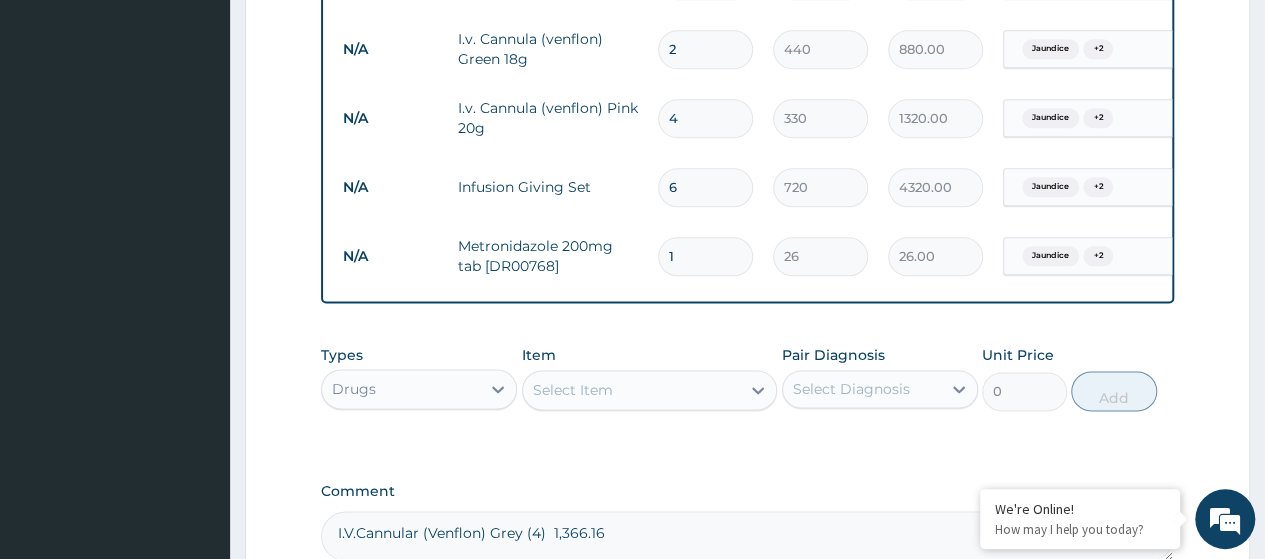 type 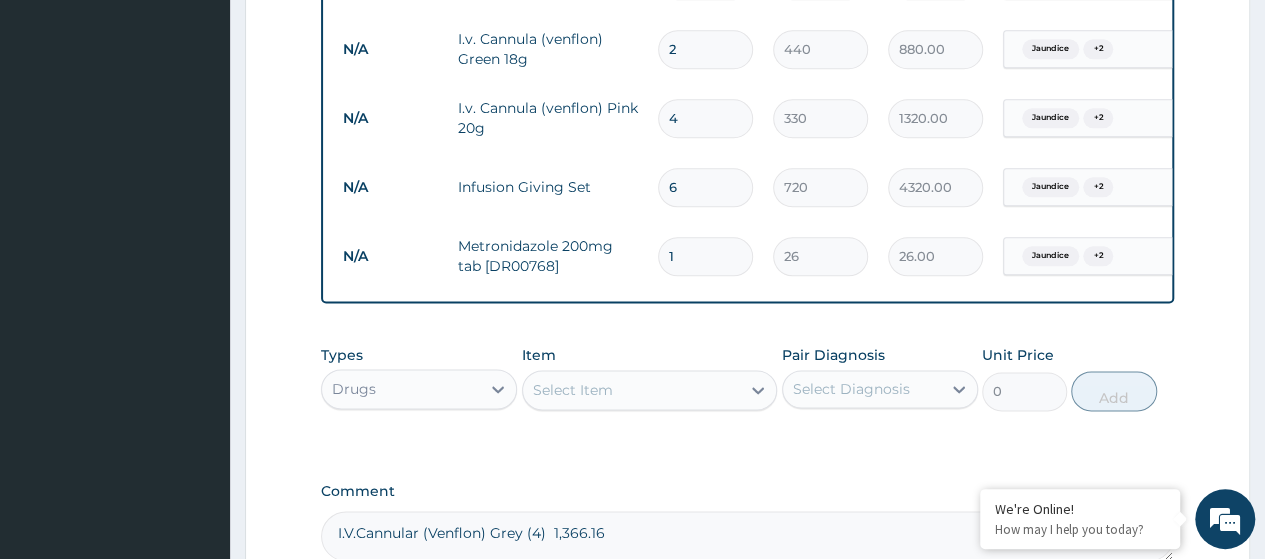 type on "0.00" 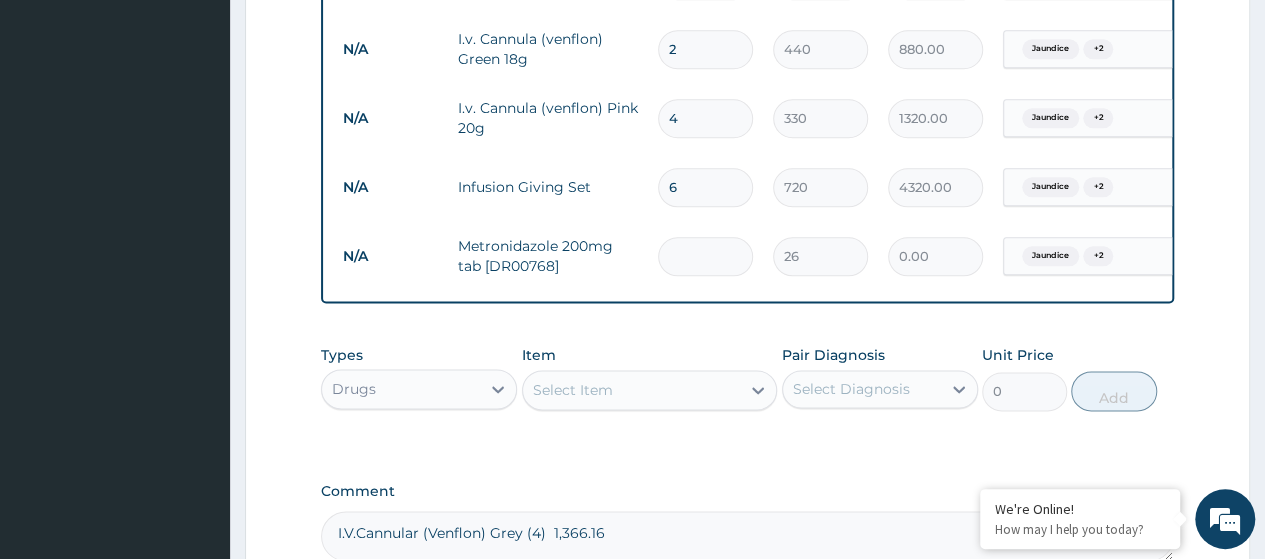 type on "3" 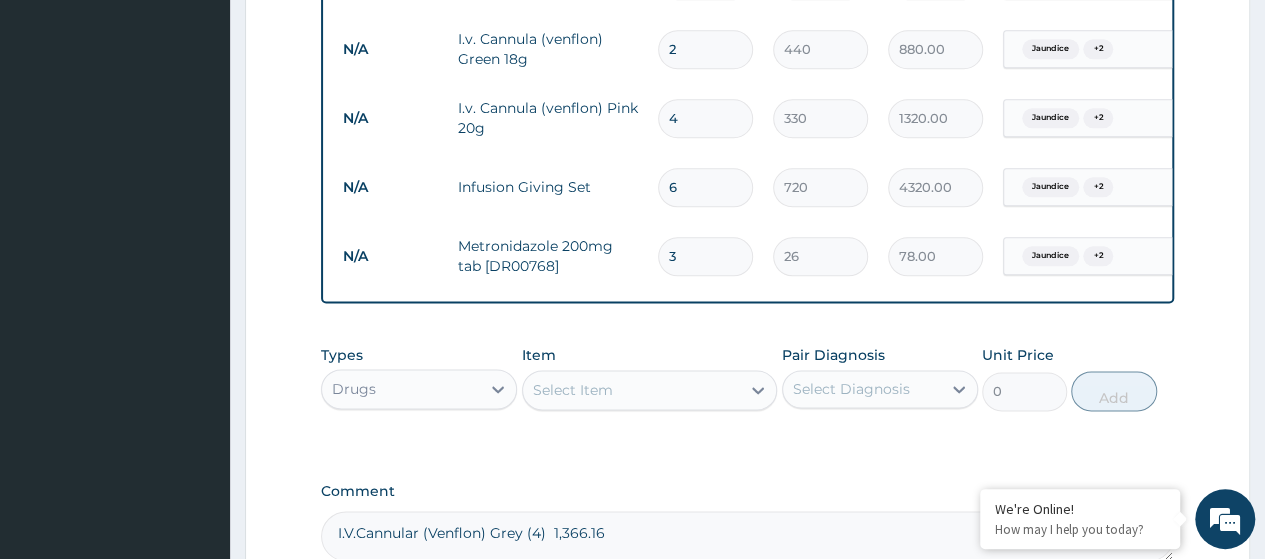 type on "36" 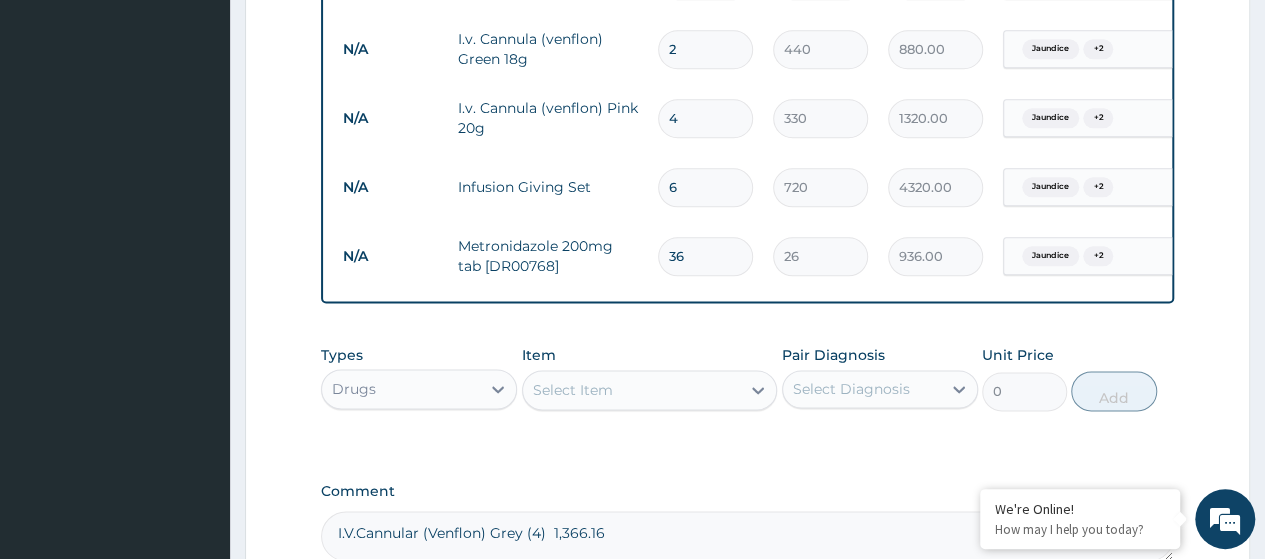type on "36" 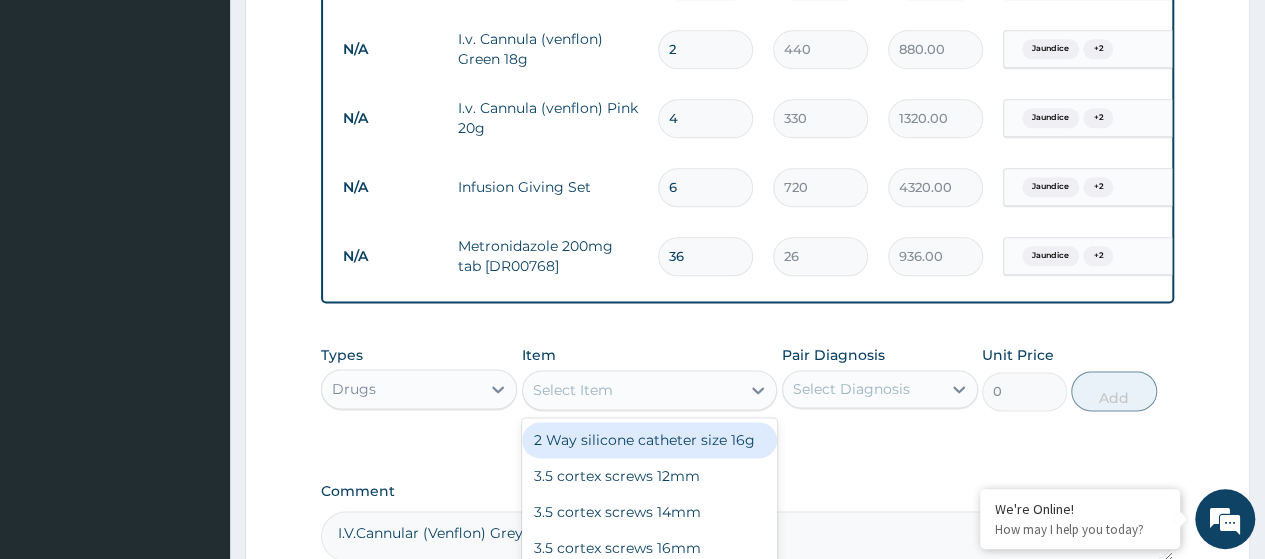click on "Select Item" at bounding box center [573, 390] 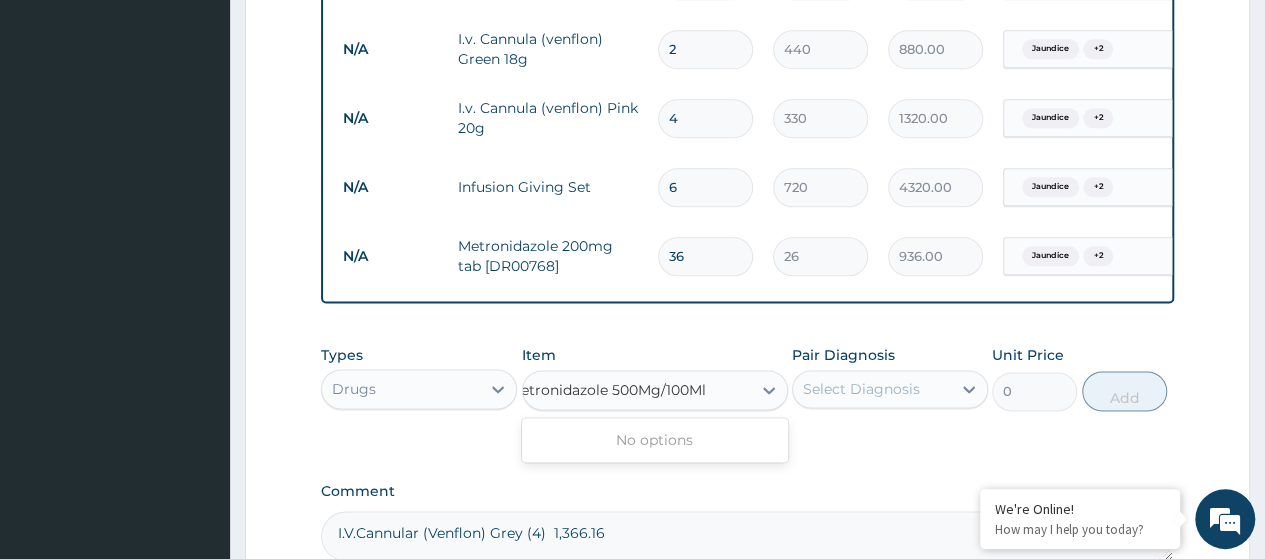 type on "Metronidazole 500Mg/100Ml" 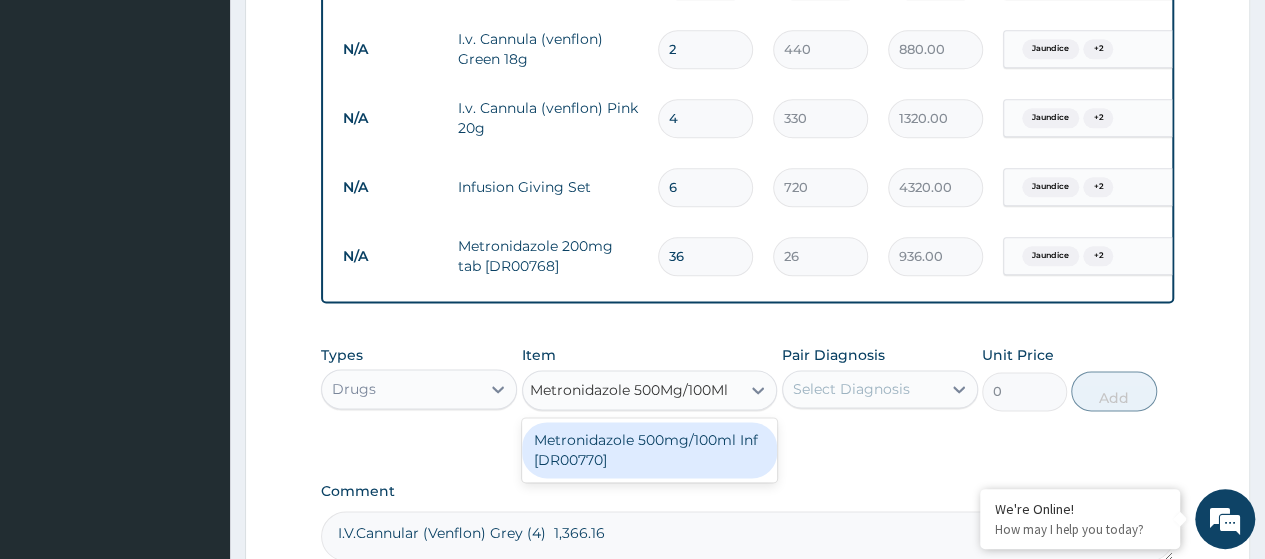 drag, startPoint x: 636, startPoint y: 471, endPoint x: 660, endPoint y: 464, distance: 25 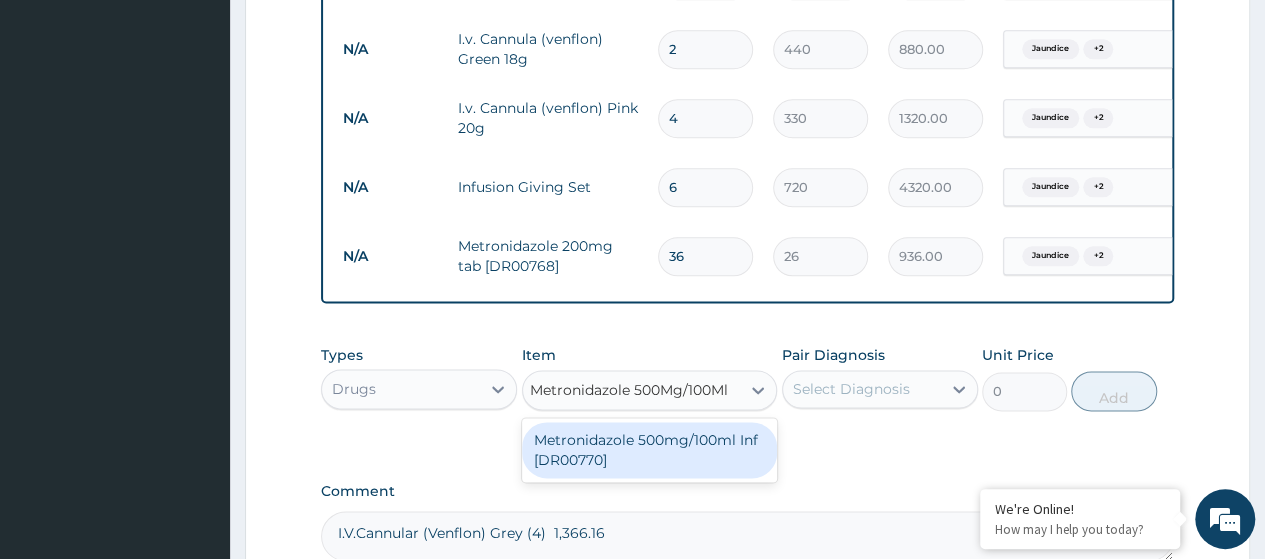 click on "Metronidazole 500mg/100ml  Inf [DR00770]" at bounding box center (650, 450) 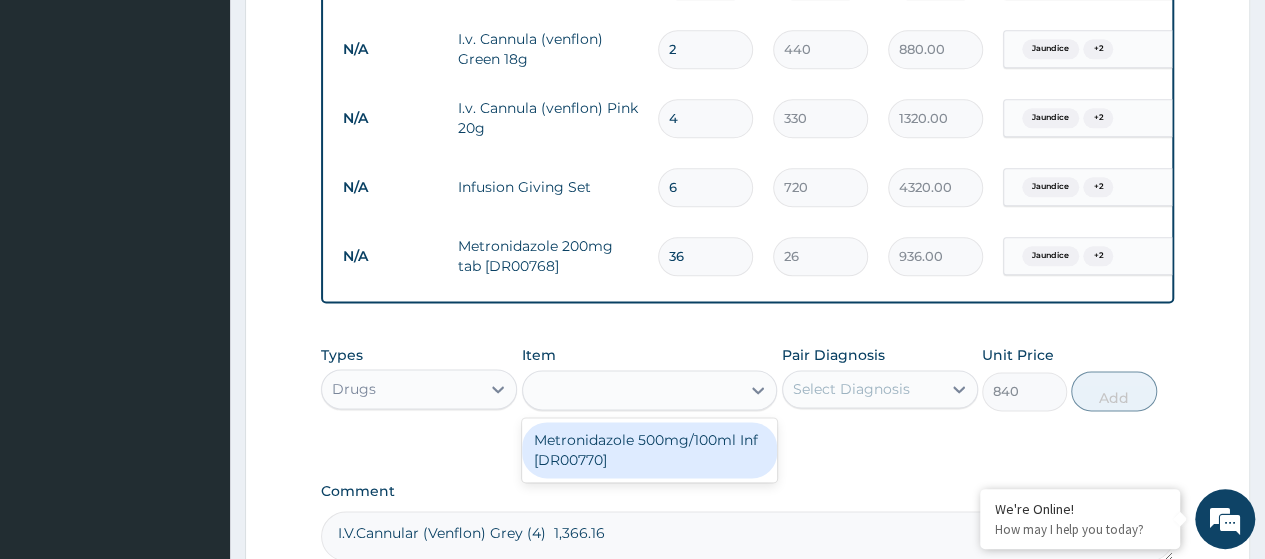 scroll, scrollTop: 0, scrollLeft: 2, axis: horizontal 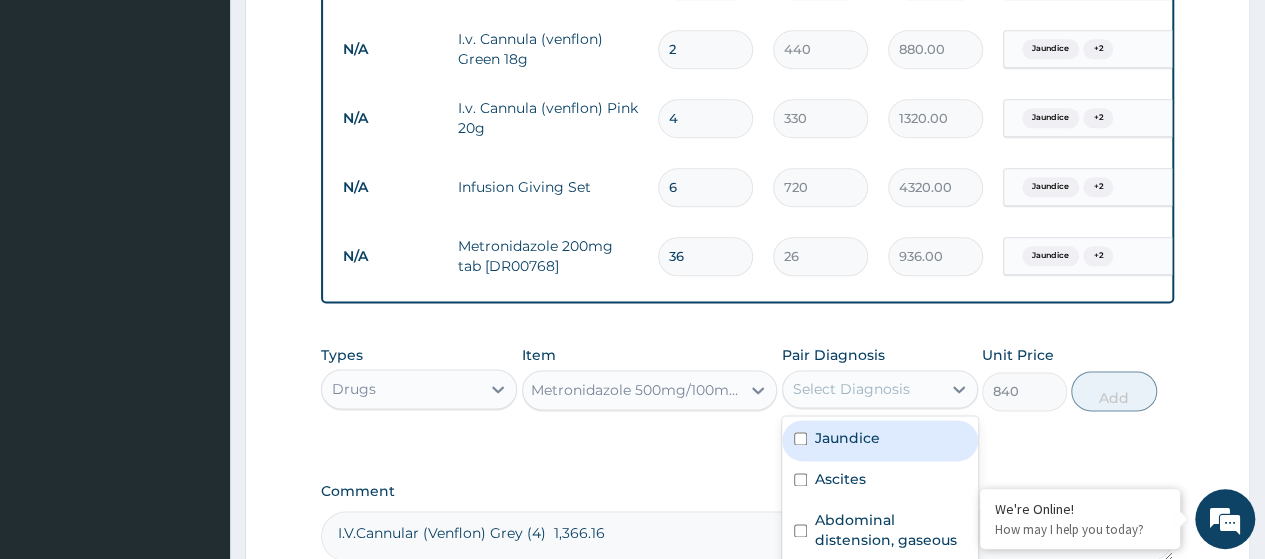 drag, startPoint x: 874, startPoint y: 401, endPoint x: 854, endPoint y: 449, distance: 52 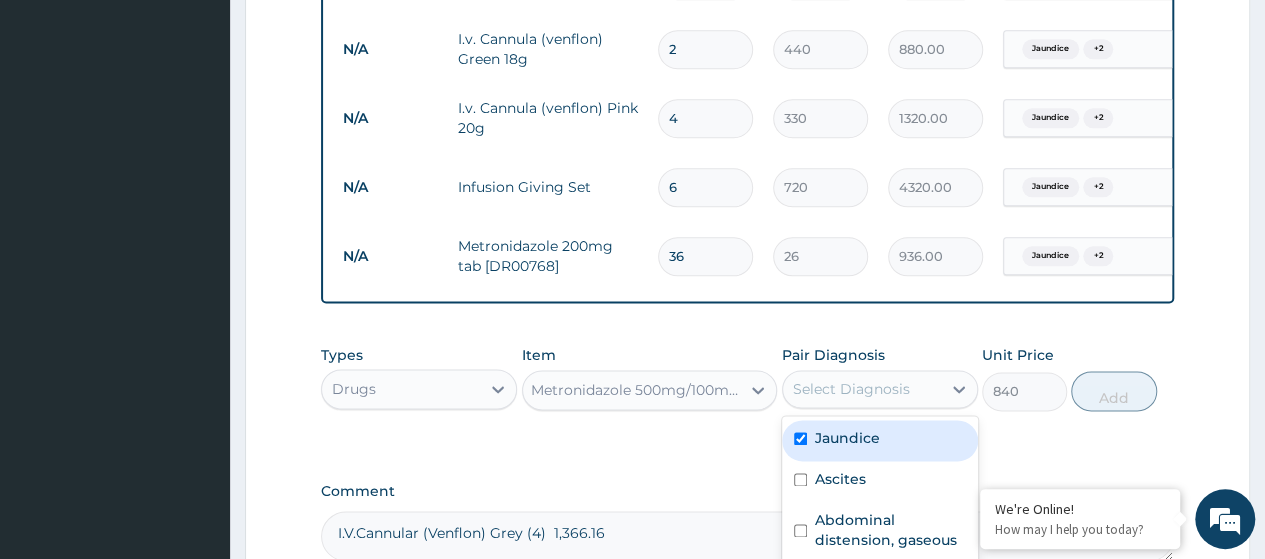 checkbox on "true" 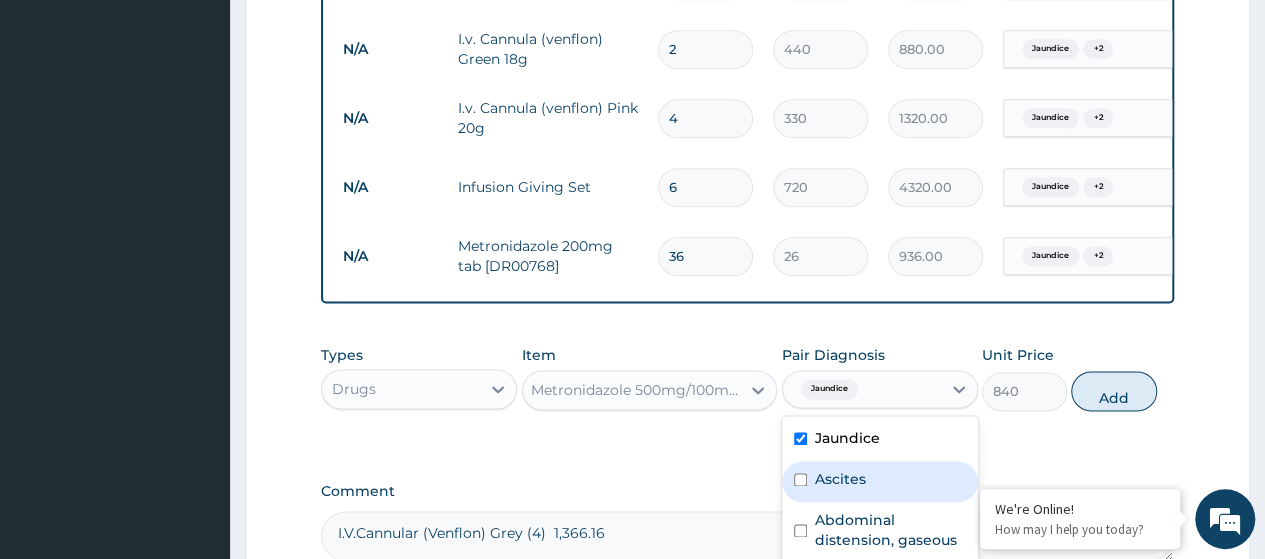 click on "Ascites" at bounding box center [880, 481] 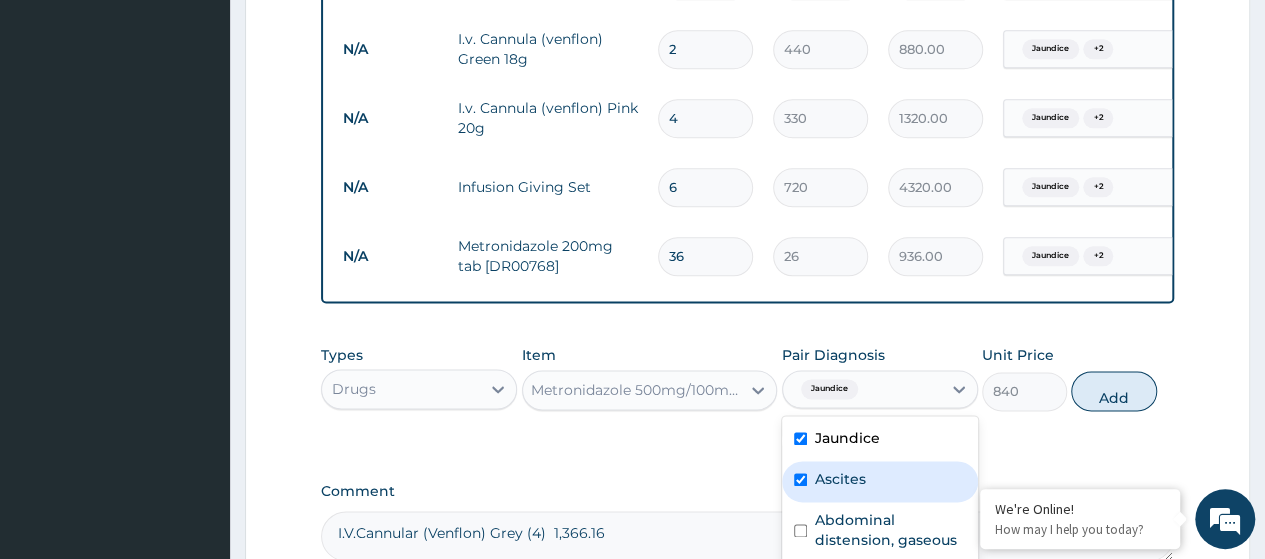 checkbox on "true" 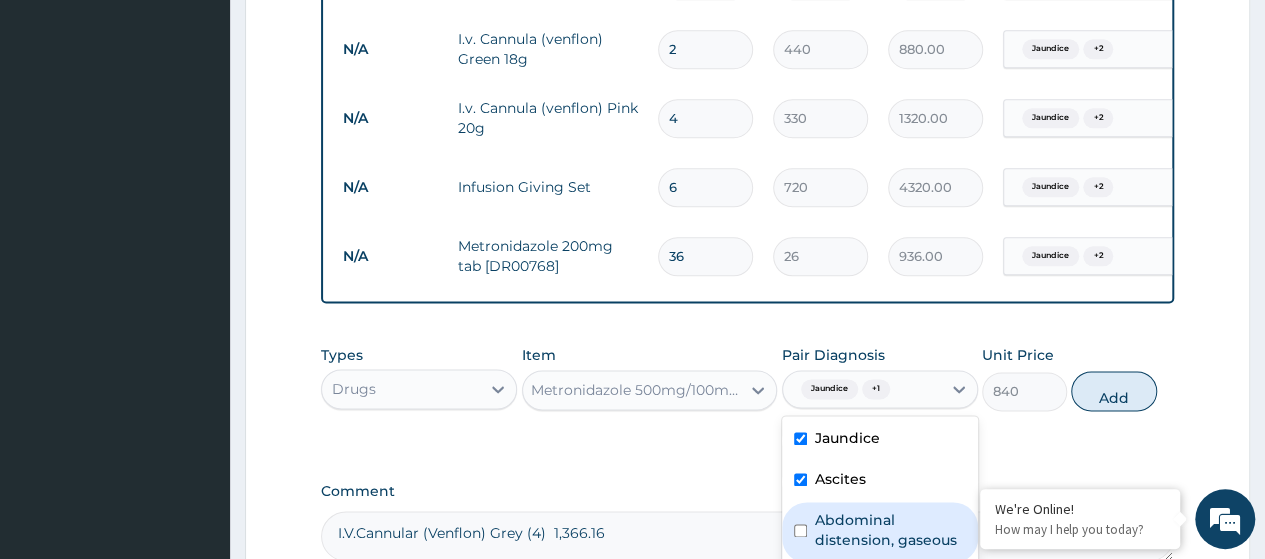 click on "Abdominal distension, gaseous" at bounding box center (890, 530) 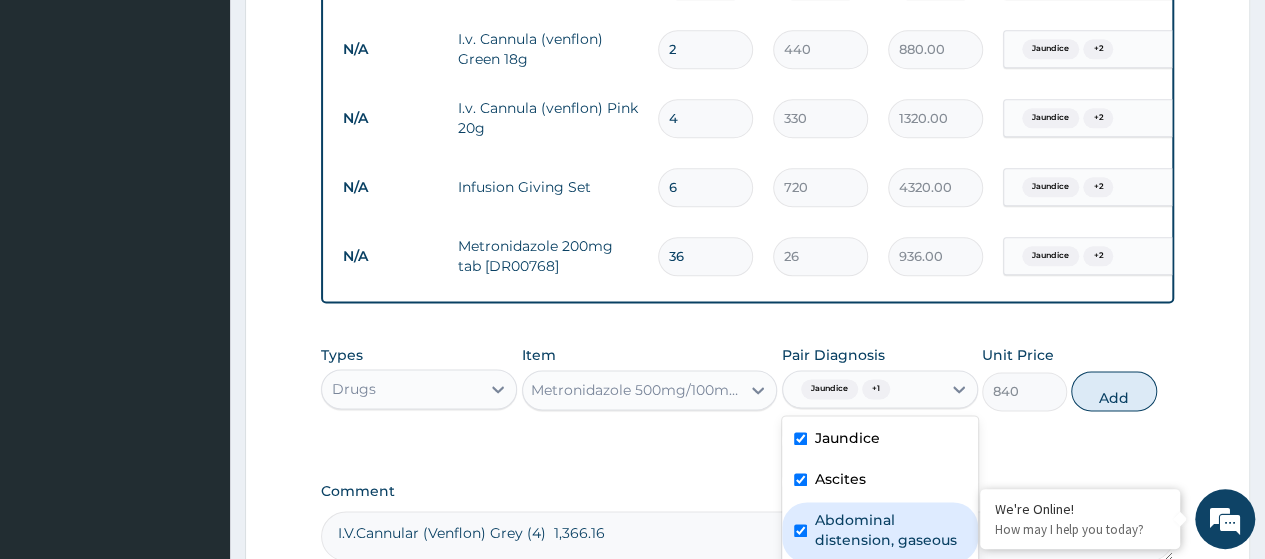 checkbox on "true" 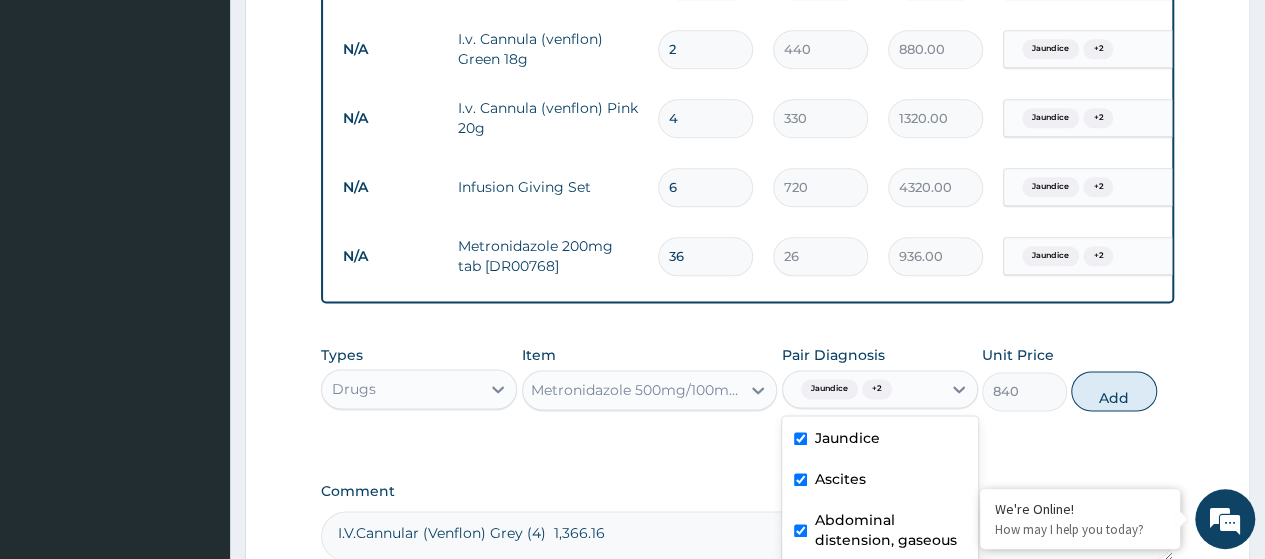 drag, startPoint x: 1108, startPoint y: 421, endPoint x: 842, endPoint y: 375, distance: 269.94815 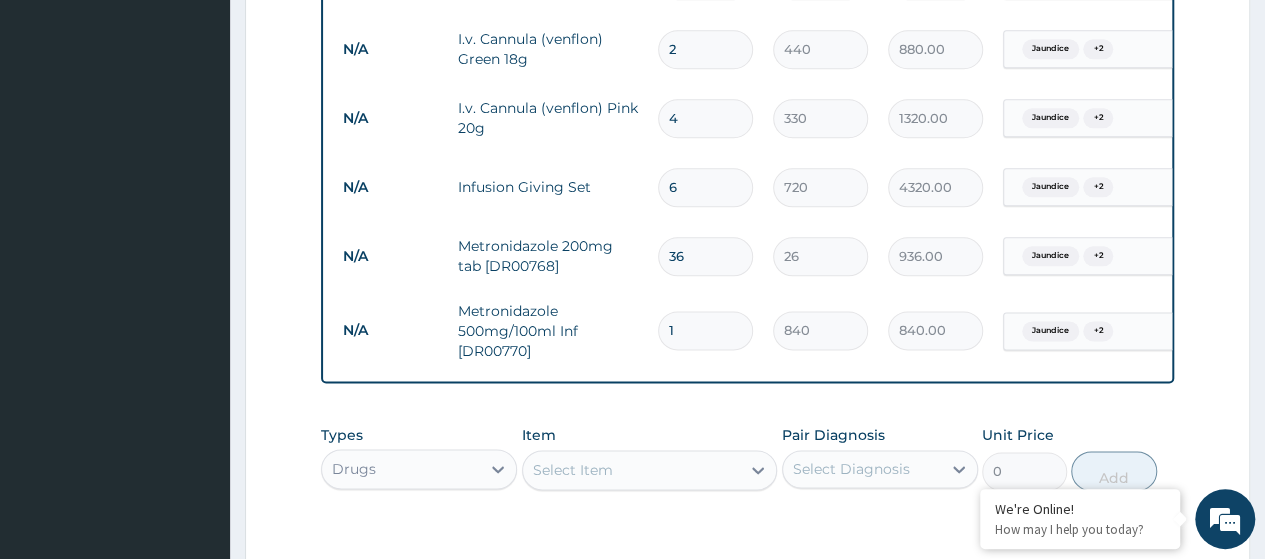 scroll, scrollTop: 0, scrollLeft: 0, axis: both 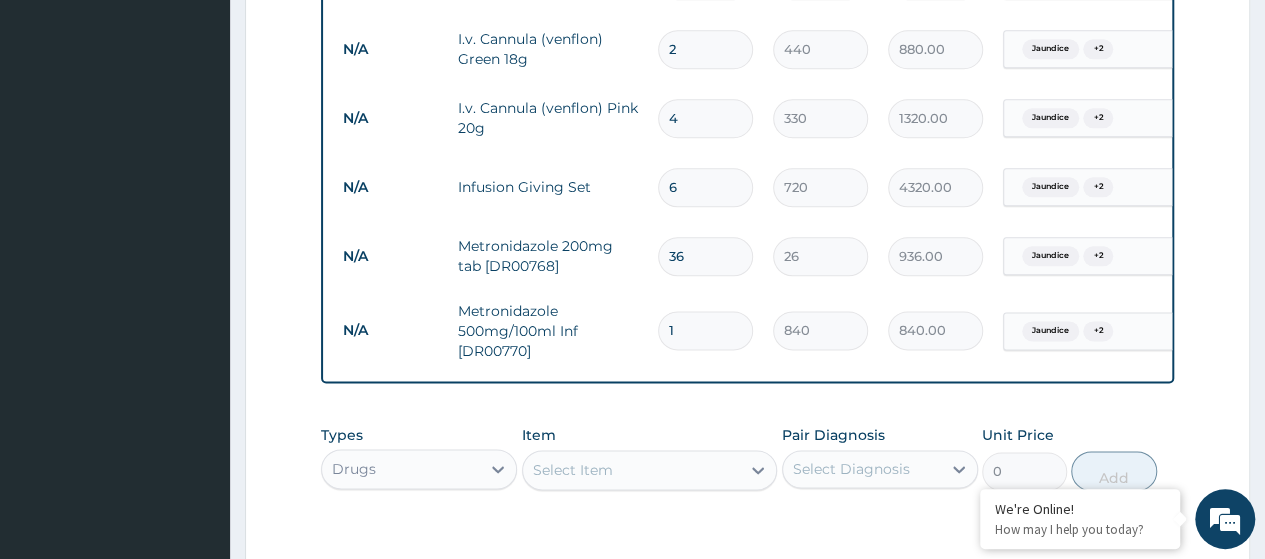 type 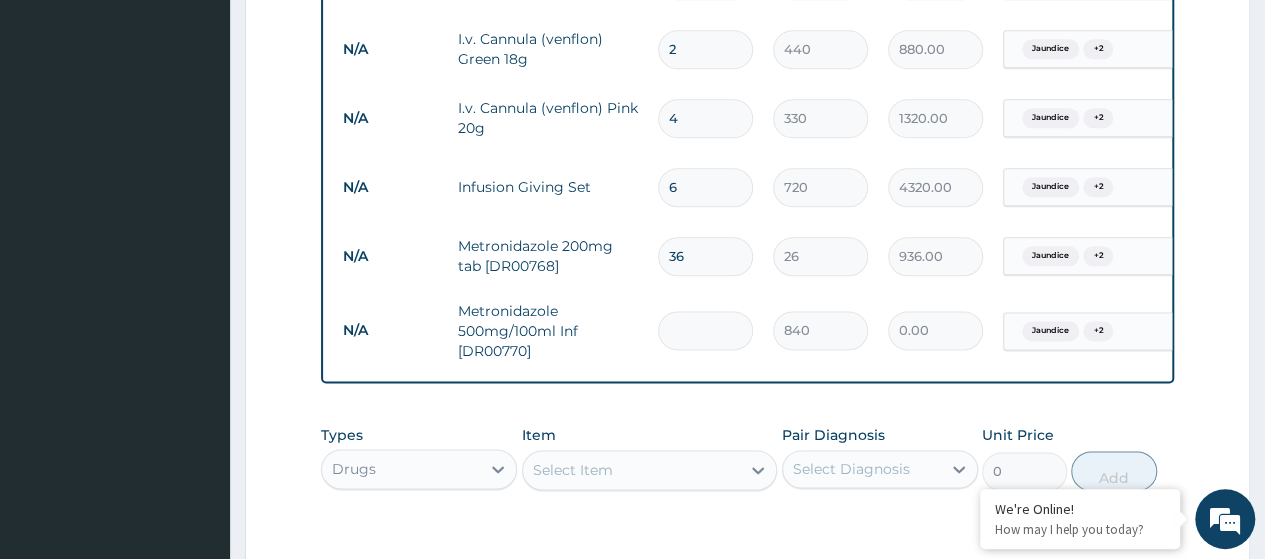 type on "3" 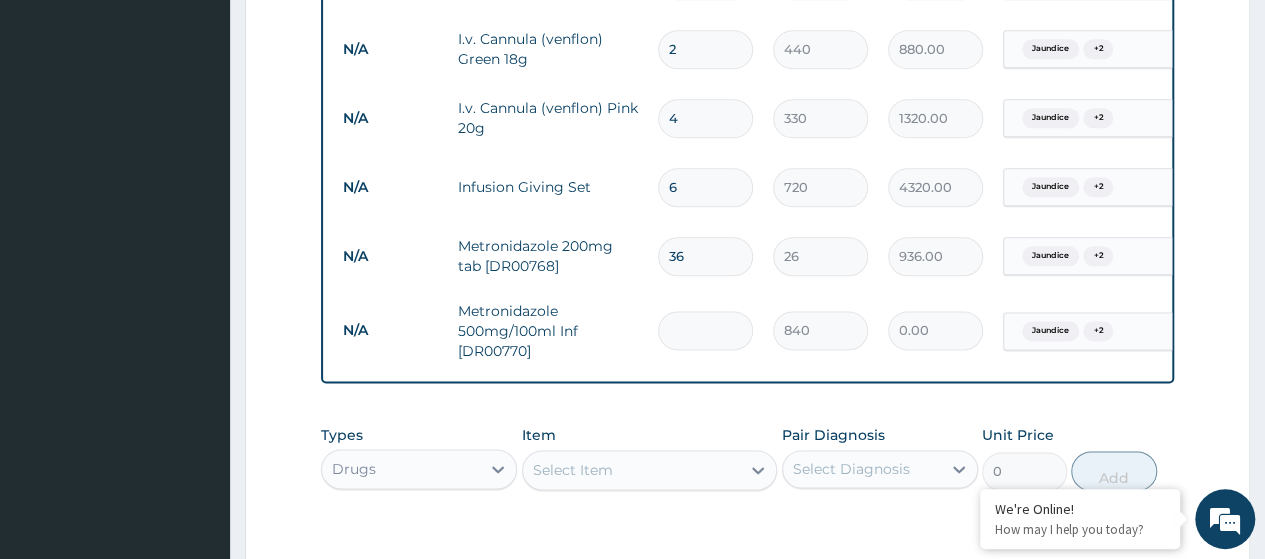 type on "2520.00" 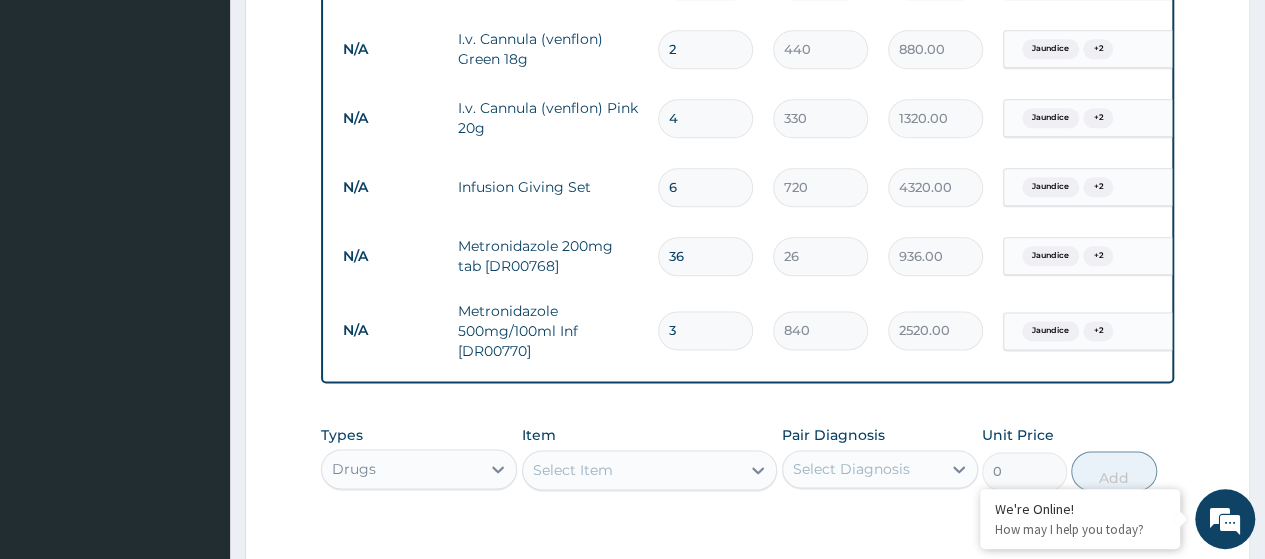 type on "37" 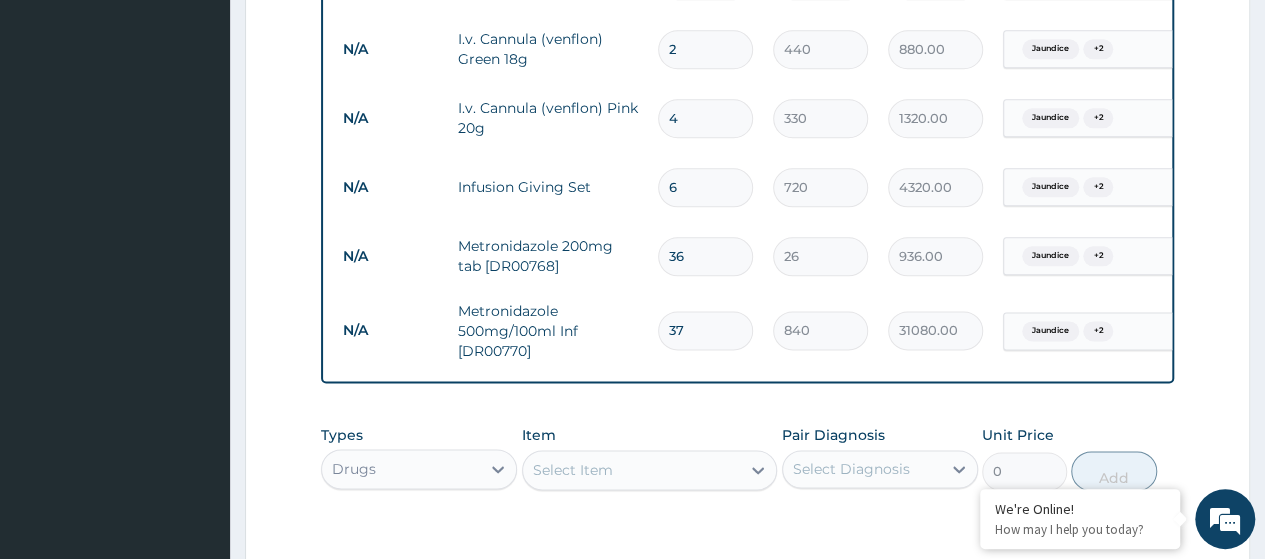 type on "37" 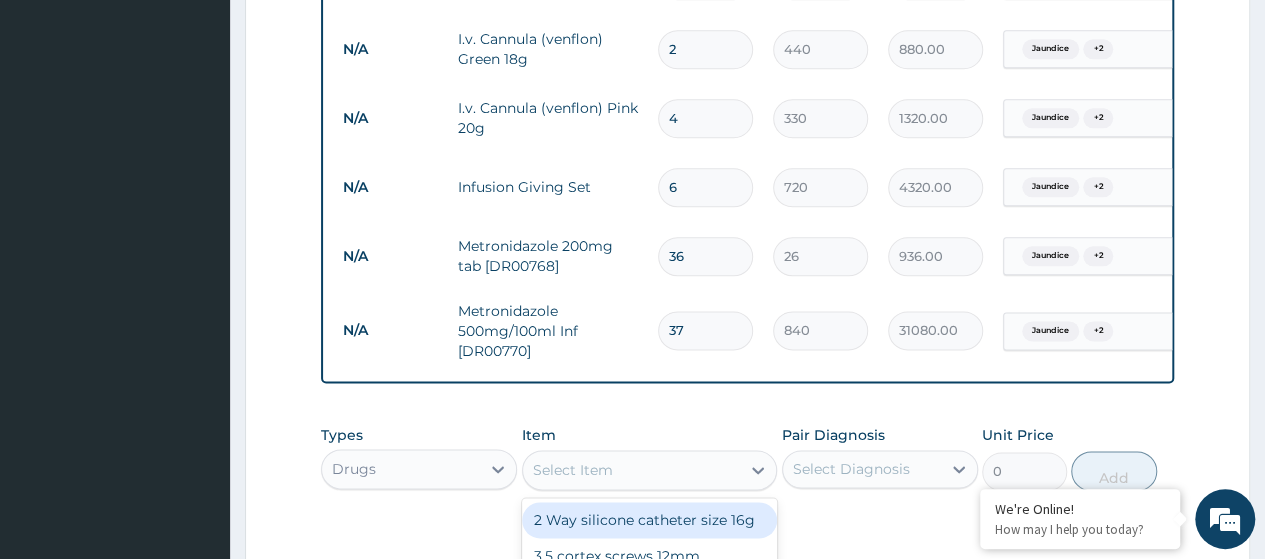 click on "Select Item" at bounding box center [573, 470] 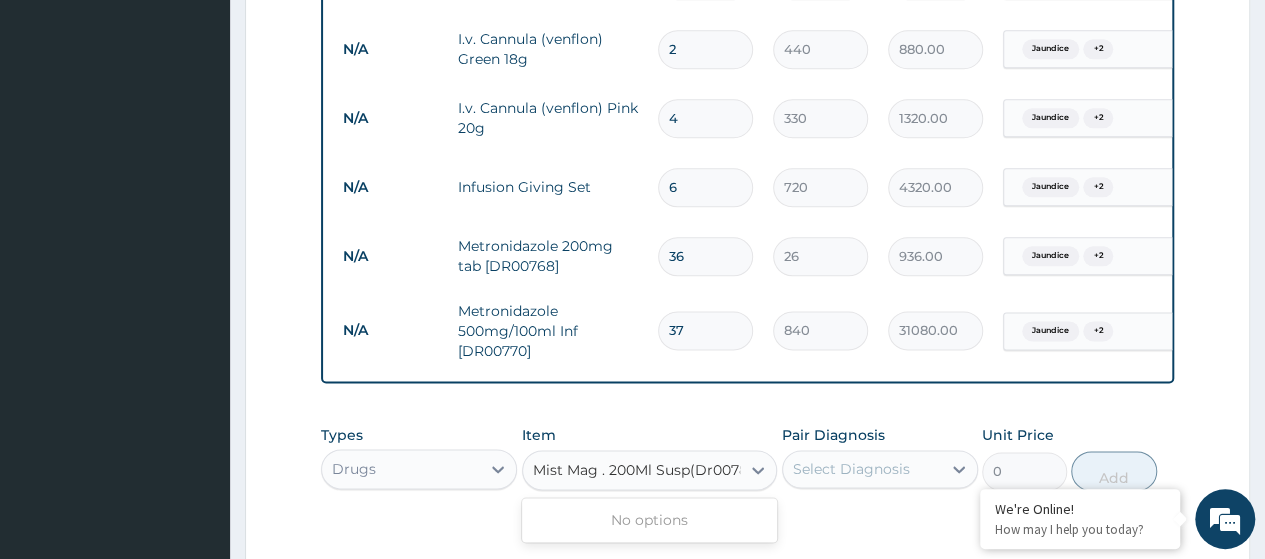 scroll, scrollTop: 0, scrollLeft: 19, axis: horizontal 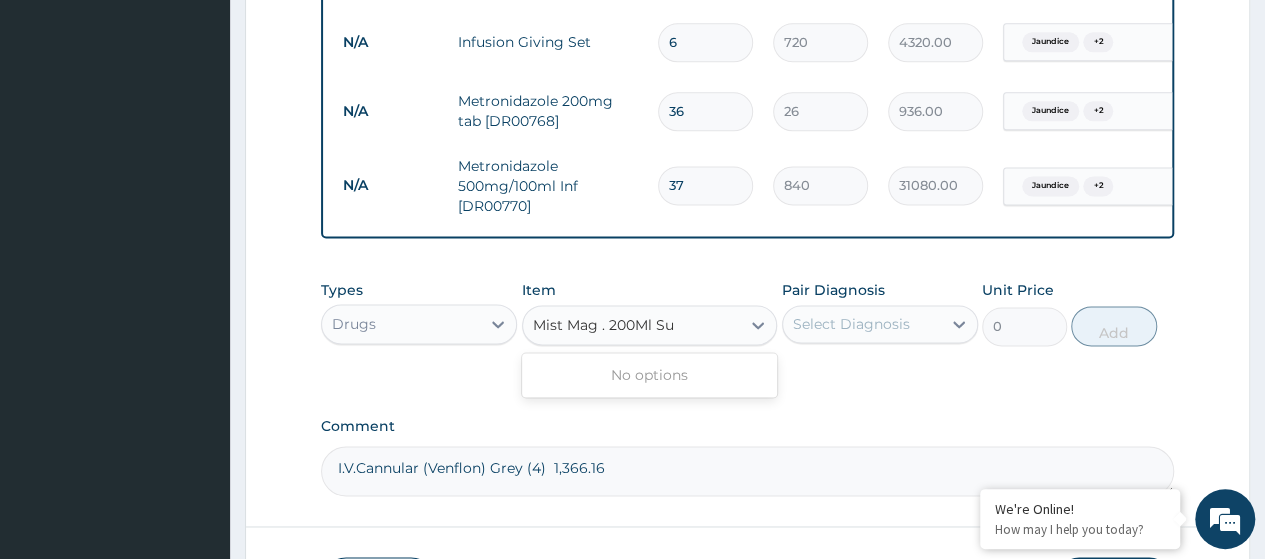 type on "Mist Mag . 200Ml S" 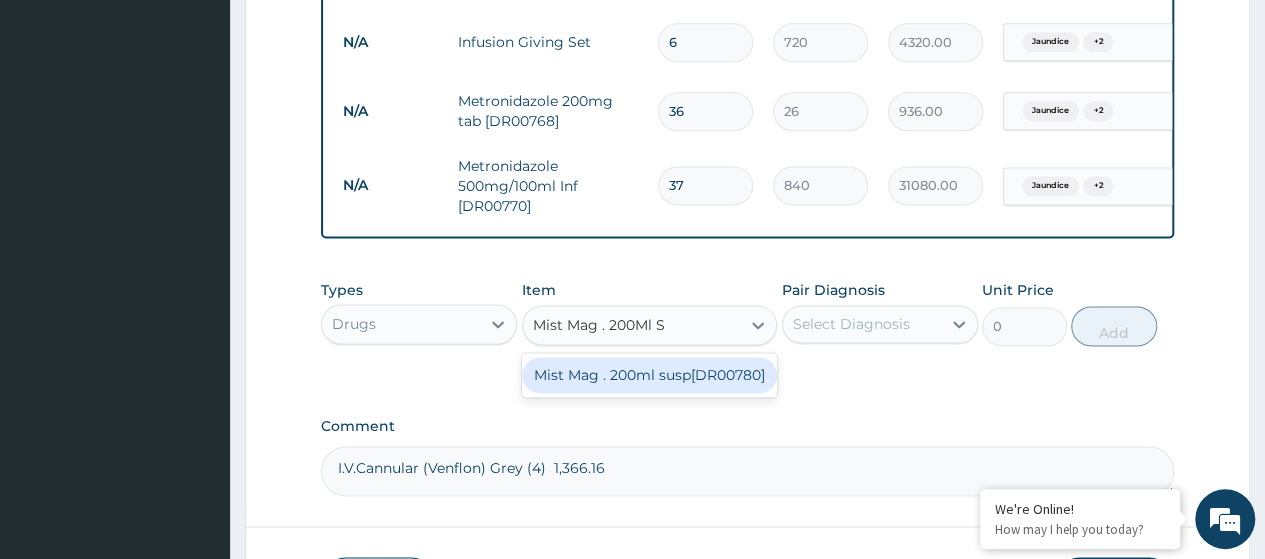 click on "Mist Mag . 200ml susp[DR00780]" at bounding box center (650, 375) 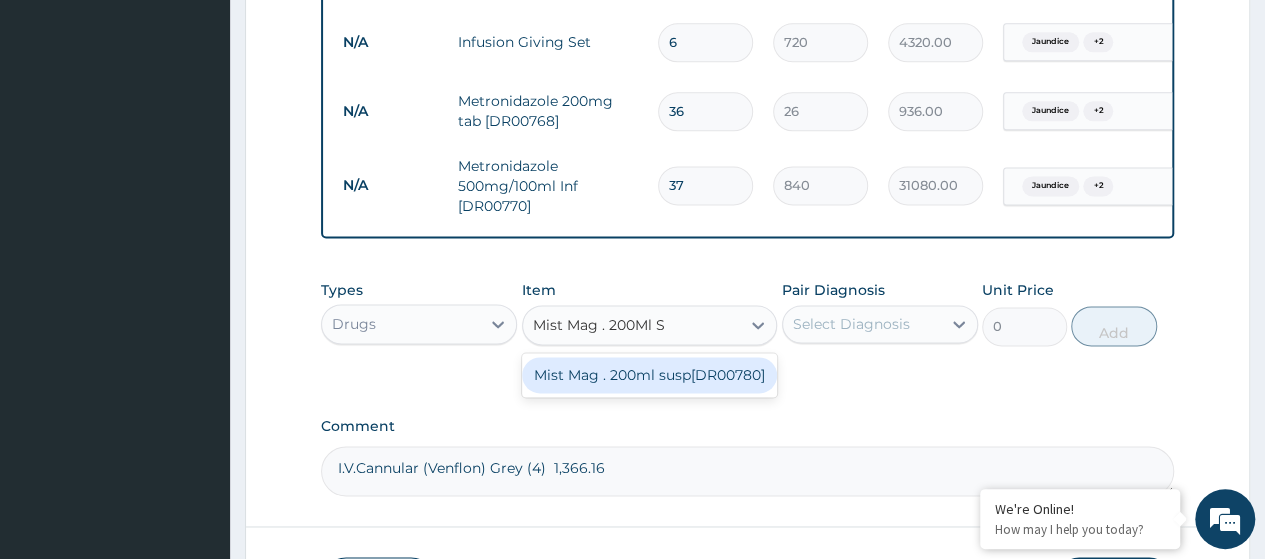 type 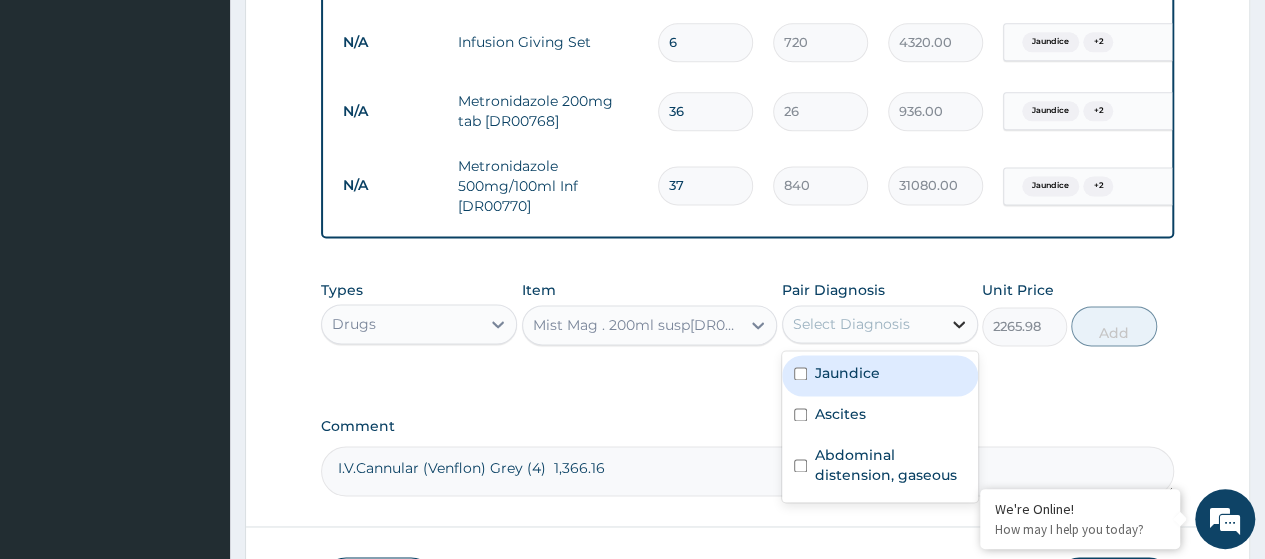 click 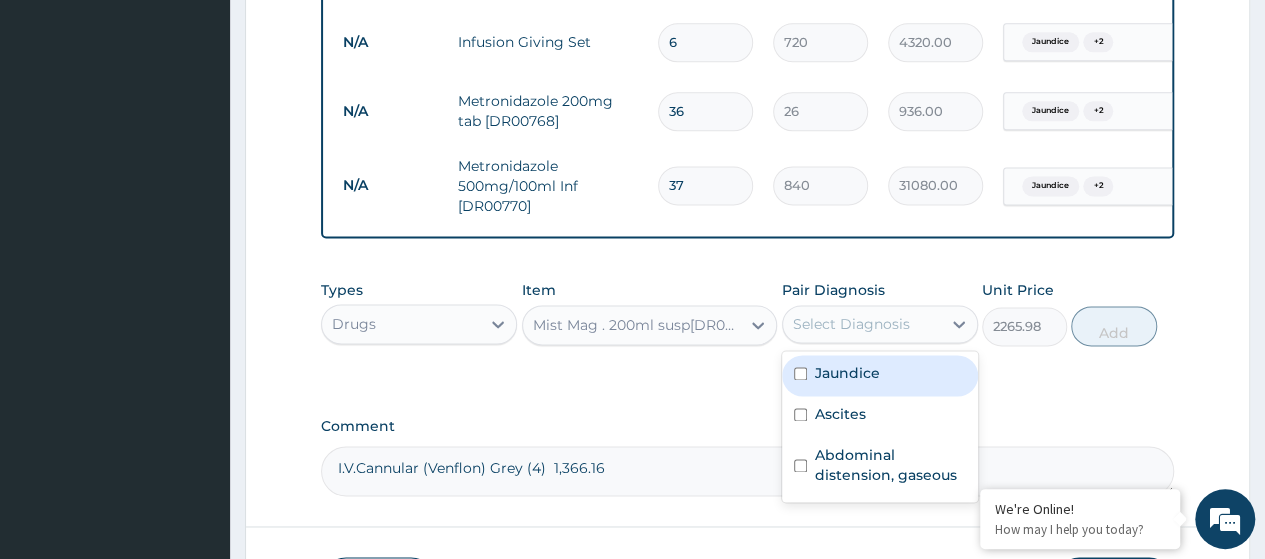 click on "Jaundice" at bounding box center (847, 373) 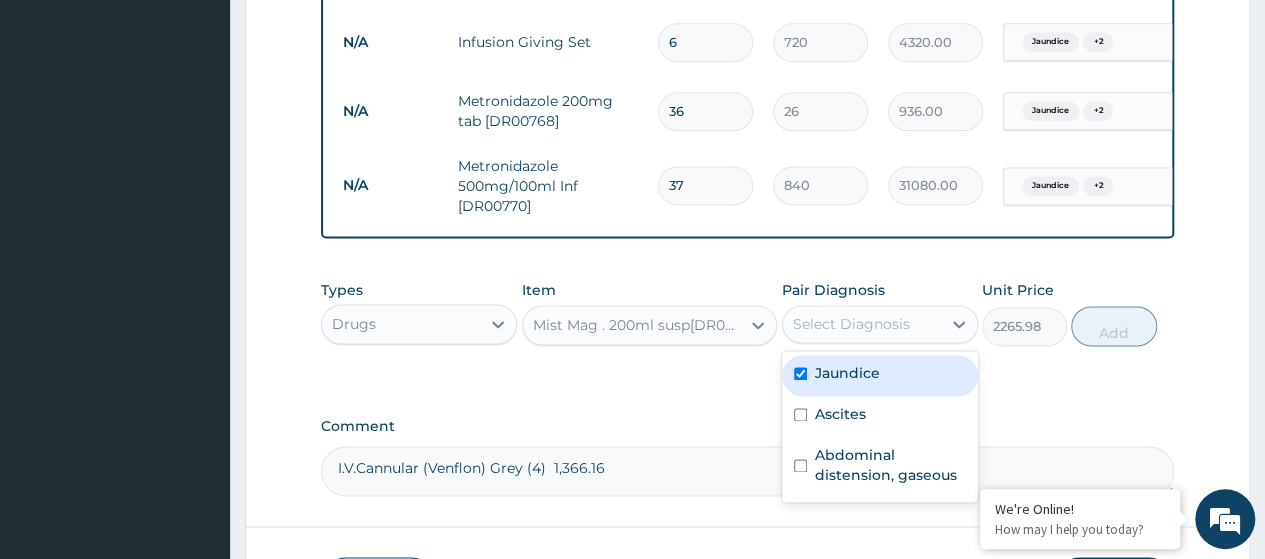checkbox on "true" 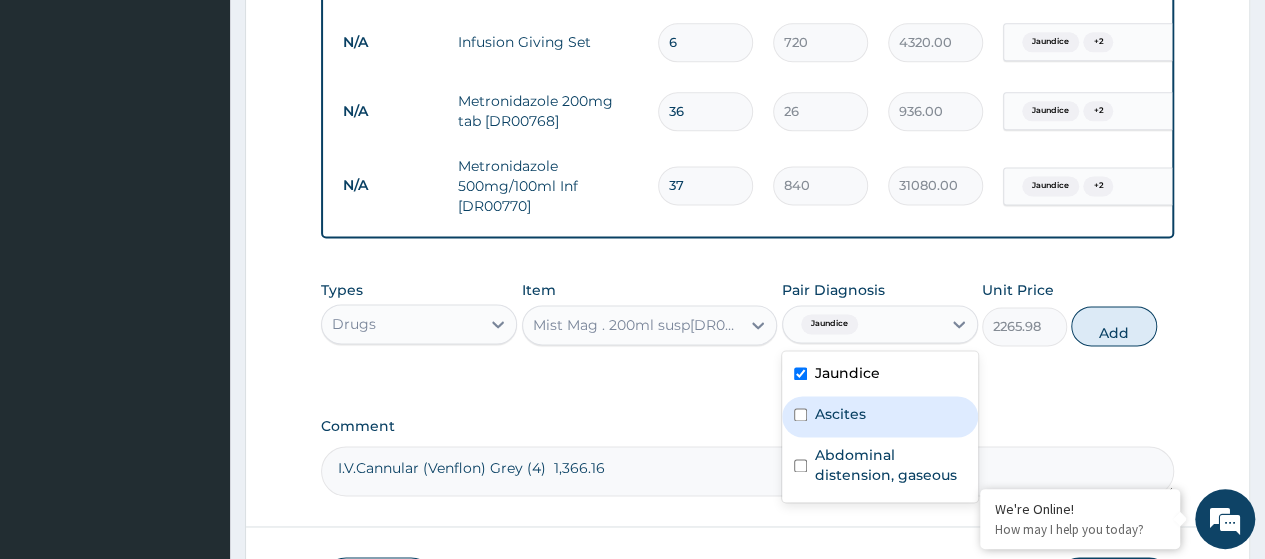 click on "Ascites" at bounding box center [840, 414] 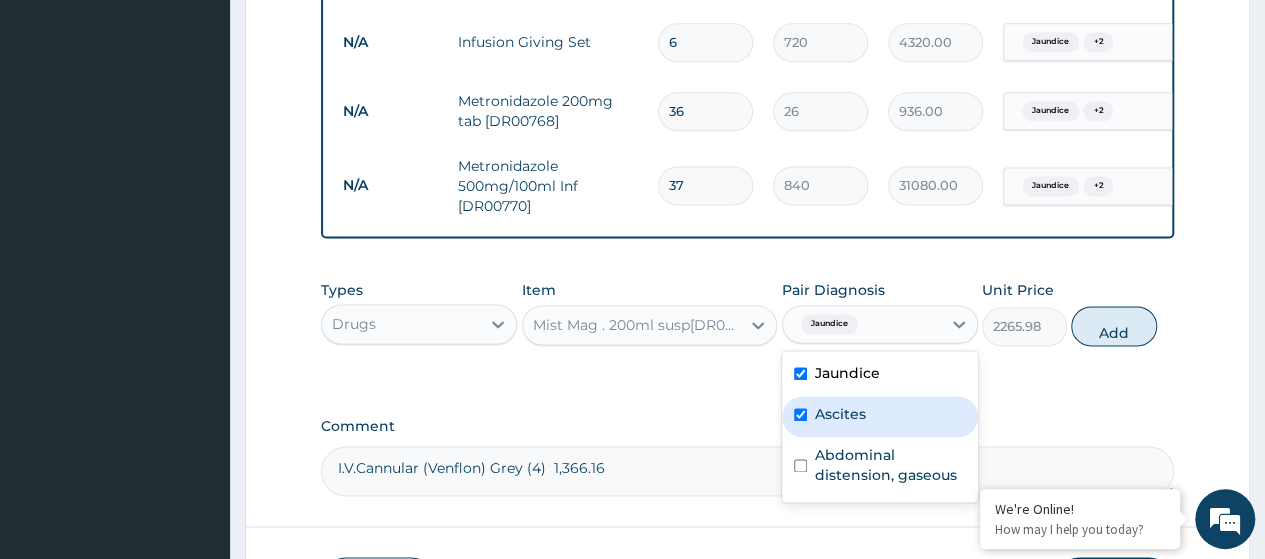 checkbox on "true" 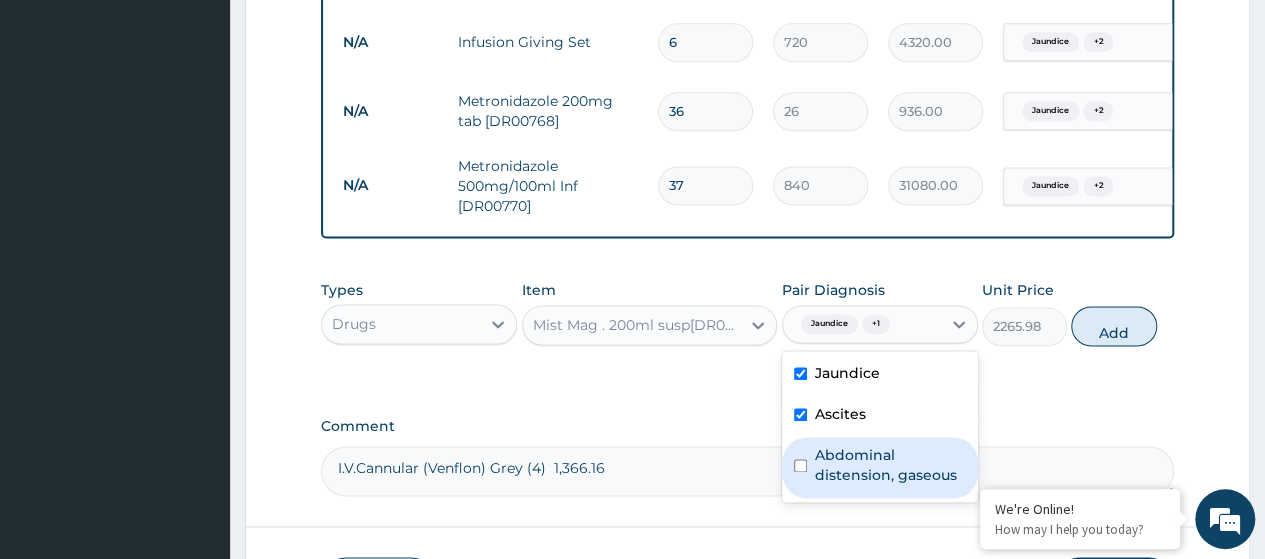 click on "Abdominal distension, gaseous" at bounding box center (890, 465) 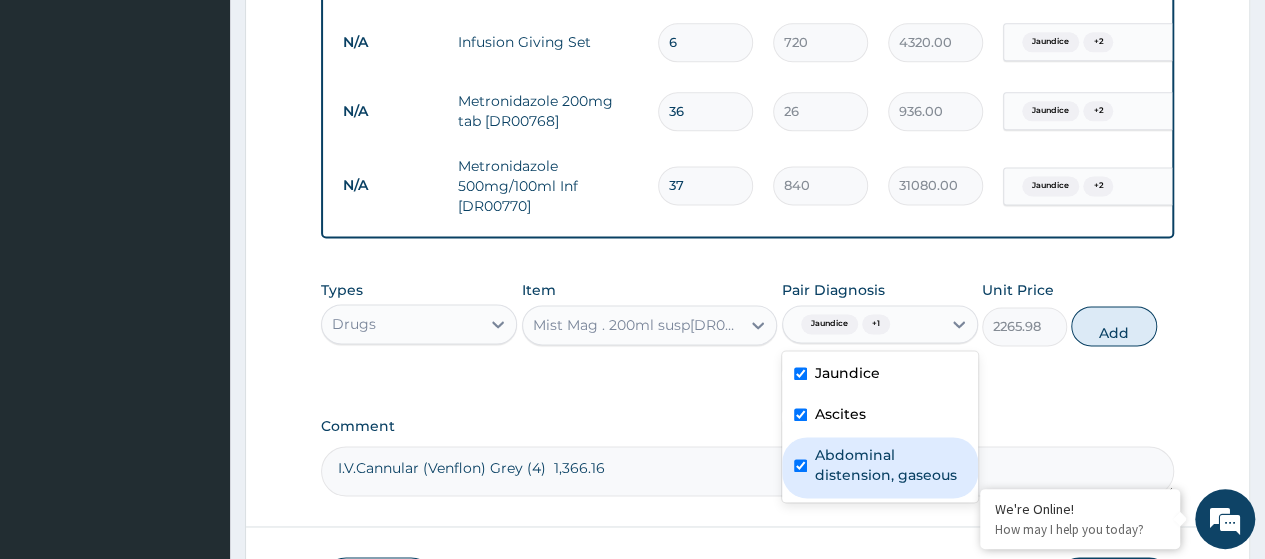 checkbox on "true" 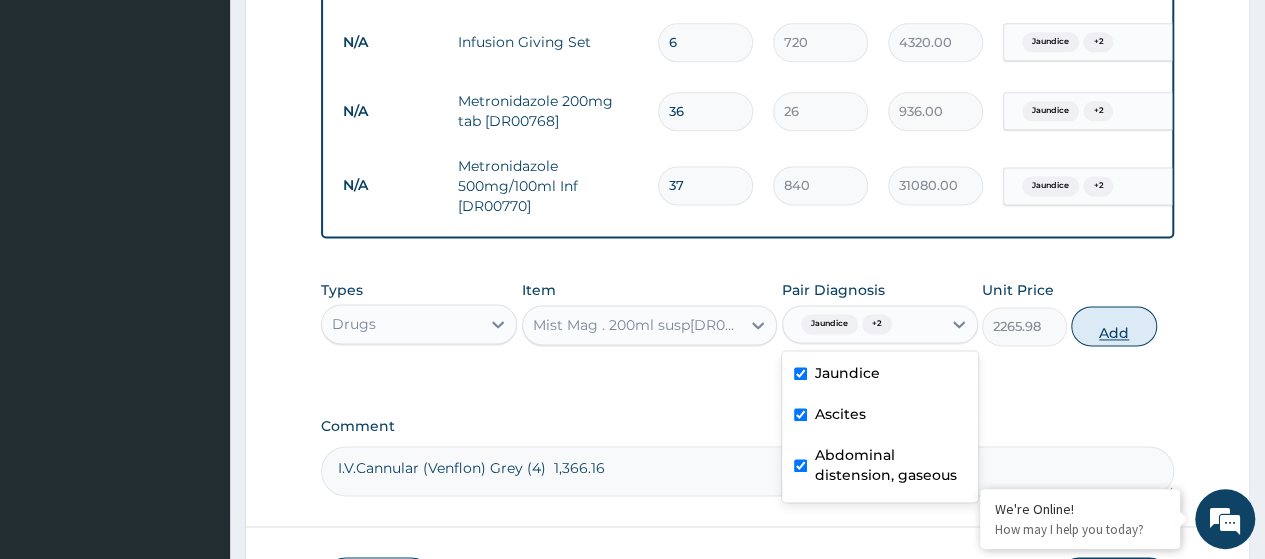 click on "Add" at bounding box center [1113, 326] 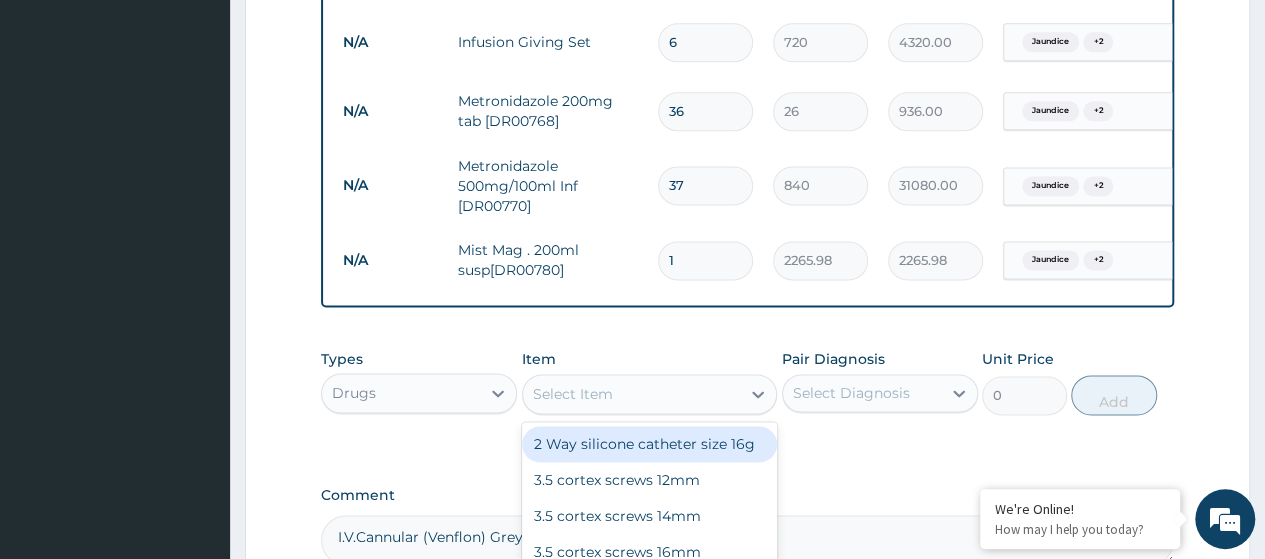click on "Select Item" at bounding box center (573, 394) 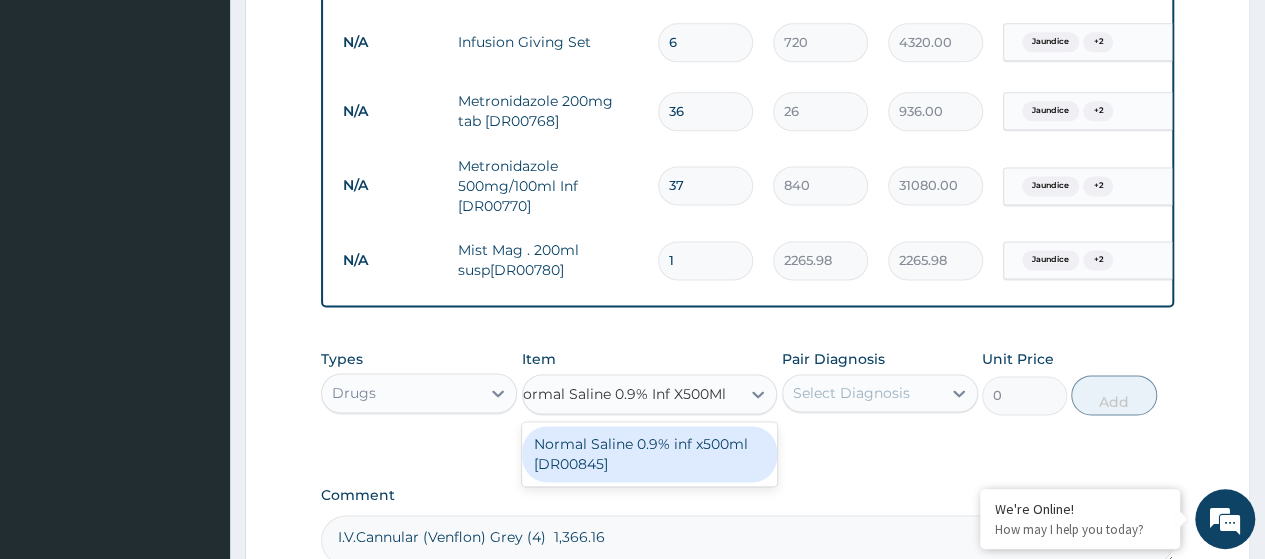 scroll, scrollTop: 0, scrollLeft: 0, axis: both 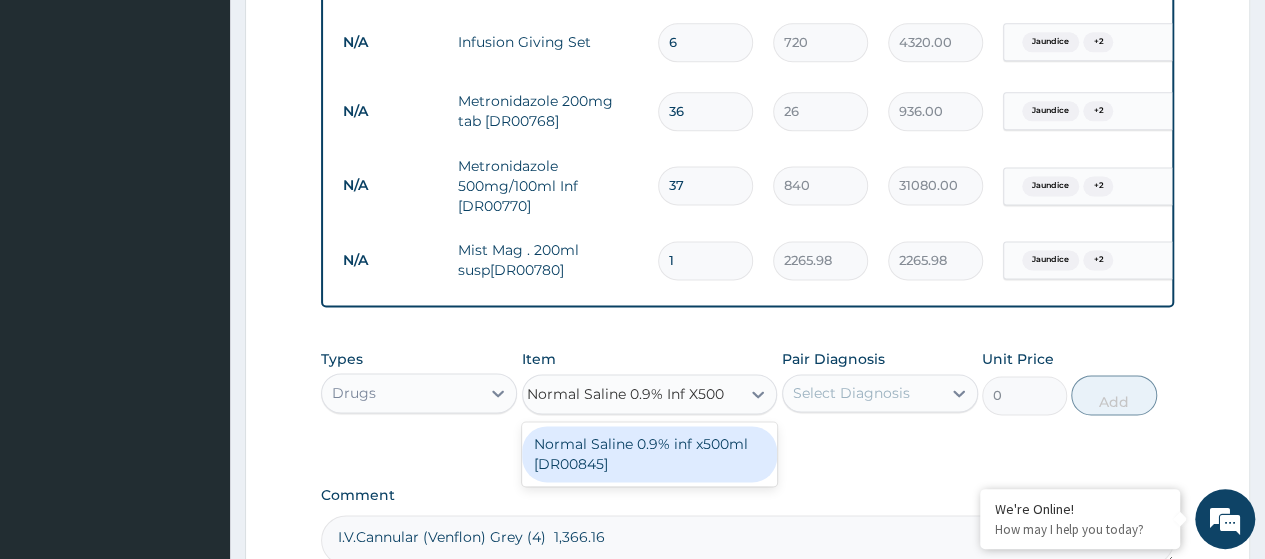 type on "Normal Saline 0.9% Inf X50" 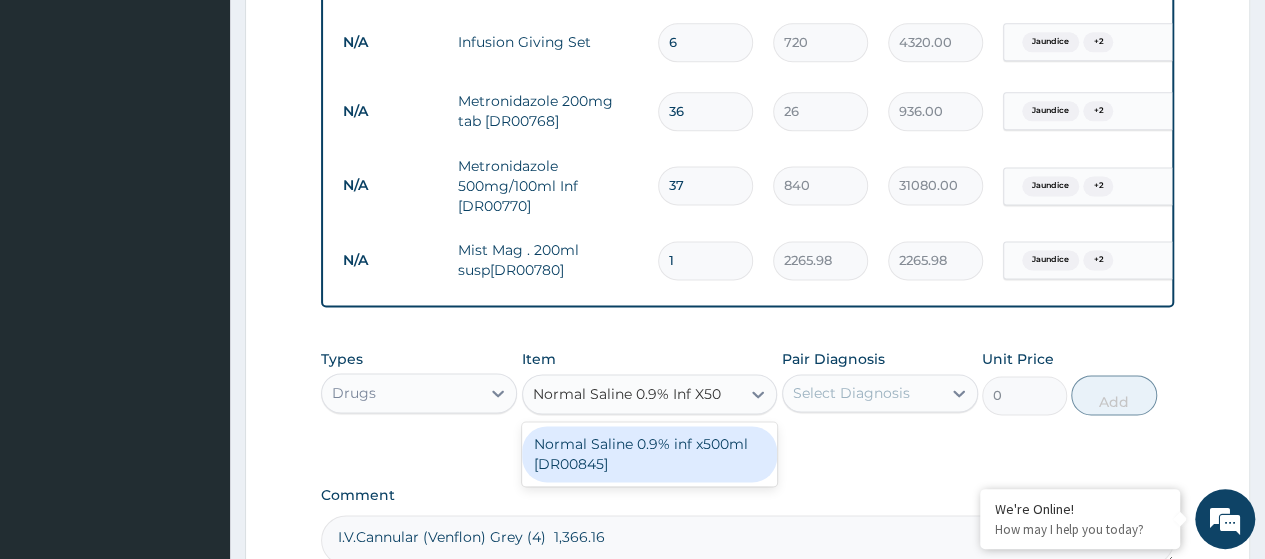drag, startPoint x: 648, startPoint y: 471, endPoint x: 824, endPoint y: 424, distance: 182.16751 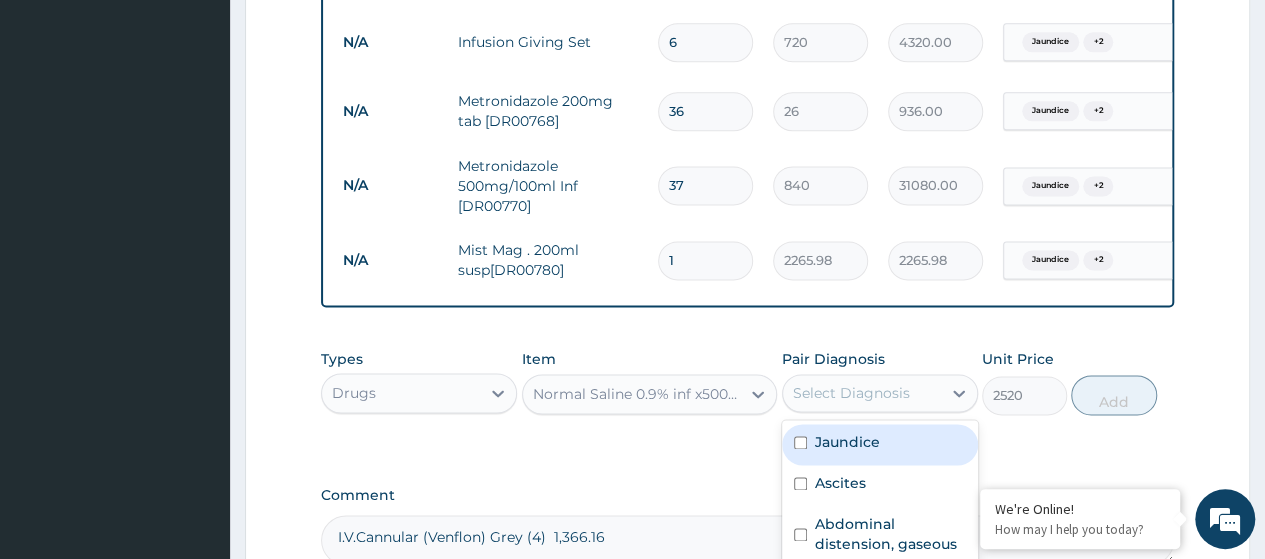 click on "Select Diagnosis" at bounding box center (851, 393) 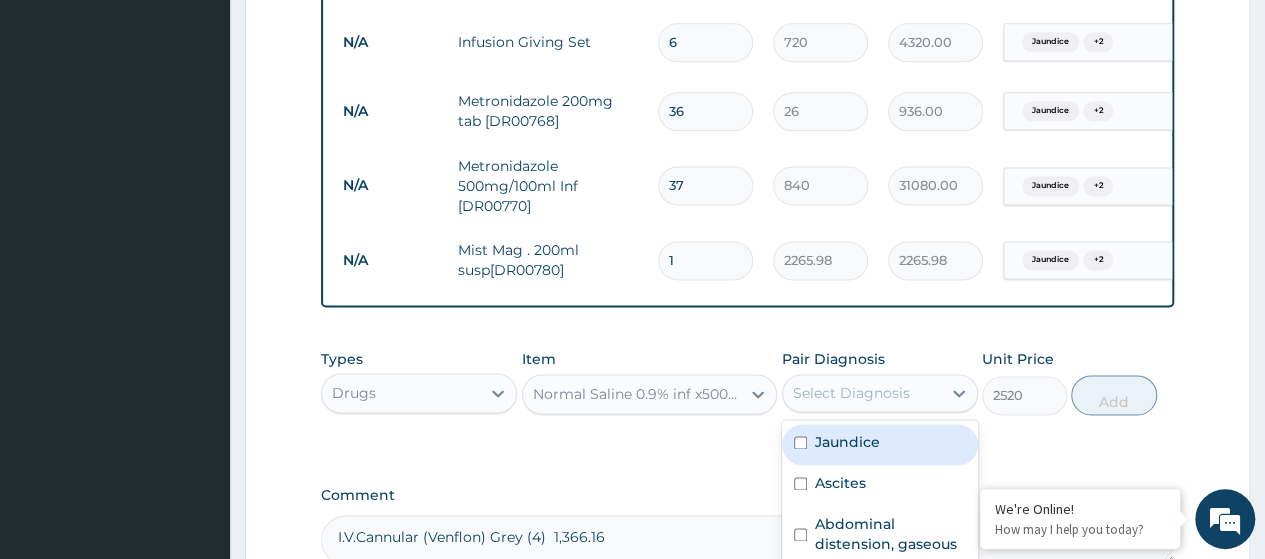 click on "Jaundice" at bounding box center (847, 442) 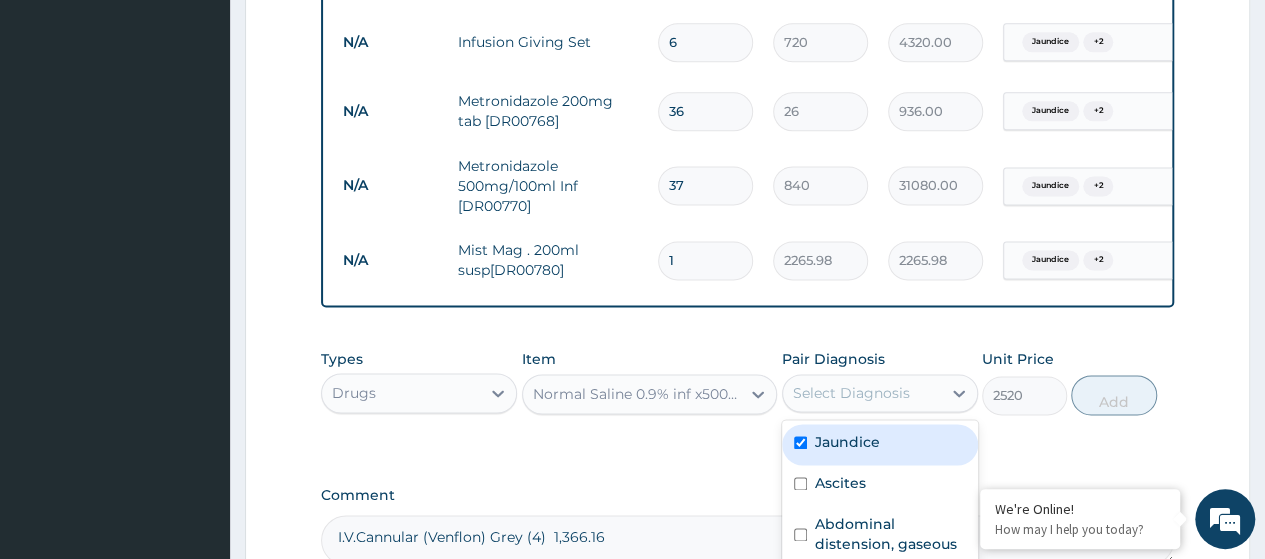 checkbox on "true" 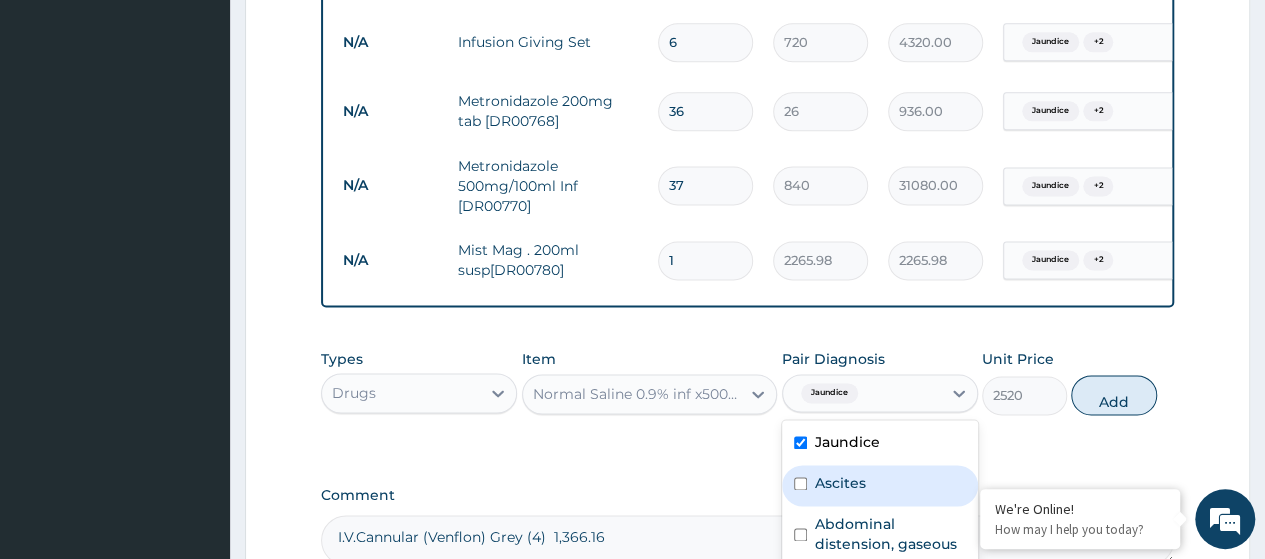 click on "Ascites" at bounding box center [880, 485] 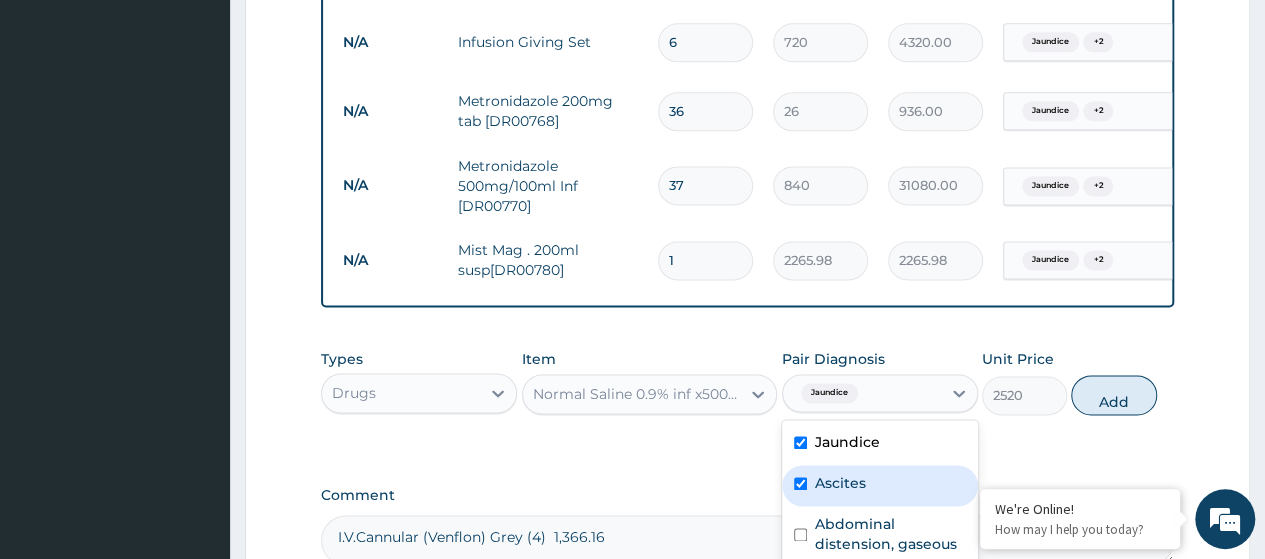 checkbox on "true" 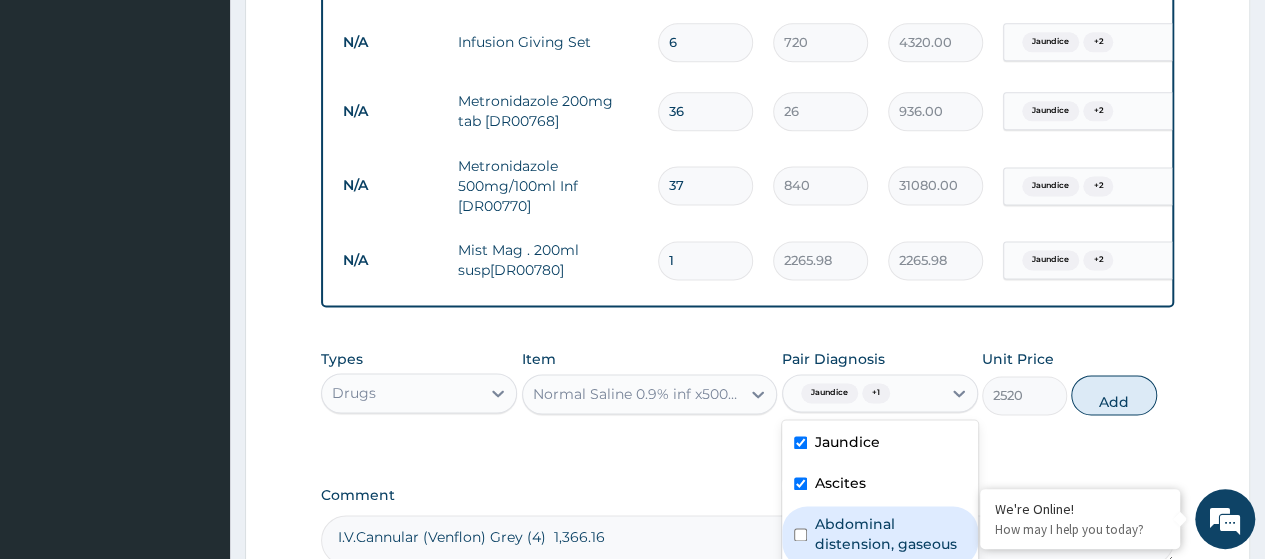 click on "Abdominal distension, gaseous" at bounding box center (890, 534) 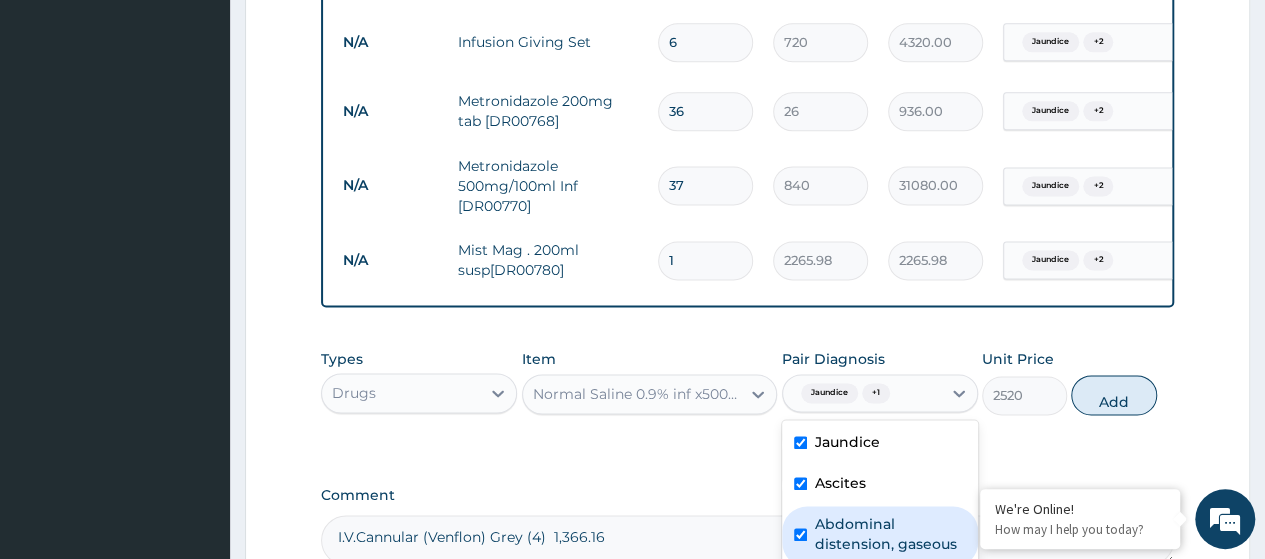 checkbox on "true" 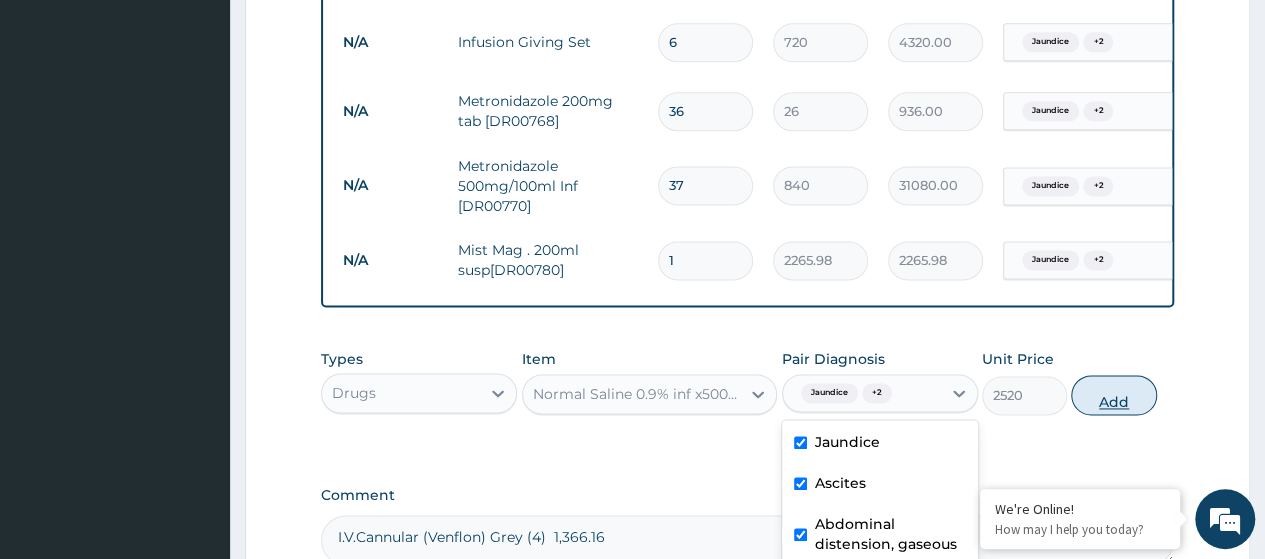 drag, startPoint x: 1122, startPoint y: 421, endPoint x: 1052, endPoint y: 395, distance: 74.672615 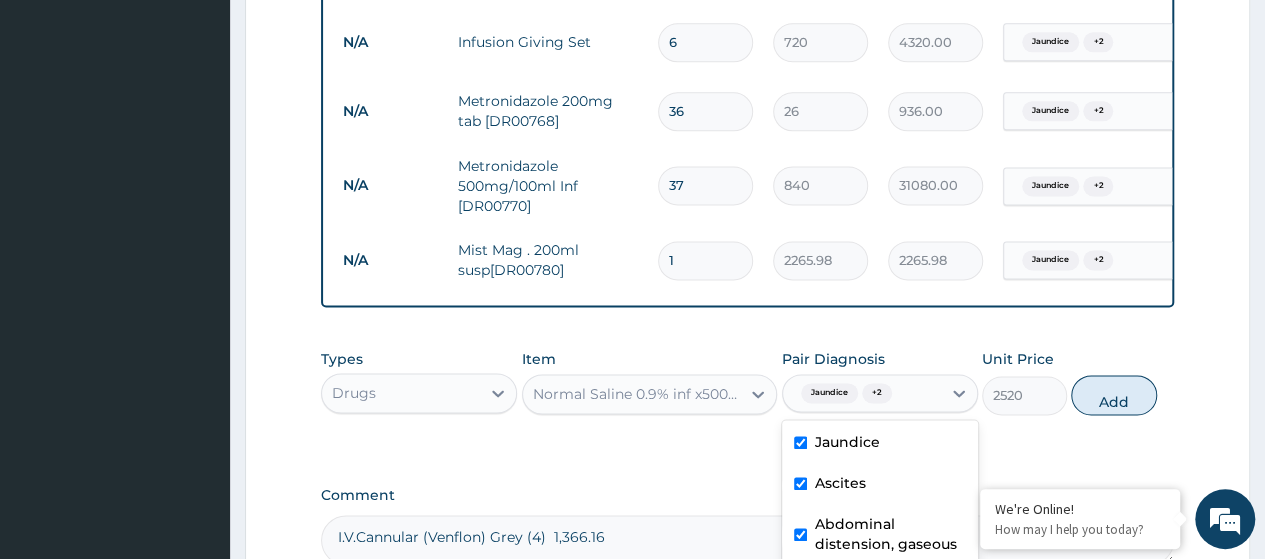 click on "Add" at bounding box center (1113, 395) 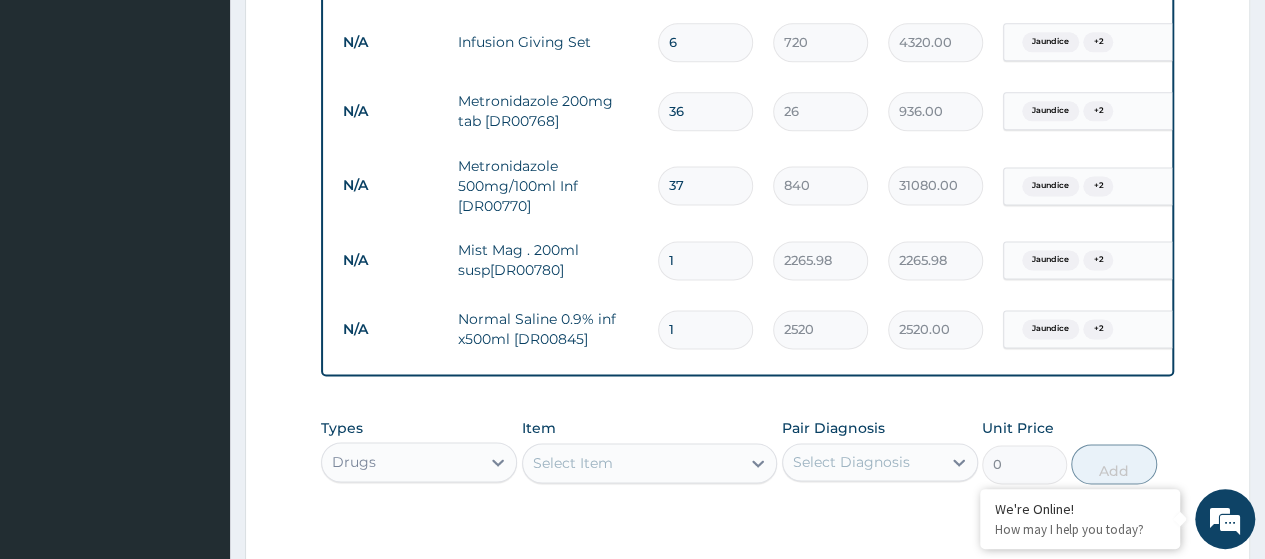 type 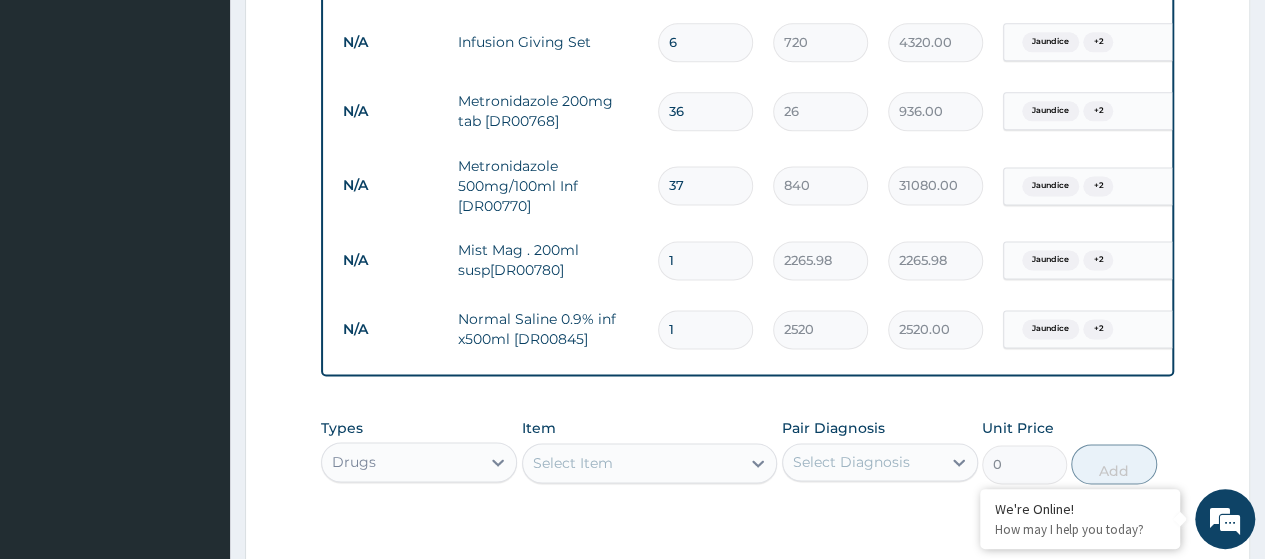 type on "0.00" 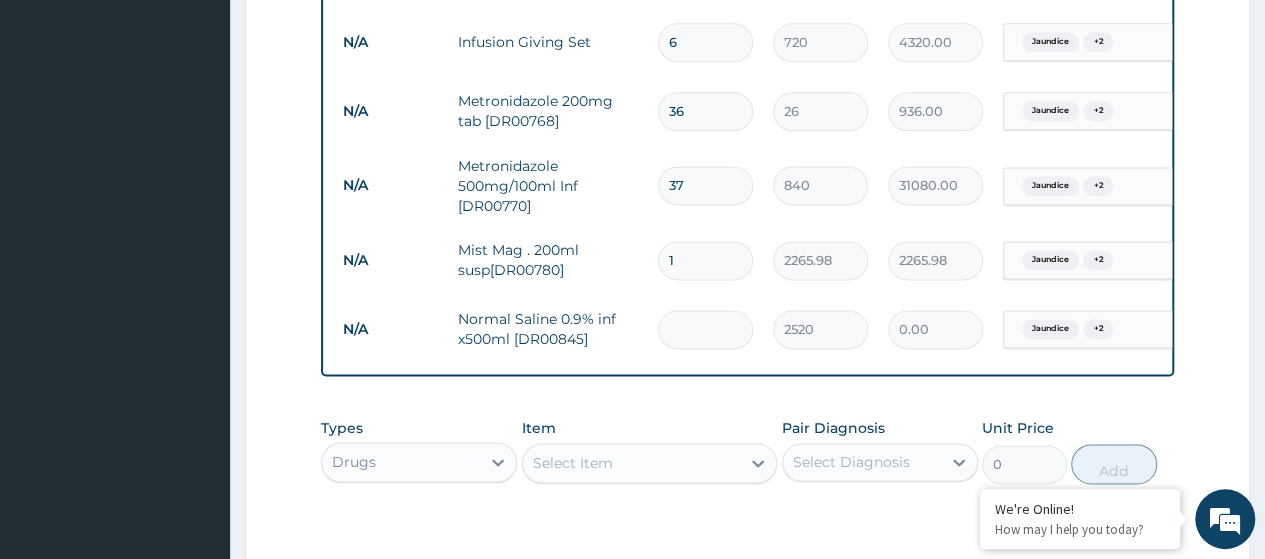 type on "7" 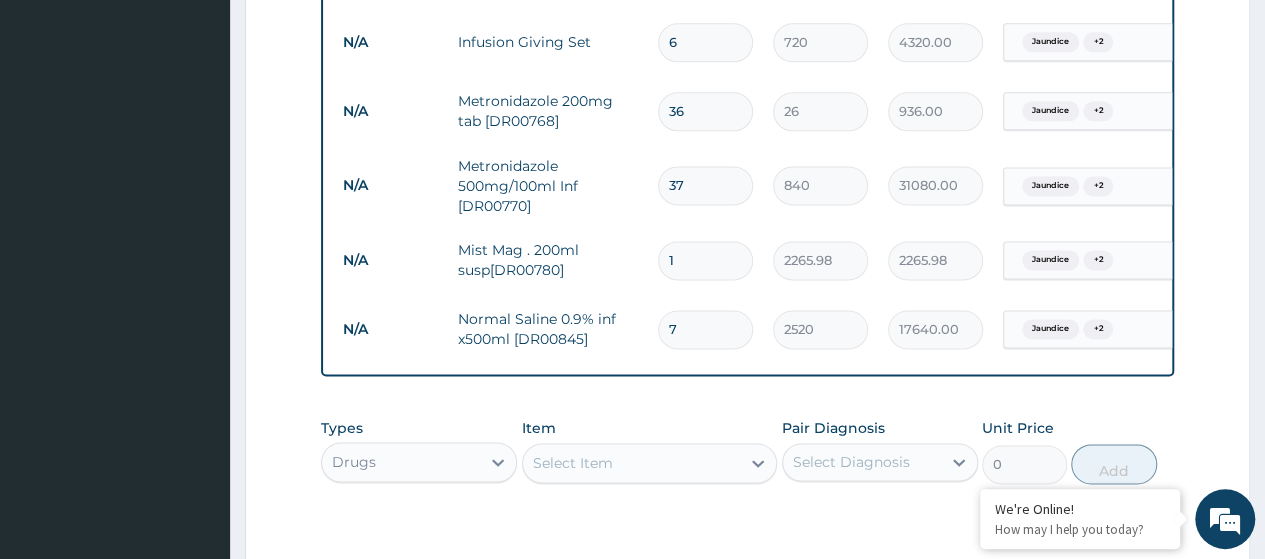 type on "7" 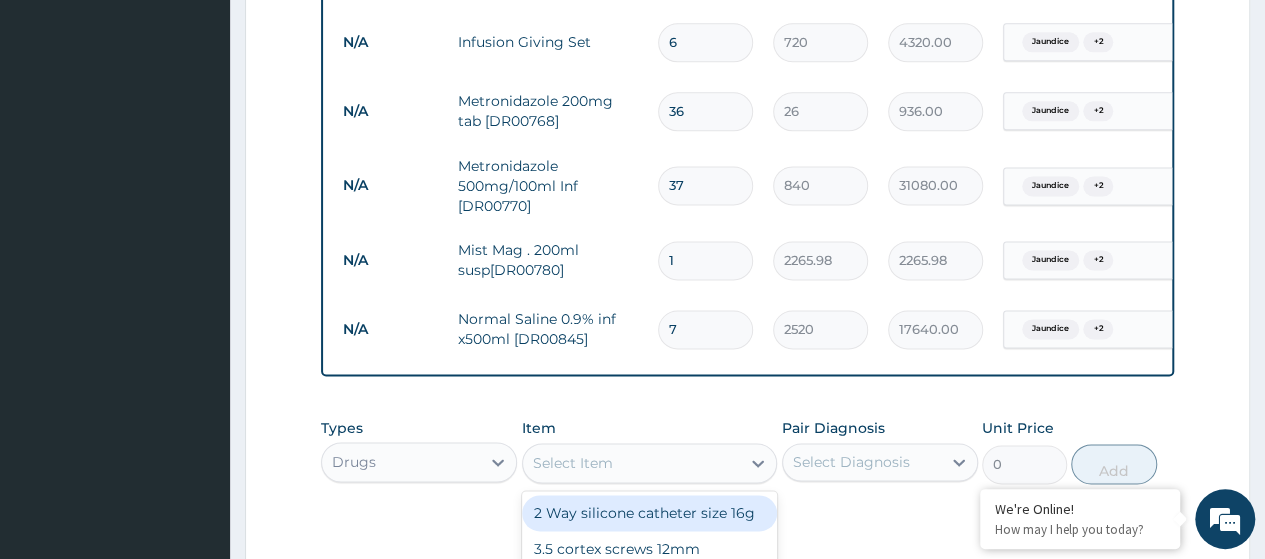 paste on "Normal Saline 0.9% X1000Ml (Dr00844)" 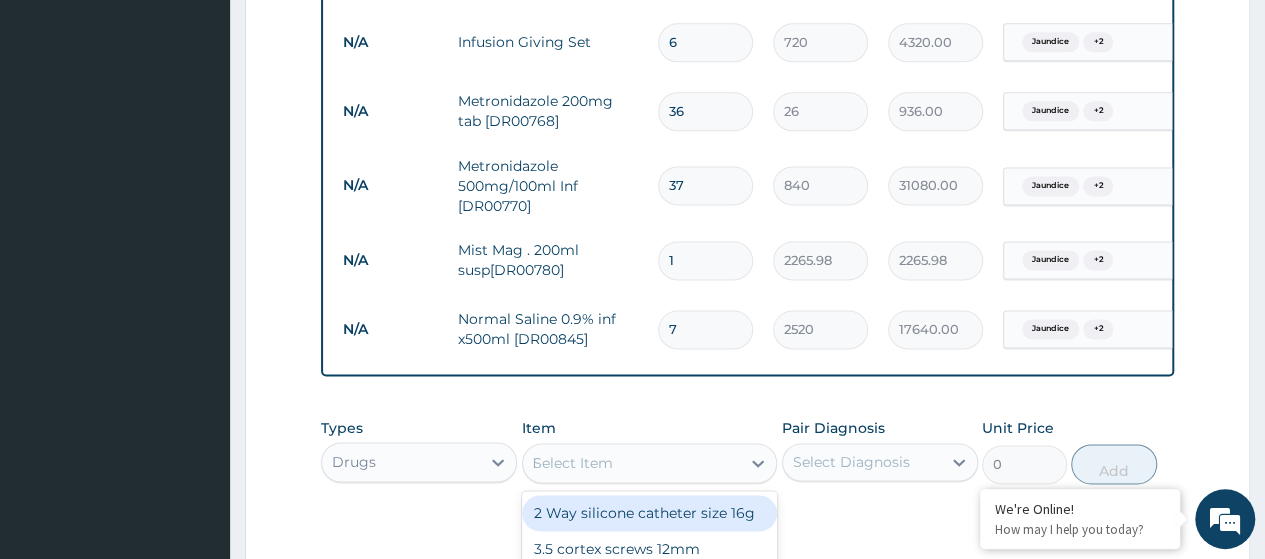 scroll, scrollTop: 0, scrollLeft: 25, axis: horizontal 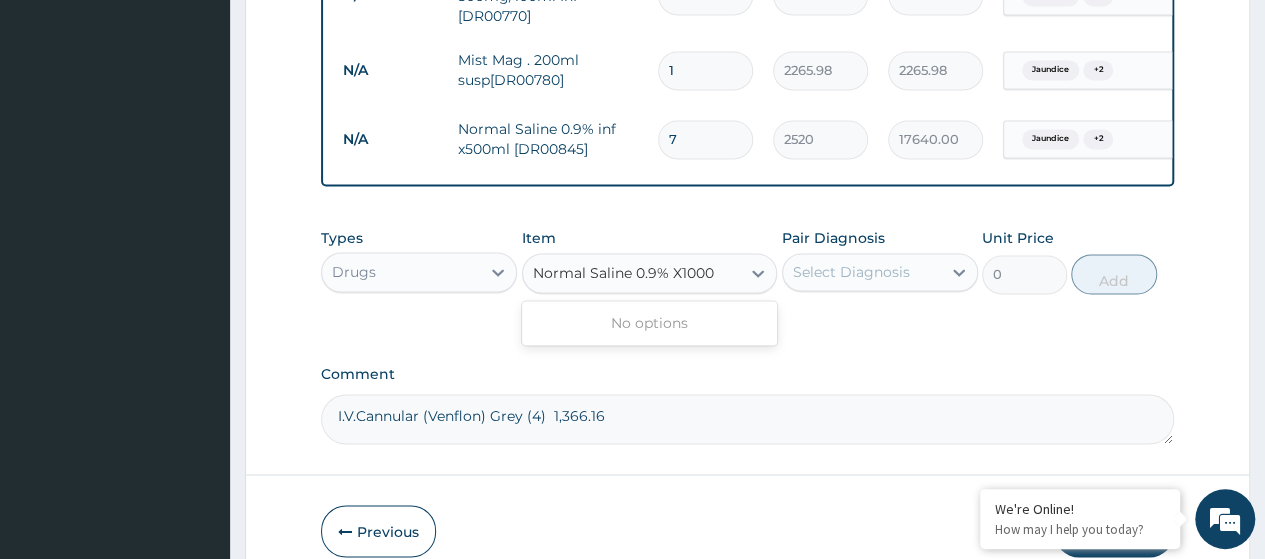 type on "Normal Saline 0.9% X100" 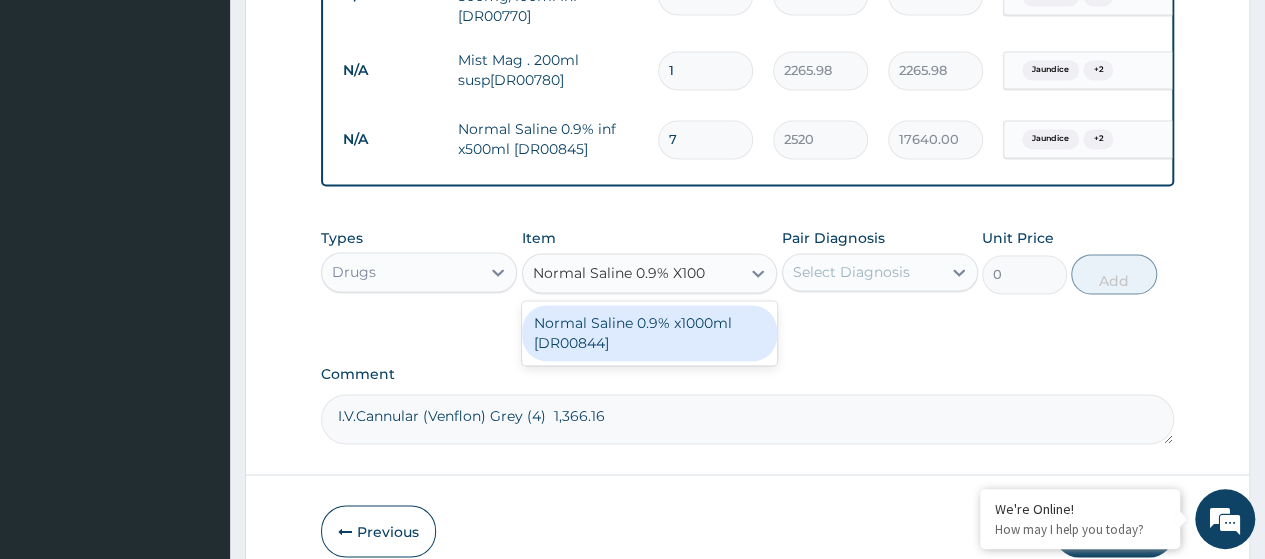 drag, startPoint x: 717, startPoint y: 356, endPoint x: 904, endPoint y: 325, distance: 189.55211 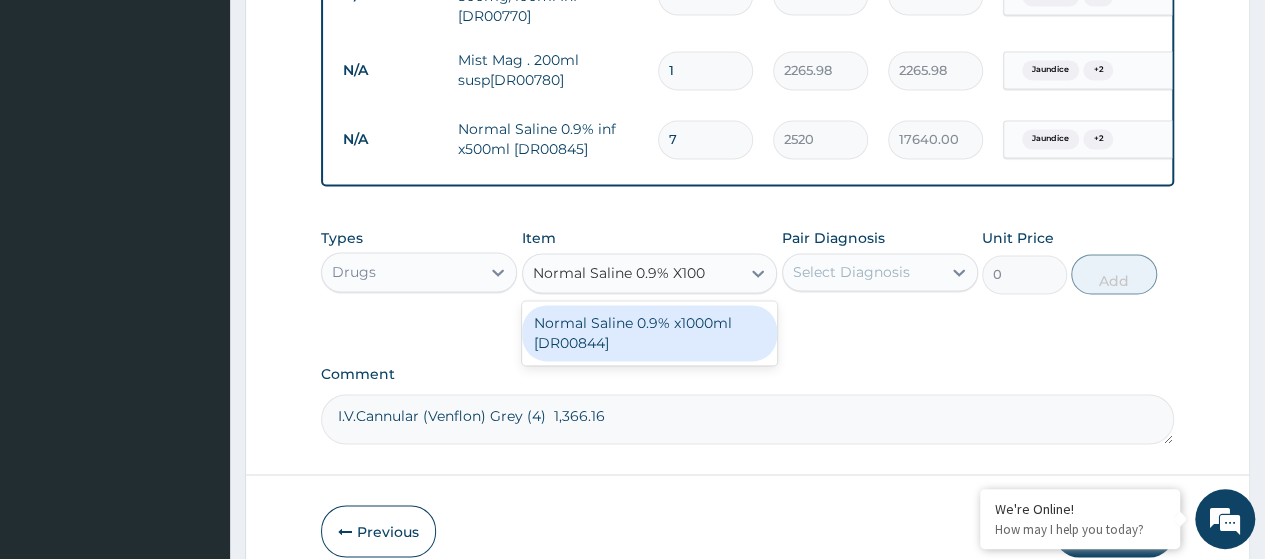 click on "Normal Saline 0.9% x1000ml [DR00844]" at bounding box center (650, 333) 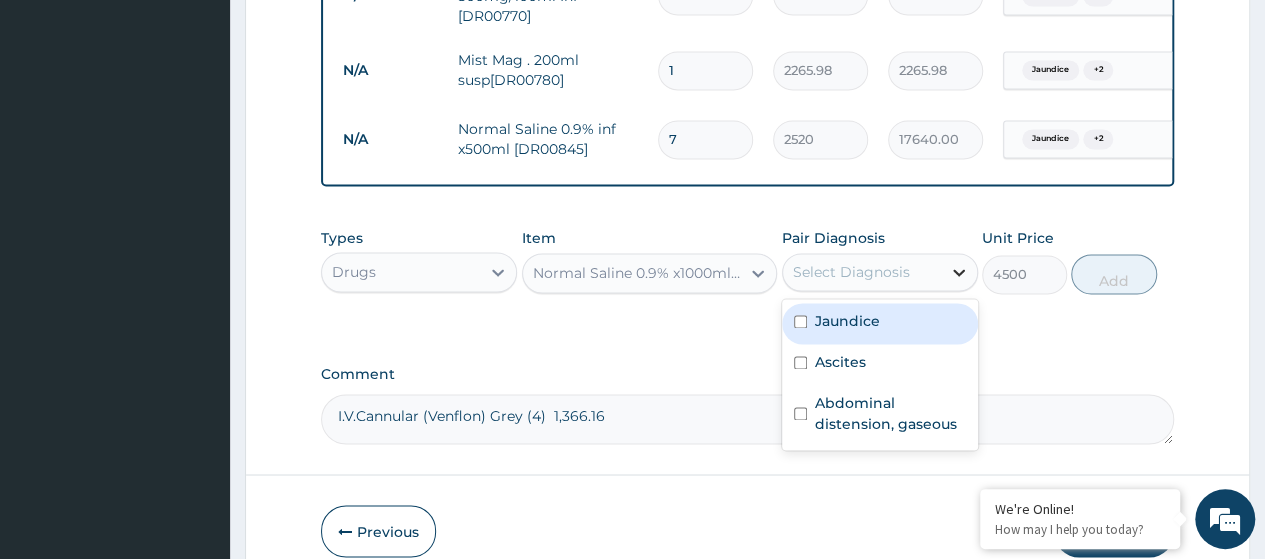 click at bounding box center (959, 272) 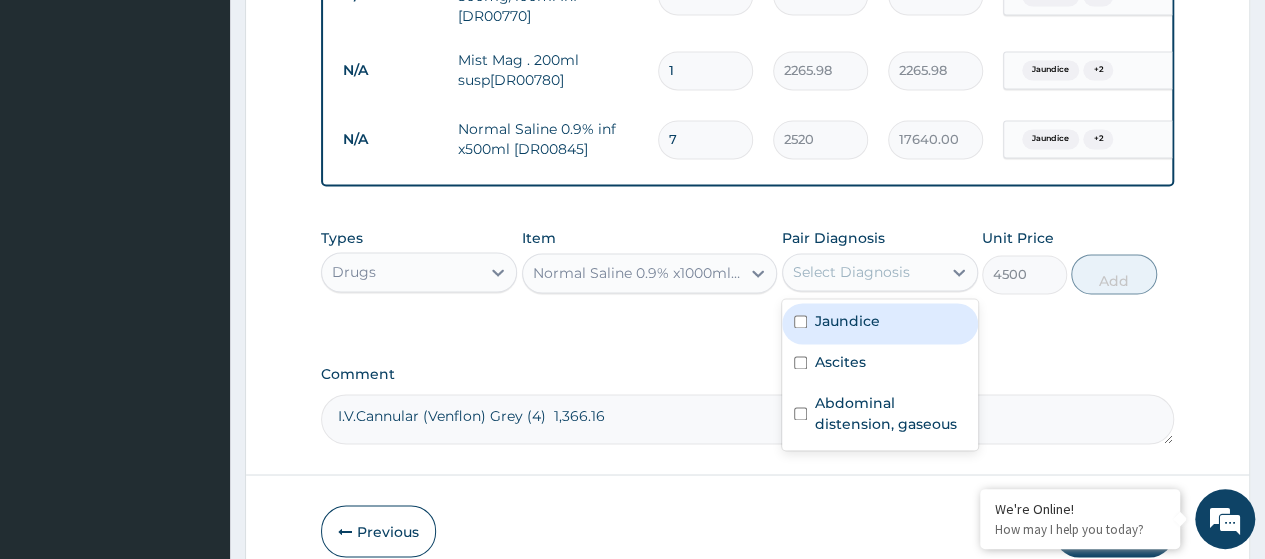 drag, startPoint x: 915, startPoint y: 333, endPoint x: 910, endPoint y: 347, distance: 14.866069 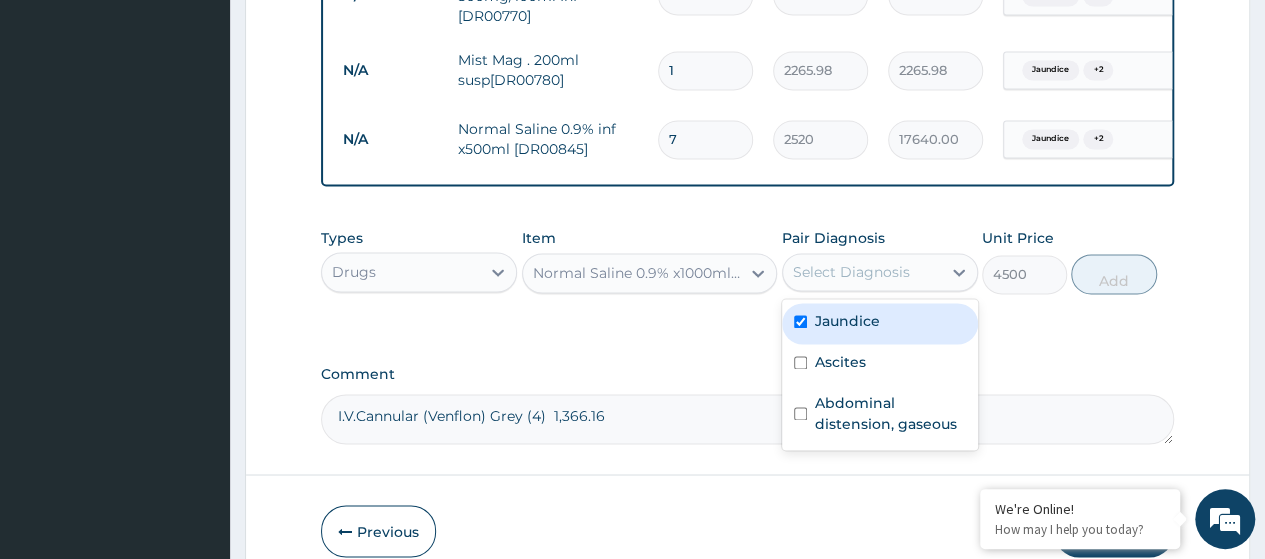 checkbox on "true" 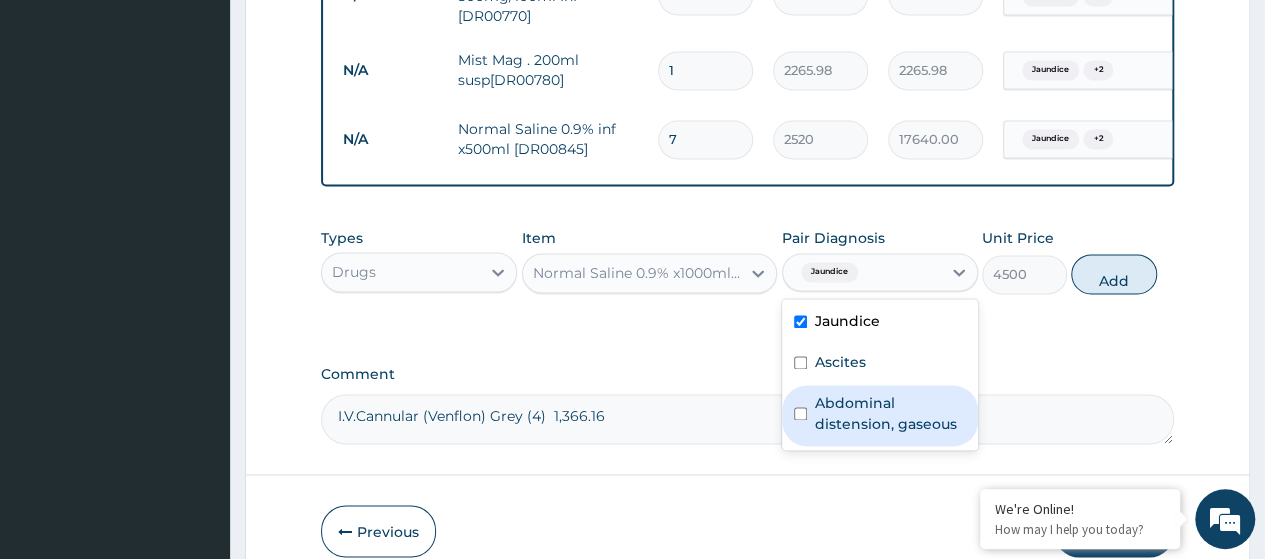 click on "Abdominal distension, gaseous" at bounding box center [880, 415] 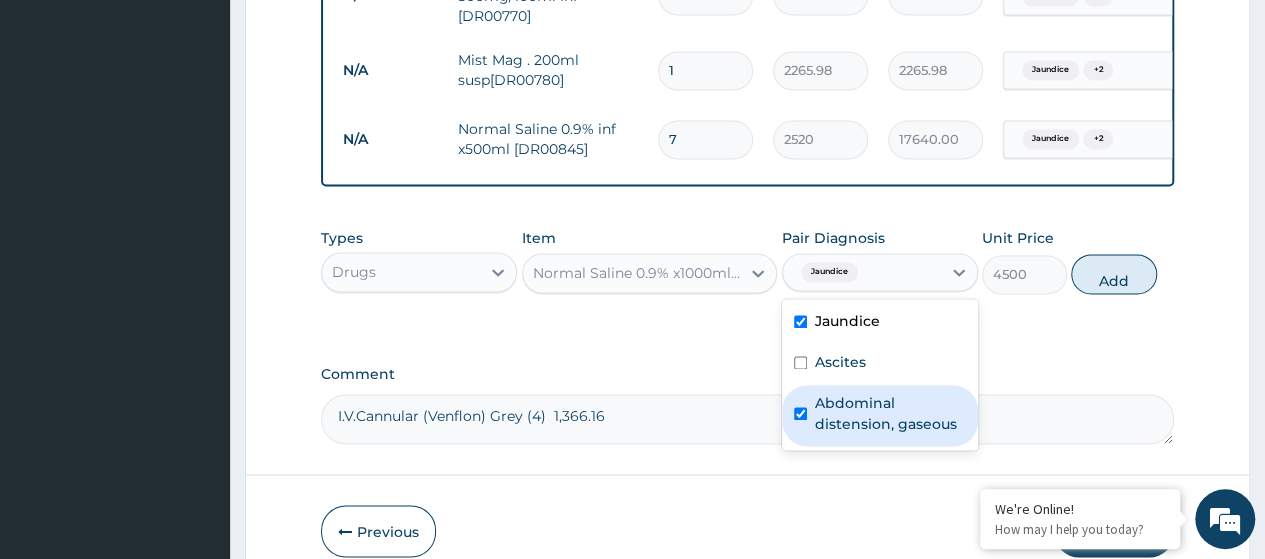 checkbox on "true" 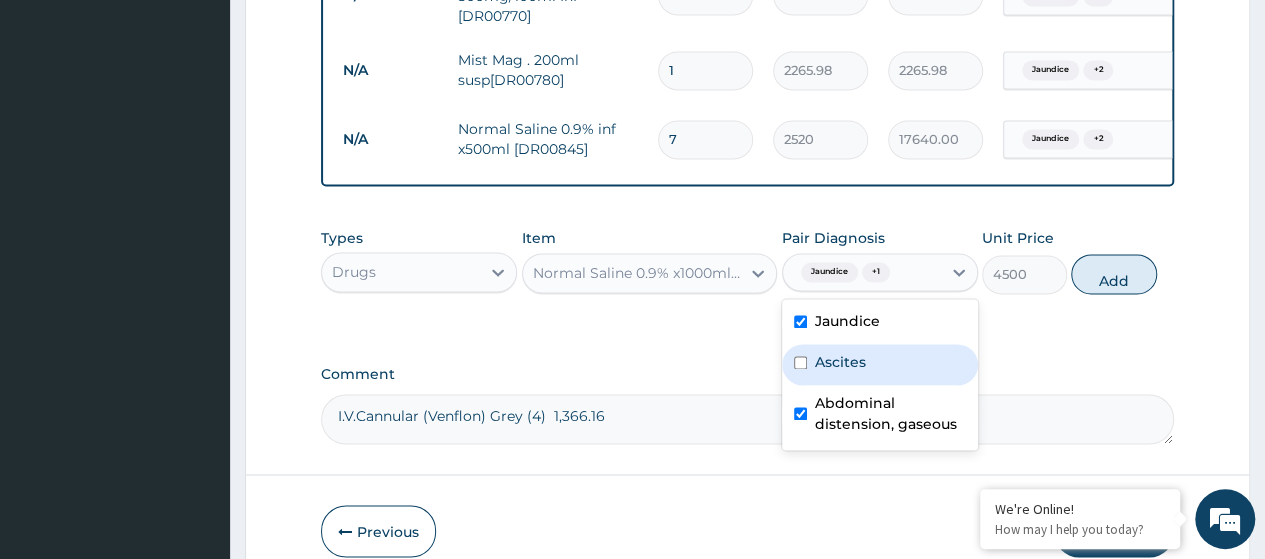 drag, startPoint x: 880, startPoint y: 382, endPoint x: 1108, endPoint y: 326, distance: 234.77649 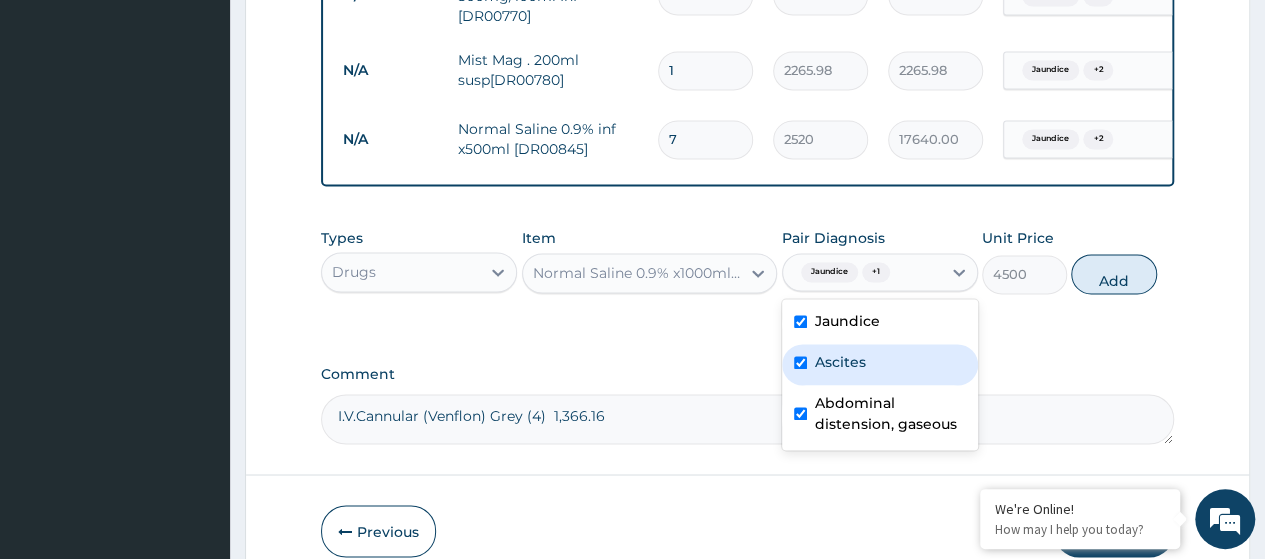 checkbox on "true" 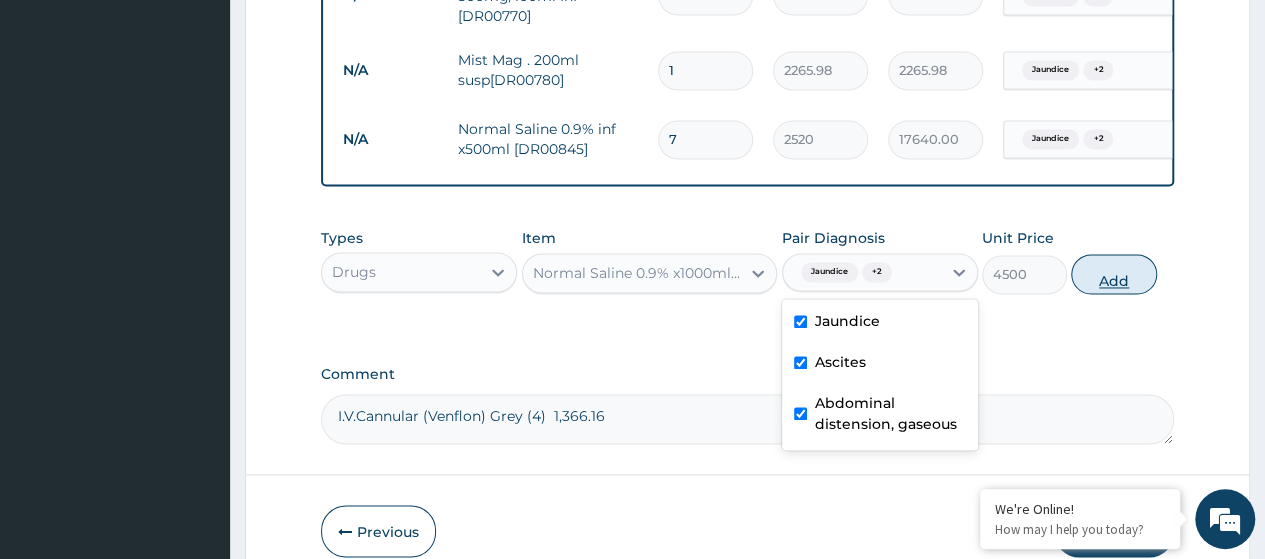 click on "Add" at bounding box center [1113, 274] 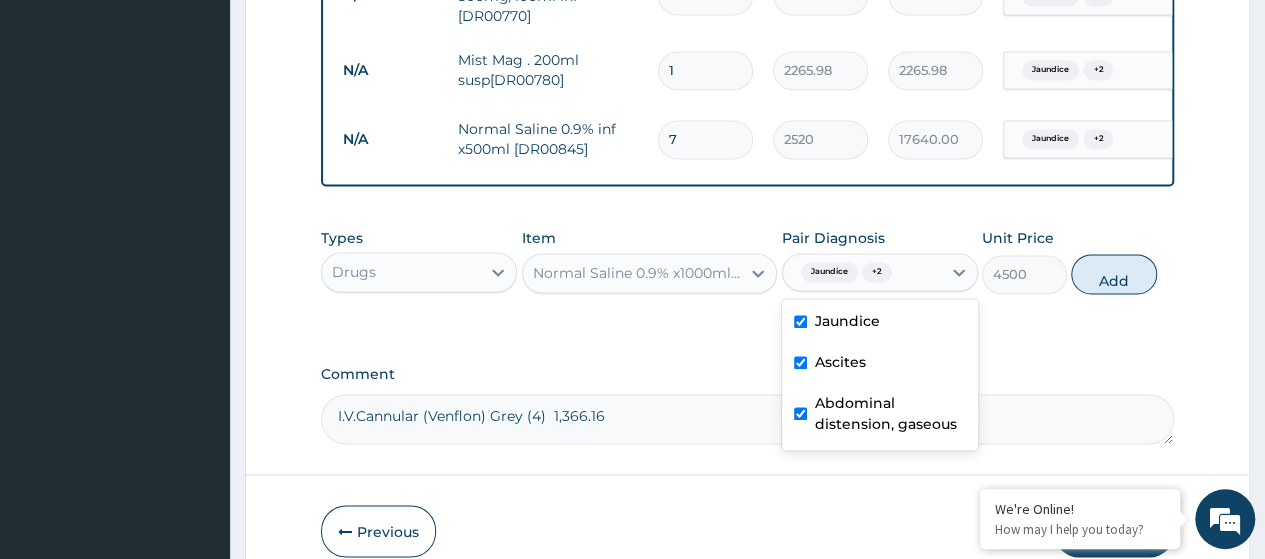 type on "0" 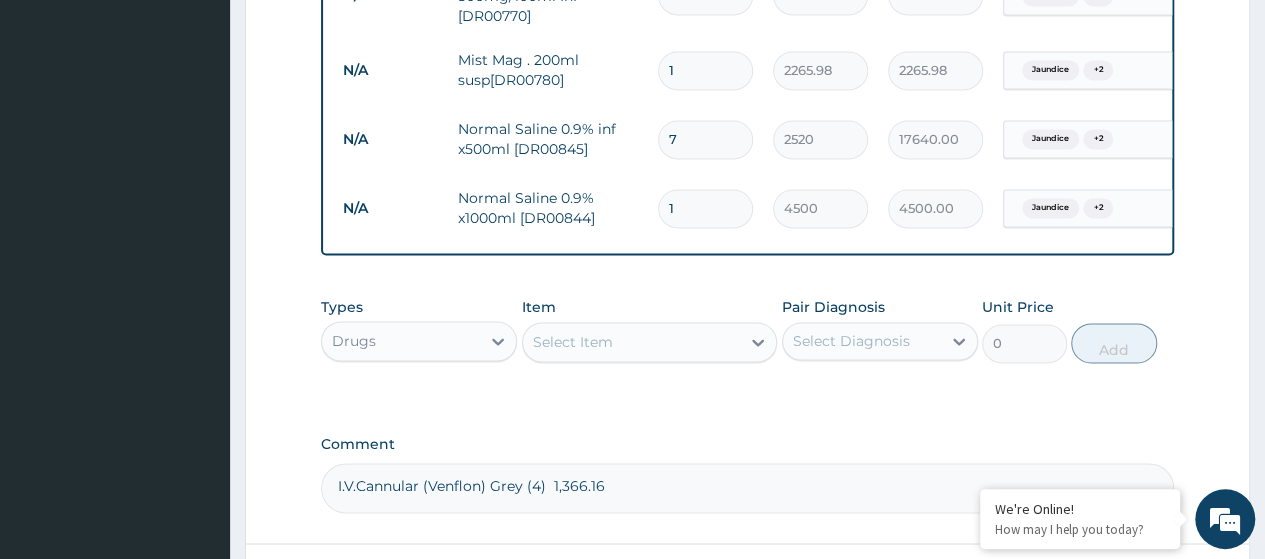 type 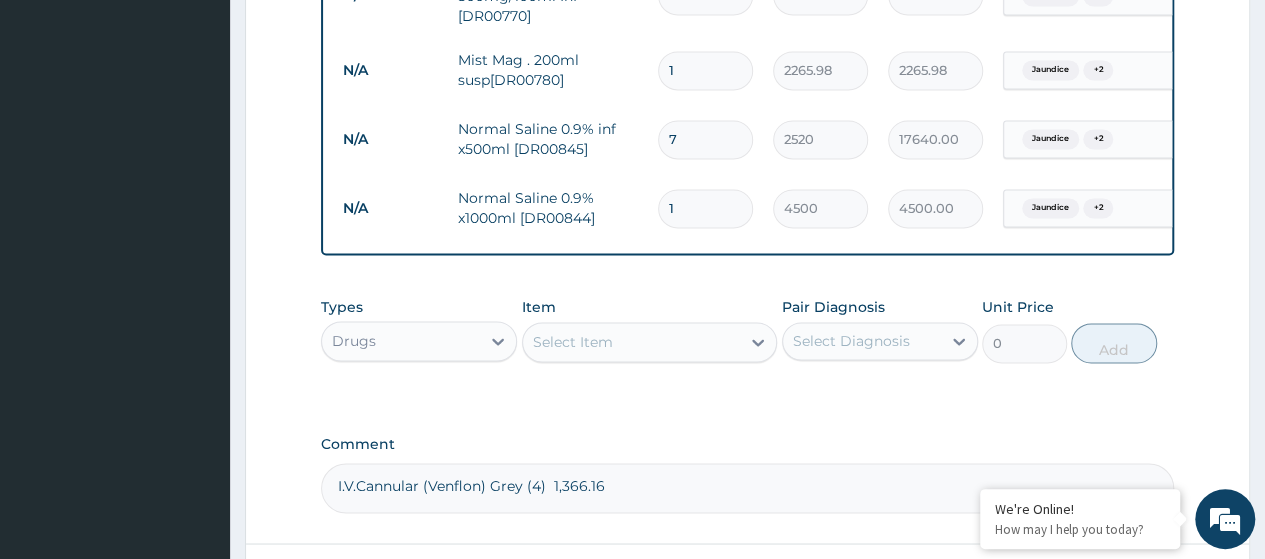 type on "0.00" 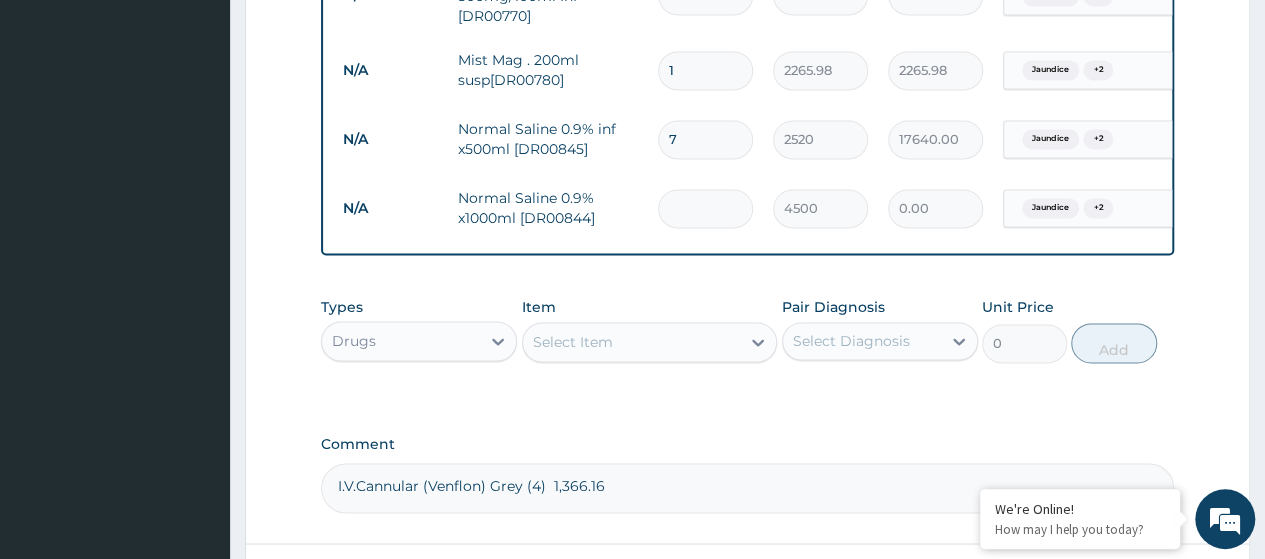 type on "5" 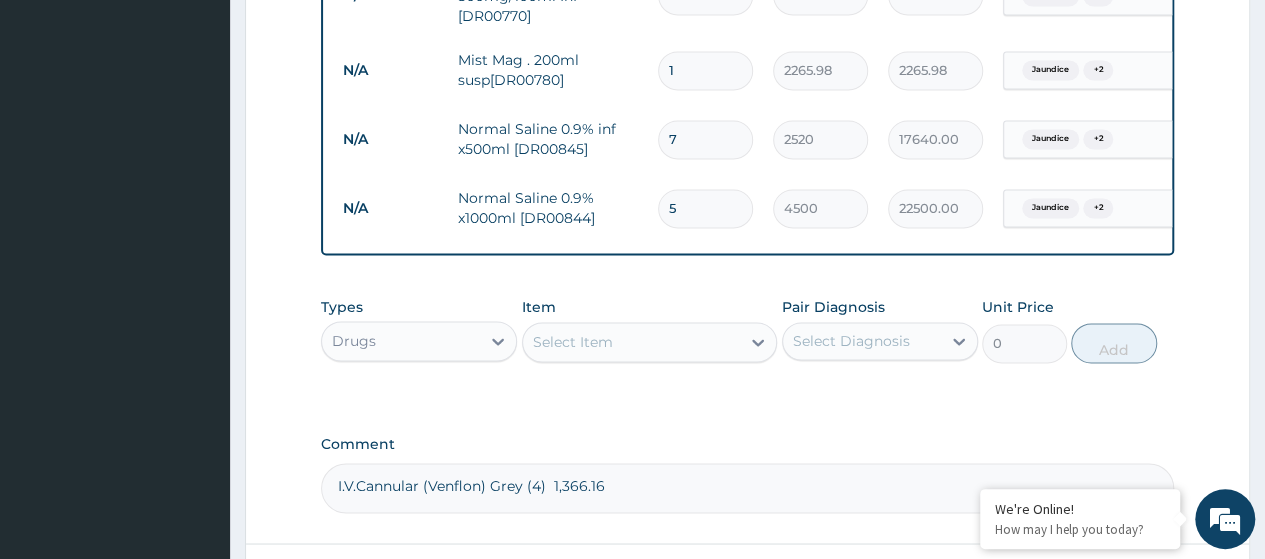 type on "5" 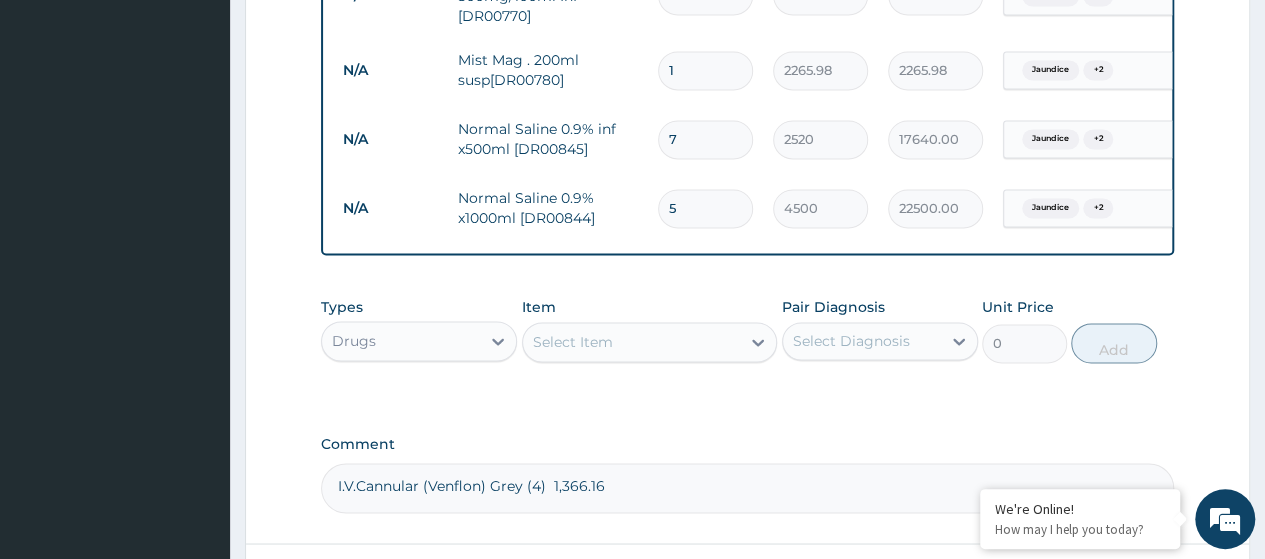 click on "Select Item" at bounding box center [573, 342] 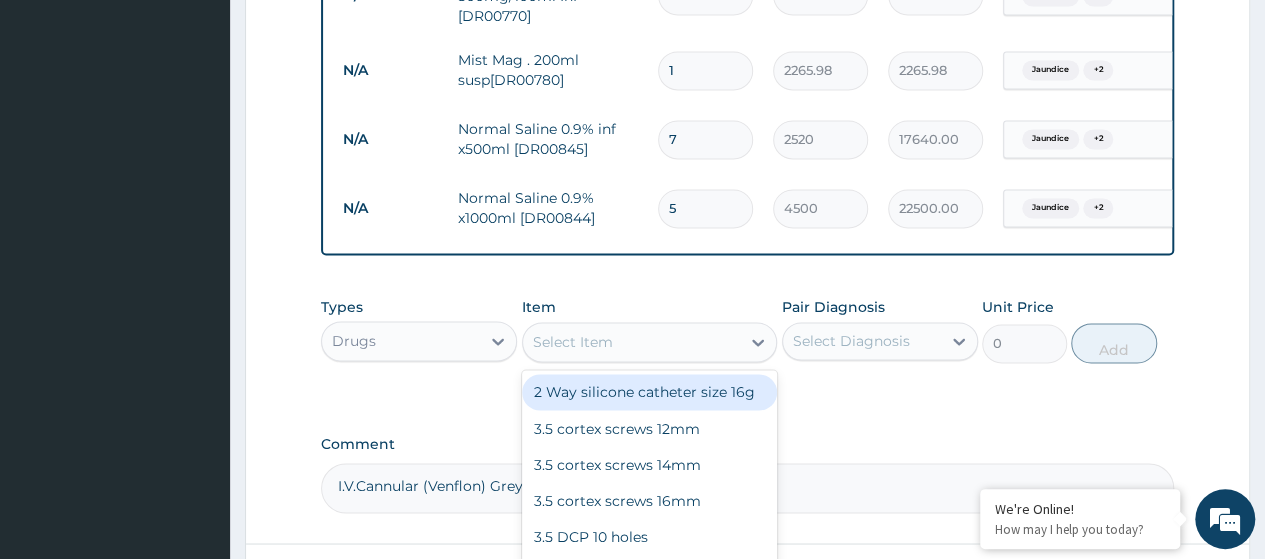 paste on "Omeprazole 20Mg Cap (Dr00871)" 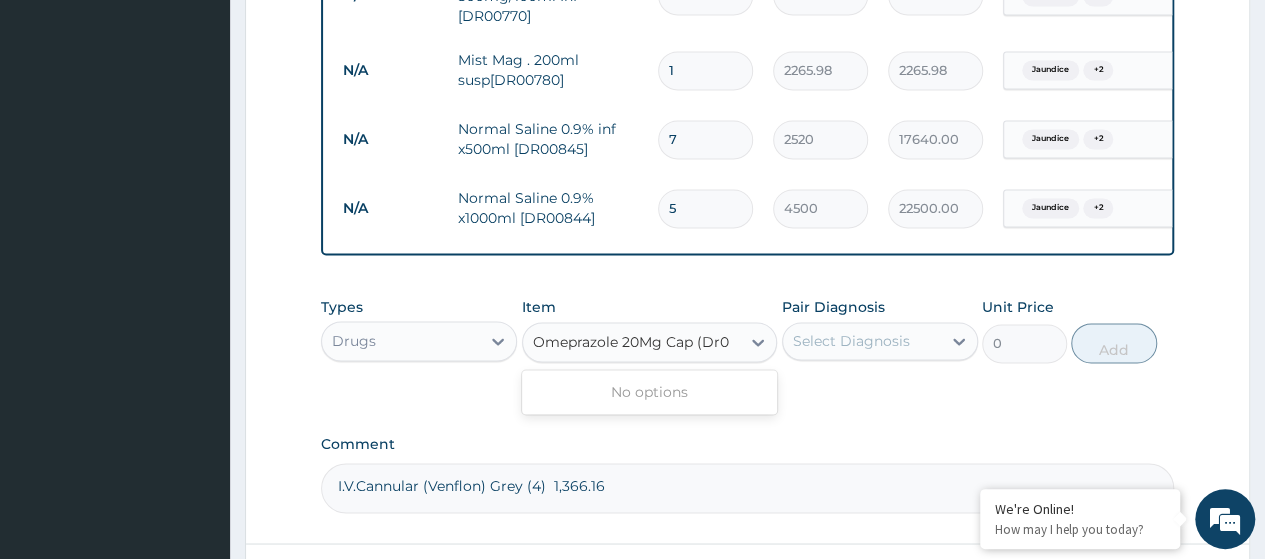 scroll, scrollTop: 0, scrollLeft: 0, axis: both 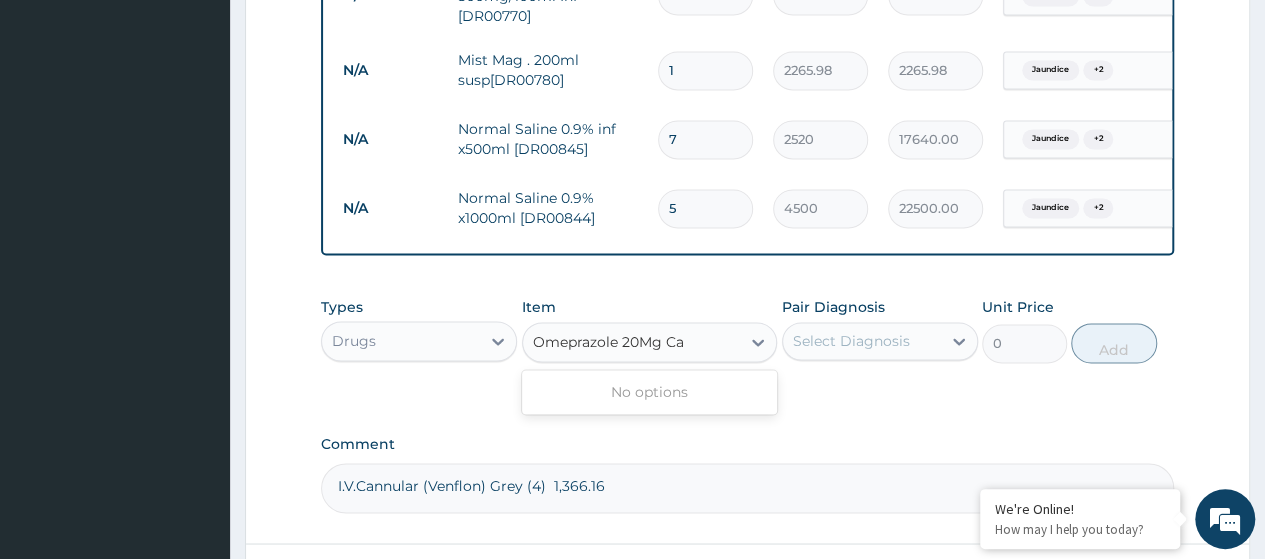 type on "Omeprazole 20Mg C" 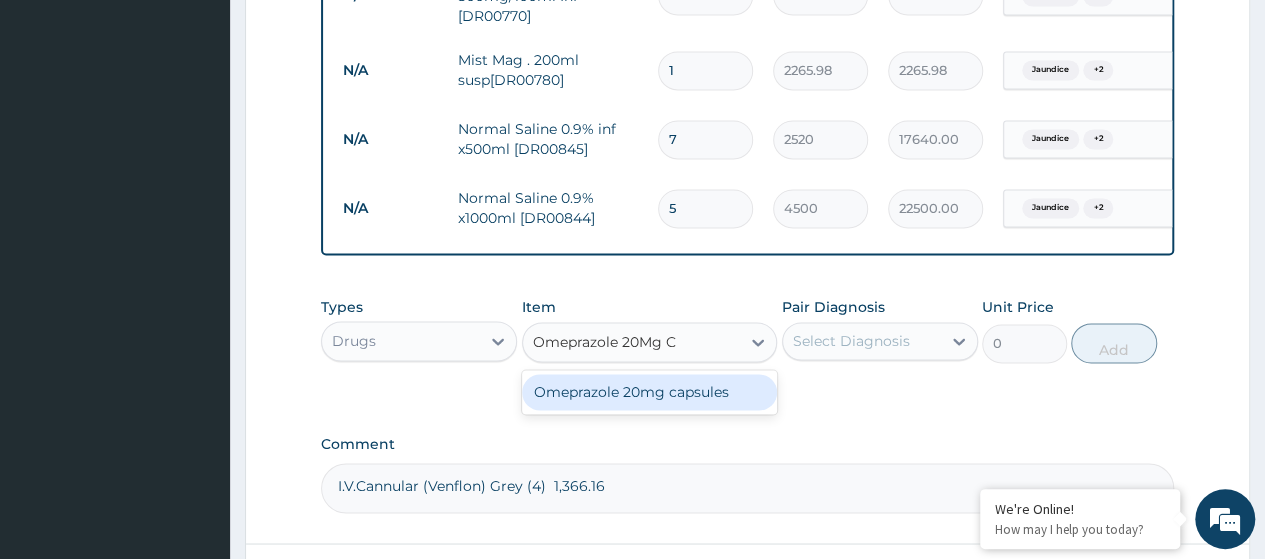 click on "Omeprazole 20mg capsules" at bounding box center (650, 392) 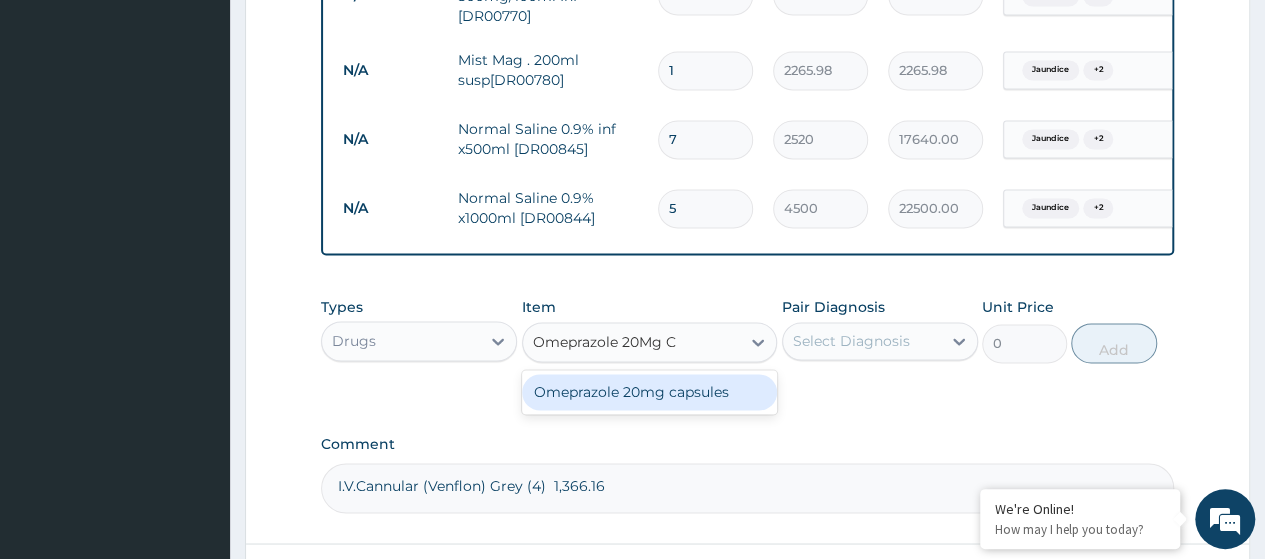 type 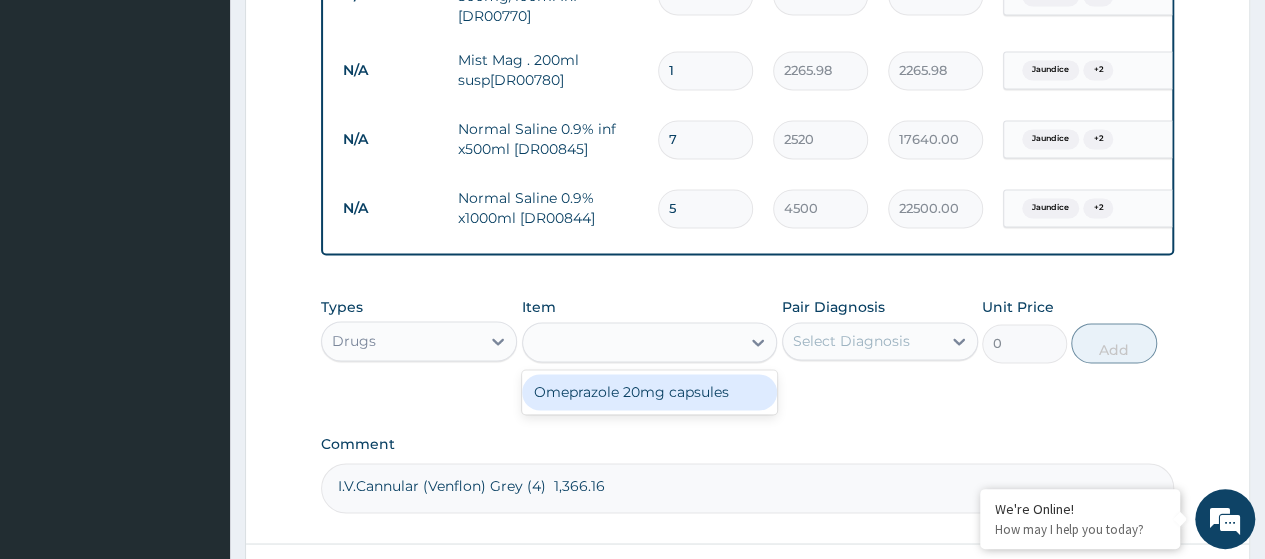 type on "285.7143" 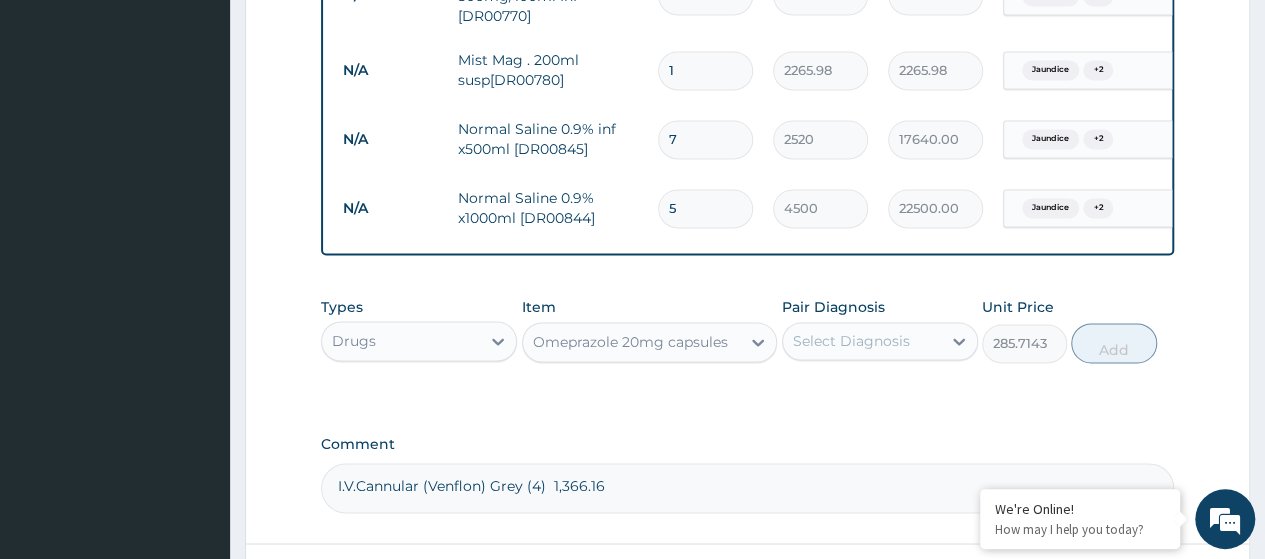 drag, startPoint x: 894, startPoint y: 351, endPoint x: 890, endPoint y: 384, distance: 33.24154 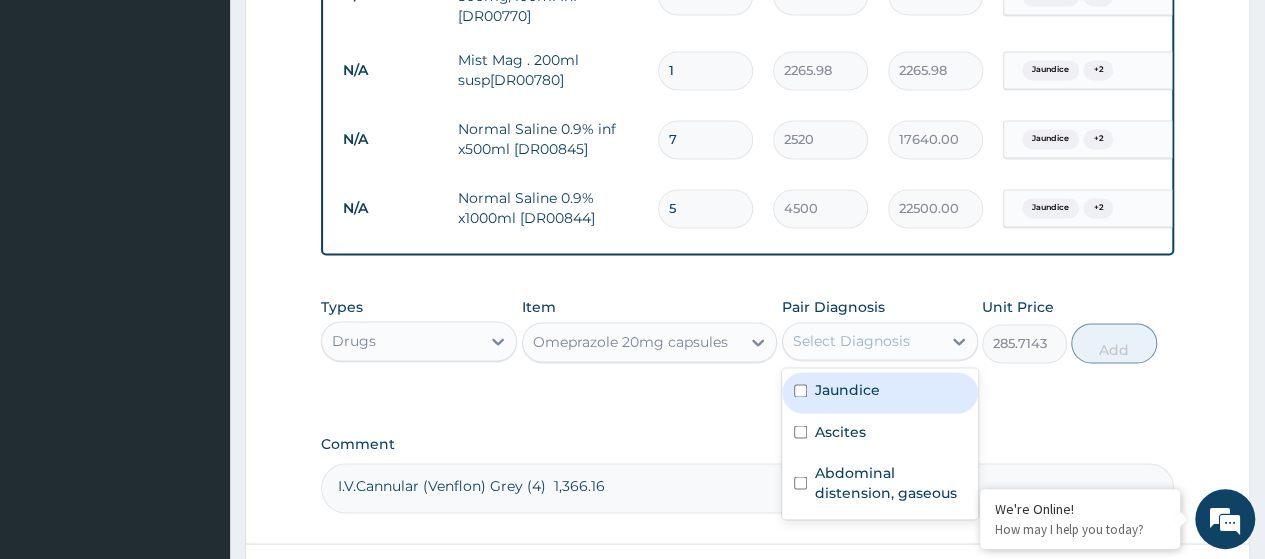 drag, startPoint x: 872, startPoint y: 409, endPoint x: 868, endPoint y: 431, distance: 22.36068 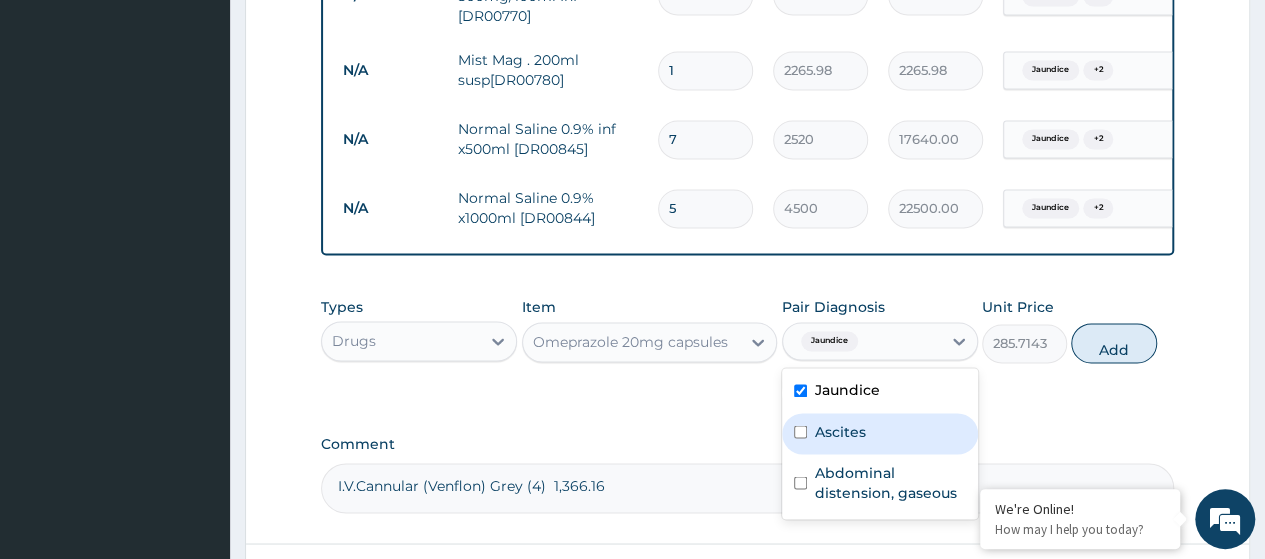 checkbox on "true" 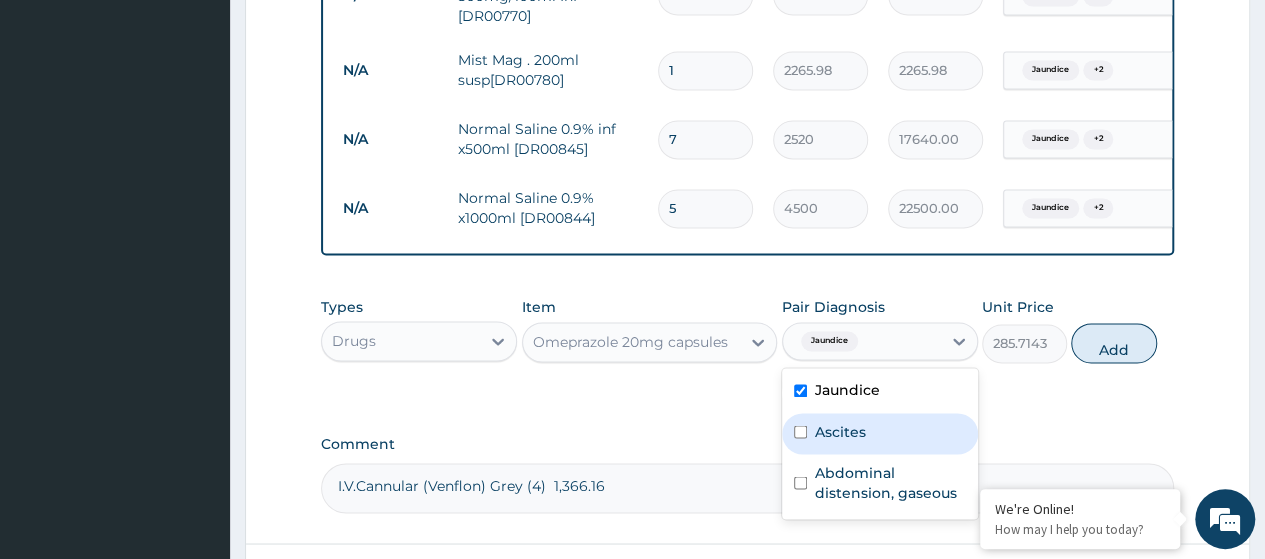 drag, startPoint x: 848, startPoint y: 460, endPoint x: 854, endPoint y: 482, distance: 22.803509 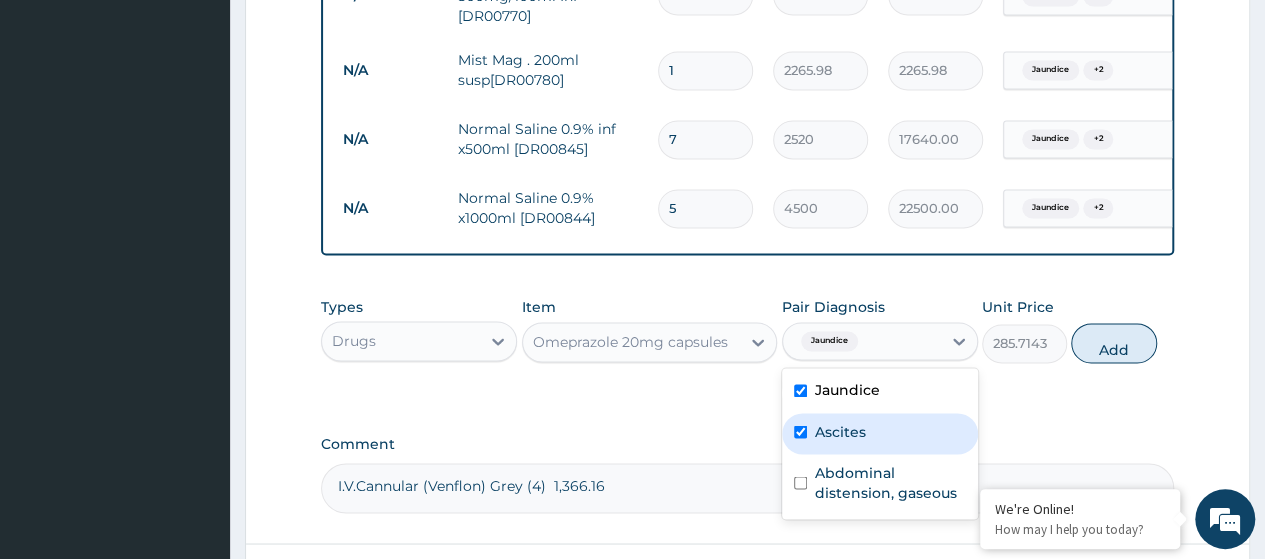 checkbox on "true" 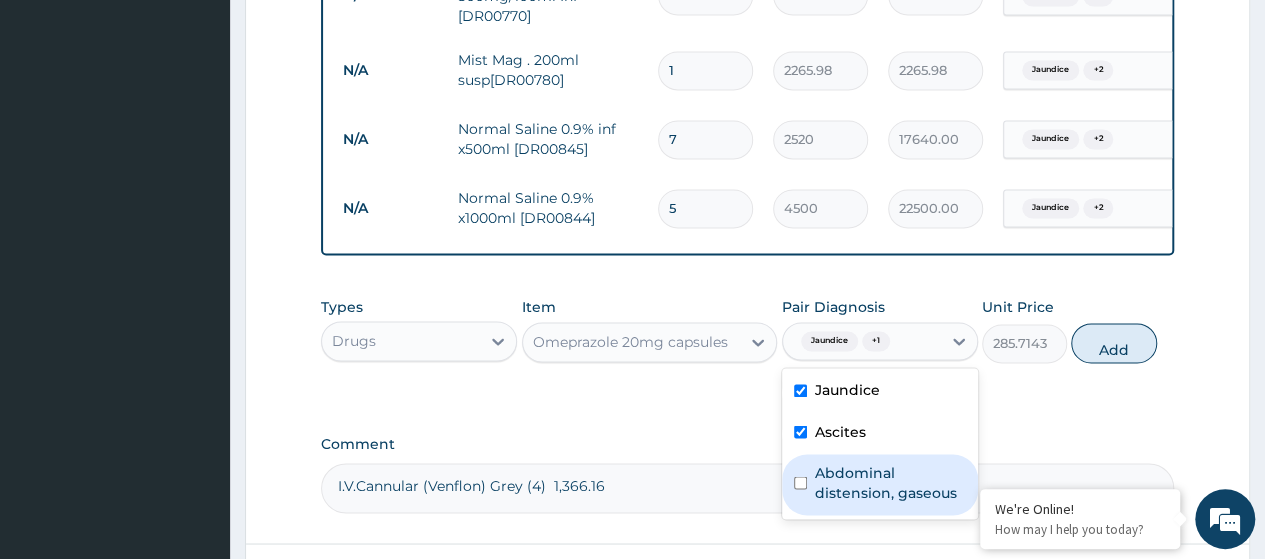 drag, startPoint x: 852, startPoint y: 491, endPoint x: 1013, endPoint y: 453, distance: 165.42369 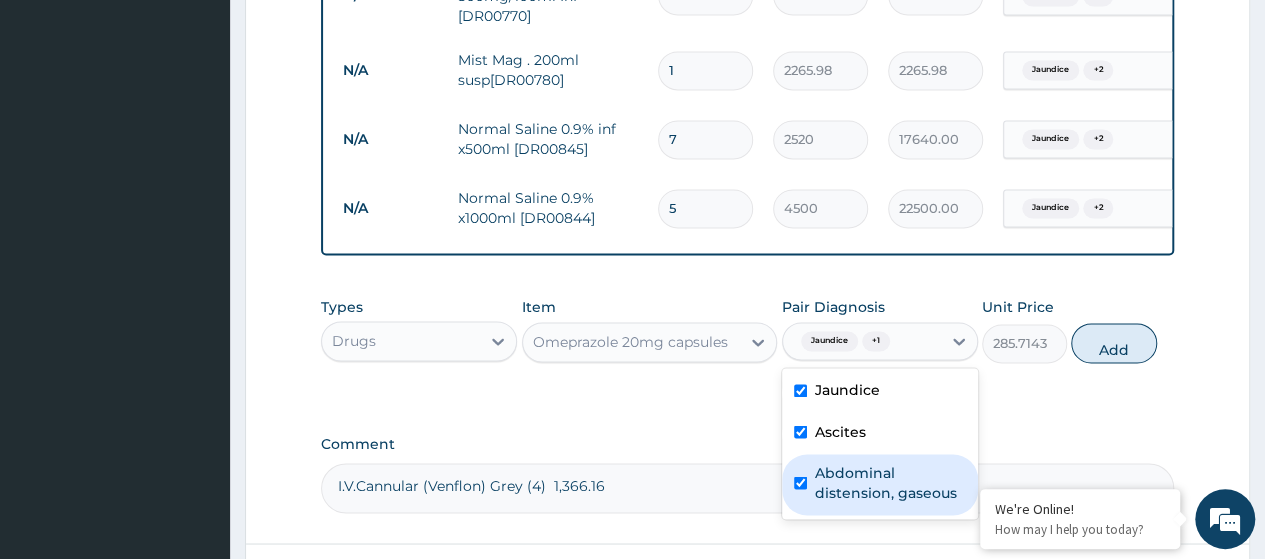 checkbox on "true" 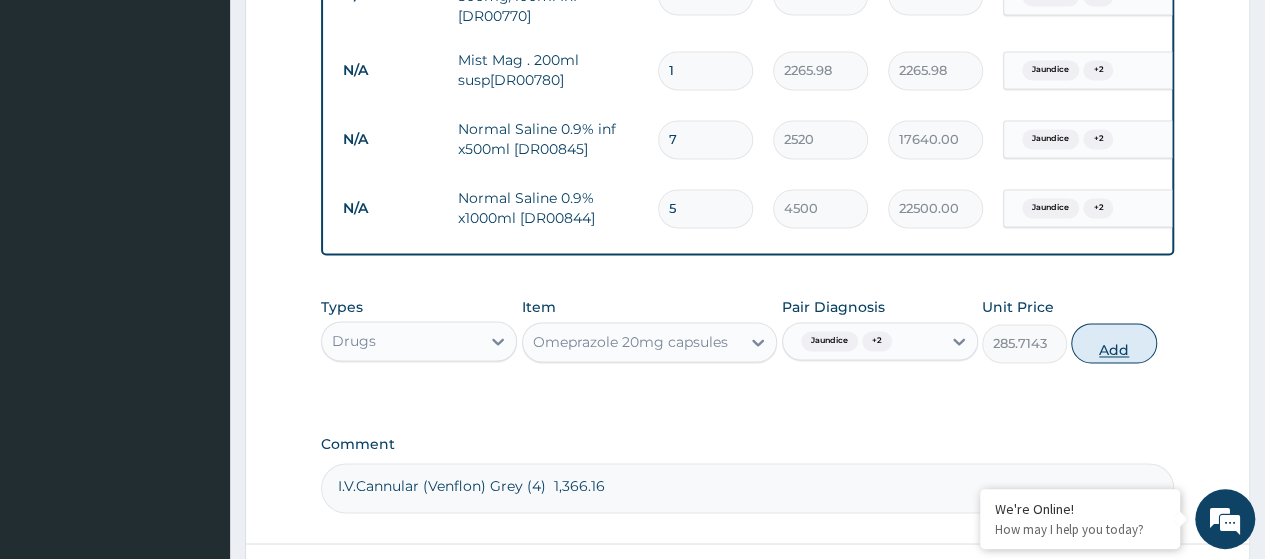 click on "Add" at bounding box center [1113, 343] 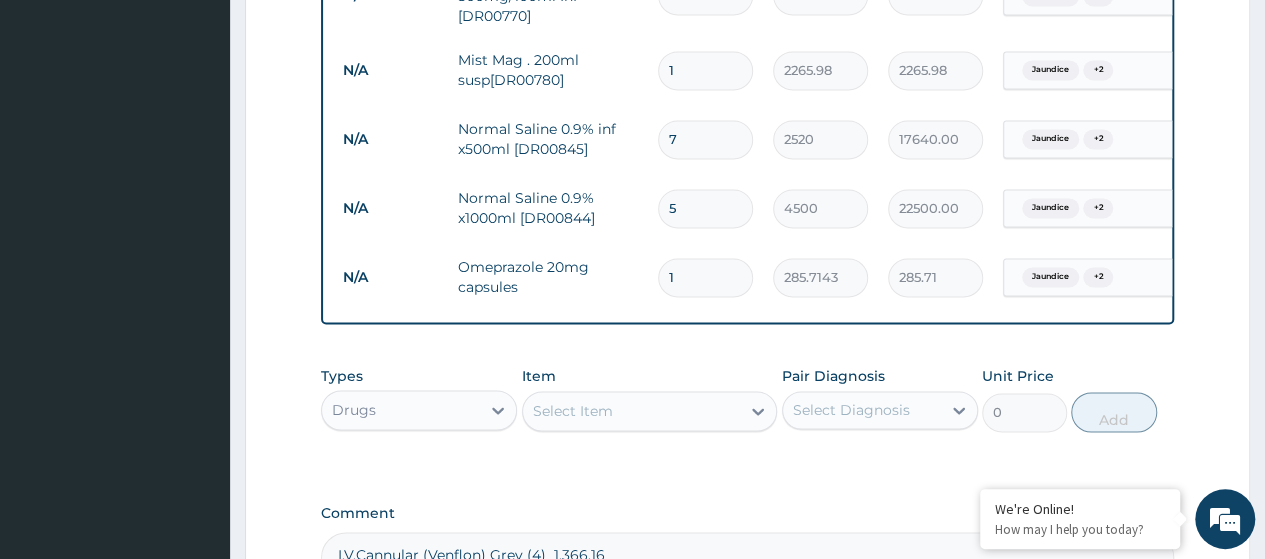 type on "10" 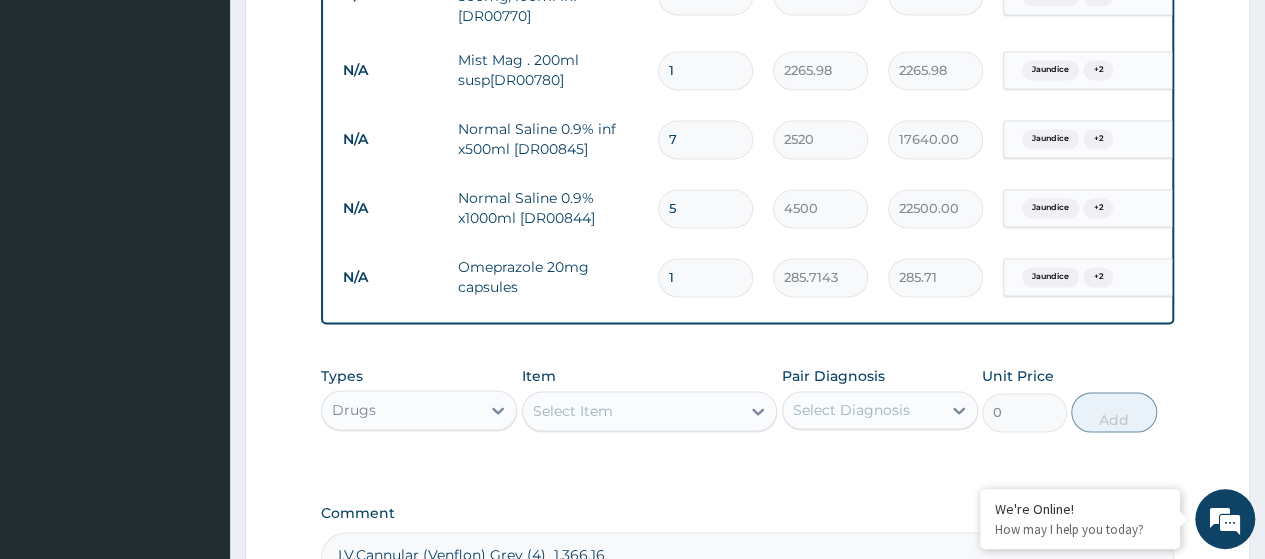type on "2857.14" 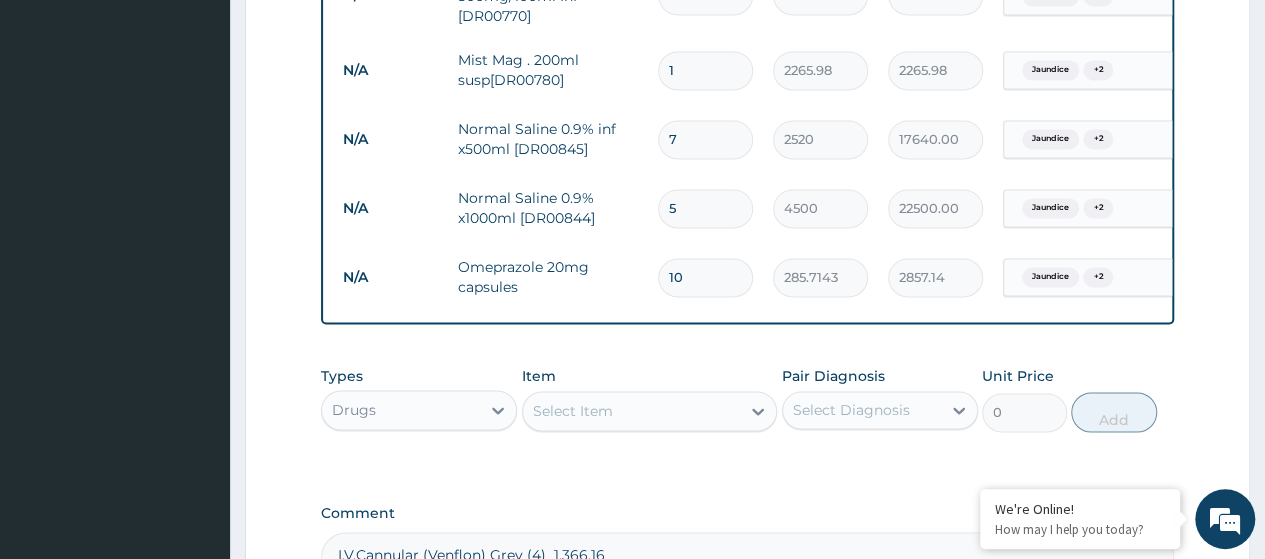 type on "10" 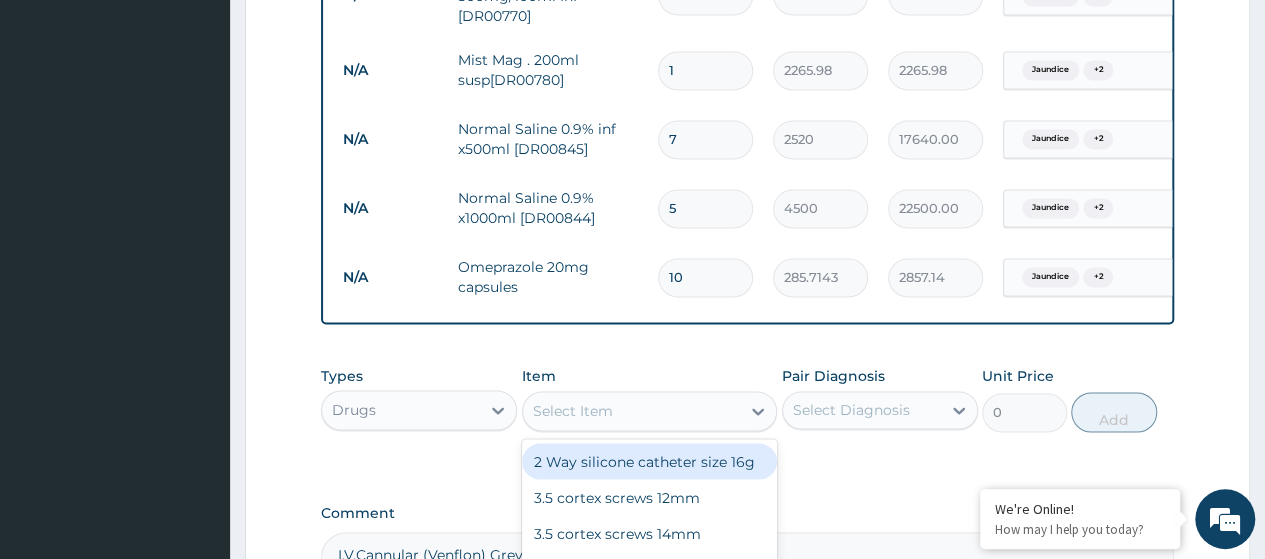 click on "Select Item" at bounding box center [573, 411] 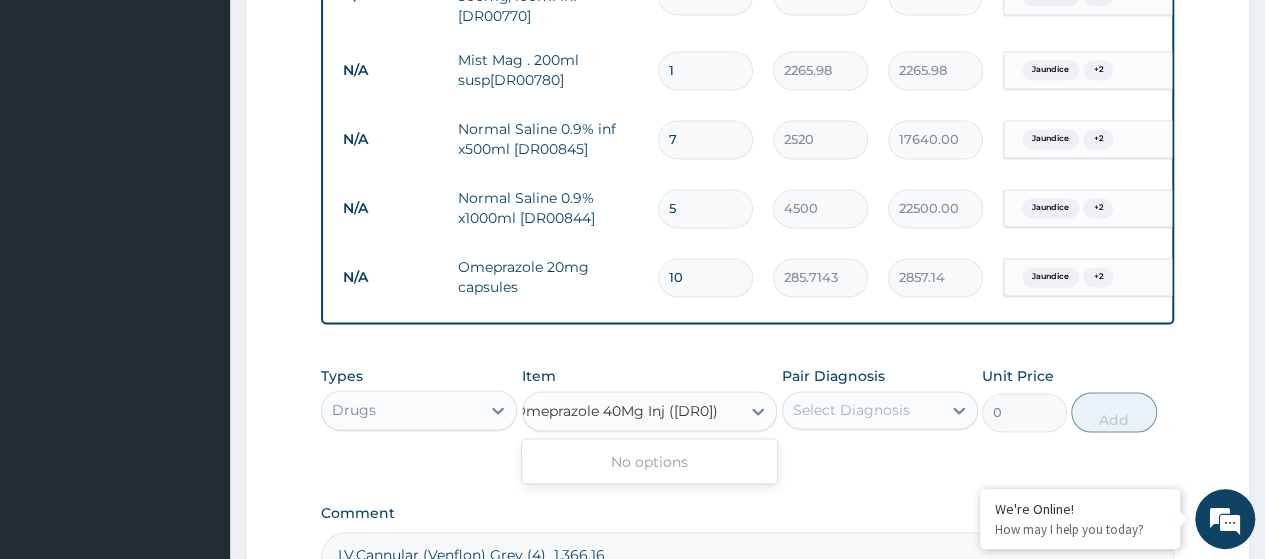 scroll, scrollTop: 0, scrollLeft: 0, axis: both 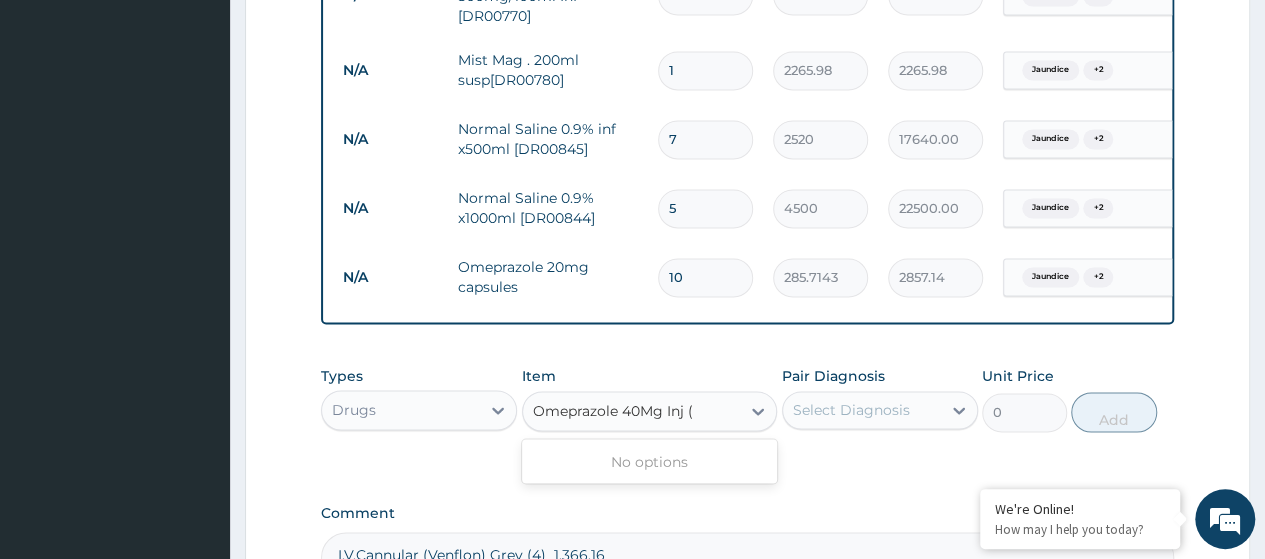 type on "Omeprazole 40Mg Inj" 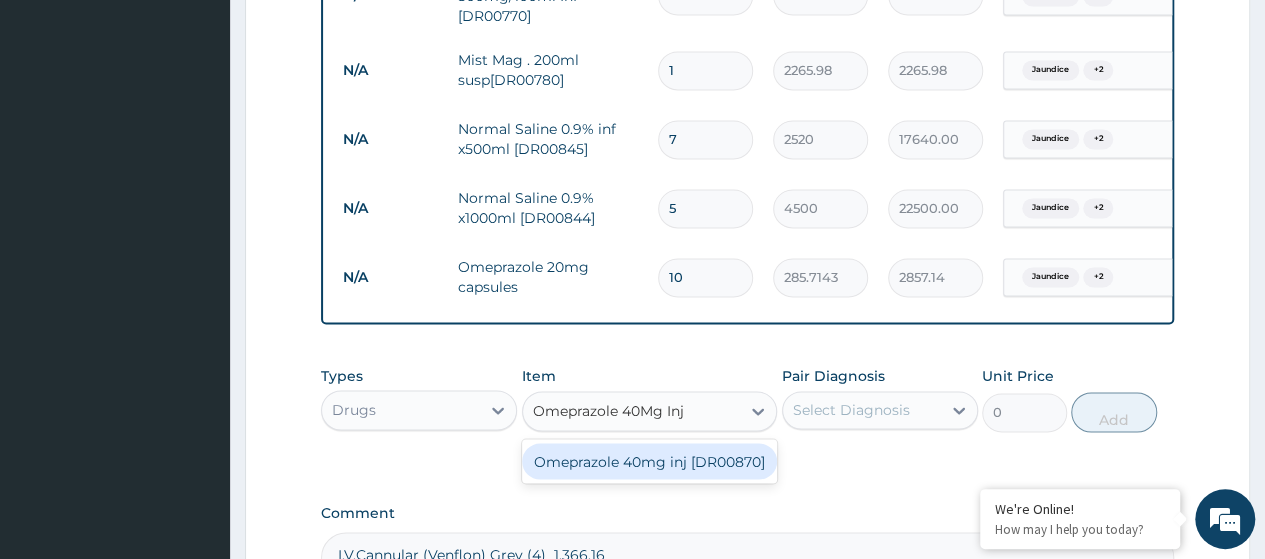 click on "Omeprazole 40mg inj [DR00870]" at bounding box center [650, 461] 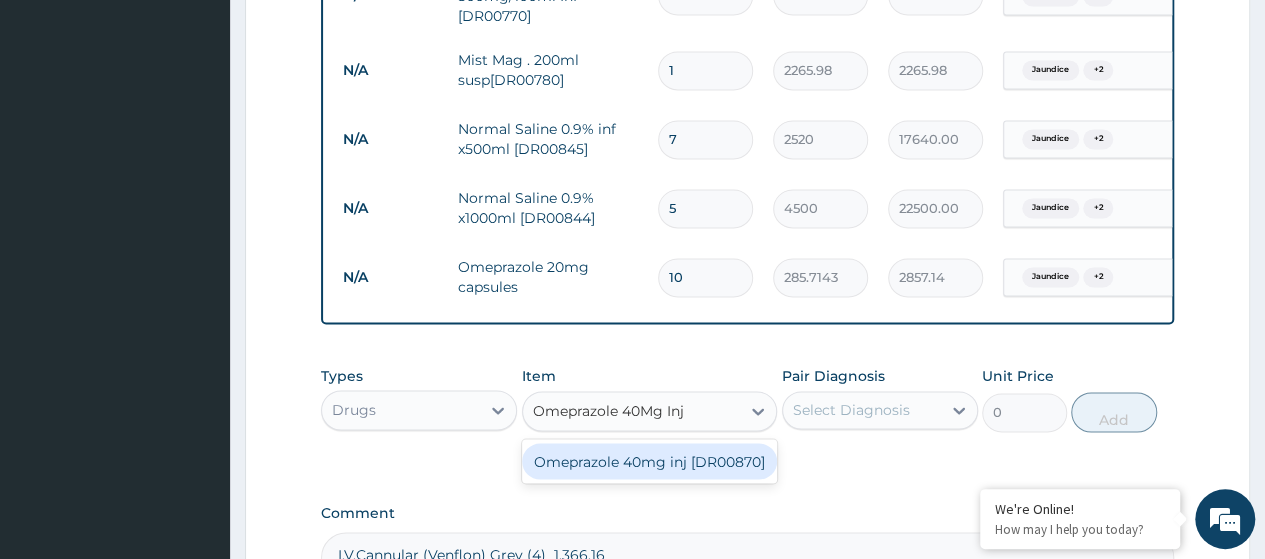 type 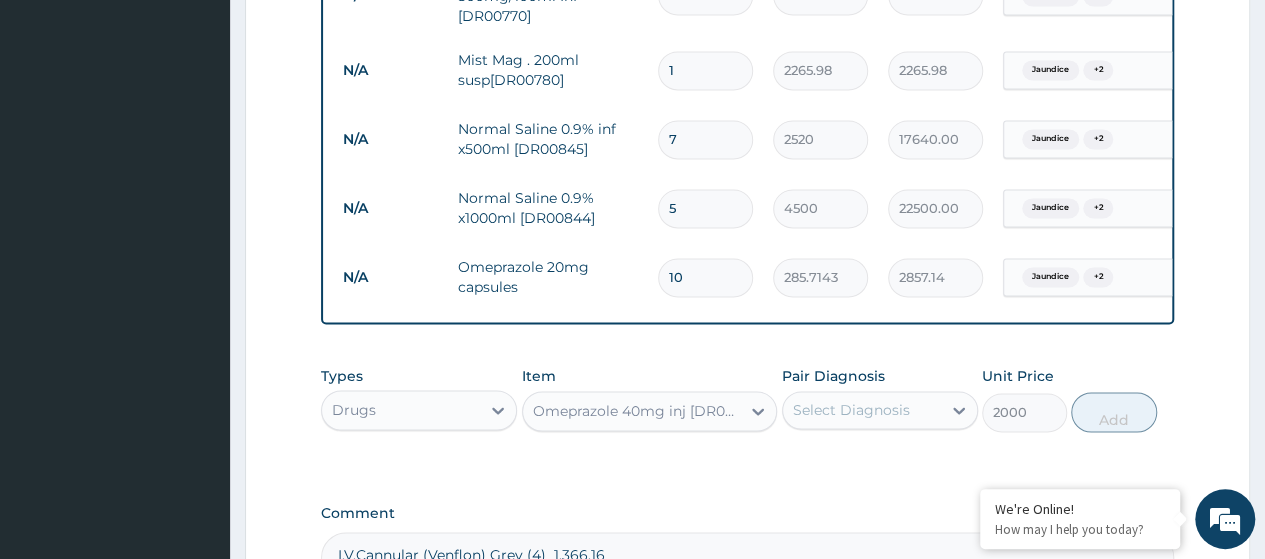 click on "Select Diagnosis" at bounding box center (862, 410) 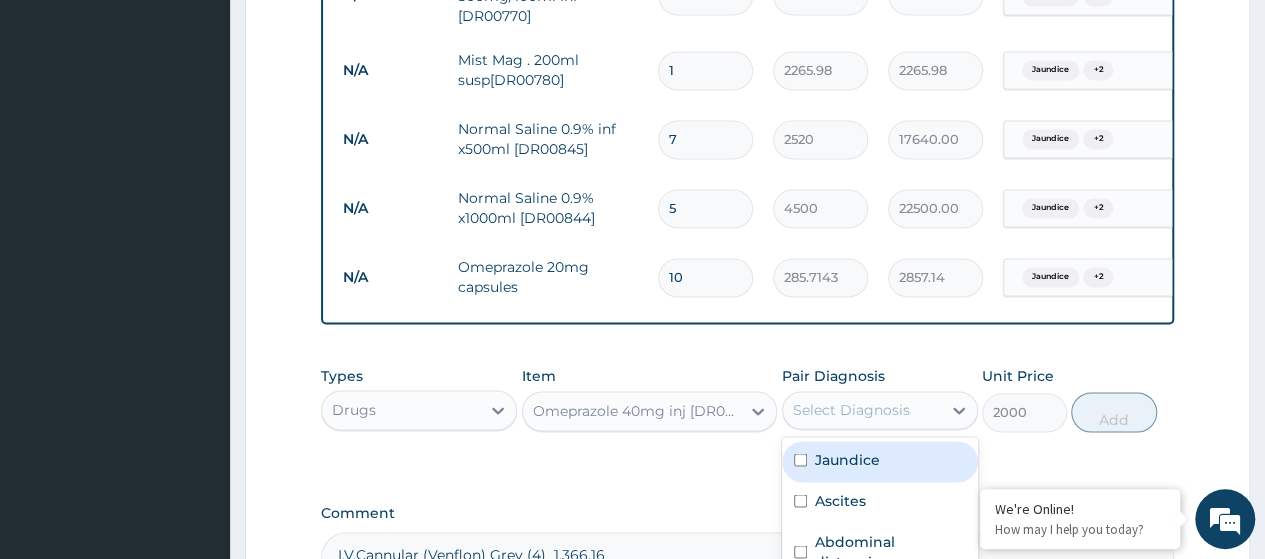 drag, startPoint x: 881, startPoint y: 476, endPoint x: 874, endPoint y: 492, distance: 17.464249 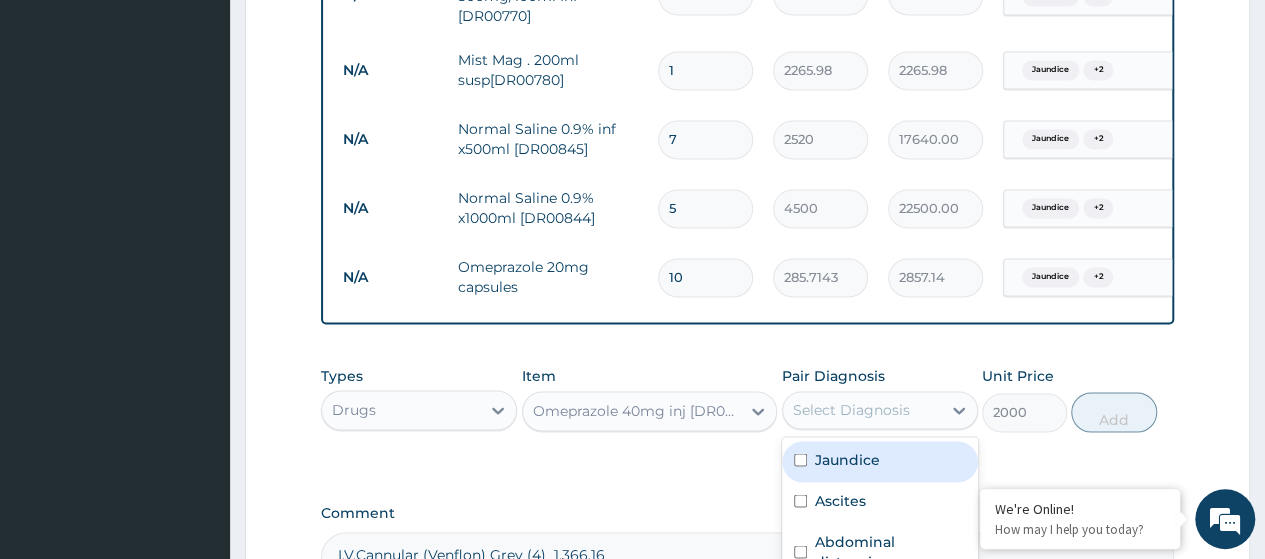 click on "Jaundice" at bounding box center (880, 461) 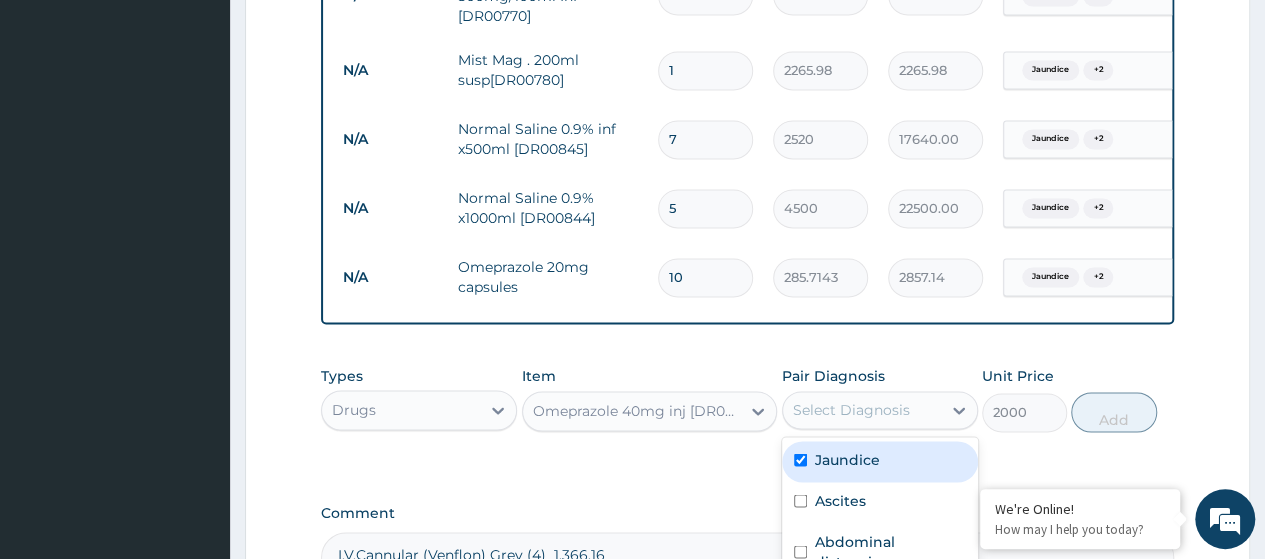 checkbox on "true" 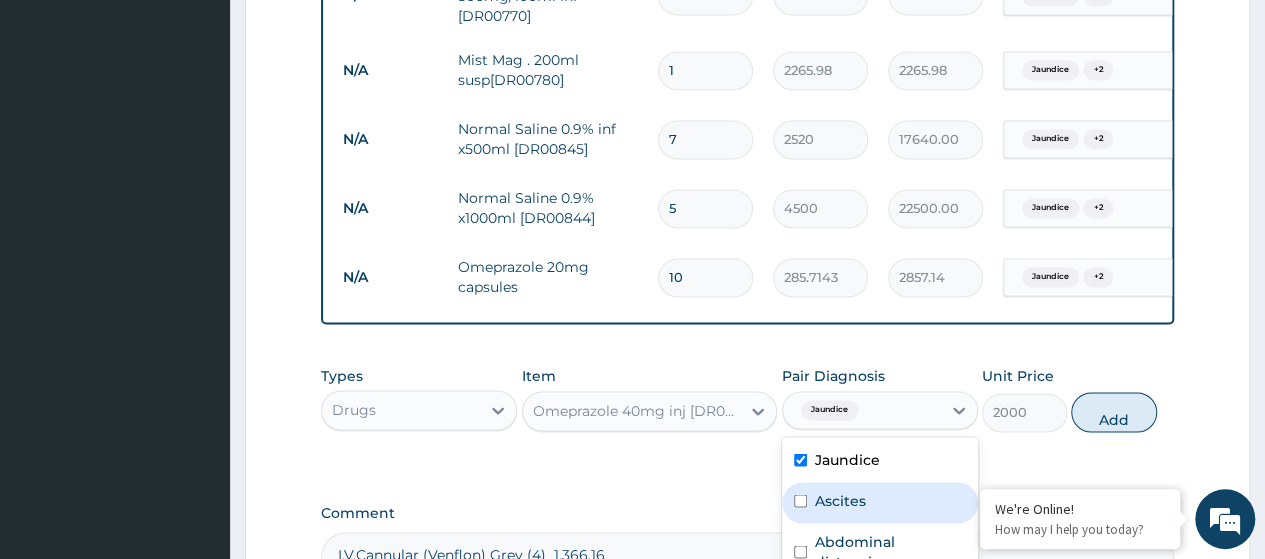 drag, startPoint x: 860, startPoint y: 521, endPoint x: 1279, endPoint y: 399, distance: 436.40005 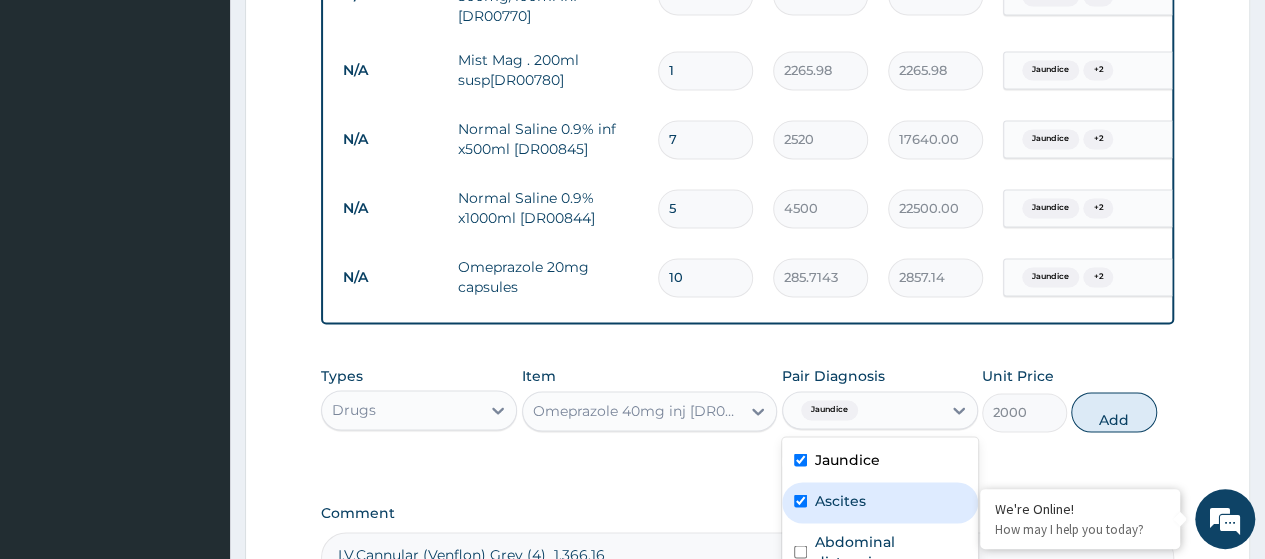 checkbox on "true" 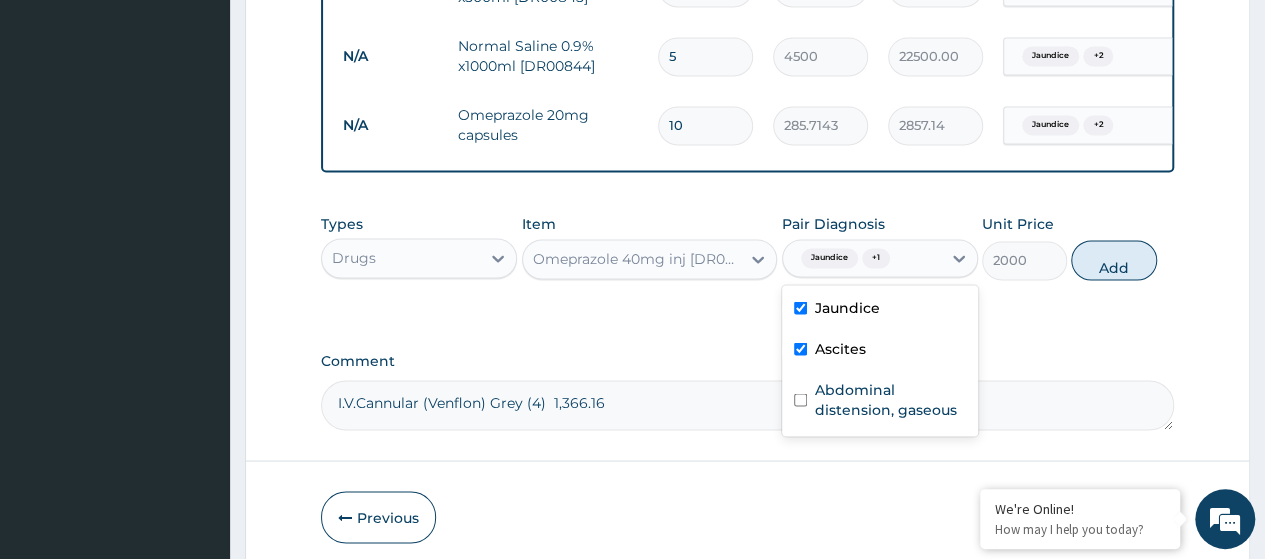 scroll, scrollTop: 1675, scrollLeft: 0, axis: vertical 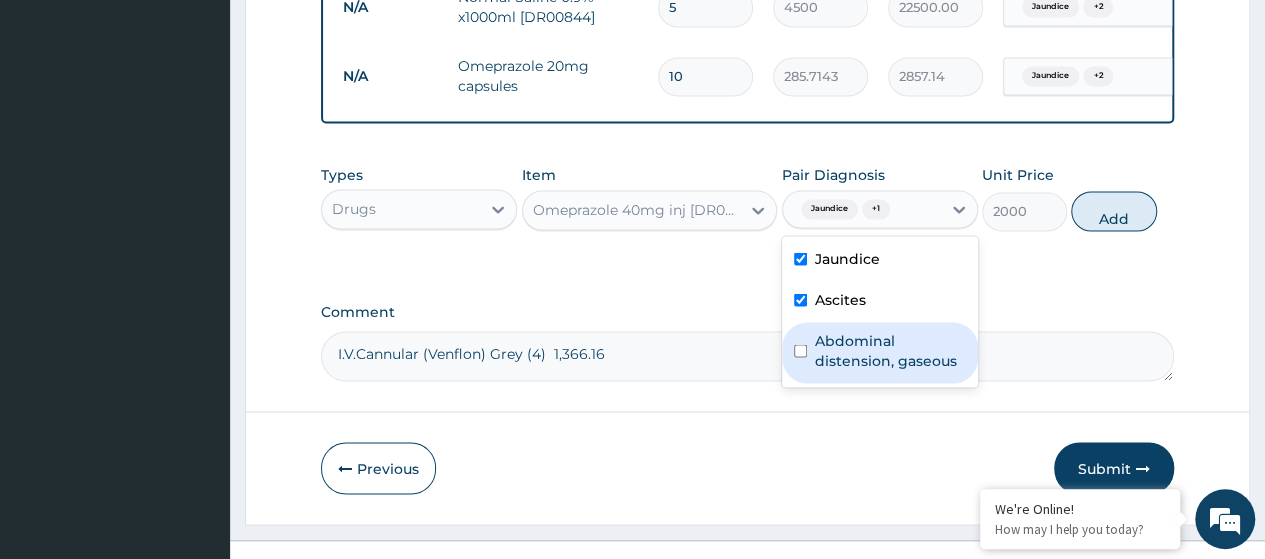 drag, startPoint x: 840, startPoint y: 369, endPoint x: 974, endPoint y: 321, distance: 142.33763 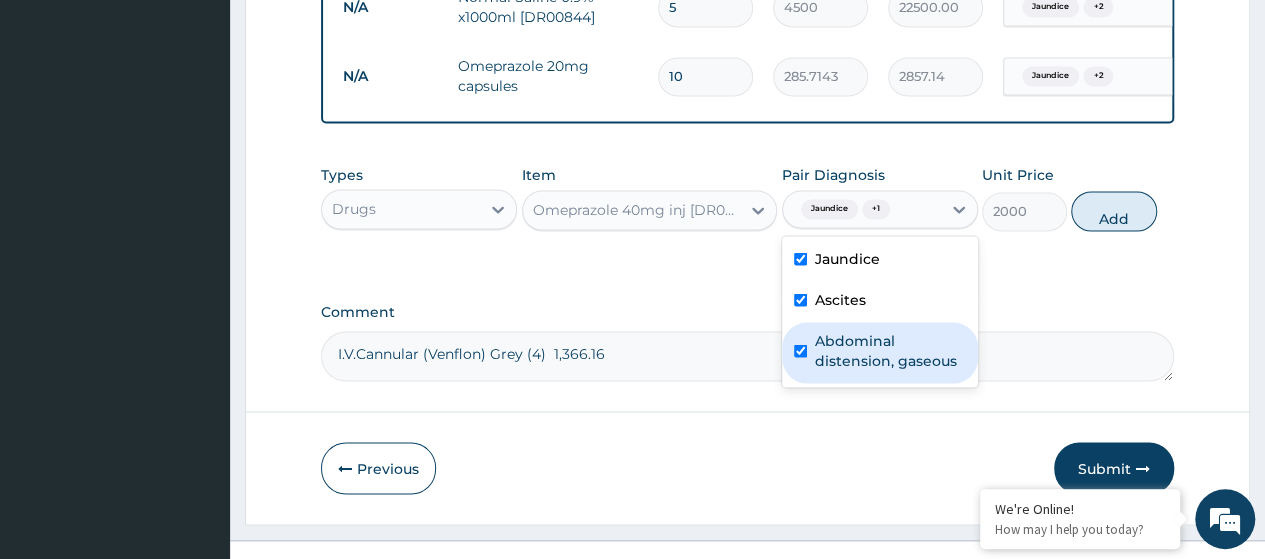 checkbox on "true" 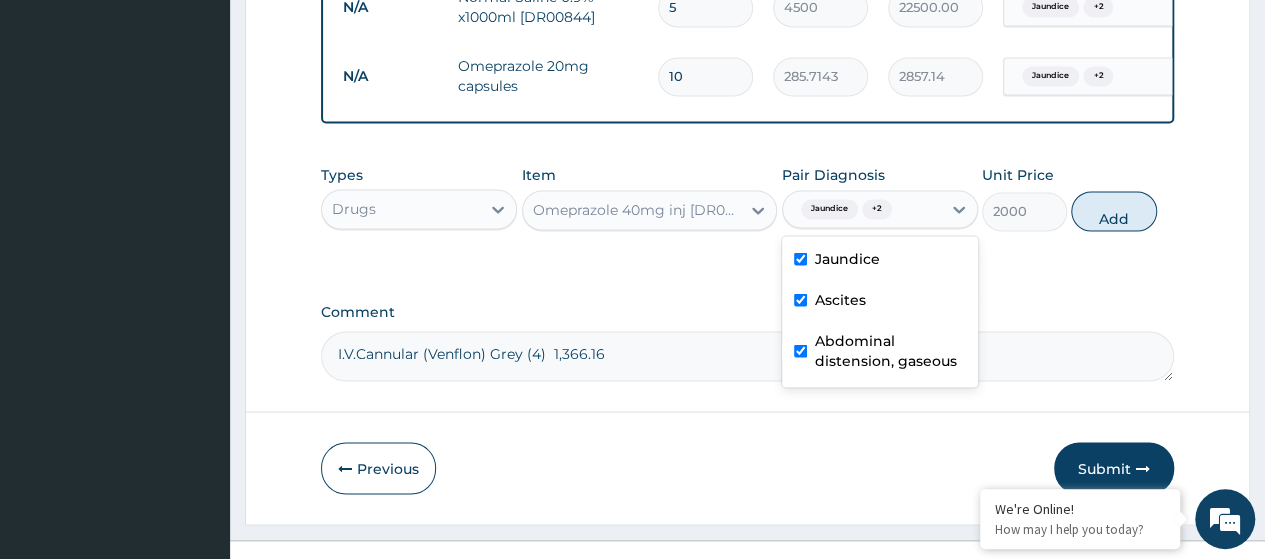 click on "Add" at bounding box center [1113, 211] 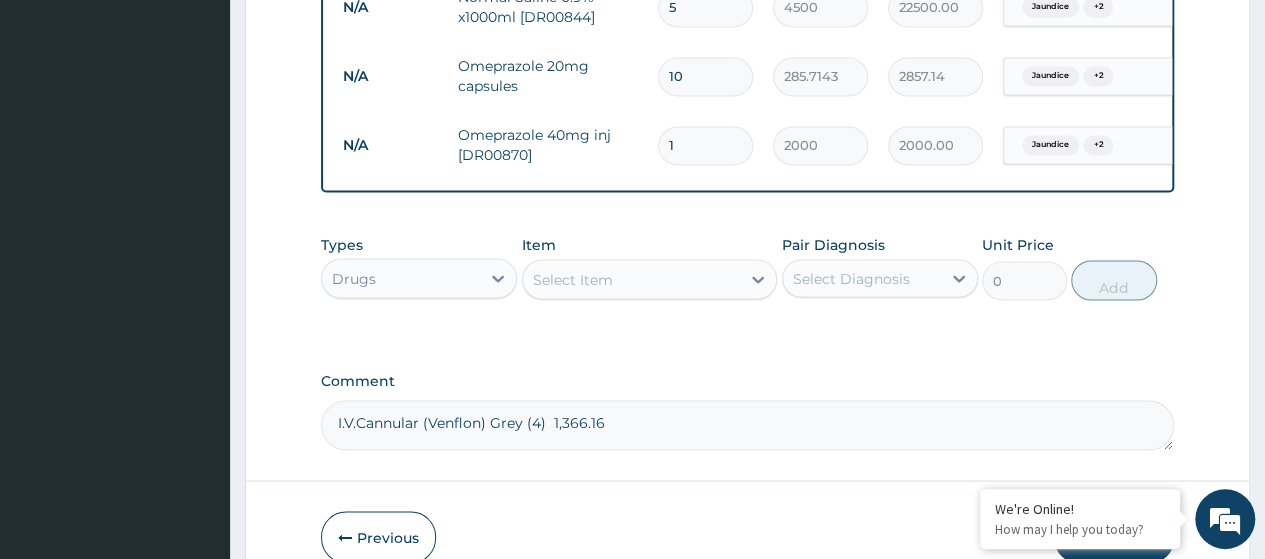 type 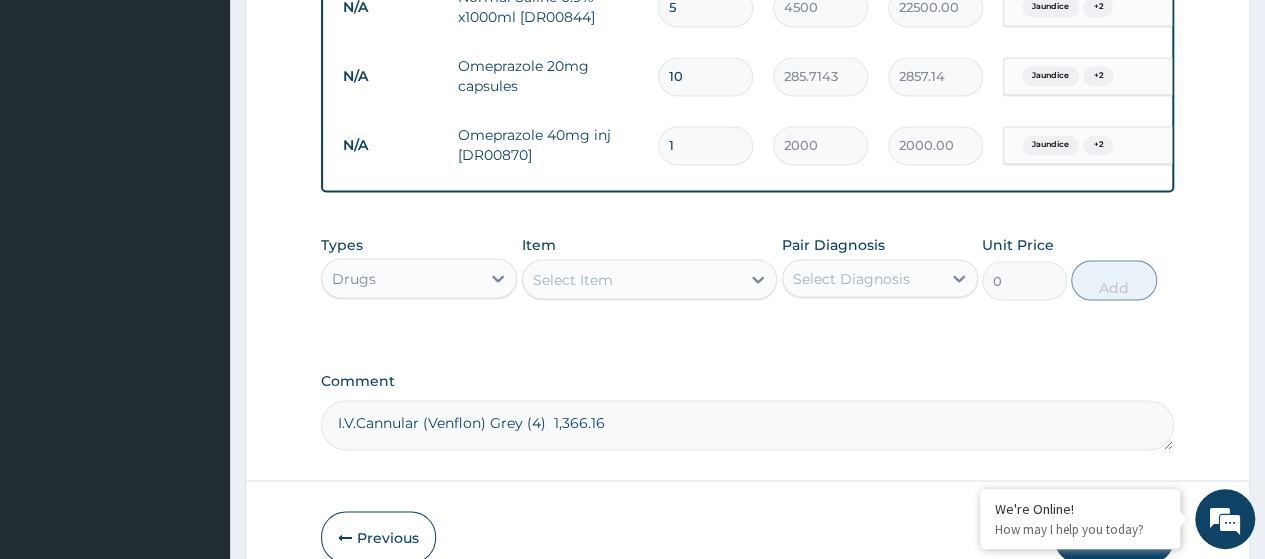 type on "0.00" 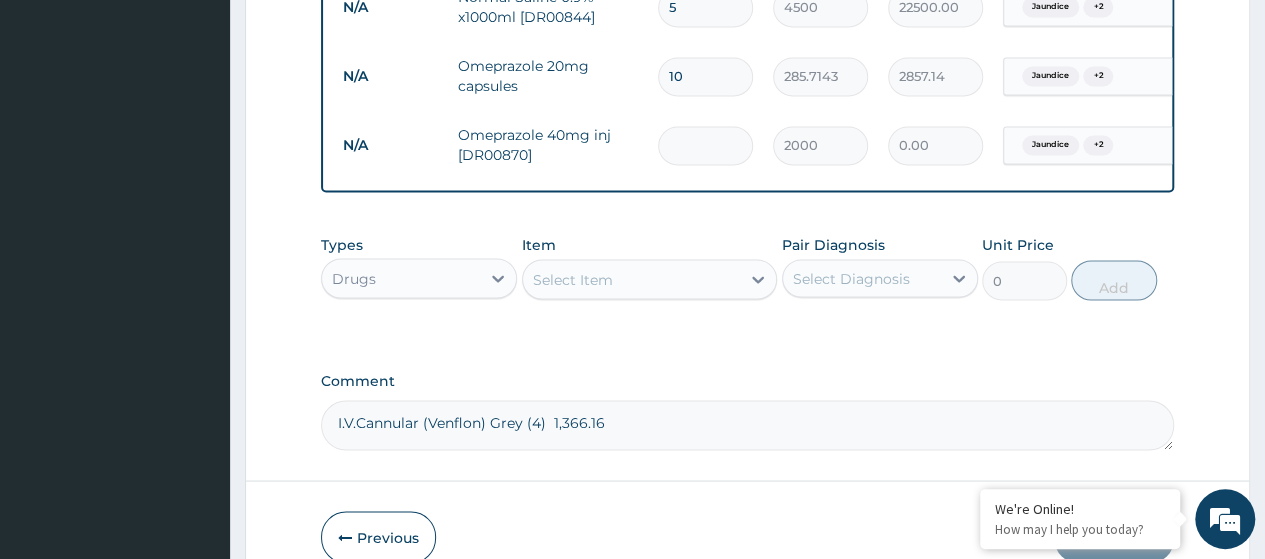 type on "2" 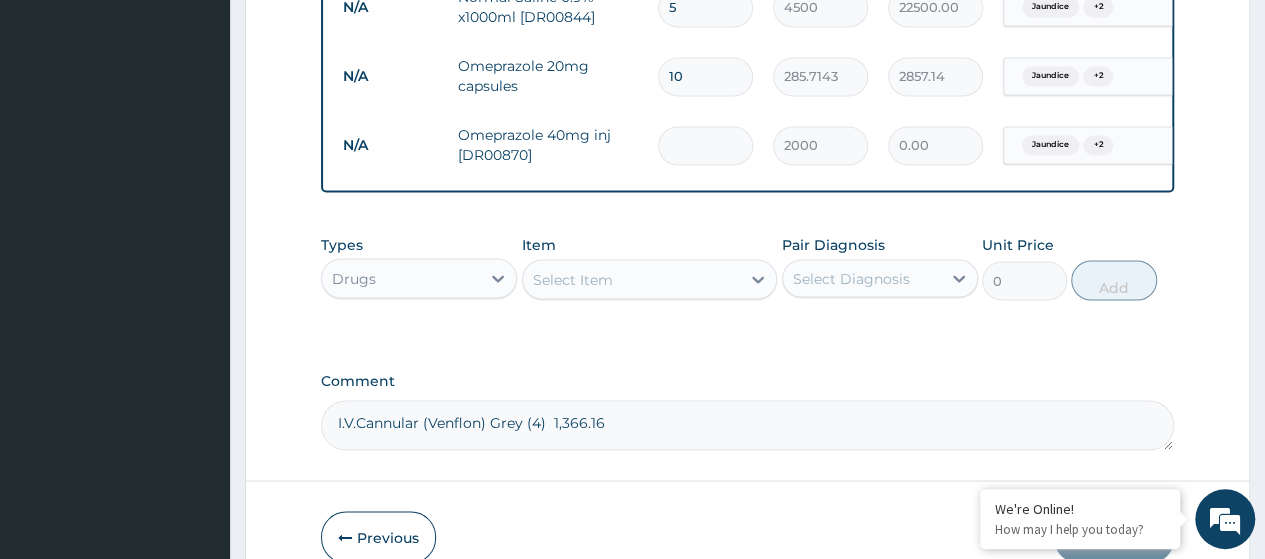 type on "4000.00" 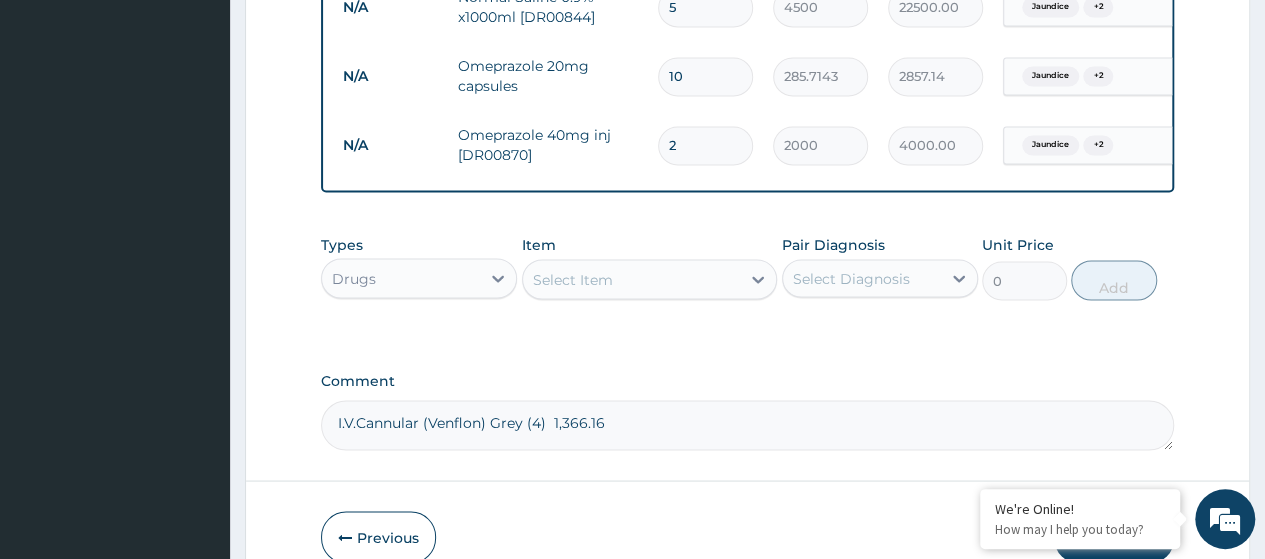 type on "20" 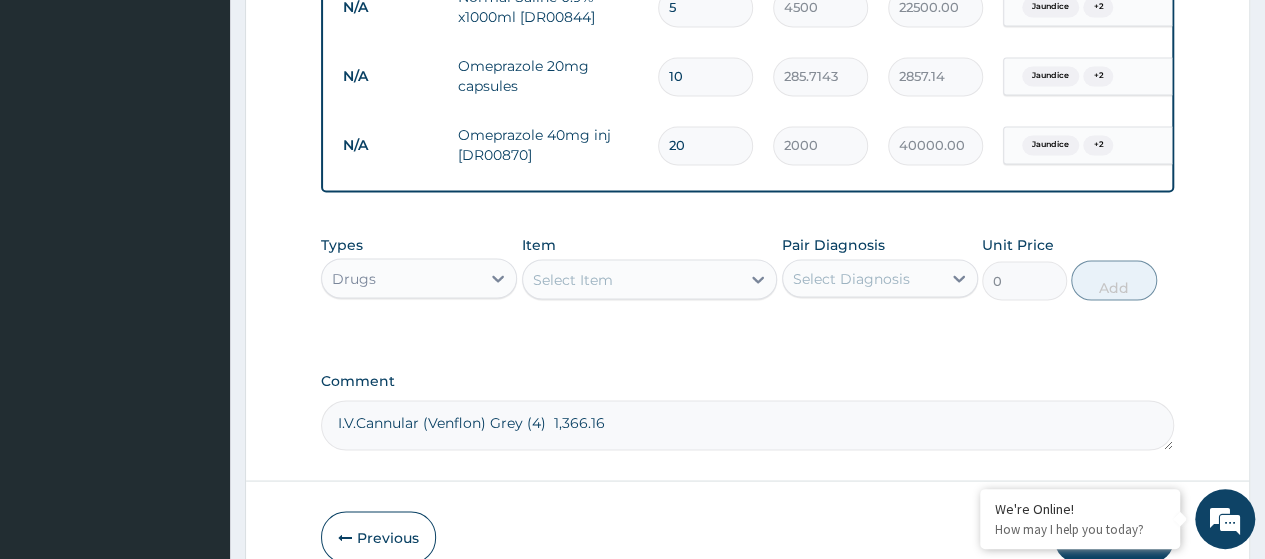 type on "20" 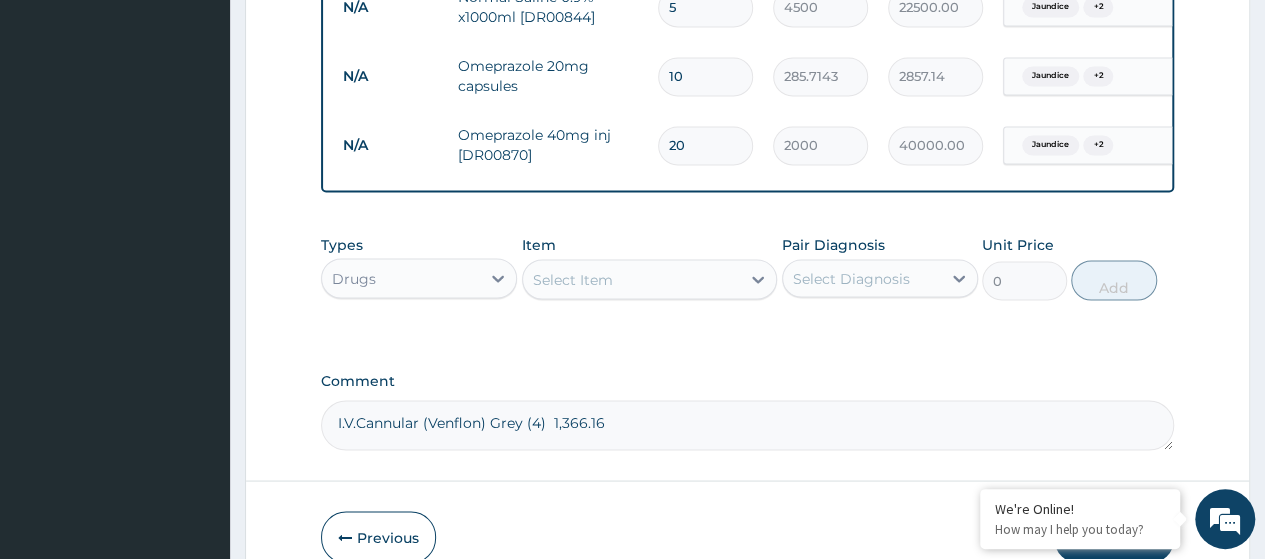click on "Select Item" at bounding box center (573, 279) 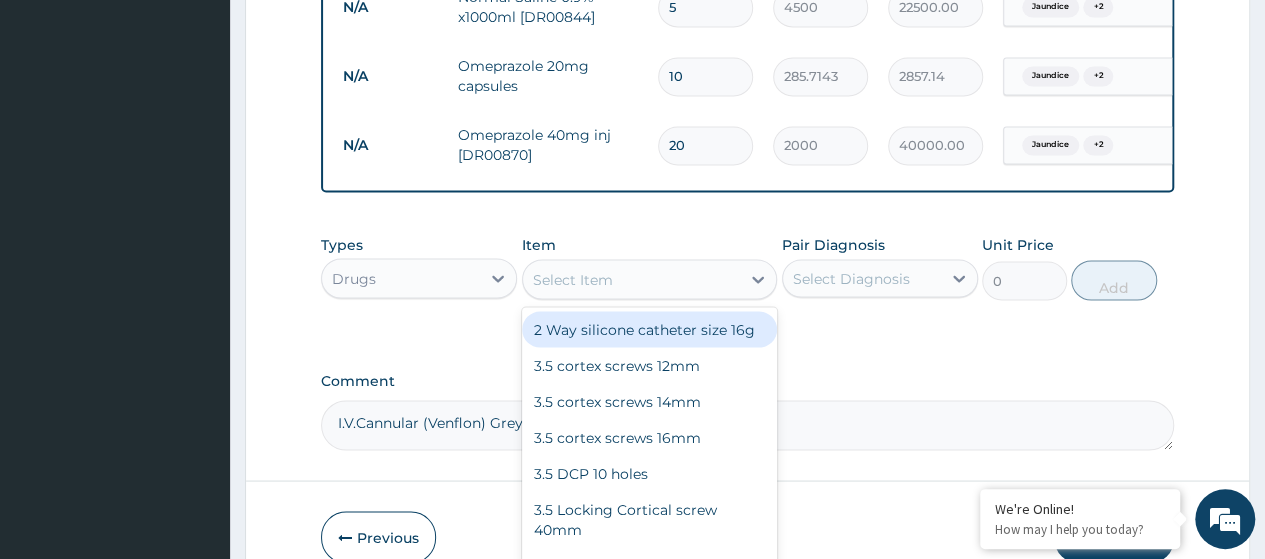paste on "Oxygen Nasal Cannula (Adult)" 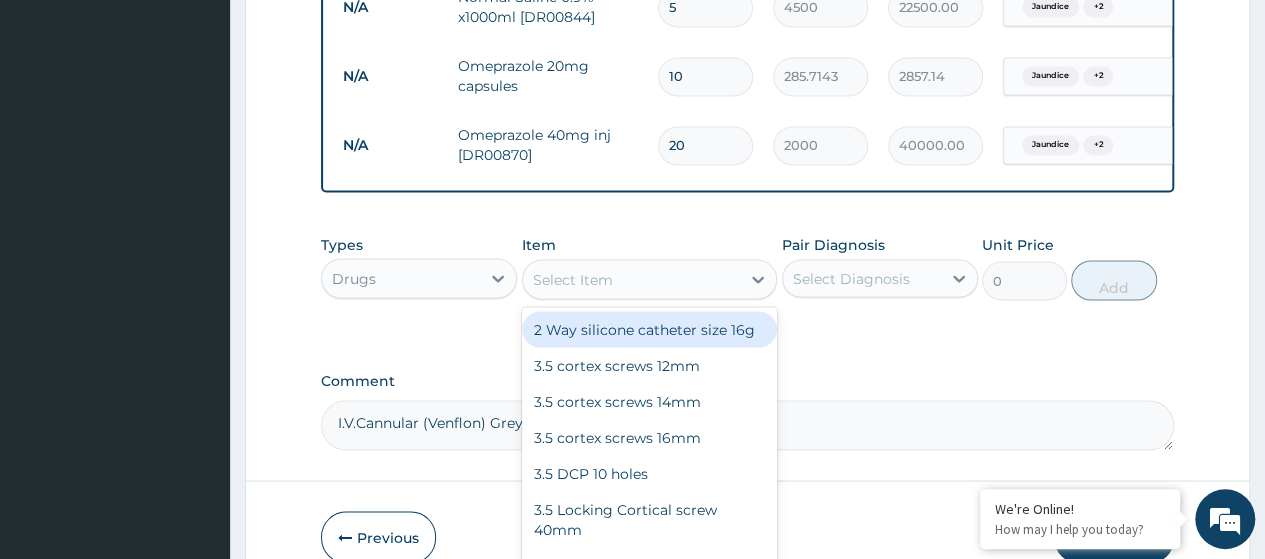 type on "Oxygen Nasal Cannula (Adult)" 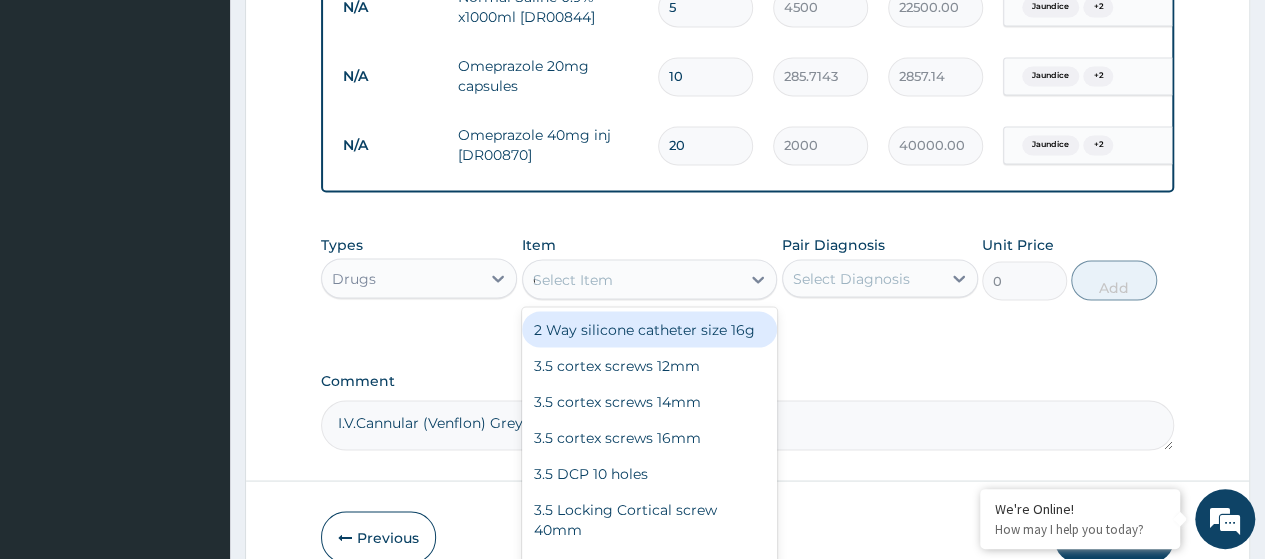 scroll, scrollTop: 0, scrollLeft: 1, axis: horizontal 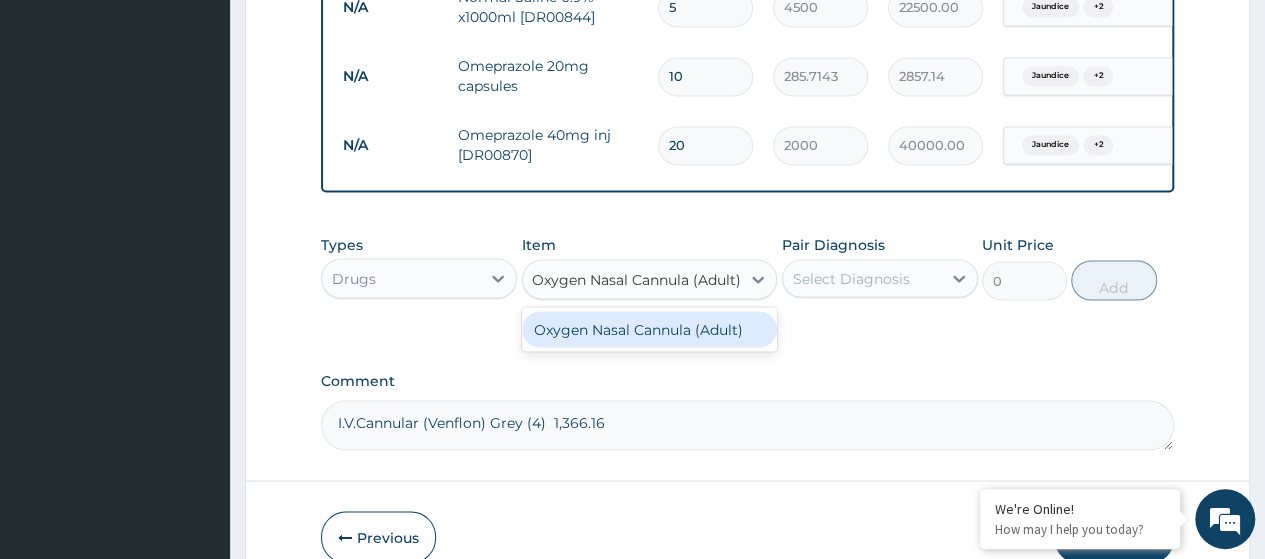 drag, startPoint x: 614, startPoint y: 359, endPoint x: 730, endPoint y: 334, distance: 118.66339 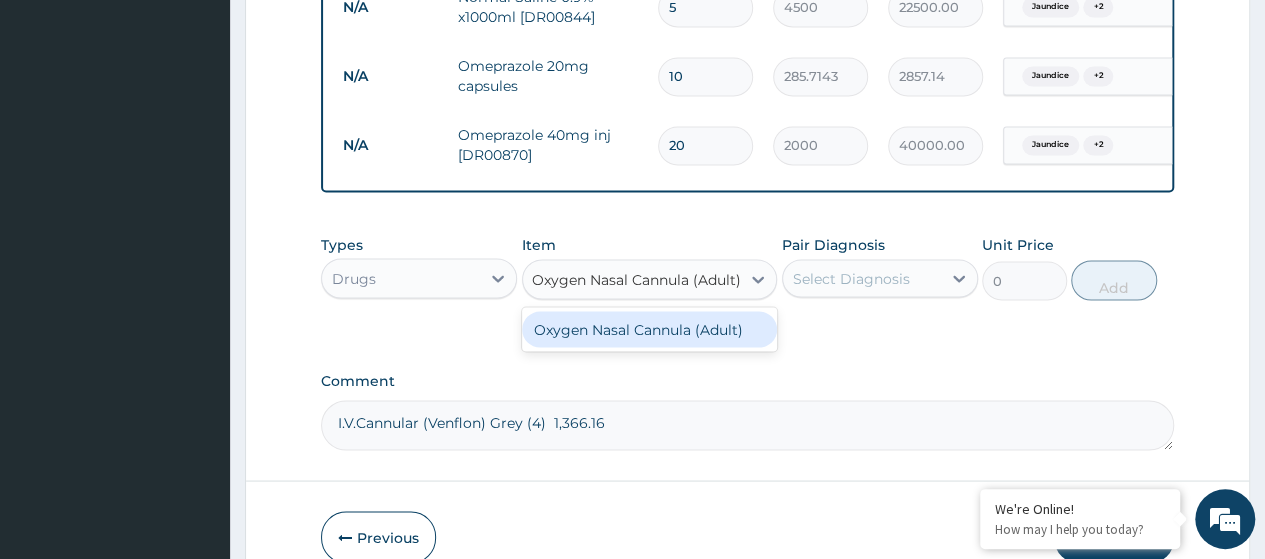 click on "Oxygen Nasal Cannula (Adult)" at bounding box center [650, 329] 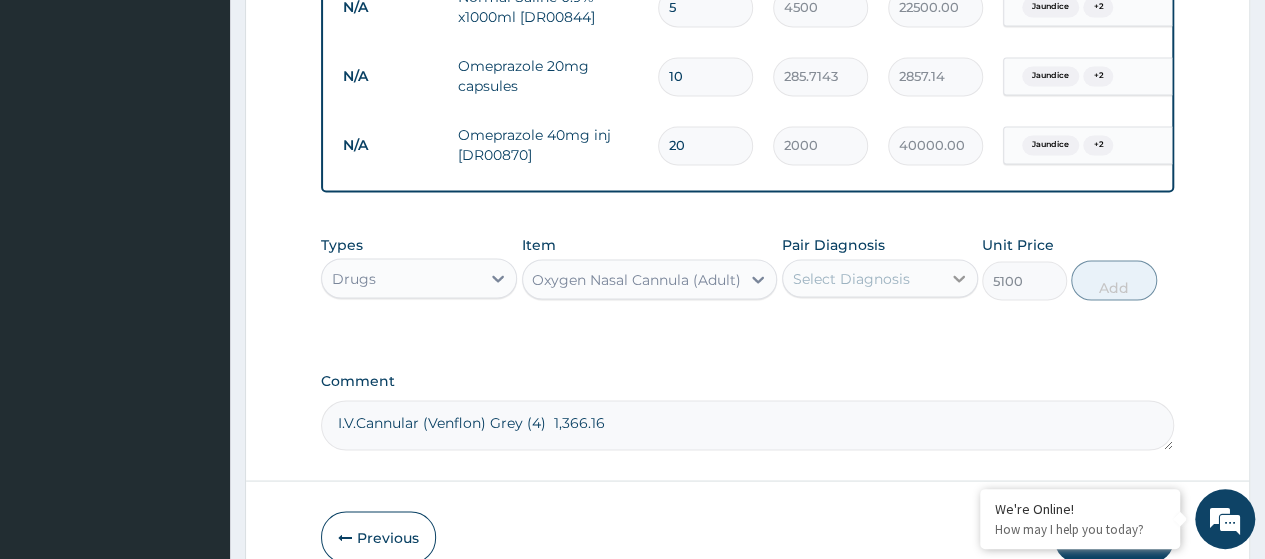 scroll, scrollTop: 0, scrollLeft: 0, axis: both 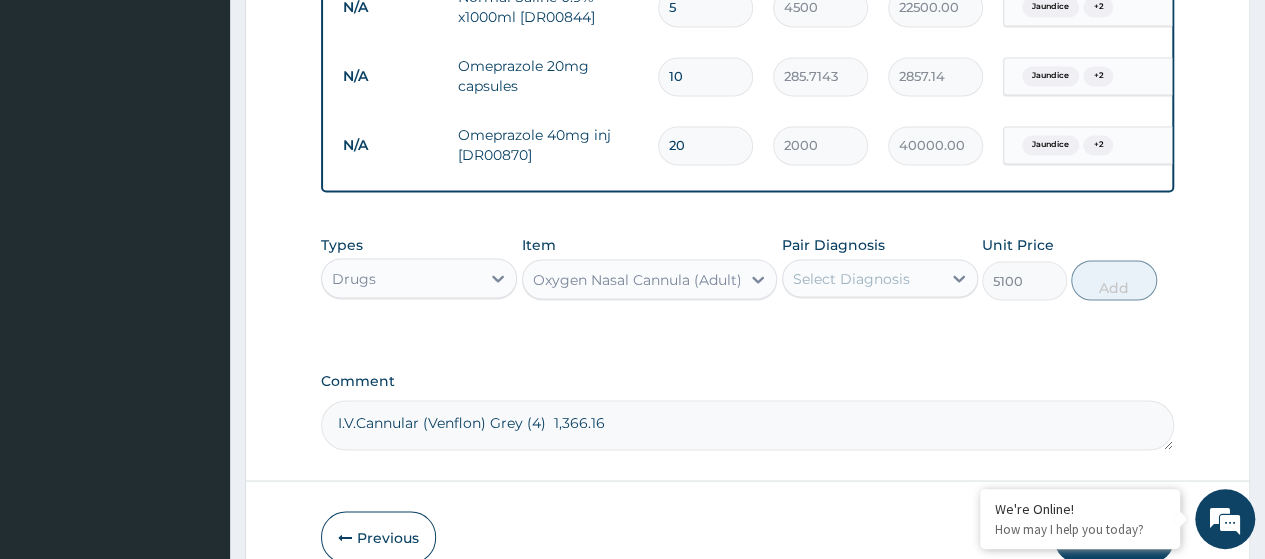 drag, startPoint x: 942, startPoint y: 292, endPoint x: 924, endPoint y: 319, distance: 32.449963 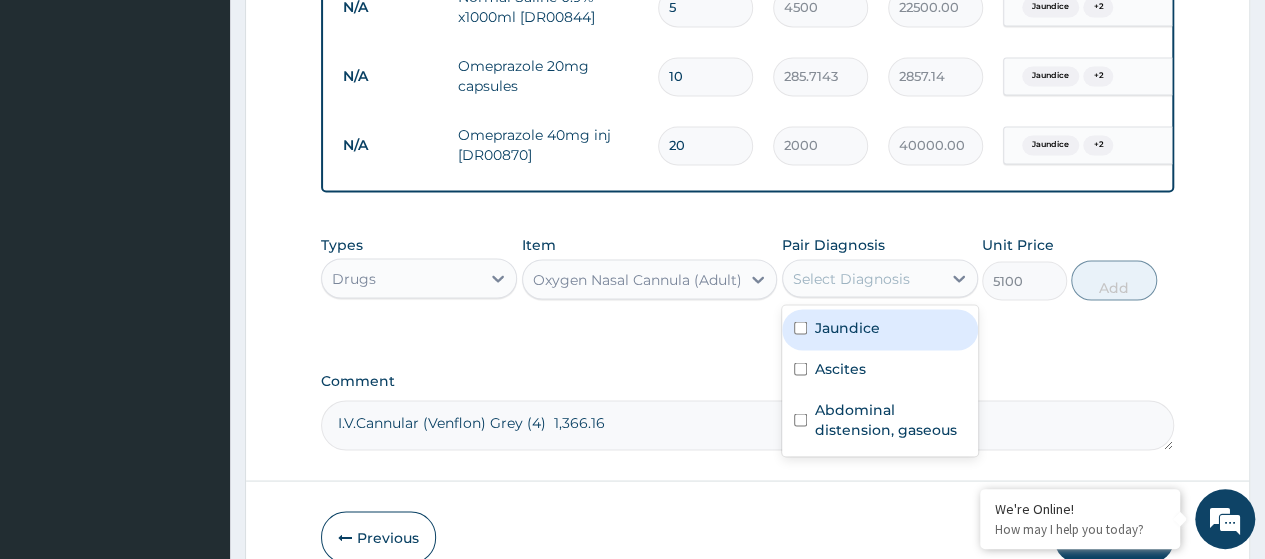 drag, startPoint x: 900, startPoint y: 355, endPoint x: 886, endPoint y: 409, distance: 55.7853 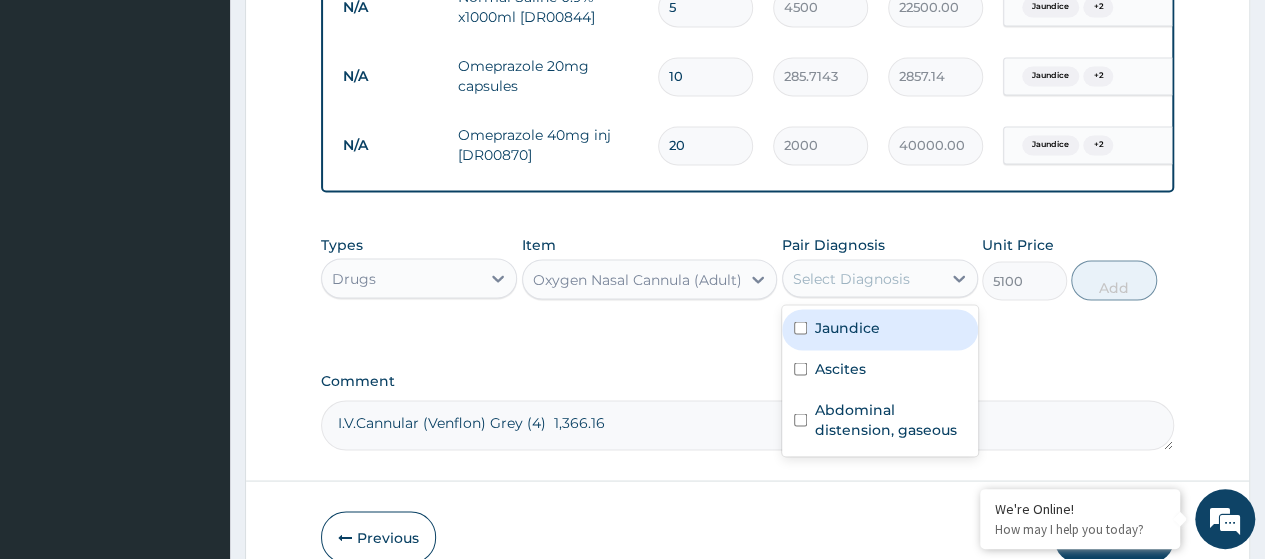 click on "Jaundice" at bounding box center [880, 329] 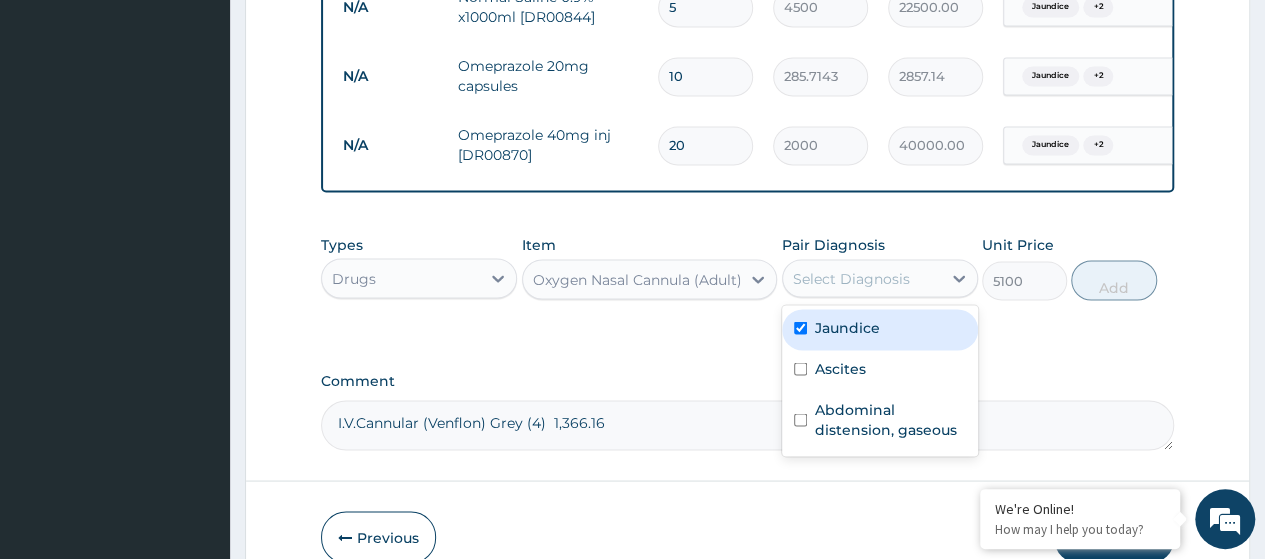 checkbox on "true" 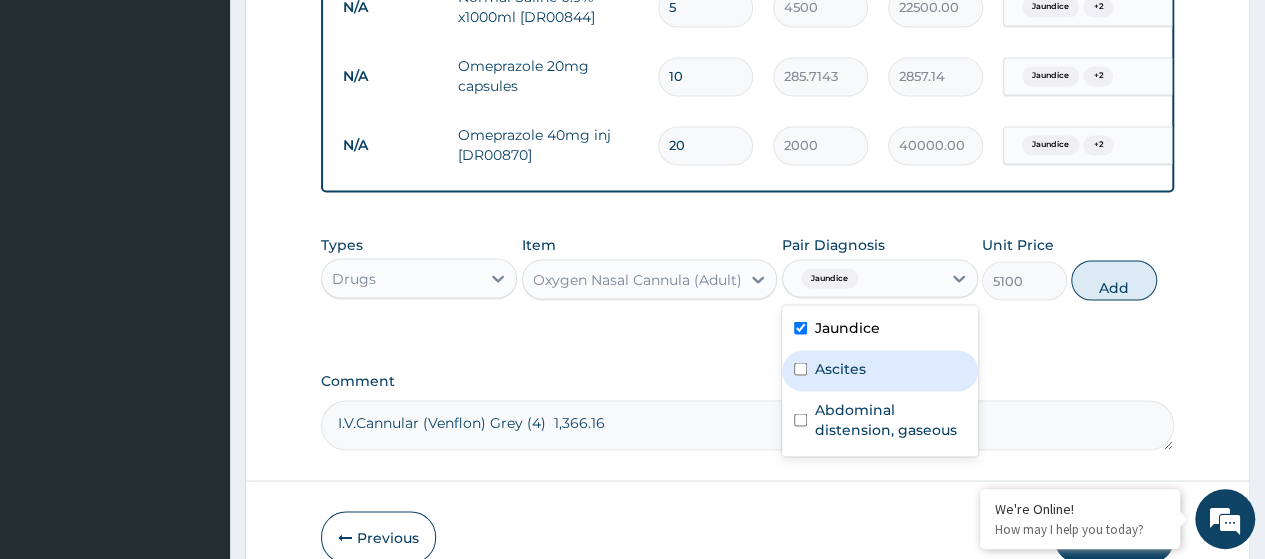 click on "Ascites" at bounding box center [880, 370] 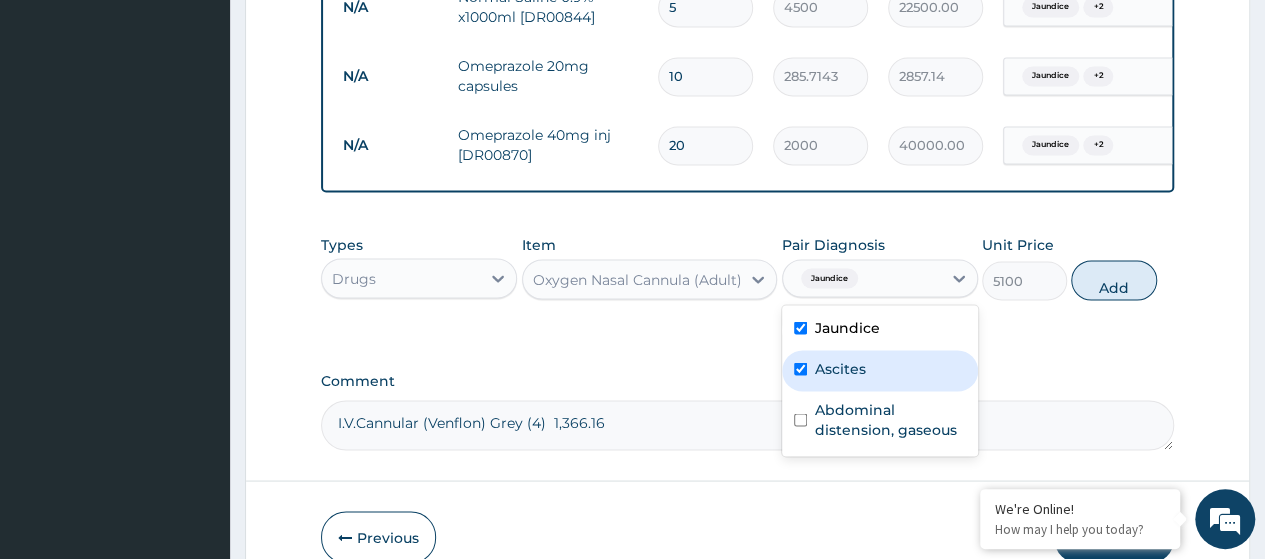 checkbox on "true" 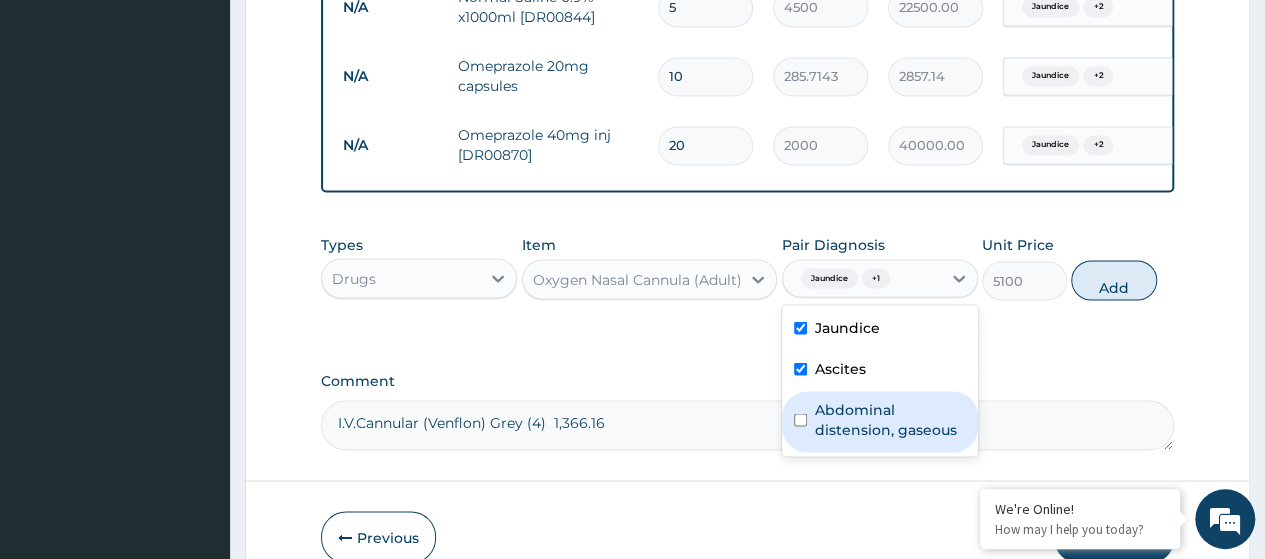 click on "Abdominal distension, gaseous" at bounding box center [890, 419] 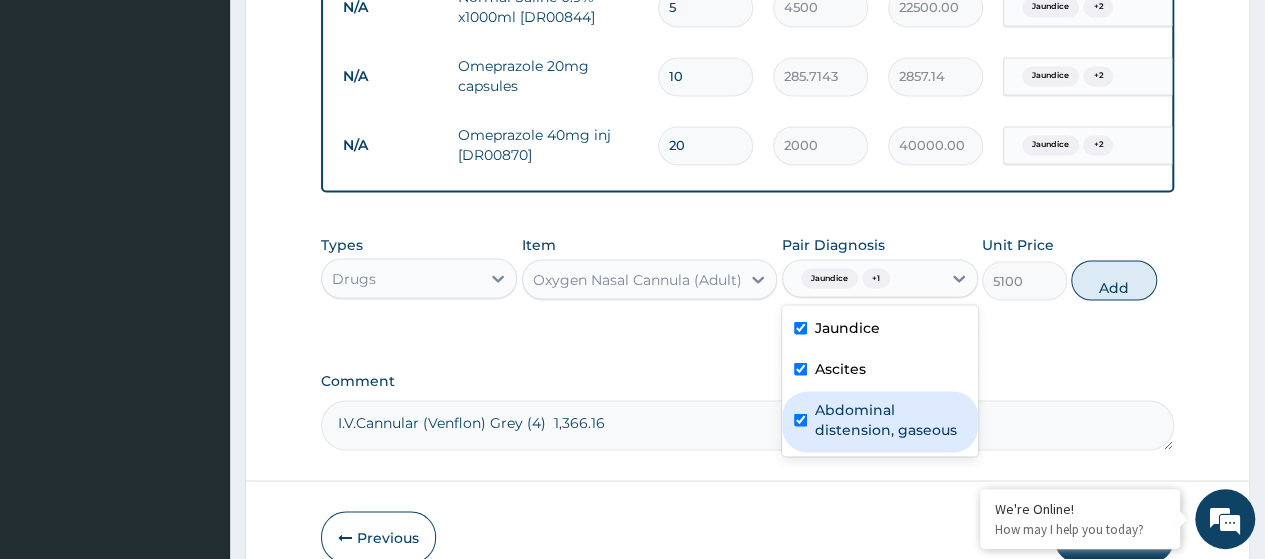 checkbox on "true" 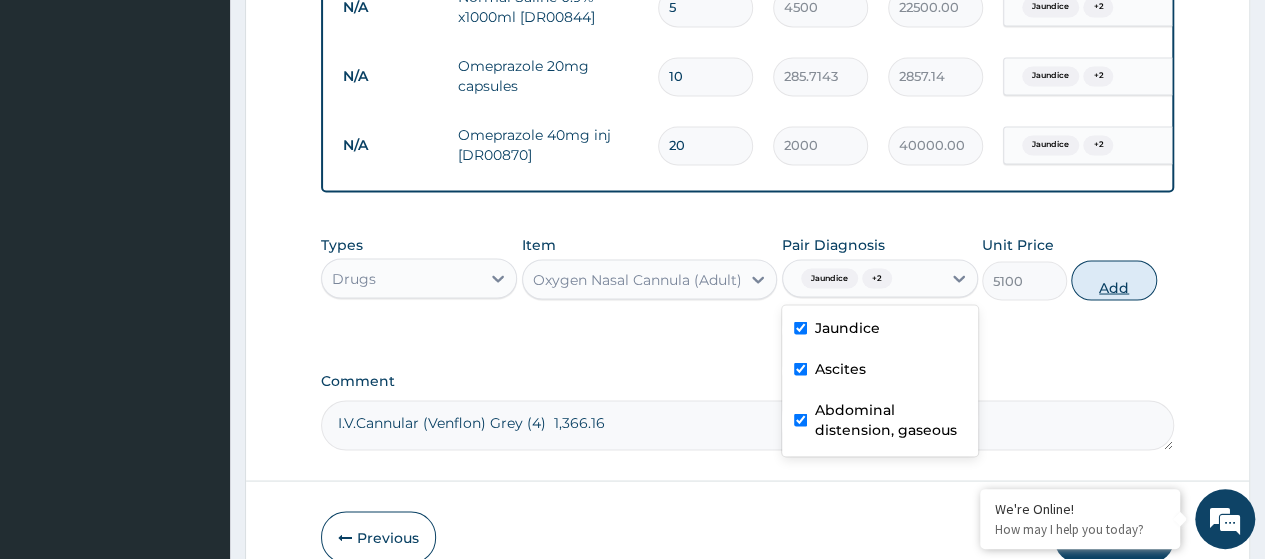 click on "Add" at bounding box center [1113, 280] 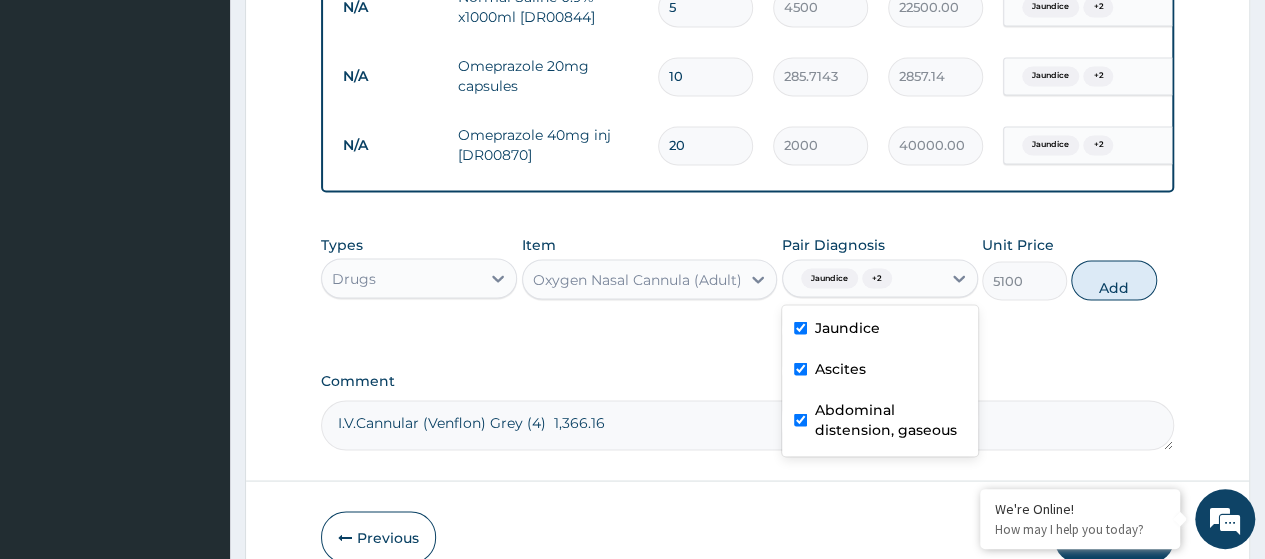 type on "0" 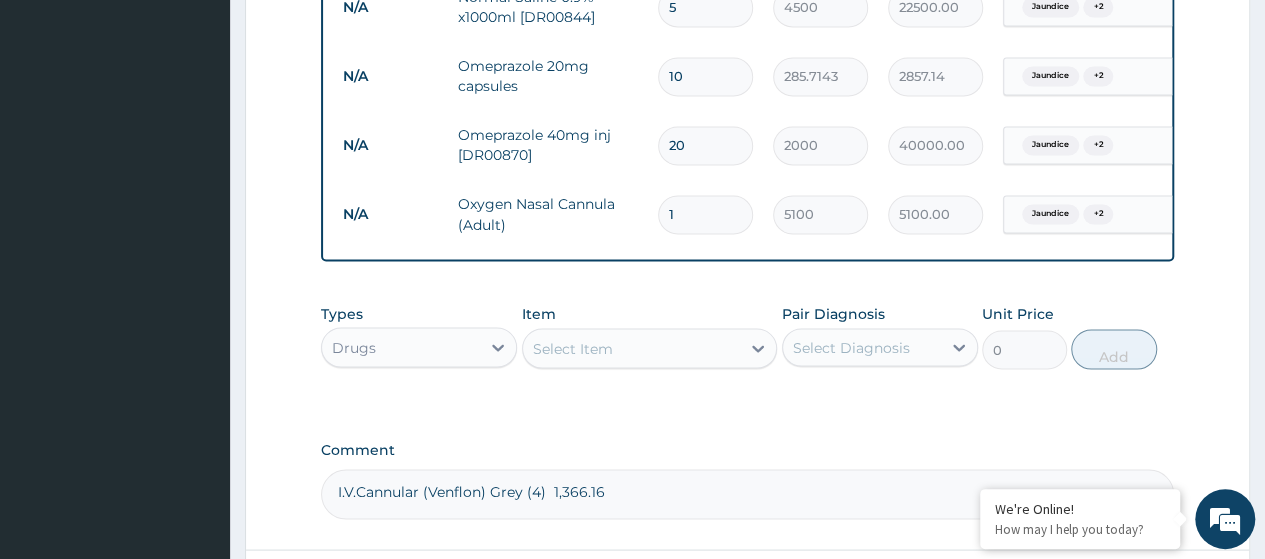 click on "Select Item" at bounding box center [573, 348] 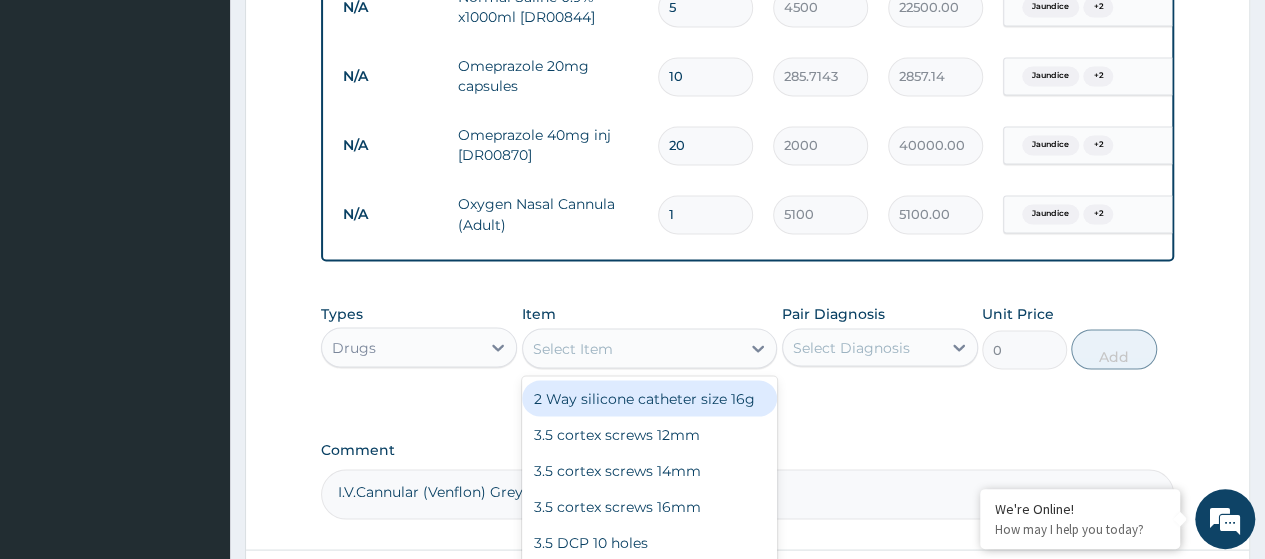 paste on "Paracetamol 1G/100Ml Inf. (Dr00905)" 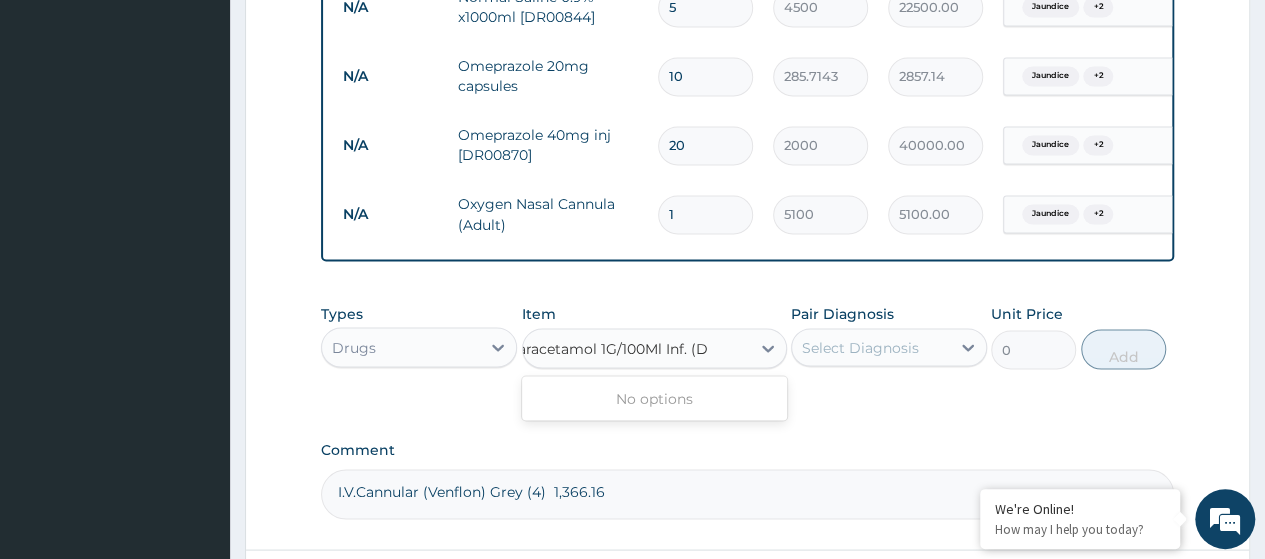 scroll, scrollTop: 0, scrollLeft: 0, axis: both 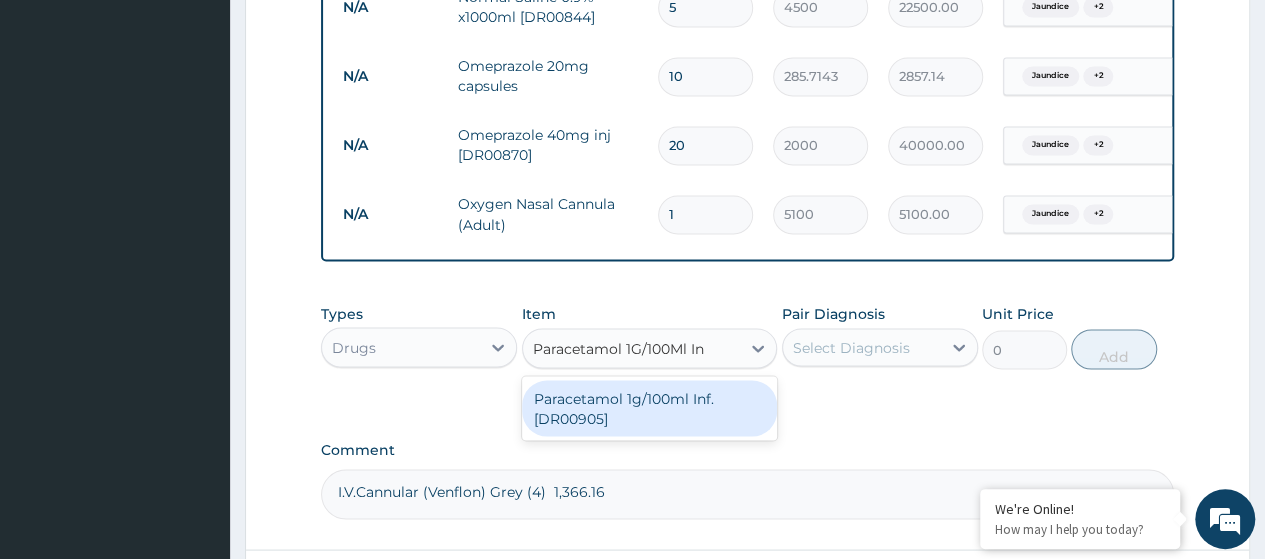 type on "Paracetamol 1G/100Ml I" 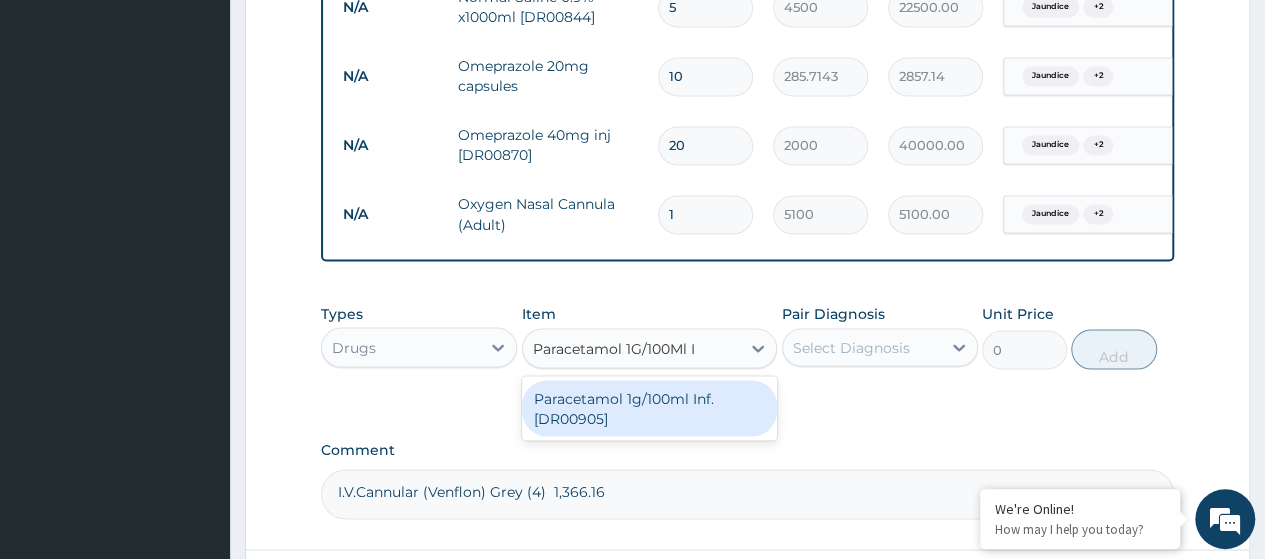 drag, startPoint x: 636, startPoint y: 425, endPoint x: 676, endPoint y: 417, distance: 40.792156 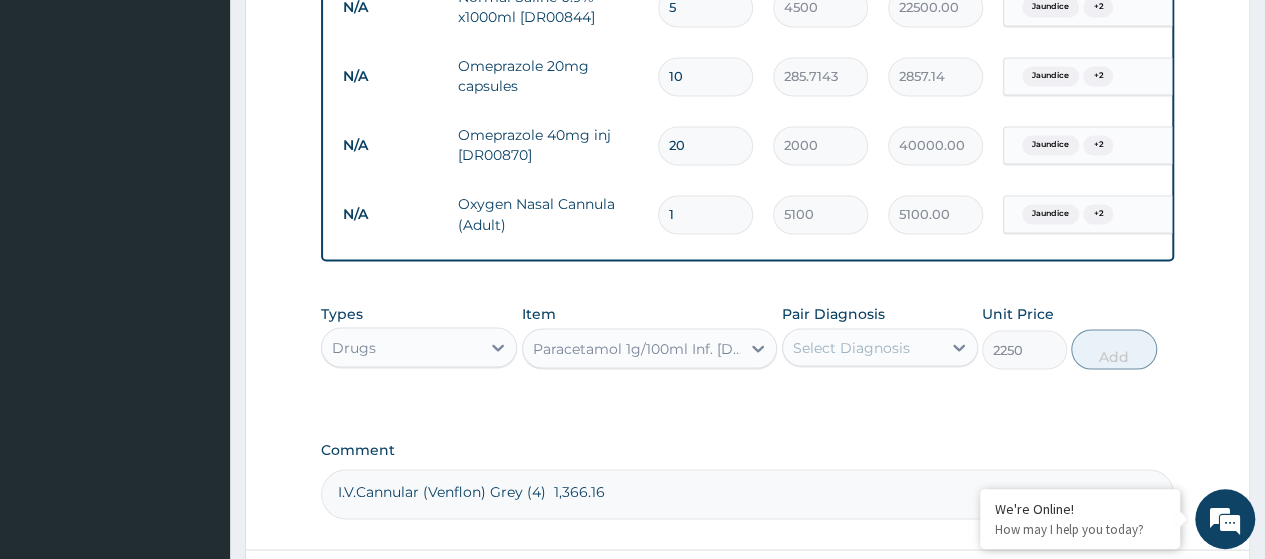 drag, startPoint x: 870, startPoint y: 367, endPoint x: 870, endPoint y: 384, distance: 17 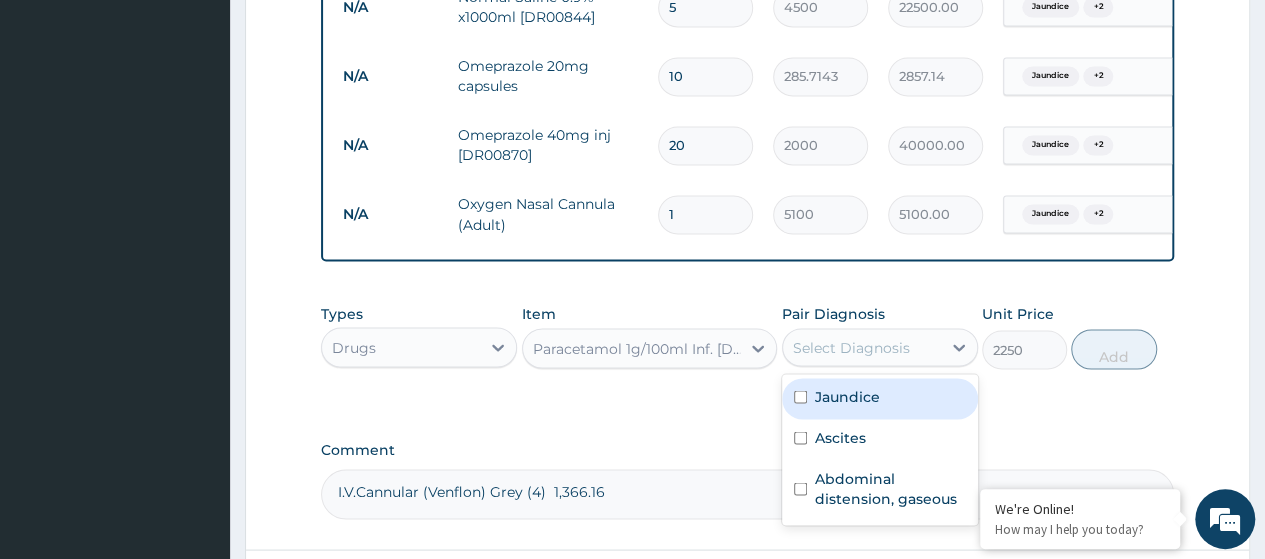 drag, startPoint x: 866, startPoint y: 418, endPoint x: 867, endPoint y: 437, distance: 19.026299 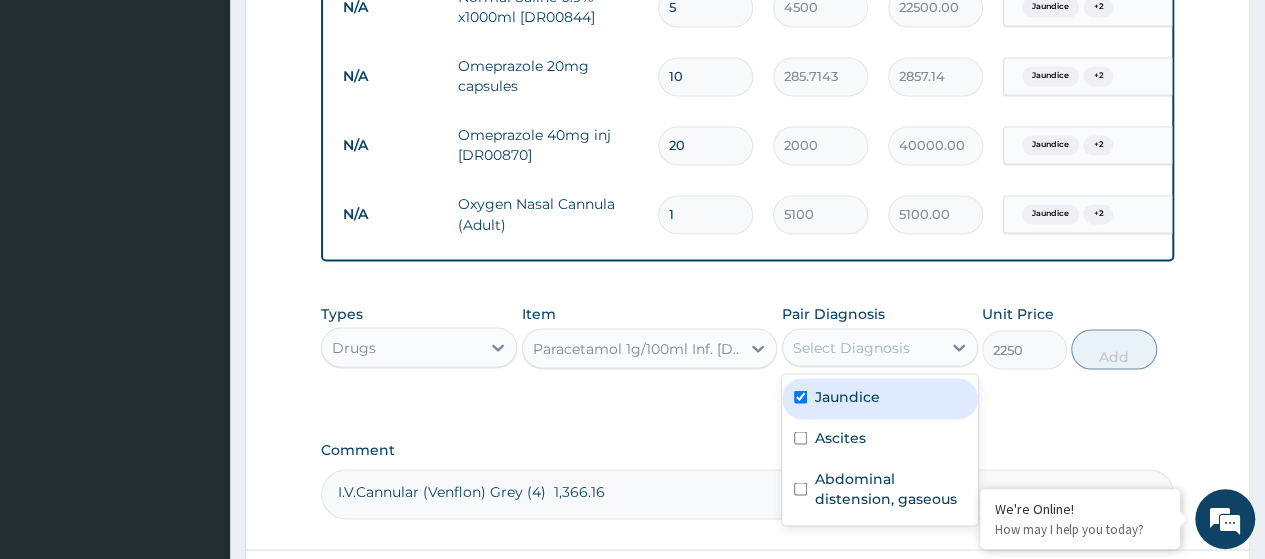 checkbox on "true" 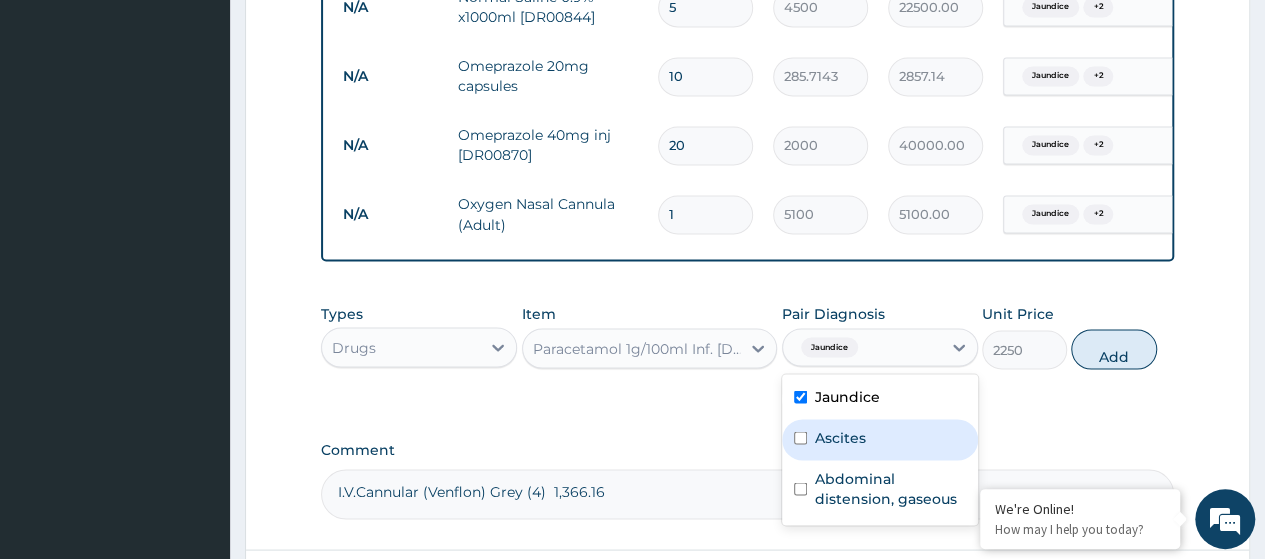 click on "Ascites" at bounding box center [880, 439] 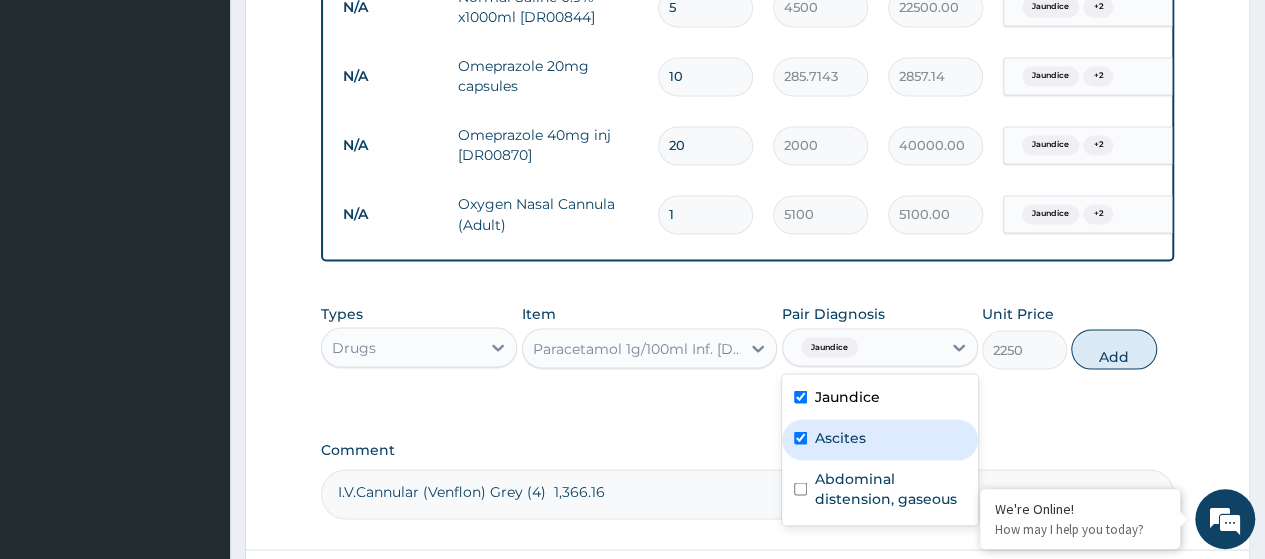 checkbox on "true" 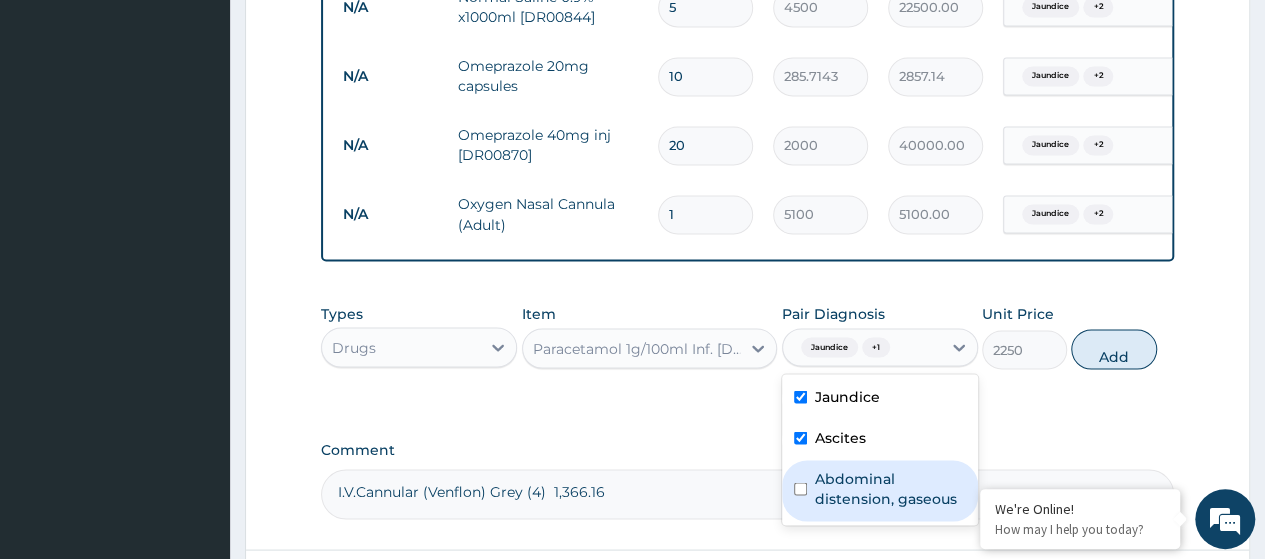 drag, startPoint x: 864, startPoint y: 493, endPoint x: 890, endPoint y: 475, distance: 31.622776 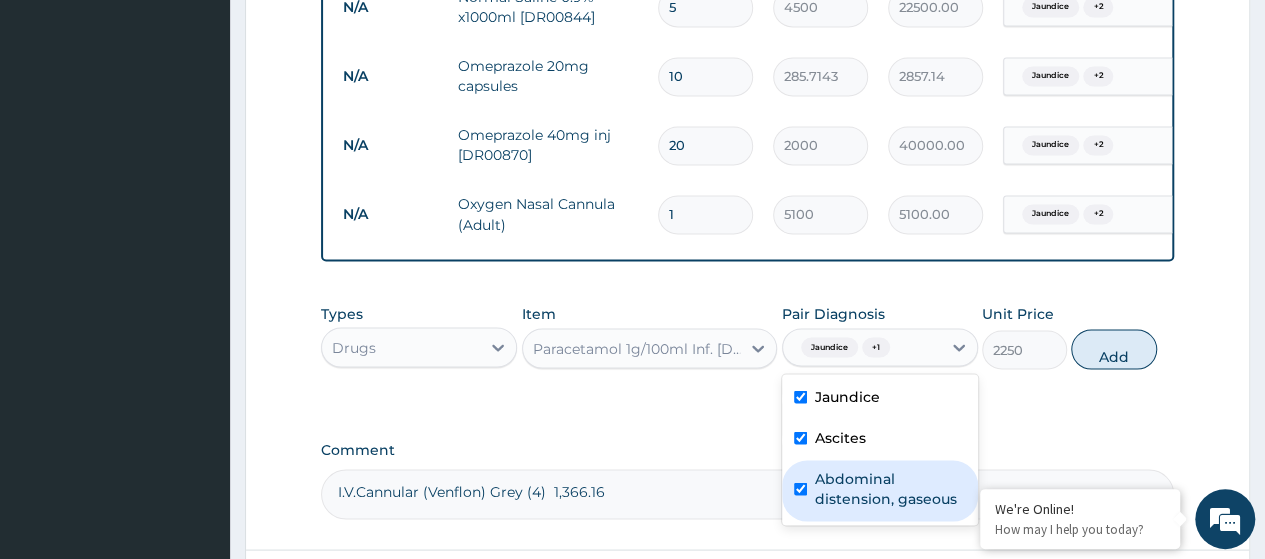 checkbox on "true" 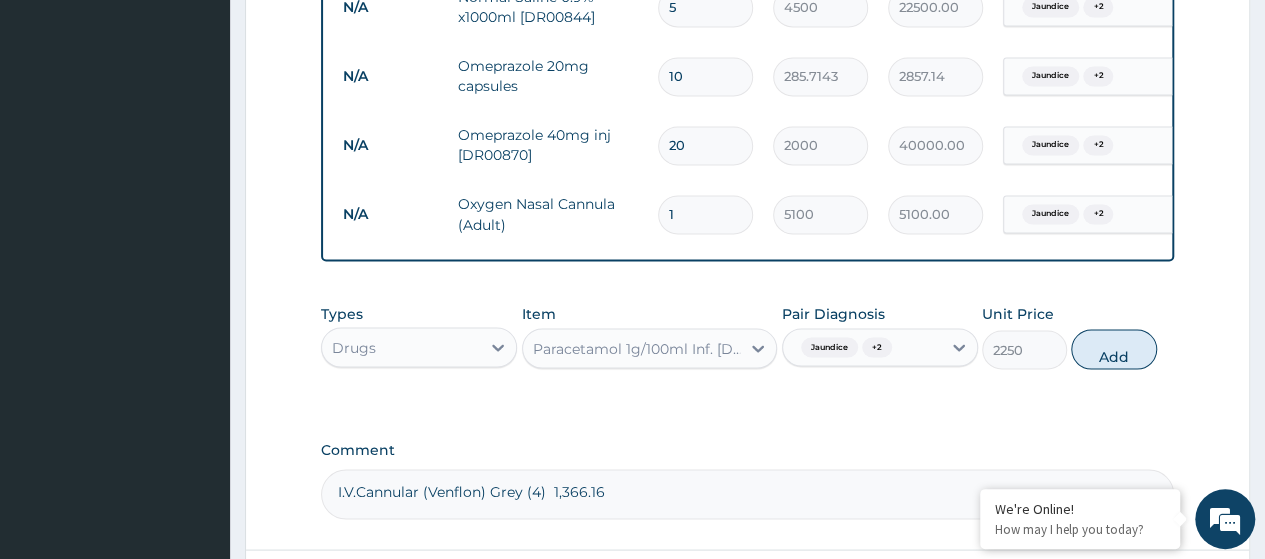 drag, startPoint x: 1112, startPoint y: 374, endPoint x: 860, endPoint y: 355, distance: 252.71526 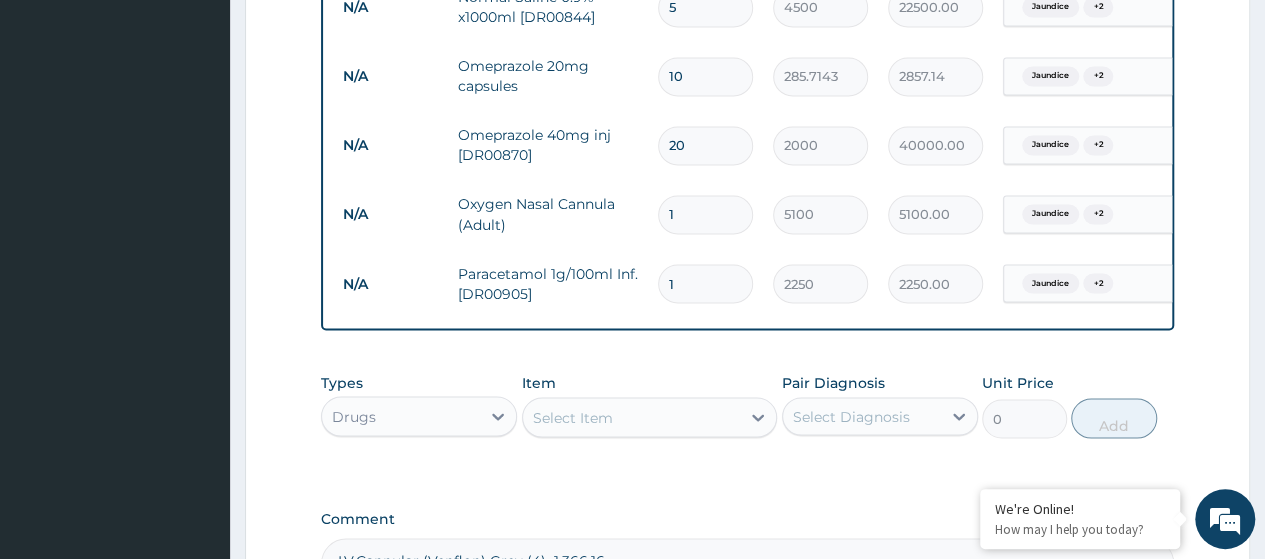 type 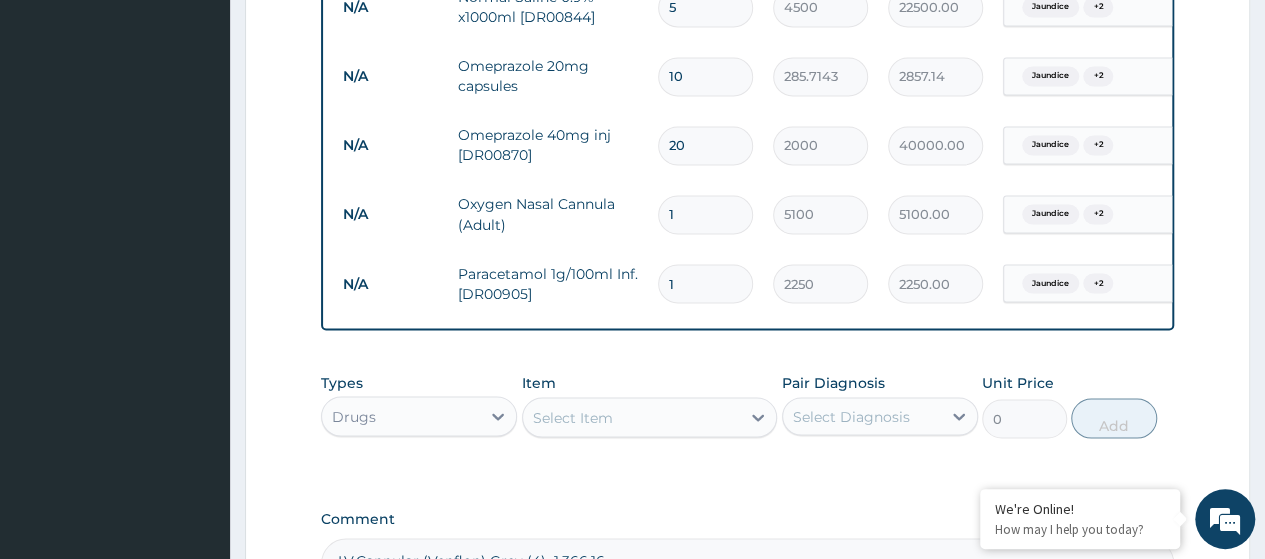 type on "0.00" 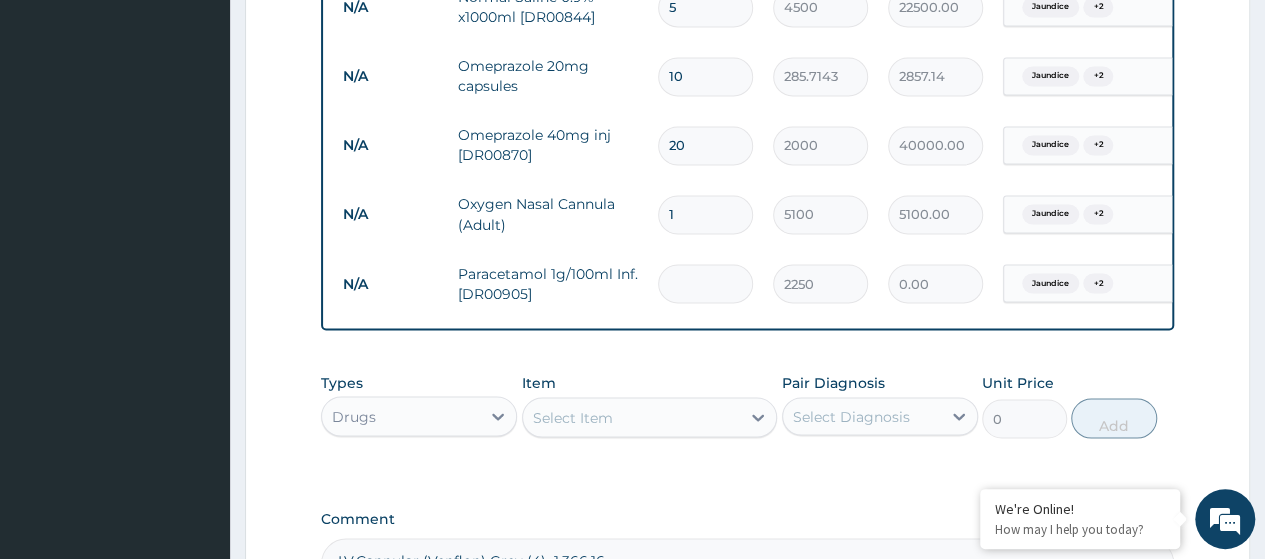 type on "2" 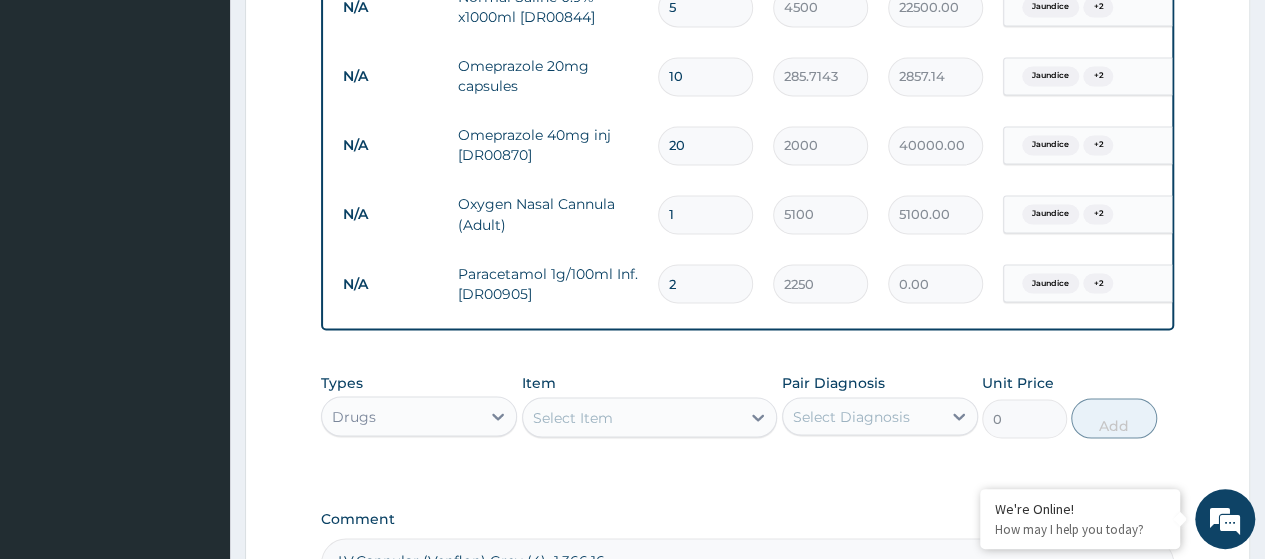 type on "4500.00" 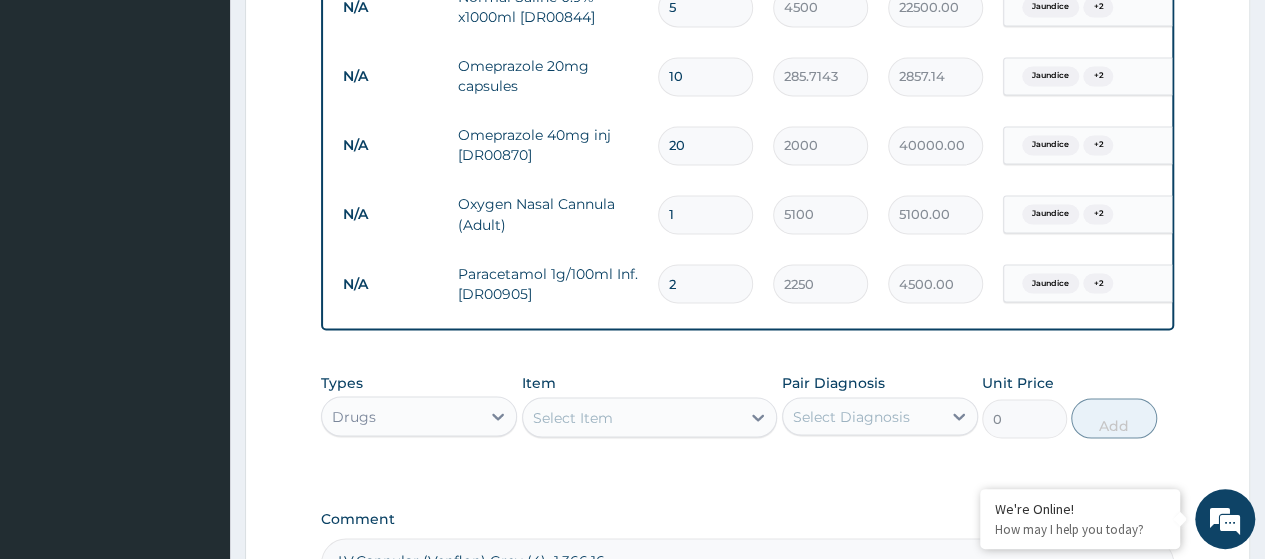 type on "24" 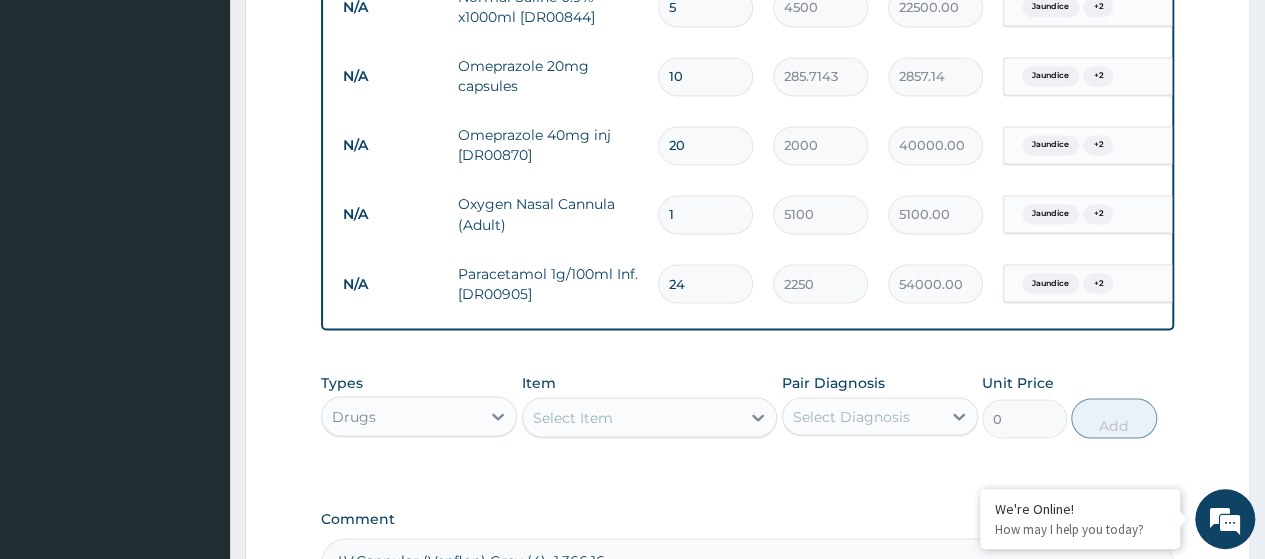 type on "24" 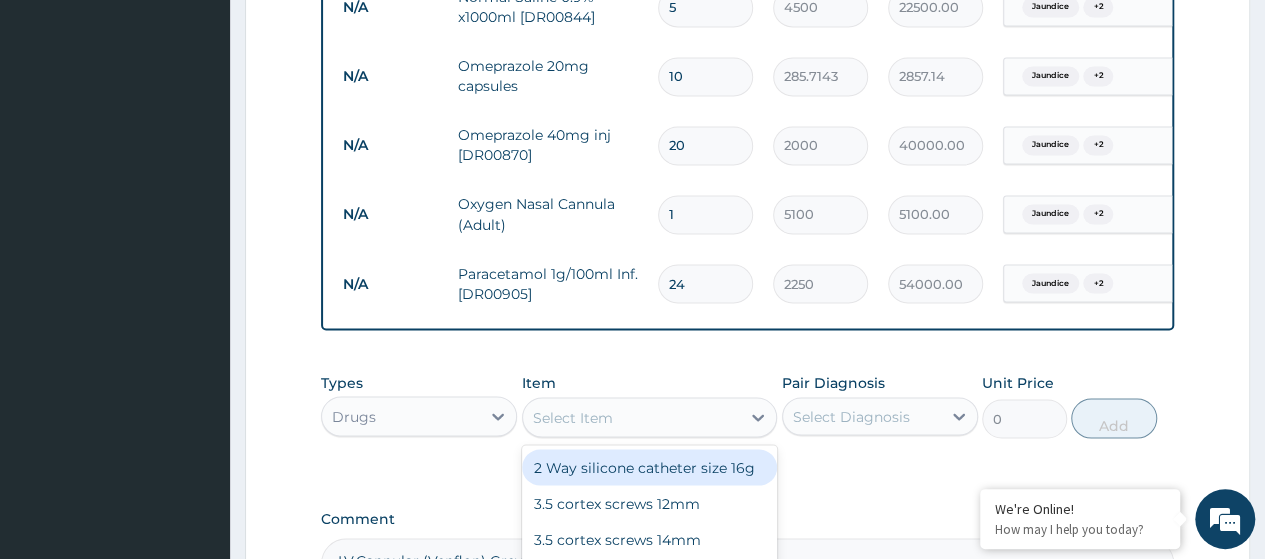 click on "Select Item" at bounding box center (573, 417) 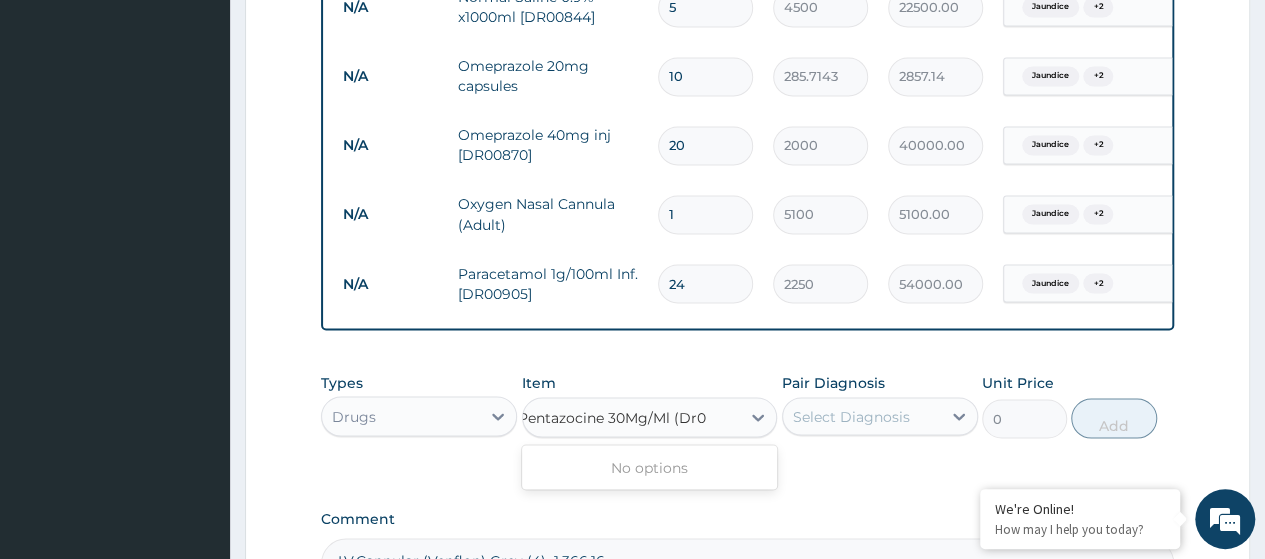 scroll, scrollTop: 0, scrollLeft: 0, axis: both 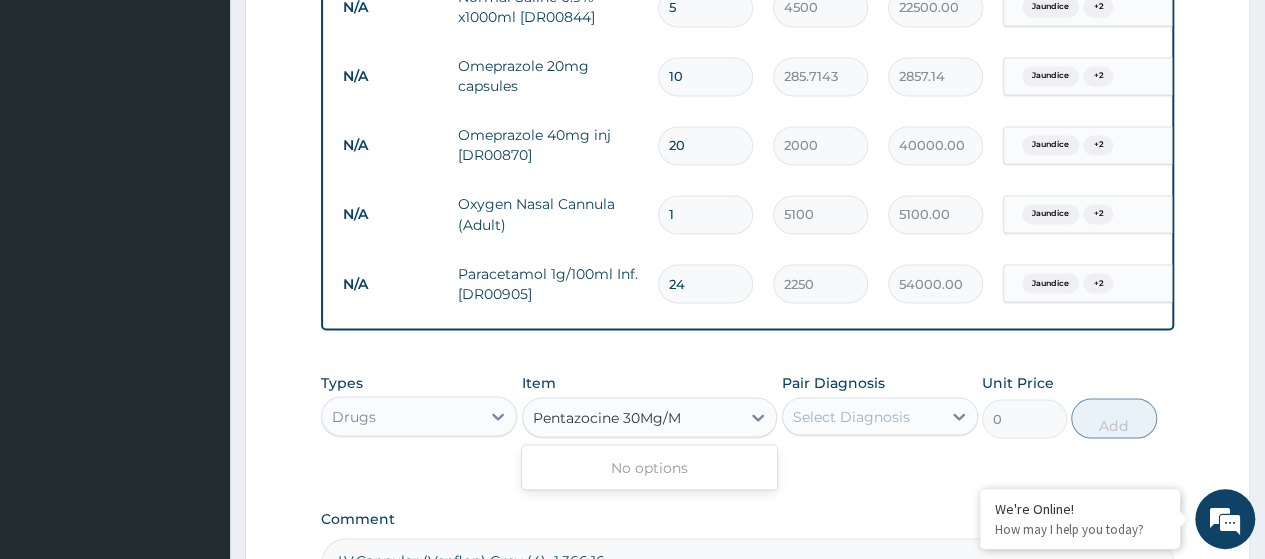 type on "Pentazocine 30Mg/" 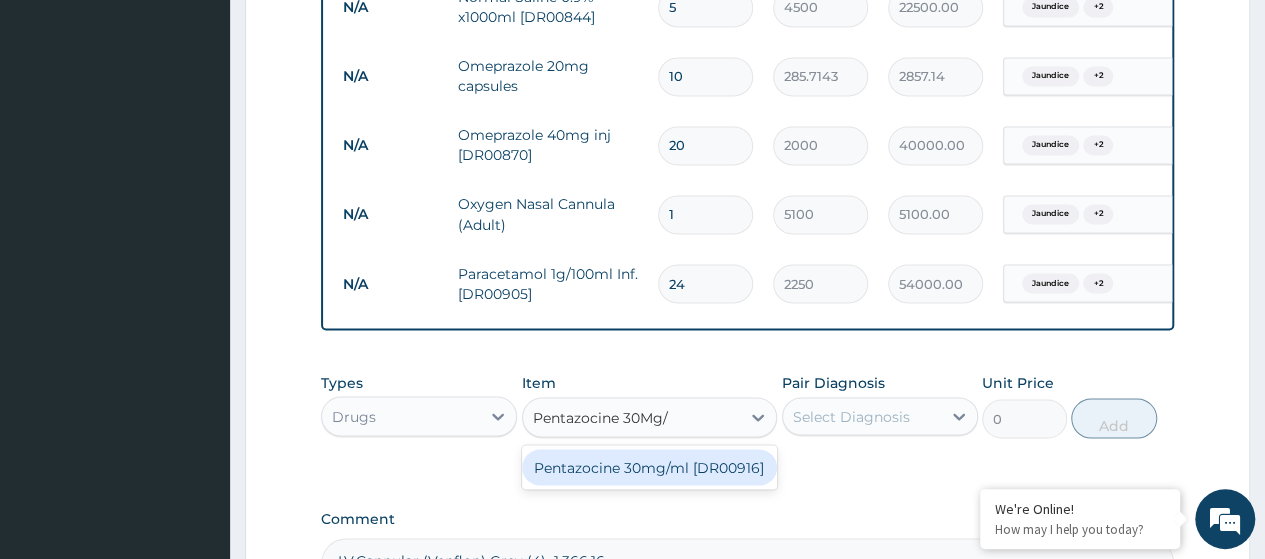 click on "Pentazocine 30mg/ml [DR00916]" at bounding box center (650, 467) 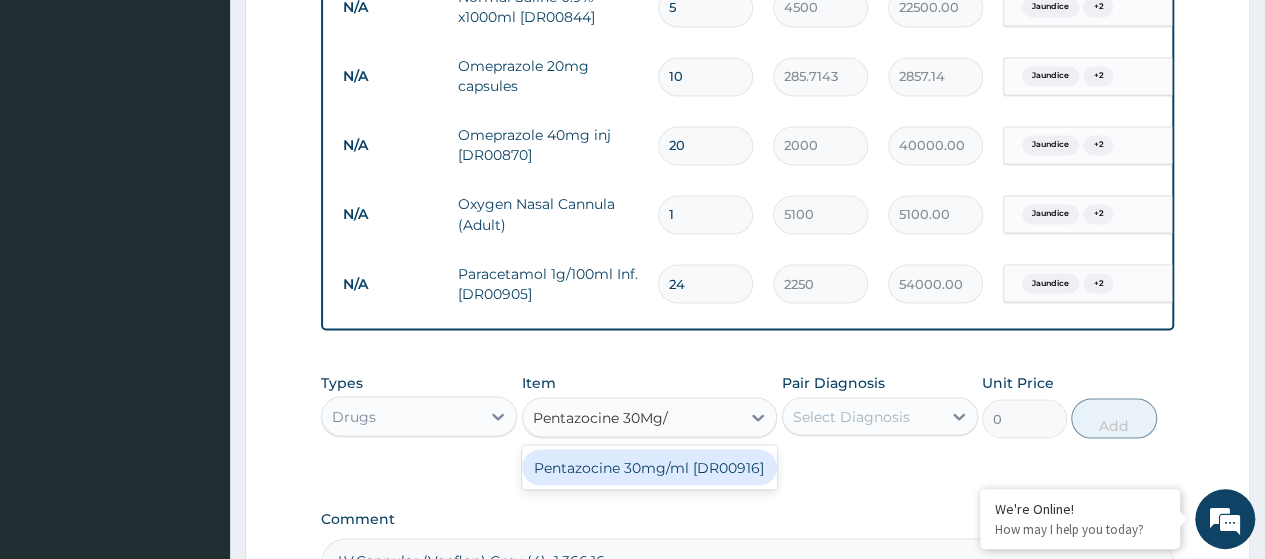 type 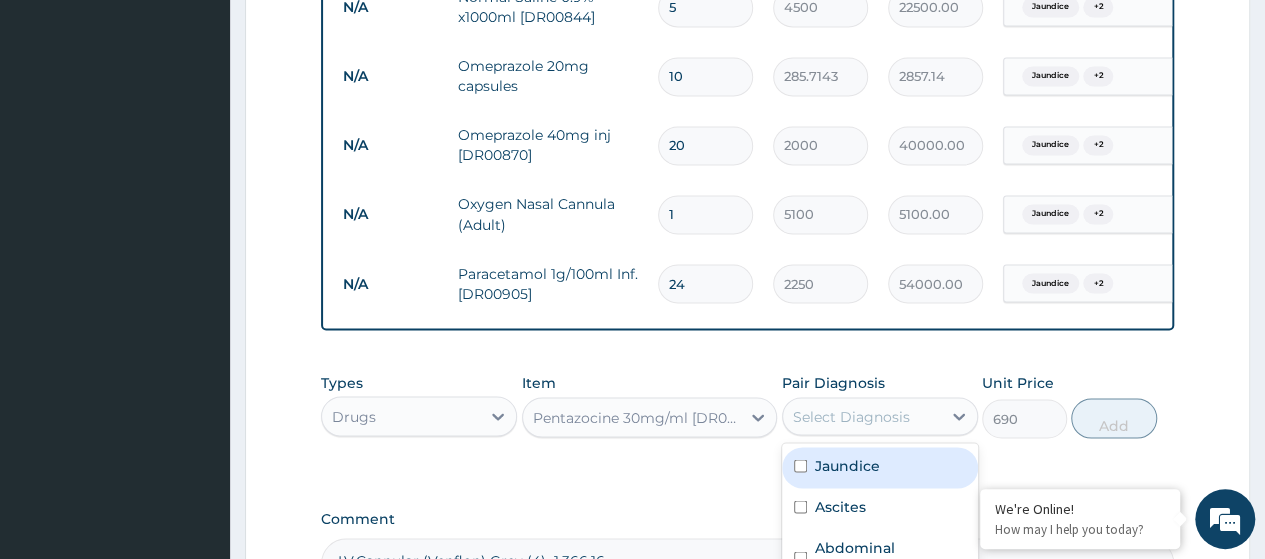 drag, startPoint x: 862, startPoint y: 441, endPoint x: 860, endPoint y: 453, distance: 12.165525 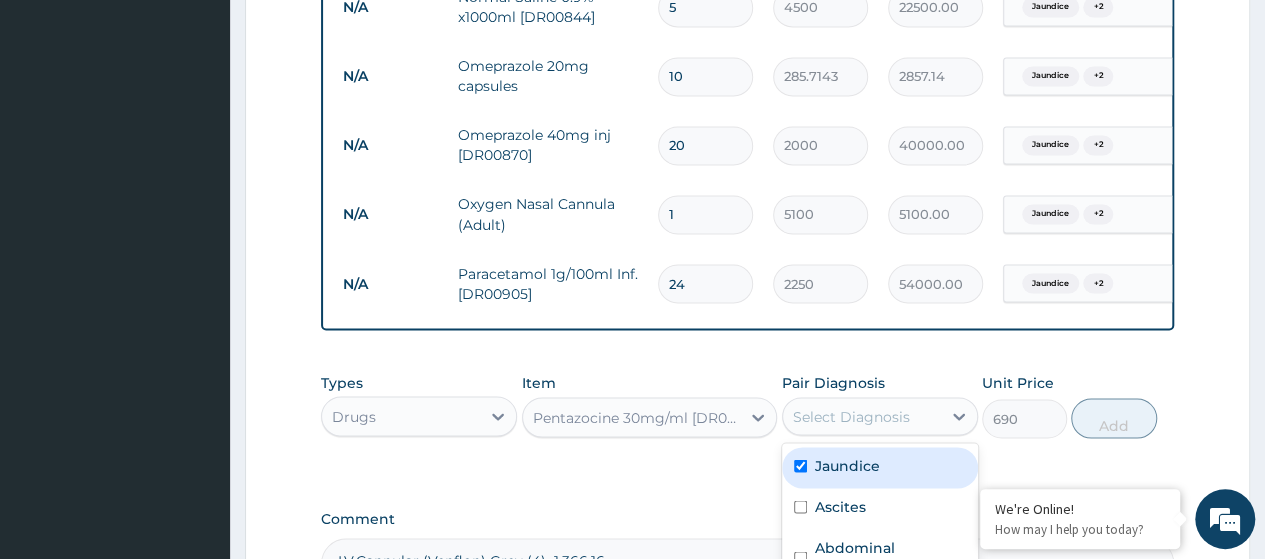 checkbox on "true" 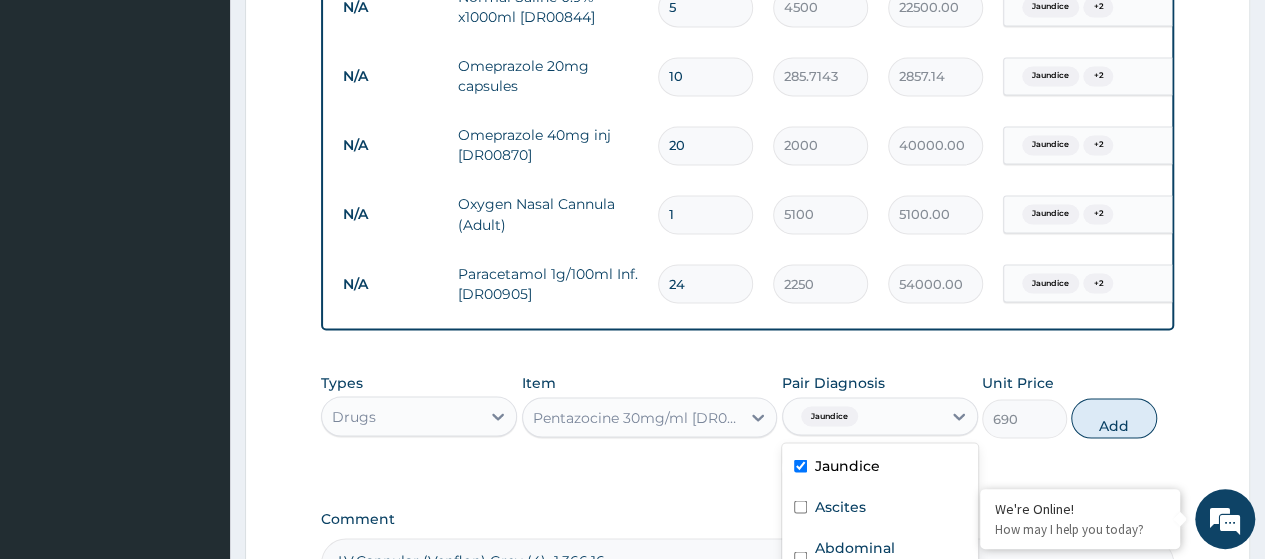 click on "Ascites" at bounding box center [840, 506] 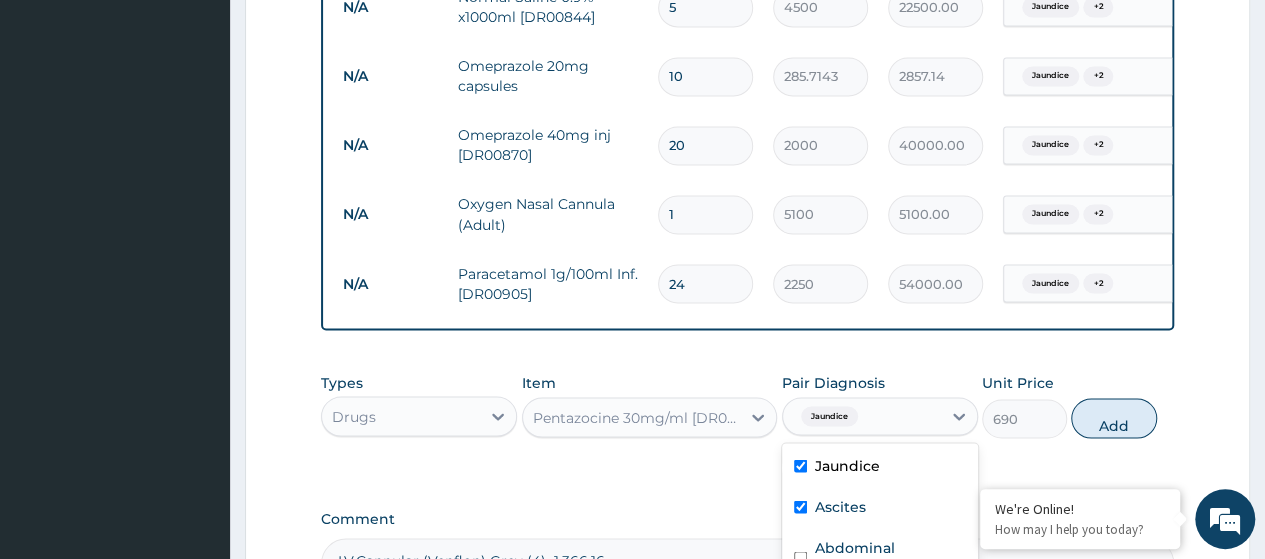 checkbox on "true" 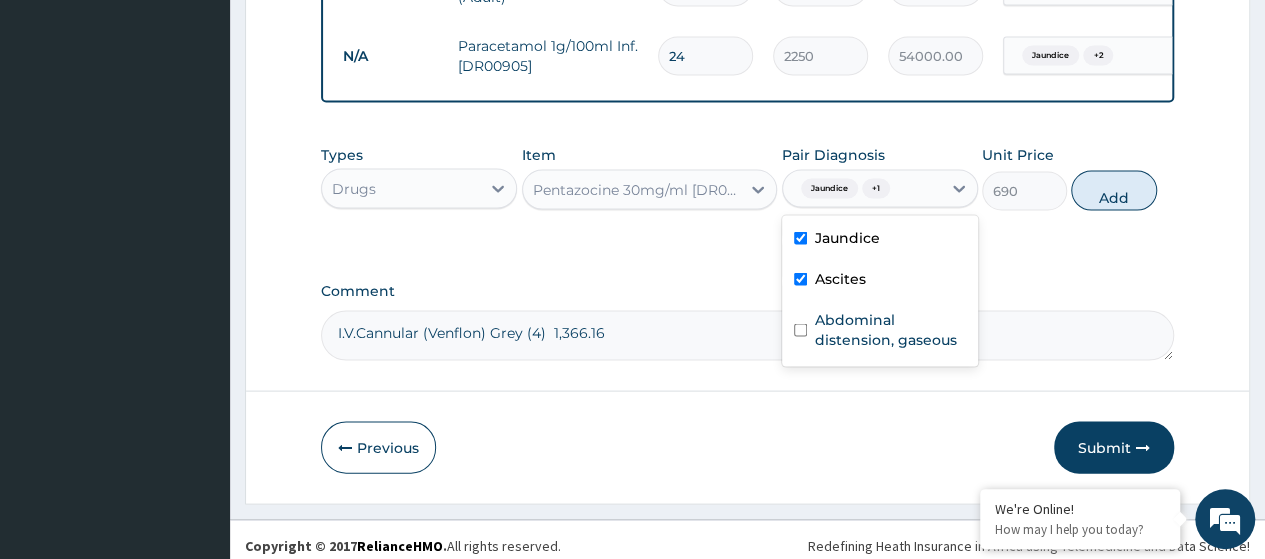 scroll, scrollTop: 1899, scrollLeft: 0, axis: vertical 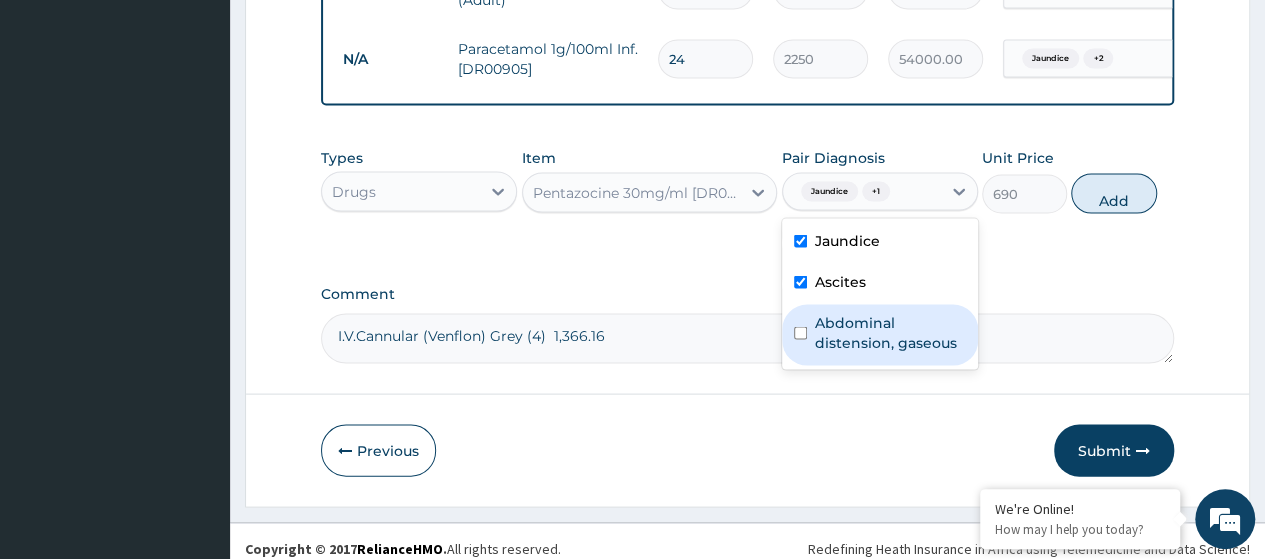 drag, startPoint x: 876, startPoint y: 349, endPoint x: 1094, endPoint y: 269, distance: 232.21542 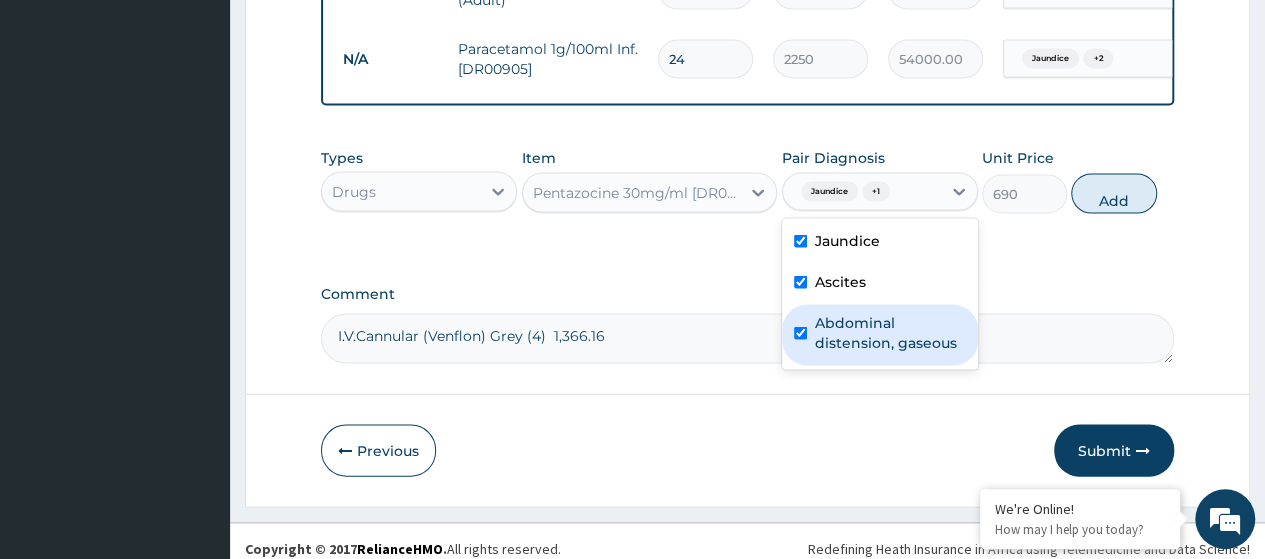 checkbox on "true" 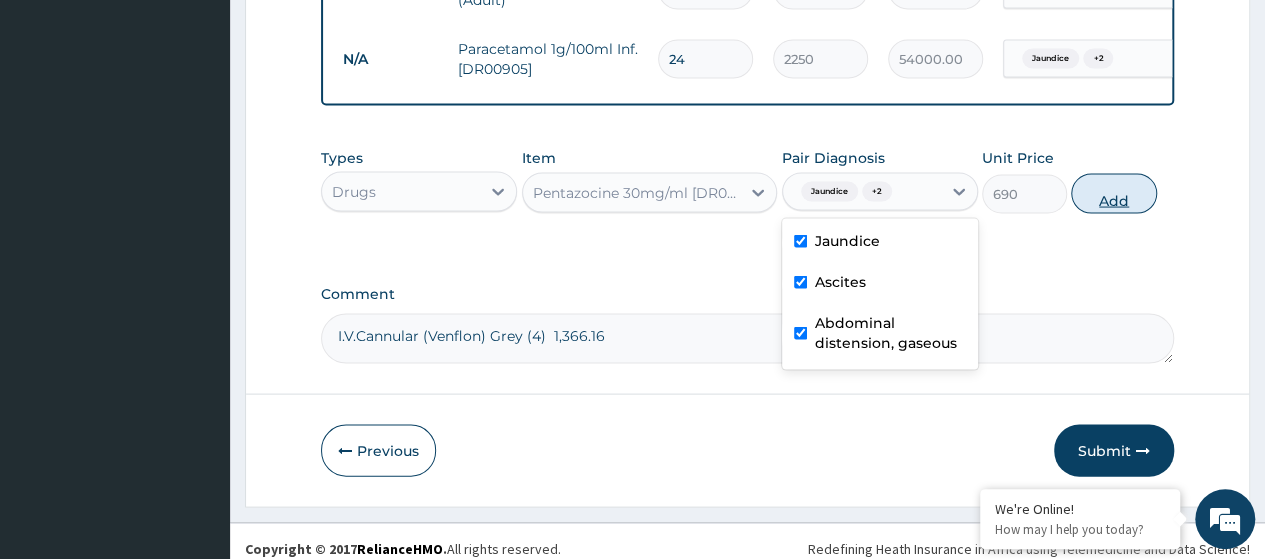click on "Add" at bounding box center [1113, 194] 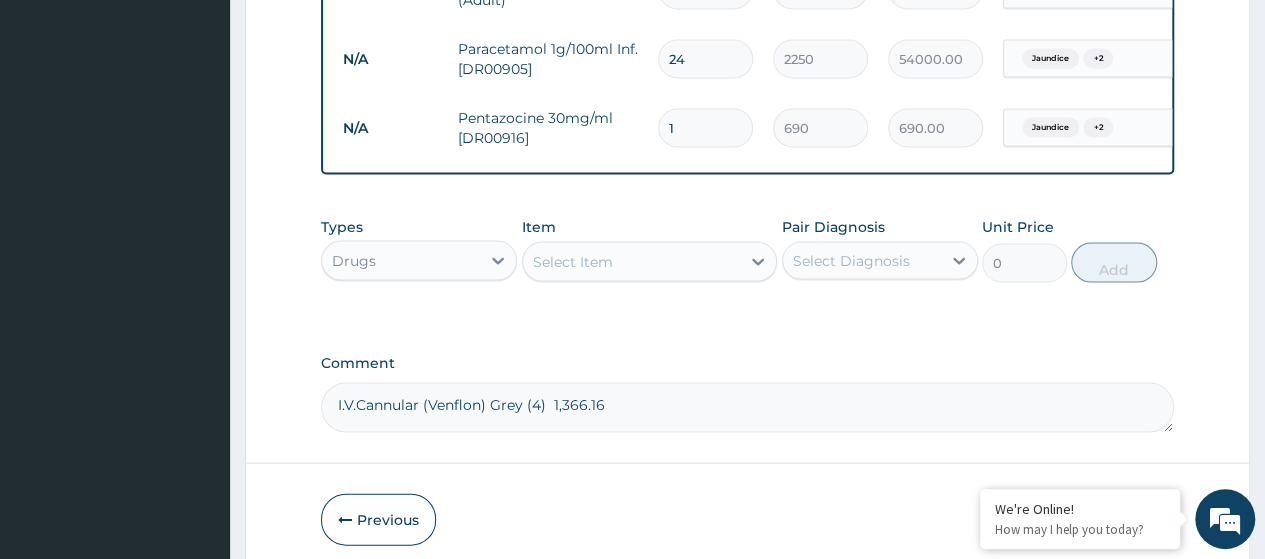 type 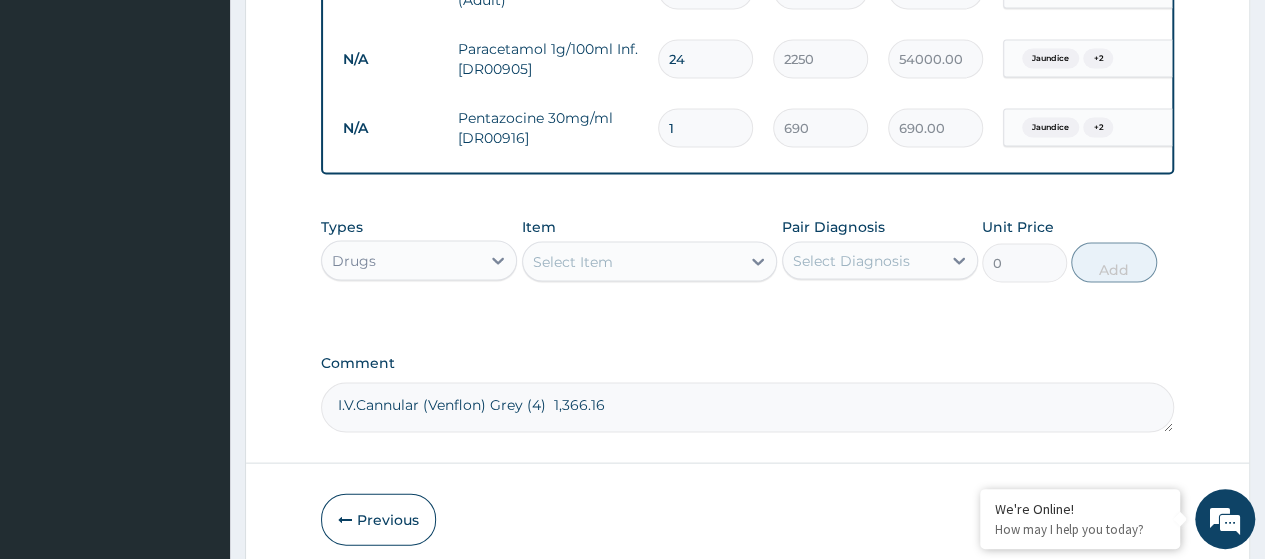 type on "0.00" 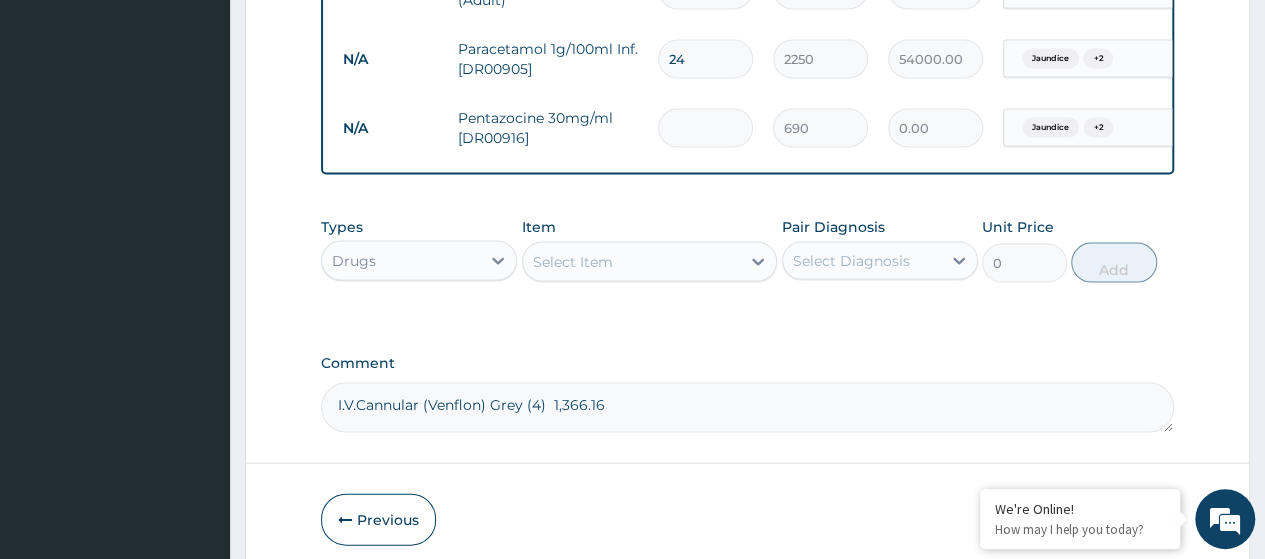 type on "3" 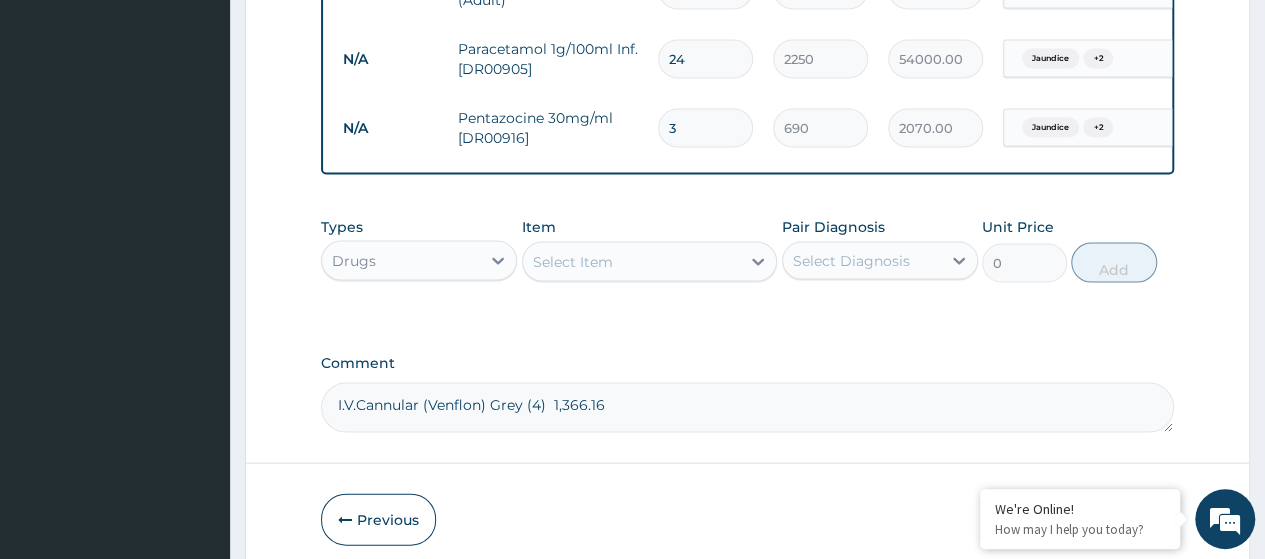 type on "3" 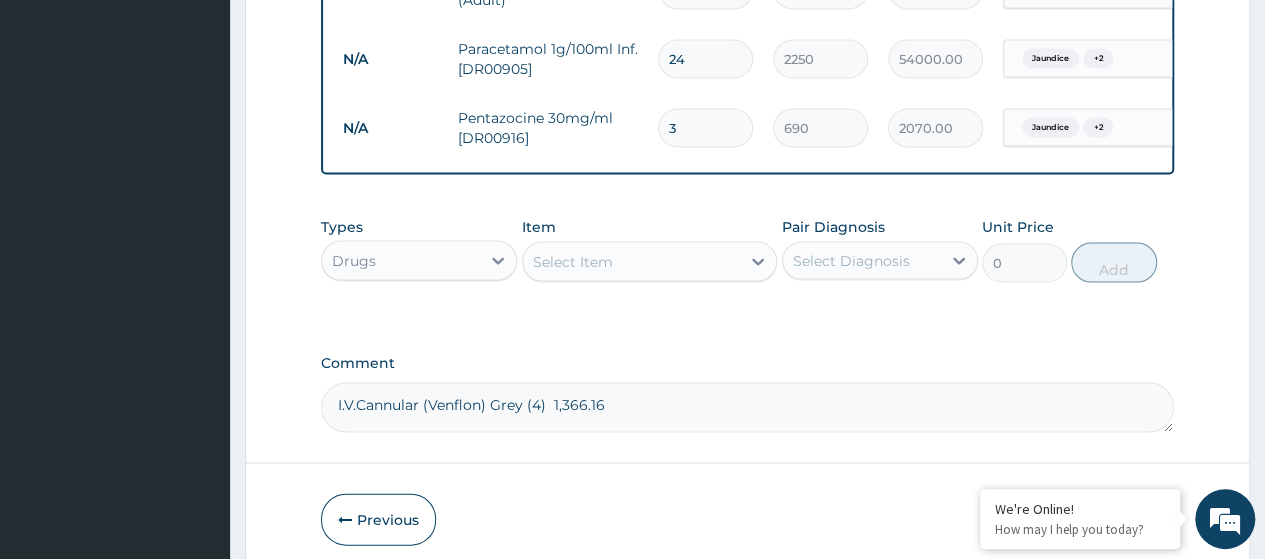 click on "Select Item" at bounding box center [573, 262] 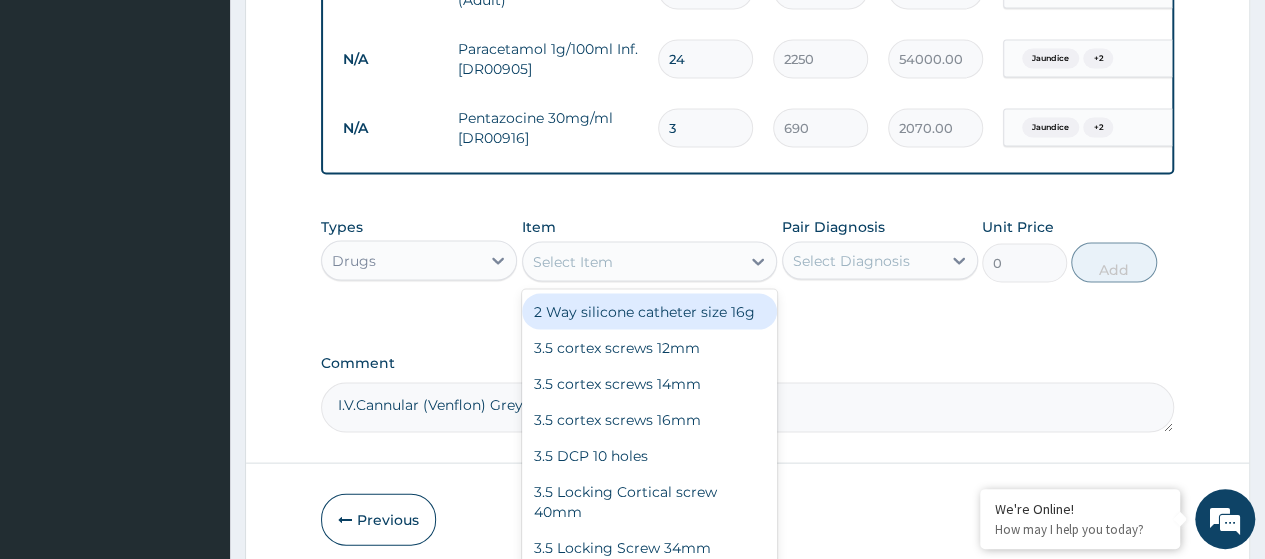 paste on "Promethazine 50Mg/2Ml Inj (Dr00969)" 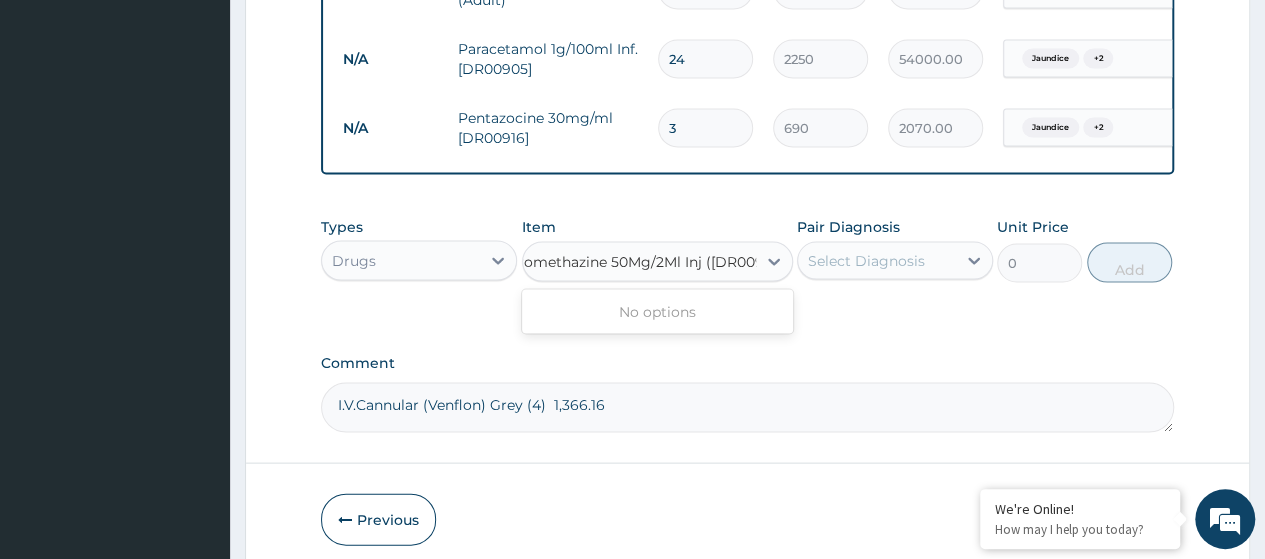 scroll, scrollTop: 0, scrollLeft: 1, axis: horizontal 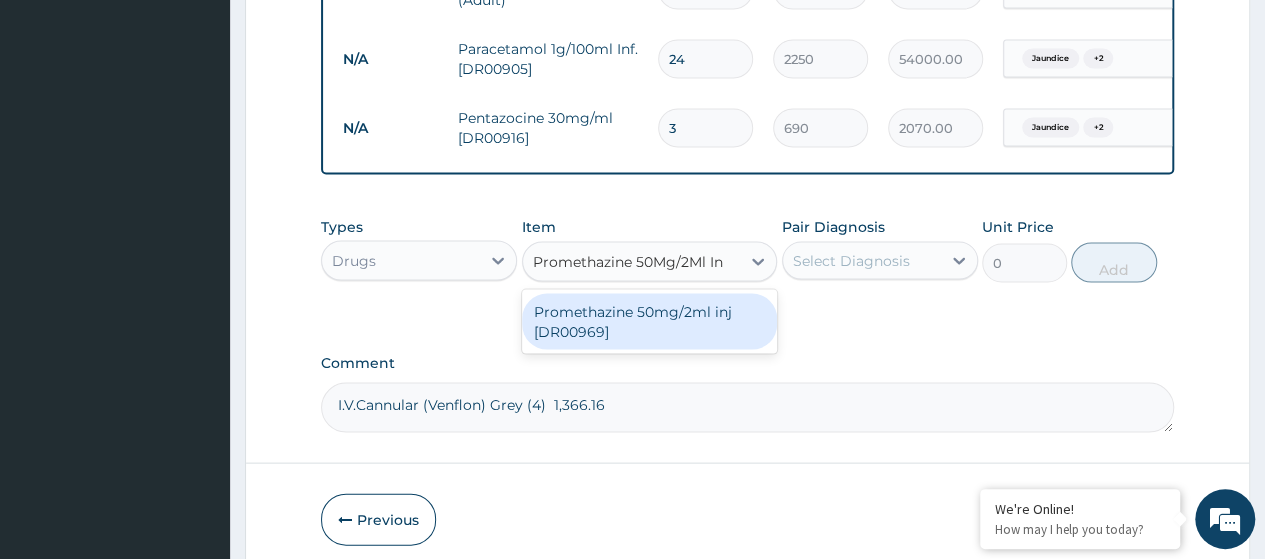 type 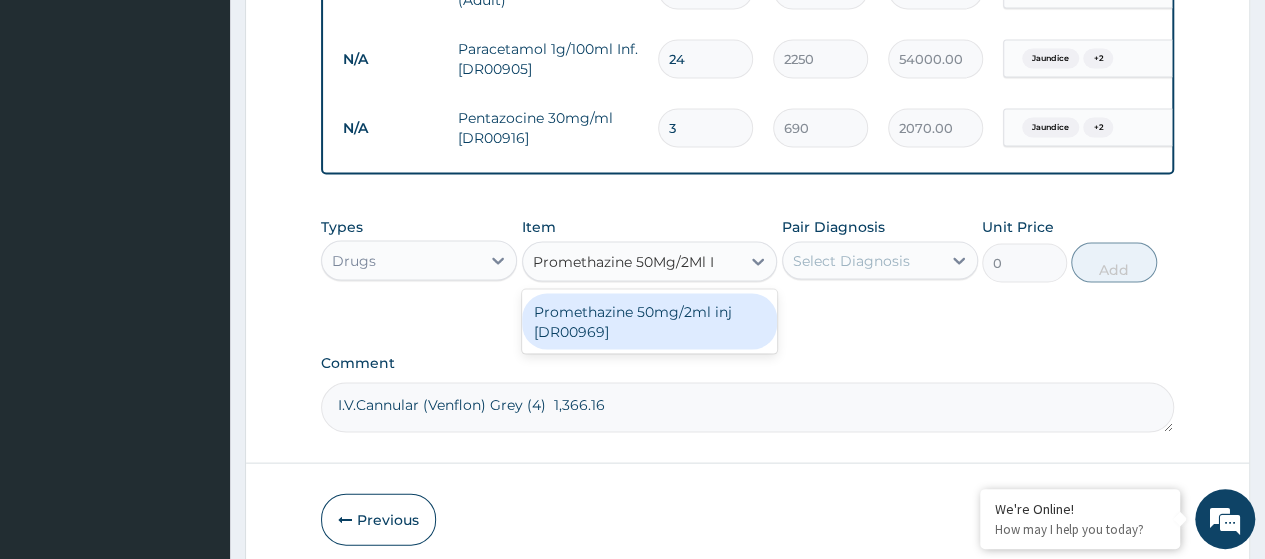 scroll, scrollTop: 0, scrollLeft: 0, axis: both 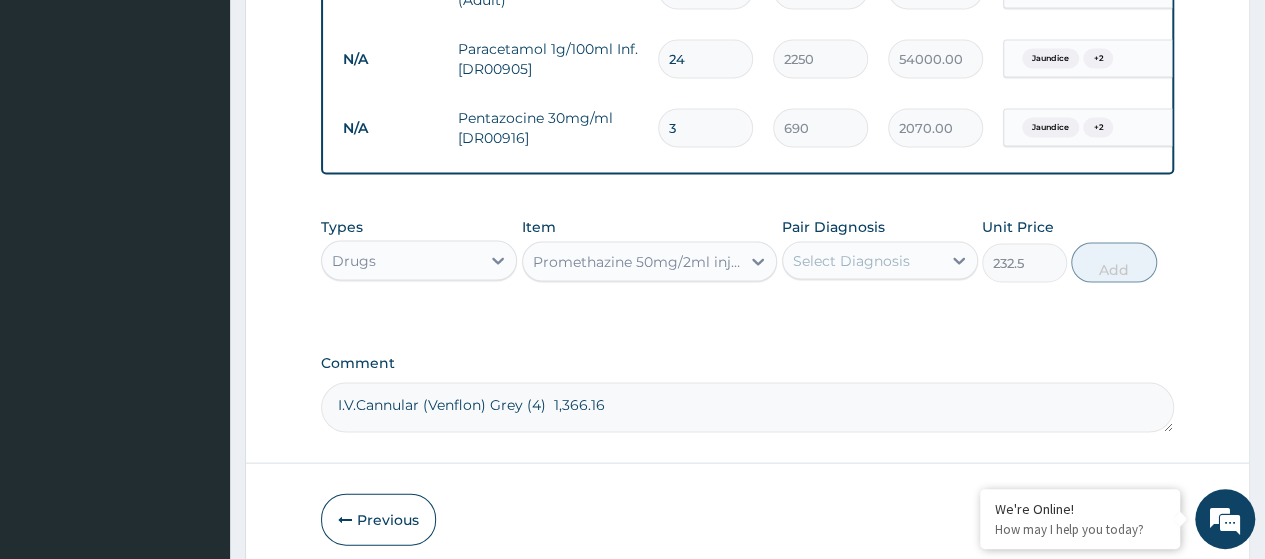 click on "Select Diagnosis" at bounding box center [851, 261] 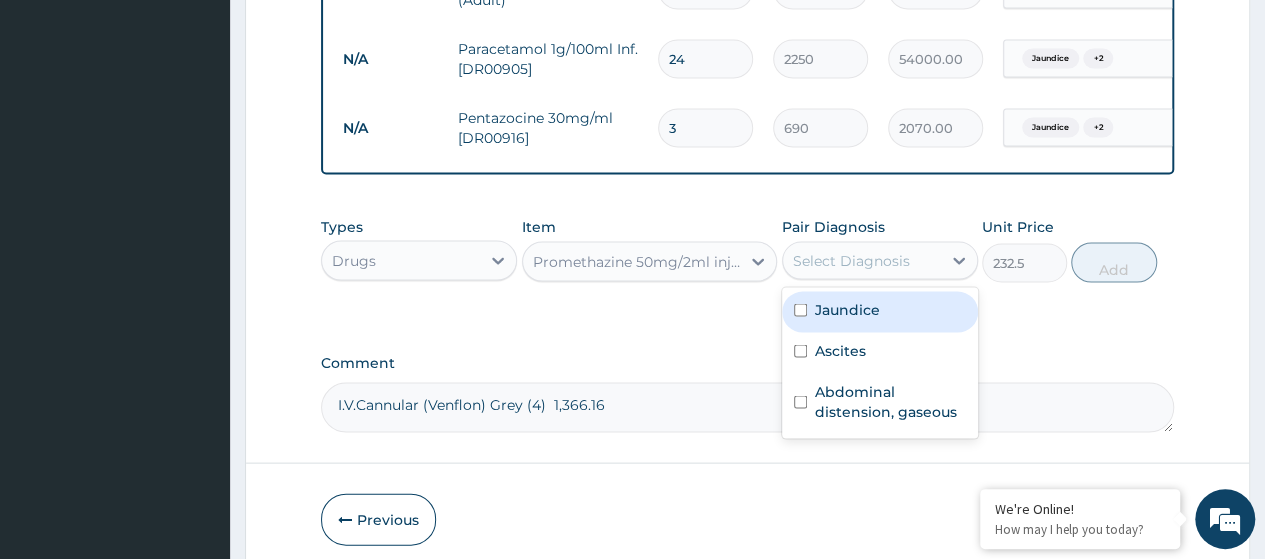 click on "Jaundice" at bounding box center [847, 310] 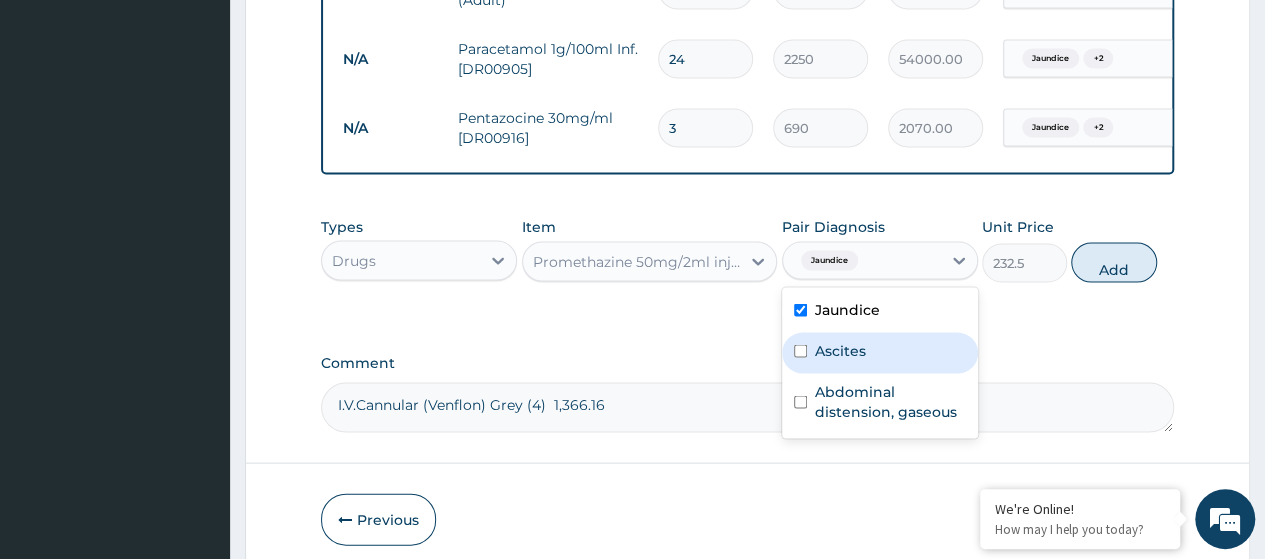 click on "Ascites" at bounding box center [840, 351] 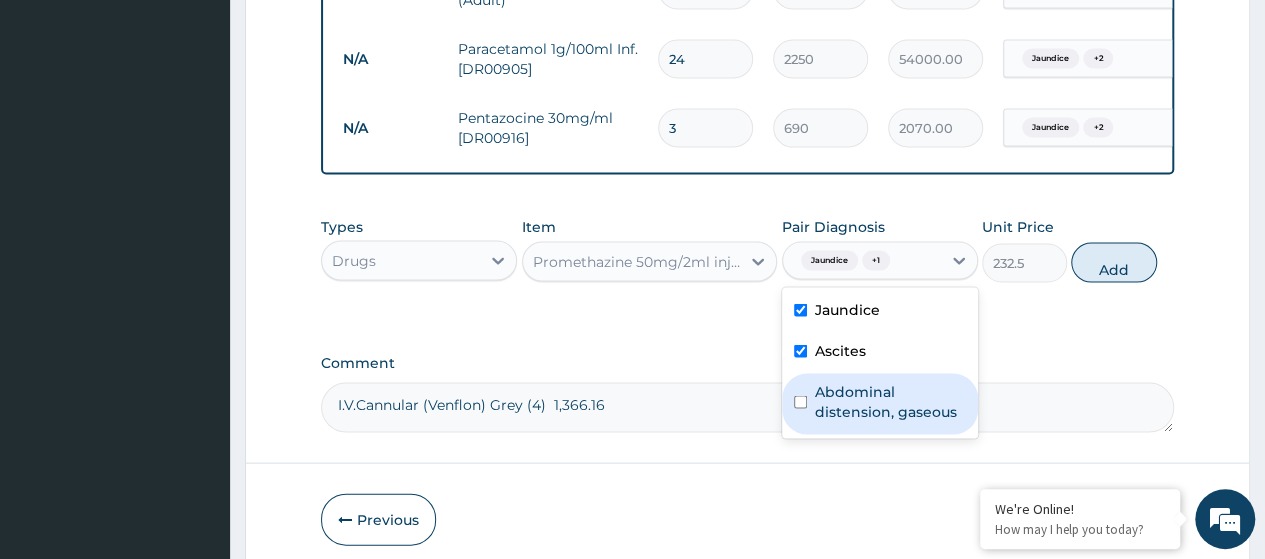 drag, startPoint x: 893, startPoint y: 439, endPoint x: 822, endPoint y: 477, distance: 80.529495 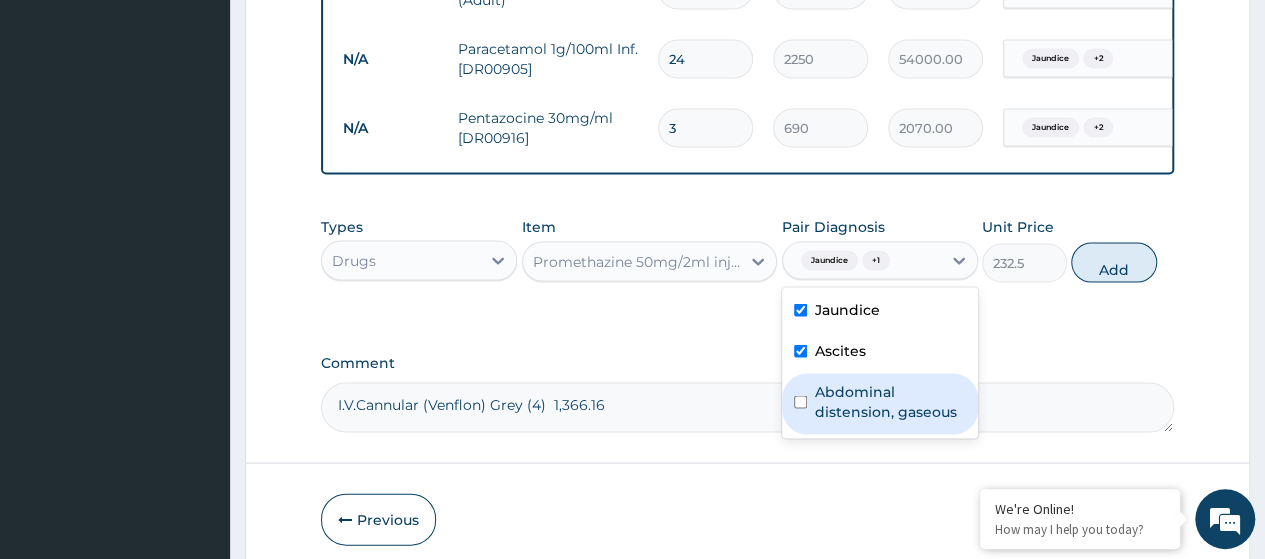 click on "Step  2  of 2 PA Code / Prescription Code PA/D5FD1E Encounter Date 04-07-2025 Important Notice Please enter PA codes before entering items that are not attached to a PA code   All diagnoses entered must be linked to a claim item. Diagnosis & Claim Items that are visible but inactive cannot be edited because they were imported from an already approved PA code. Diagnosis Jaundice query Ascites query Abdominal distension, gaseous query NB: All diagnosis must be linked to a claim item Claim Items Type Name Quantity Unit Price Total Price Pair Diagnosis Actions Procedures magnetic resonance cholangiopancreatography (mrcp) 1 296100 296100.00 Jaundice  + 2 Delete N/A Ceftriazone 1g inj. [DR00240] 17 2880 48960.00 Jaundice  + 2 Delete N/A Cefuroxime 500mg tab [DR00241] 6 570 3420.00 Jaundice  + 2 Delete N/A Dextrose Saline 5%*500ml Inf. [DR00375] 11 2720 29920.00 Jaundice  + 2 Delete N/A I.v. Cannula (venflon) Blue 22g 4 330 1320.00 Jaundice  + 2 Delete N/A I.v. Cannula (venflon) Green 18g 2 440 880.00 Jaundice  + 2" at bounding box center [747, -609] 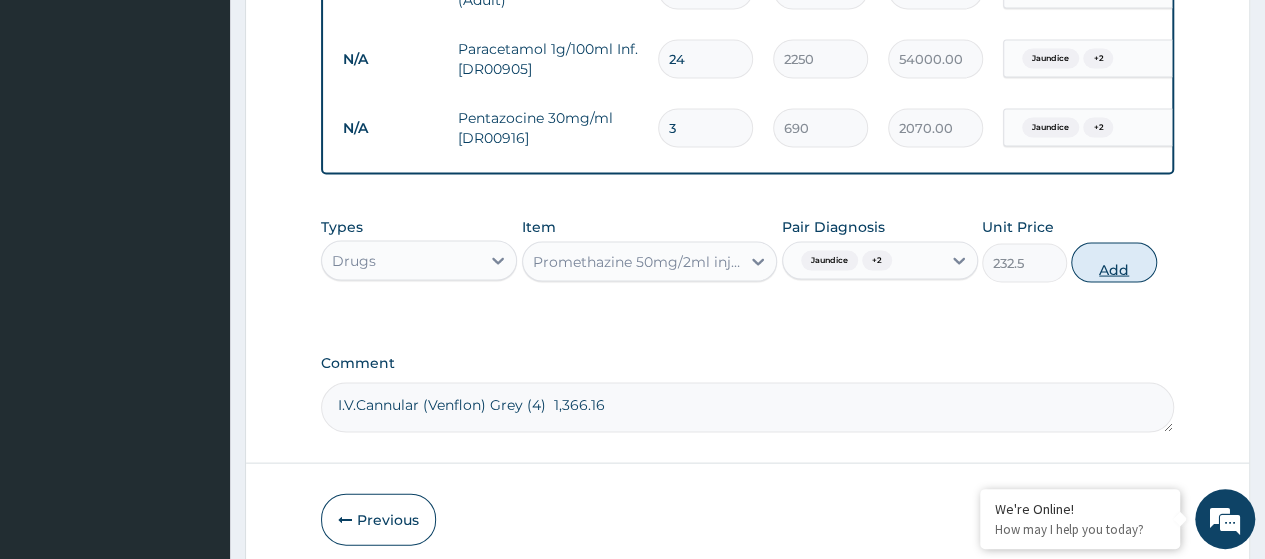 click on "Add" at bounding box center [1113, 263] 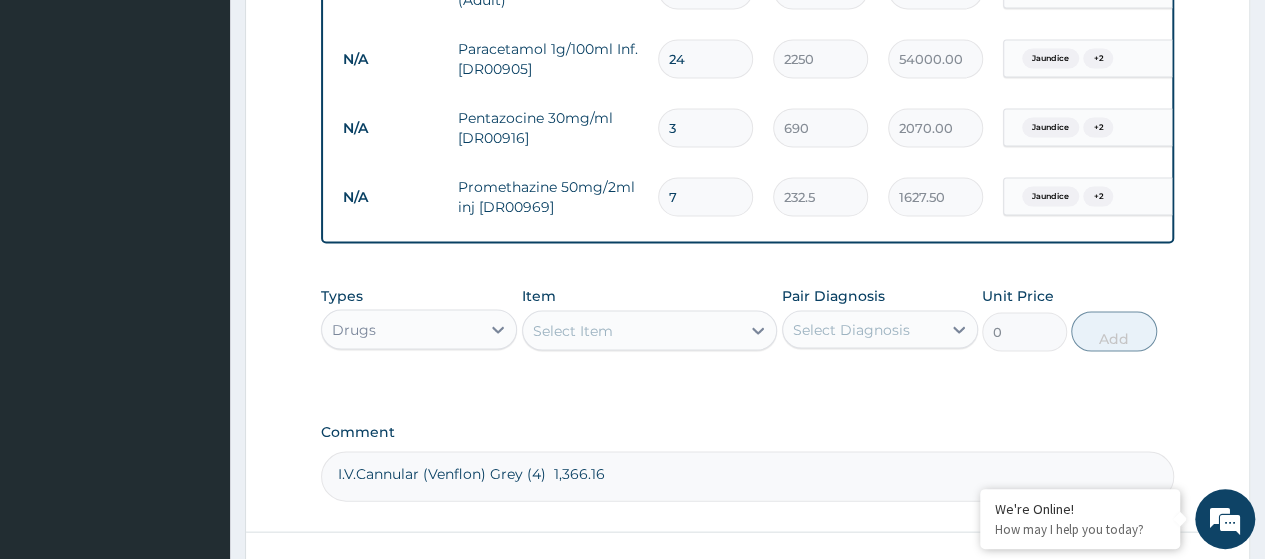 click on "Select Item" at bounding box center [632, 331] 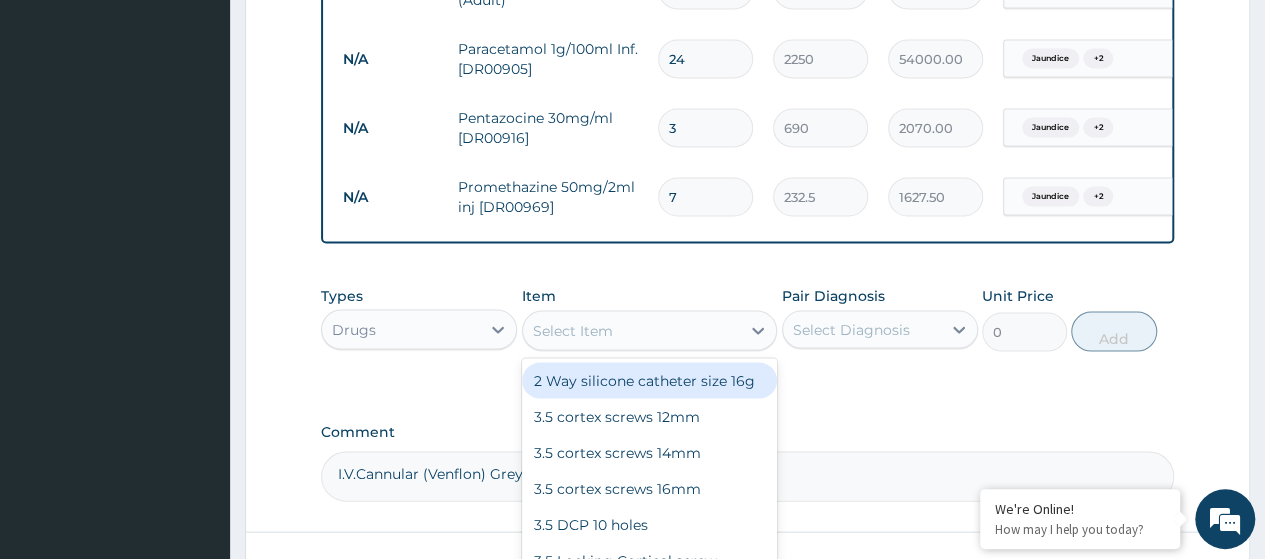 paste on "Spironolactone 25Mg Tab (Dr01080)" 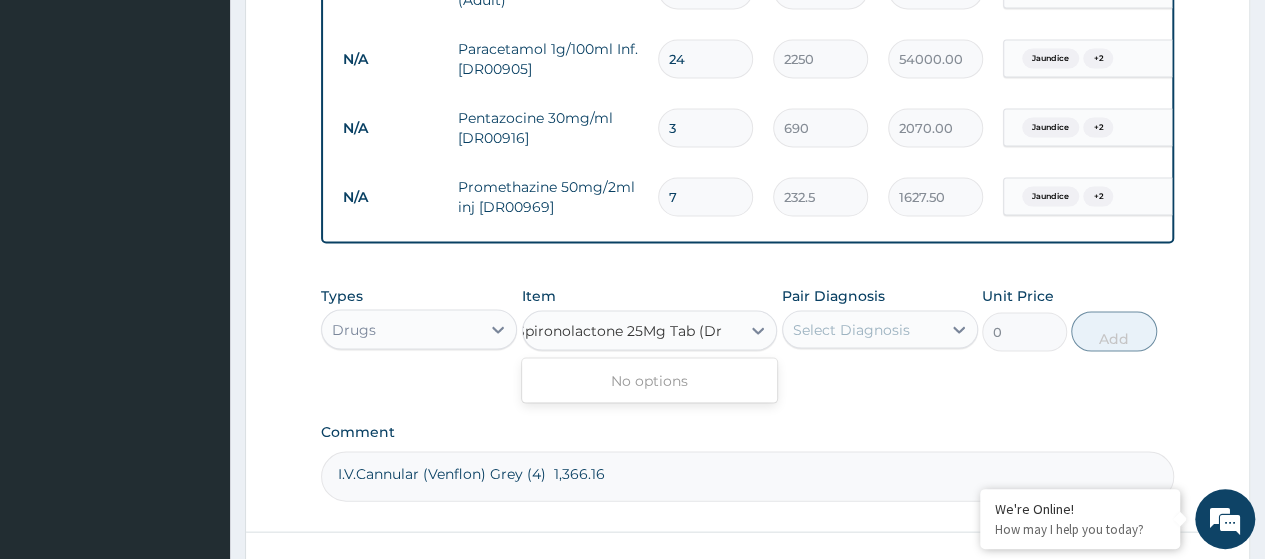 scroll, scrollTop: 0, scrollLeft: 0, axis: both 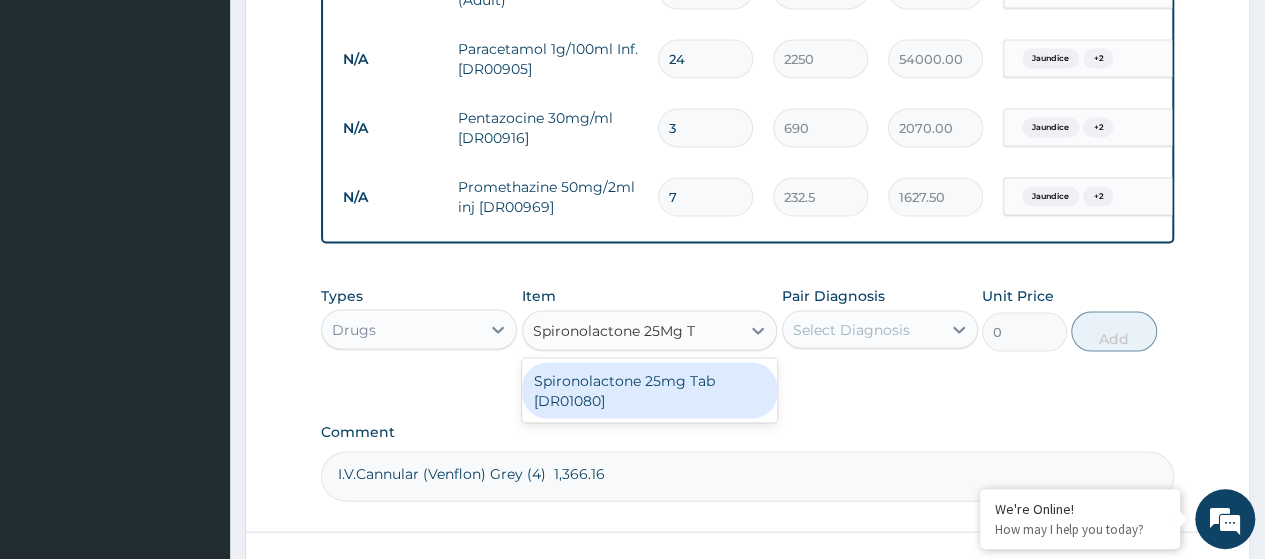 drag, startPoint x: 640, startPoint y: 411, endPoint x: 760, endPoint y: 399, distance: 120.59851 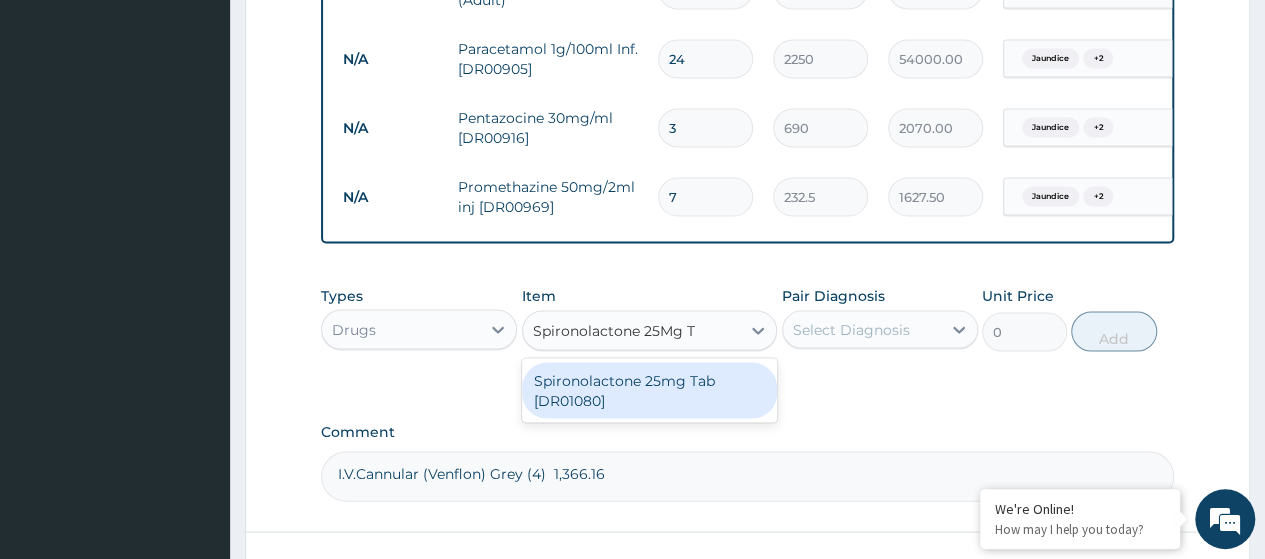 click on "Spironolactone 25mg Tab [DR01080]" at bounding box center [650, 391] 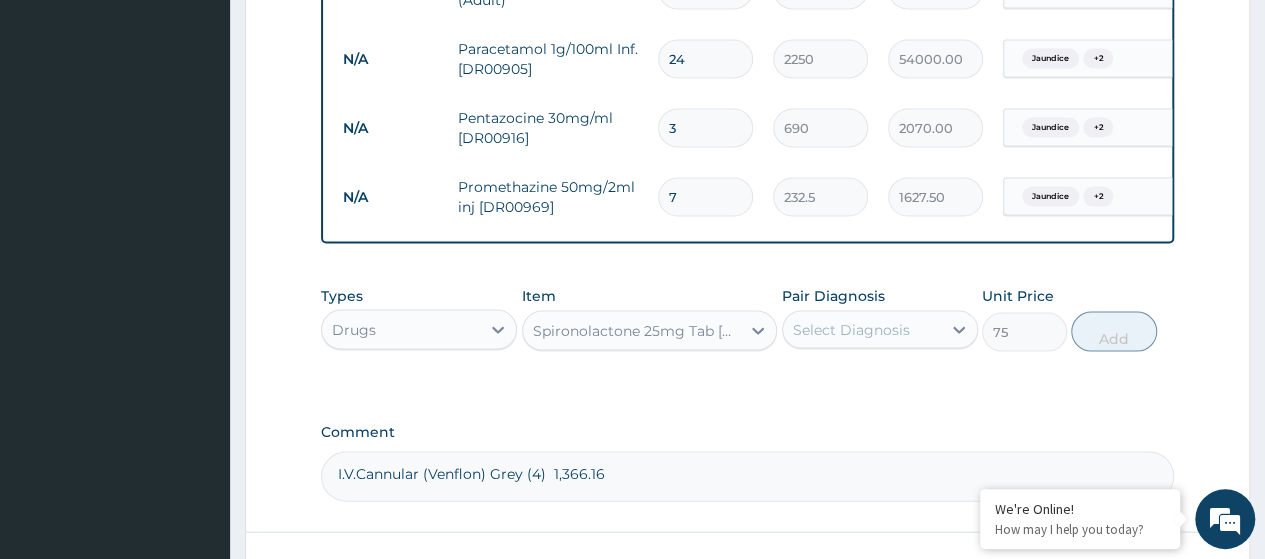click on "Select Diagnosis" at bounding box center (862, 330) 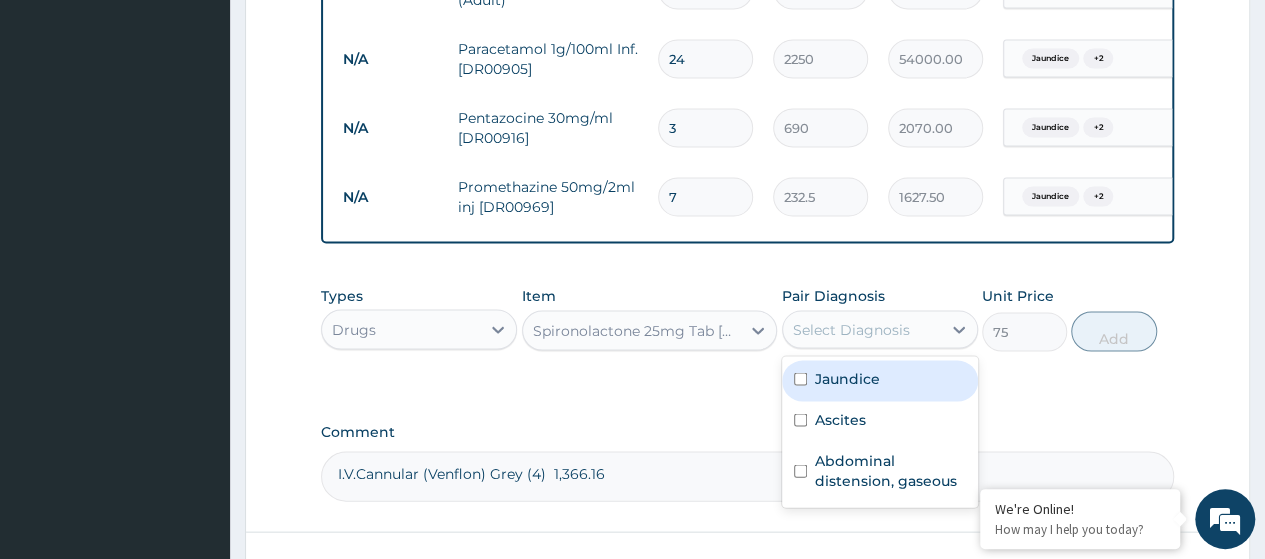 click on "Jaundice" at bounding box center [847, 379] 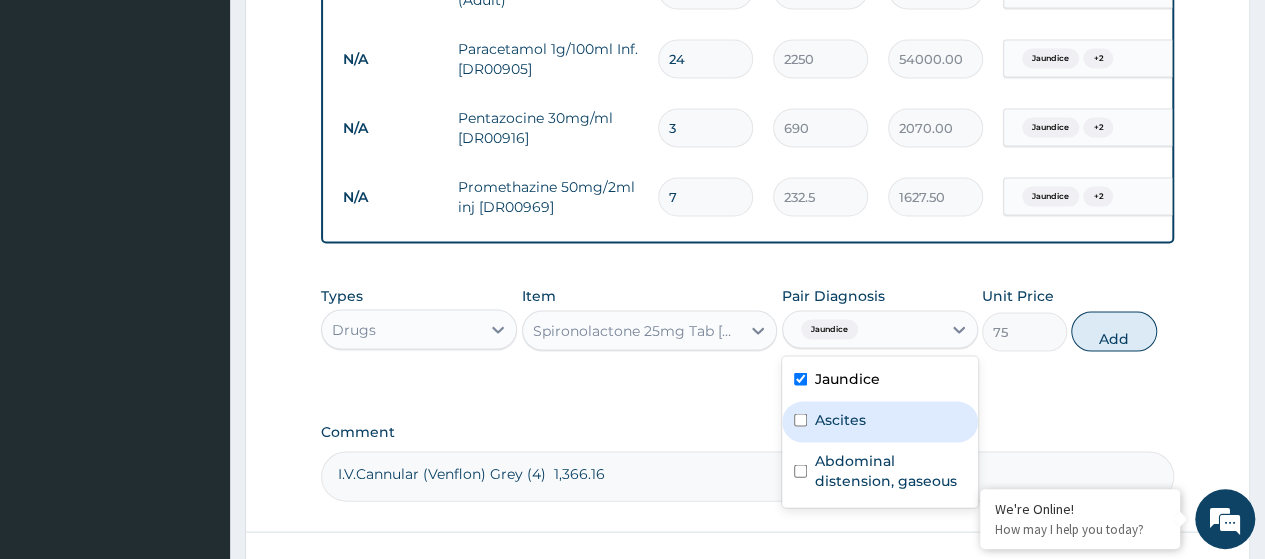 drag, startPoint x: 840, startPoint y: 433, endPoint x: 851, endPoint y: 479, distance: 47.296936 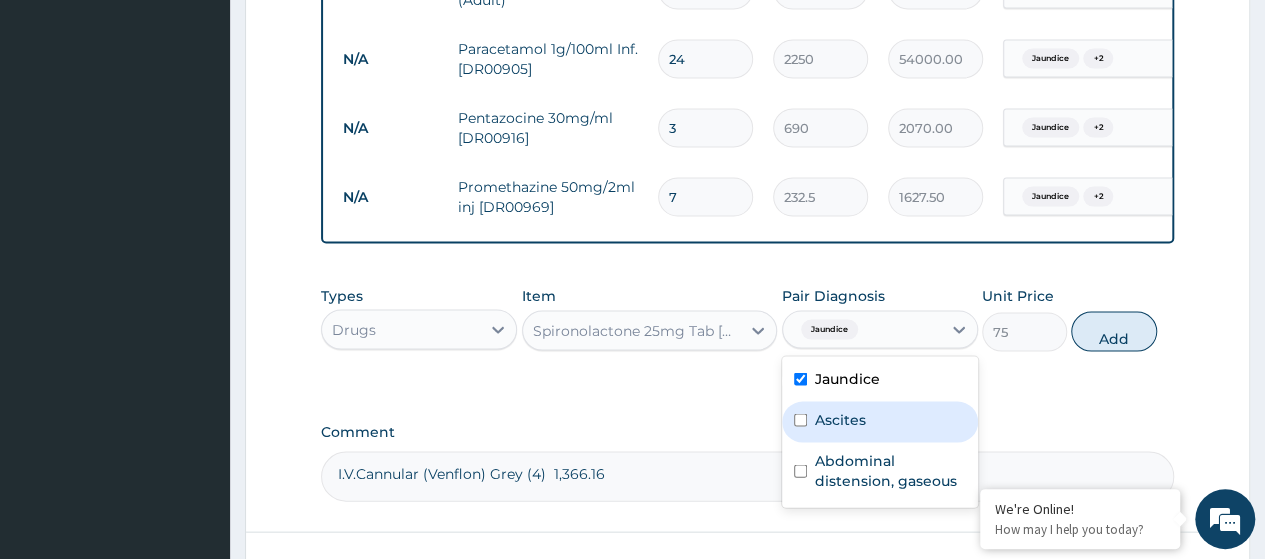 click on "Ascites" at bounding box center (840, 420) 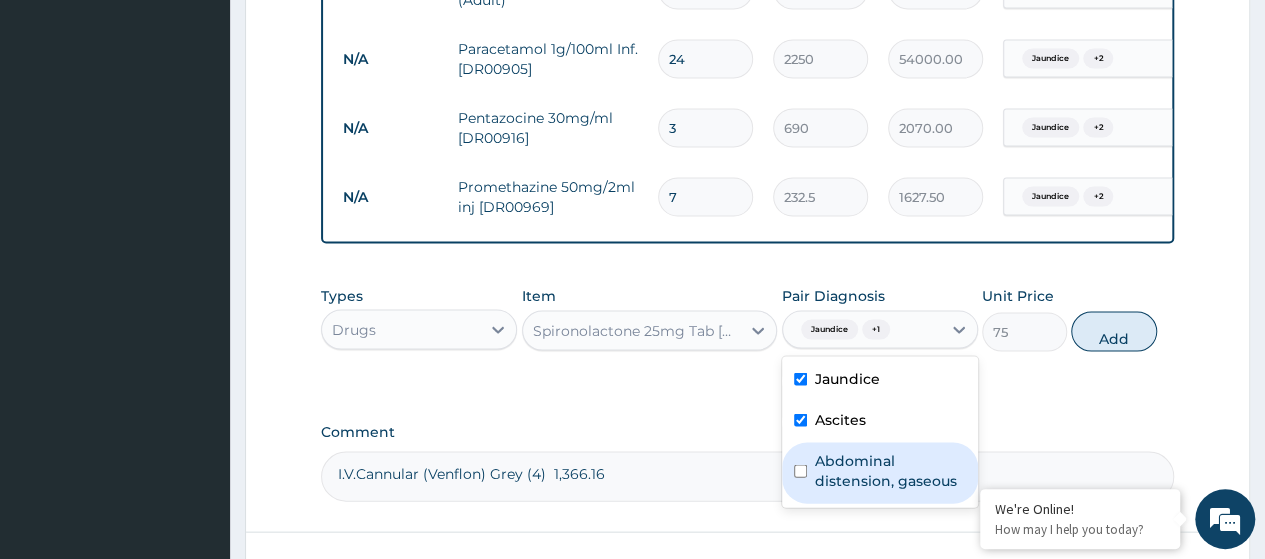 click on "Abdominal distension, gaseous" at bounding box center [890, 471] 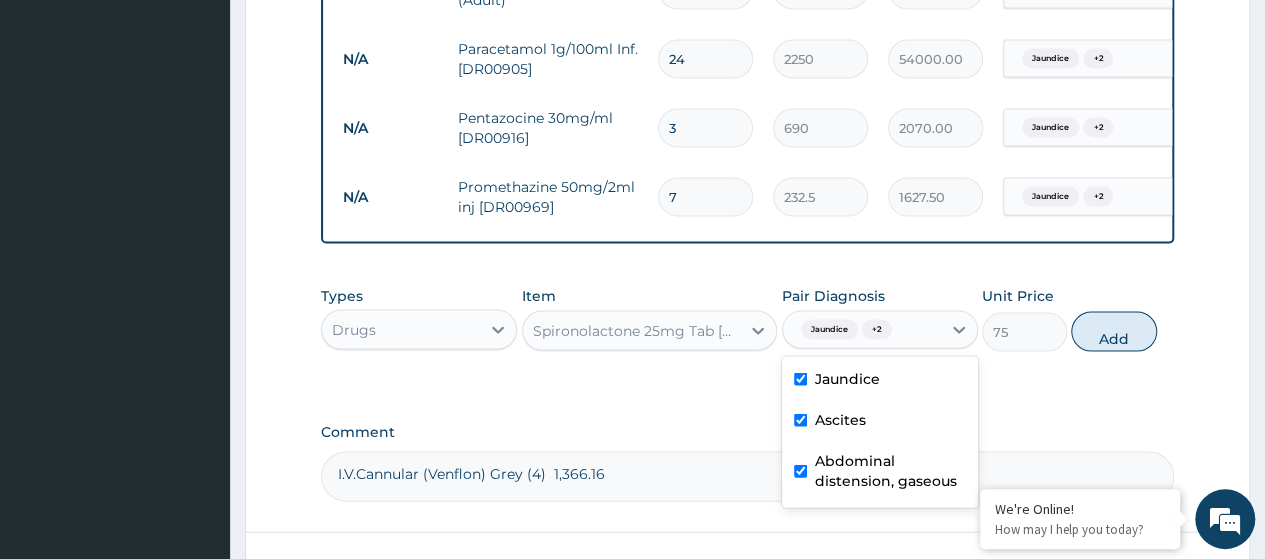 drag, startPoint x: 1126, startPoint y: 361, endPoint x: 1117, endPoint y: 356, distance: 10.29563 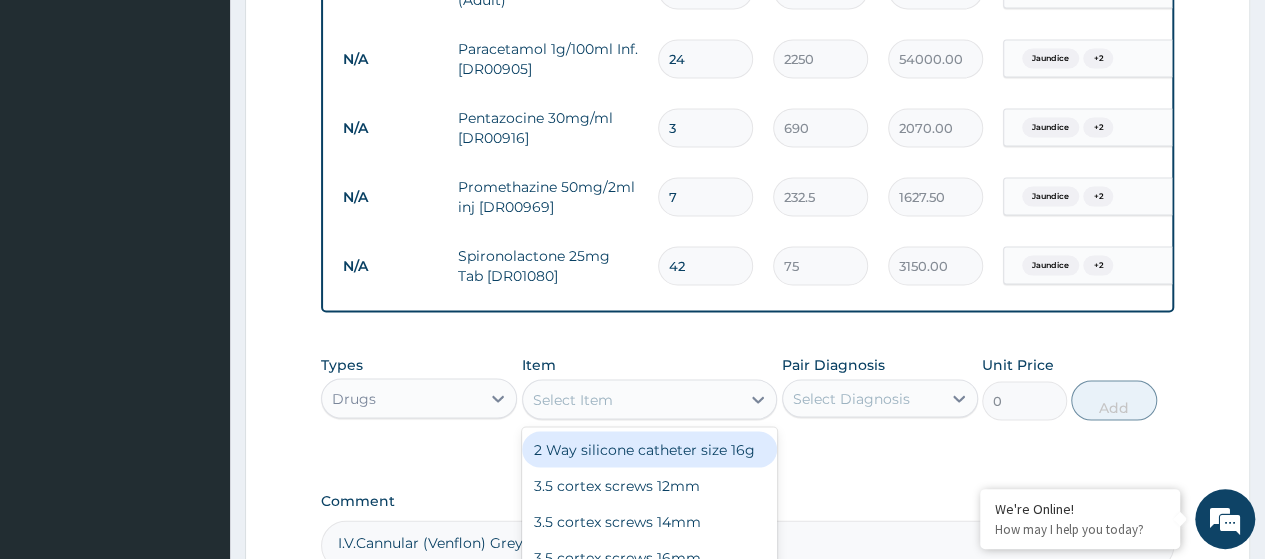 click on "Select Item" at bounding box center [573, 400] 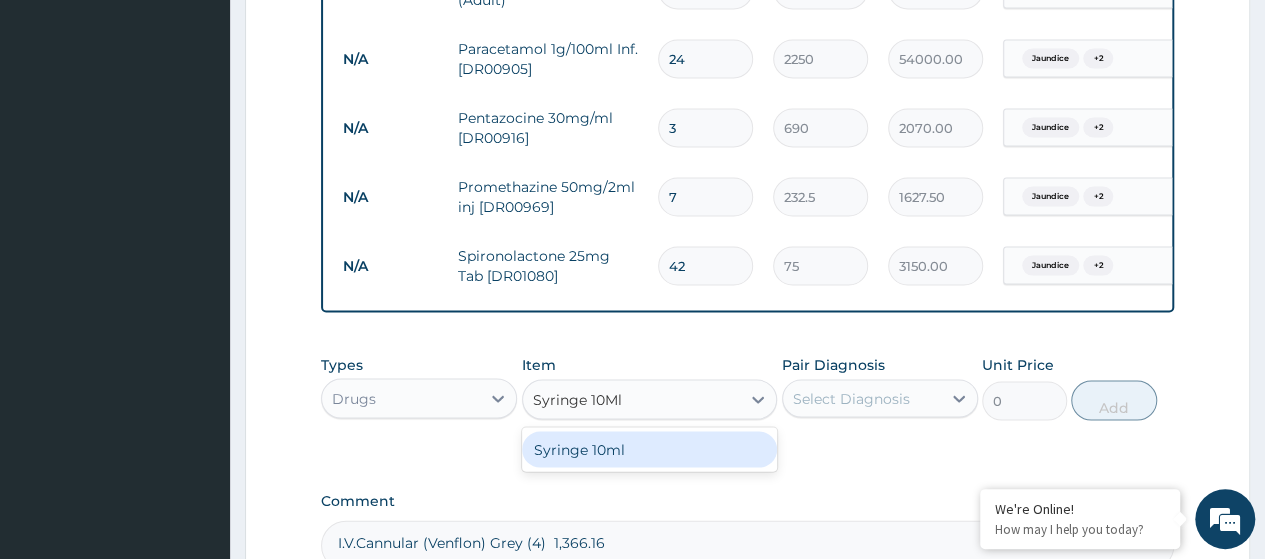 click on "Syringe 10ml" at bounding box center (650, 450) 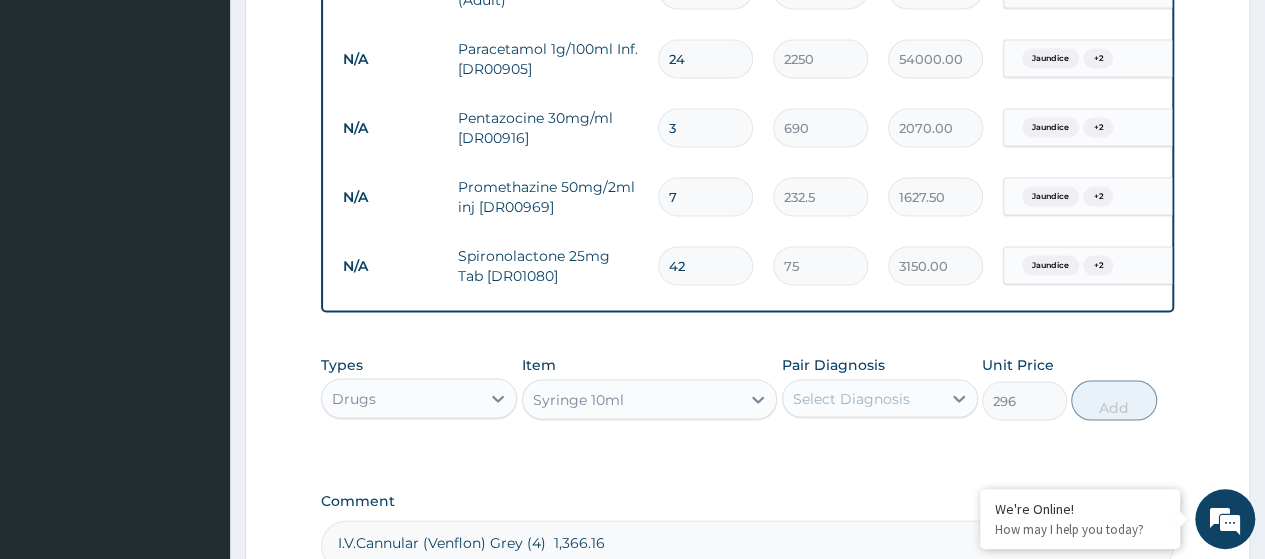 scroll, scrollTop: 1997, scrollLeft: 0, axis: vertical 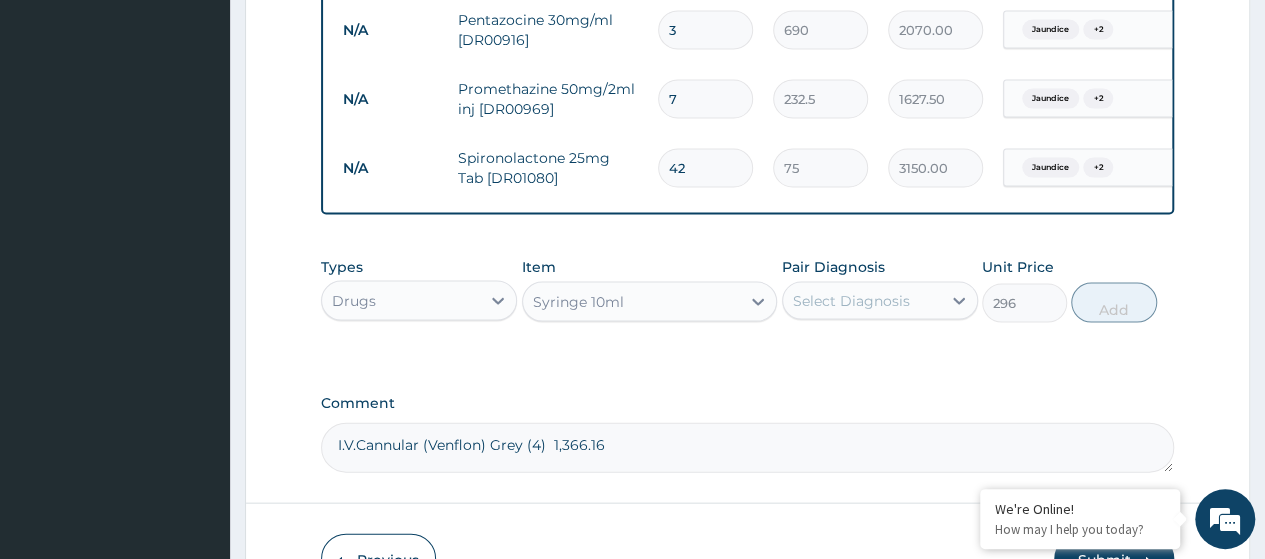 click on "Select Diagnosis" at bounding box center [851, 301] 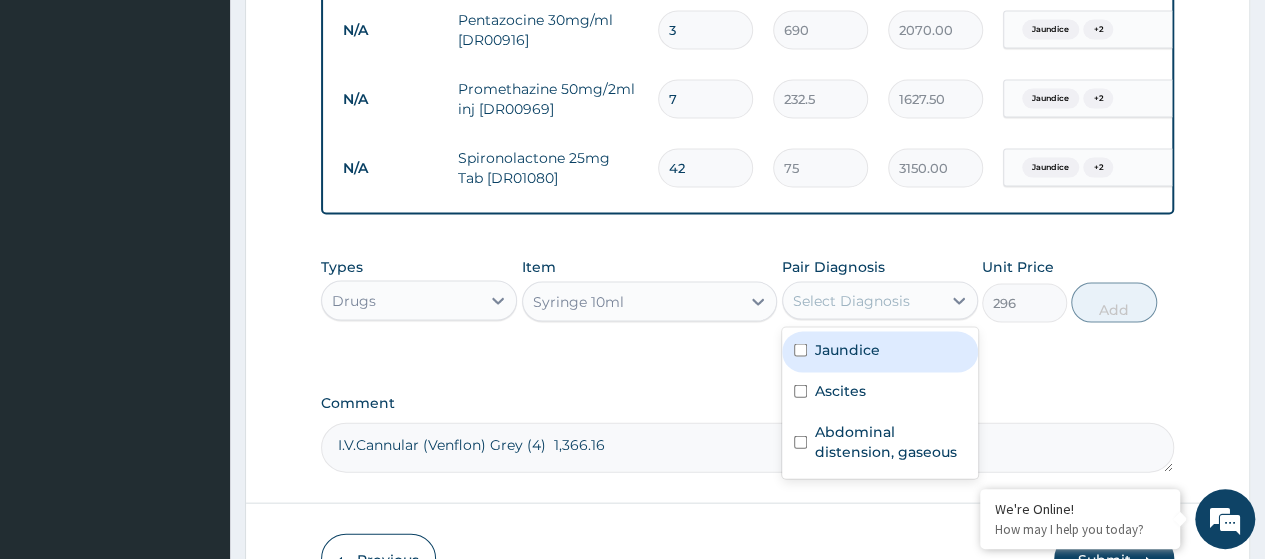 click on "Jaundice" at bounding box center (847, 350) 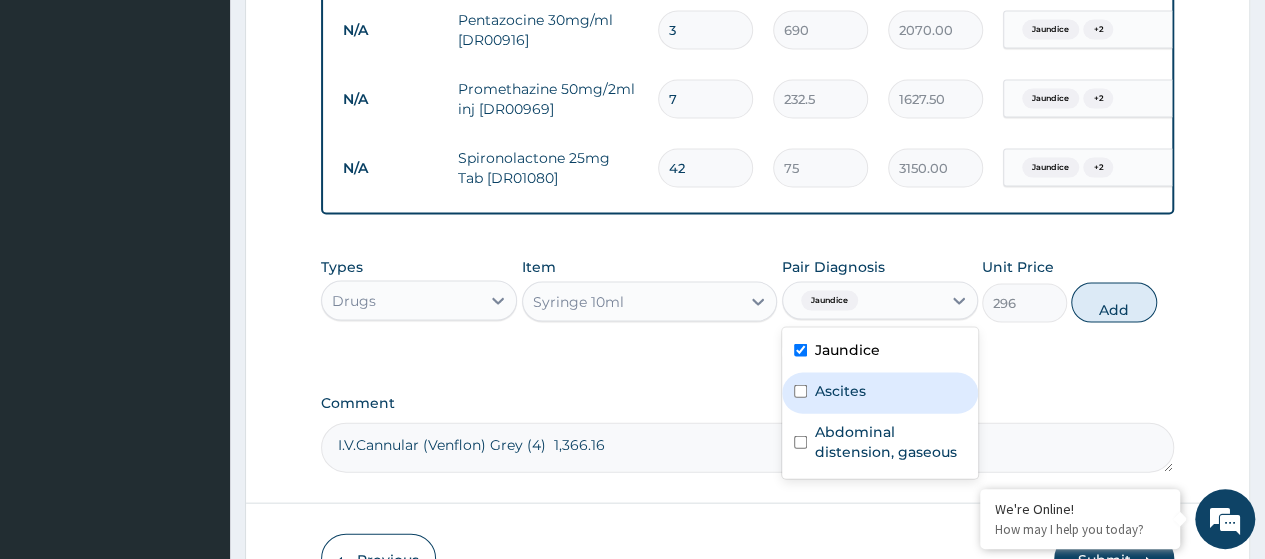 click on "Ascites" at bounding box center [840, 391] 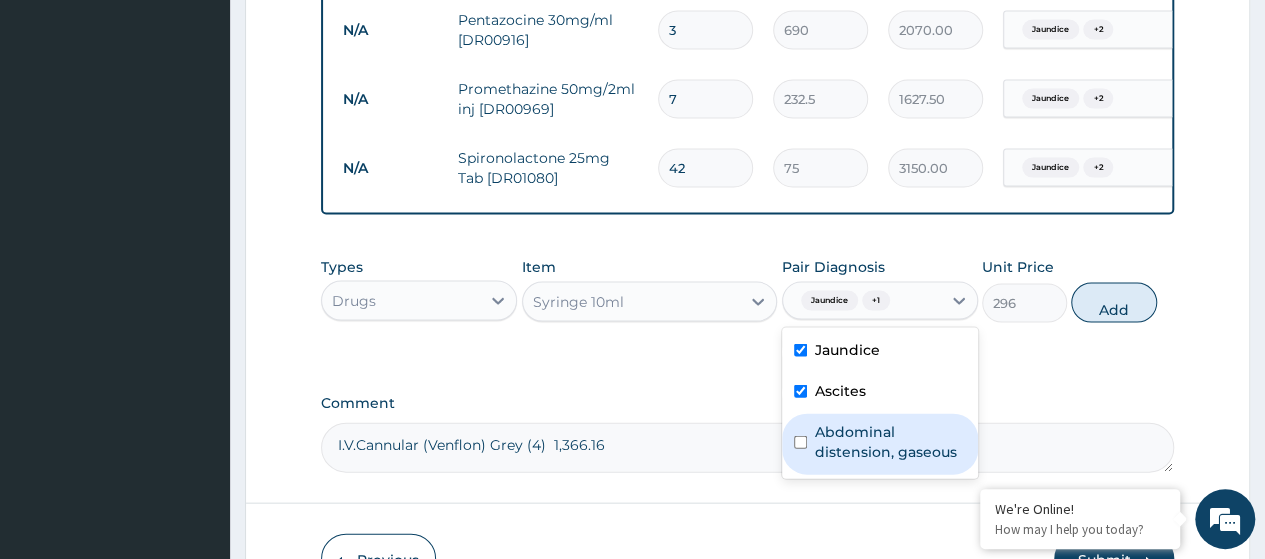 click on "Abdominal distension, gaseous" at bounding box center [890, 442] 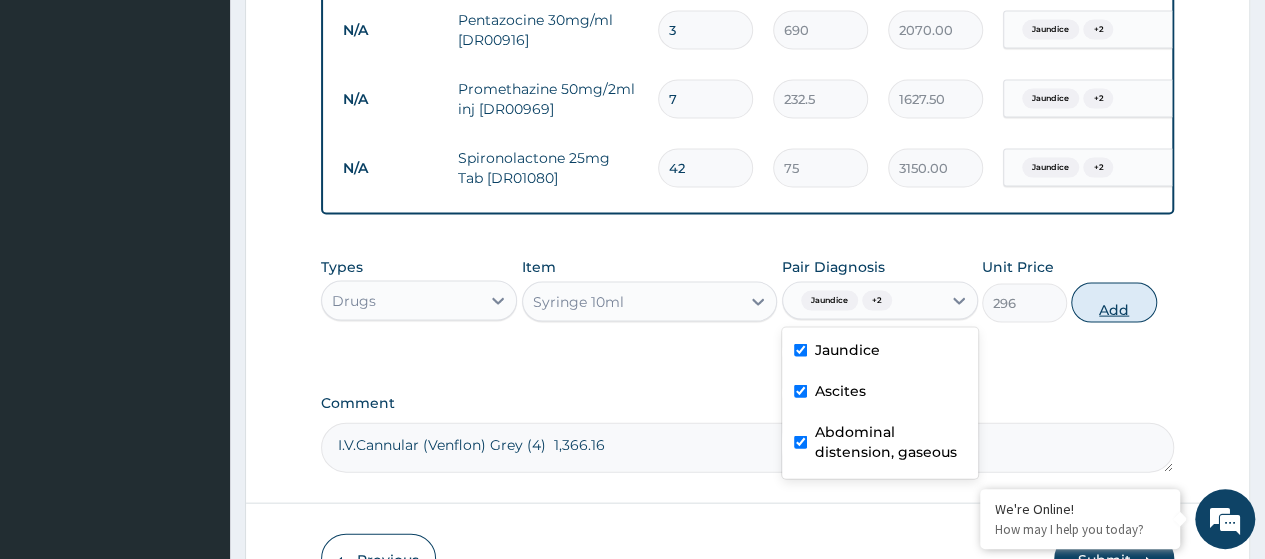 click on "Add" at bounding box center (1113, 303) 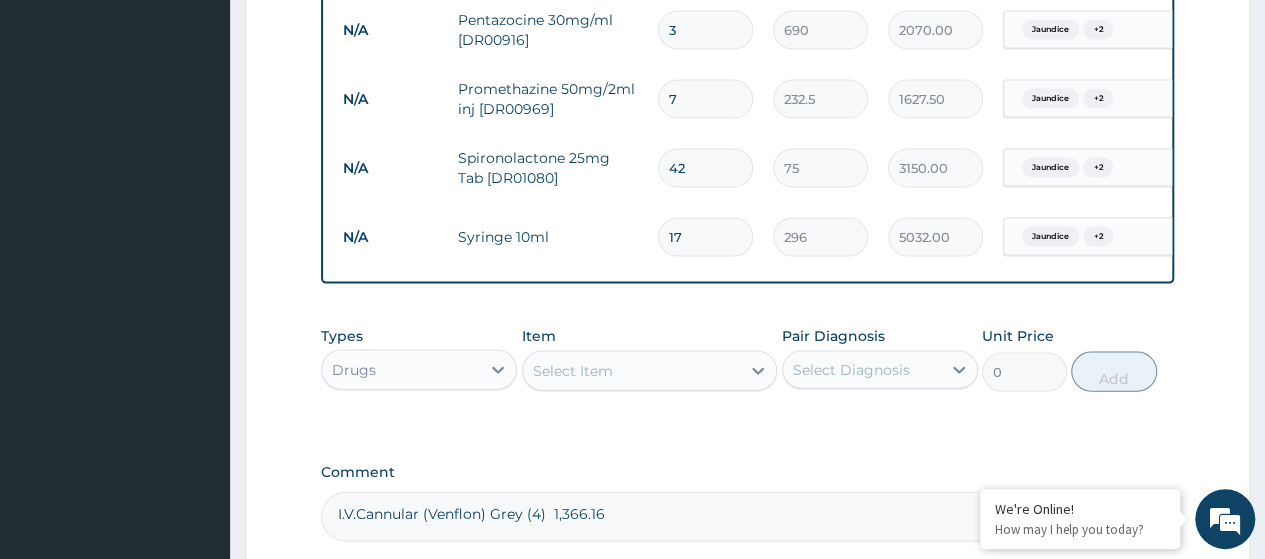 click on "Select Item" at bounding box center (632, 371) 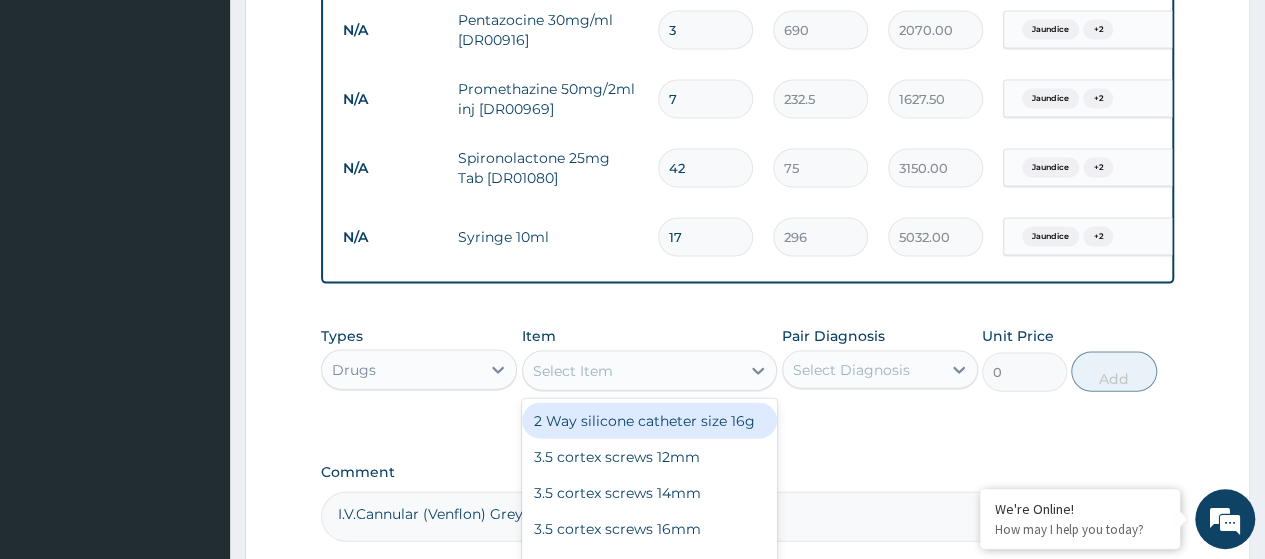 paste on "Syringe 2Ml" 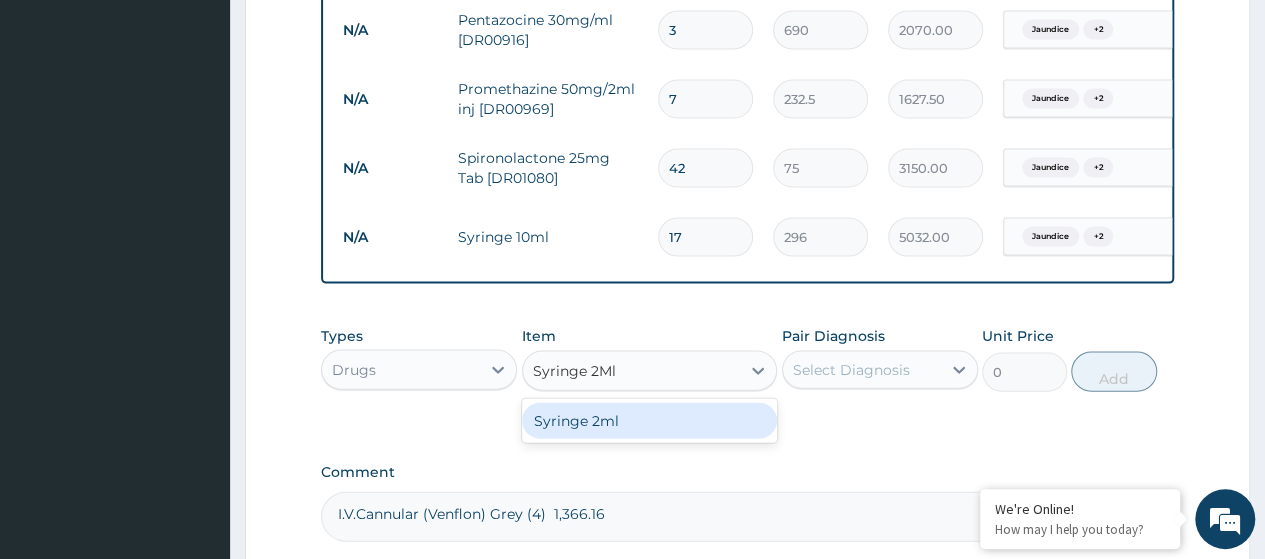 click on "Syringe 2ml" at bounding box center (650, 421) 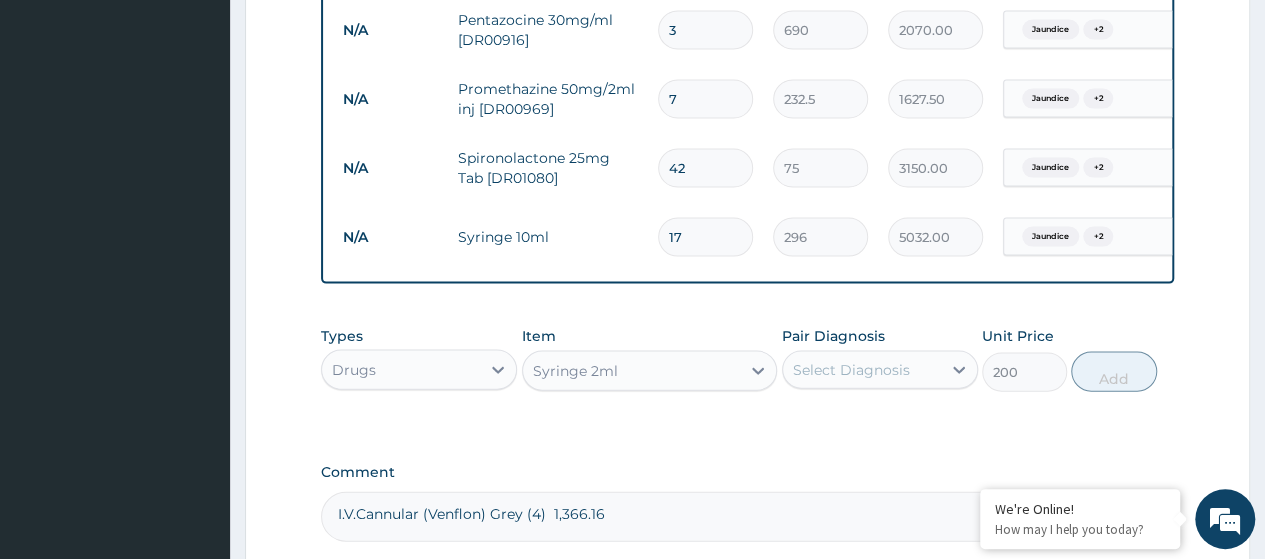 click on "Select Diagnosis" at bounding box center [851, 370] 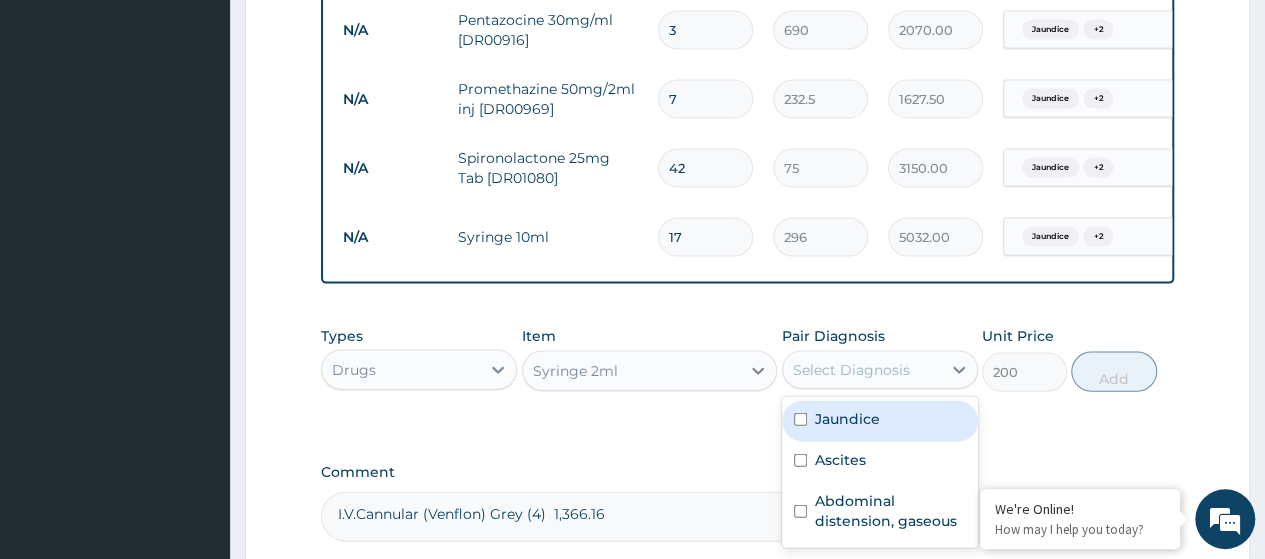 click on "Jaundice" at bounding box center [847, 419] 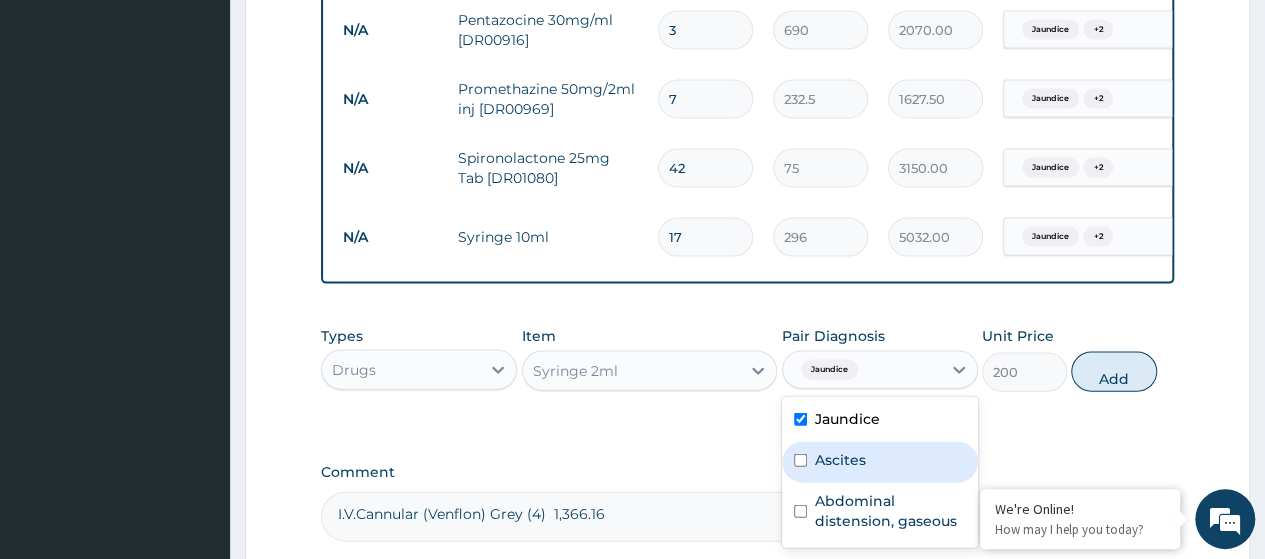 drag, startPoint x: 853, startPoint y: 467, endPoint x: 873, endPoint y: 516, distance: 52.924473 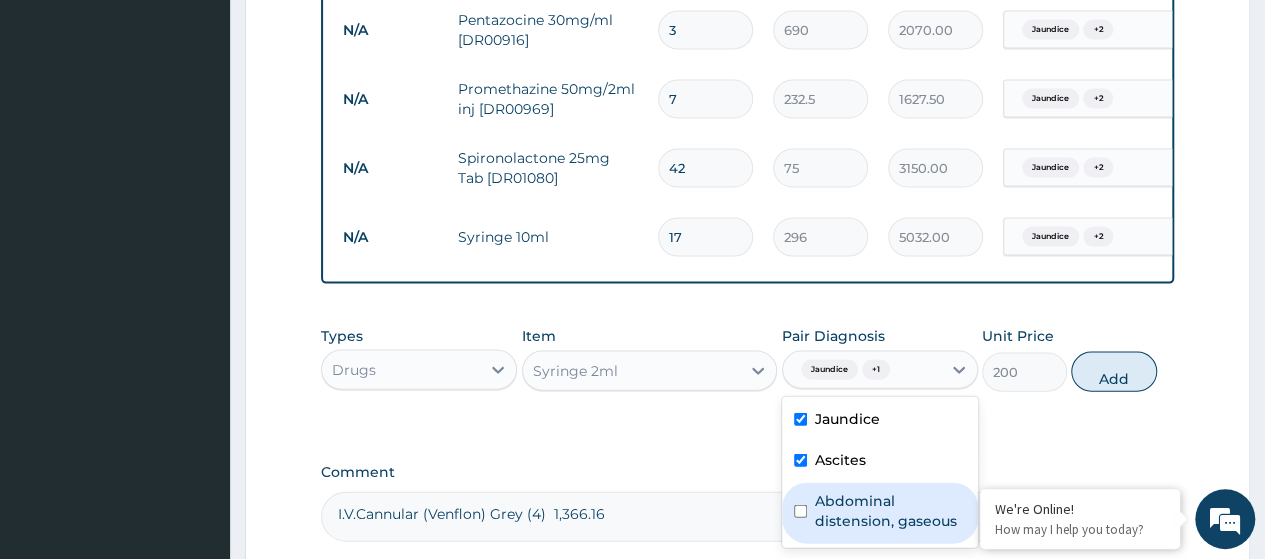 drag, startPoint x: 876, startPoint y: 527, endPoint x: 1100, endPoint y: 441, distance: 239.94167 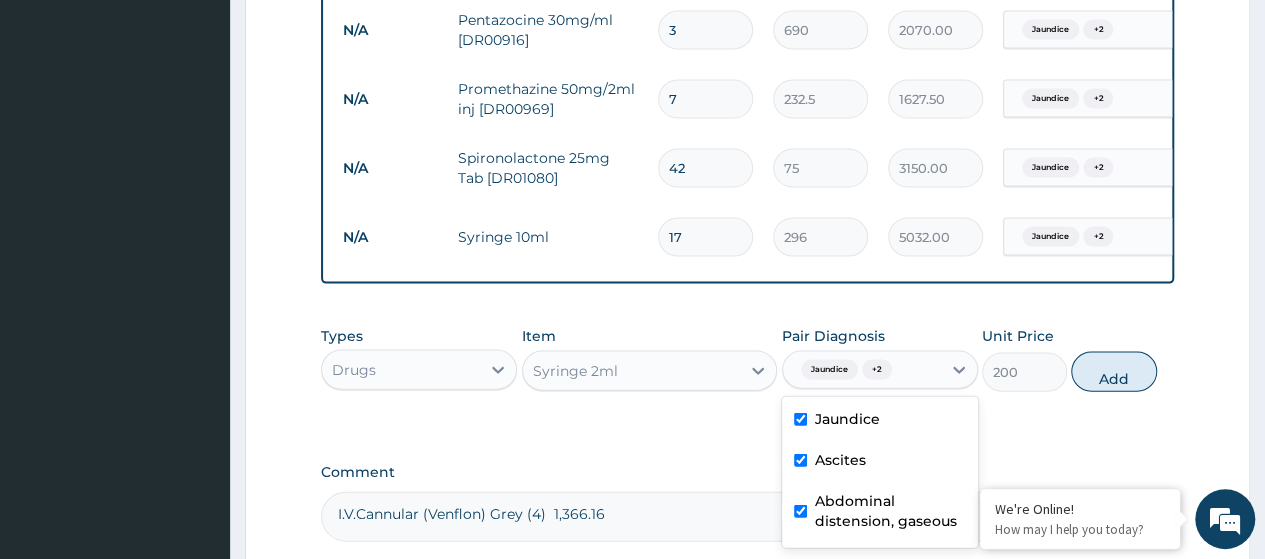 click on "Add" at bounding box center (1113, 372) 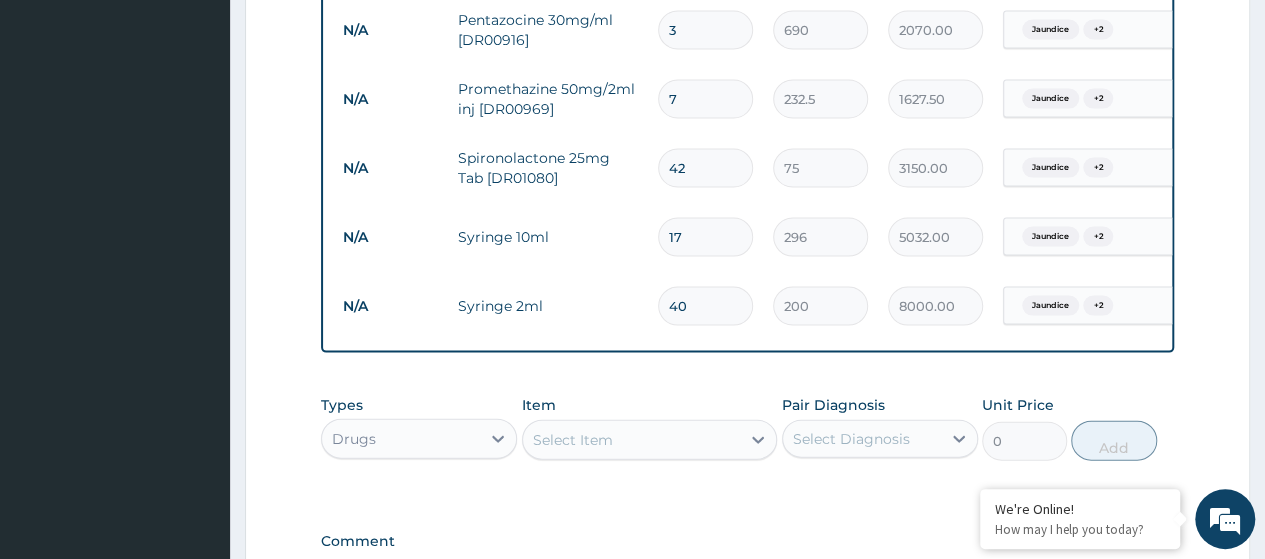 click on "Select Item" at bounding box center [573, 440] 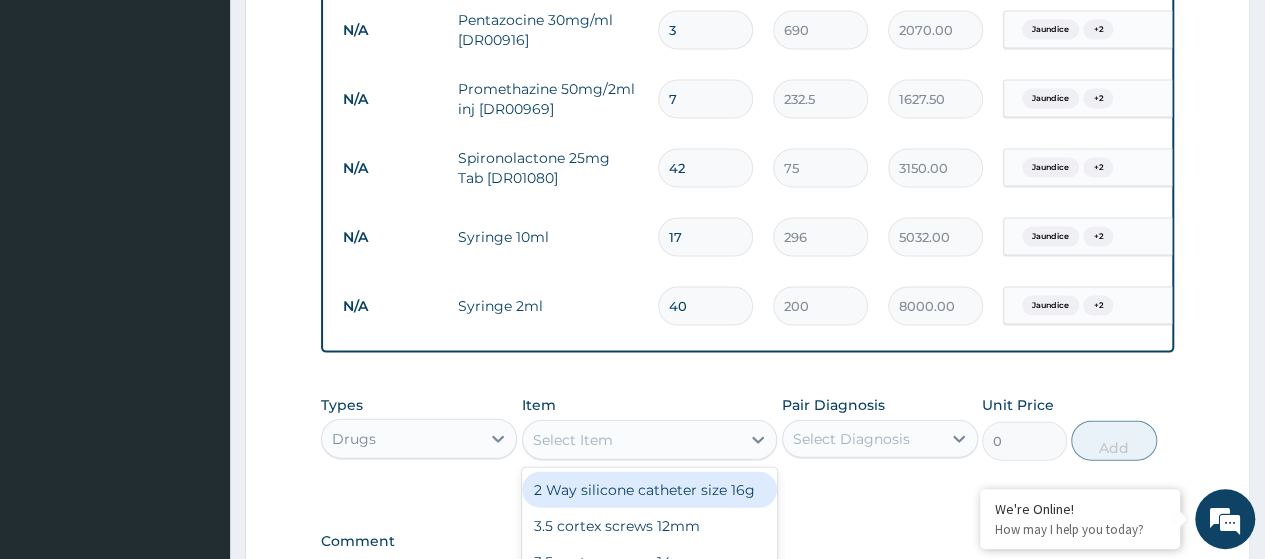 paste on "Syringe 5Ml" 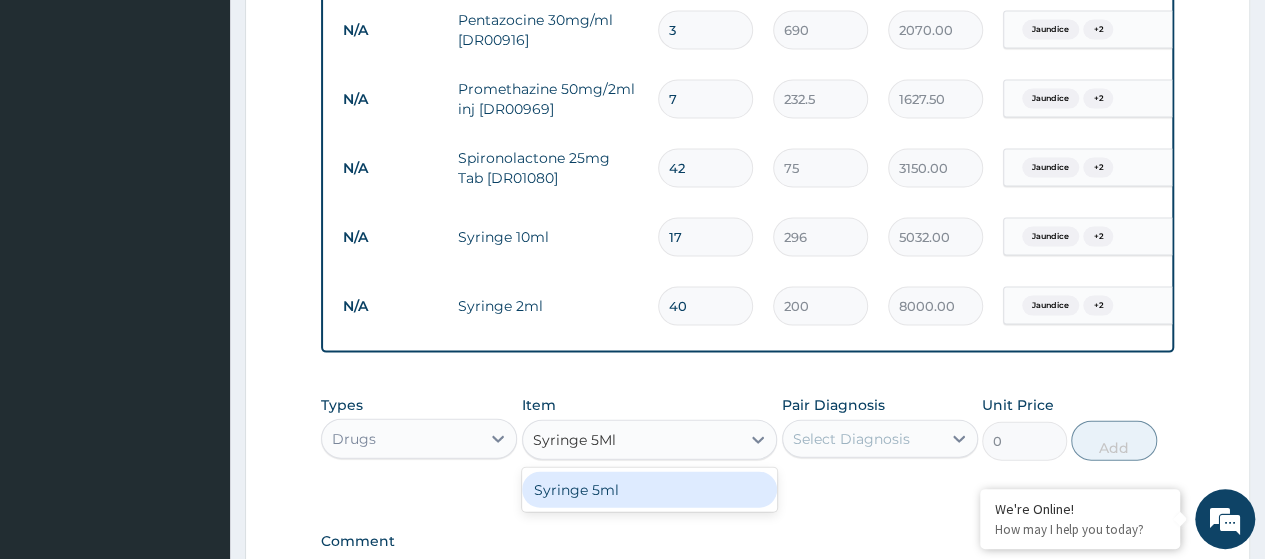 drag, startPoint x: 616, startPoint y: 505, endPoint x: 849, endPoint y: 483, distance: 234.03632 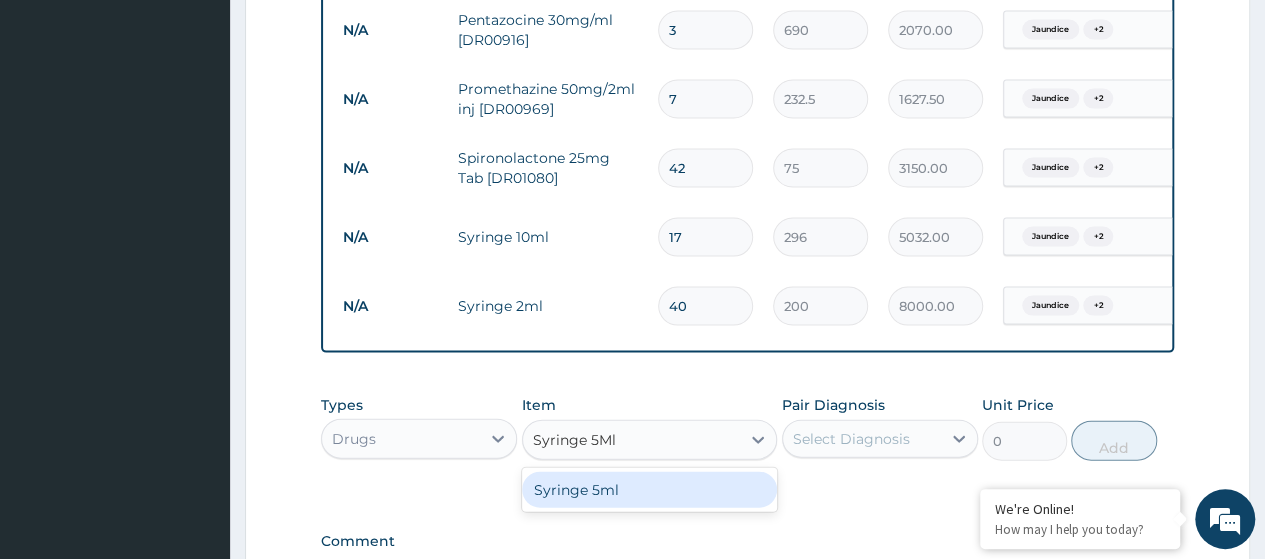 click on "Syringe 5ml" at bounding box center [650, 490] 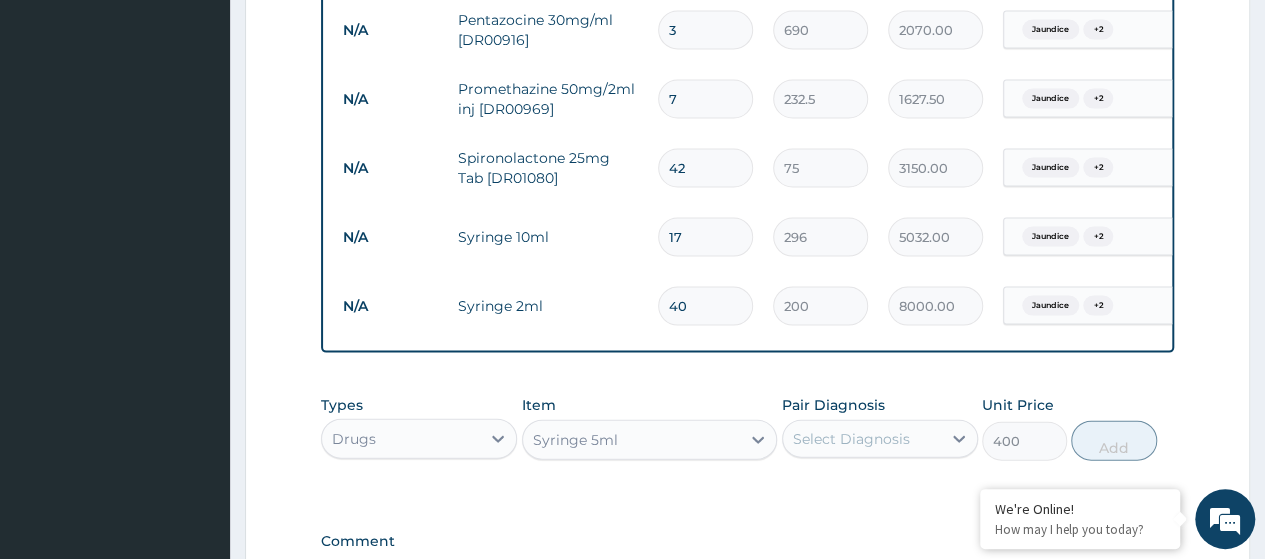 scroll, scrollTop: 2277, scrollLeft: 0, axis: vertical 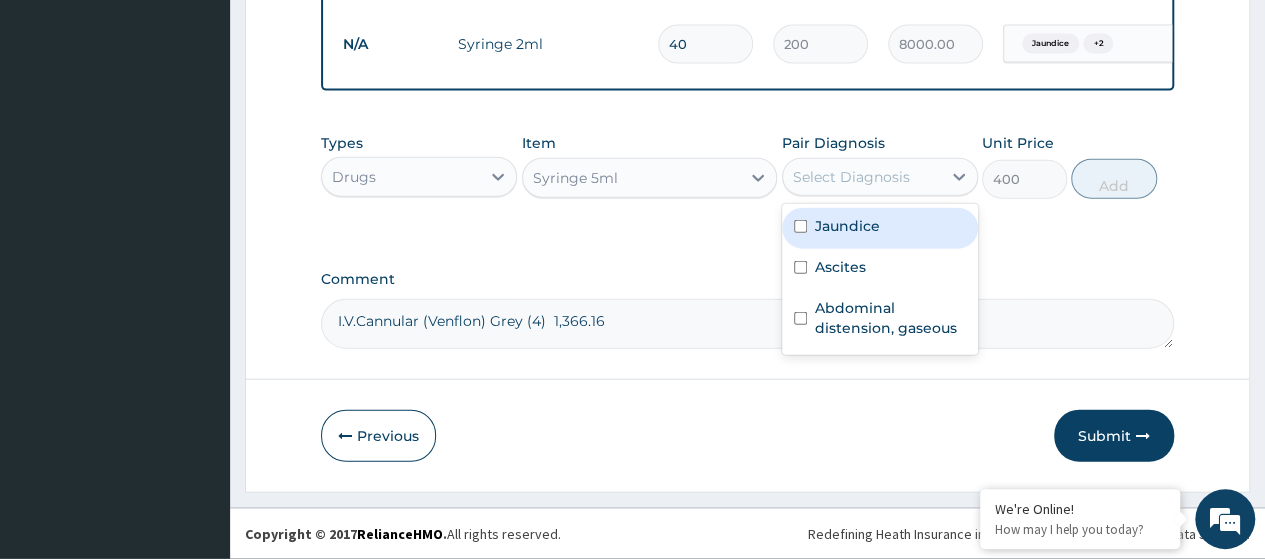 click on "Select Diagnosis" at bounding box center (862, 177) 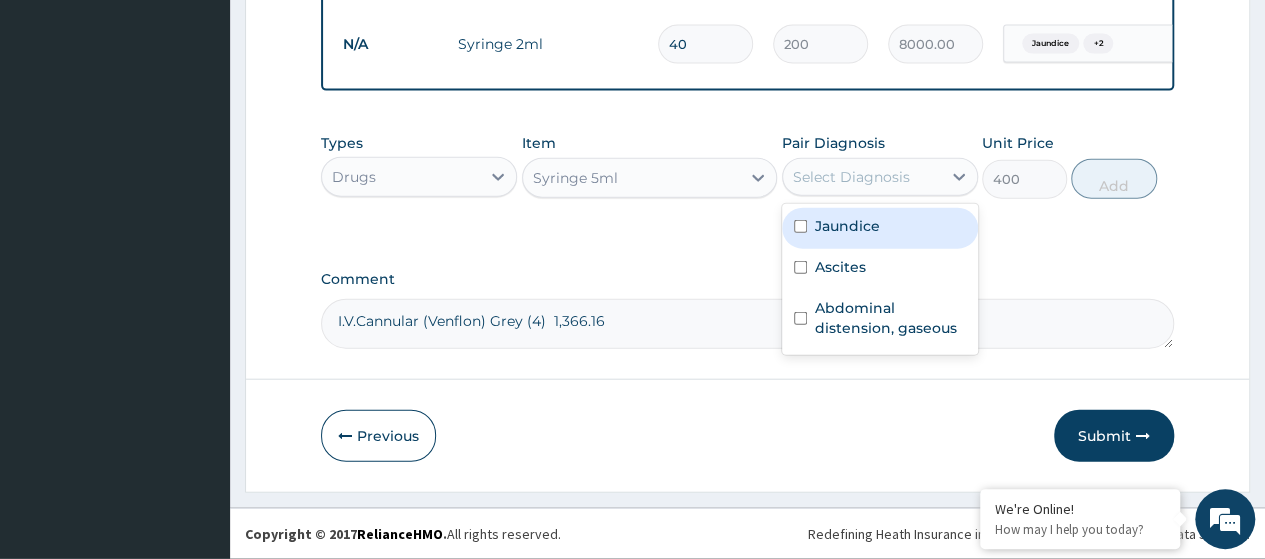 click on "Jaundice" at bounding box center (880, 228) 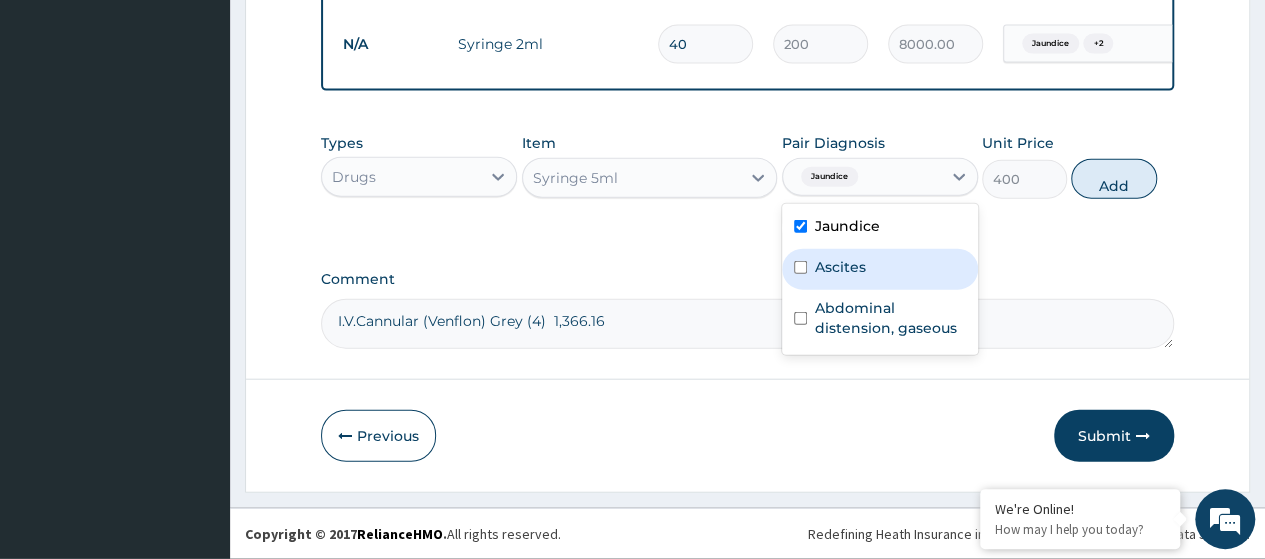 click on "Ascites" at bounding box center (880, 269) 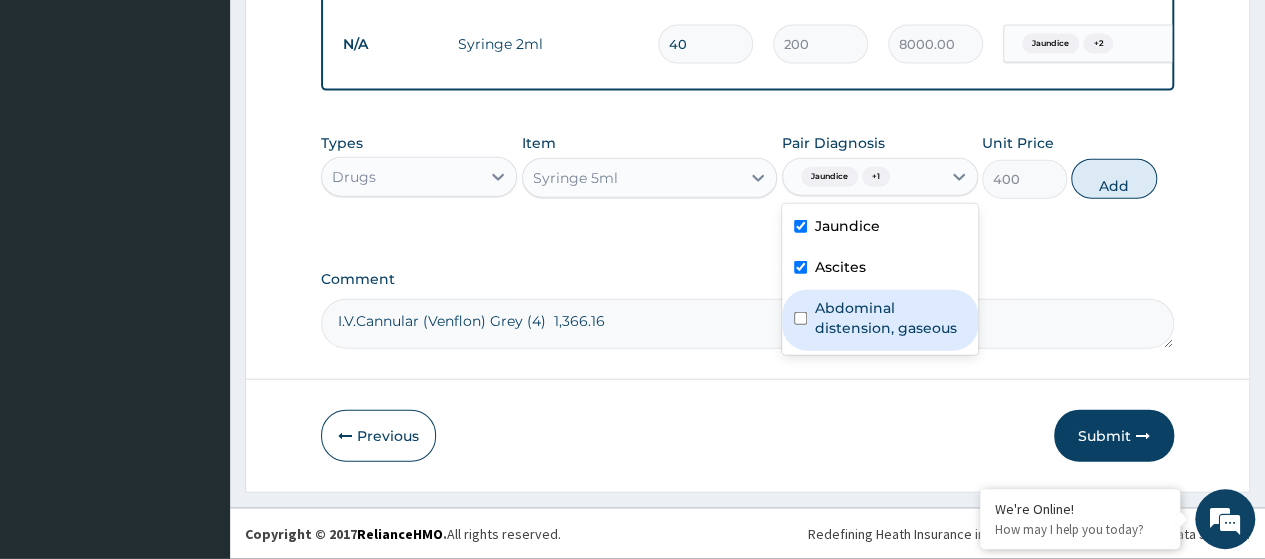 click on "Abdominal distension, gaseous" at bounding box center [890, 318] 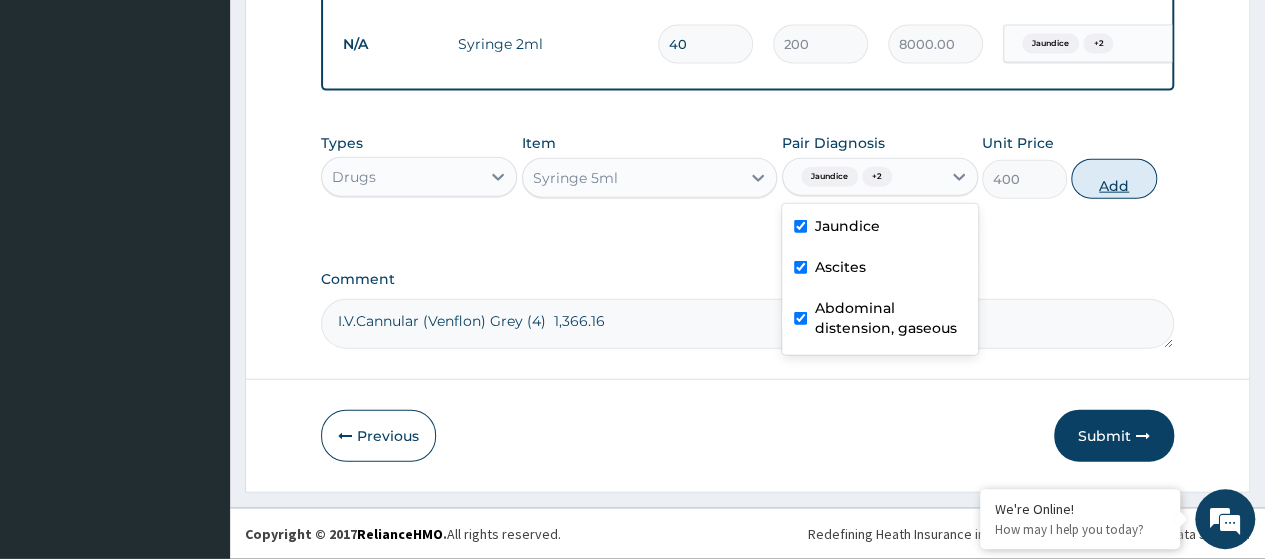 click on "Add" at bounding box center (1113, 179) 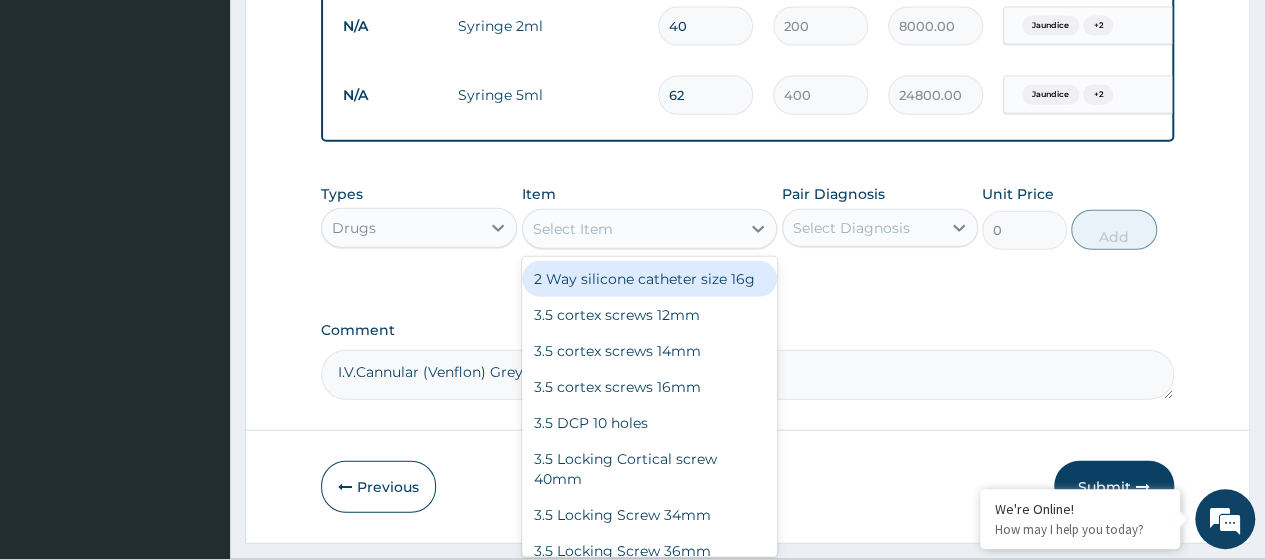 click on "Select Item" at bounding box center (632, 229) 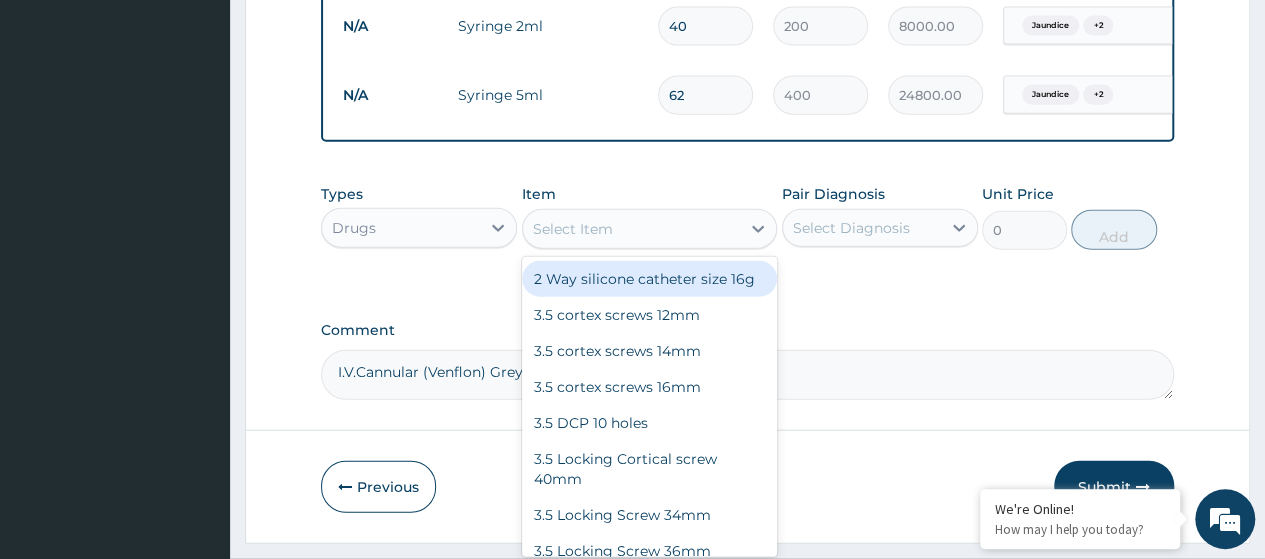 paste on "Urine Bag" 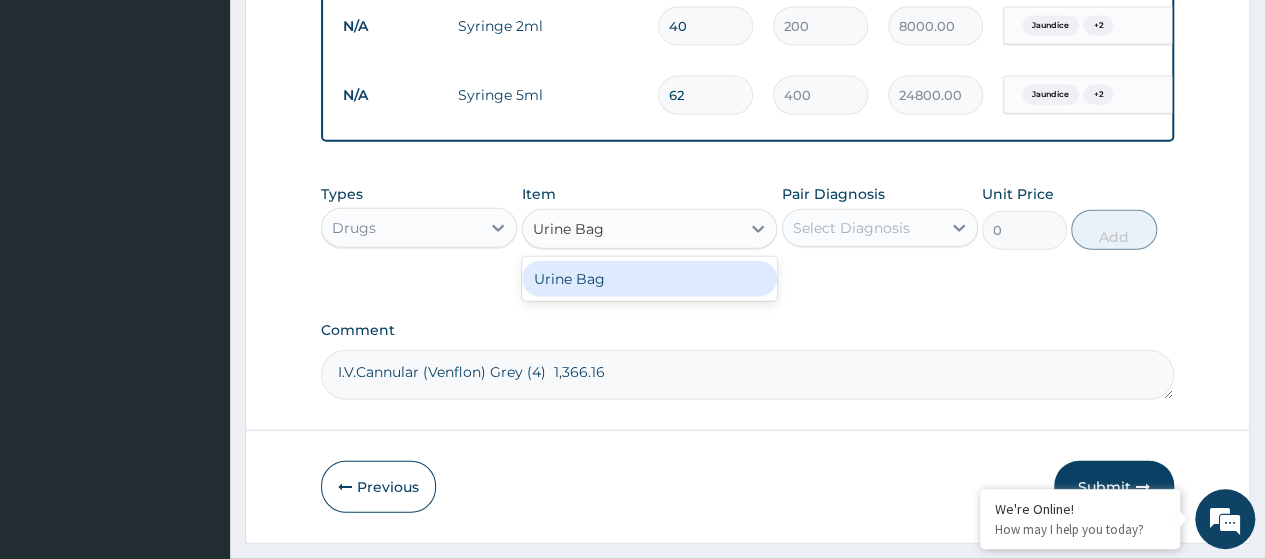 click on "Urine Bag" at bounding box center [650, 279] 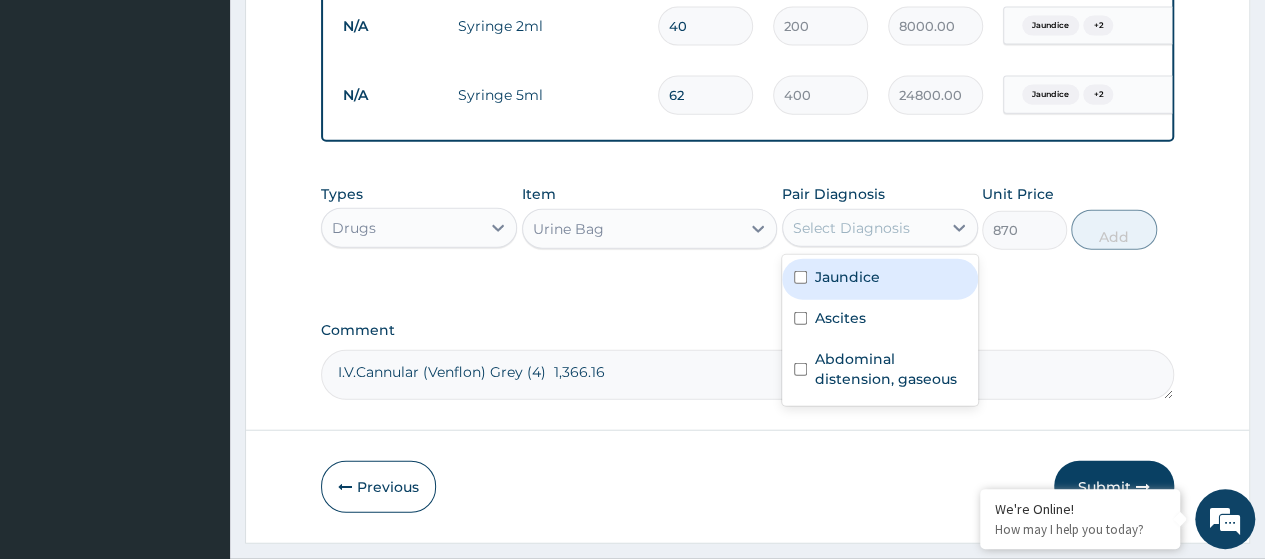 click on "Select Diagnosis" at bounding box center (851, 228) 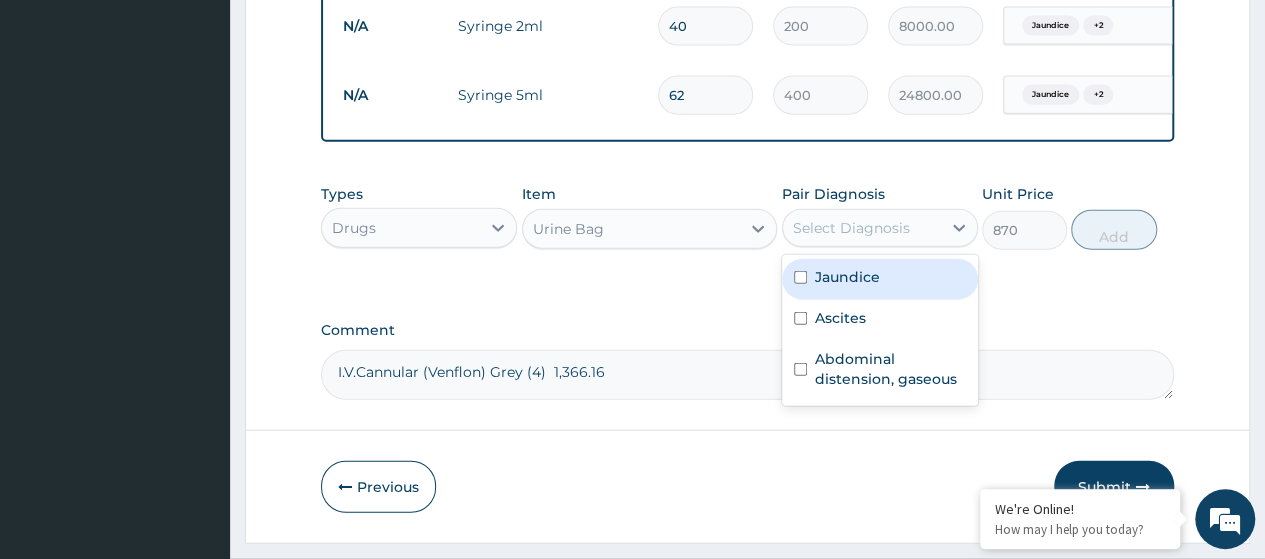 drag, startPoint x: 879, startPoint y: 294, endPoint x: 863, endPoint y: 339, distance: 47.759815 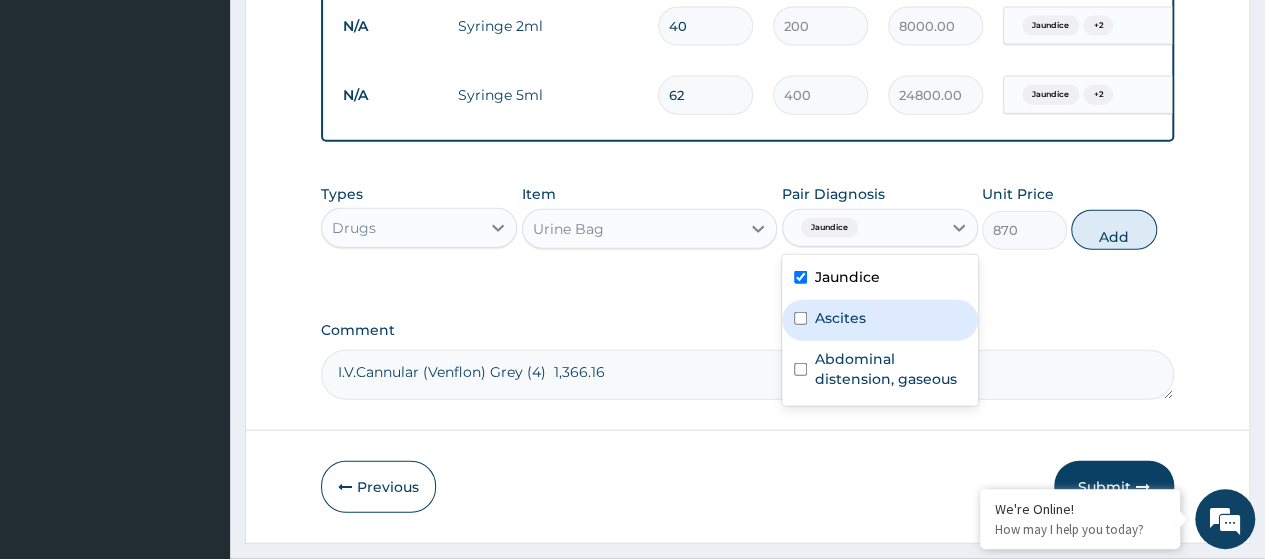 click on "Ascites" at bounding box center [840, 318] 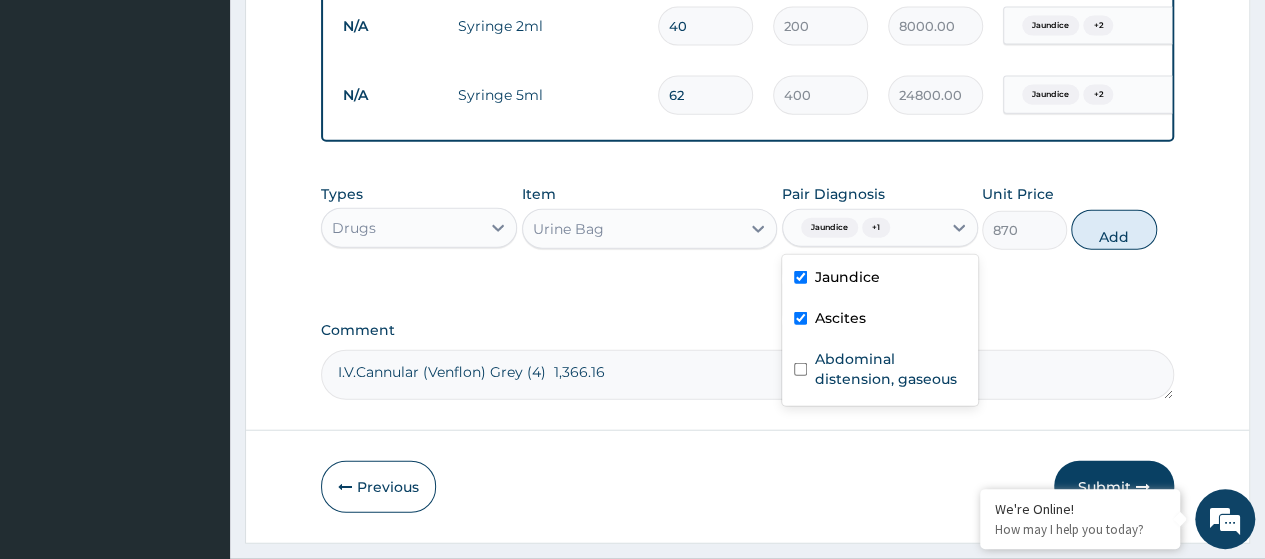 click on "Abdominal distension, gaseous" at bounding box center (890, 369) 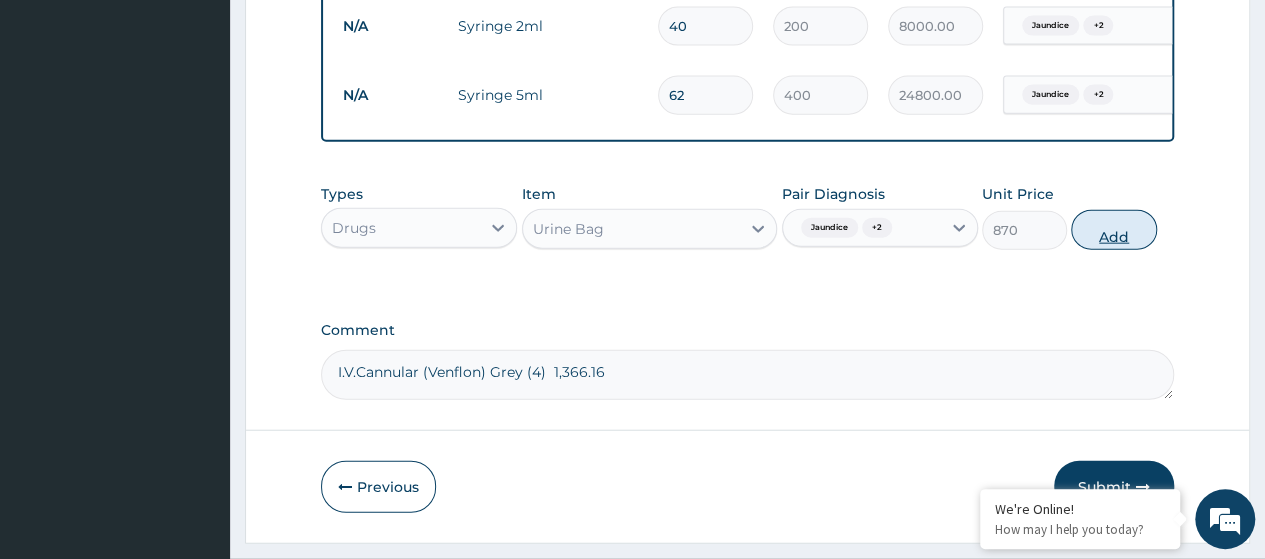 click on "Add" at bounding box center (1113, 230) 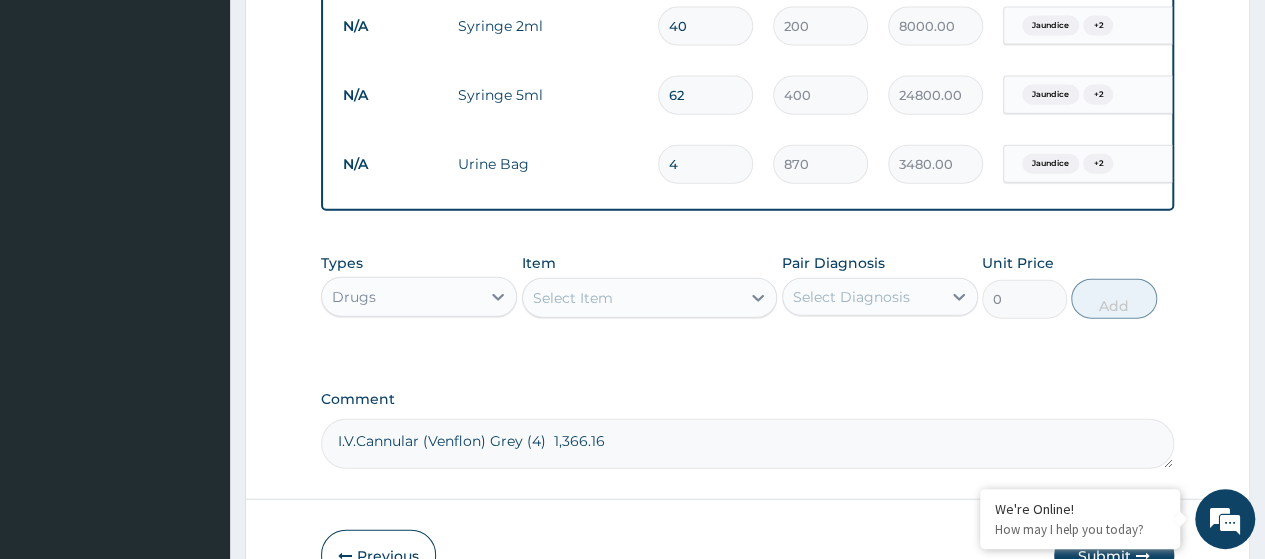 click on "Select Item" at bounding box center [632, 298] 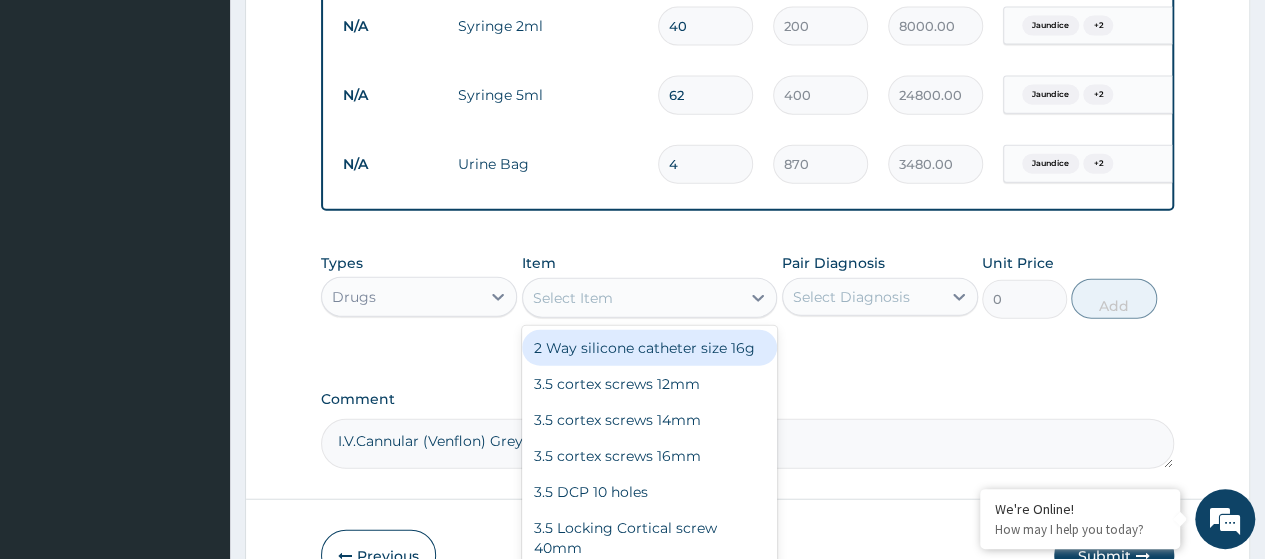 paste on "Vitamin B/Complex X10Ml Inj (Dr01199)" 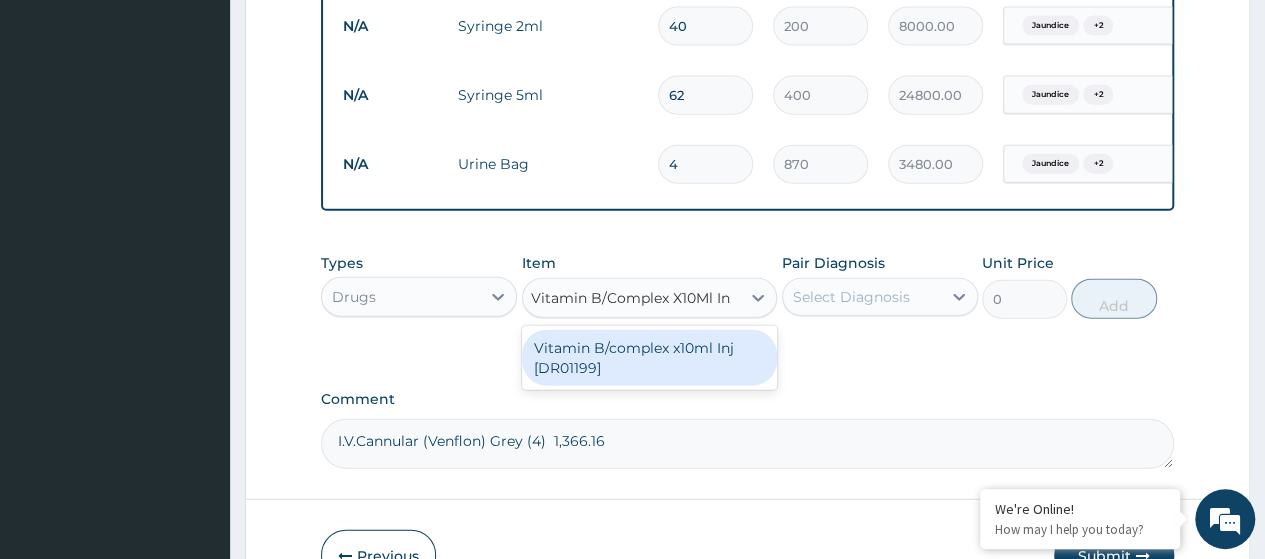scroll, scrollTop: 0, scrollLeft: 1, axis: horizontal 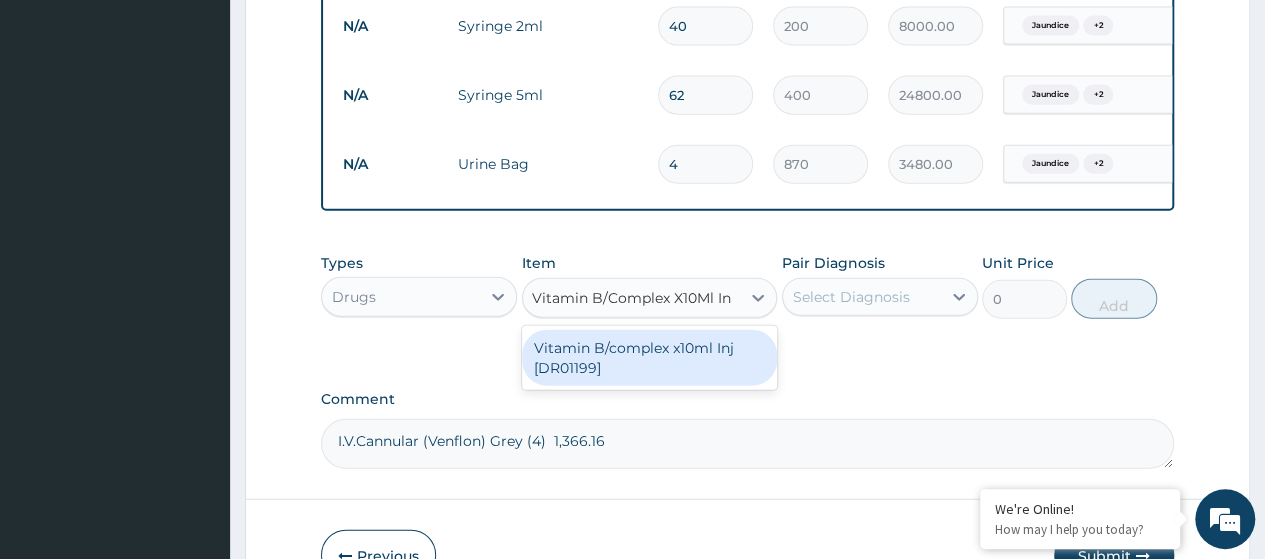 click on "Vitamin B/complex x10ml Inj [DR01199]" at bounding box center [650, 358] 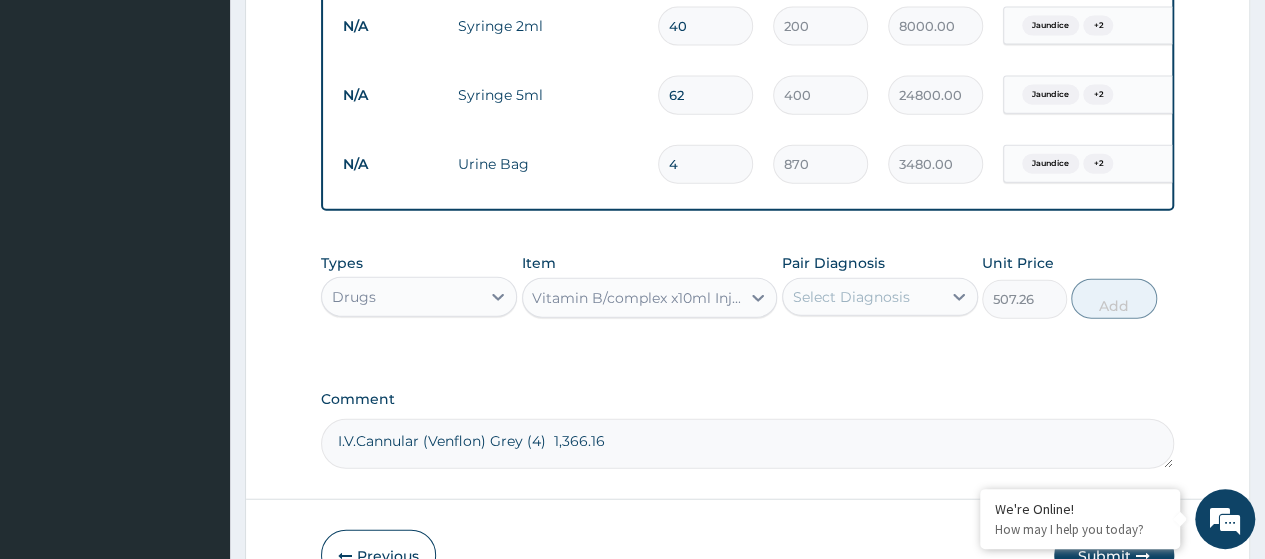 click on "Select Diagnosis" at bounding box center (851, 297) 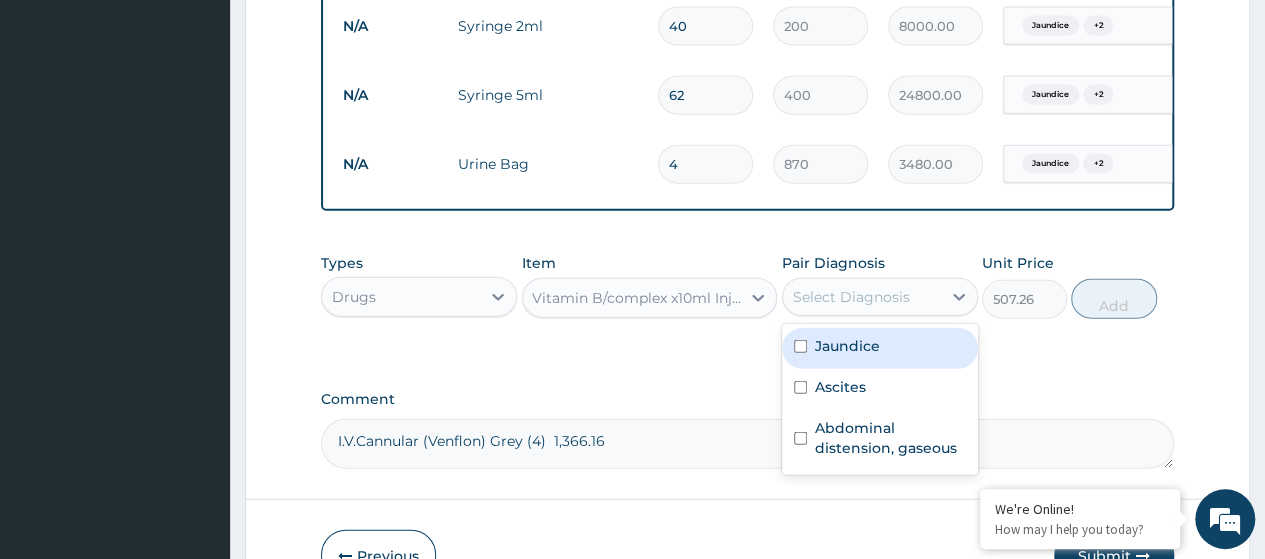 click on "Jaundice" at bounding box center [847, 346] 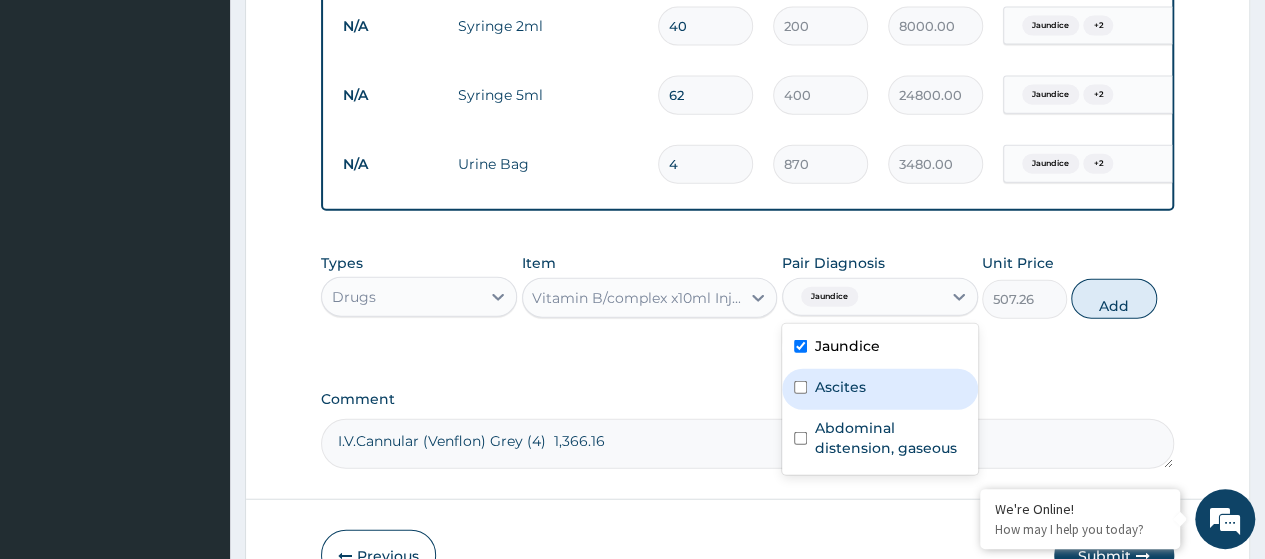 click on "Ascites" at bounding box center [840, 387] 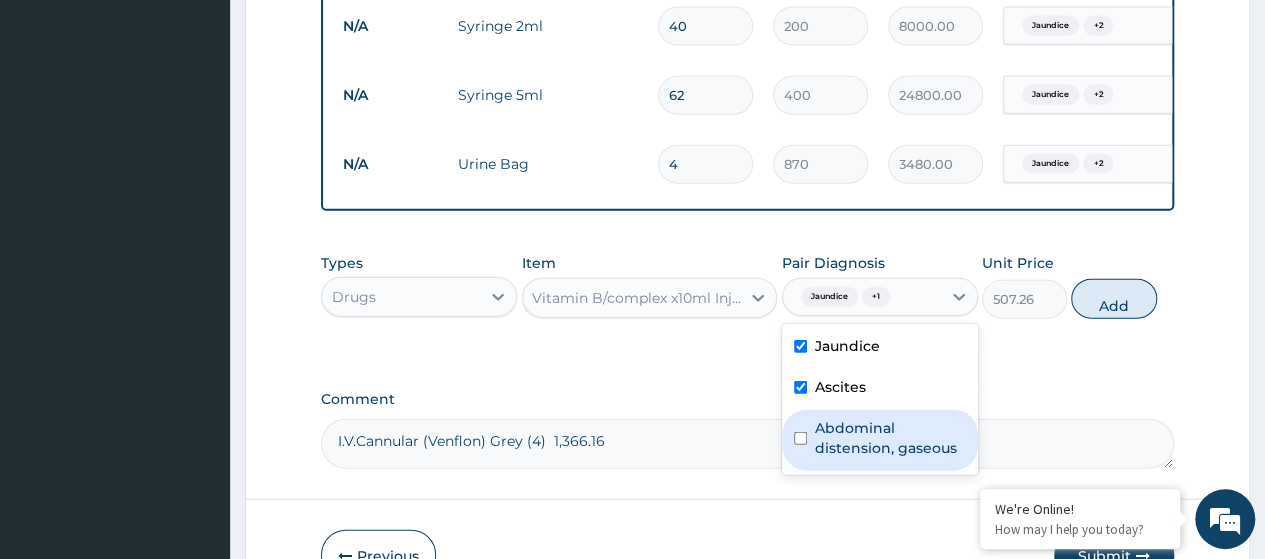 drag, startPoint x: 853, startPoint y: 443, endPoint x: 896, endPoint y: 437, distance: 43.416588 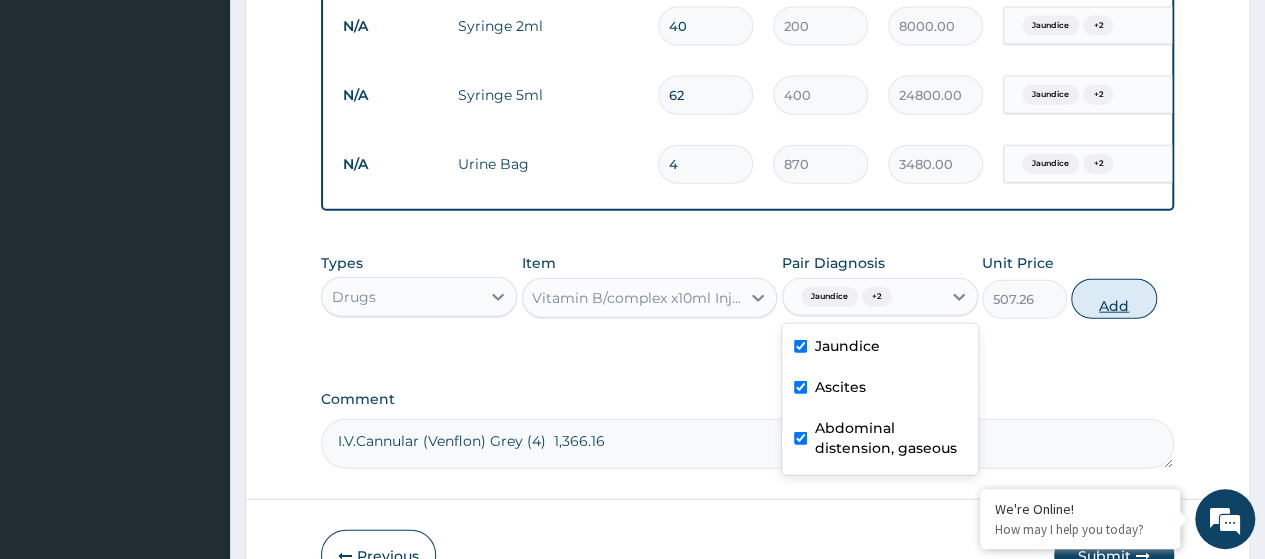 click on "Add" at bounding box center [1113, 299] 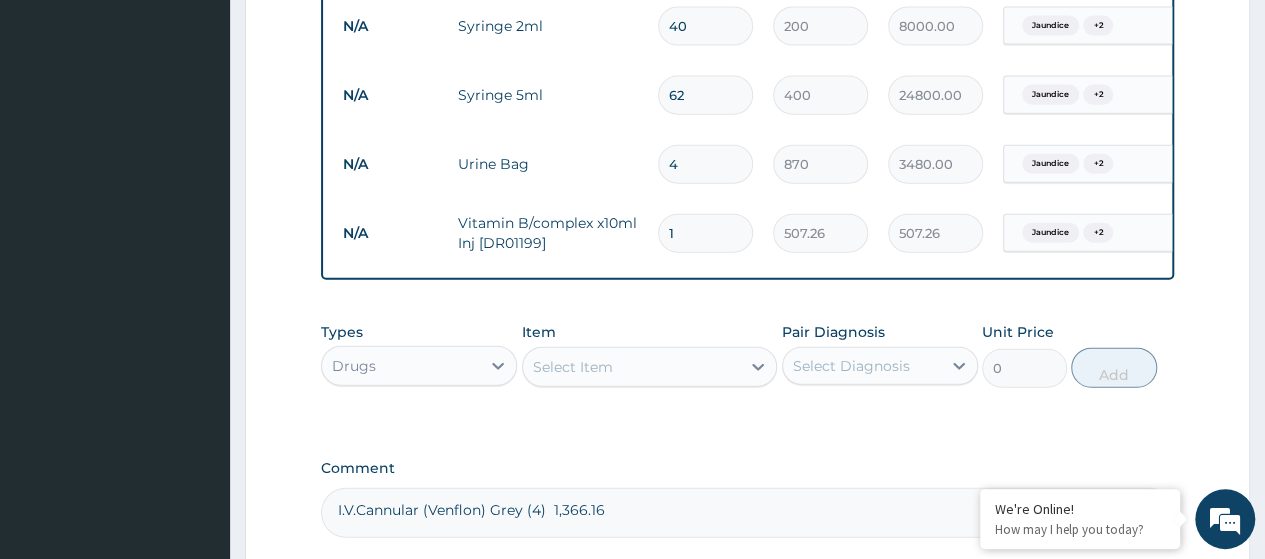 scroll, scrollTop: 0, scrollLeft: 0, axis: both 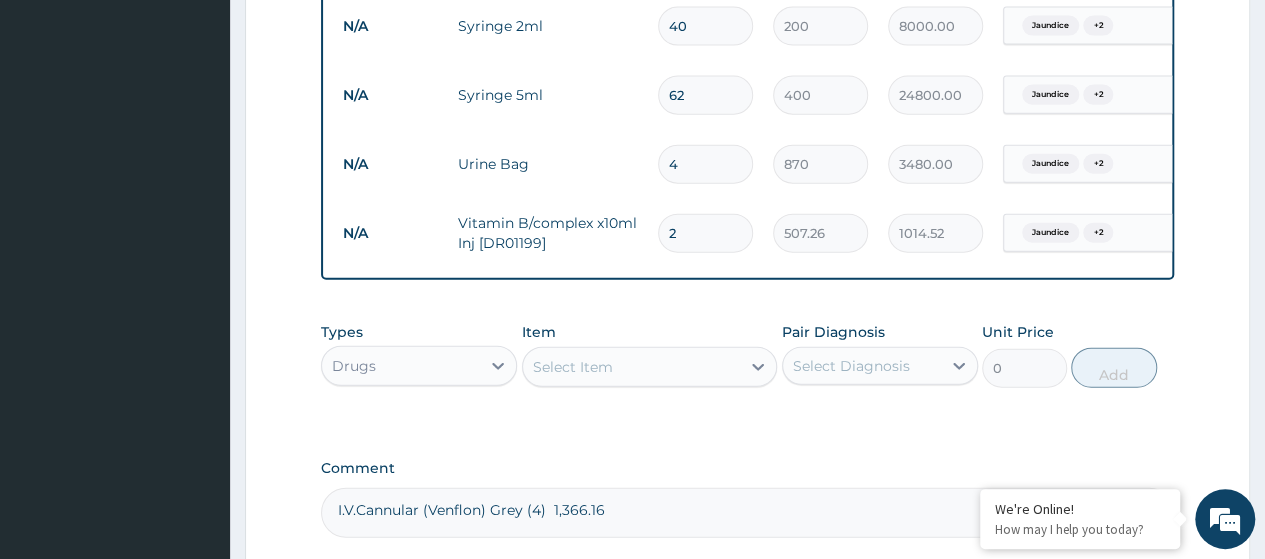 click on "Select Item" at bounding box center (573, 367) 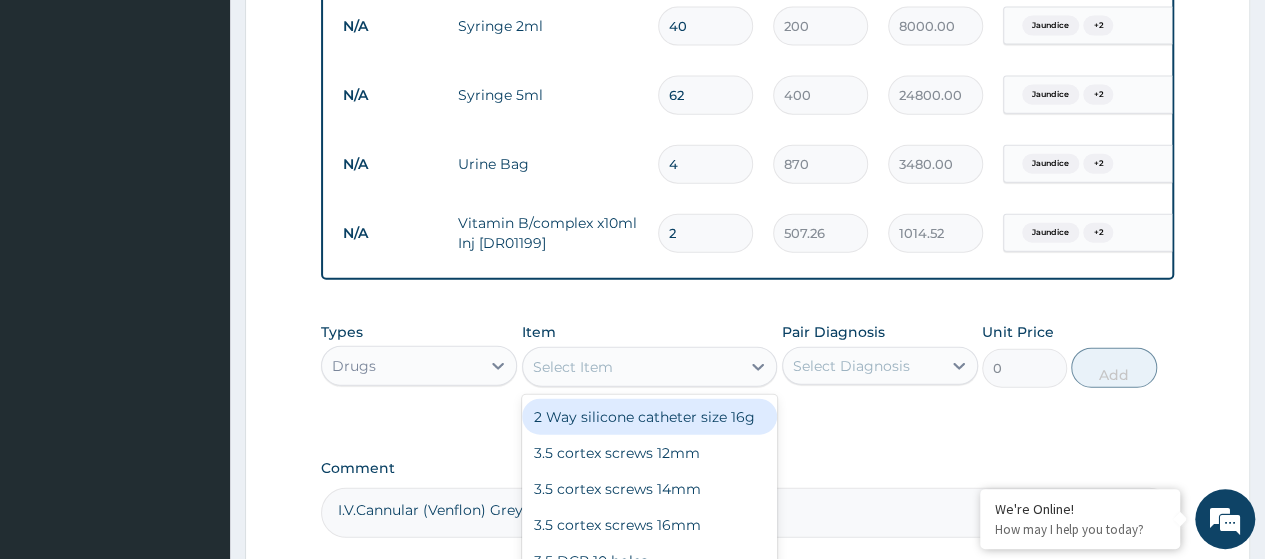 paste on "Vitamin K1 10Mg/1Ml Inj (Dr01214)" 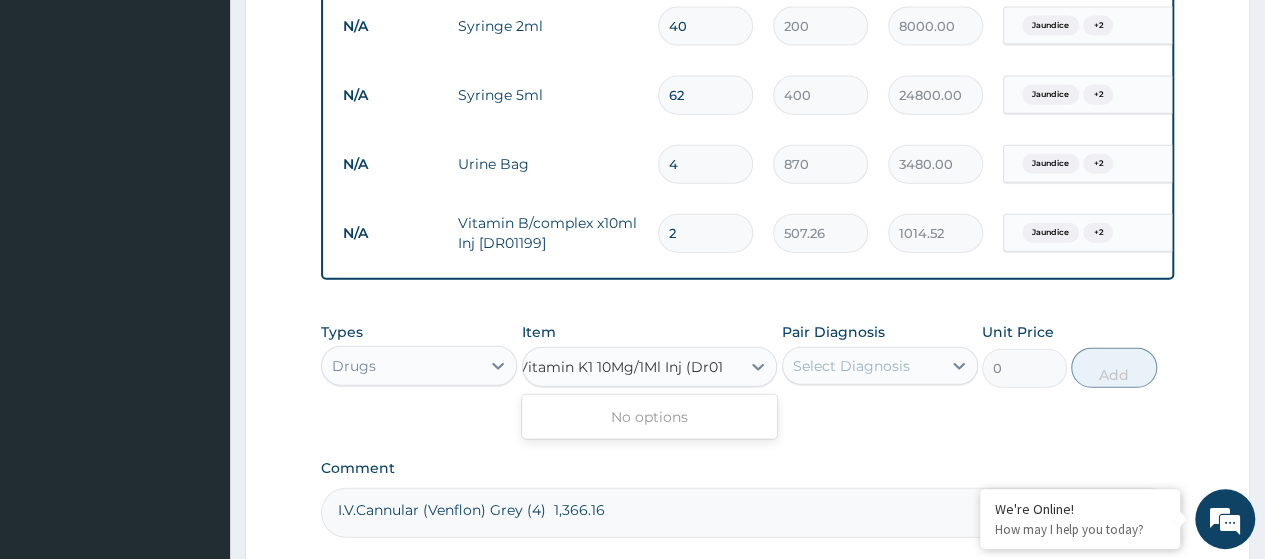 scroll, scrollTop: 0, scrollLeft: 0, axis: both 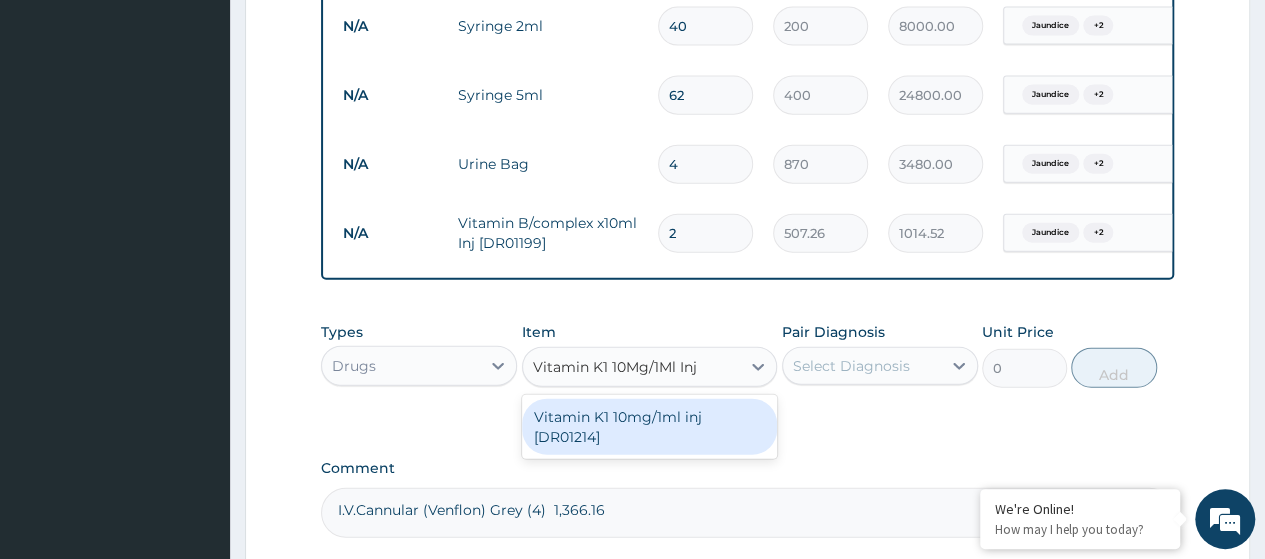 click on "Vitamin K1 10mg/1ml inj [DR01214]" at bounding box center (650, 427) 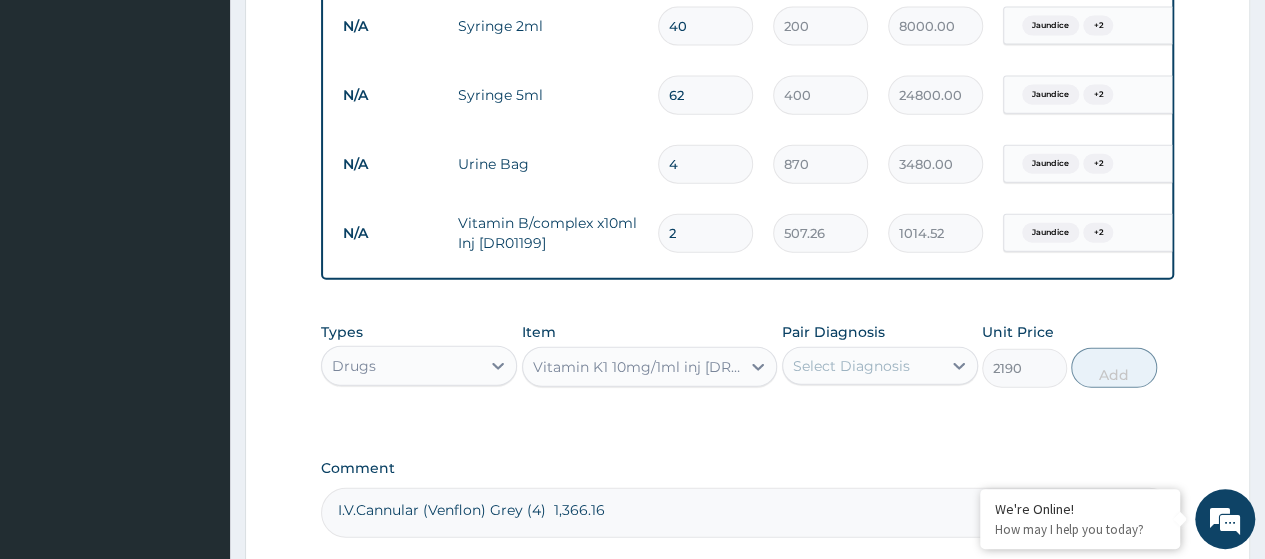 click on "Select Diagnosis" at bounding box center [862, 366] 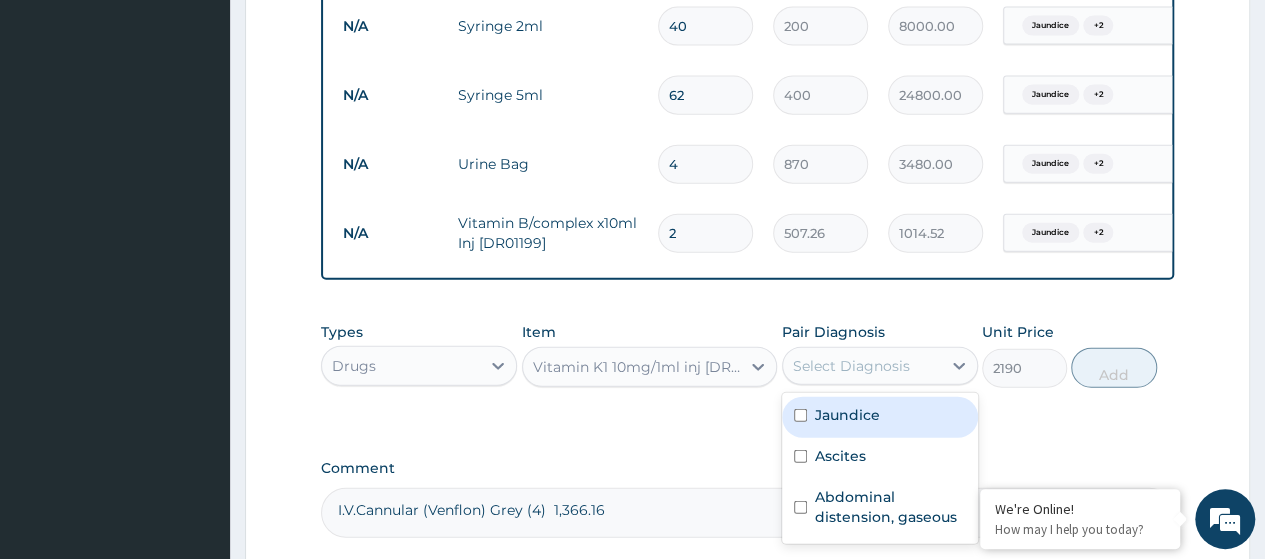click on "Jaundice" at bounding box center (847, 415) 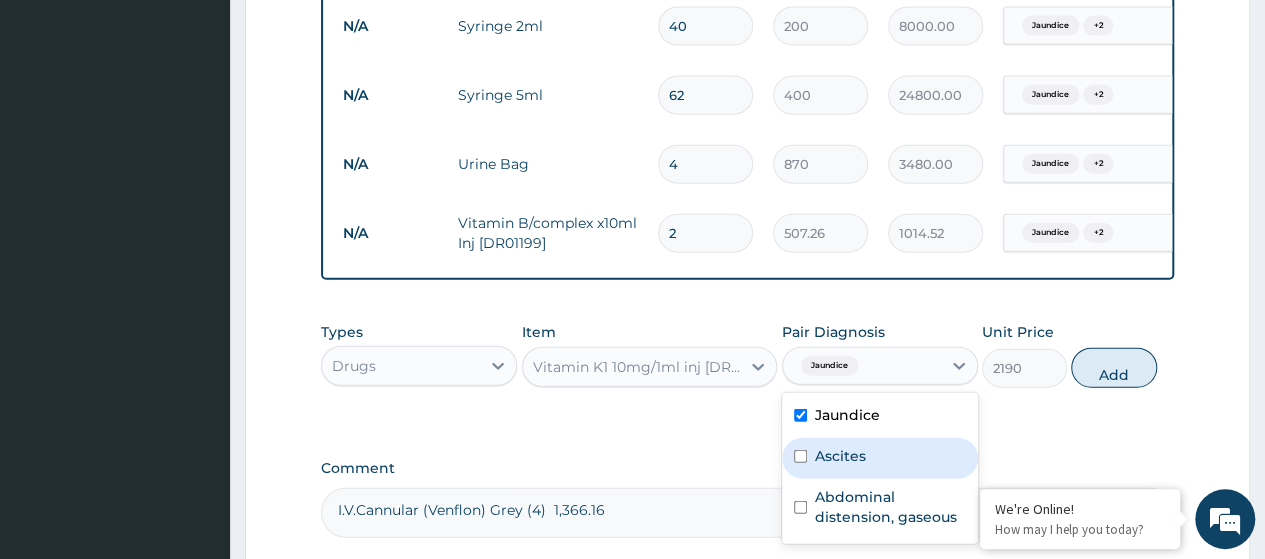 drag, startPoint x: 865, startPoint y: 469, endPoint x: 872, endPoint y: 493, distance: 25 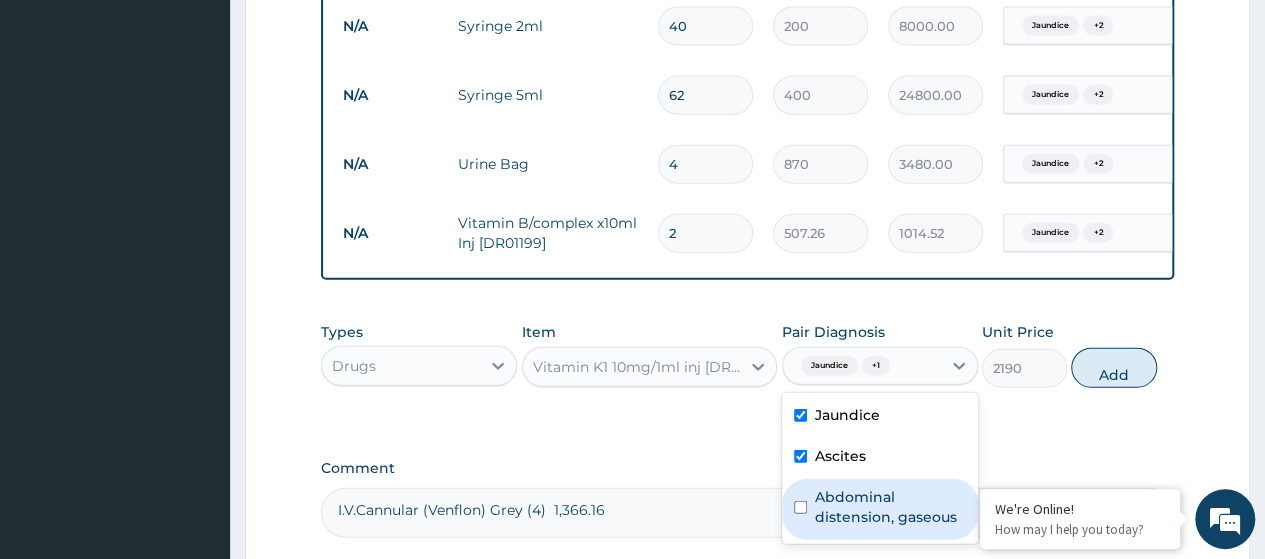click on "Abdominal distension, gaseous" at bounding box center (890, 507) 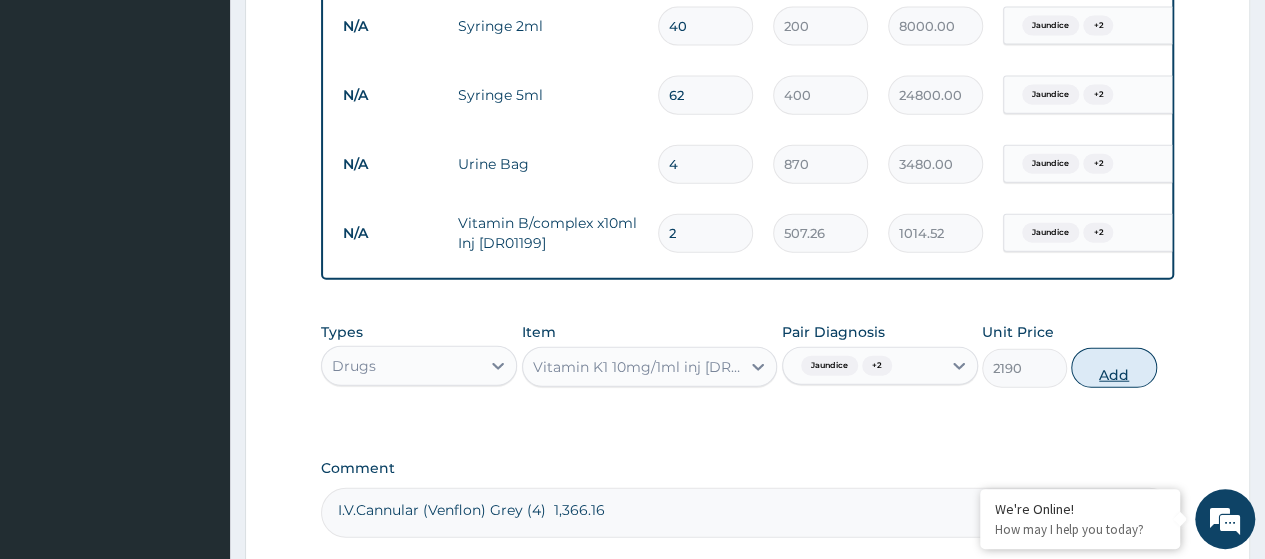 click on "Add" at bounding box center (1113, 368) 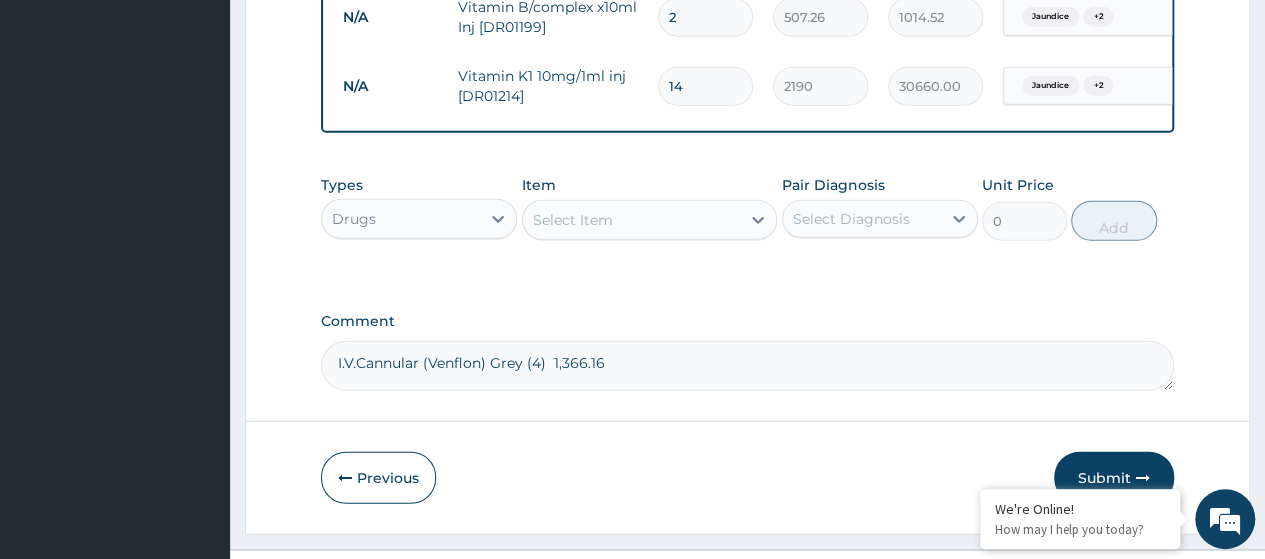 scroll, scrollTop: 2554, scrollLeft: 0, axis: vertical 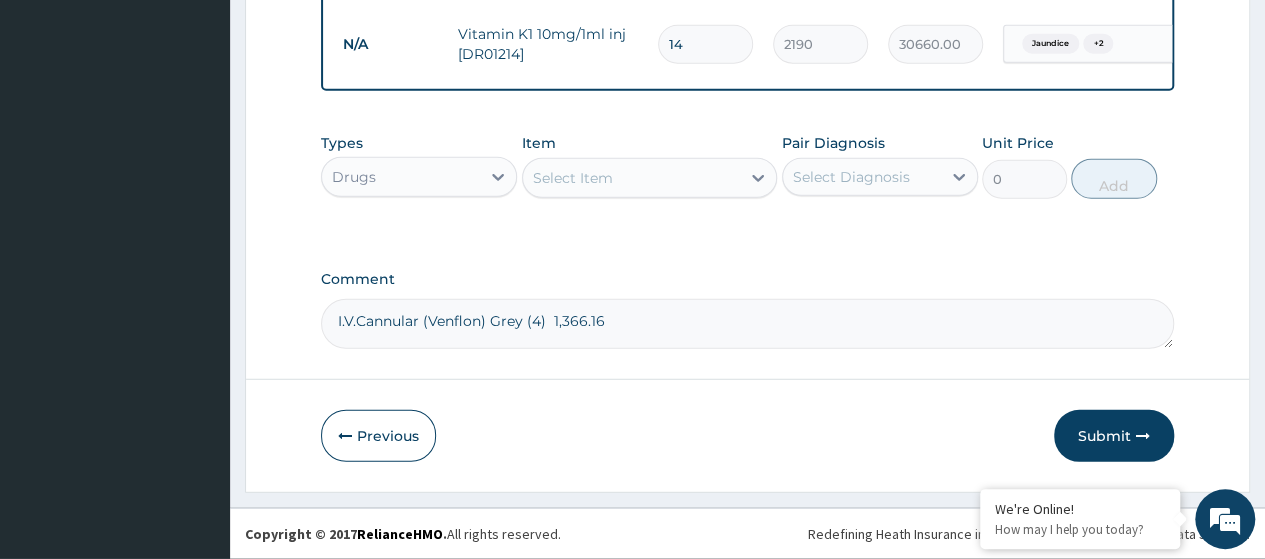 click on "I.V.Cannular (Venflon) Grey (4)  1,366.16" at bounding box center [747, 324] 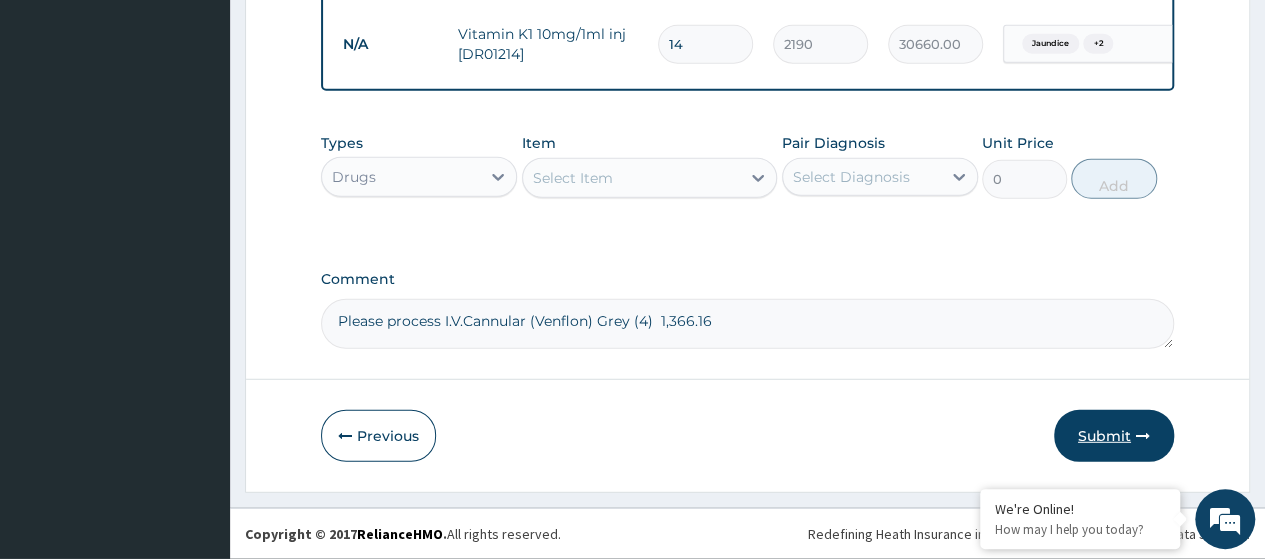 click on "Submit" at bounding box center [1114, 436] 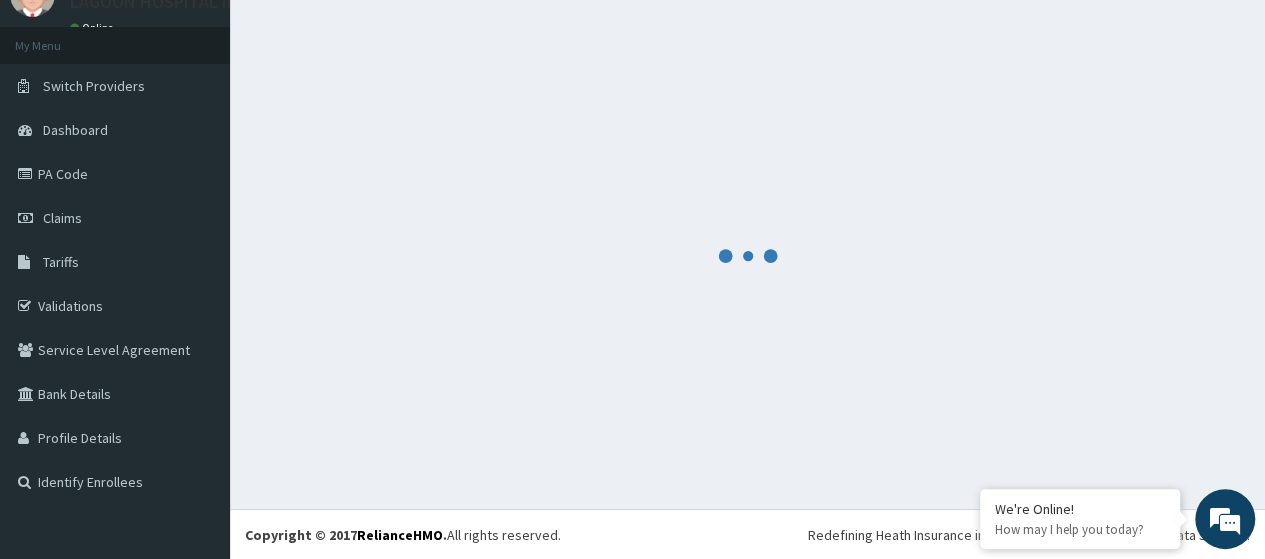 scroll, scrollTop: 2554, scrollLeft: 0, axis: vertical 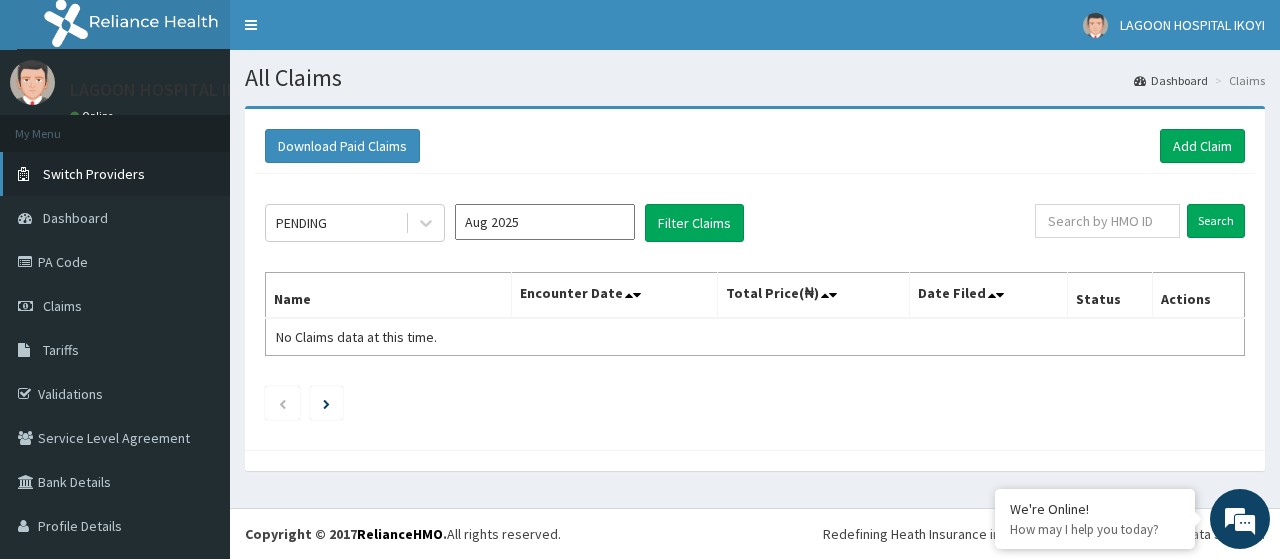 click on "Switch Providers" at bounding box center [94, 174] 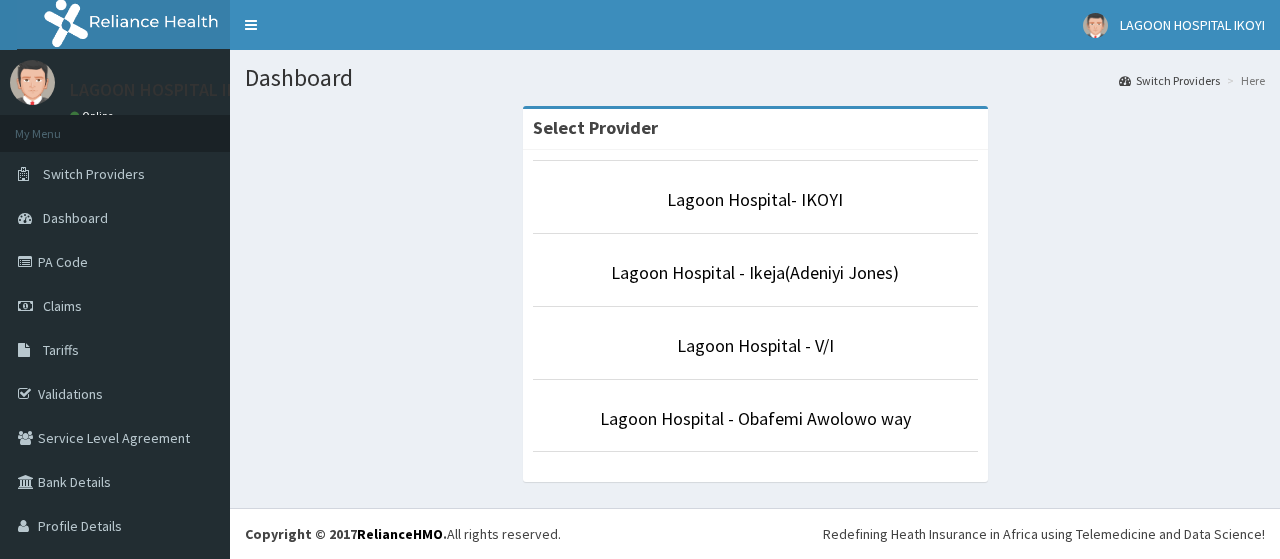 scroll, scrollTop: 0, scrollLeft: 0, axis: both 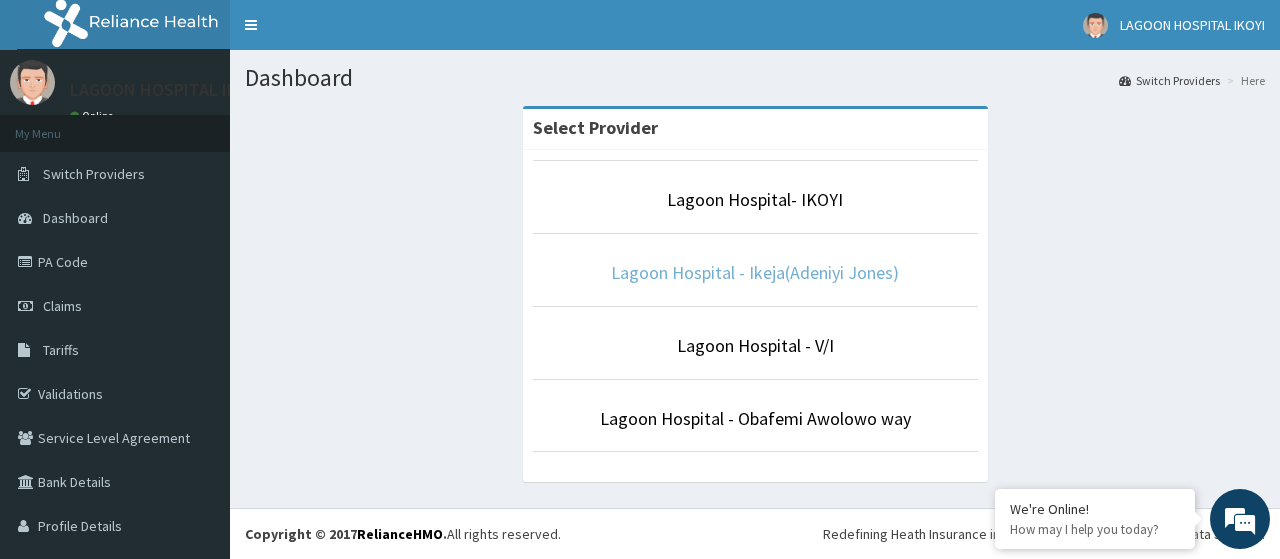 click on "Lagoon Hospital - Ikeja(Adeniyi Jones)" at bounding box center (755, 272) 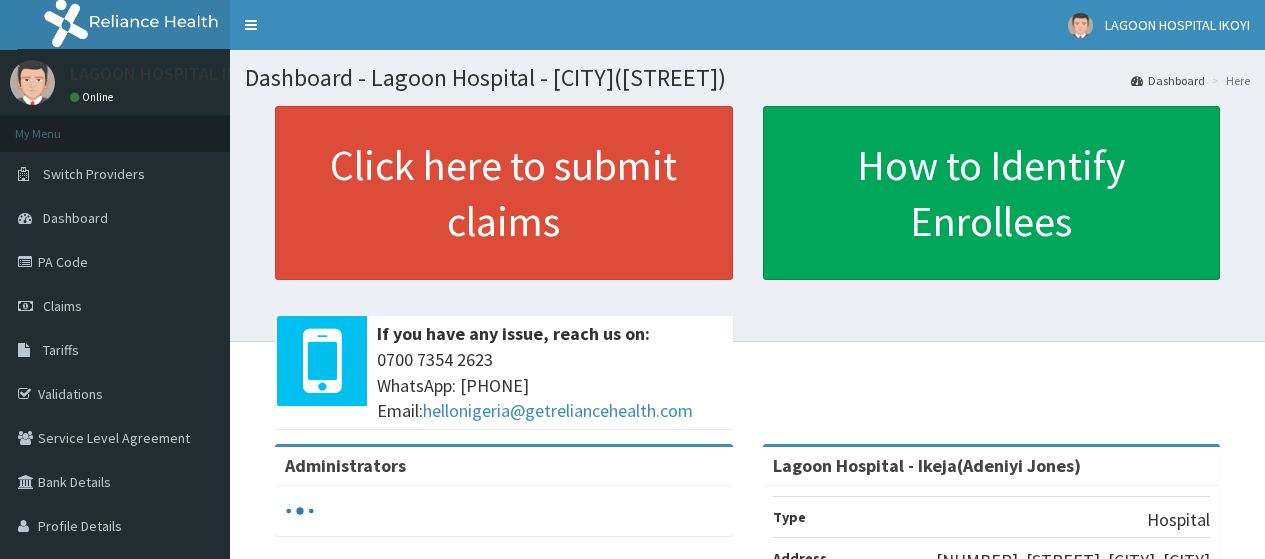 scroll, scrollTop: 0, scrollLeft: 0, axis: both 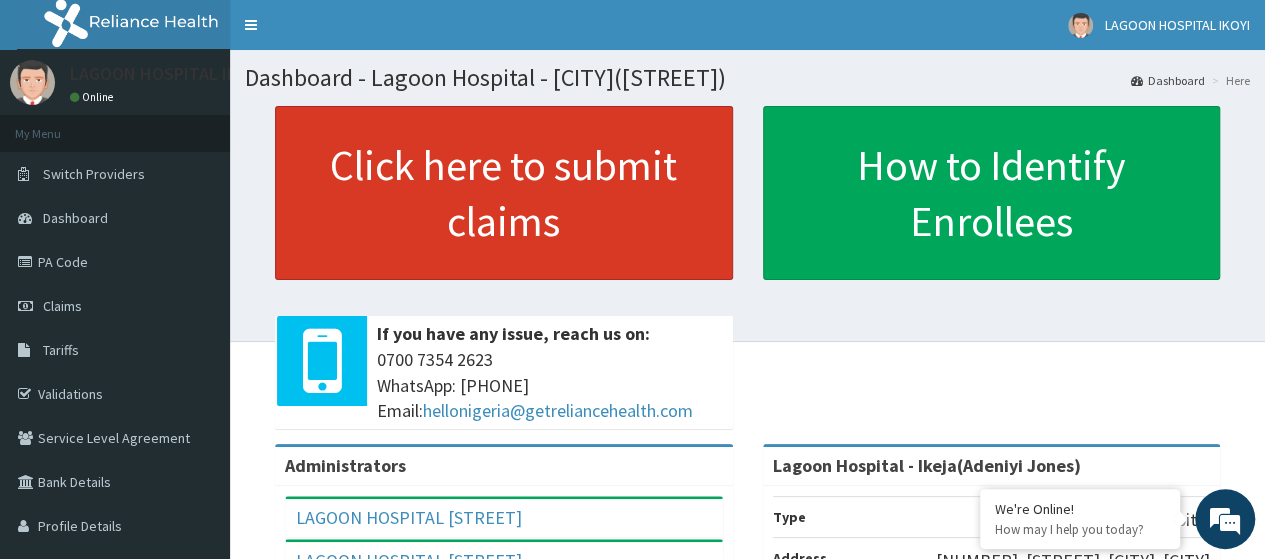 click on "Click here to submit claims" at bounding box center (504, 193) 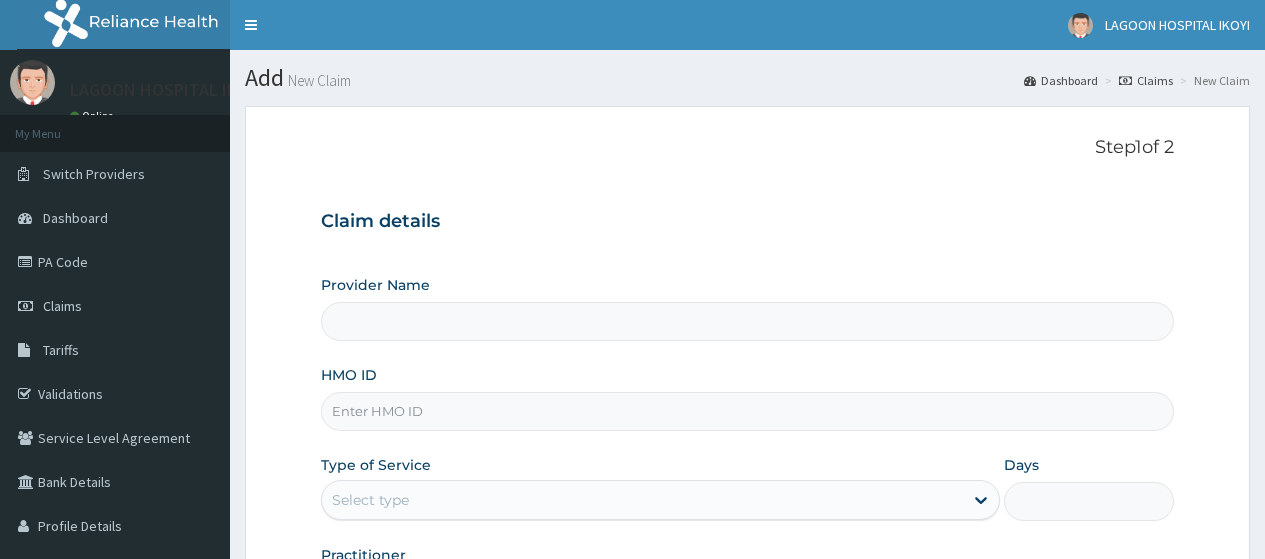 scroll, scrollTop: 0, scrollLeft: 0, axis: both 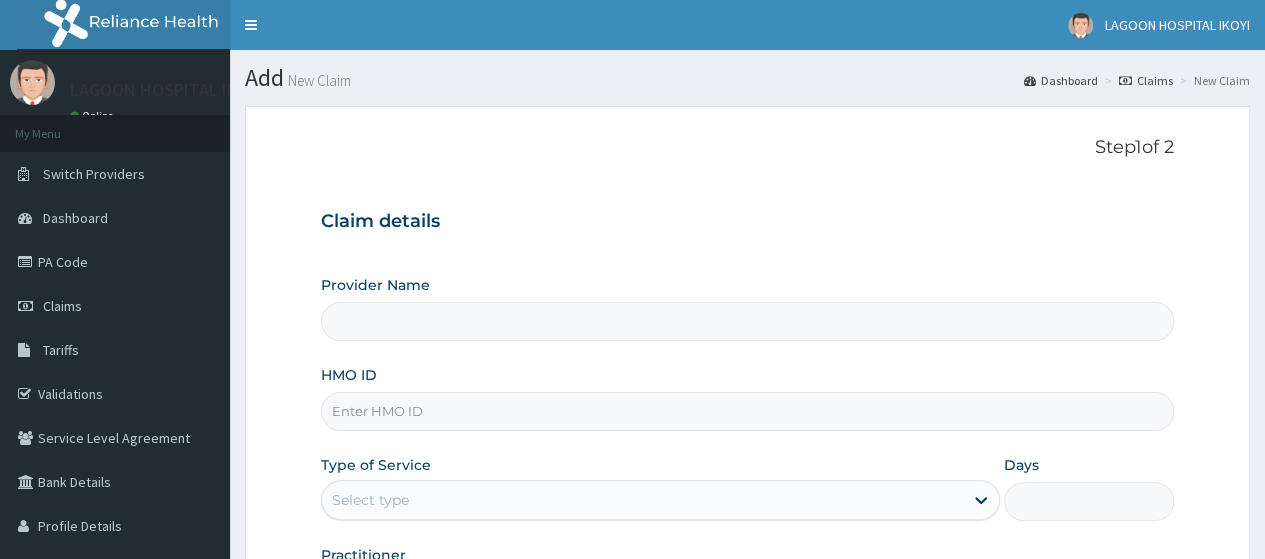type on "Lagoon Hospital - Ikeja(Adeniyi Jones)" 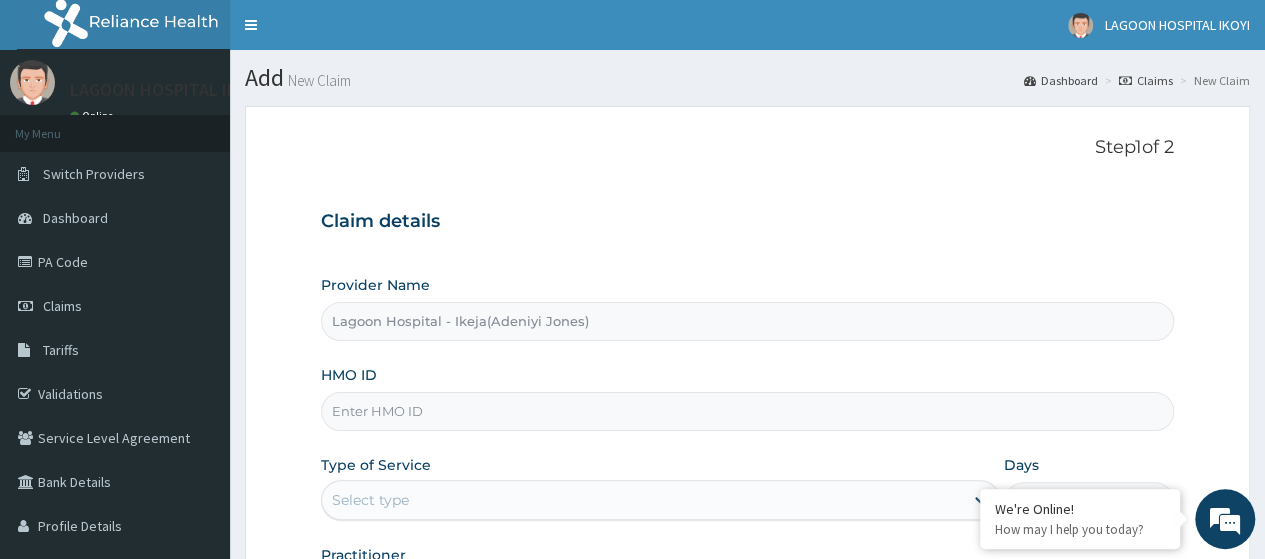 scroll, scrollTop: 0, scrollLeft: 0, axis: both 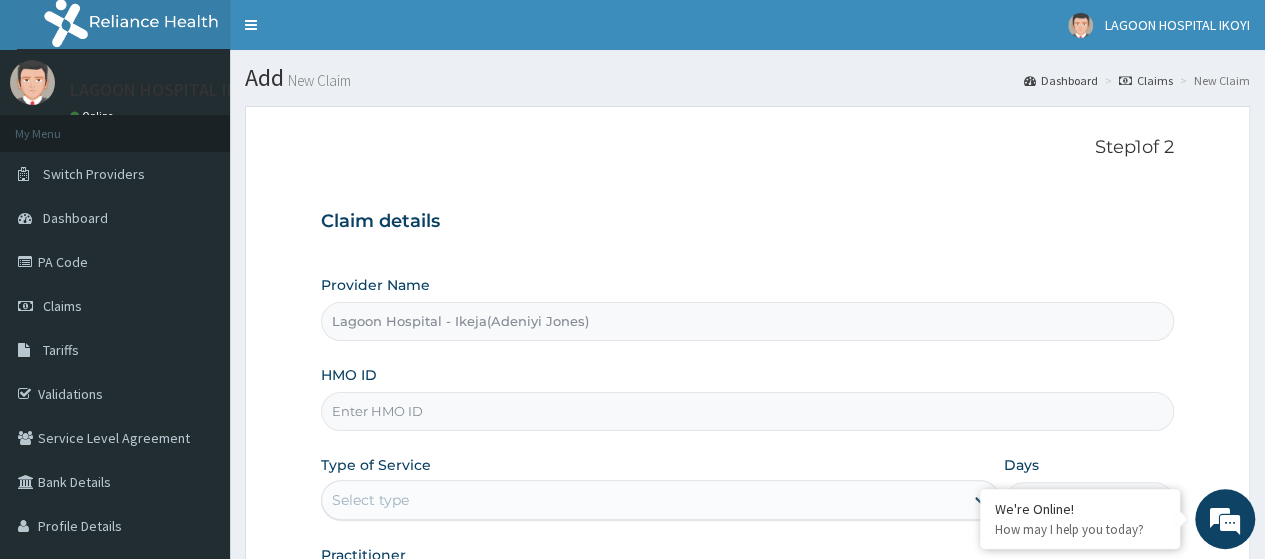 click on "HMO ID" at bounding box center (747, 411) 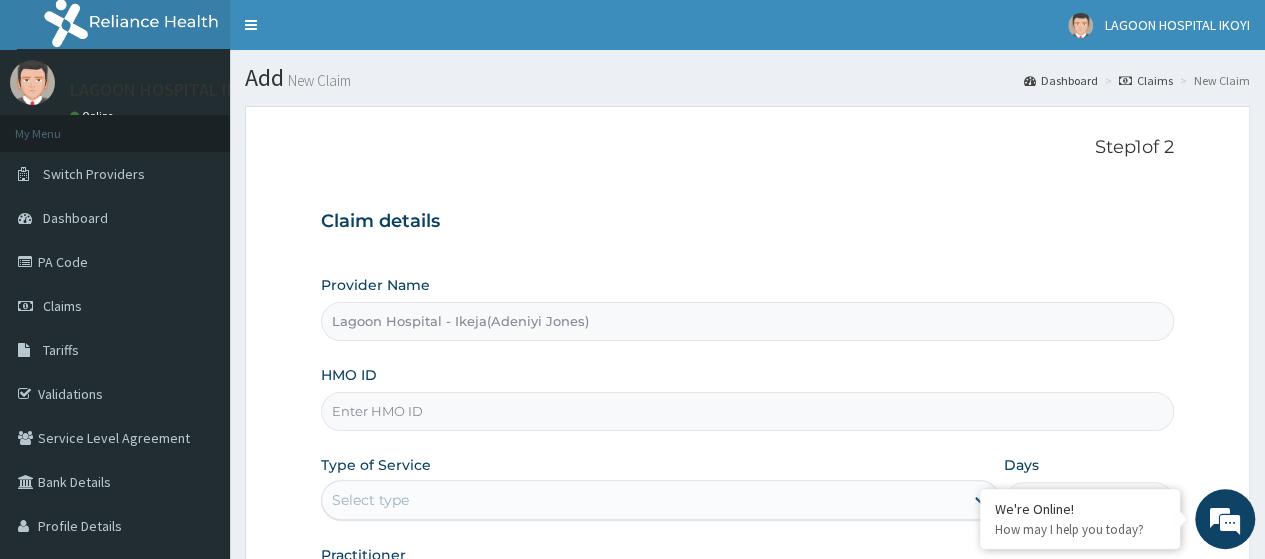 paste on "ENP/10147/A" 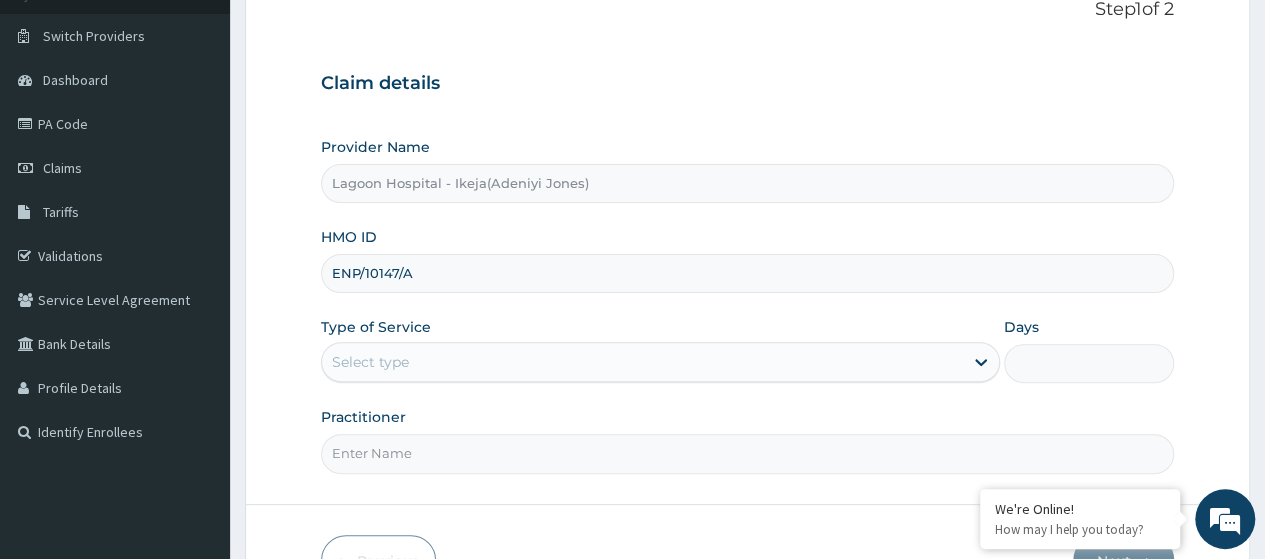 scroll, scrollTop: 143, scrollLeft: 0, axis: vertical 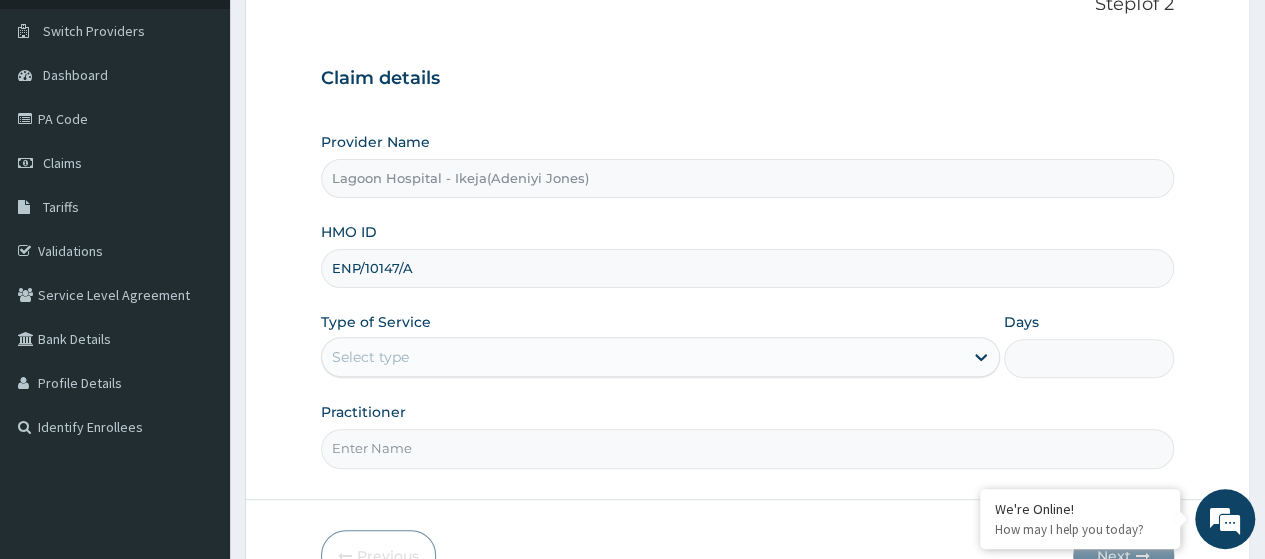 type on "ENP/10147/A" 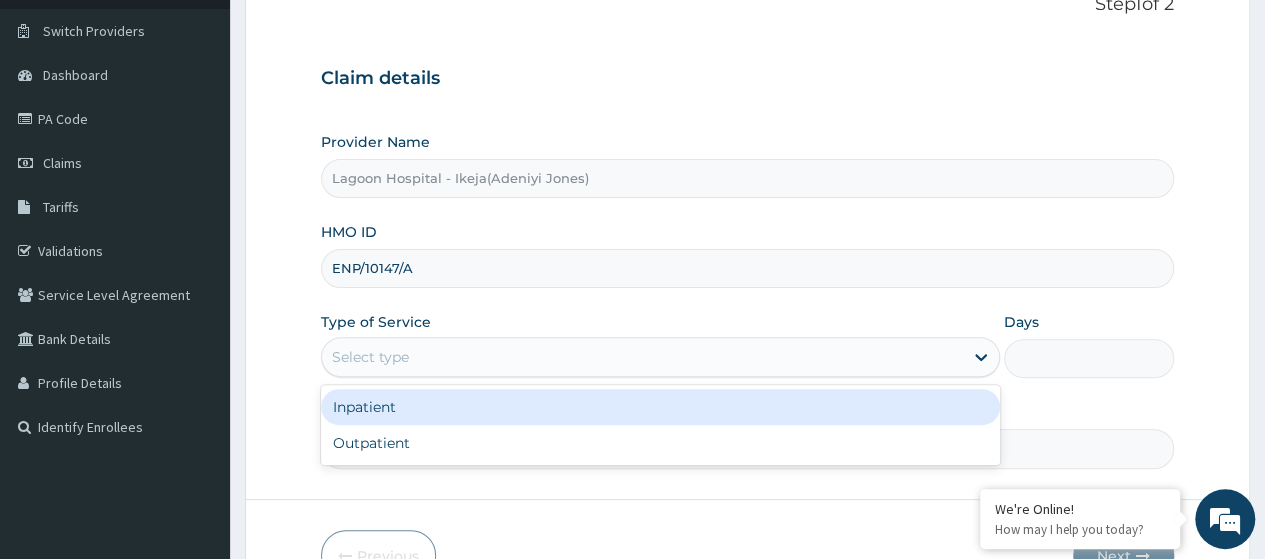 scroll, scrollTop: 0, scrollLeft: 0, axis: both 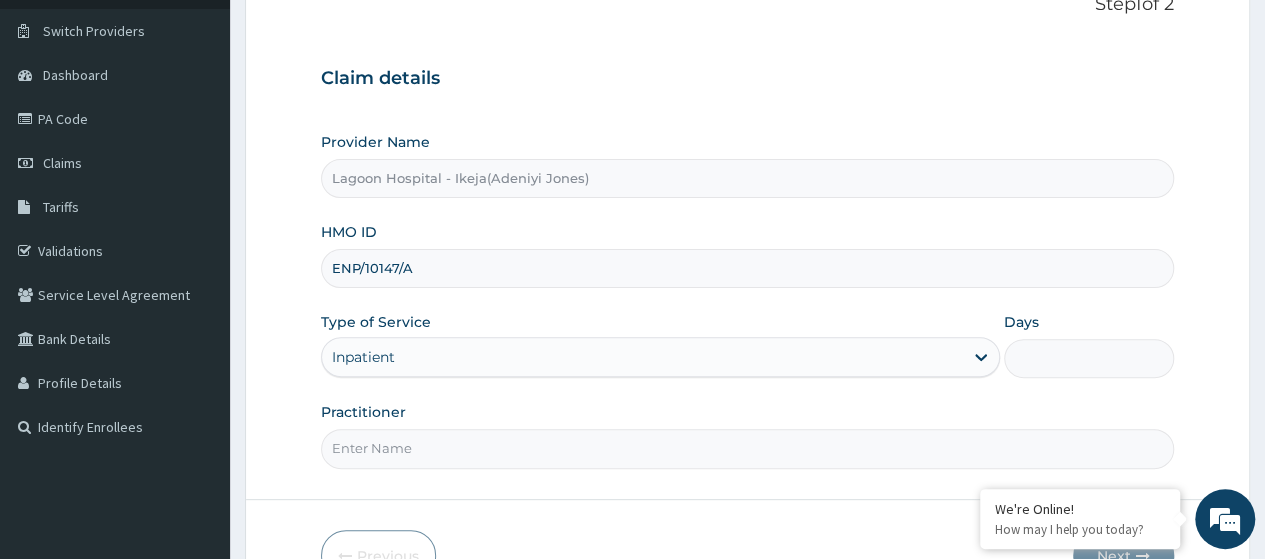 click on "Days" at bounding box center [1089, 358] 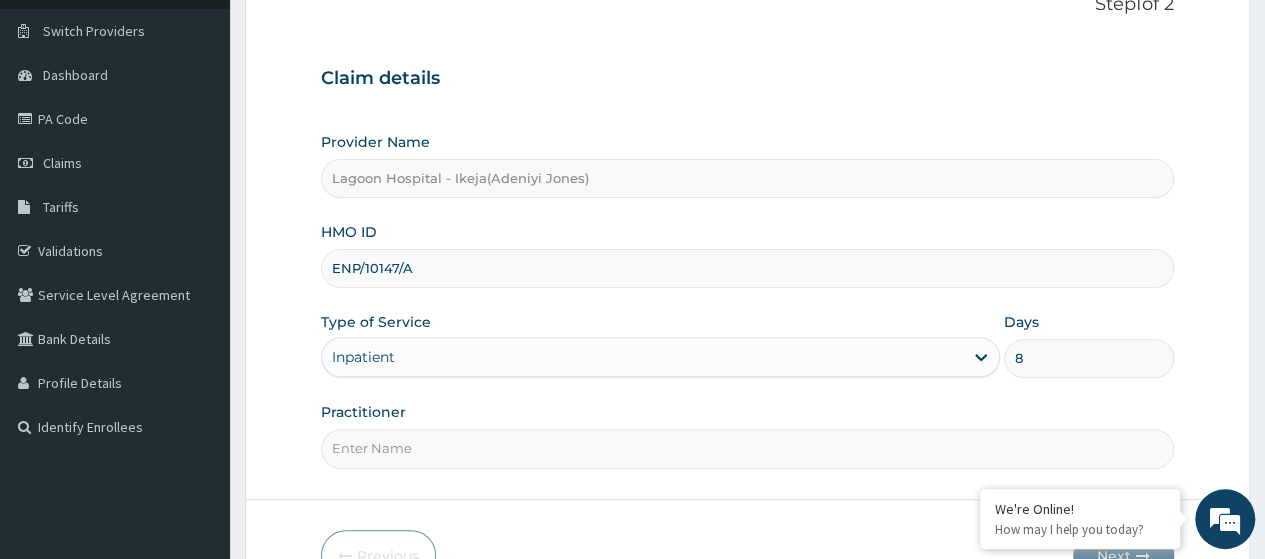 type on "8" 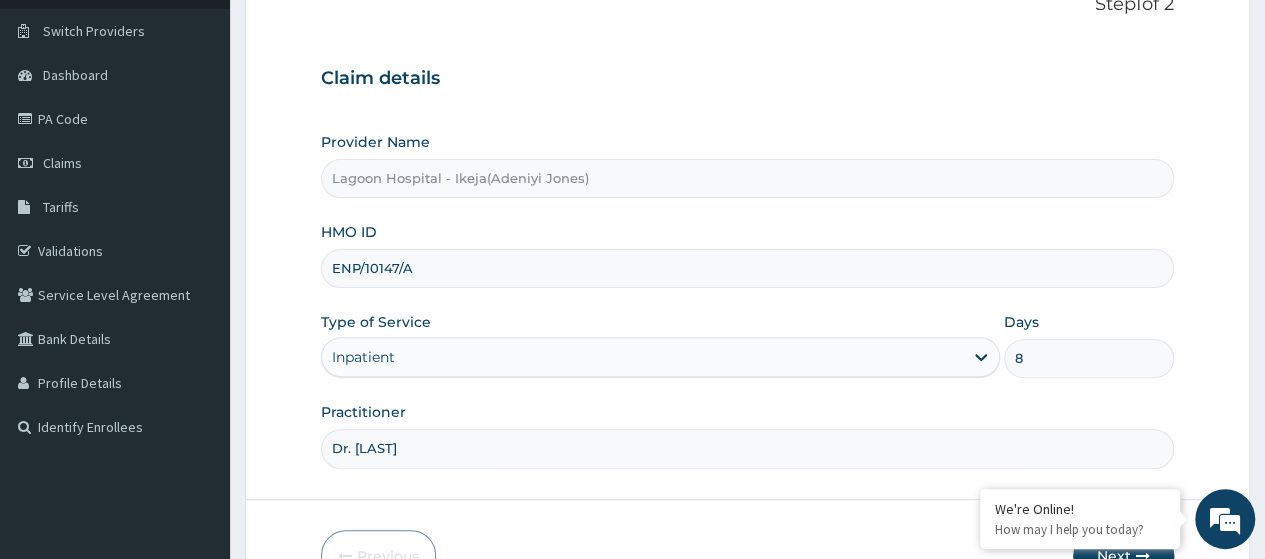 scroll, scrollTop: 258, scrollLeft: 0, axis: vertical 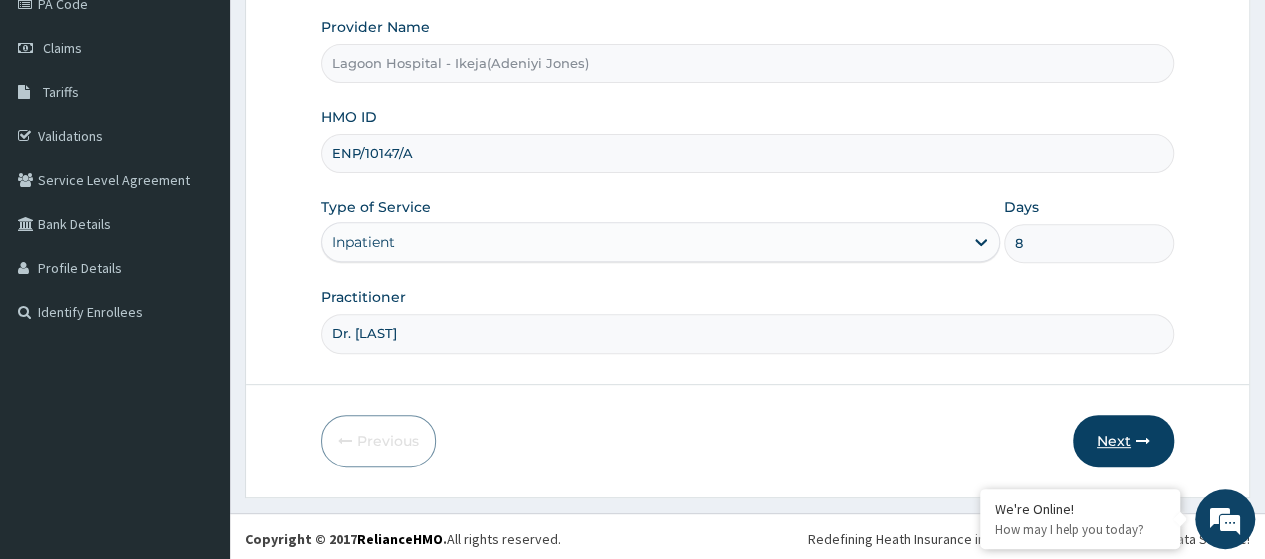 type on "Dr. Odubayo" 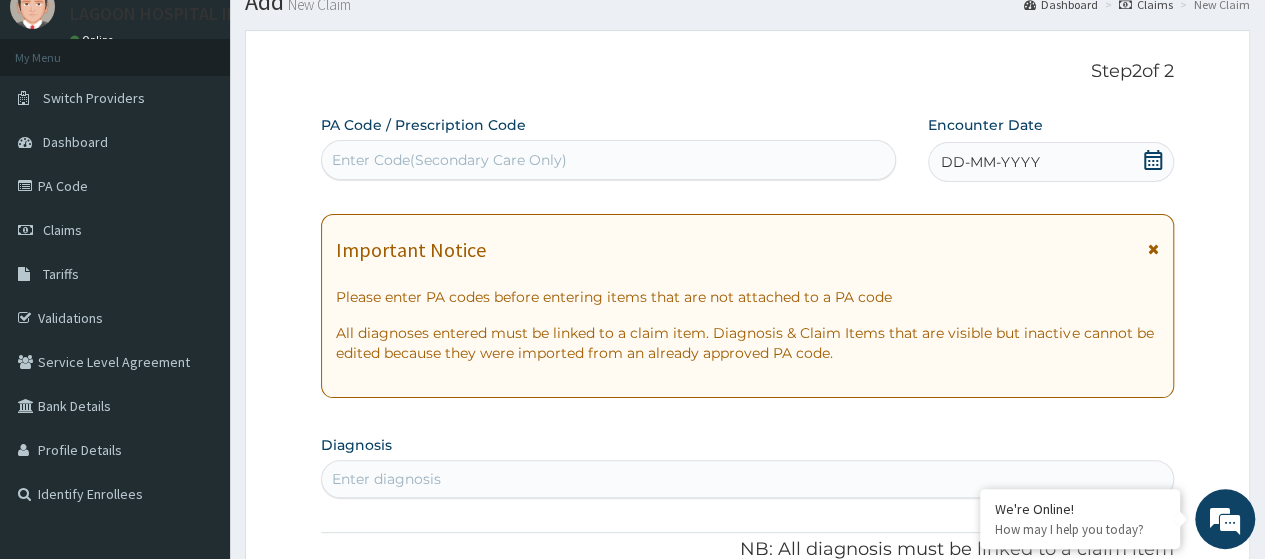scroll, scrollTop: 68, scrollLeft: 0, axis: vertical 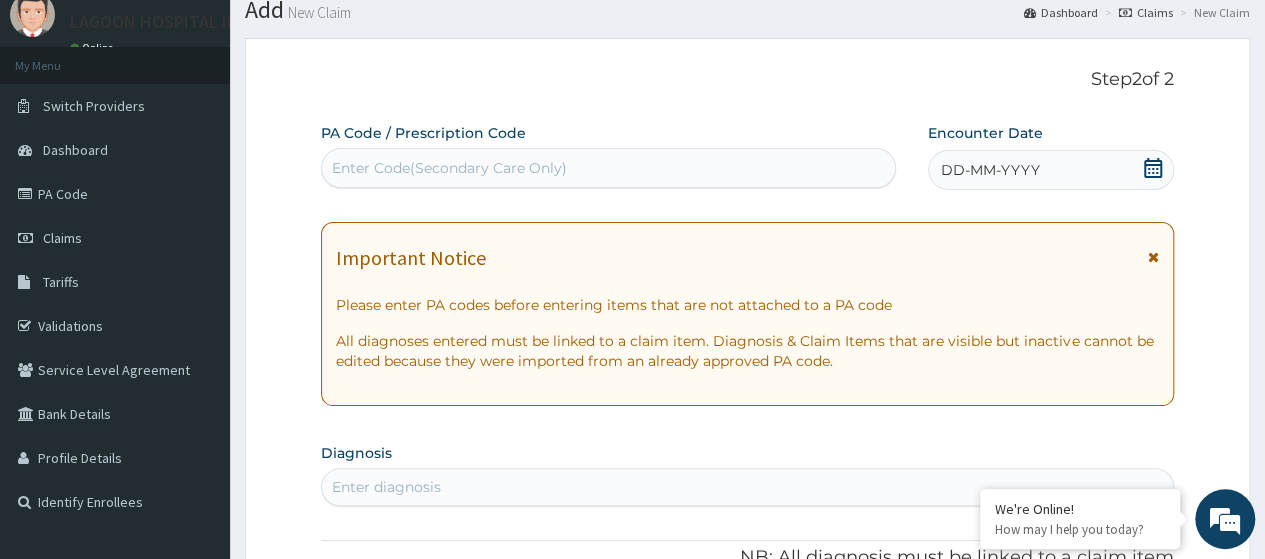 click on "Enter Code(Secondary Care Only)" at bounding box center [449, 168] 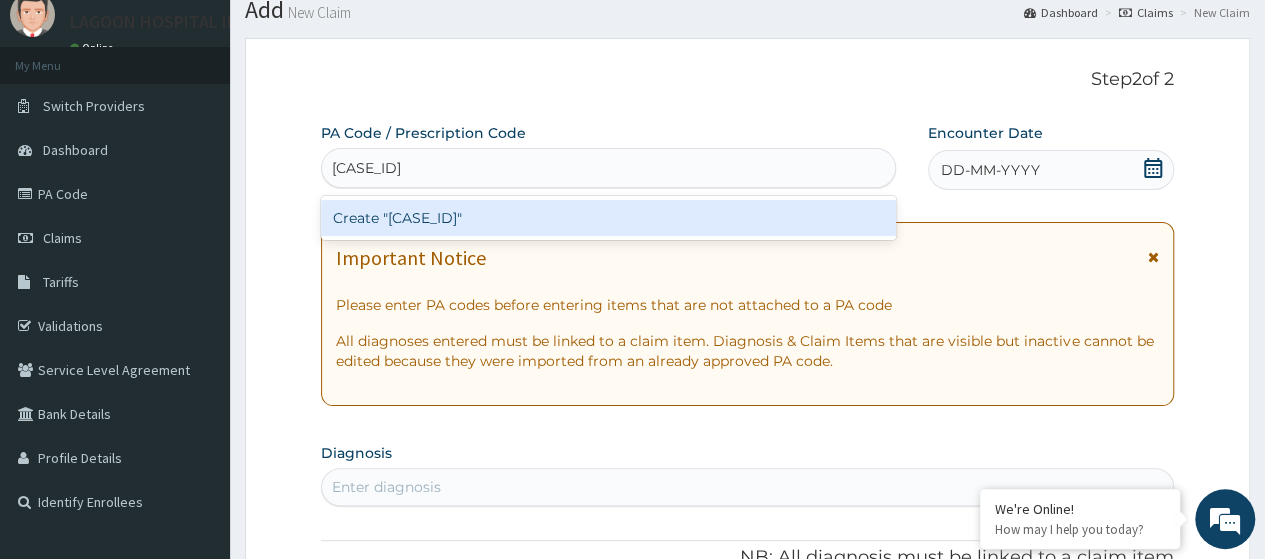 click on "Create "PA/994161"" at bounding box center [608, 218] 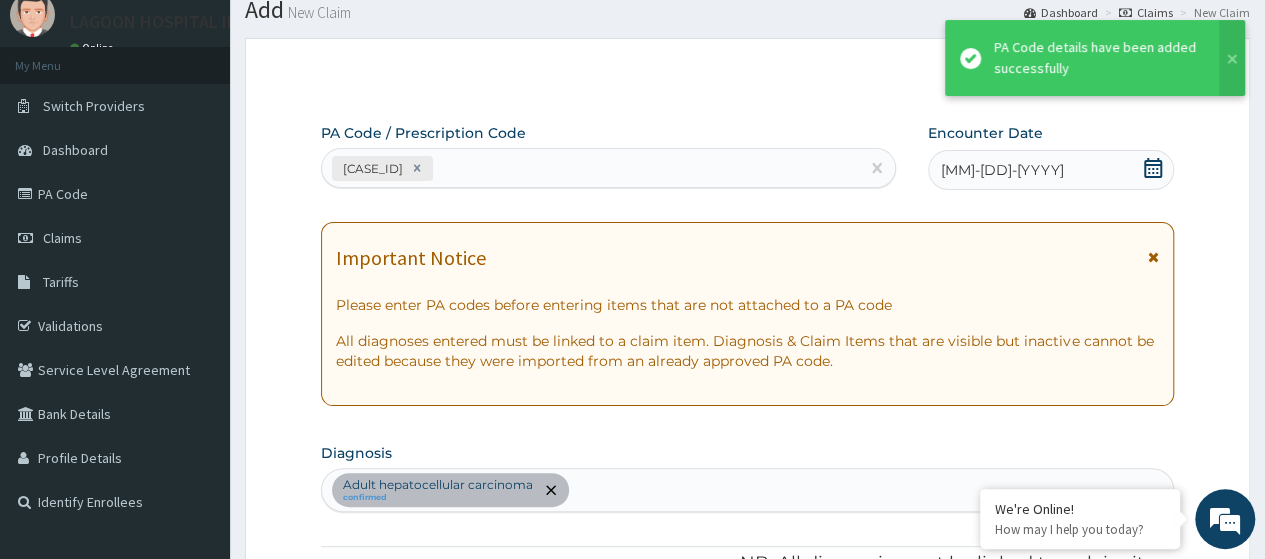 scroll, scrollTop: 551, scrollLeft: 0, axis: vertical 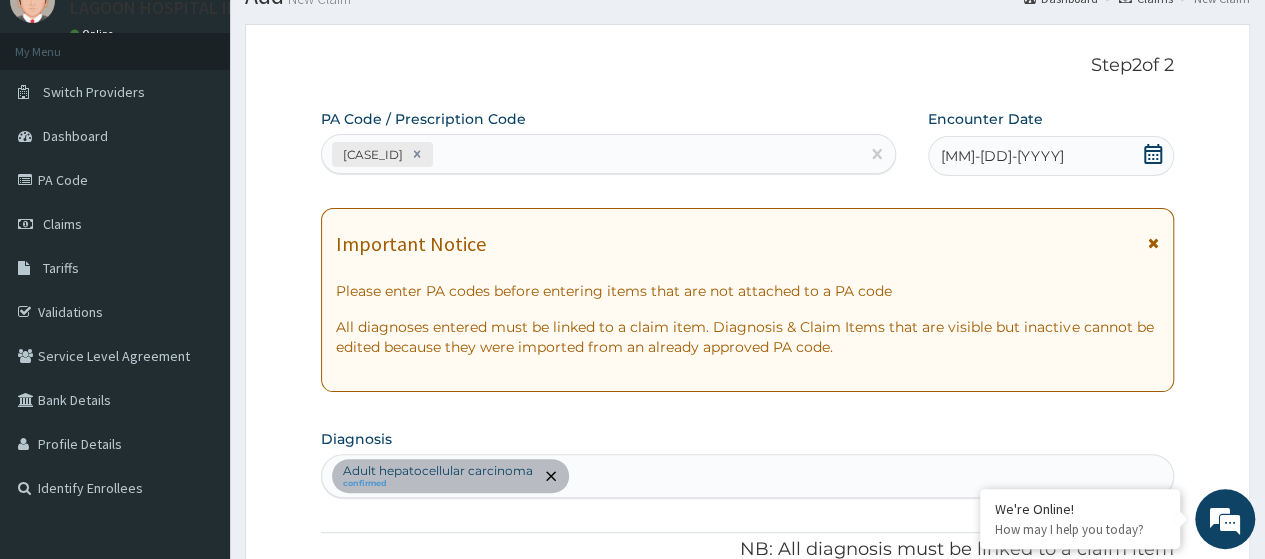 click on "PA/994161" at bounding box center (590, 154) 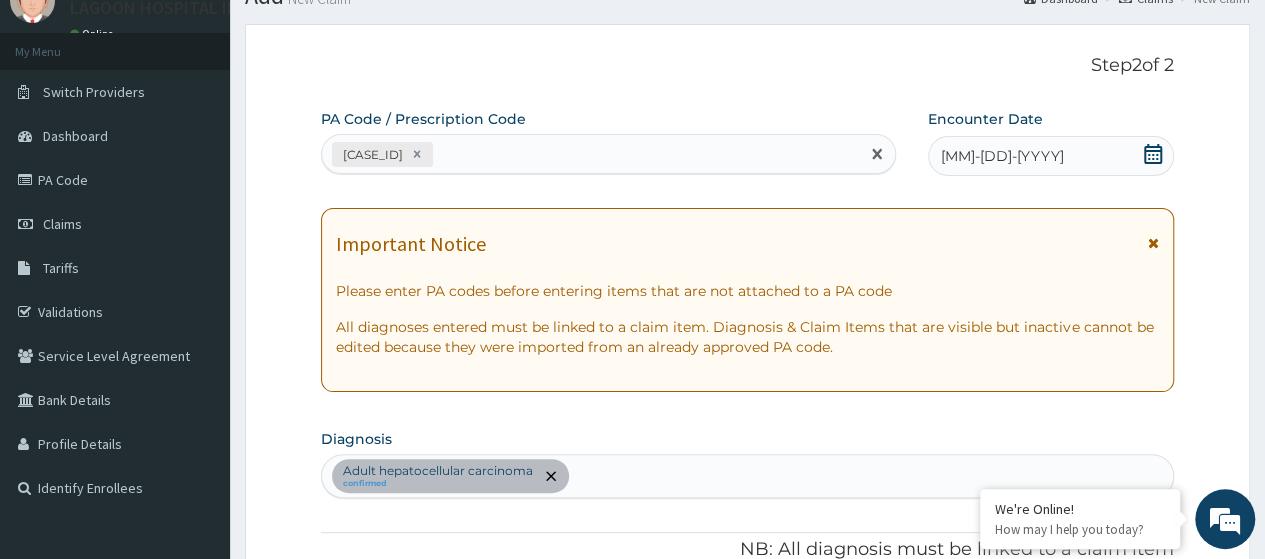 paste on "PA/7F3BAD" 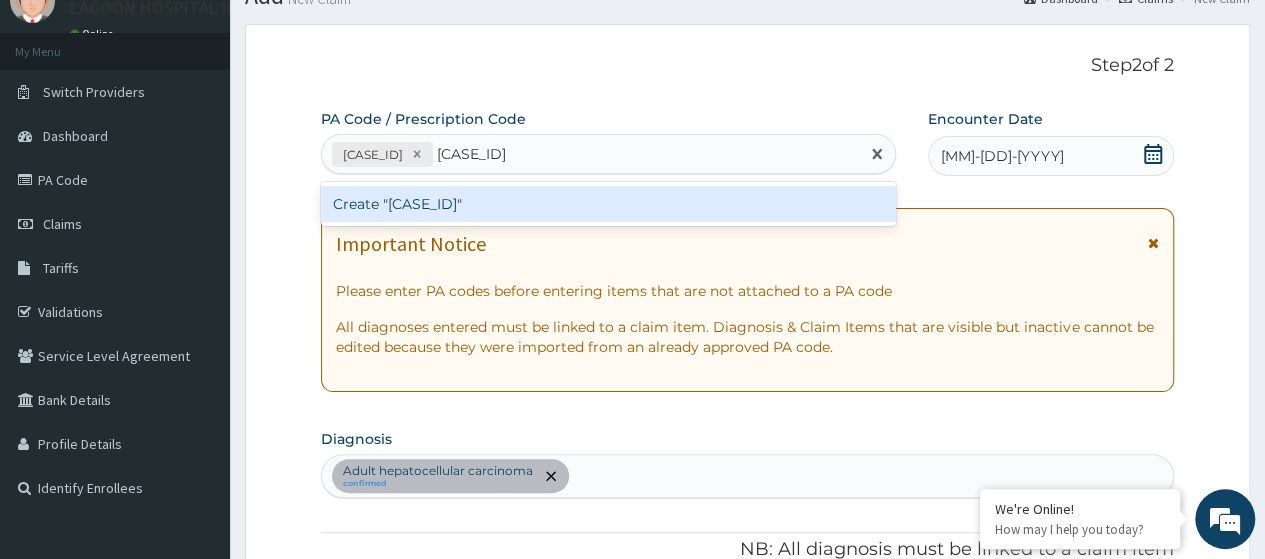 click on "Create "PA/7F3BAD"" at bounding box center (608, 204) 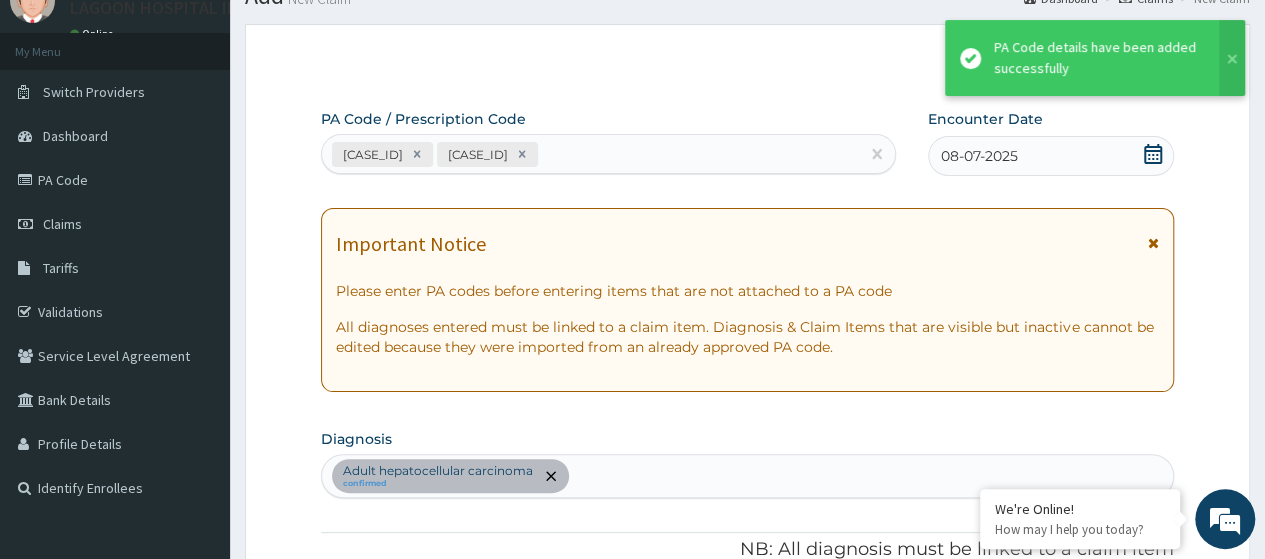 scroll, scrollTop: 690, scrollLeft: 0, axis: vertical 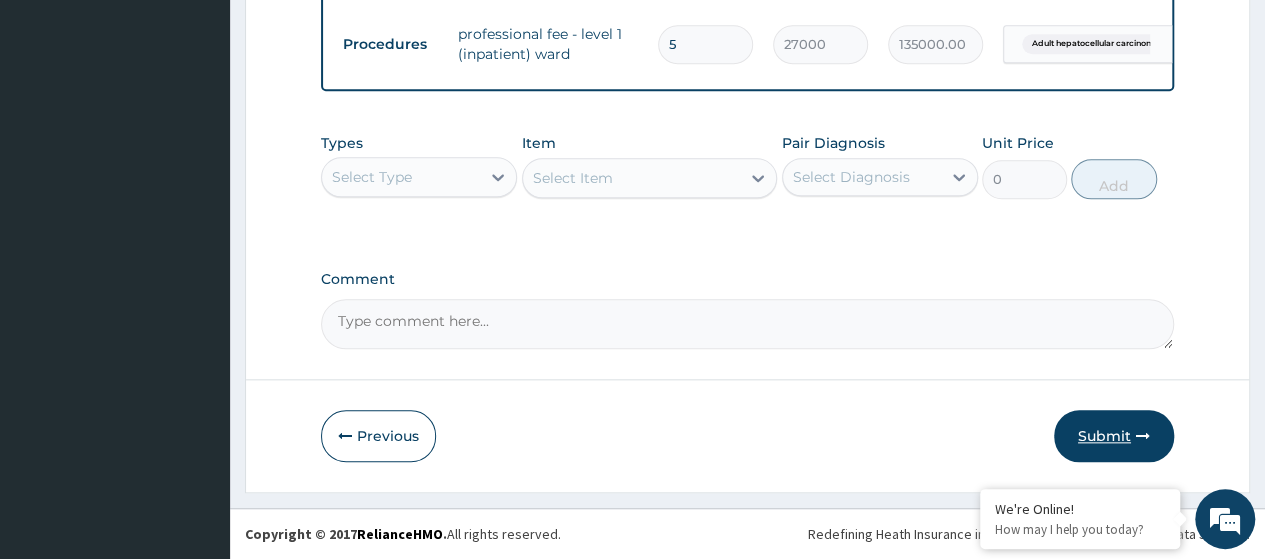 click on "Submit" at bounding box center (1114, 436) 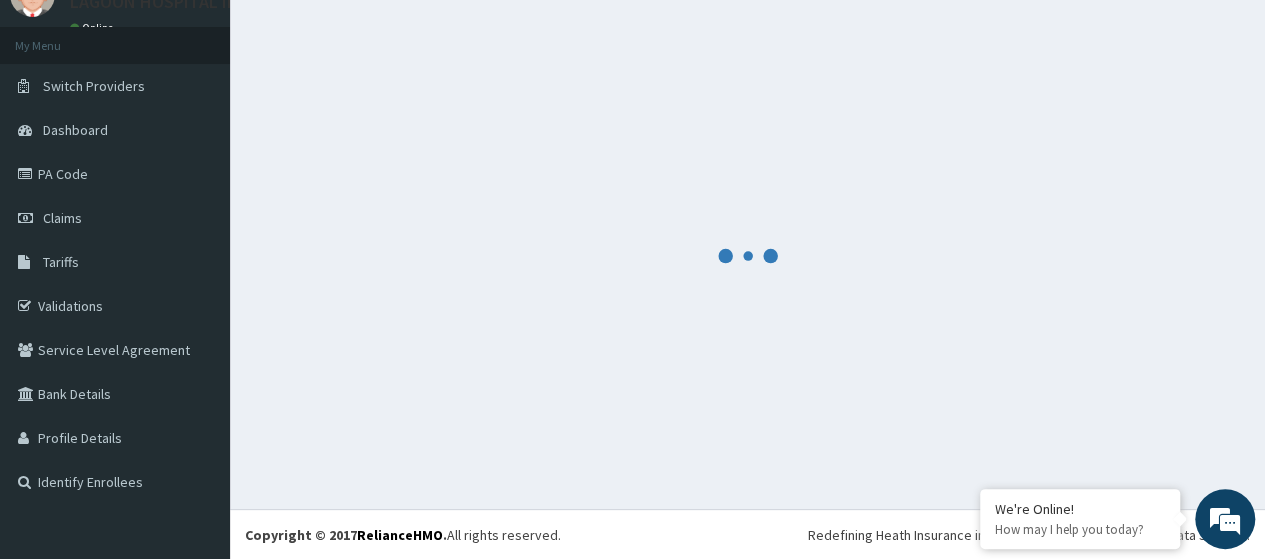 scroll, scrollTop: 938, scrollLeft: 0, axis: vertical 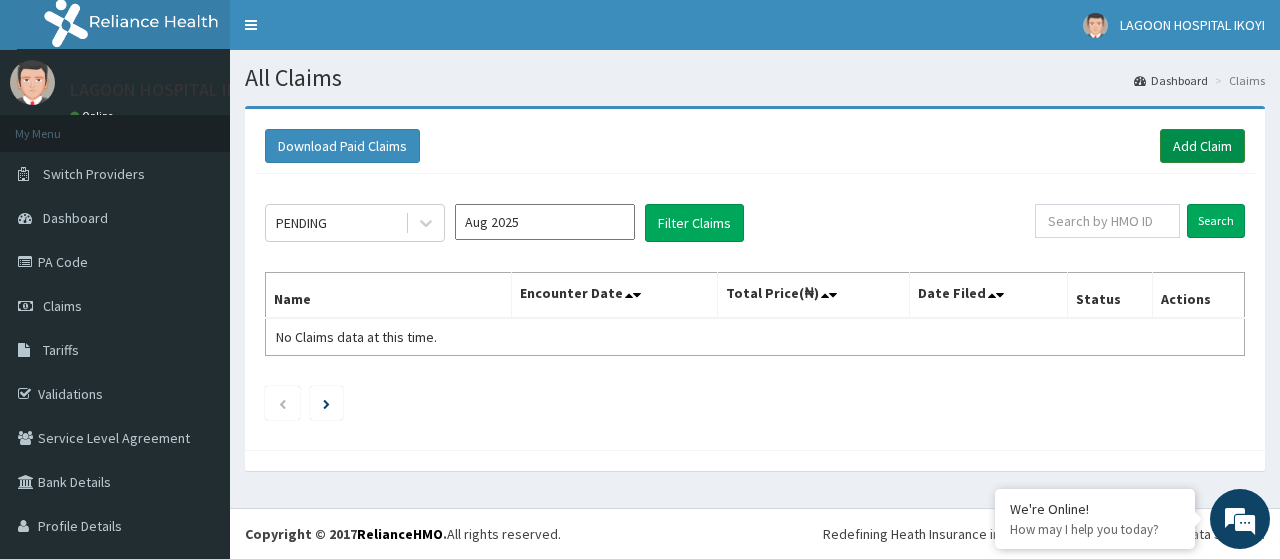 click on "Add Claim" at bounding box center (1202, 146) 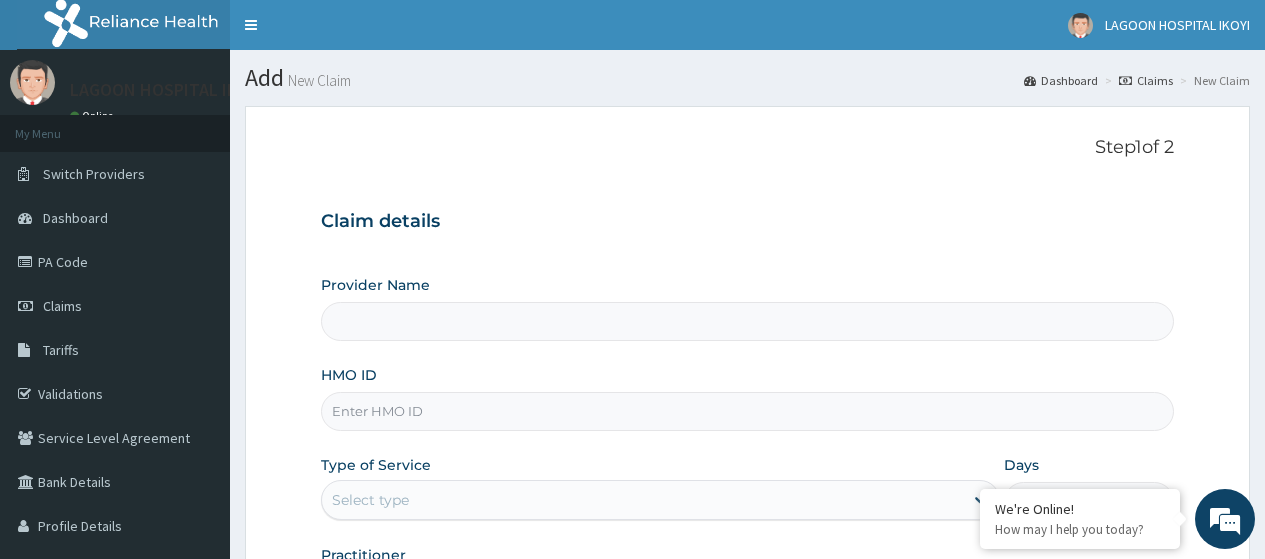 type on "Lagoon Hospital - Ikeja(Adeniyi Jones)" 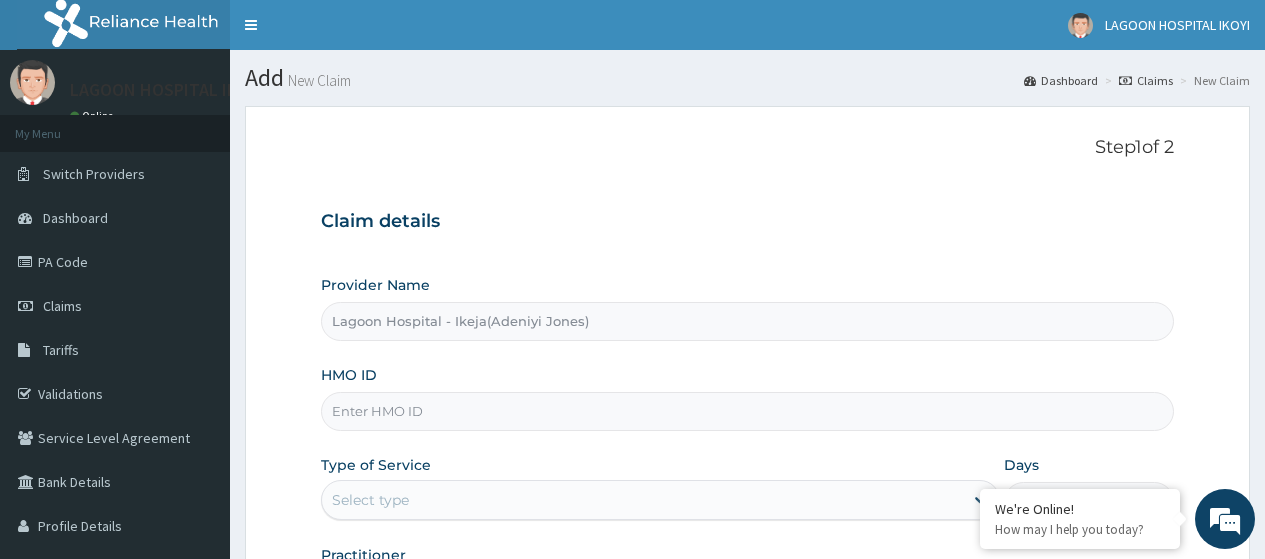 scroll, scrollTop: 0, scrollLeft: 0, axis: both 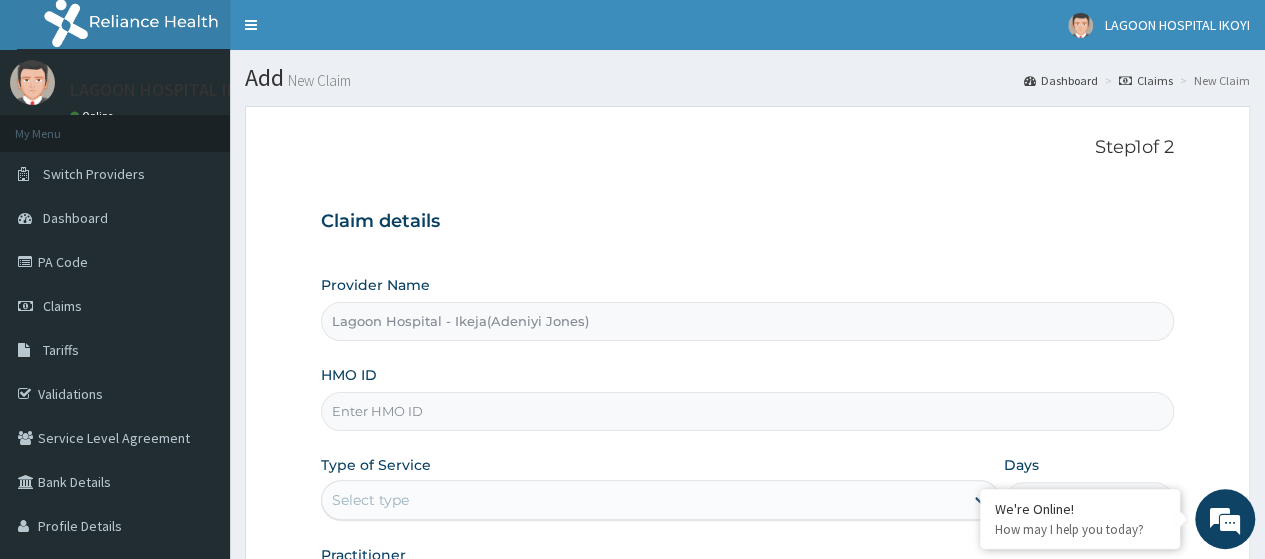click on "HMO ID" at bounding box center (747, 411) 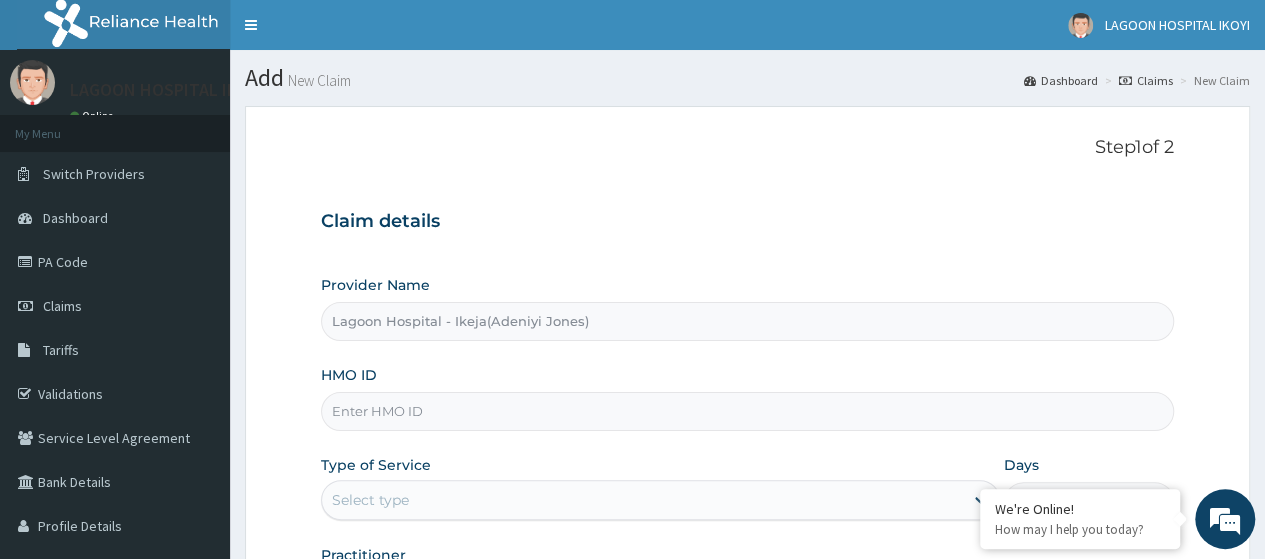 paste on "ENP/10147/A" 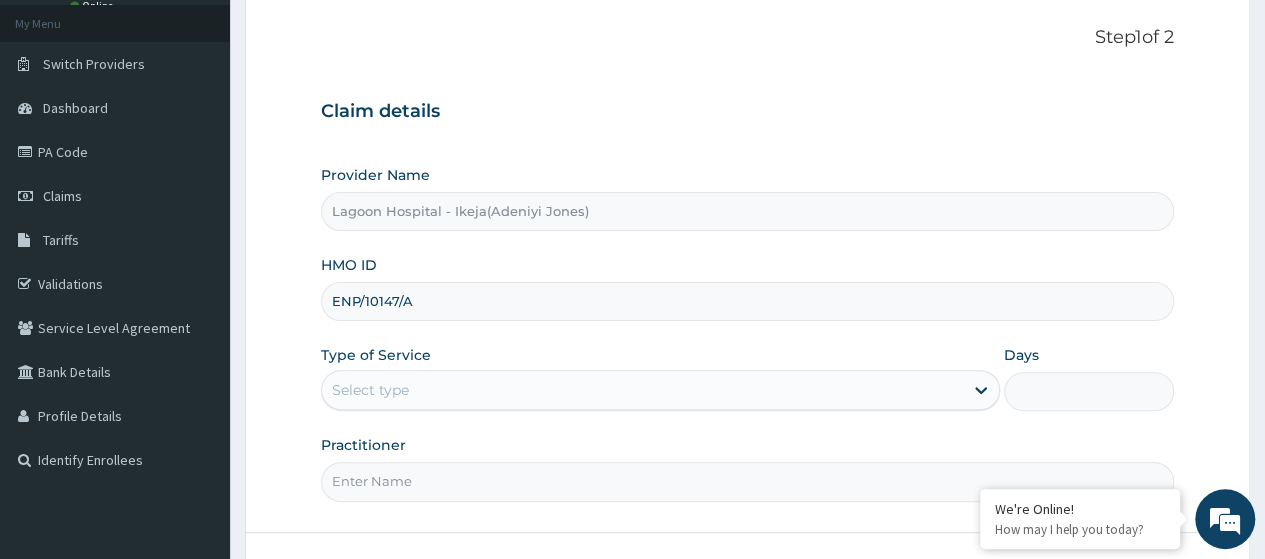 scroll, scrollTop: 118, scrollLeft: 0, axis: vertical 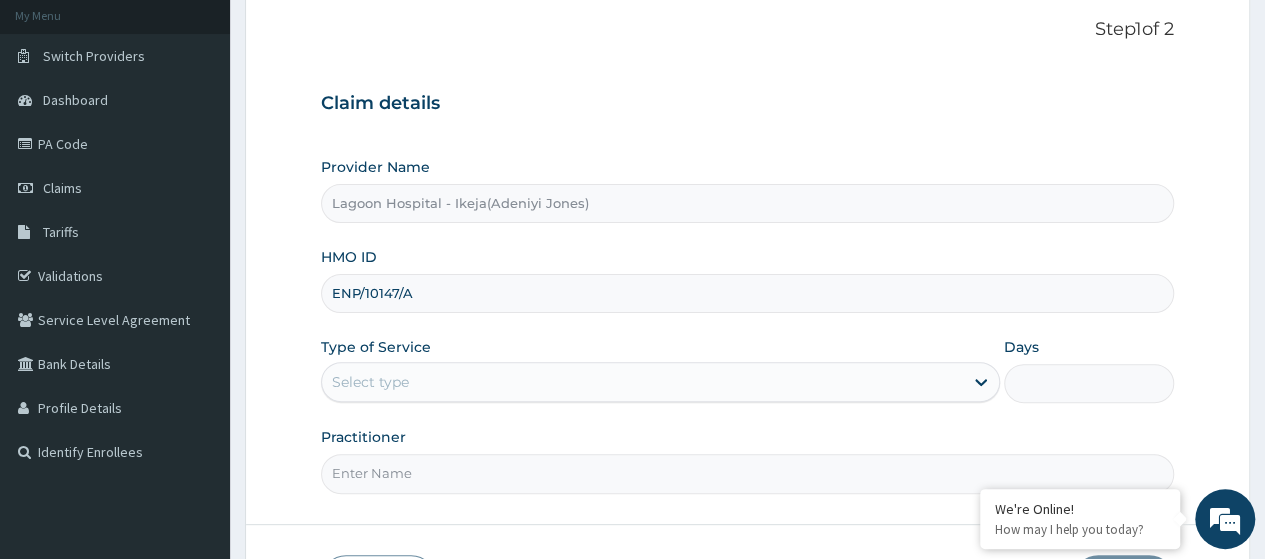 type on "ENP/10147/A" 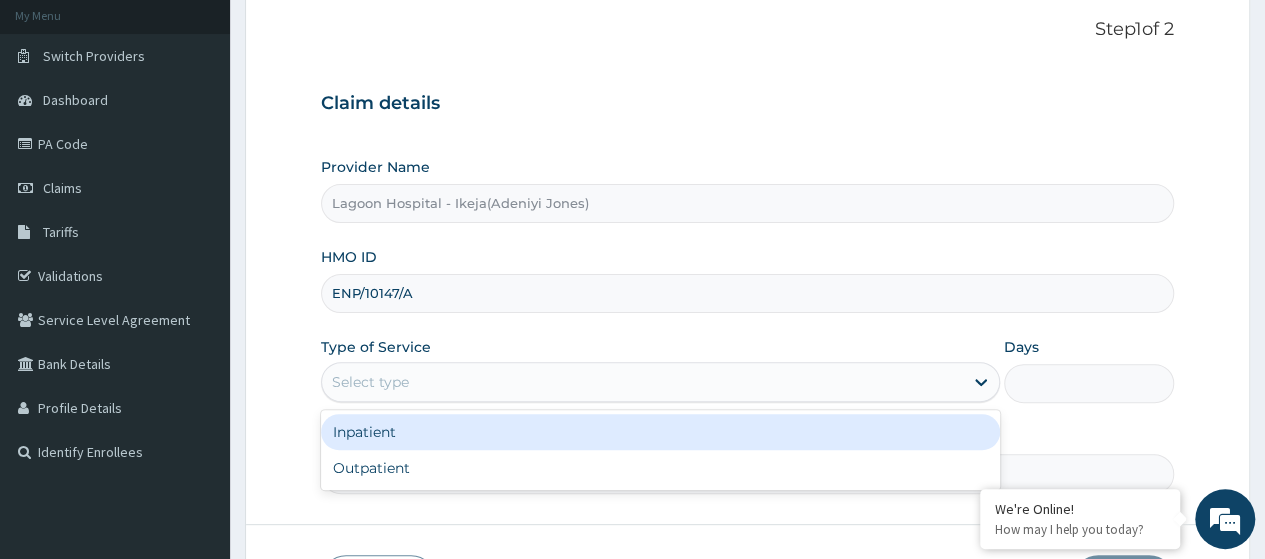 click on "Inpatient" at bounding box center [660, 432] 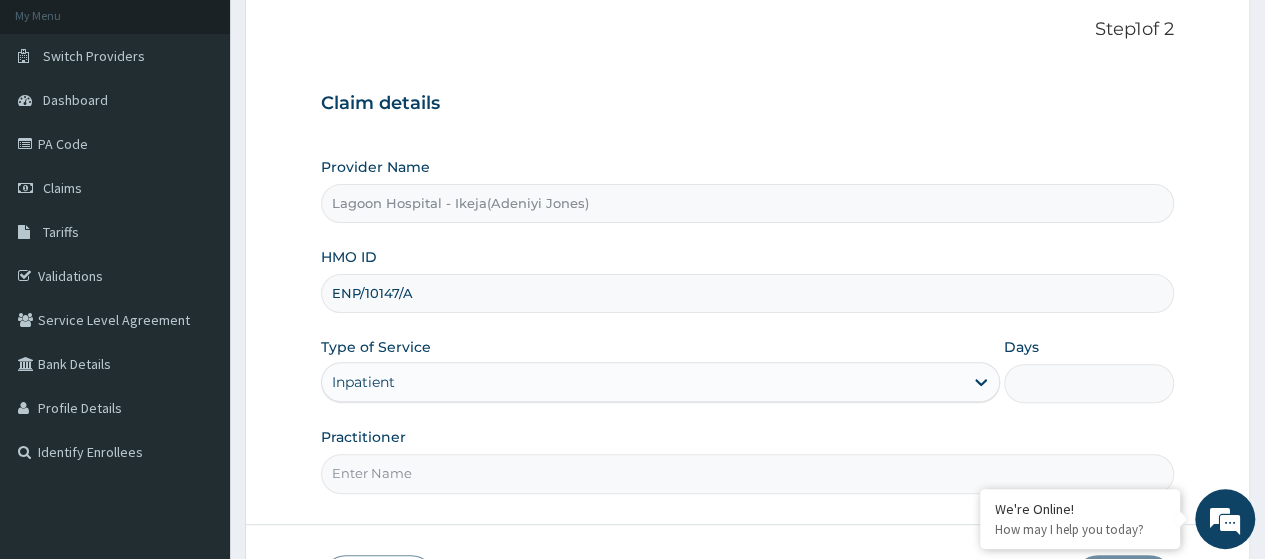 scroll, scrollTop: 214, scrollLeft: 0, axis: vertical 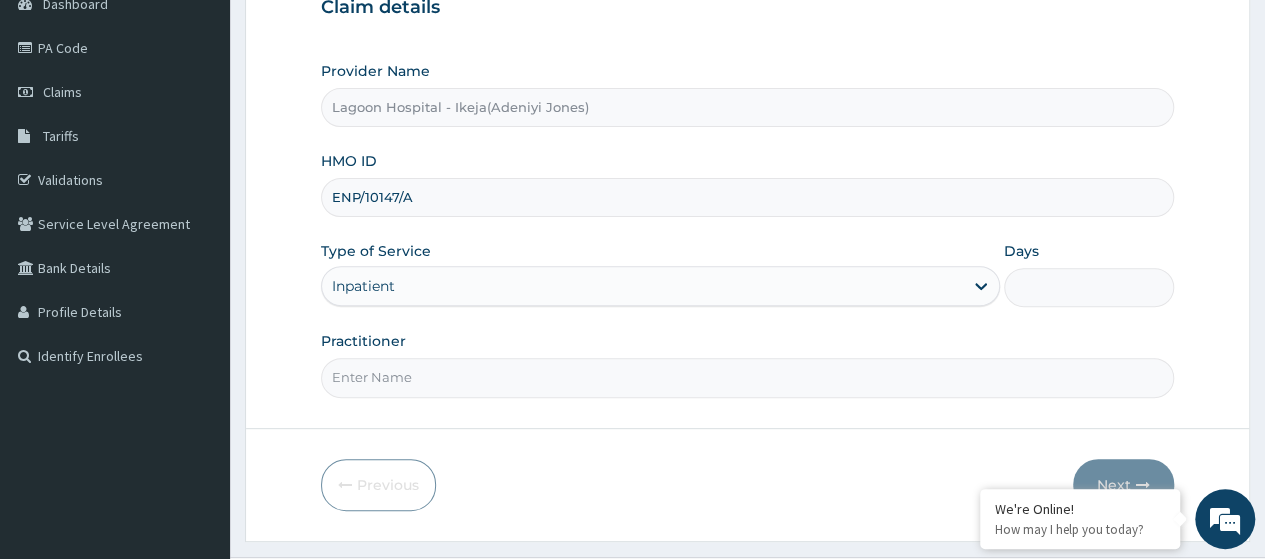 click on "Days" at bounding box center (1089, 287) 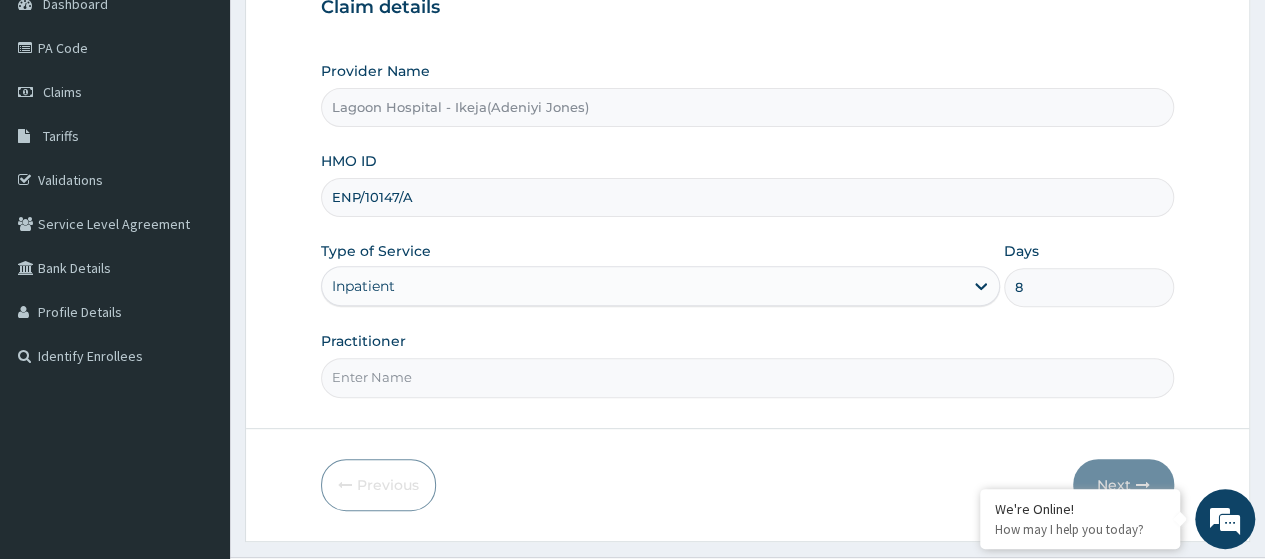 type on "8" 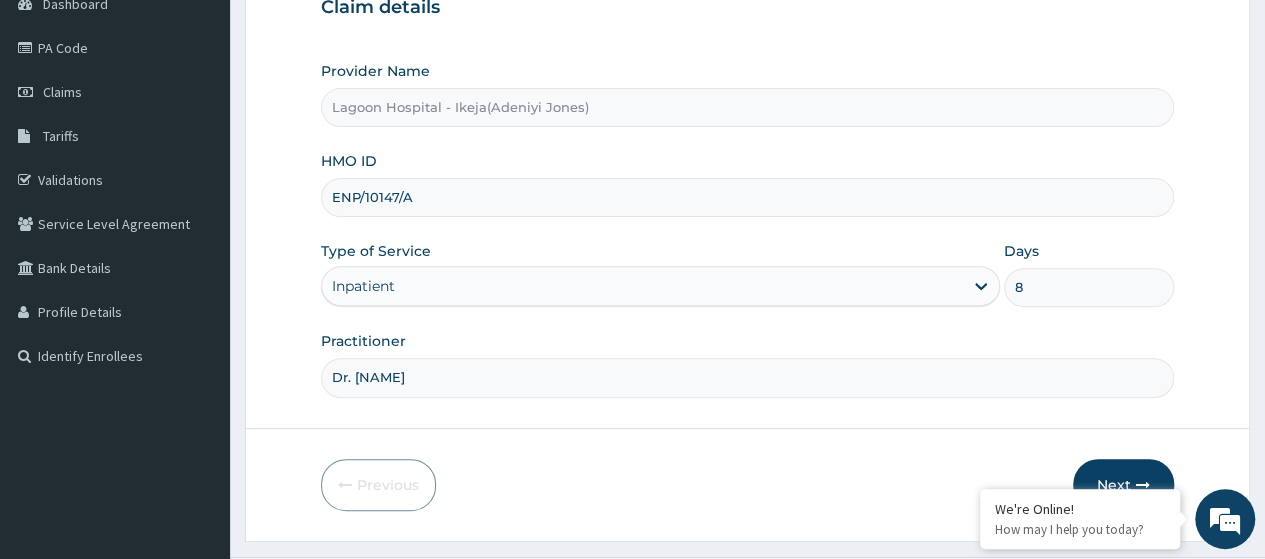 scroll, scrollTop: 258, scrollLeft: 0, axis: vertical 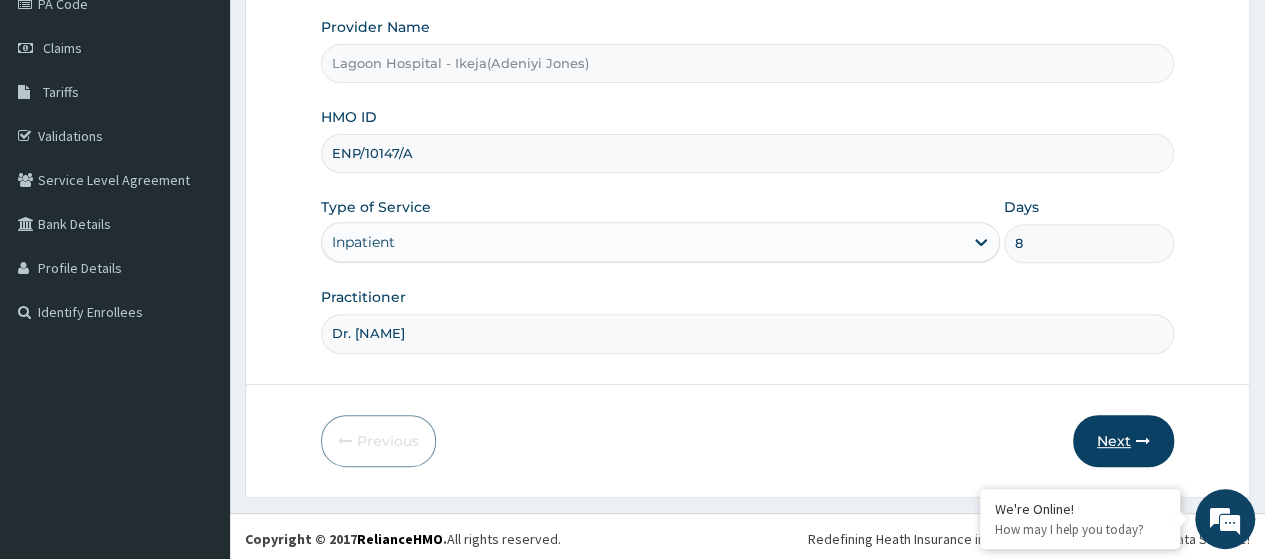 type on "Dr. [NAME]" 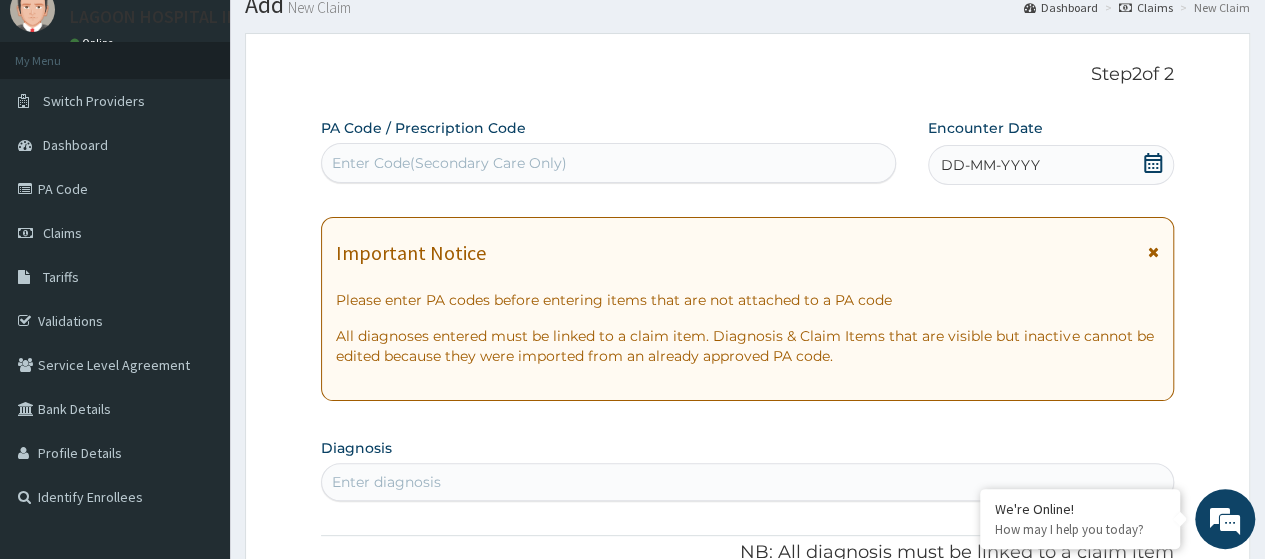 scroll, scrollTop: 0, scrollLeft: 0, axis: both 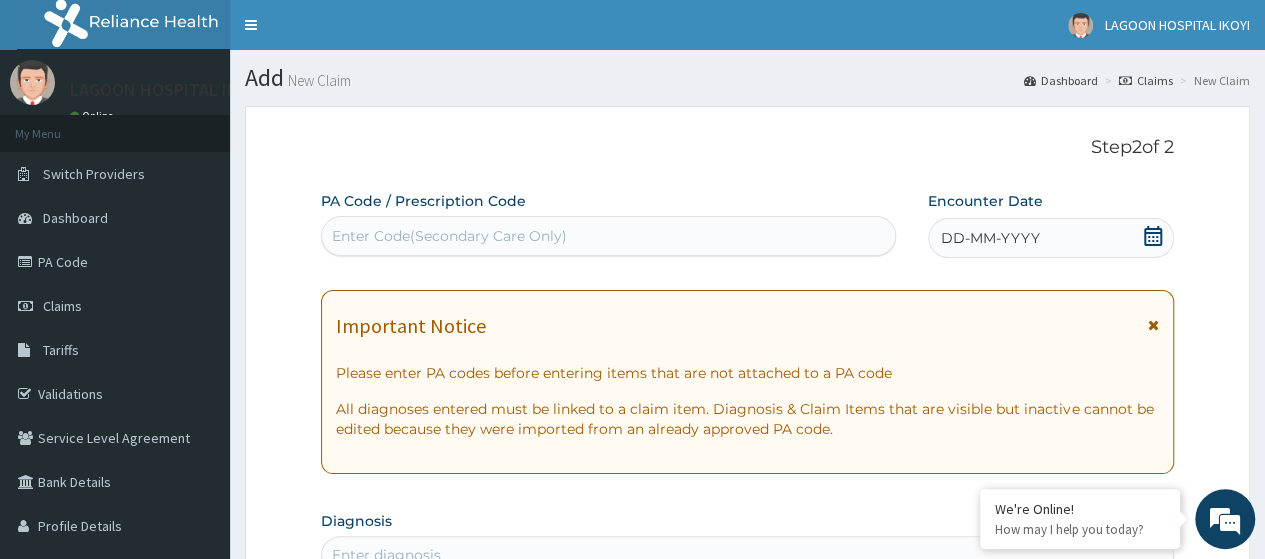 click on "Enter Code(Secondary Care Only)" at bounding box center (449, 236) 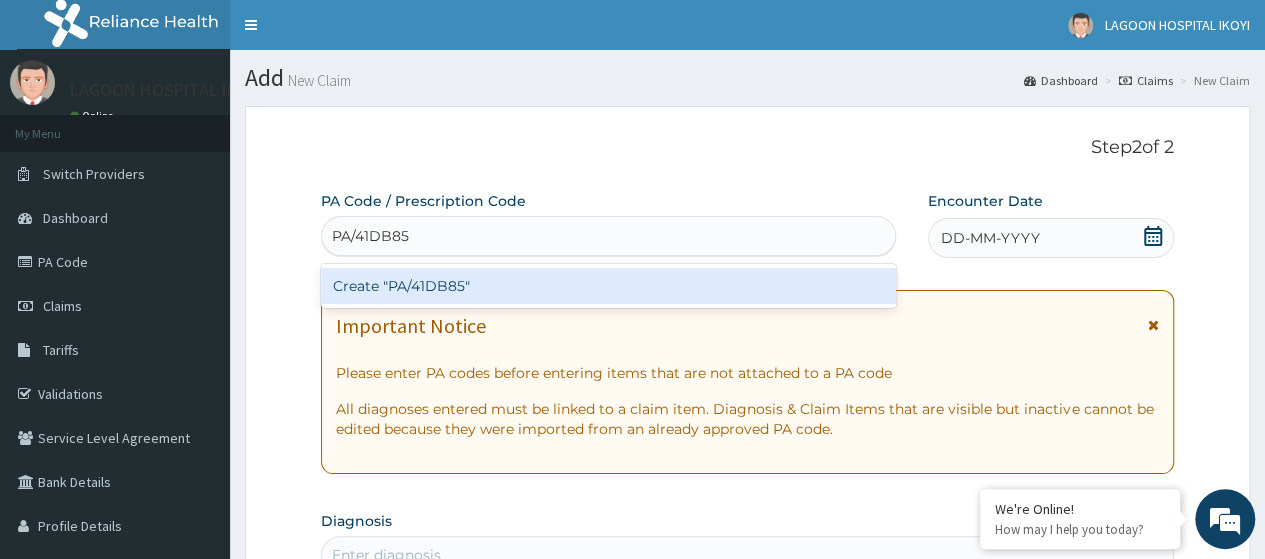 click on "Create "PA/41DB85"" at bounding box center (608, 286) 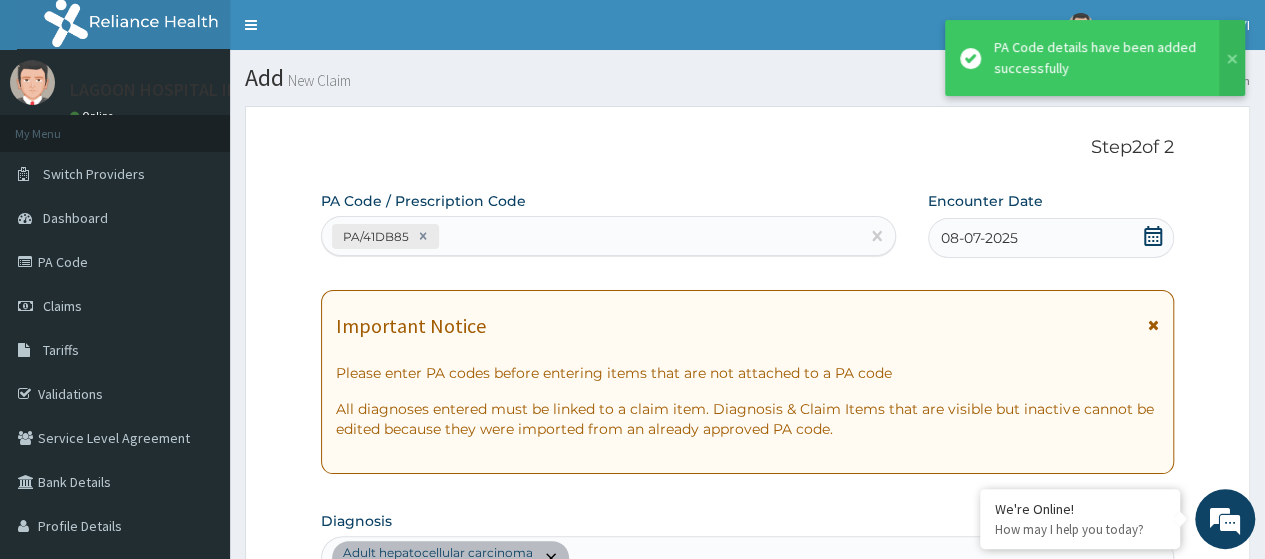 scroll, scrollTop: 620, scrollLeft: 0, axis: vertical 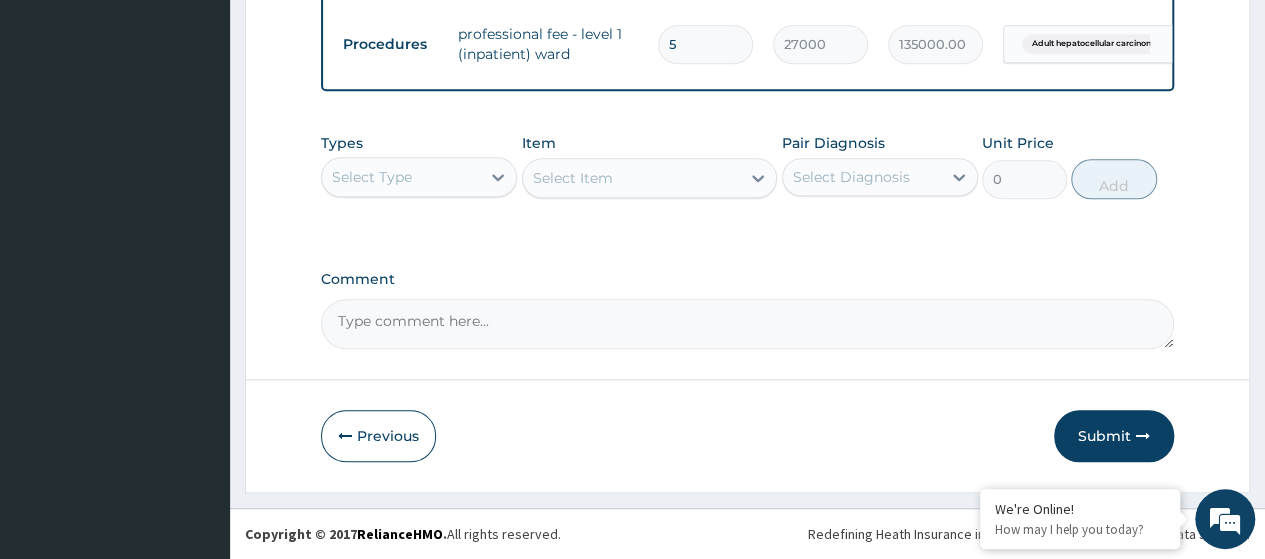 click on "Submit" at bounding box center (1114, 436) 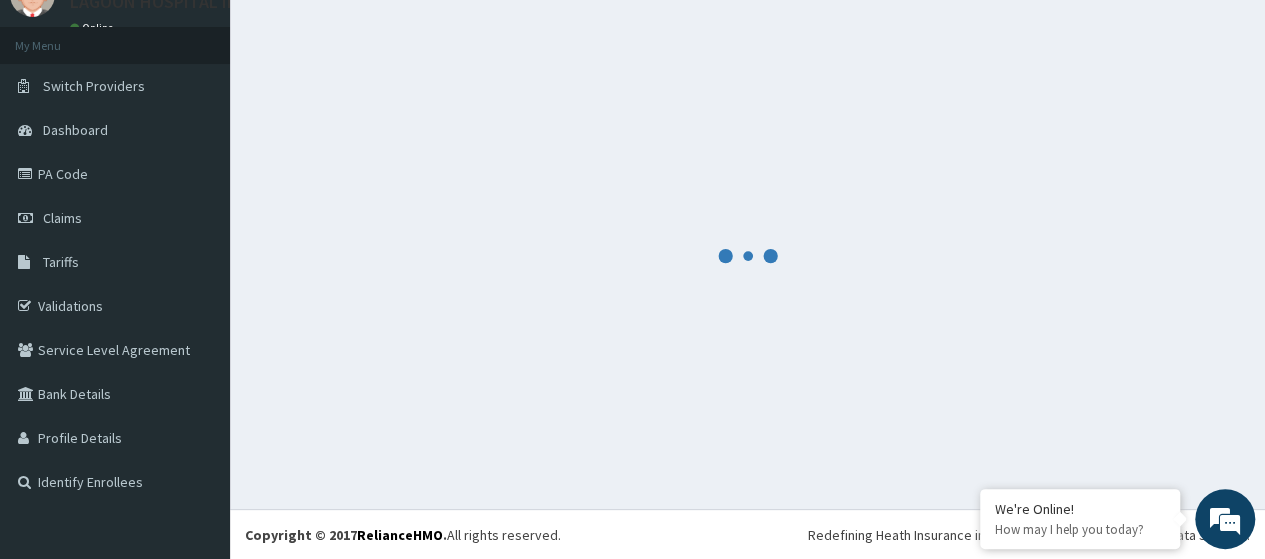 scroll, scrollTop: 869, scrollLeft: 0, axis: vertical 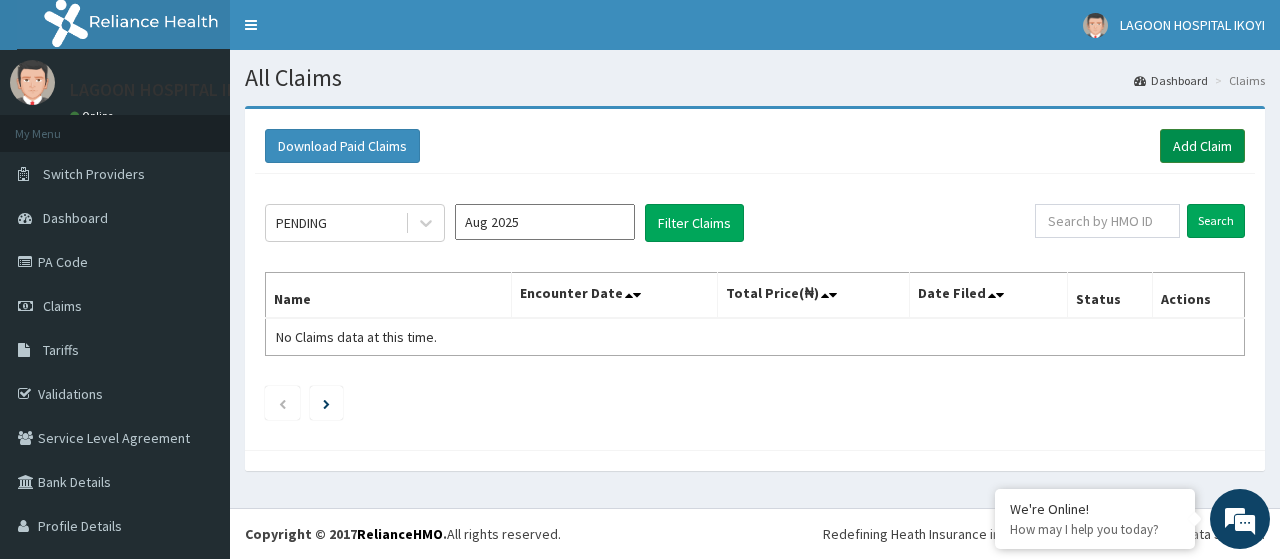 click on "Add Claim" at bounding box center [1202, 146] 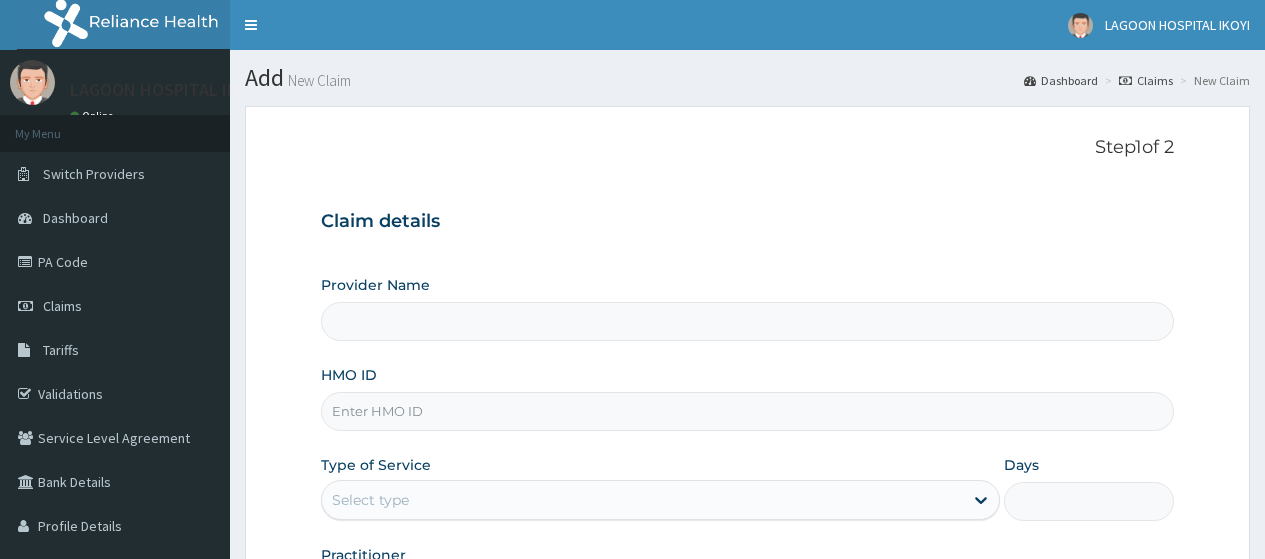 scroll, scrollTop: 0, scrollLeft: 0, axis: both 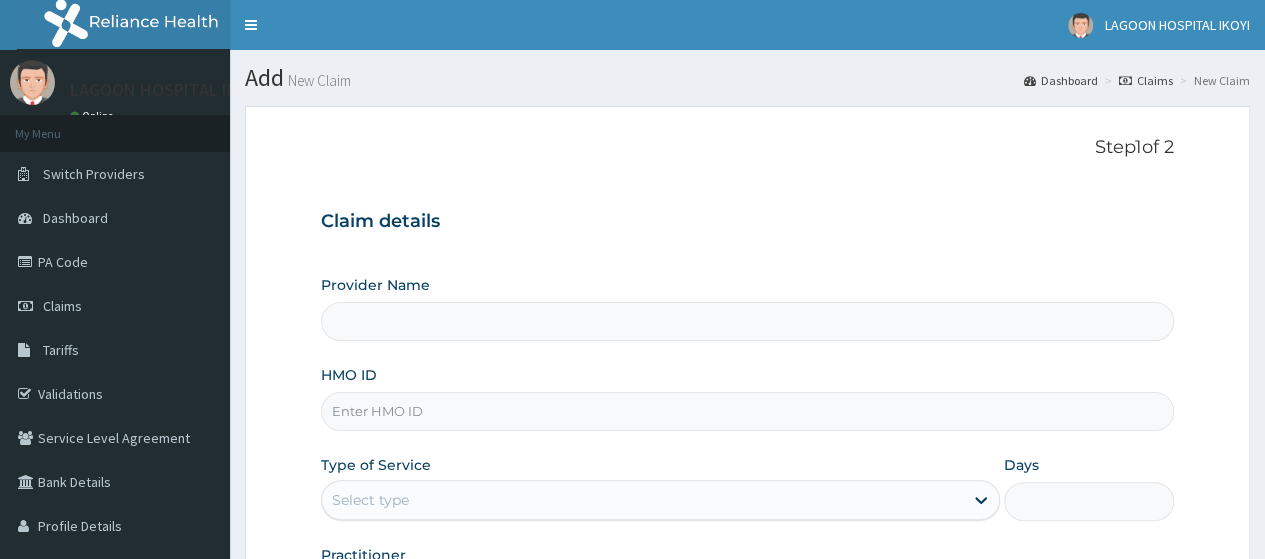 click on "HMO ID" at bounding box center (747, 411) 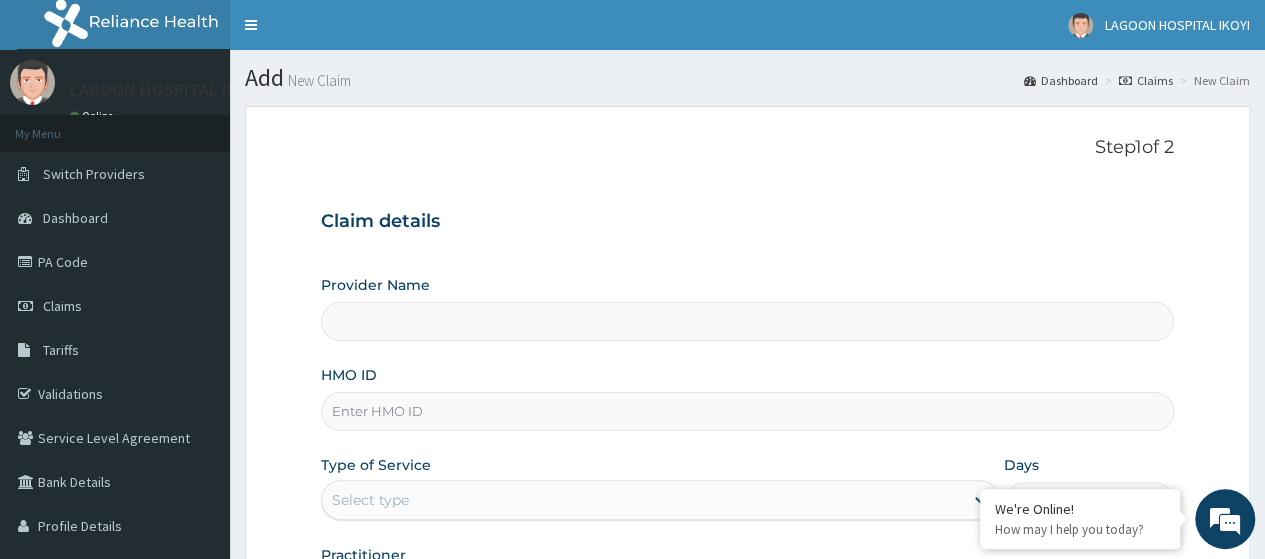 paste on "ENP/10147/A" 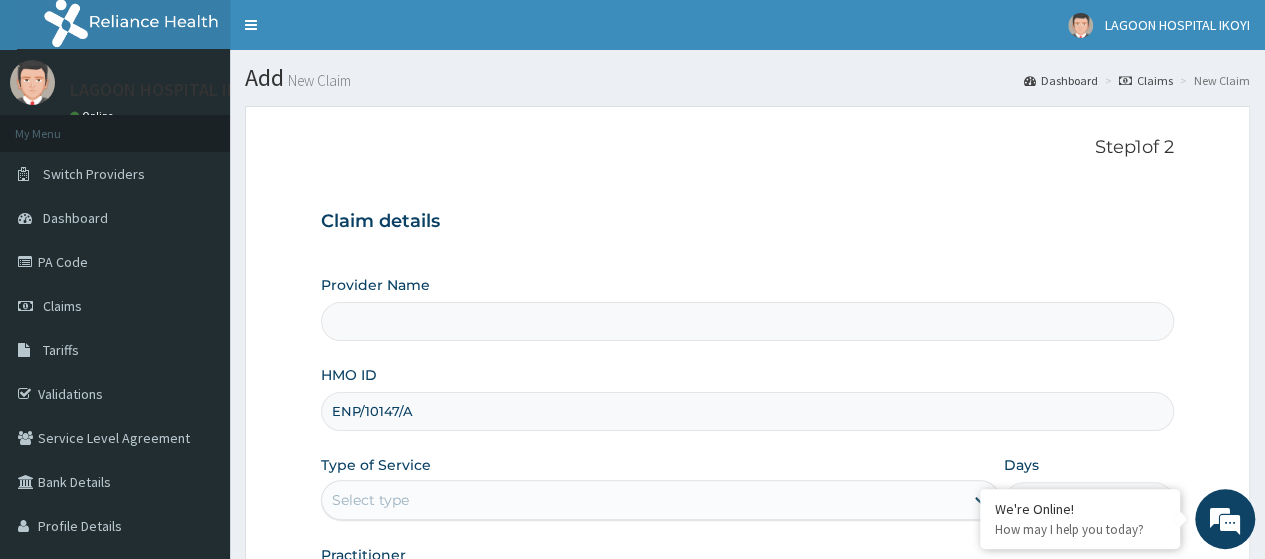 type on "Lagoon Hospital - Ikeja(Adeniyi Jones)" 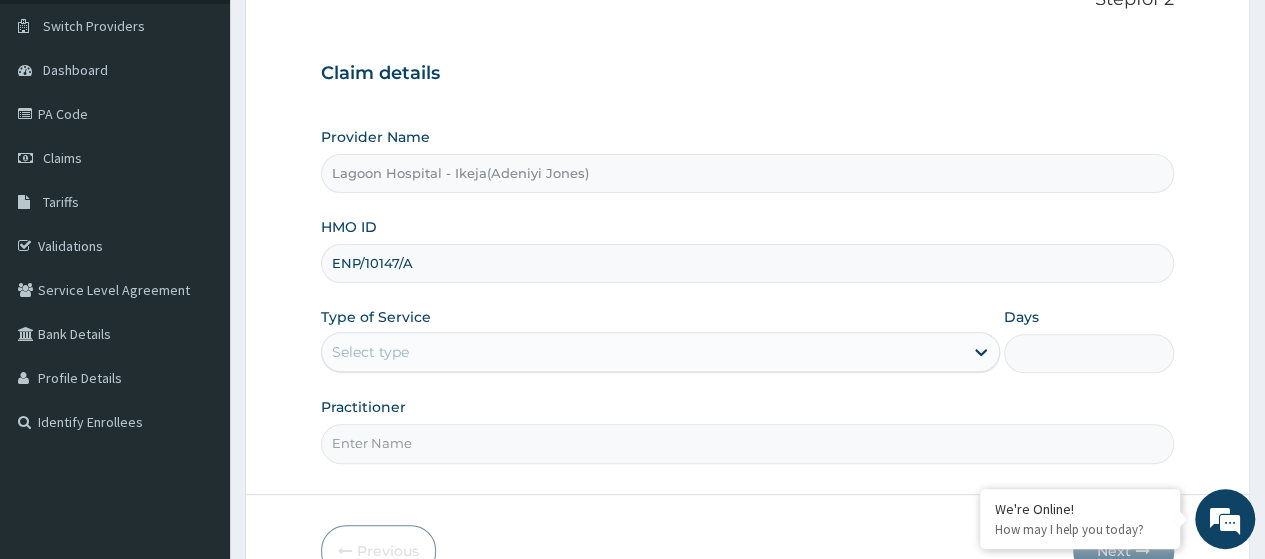 scroll, scrollTop: 146, scrollLeft: 0, axis: vertical 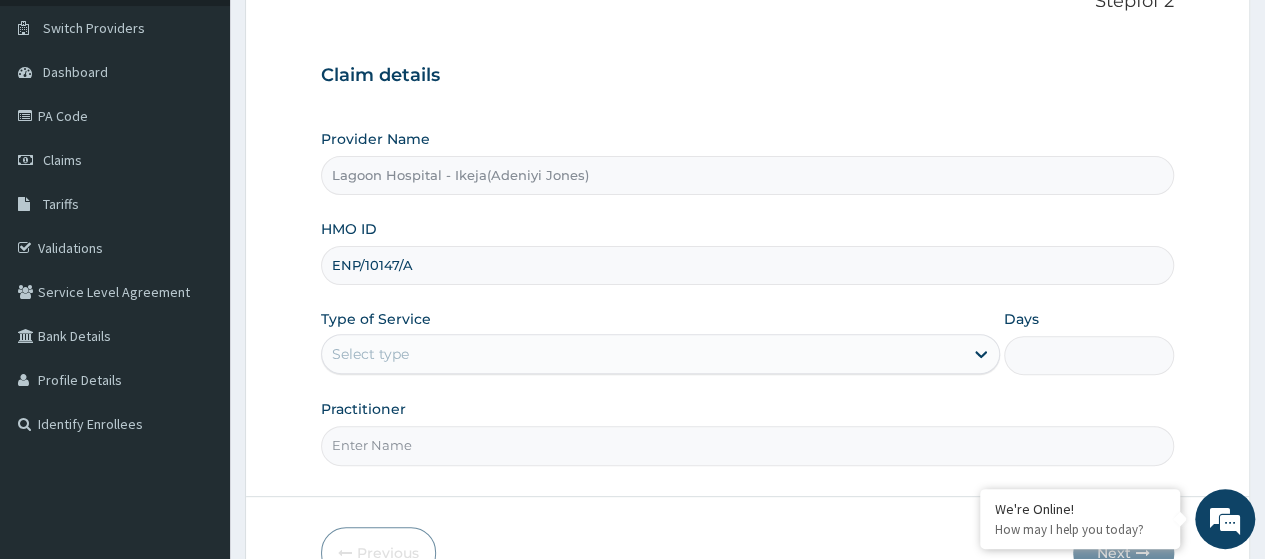 type on "ENP/10147/A" 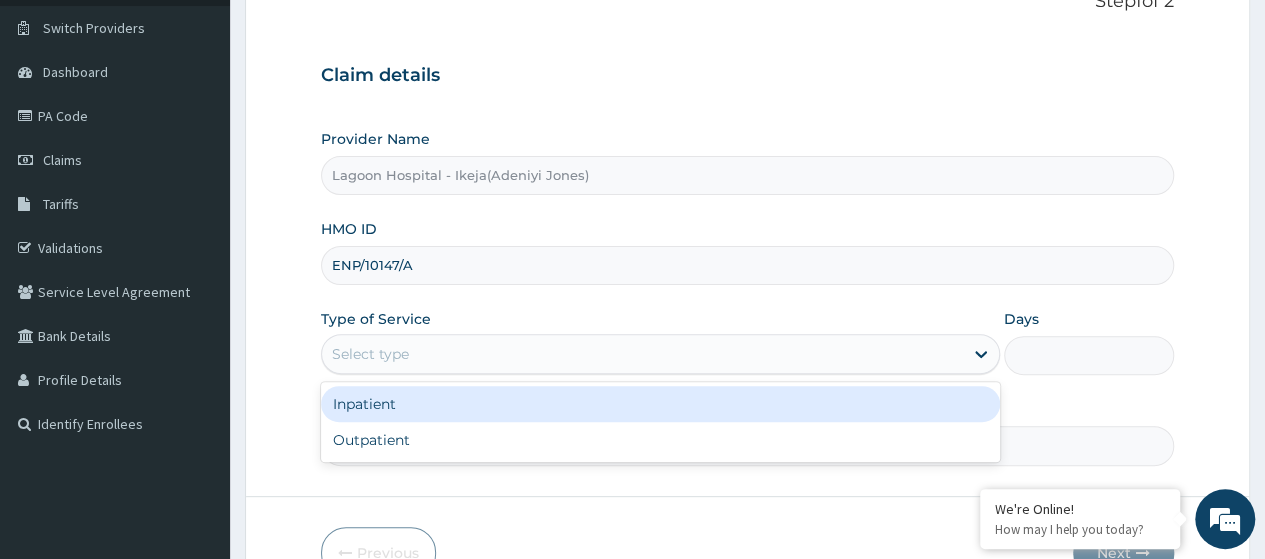 drag, startPoint x: 379, startPoint y: 398, endPoint x: 474, endPoint y: 407, distance: 95.42536 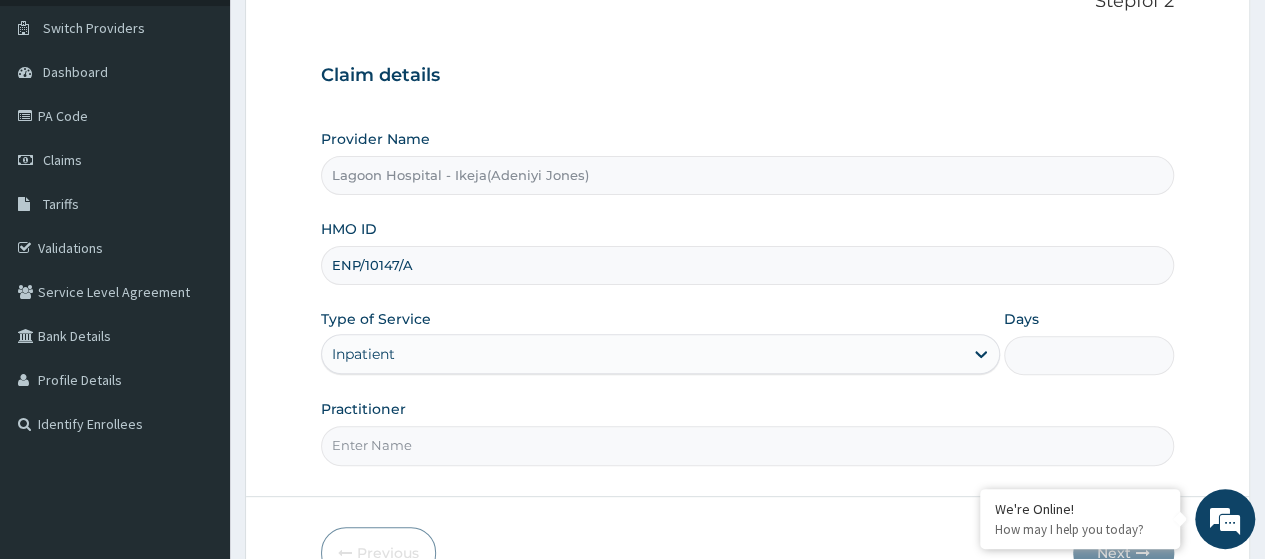 click on "Days" at bounding box center (1089, 355) 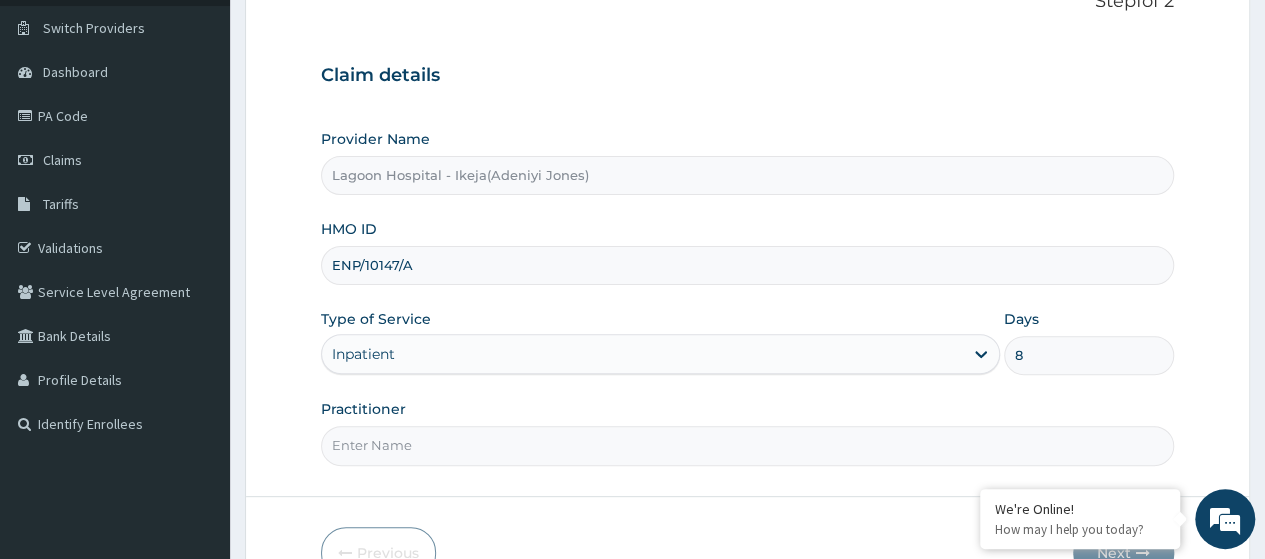 type on "8" 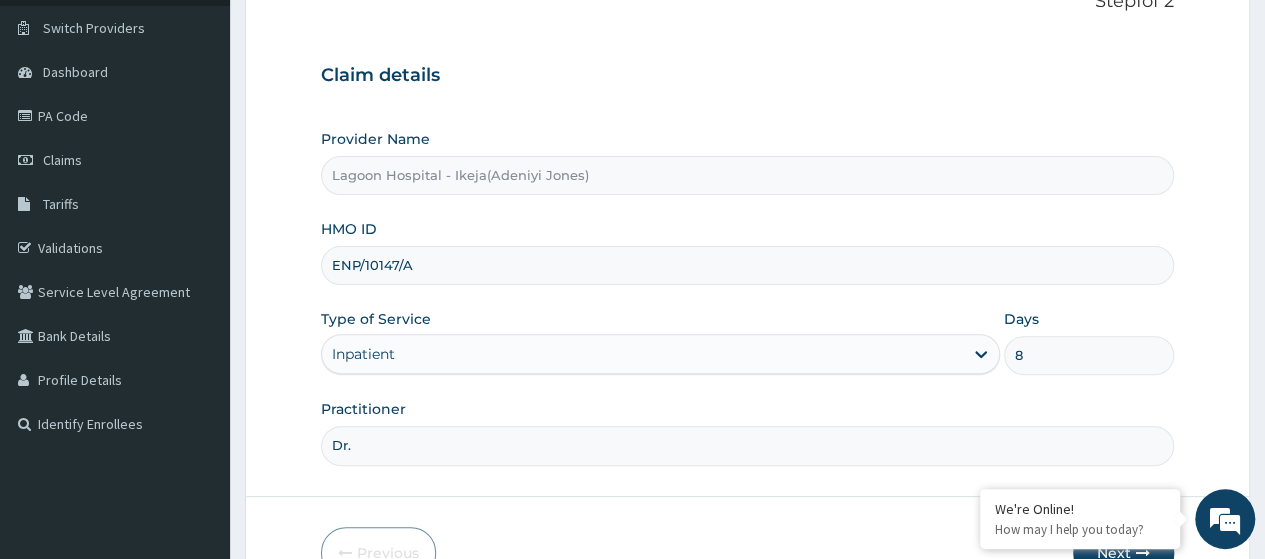 scroll, scrollTop: 0, scrollLeft: 0, axis: both 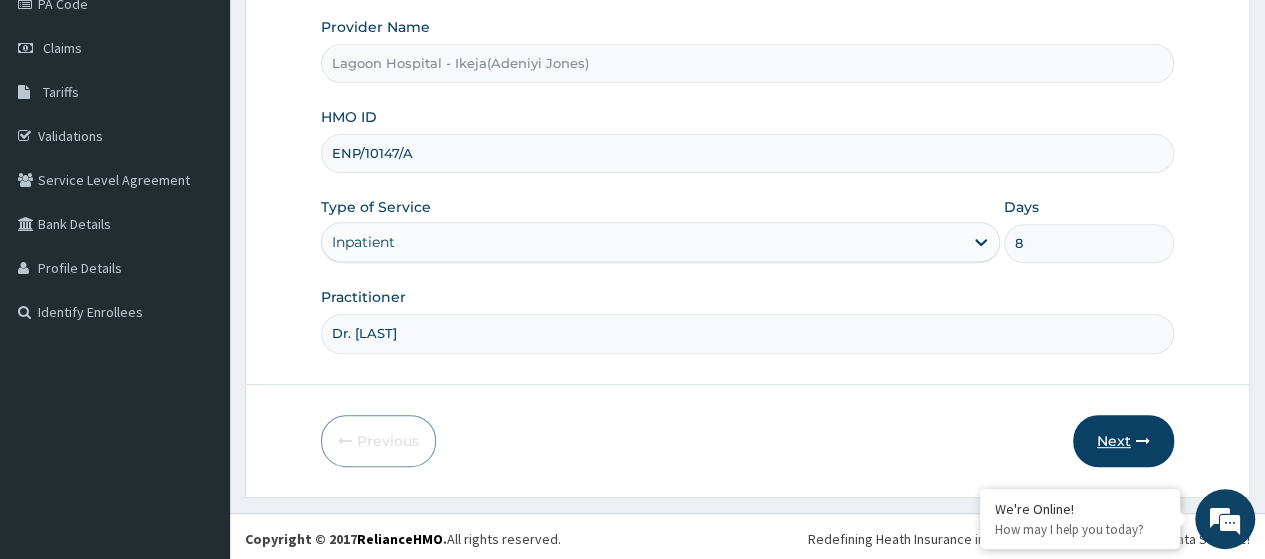 type on "Dr. Odubayo" 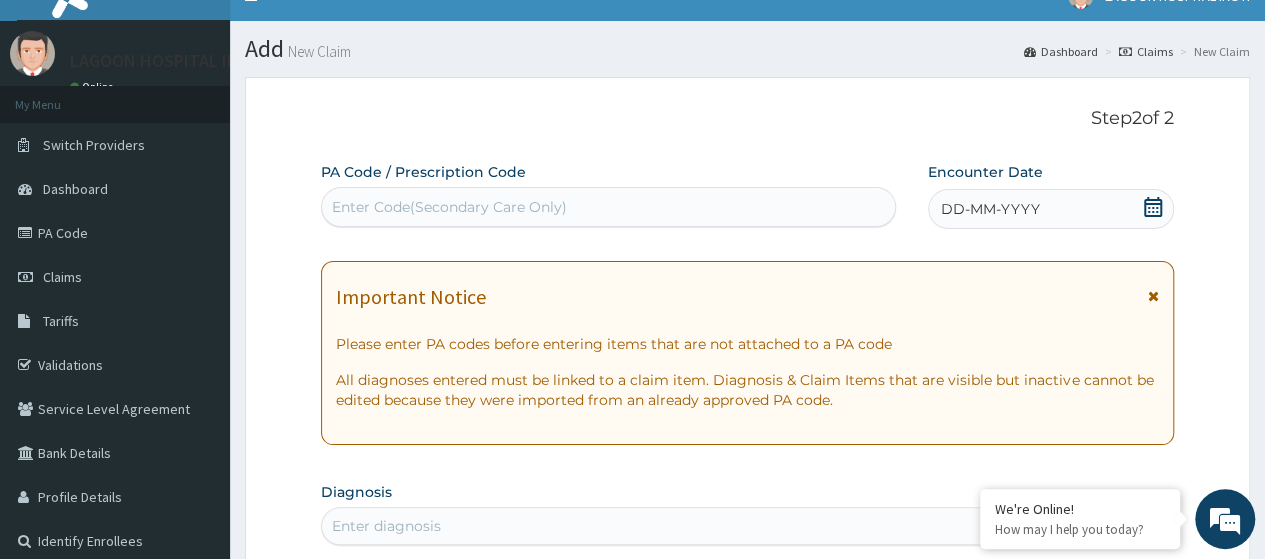 scroll, scrollTop: 28, scrollLeft: 0, axis: vertical 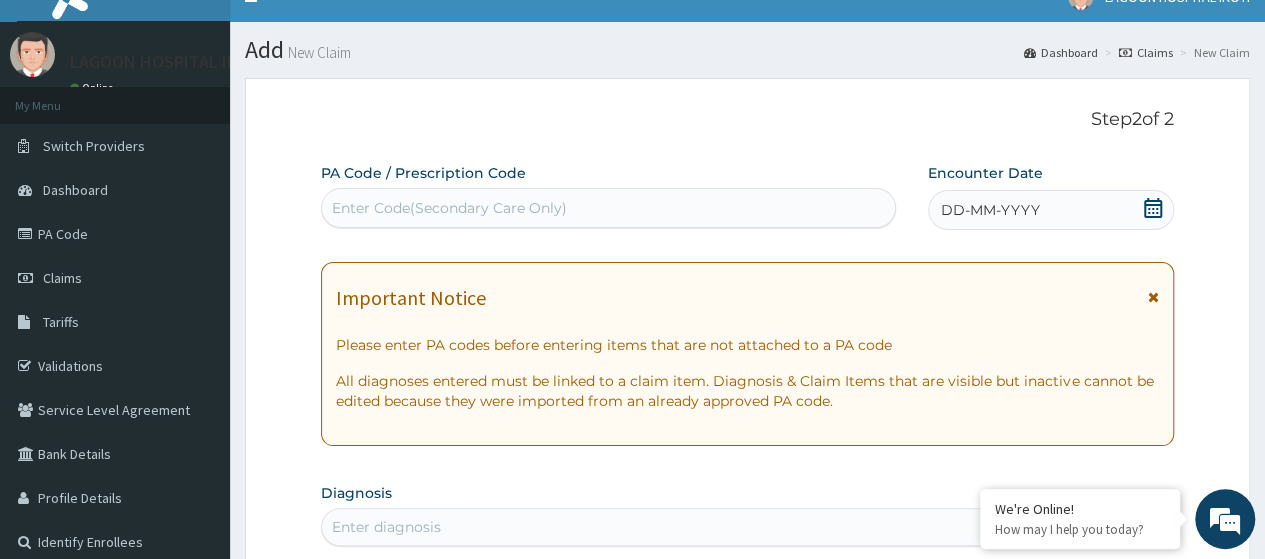 click on "Enter Code(Secondary Care Only)" at bounding box center [449, 208] 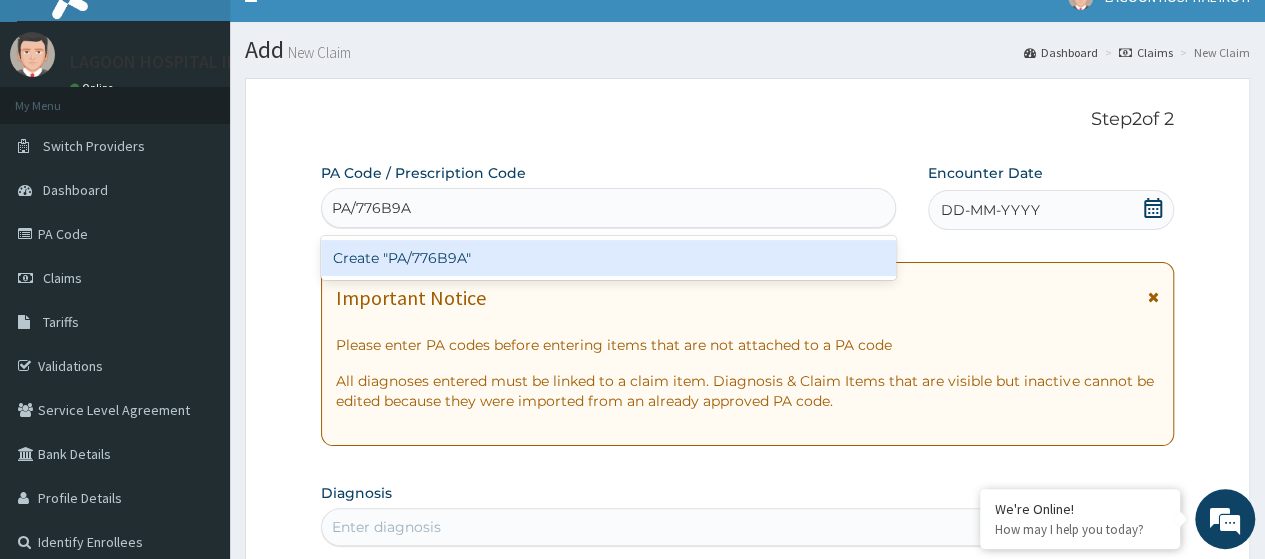 click on "Create "PA/776B9A"" at bounding box center [608, 258] 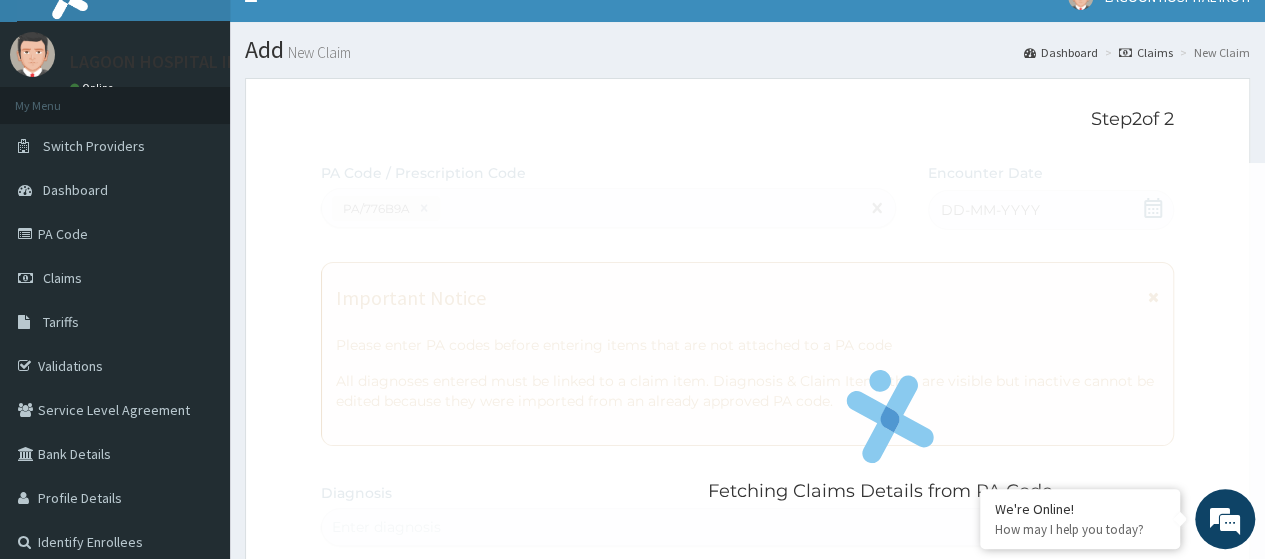 scroll, scrollTop: 620, scrollLeft: 0, axis: vertical 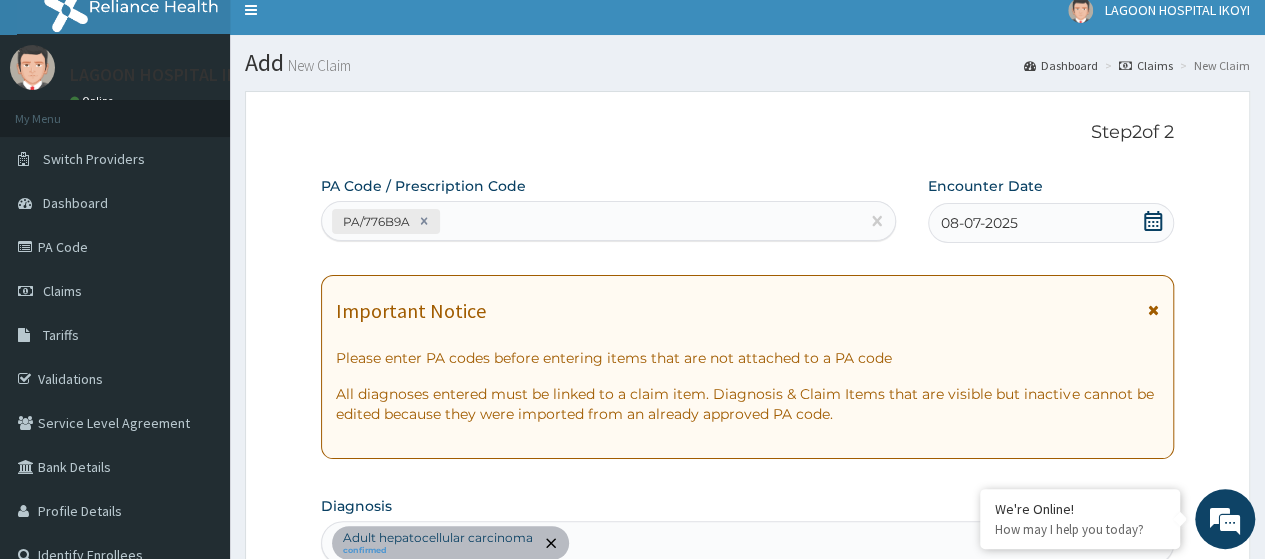 click on "PA/776B9A" at bounding box center (590, 221) 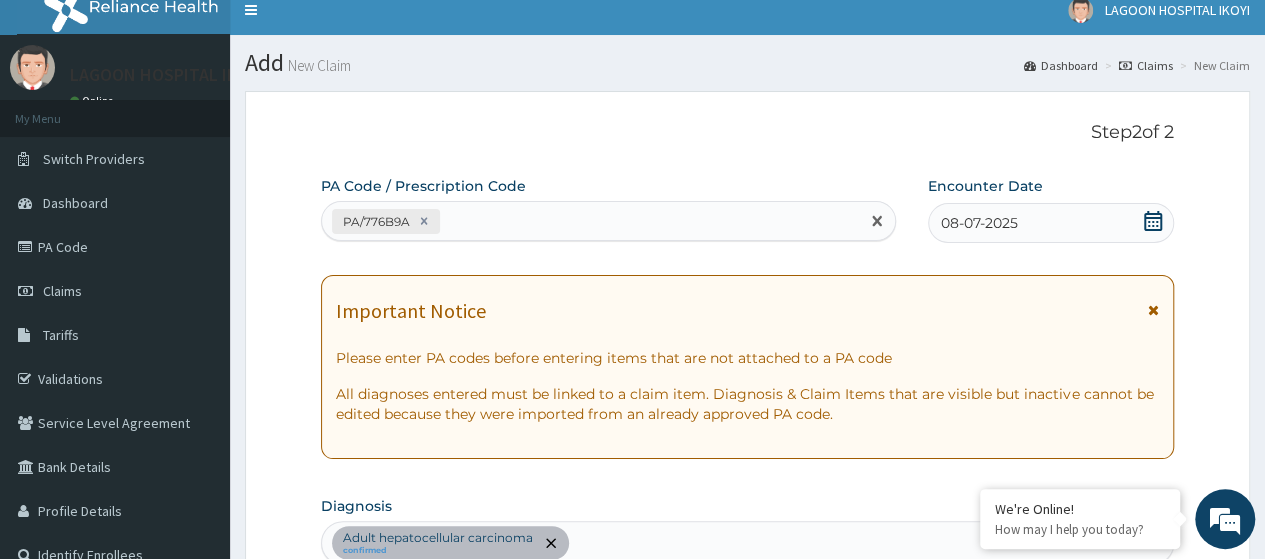 paste on "PA/A98ACB" 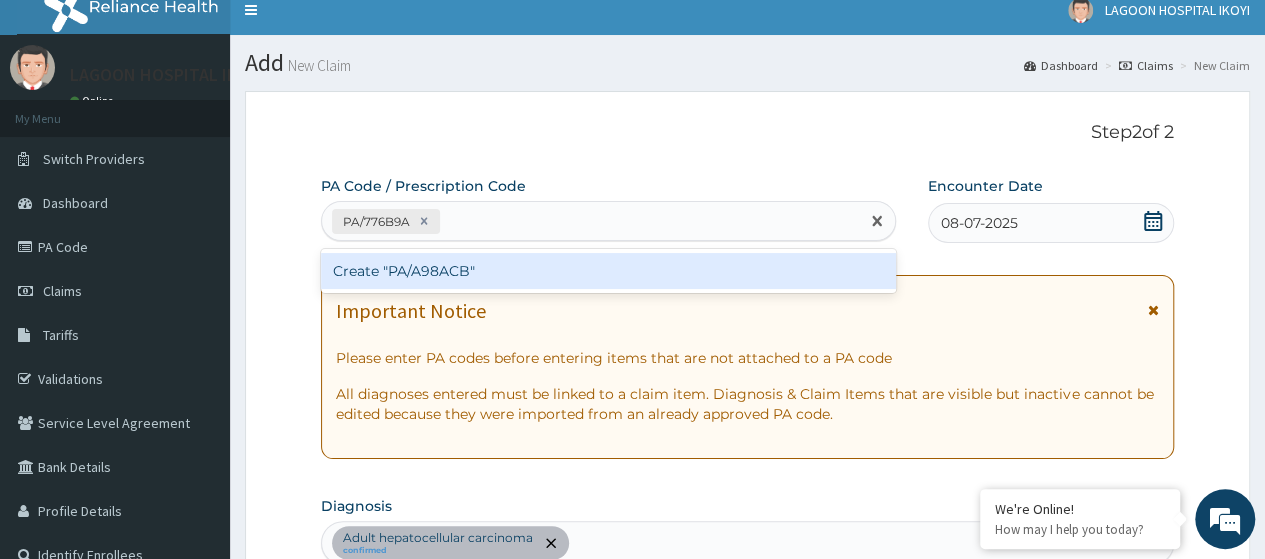 type on "PA/A98ACB" 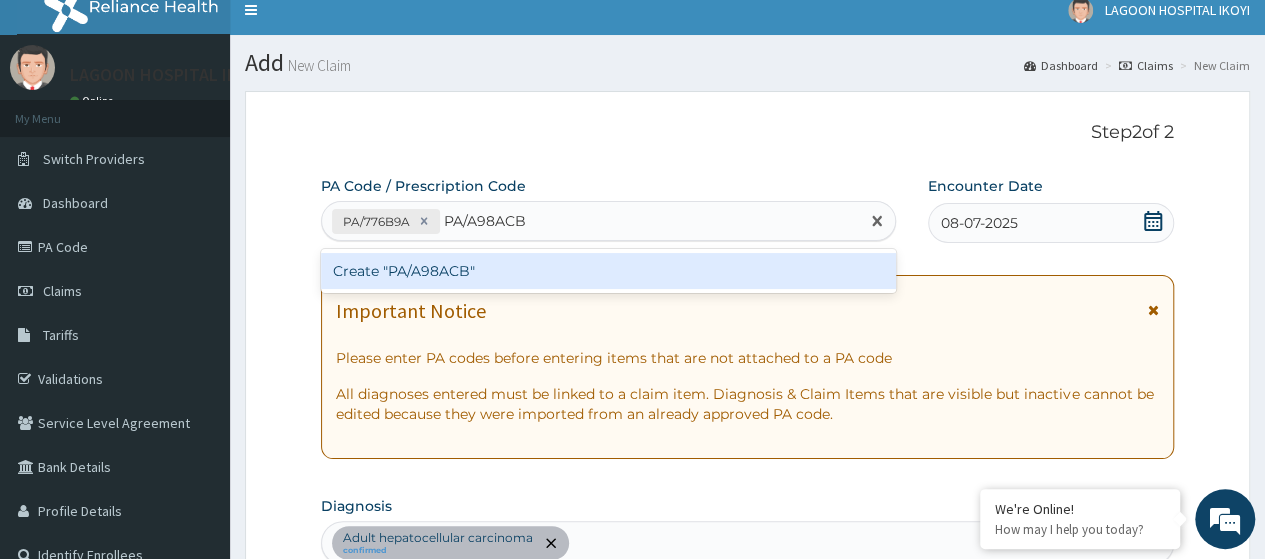 click on "Create "PA/A98ACB"" at bounding box center [608, 271] 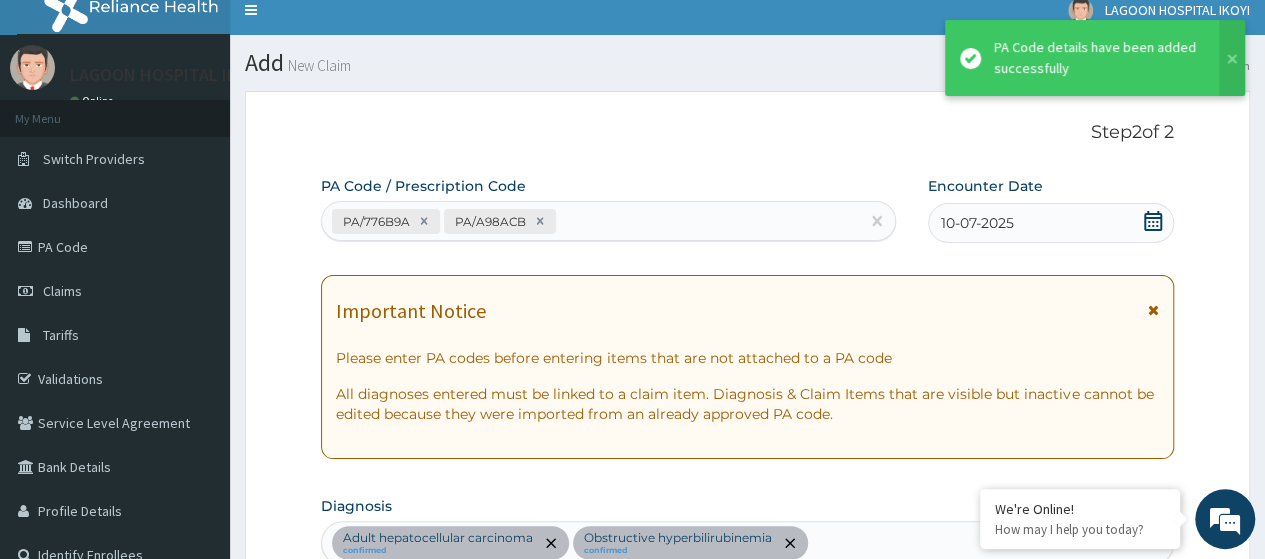 scroll, scrollTop: 704, scrollLeft: 0, axis: vertical 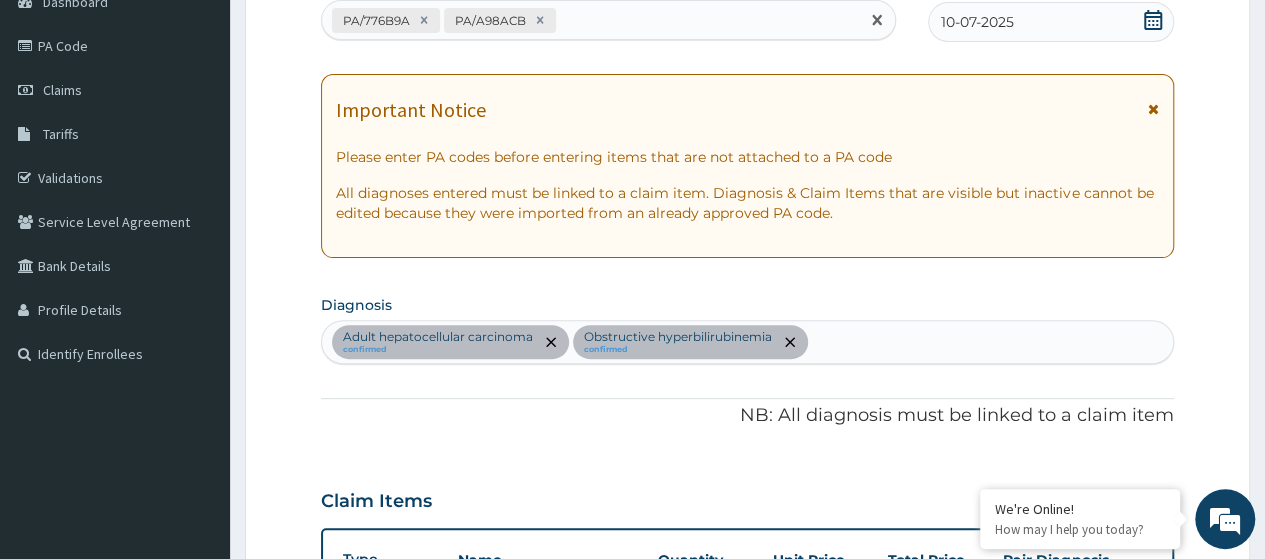 click on "PA/776B9A PA/A98ACB" at bounding box center [590, 20] 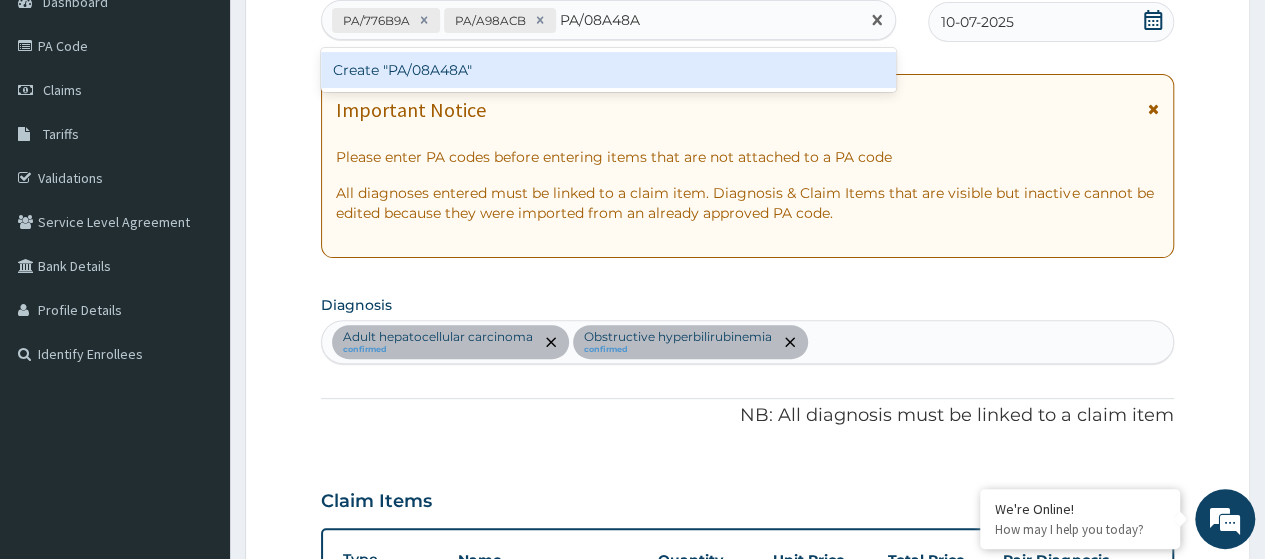 click on "Create "PA/08A48A"" at bounding box center [608, 70] 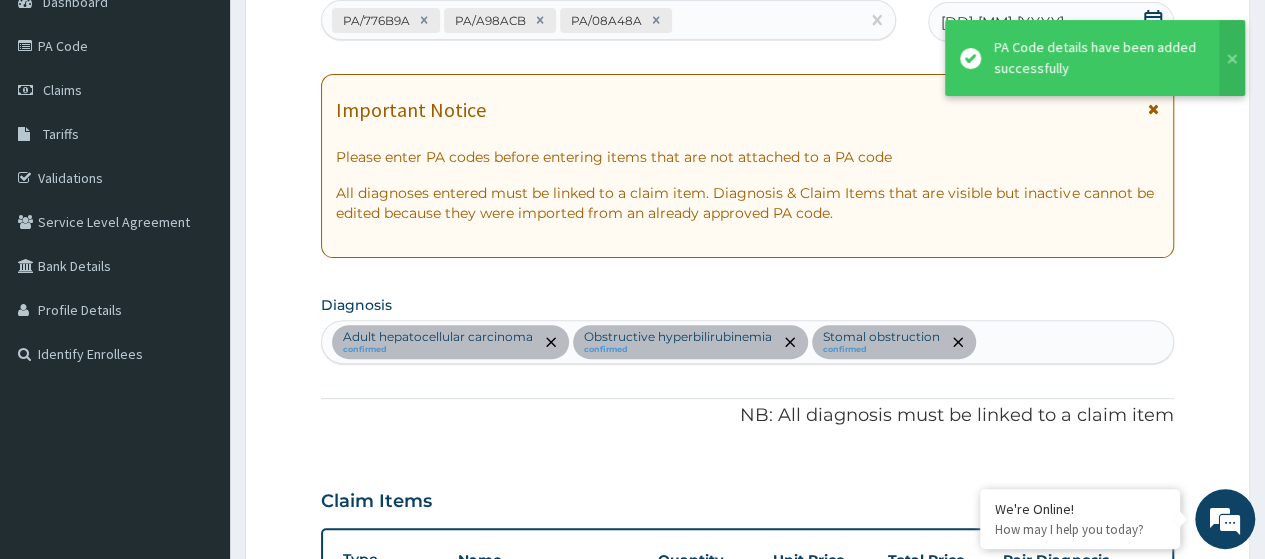 scroll, scrollTop: 781, scrollLeft: 0, axis: vertical 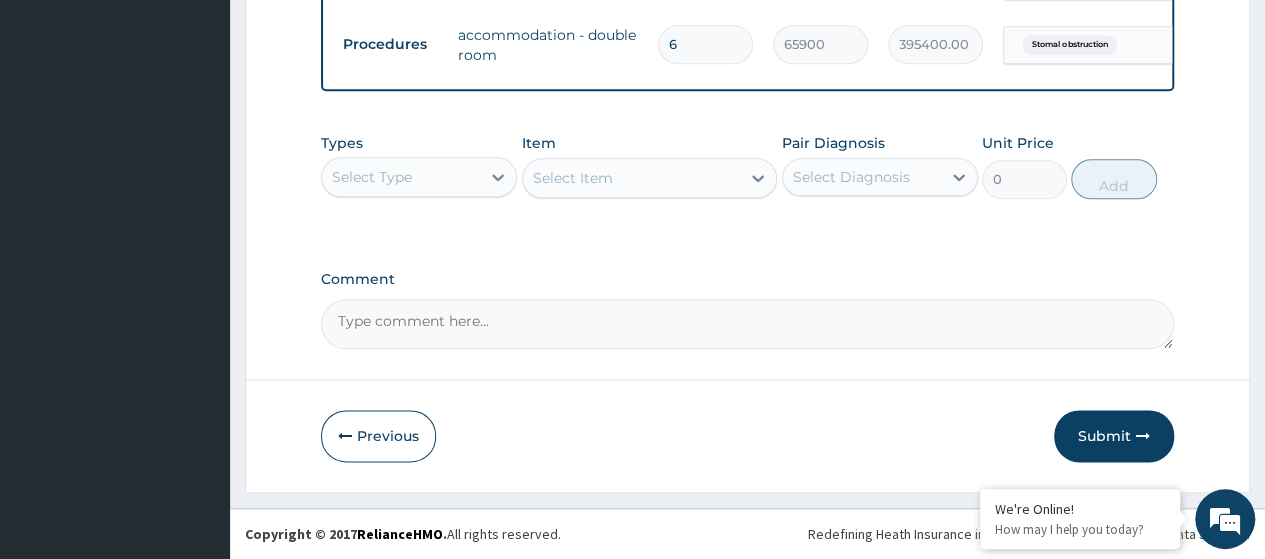 click on "Submit" at bounding box center (1114, 436) 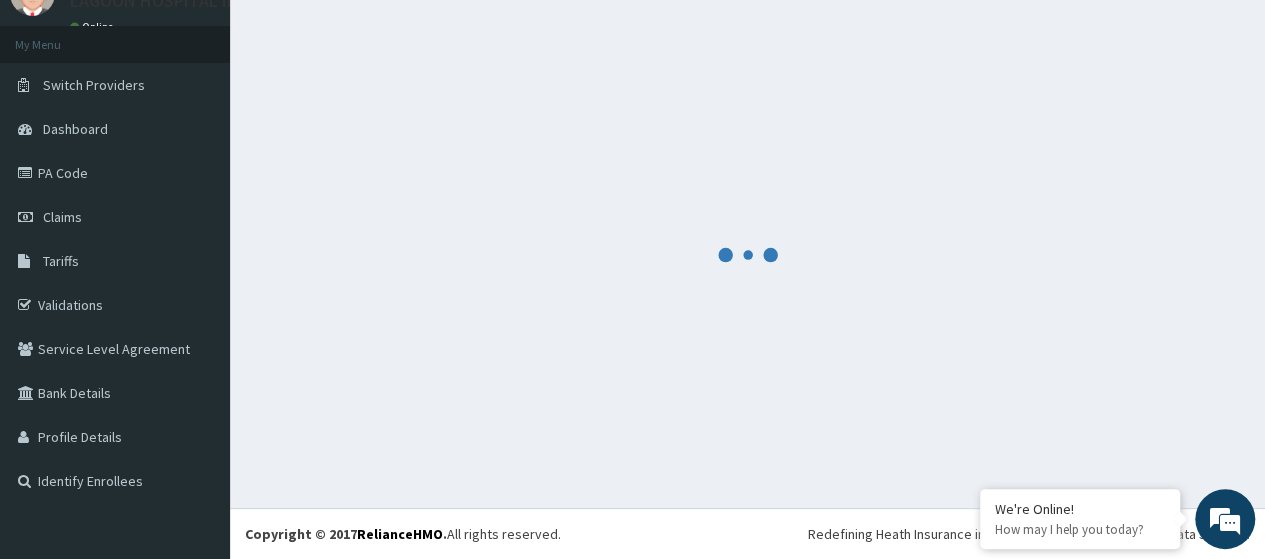 scroll, scrollTop: 88, scrollLeft: 0, axis: vertical 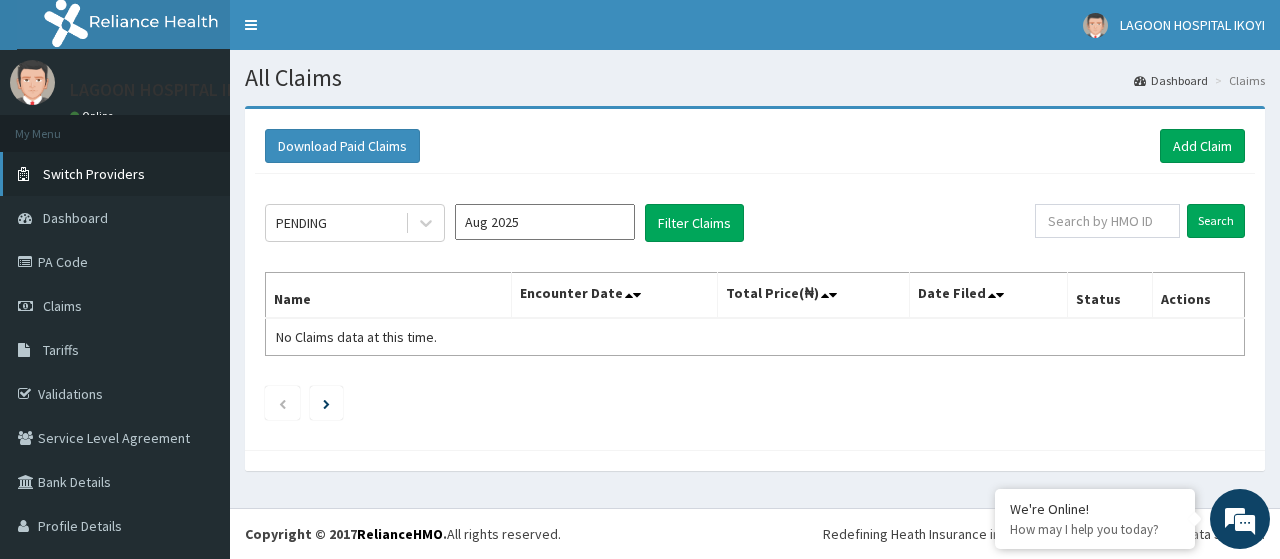 click on "Switch Providers" at bounding box center [94, 174] 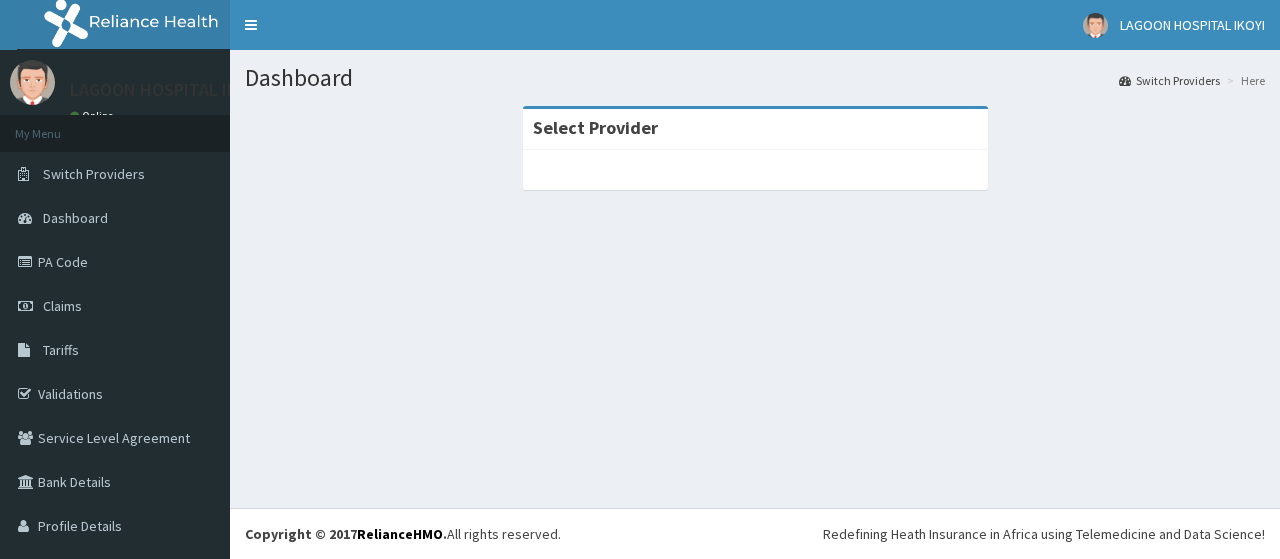 scroll, scrollTop: 0, scrollLeft: 0, axis: both 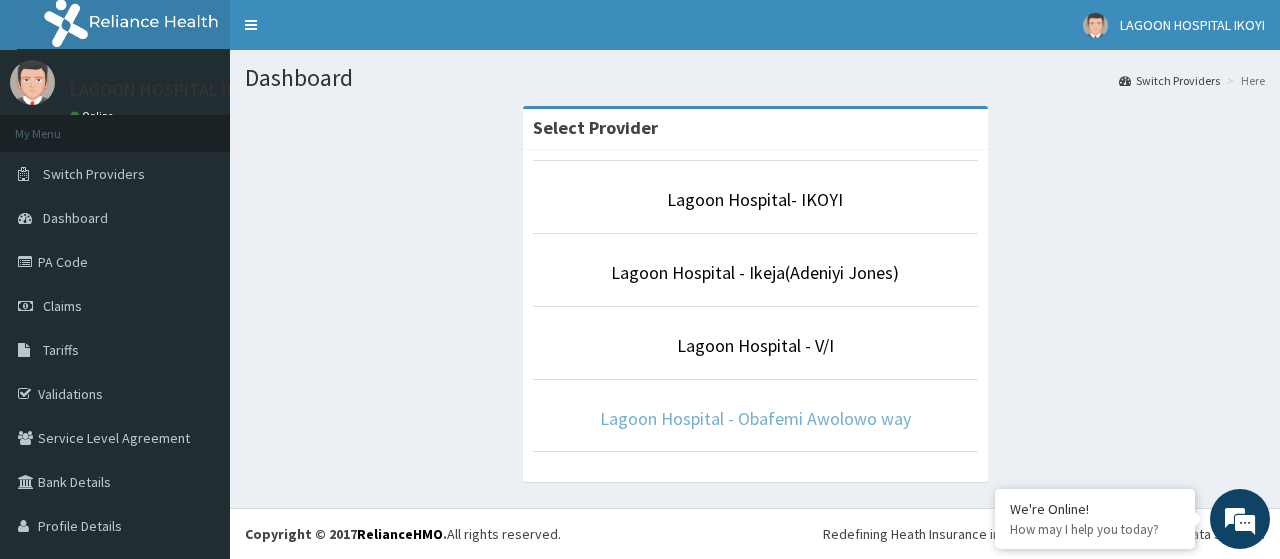 click on "Lagoon Hospital - Obafemi Awolowo way" at bounding box center (755, 418) 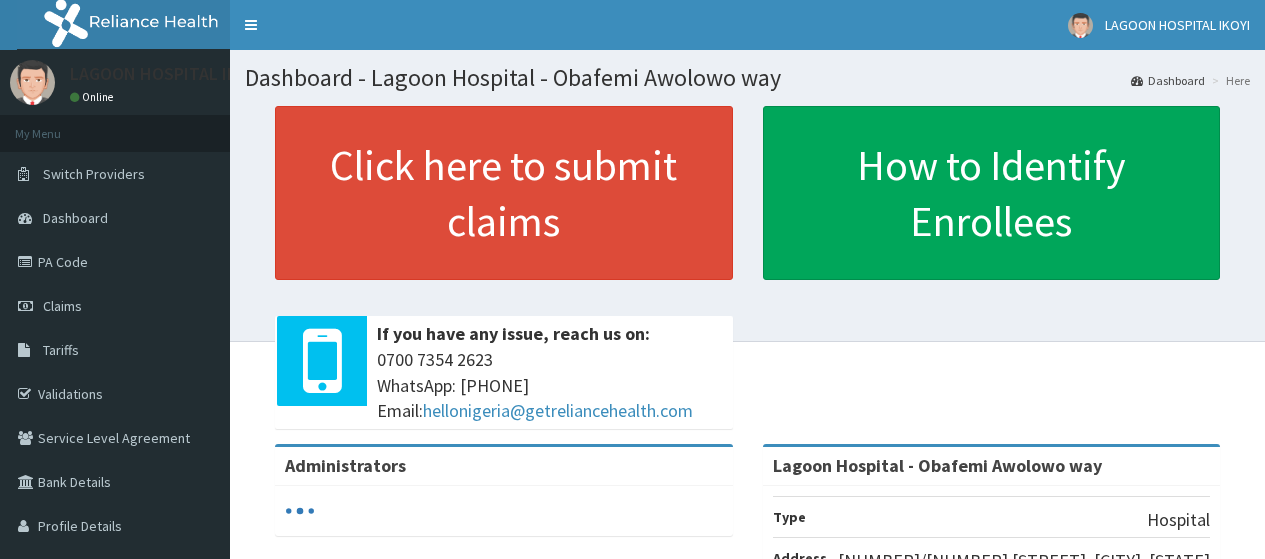 scroll, scrollTop: 0, scrollLeft: 0, axis: both 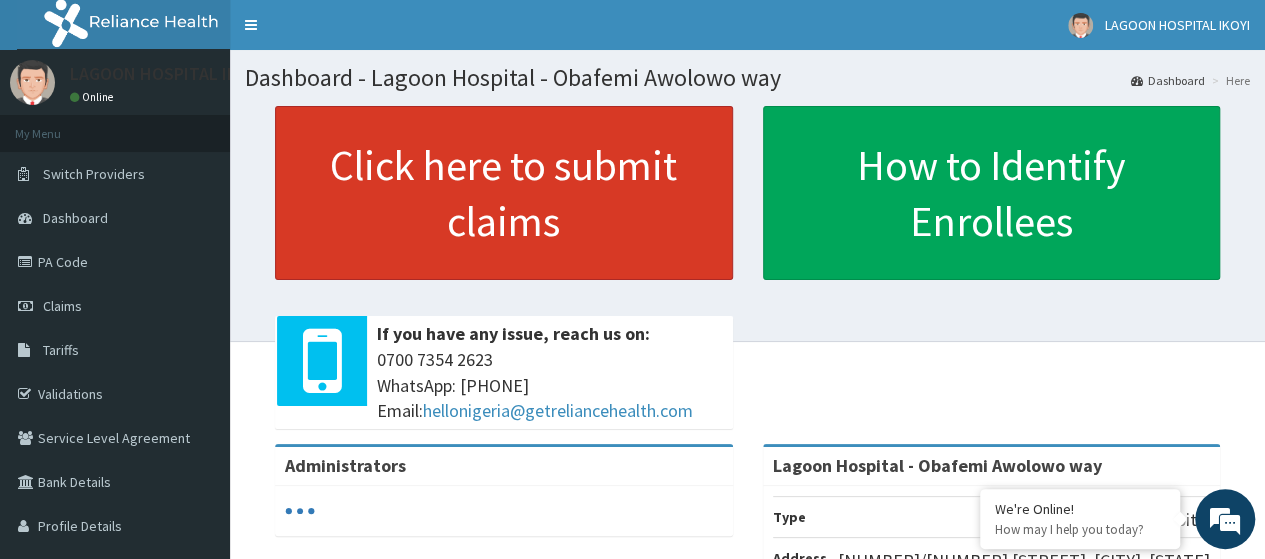 click on "Click here to submit claims" at bounding box center [504, 193] 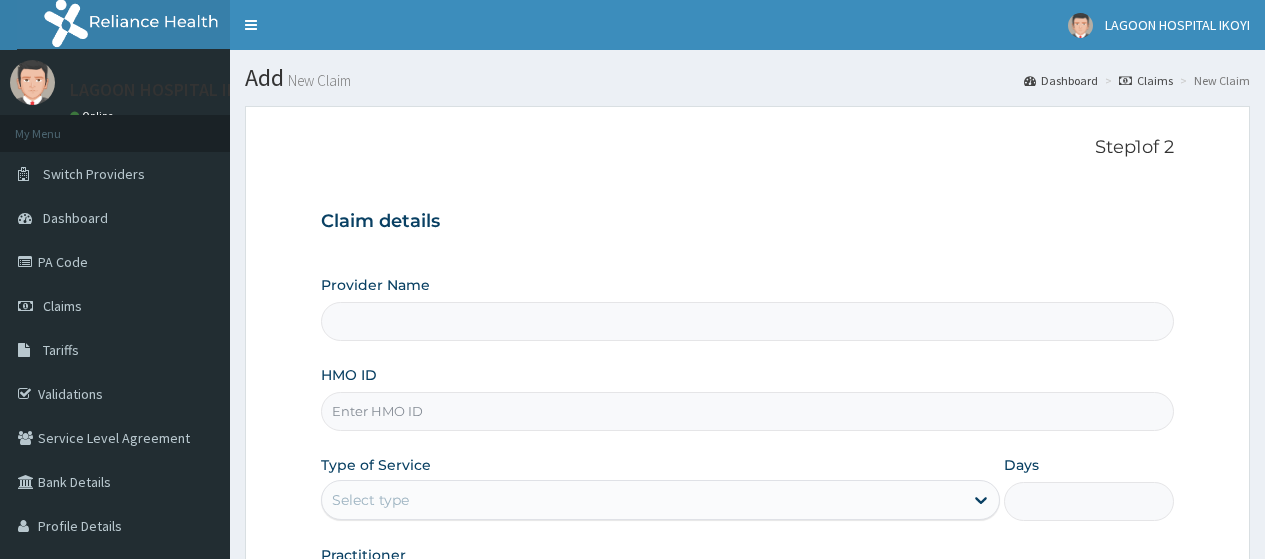 scroll, scrollTop: 0, scrollLeft: 0, axis: both 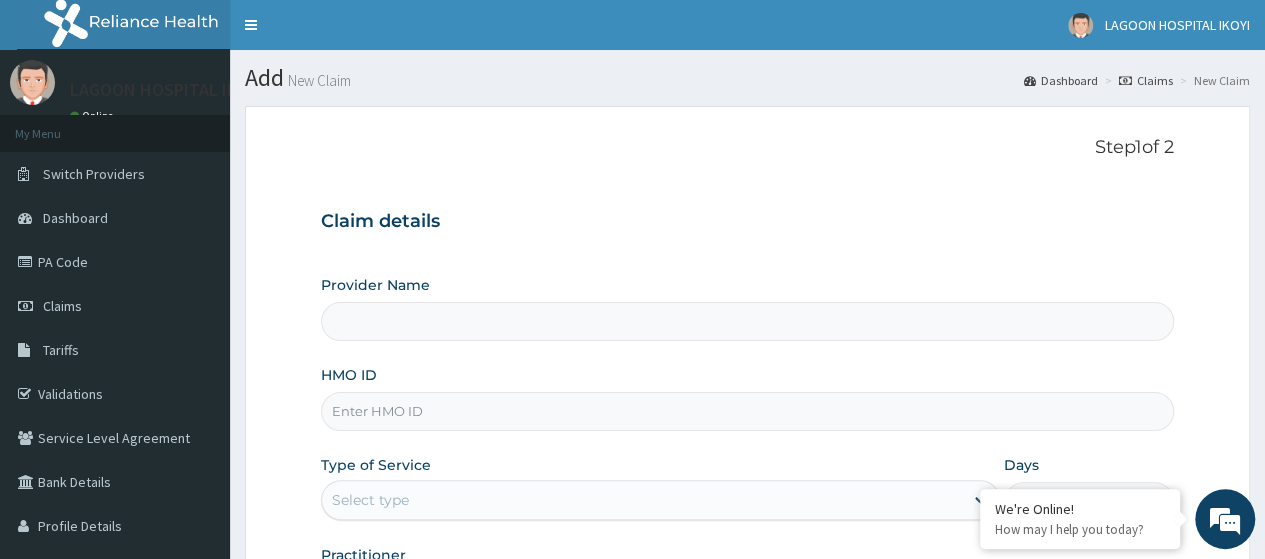 type on "Lagoon Hospital - Obafemi Awolowo way" 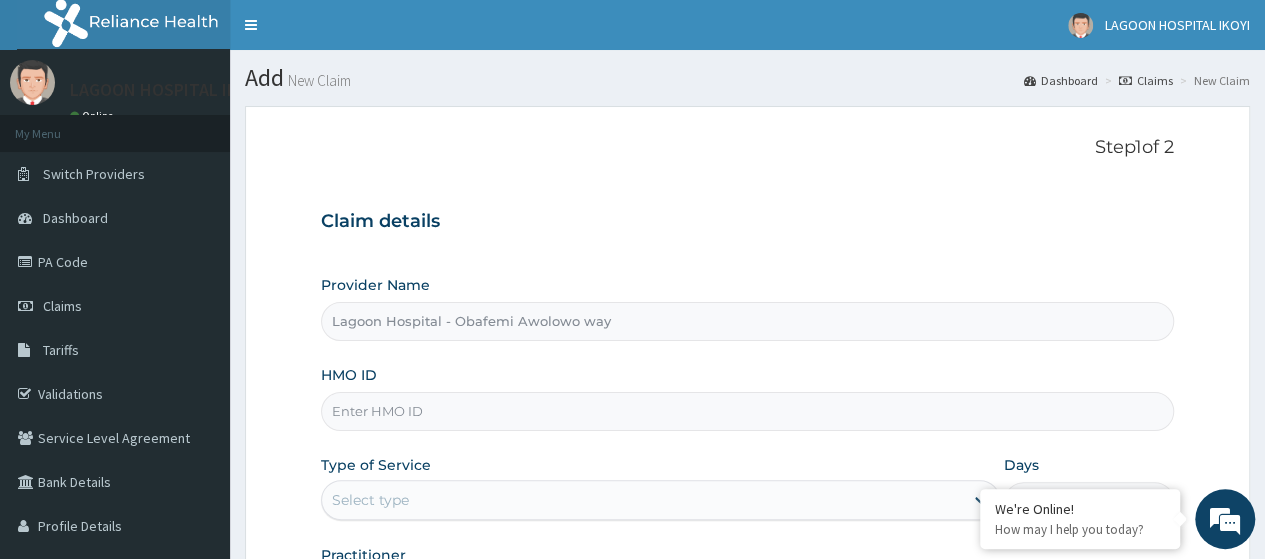 click on "HMO ID" at bounding box center (747, 411) 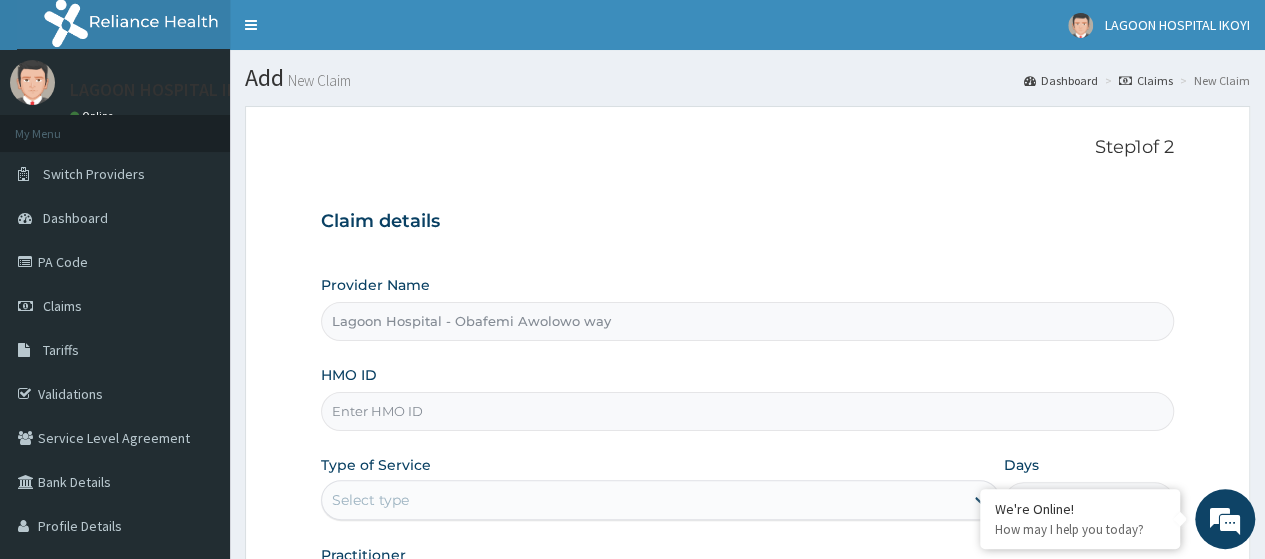 paste on "ISW/10441/A" 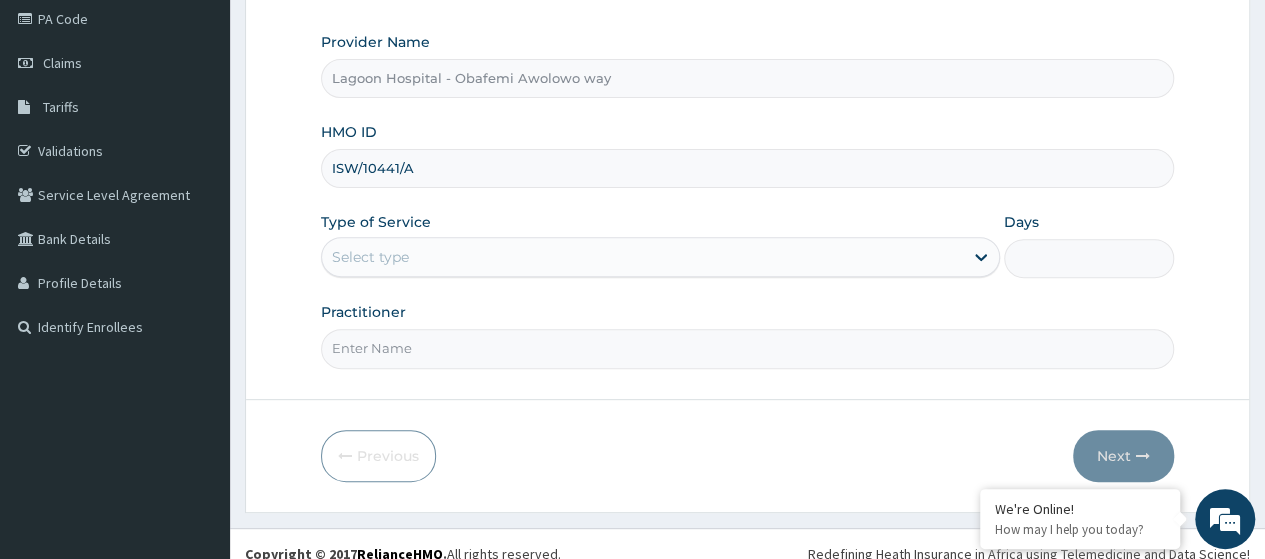 scroll, scrollTop: 256, scrollLeft: 0, axis: vertical 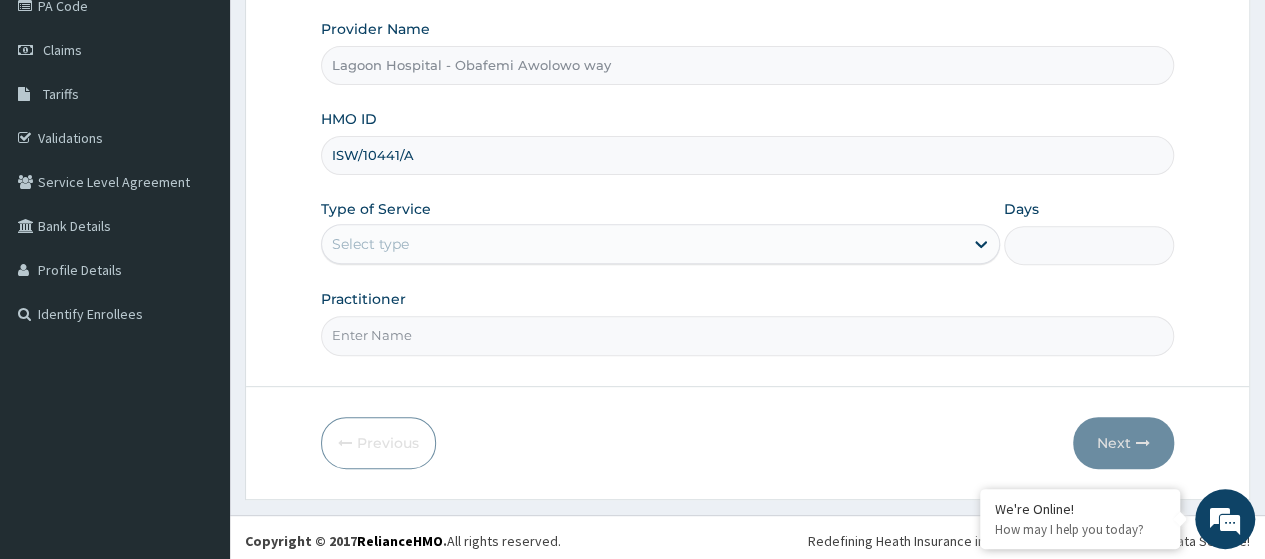 type on "ISW/10441/A" 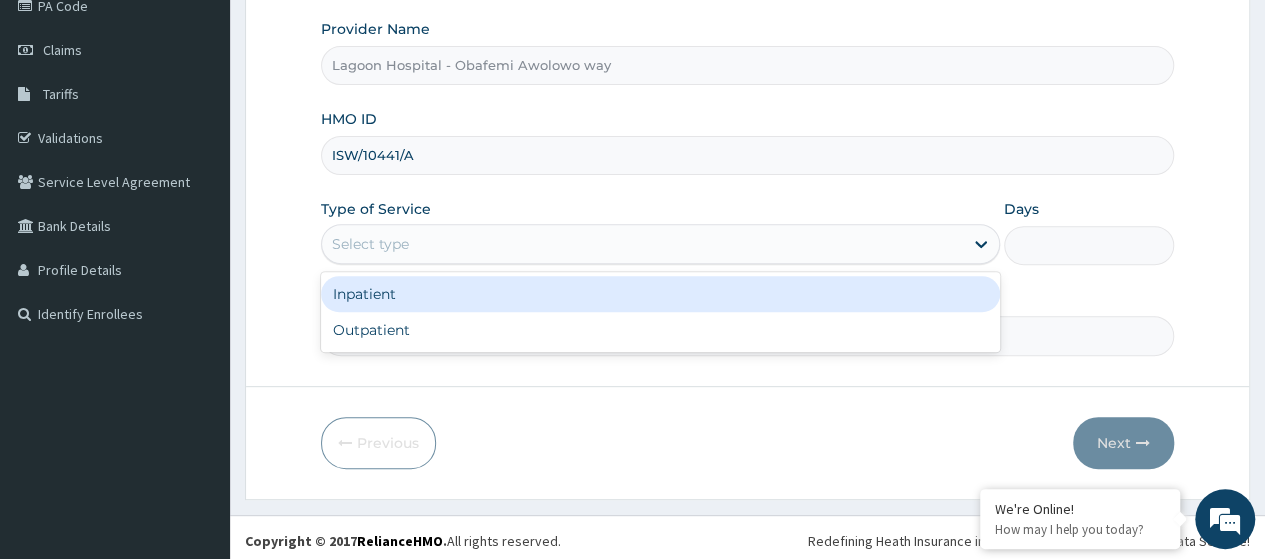 click on "Inpatient" at bounding box center (660, 294) 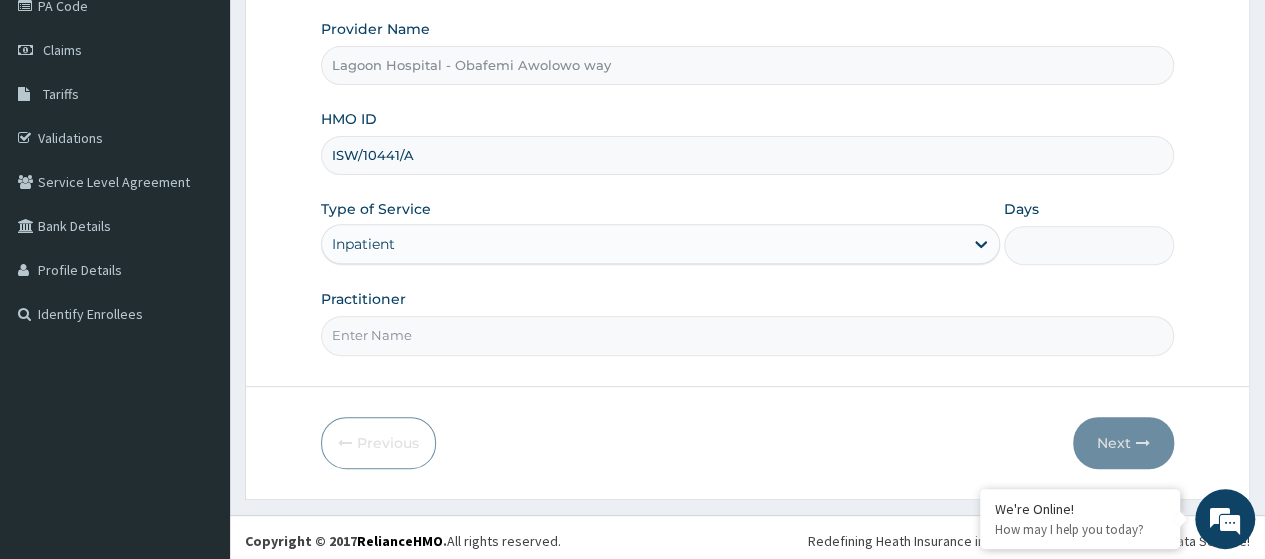 click on "Practitioner" at bounding box center [747, 335] 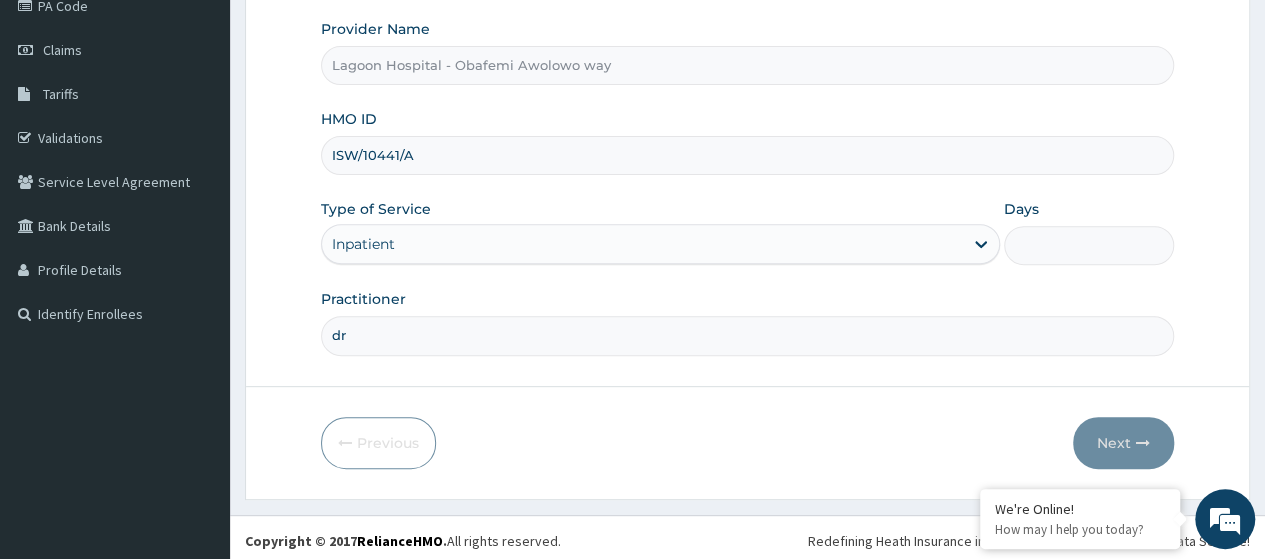 type on "d" 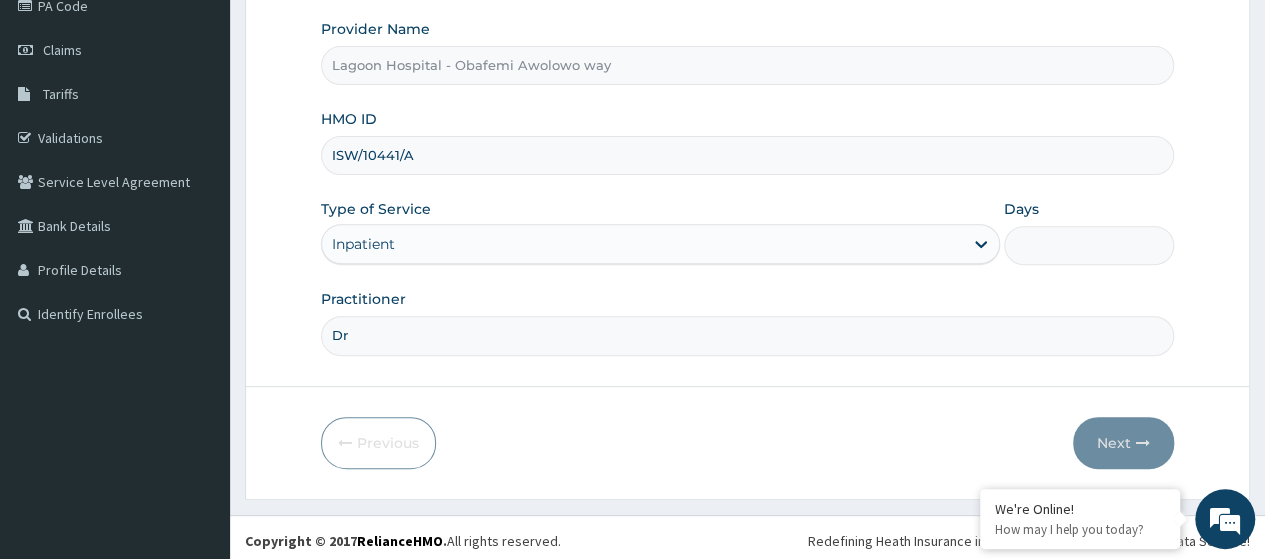 scroll, scrollTop: 0, scrollLeft: 0, axis: both 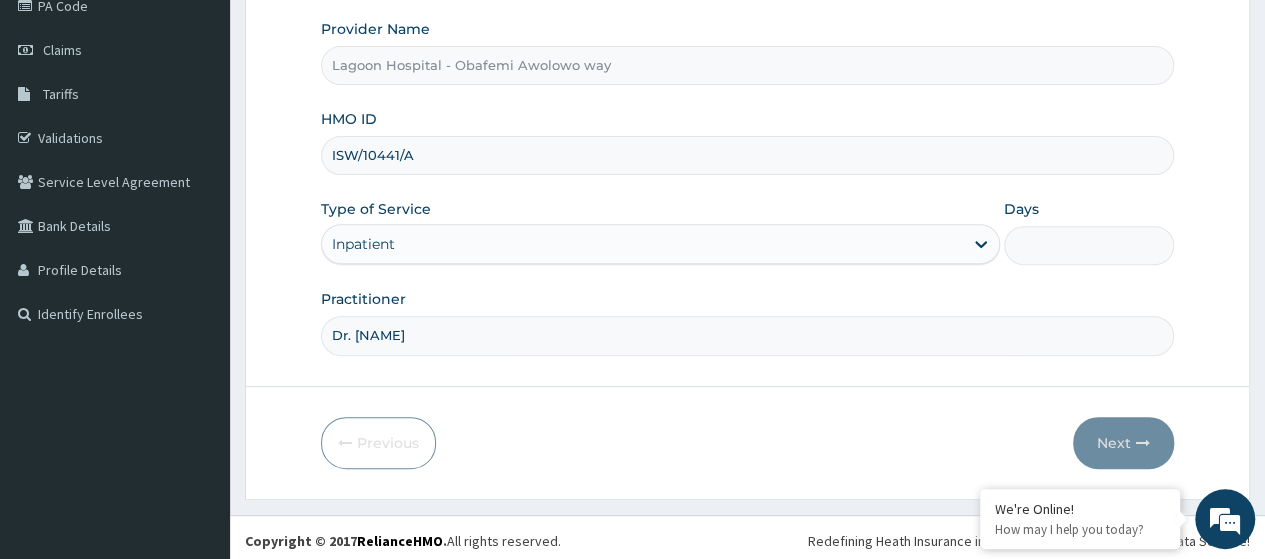 type on "Dr. Odubayo" 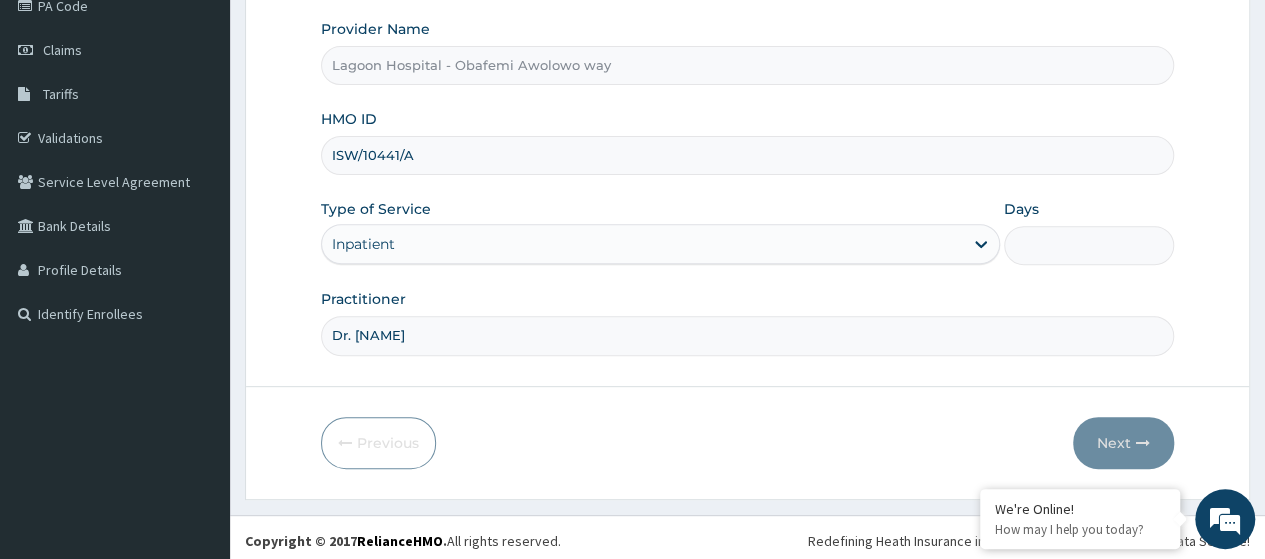 click on "Days" at bounding box center (1089, 245) 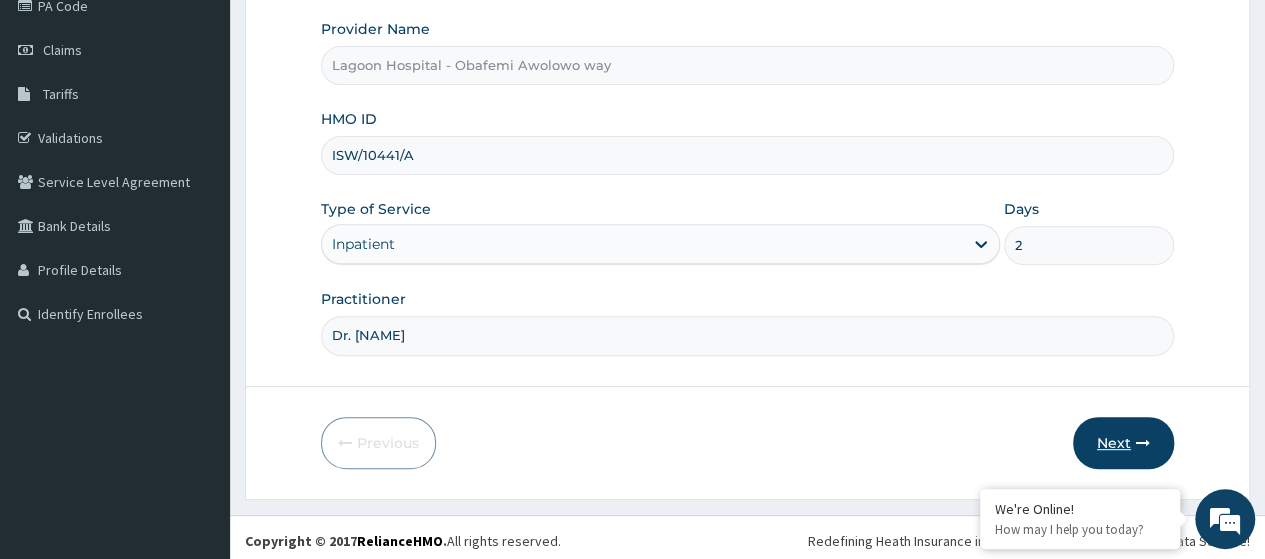 type on "2" 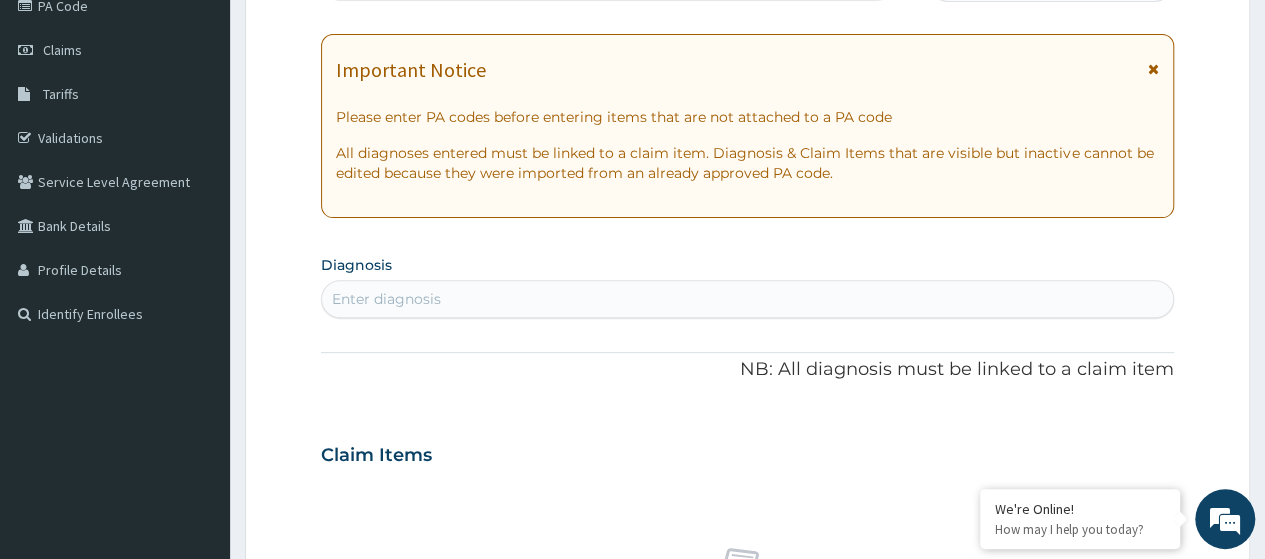 scroll, scrollTop: 70, scrollLeft: 0, axis: vertical 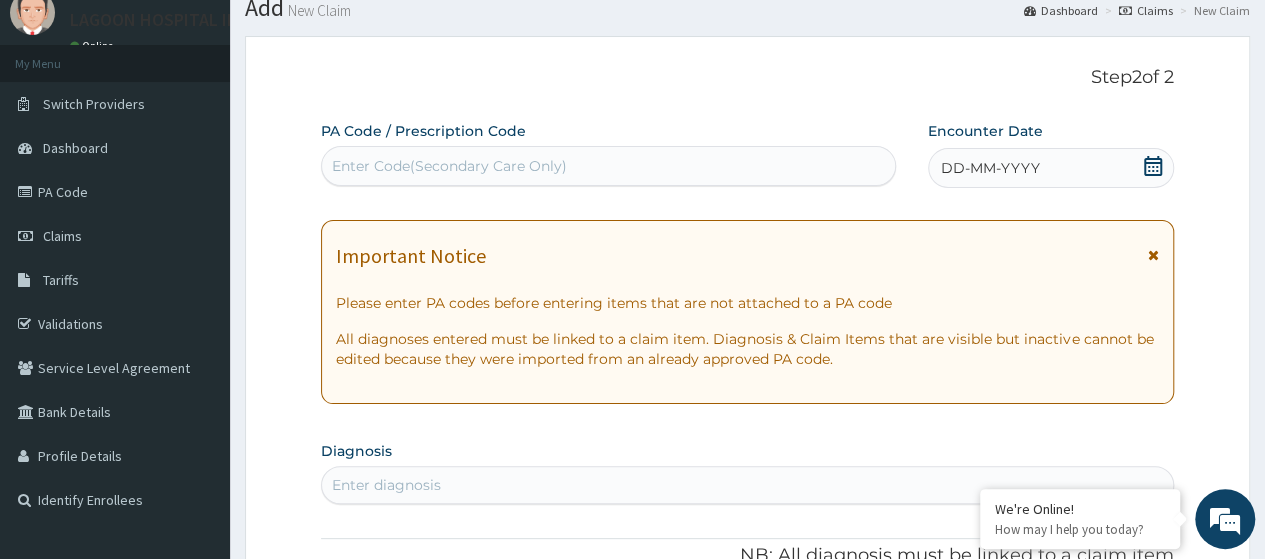 click on "Enter Code(Secondary Care Only)" at bounding box center [449, 166] 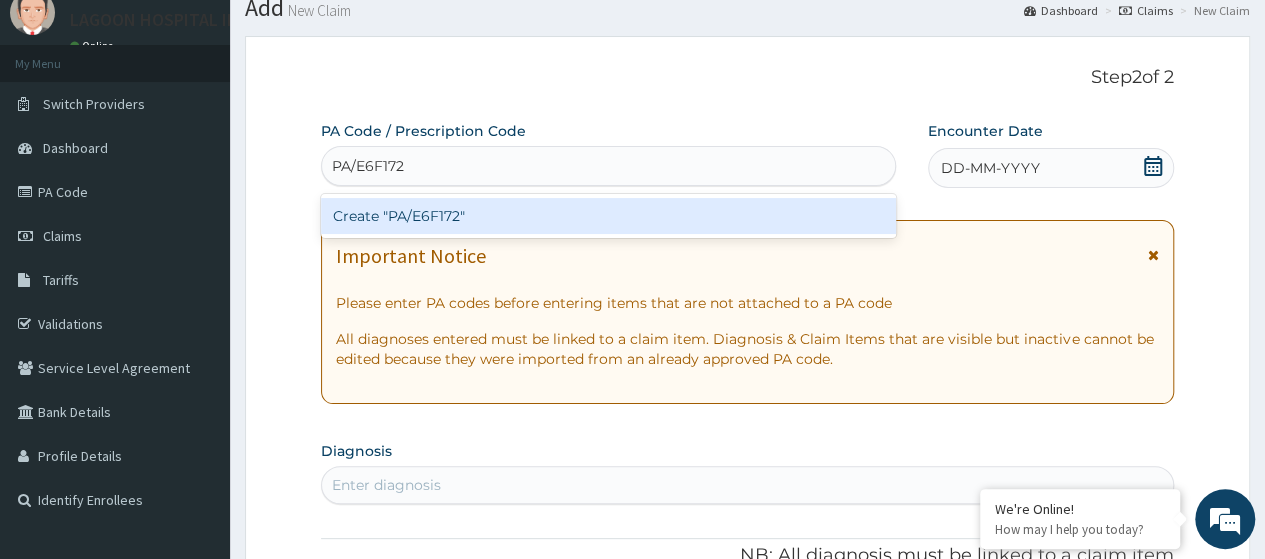 click on "Create "PA/E6F172"" at bounding box center (608, 216) 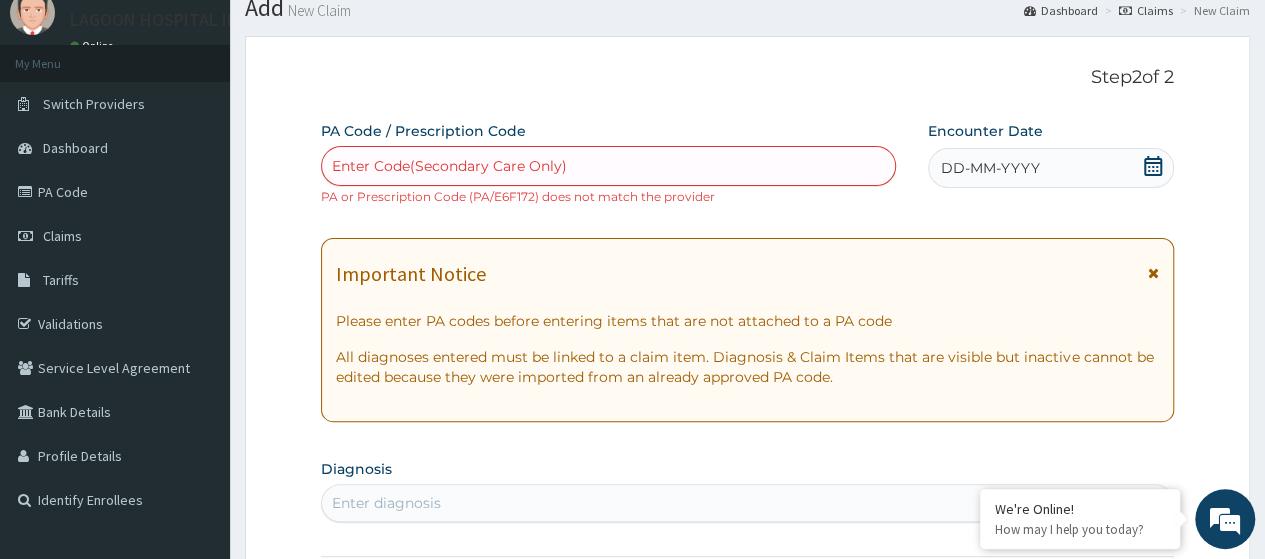 paste on "PA/FC6795" 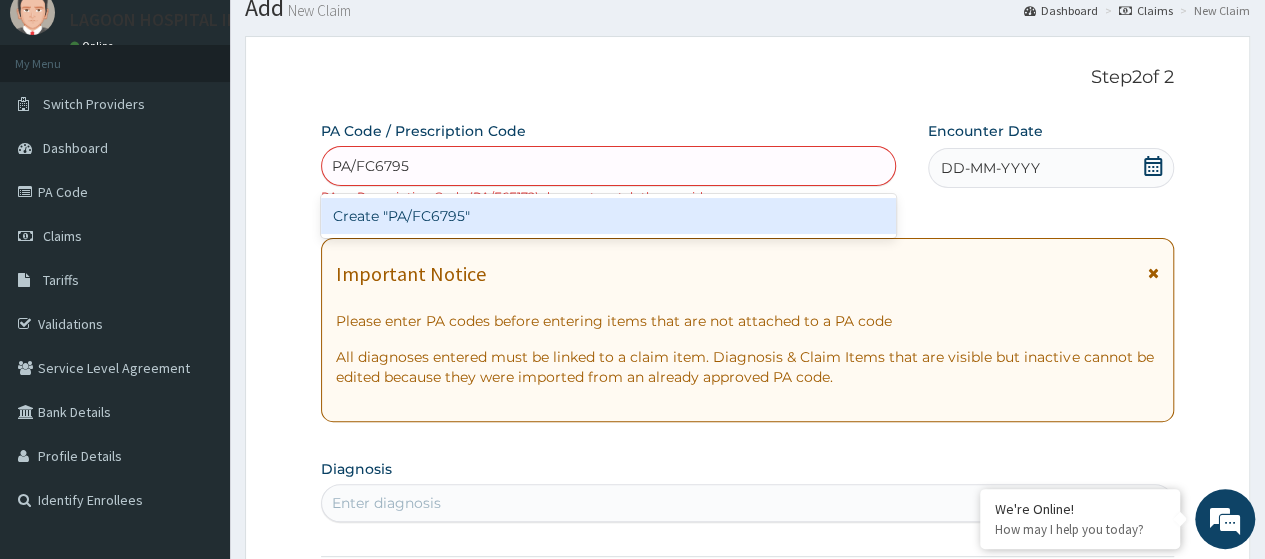 click on "Create "PA/FC6795"" at bounding box center [608, 216] 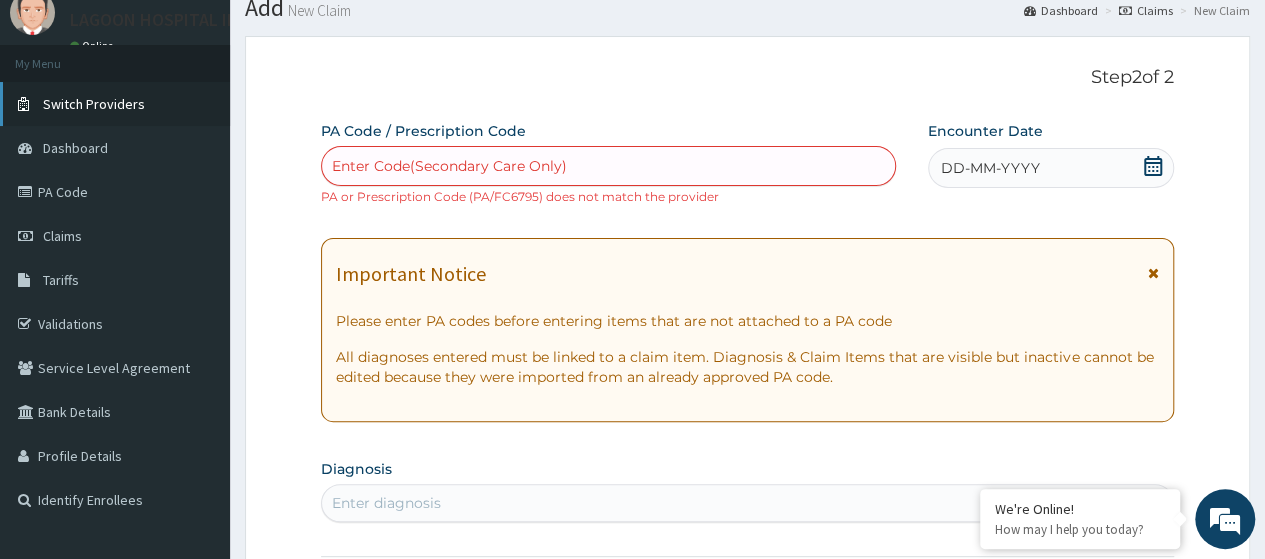 click on "Switch Providers" at bounding box center (94, 104) 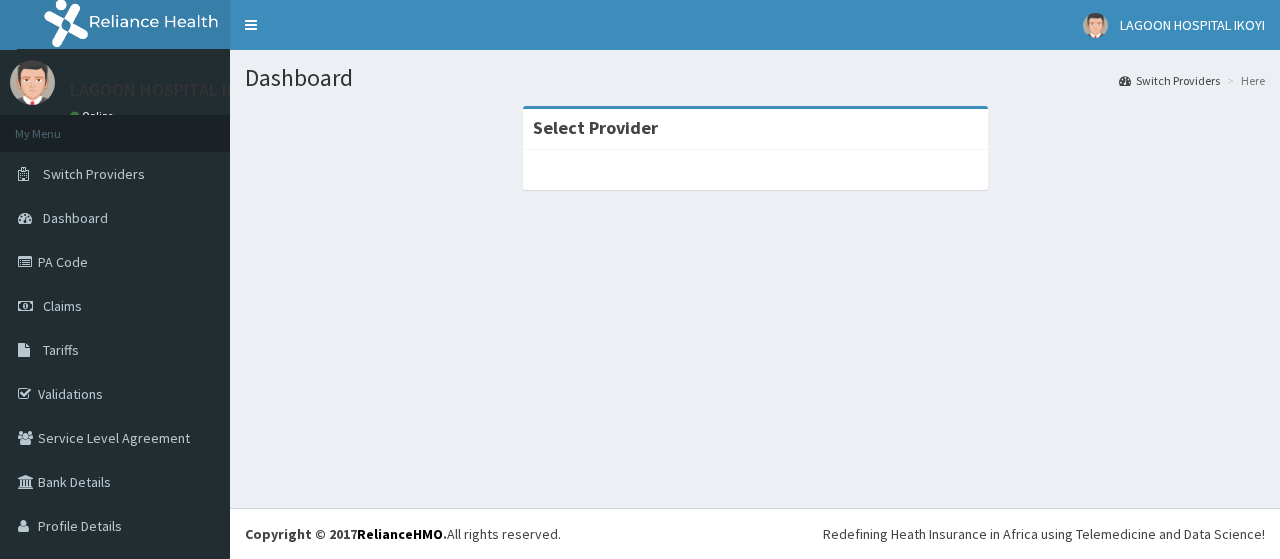 scroll, scrollTop: 0, scrollLeft: 0, axis: both 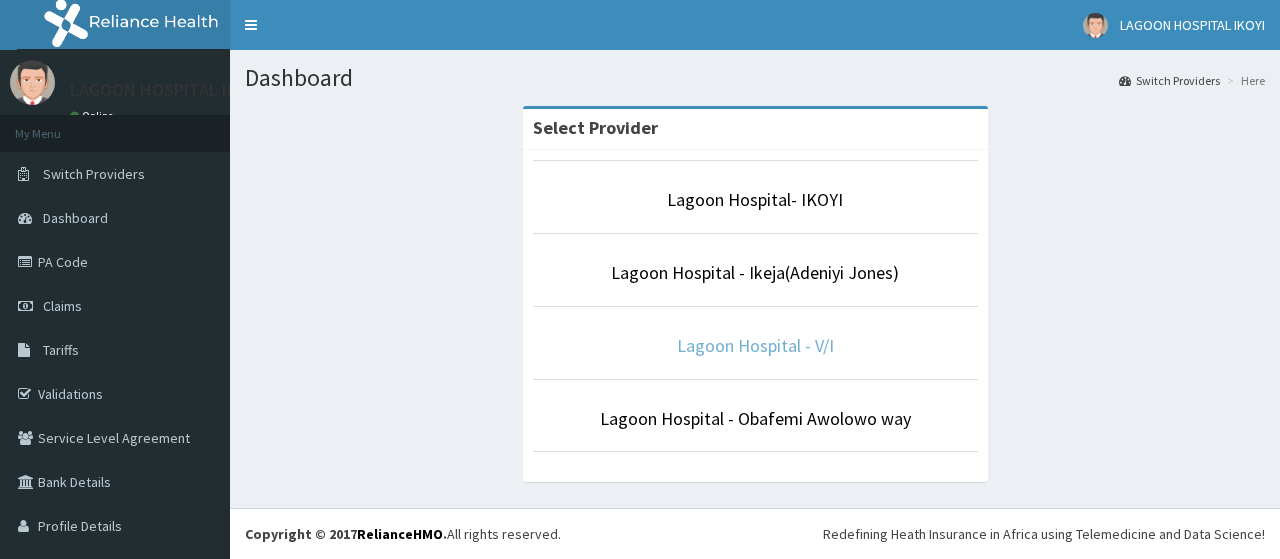 click on "Lagoon Hospital - V/I" at bounding box center [755, 345] 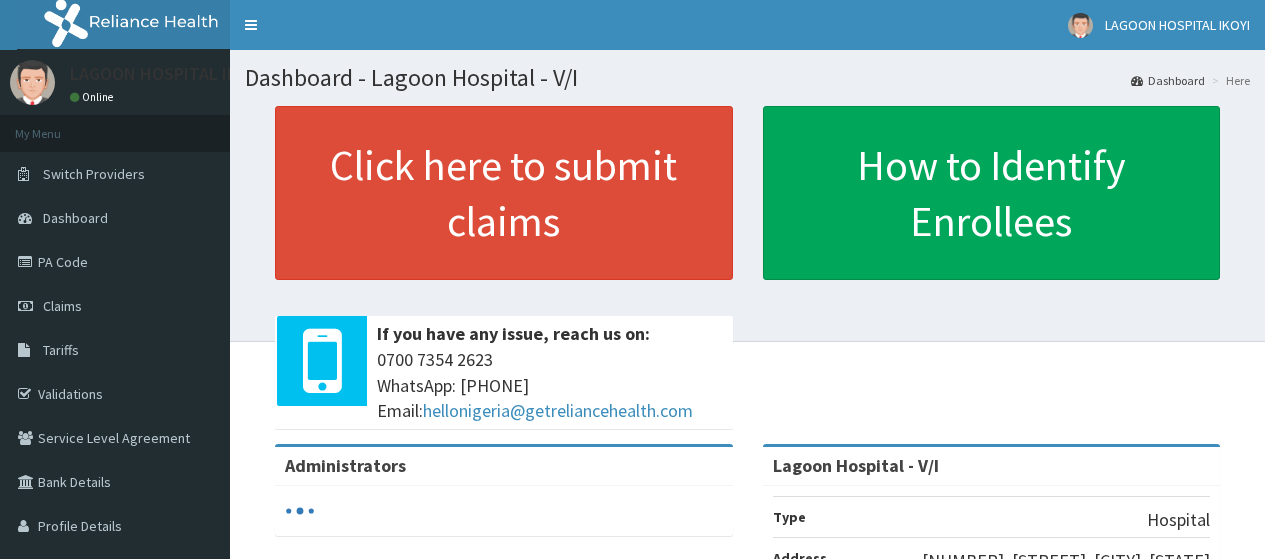 scroll, scrollTop: 0, scrollLeft: 0, axis: both 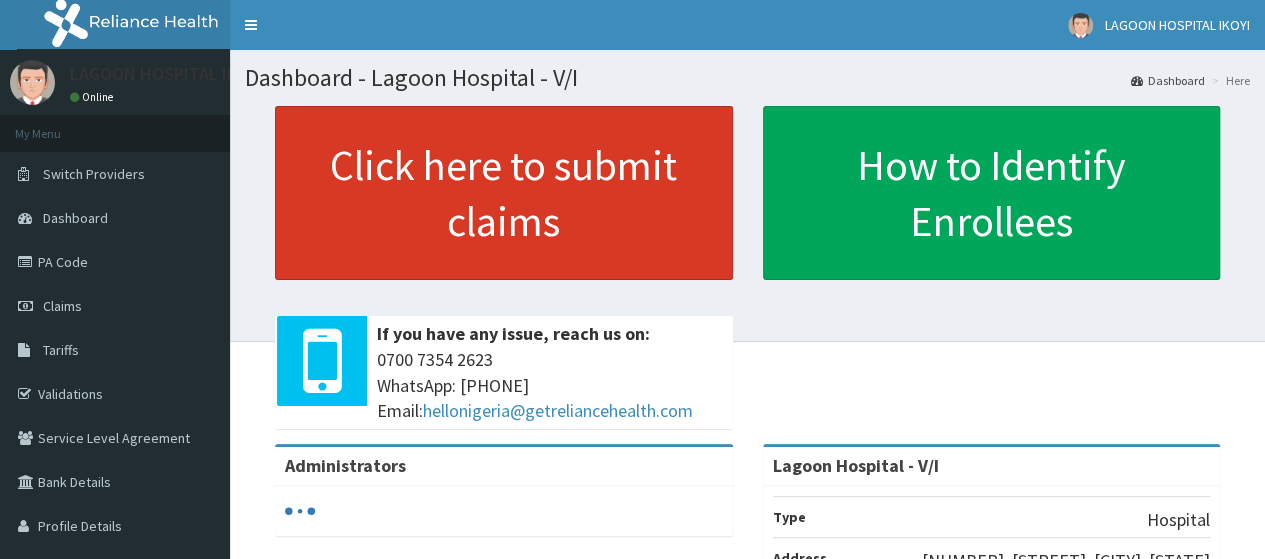 click on "Click here to submit claims" at bounding box center [504, 193] 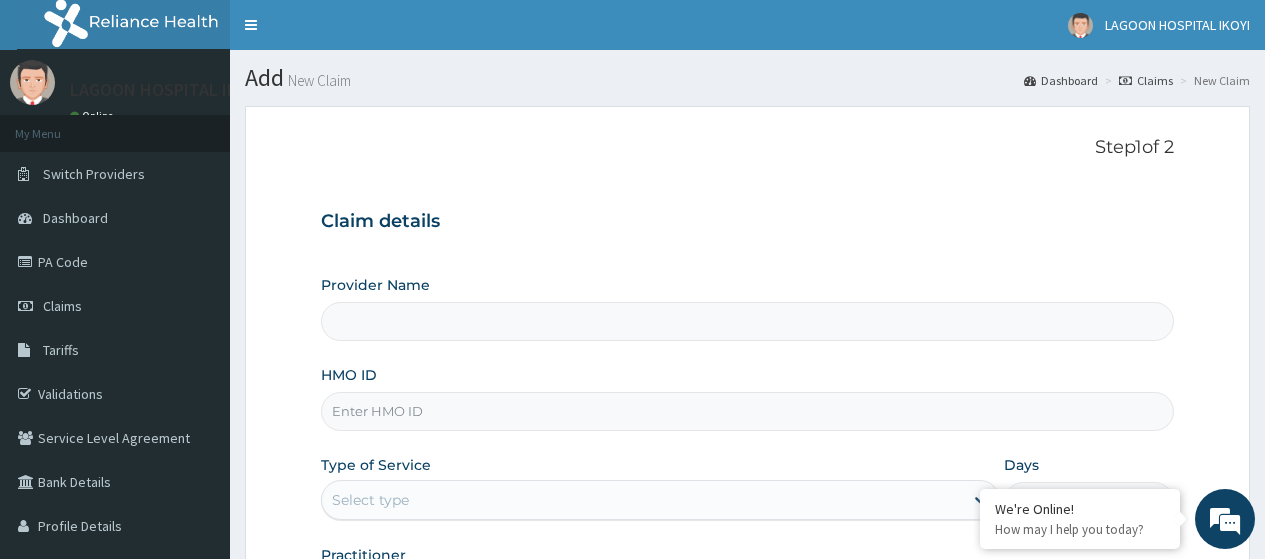 type on "Lagoon Hospital - V/I" 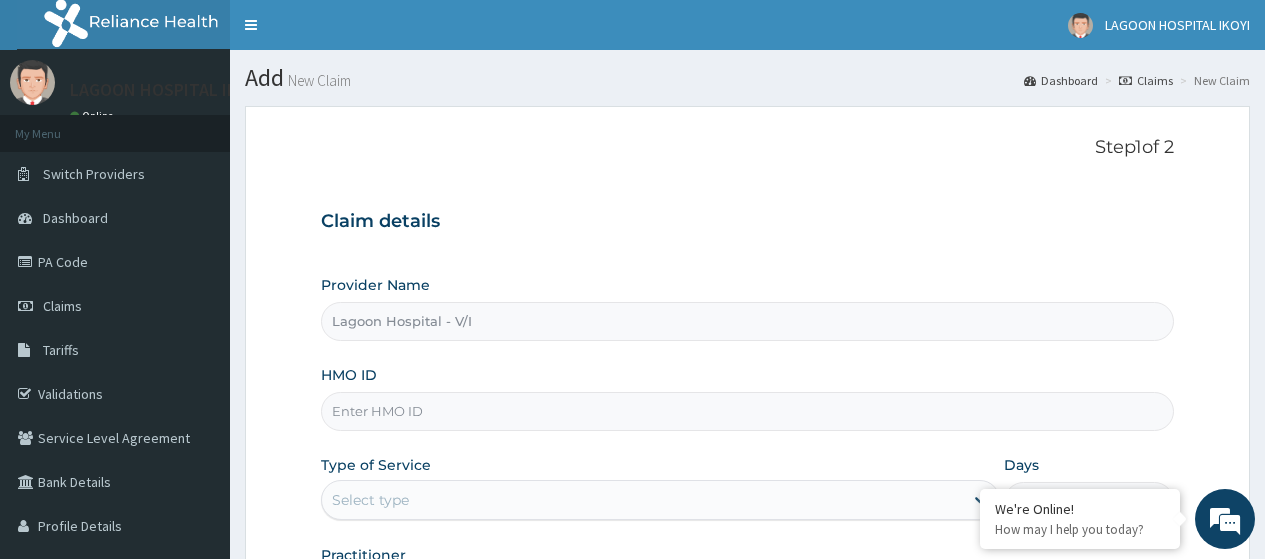 scroll, scrollTop: 0, scrollLeft: 0, axis: both 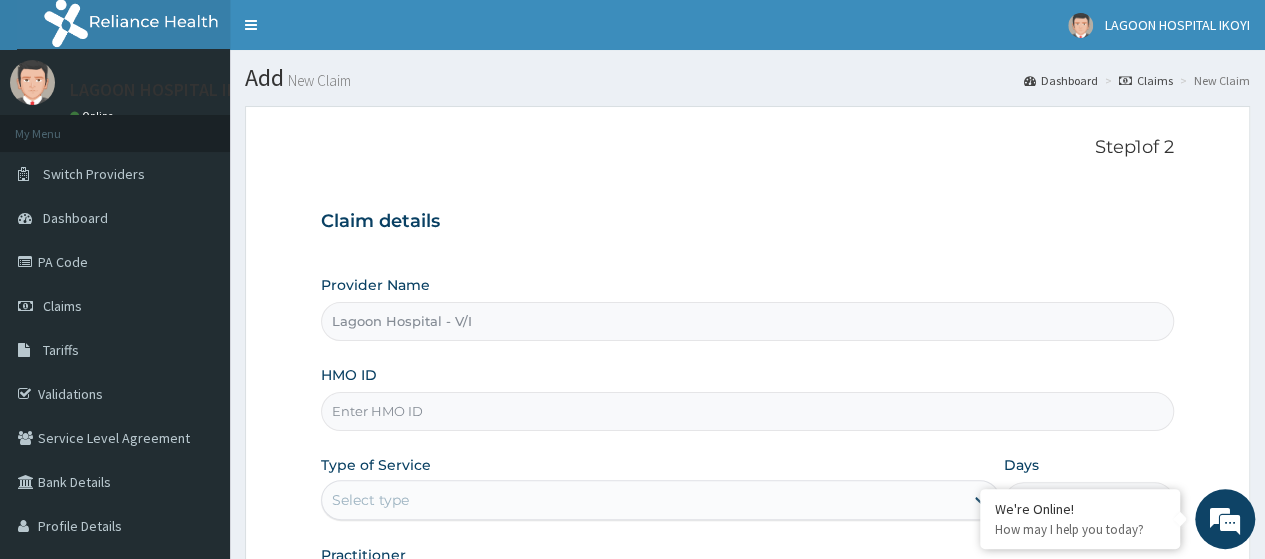 click on "HMO ID" at bounding box center [747, 411] 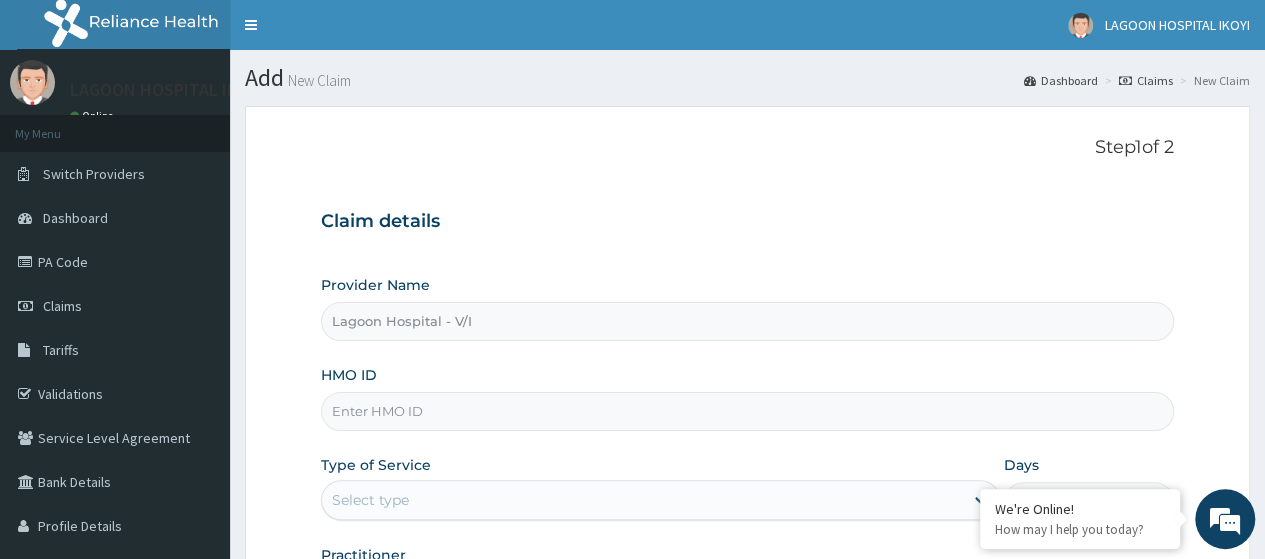 paste on "ISW/10441/A" 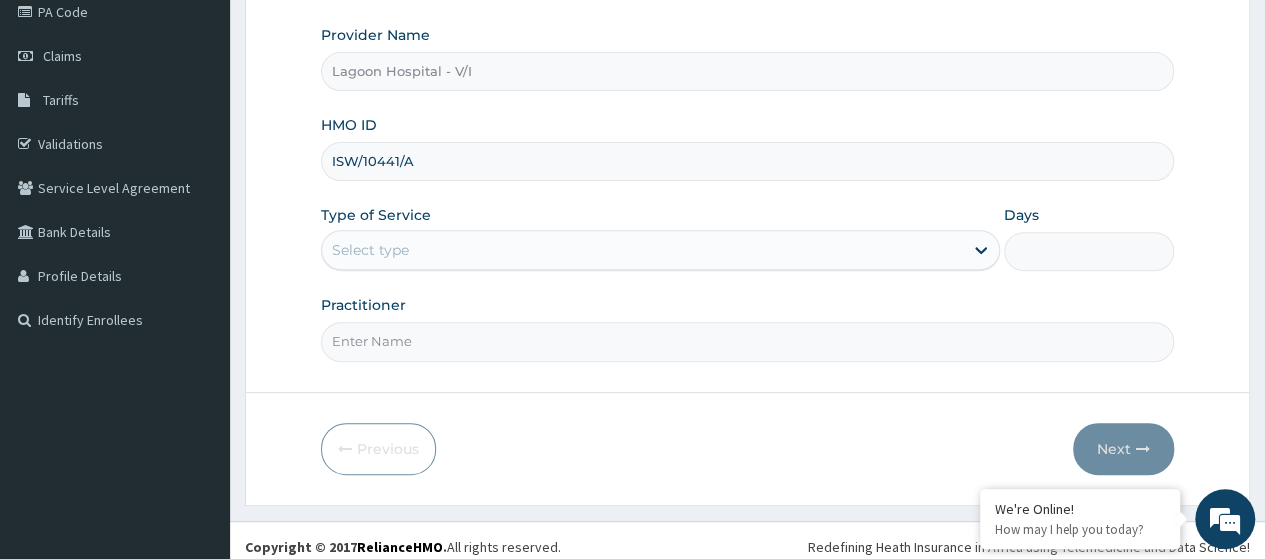scroll, scrollTop: 254, scrollLeft: 0, axis: vertical 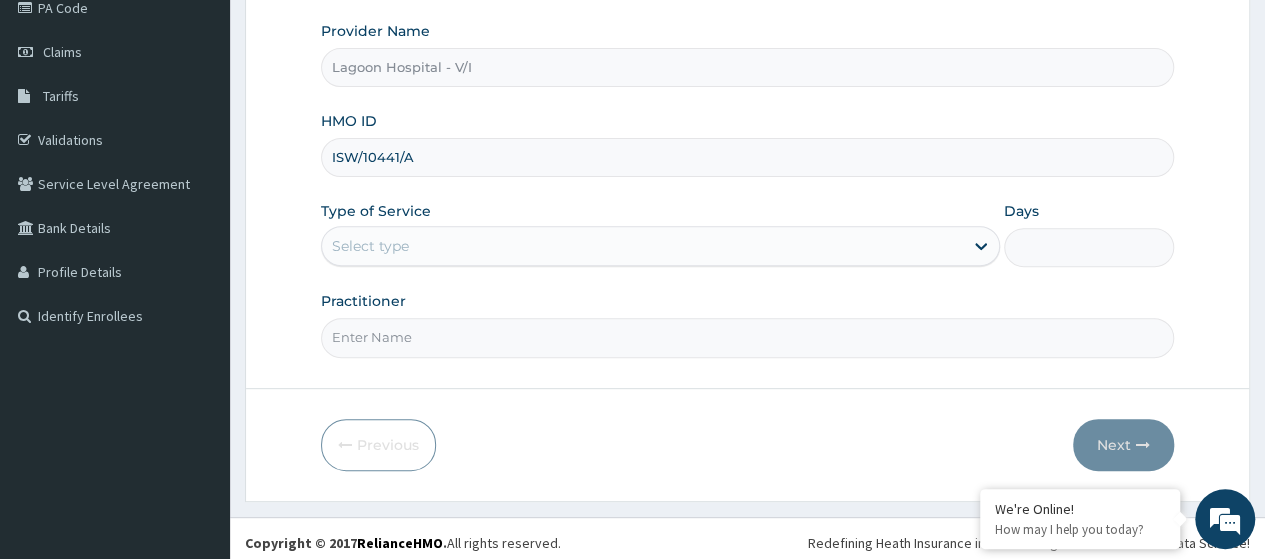 type on "ISW/10441/A" 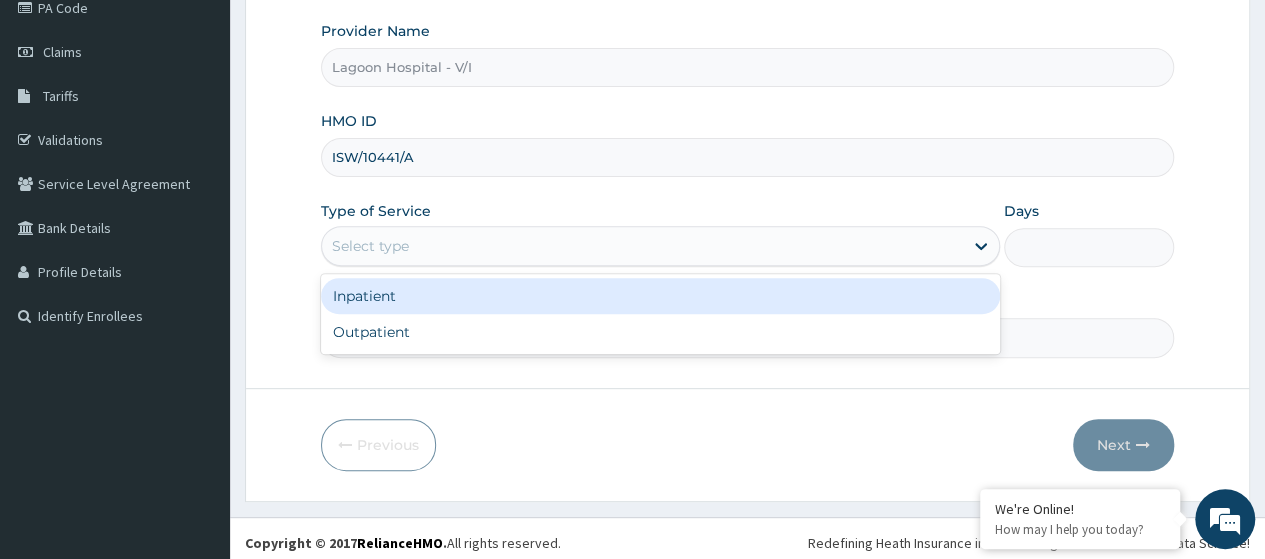 click on "Inpatient" at bounding box center (660, 296) 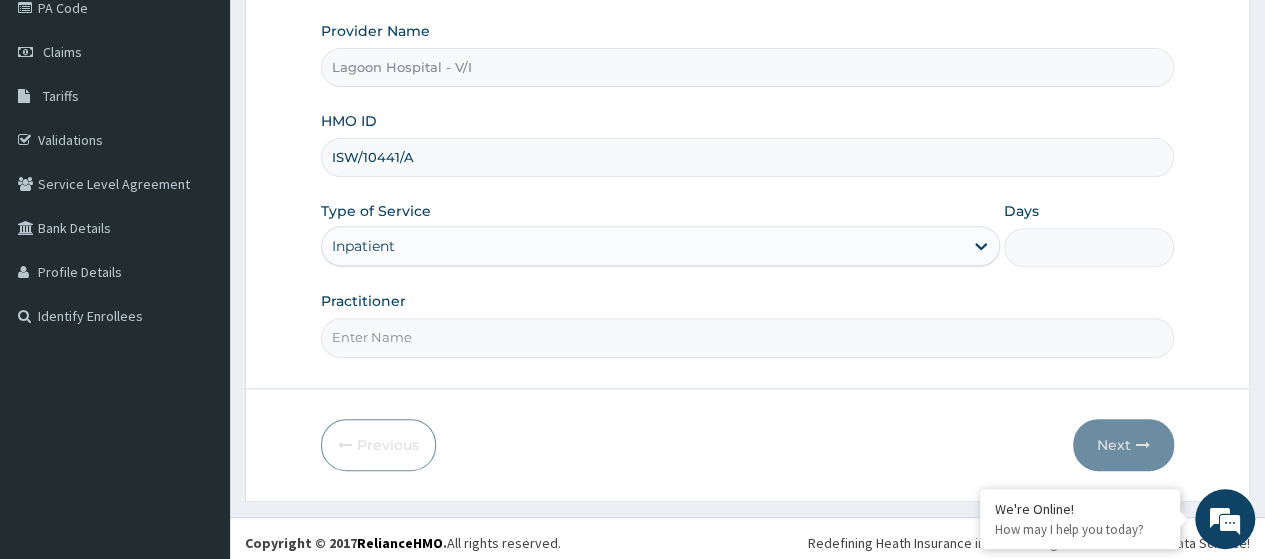 click on "Days" at bounding box center [1089, 247] 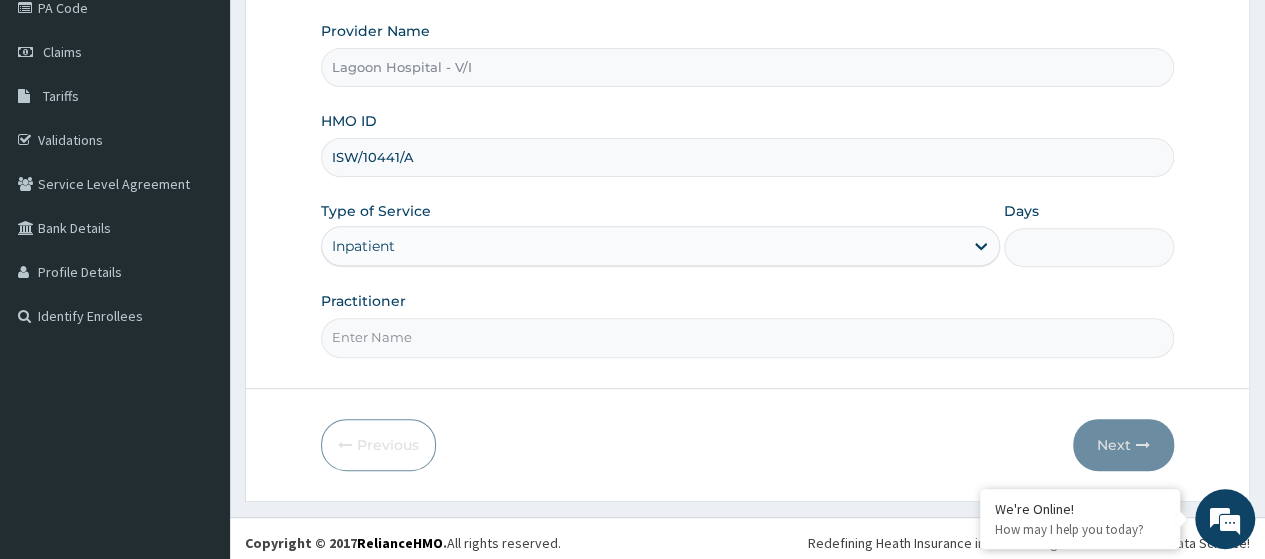 scroll, scrollTop: 0, scrollLeft: 0, axis: both 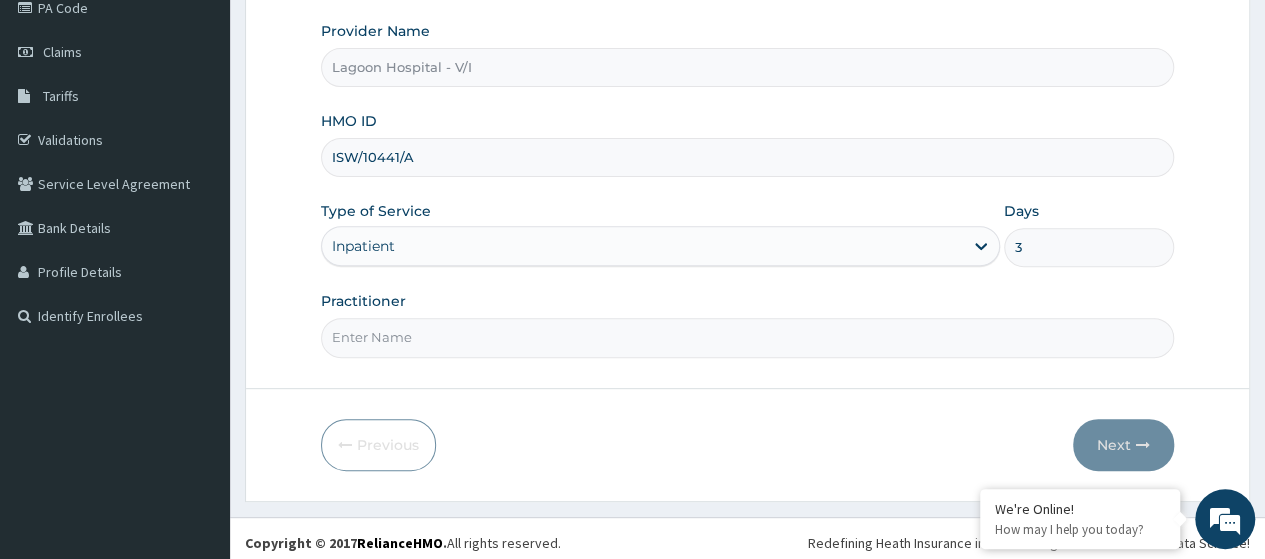 type on "3" 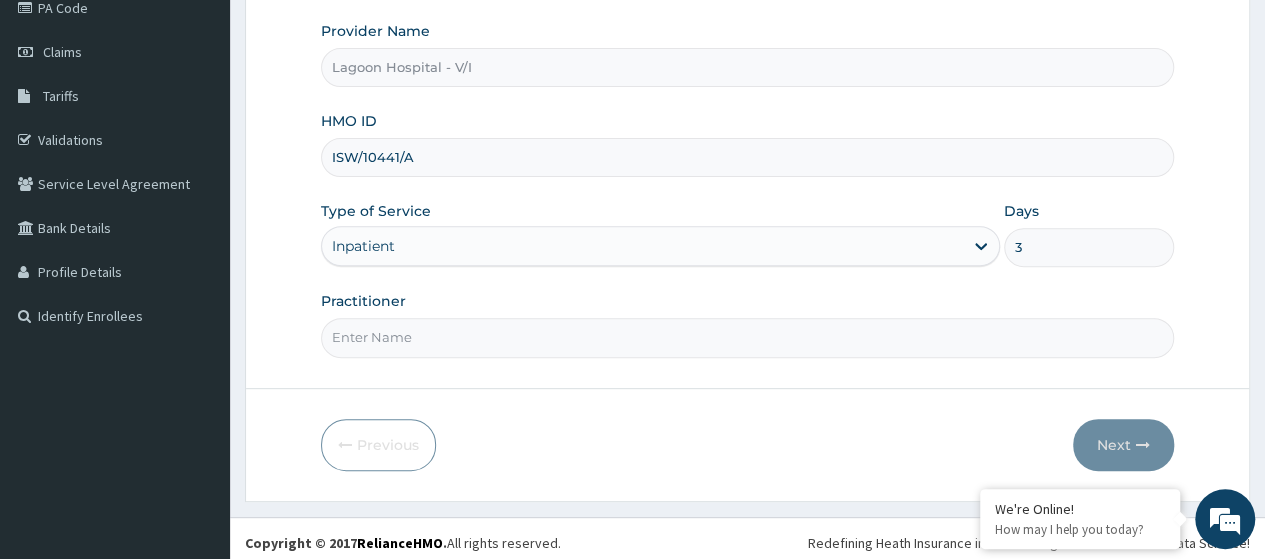 type on "Dr. [LAST]" 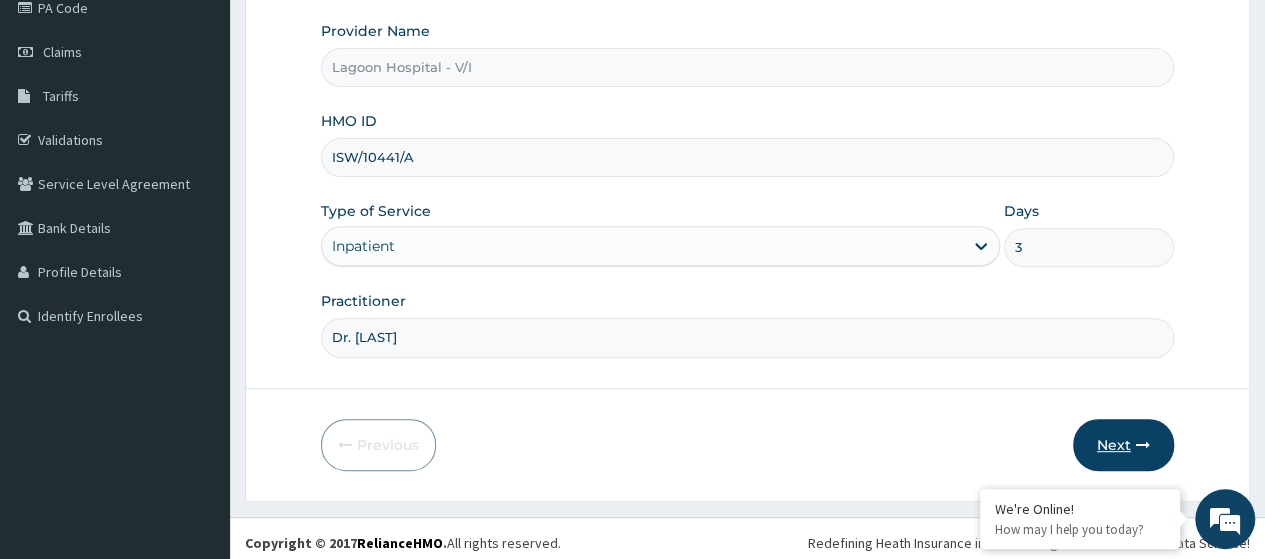 click on "Next" at bounding box center [1123, 445] 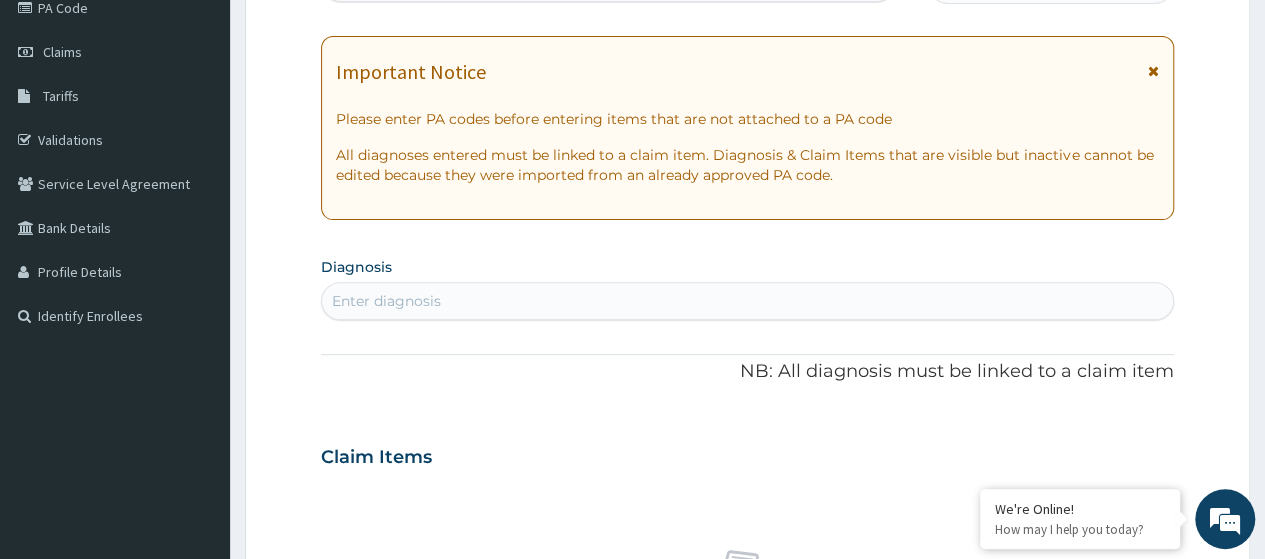 scroll, scrollTop: 0, scrollLeft: 0, axis: both 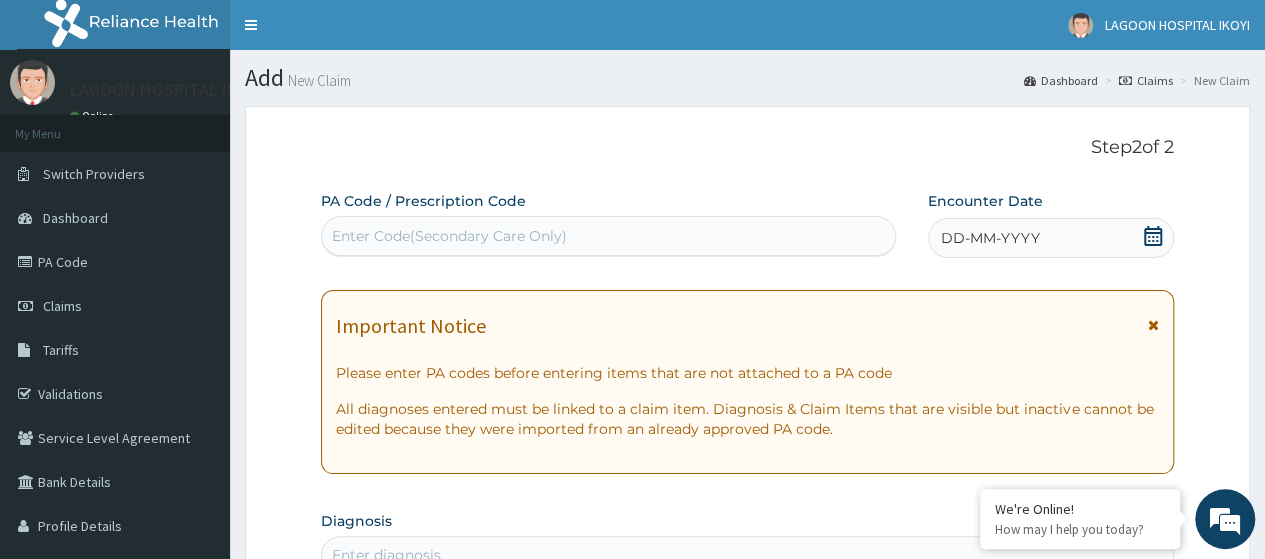 click on "Enter Code(Secondary Care Only)" at bounding box center (449, 236) 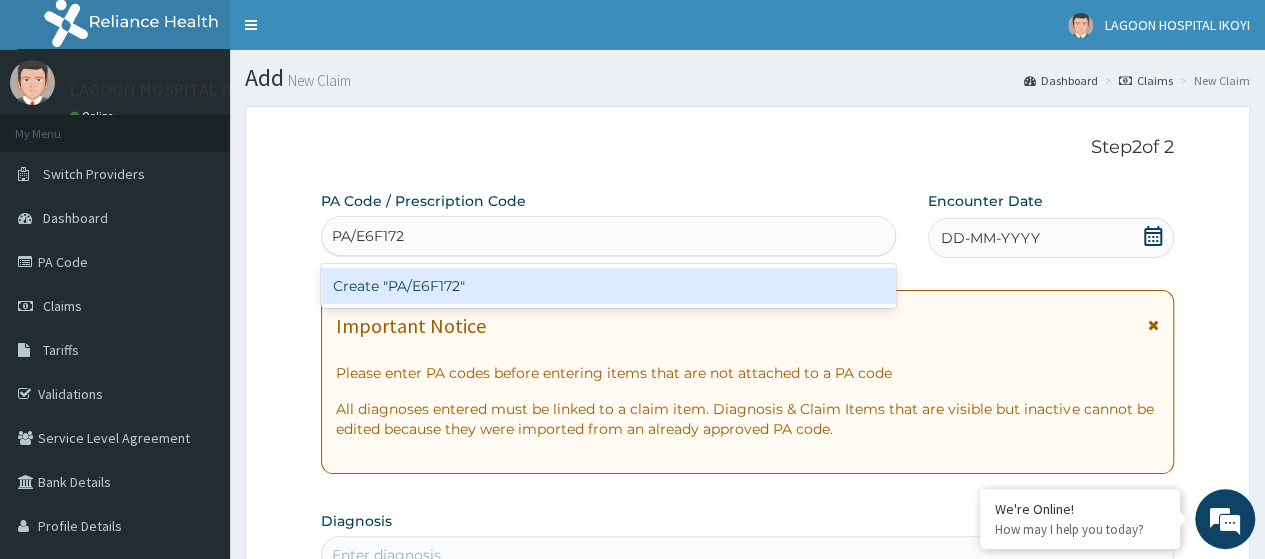 click on "Create "PA/E6F172"" 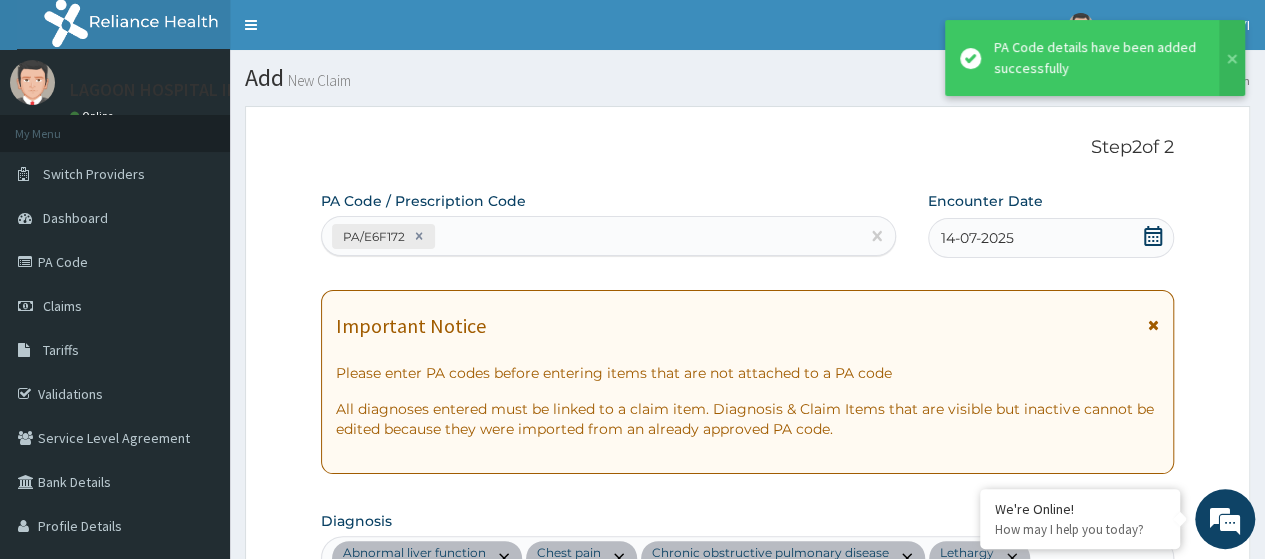 scroll, scrollTop: 1324, scrollLeft: 0, axis: vertical 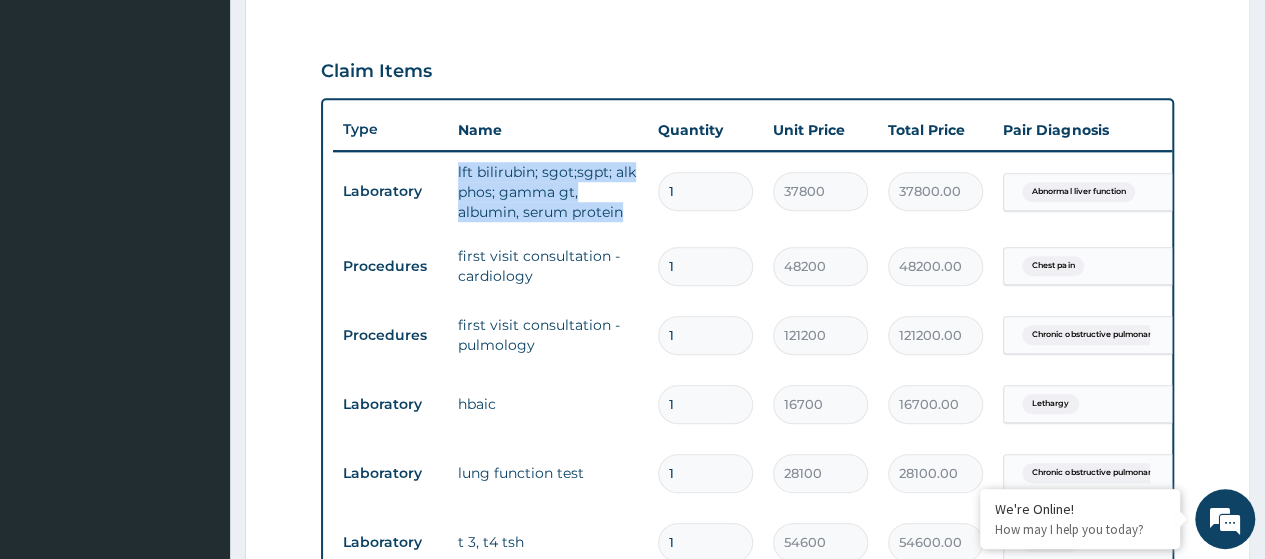 drag, startPoint x: 625, startPoint y: 205, endPoint x: 458, endPoint y: 168, distance: 171.0497 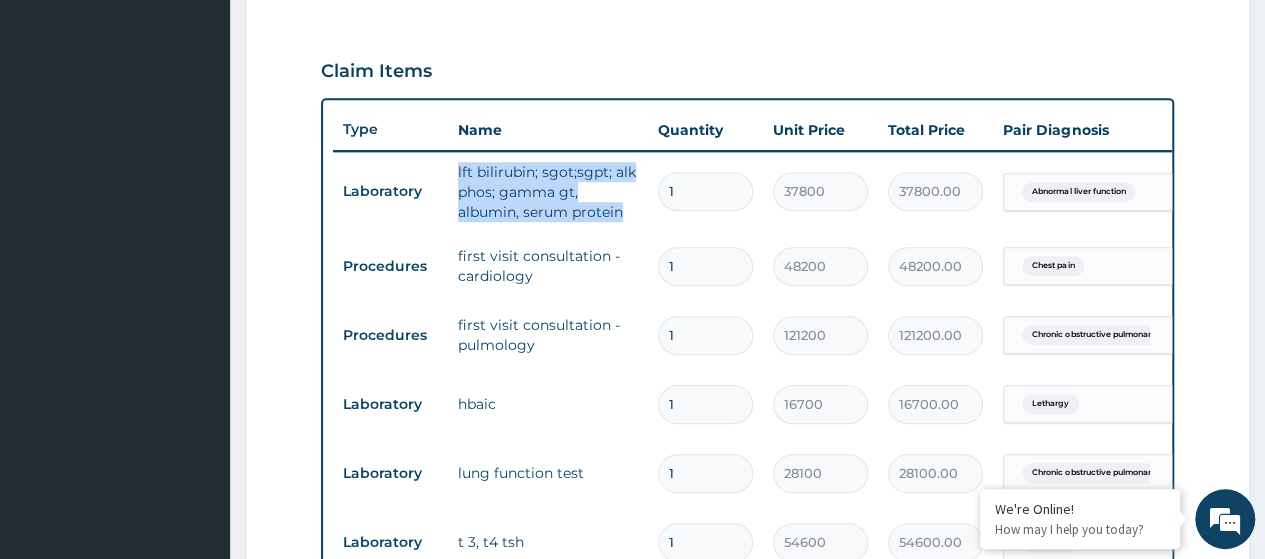 click on "lft bilirubin; sgot;sgpt; alk phos; gamma gt, albumin, serum protein" 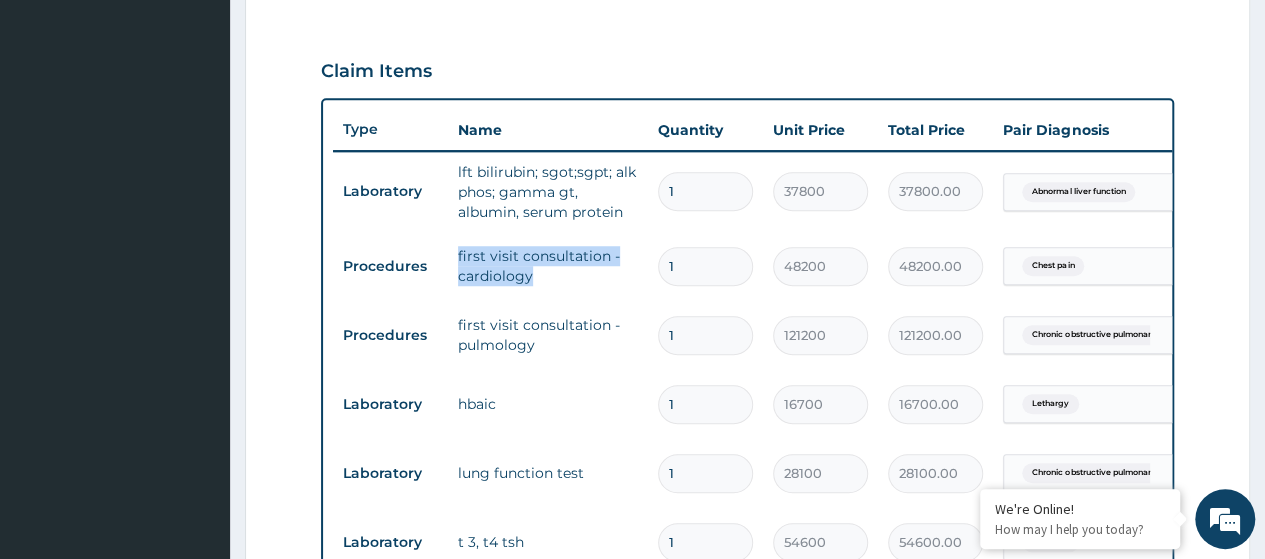 drag, startPoint x: 530, startPoint y: 279, endPoint x: 460, endPoint y: 257, distance: 73.37575 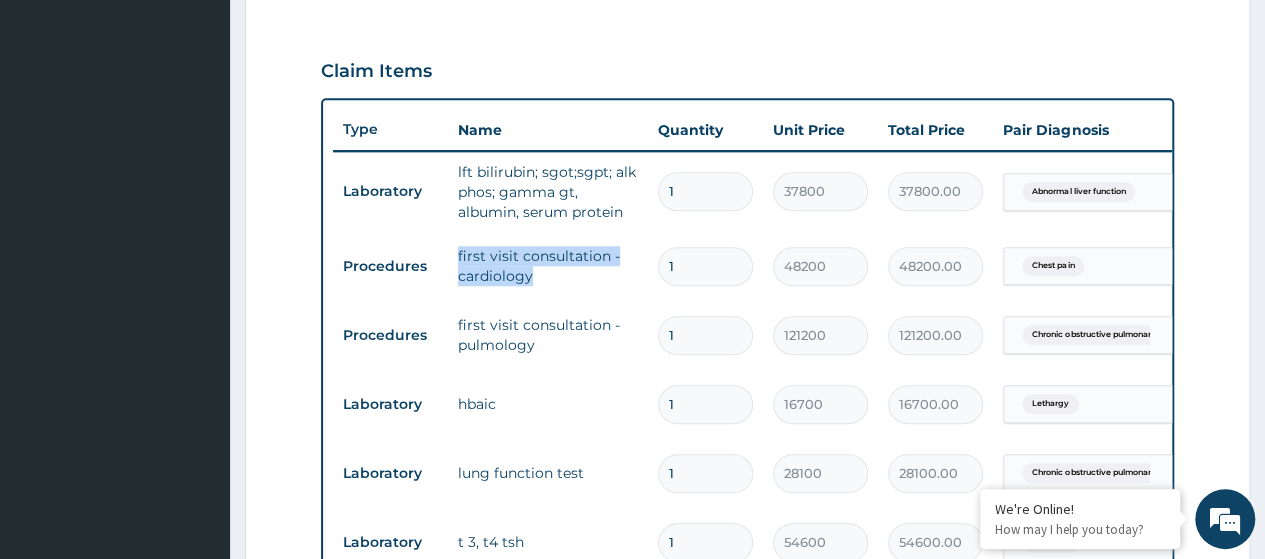 click on "first visit consultation - cardiology" 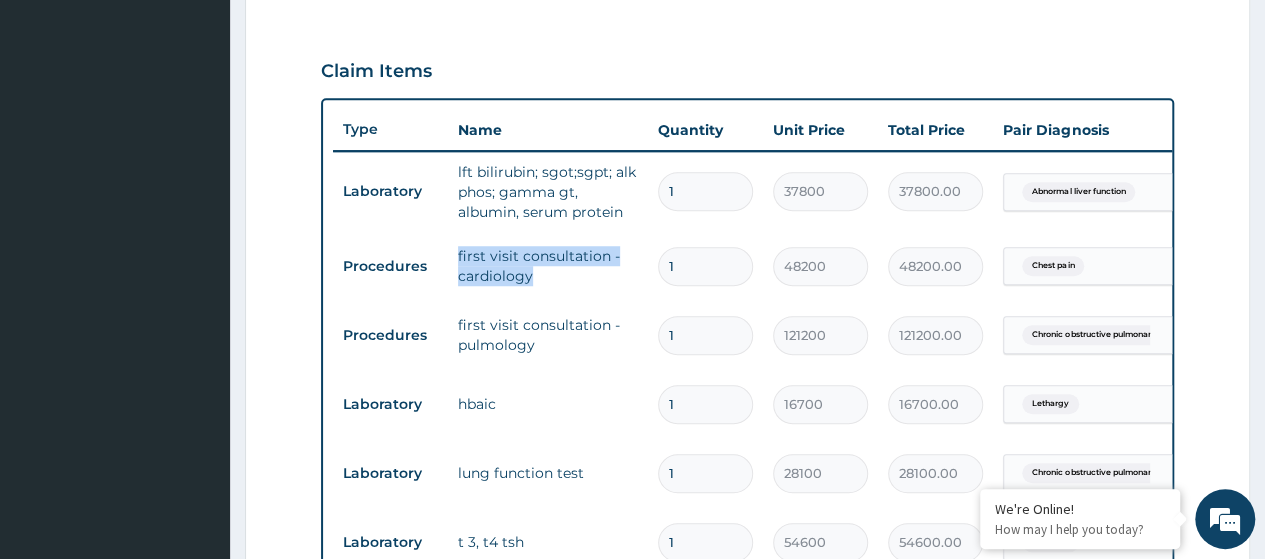 copy on "first visit consultation - cardiology" 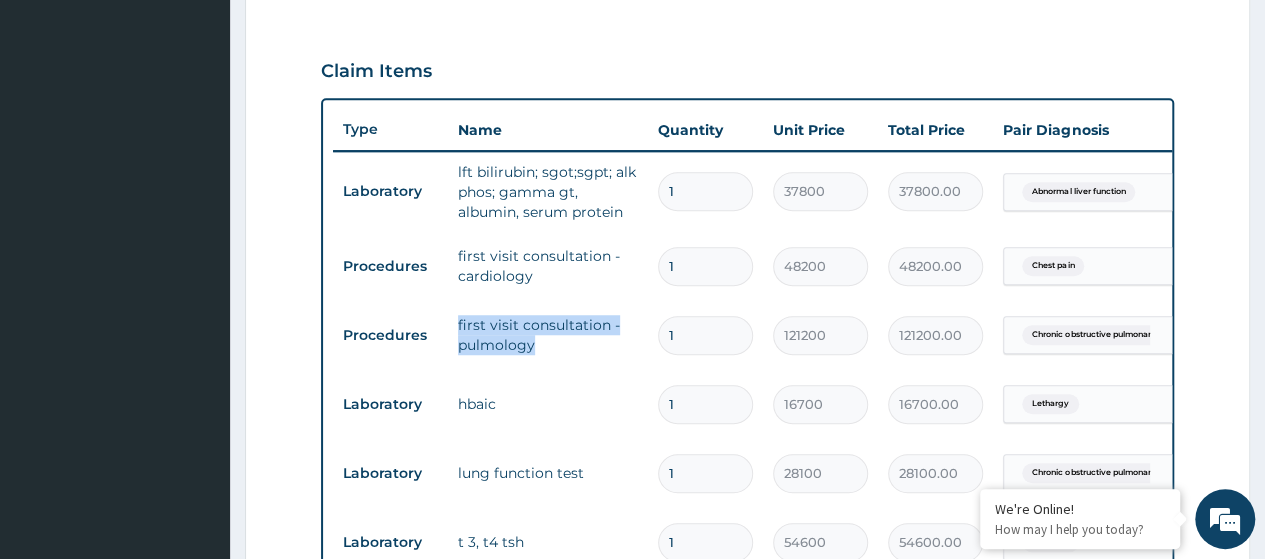 drag, startPoint x: 532, startPoint y: 345, endPoint x: 458, endPoint y: 321, distance: 77.7946 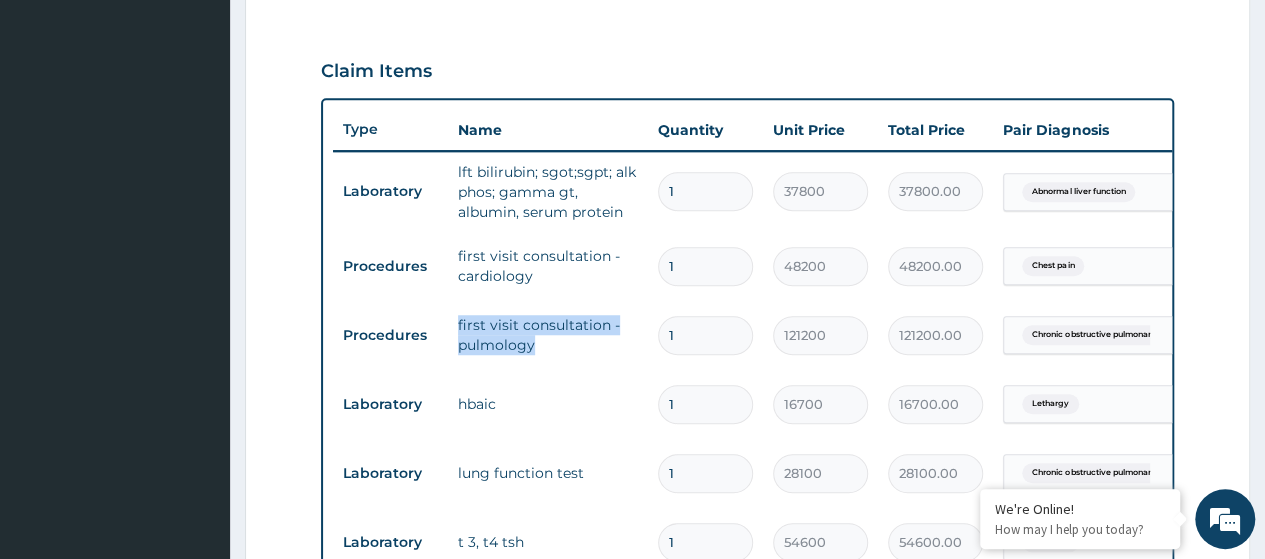 click on "first visit consultation - pulmology" 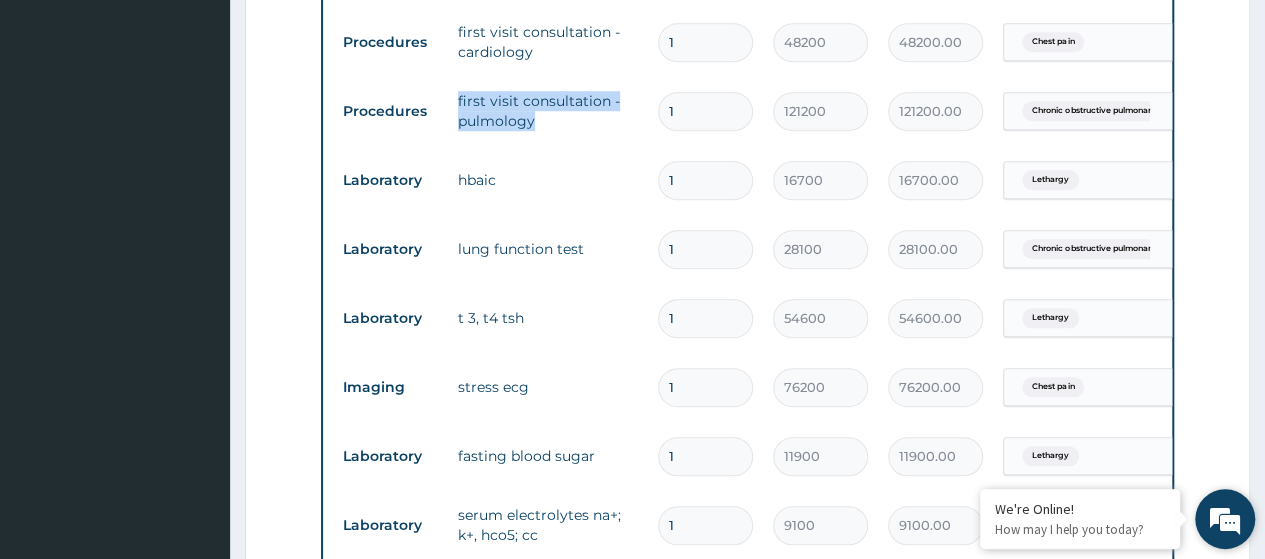 scroll, scrollTop: 886, scrollLeft: 0, axis: vertical 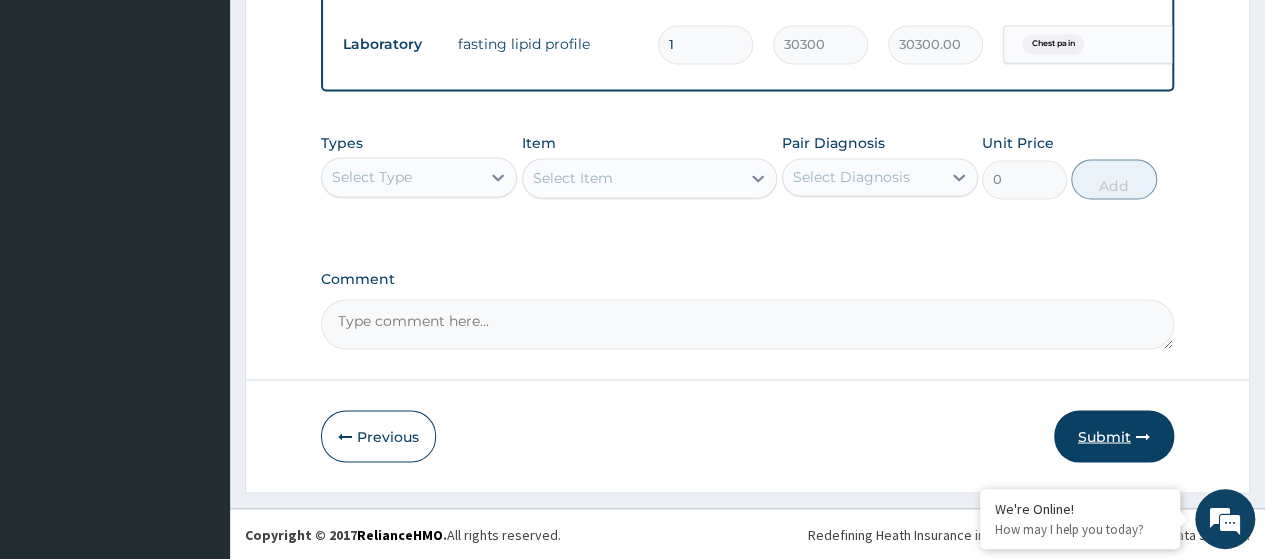 click on "Submit" 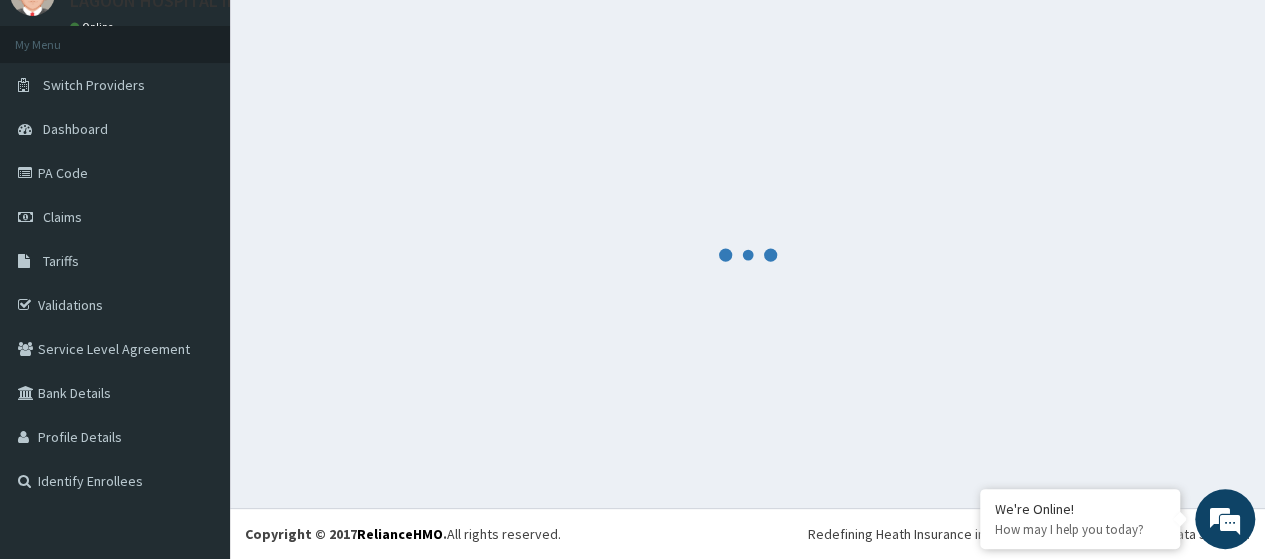 scroll, scrollTop: 88, scrollLeft: 0, axis: vertical 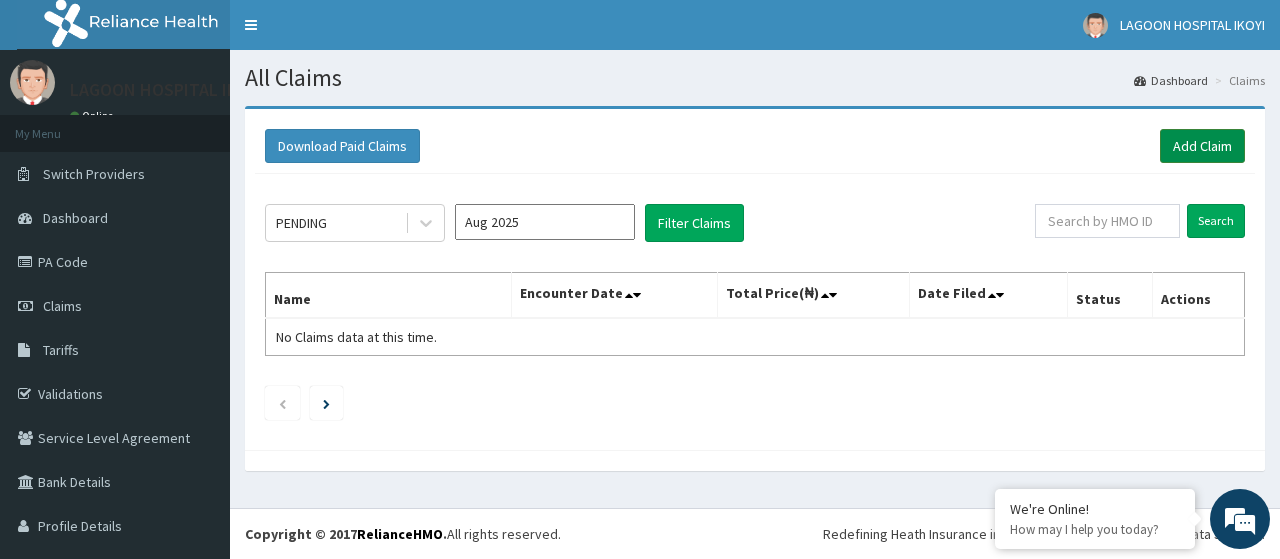 click on "Add Claim" at bounding box center [1202, 146] 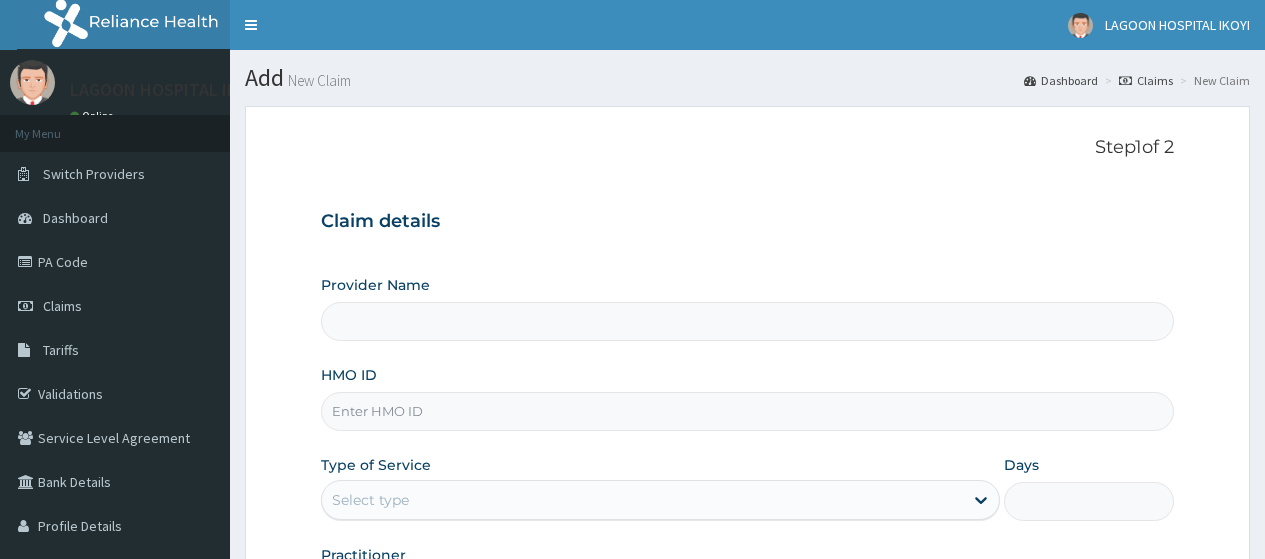 scroll, scrollTop: 0, scrollLeft: 0, axis: both 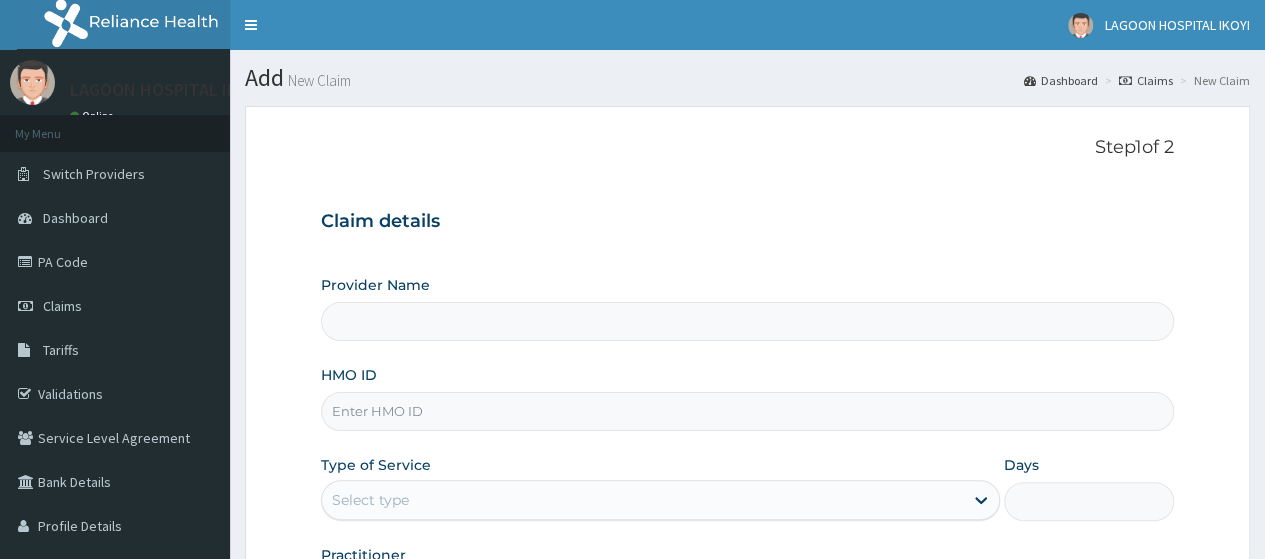 type on "Lagoon Hospital - V/I" 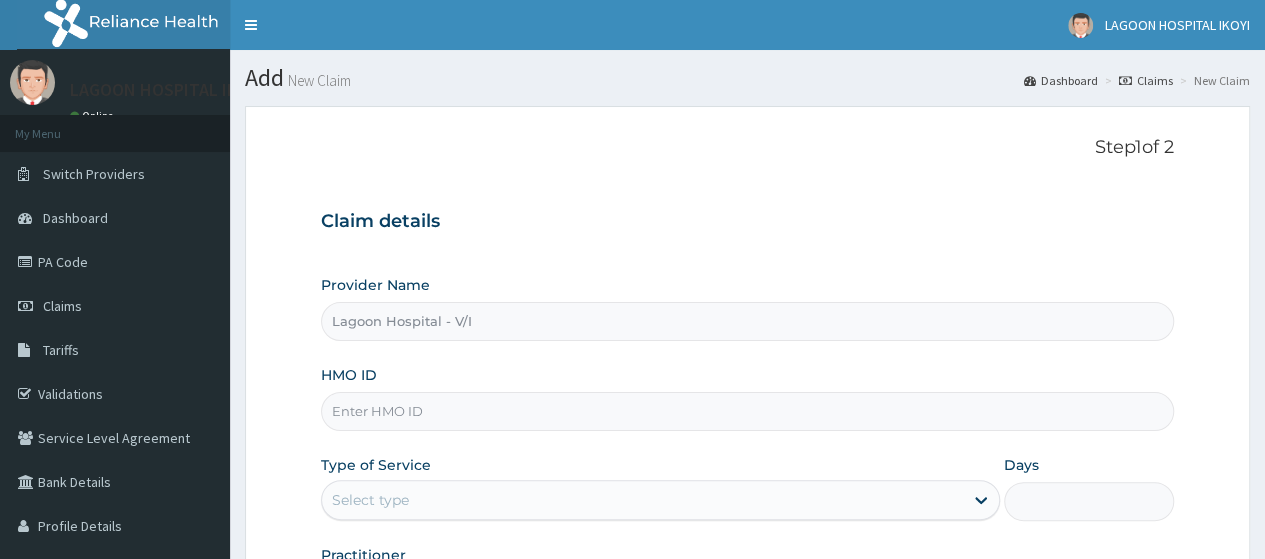 click on "HMO ID" at bounding box center [747, 411] 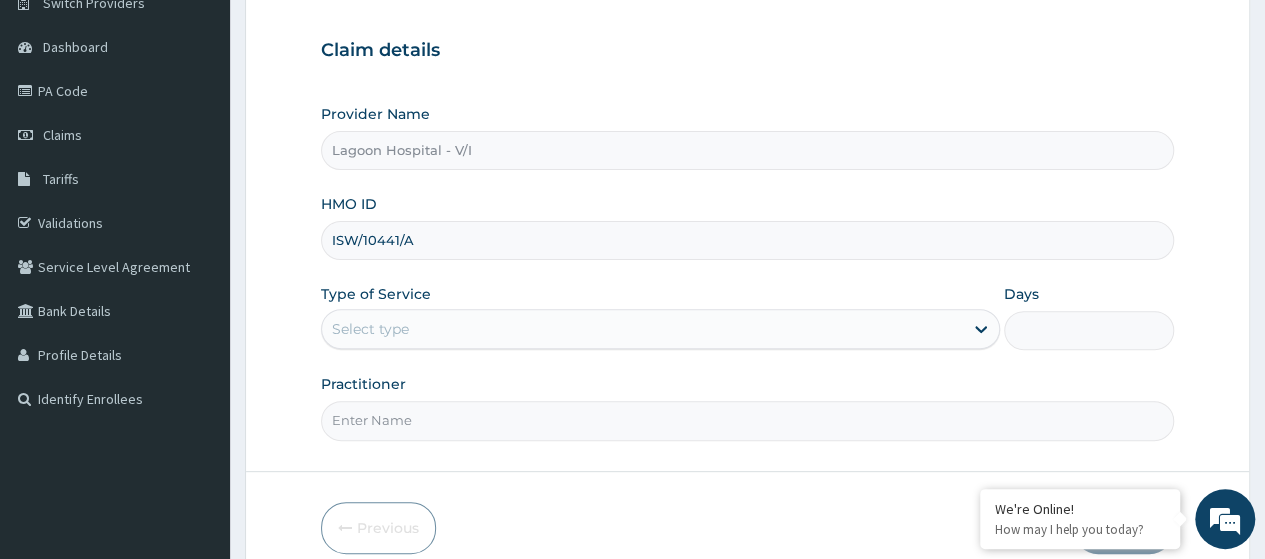 scroll, scrollTop: 226, scrollLeft: 0, axis: vertical 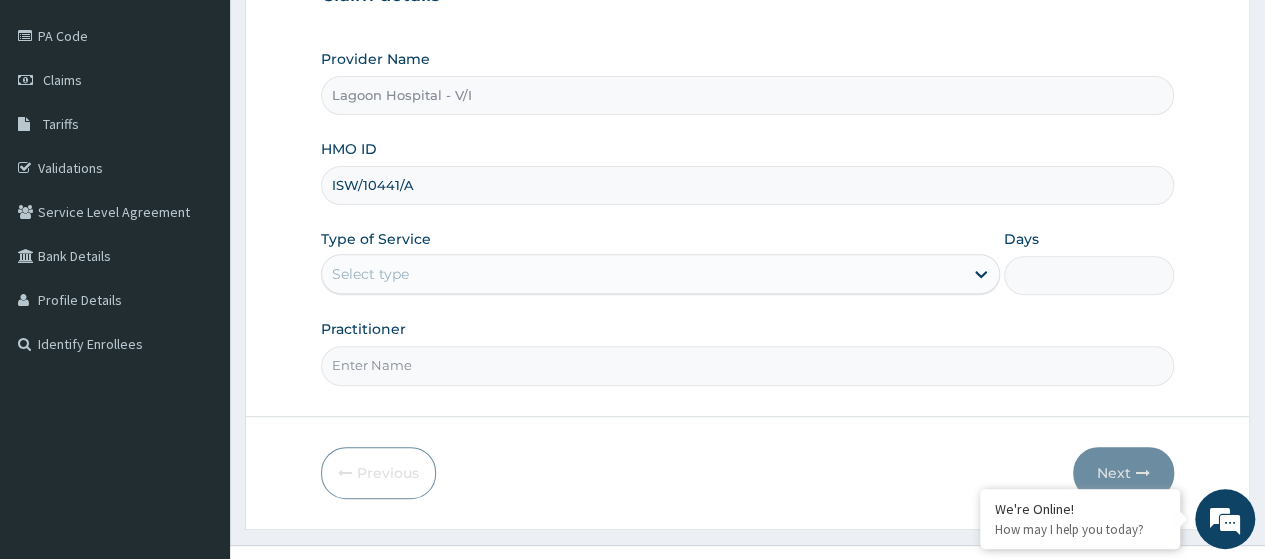 type on "ISW/10441/A" 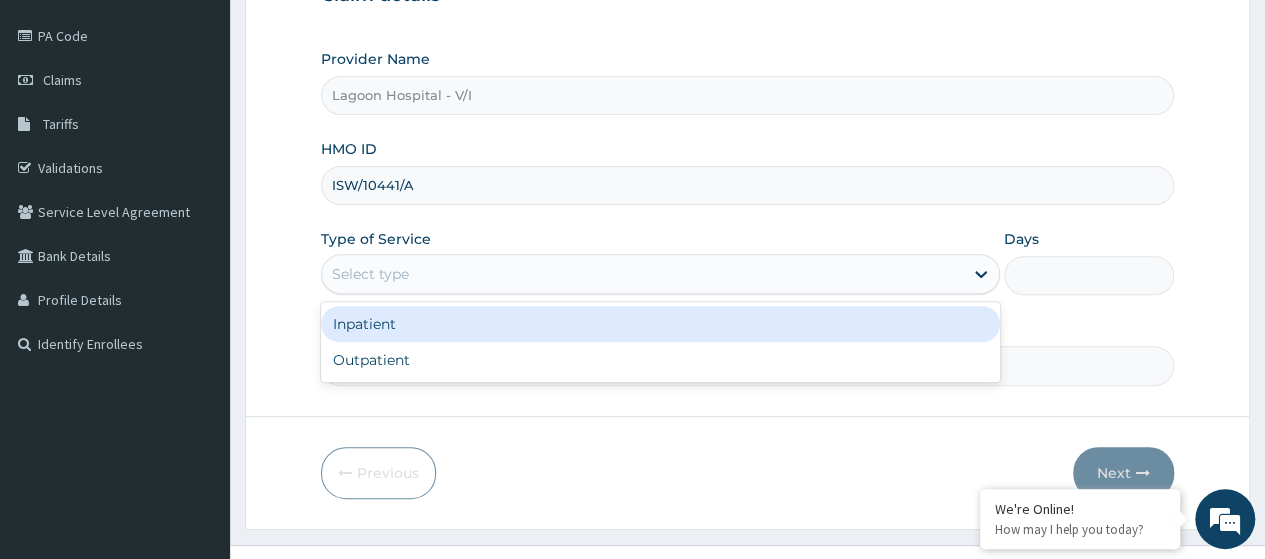 drag, startPoint x: 403, startPoint y: 319, endPoint x: 448, endPoint y: 317, distance: 45.044422 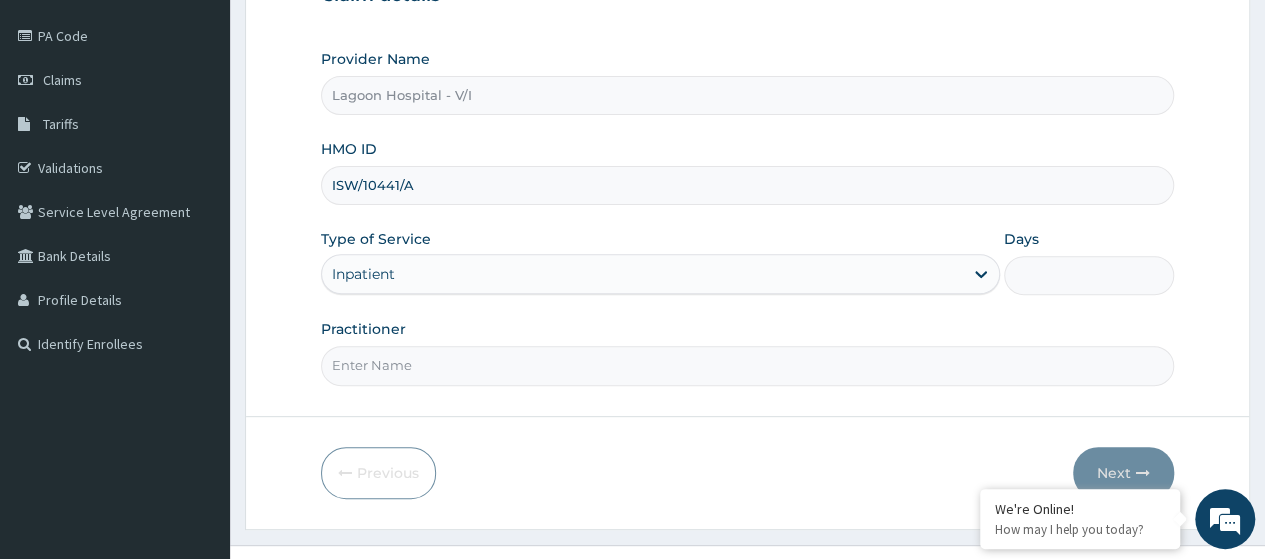 click on "Days" at bounding box center (1089, 275) 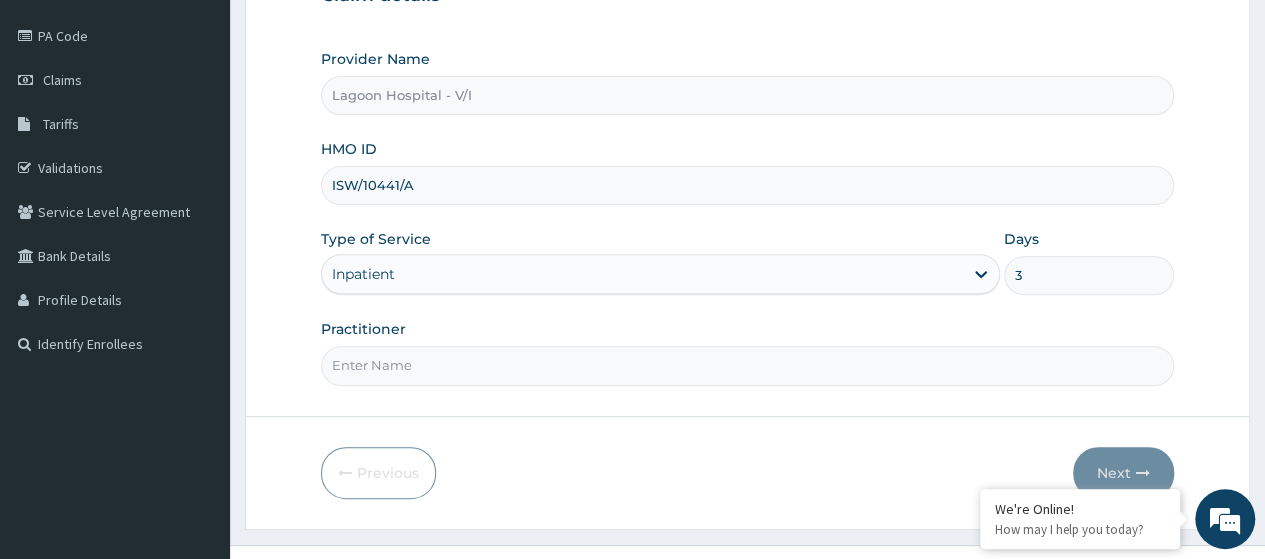 scroll, scrollTop: 0, scrollLeft: 0, axis: both 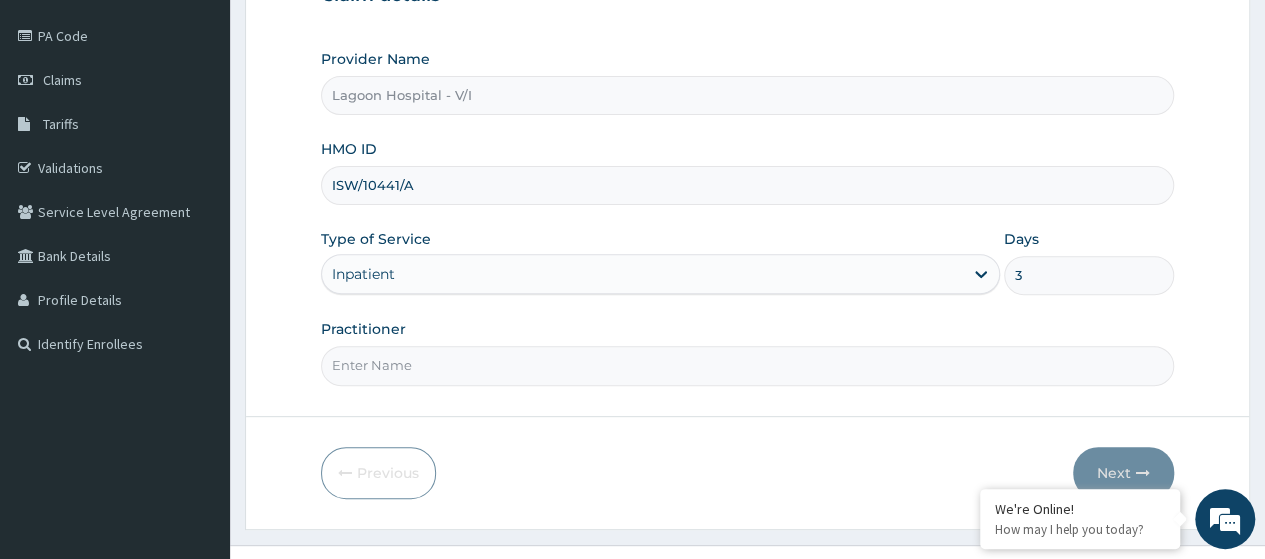 type on "3" 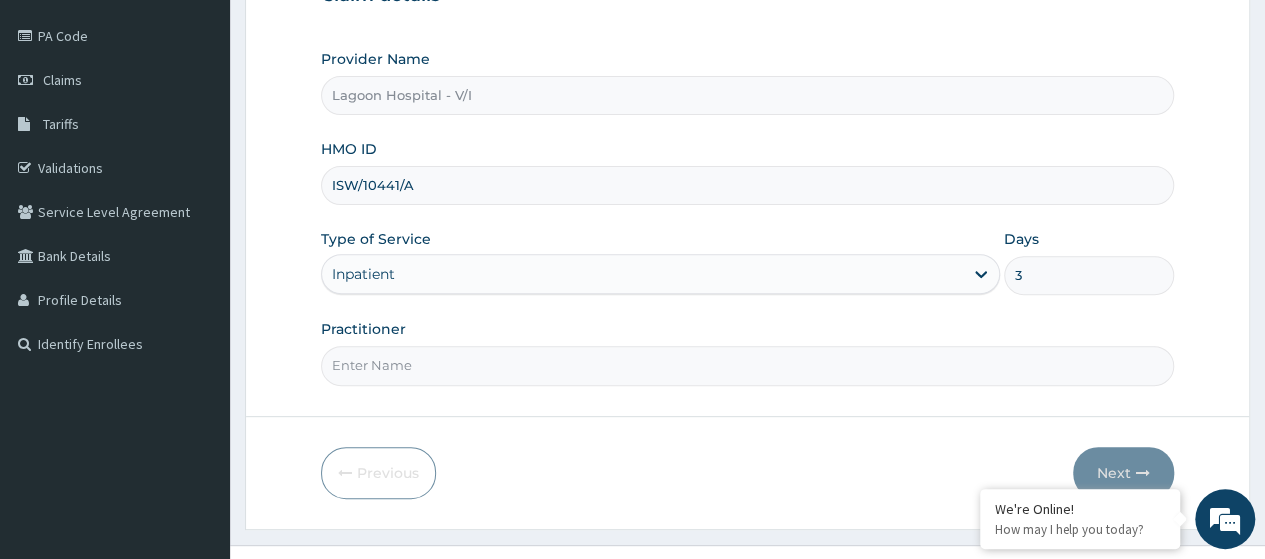 type on "Dr. [LAST]" 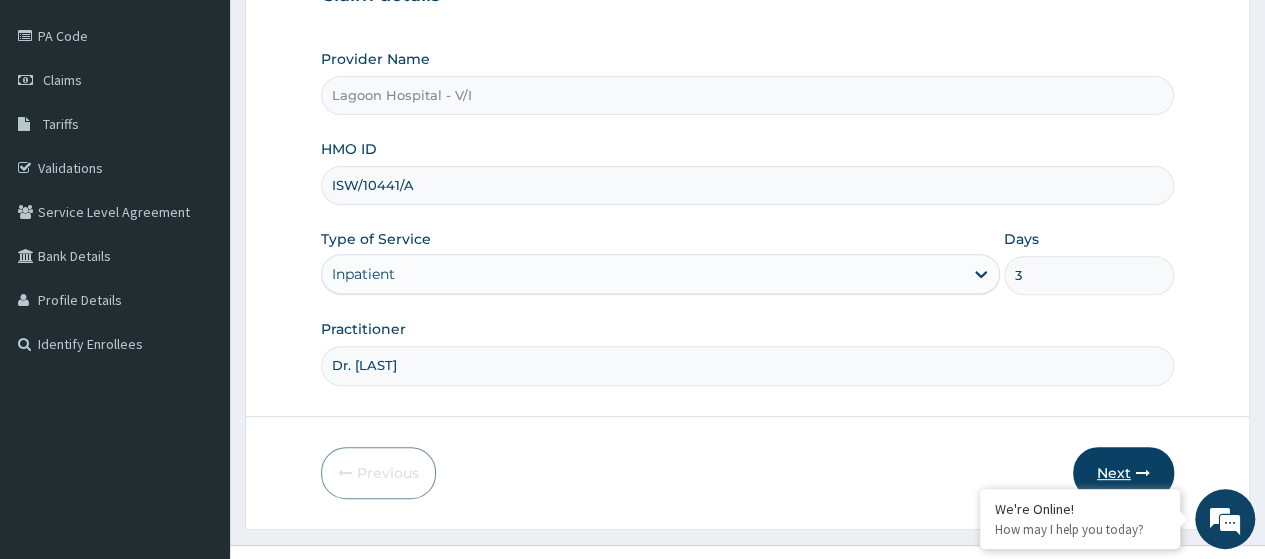 click on "Next" at bounding box center (1123, 473) 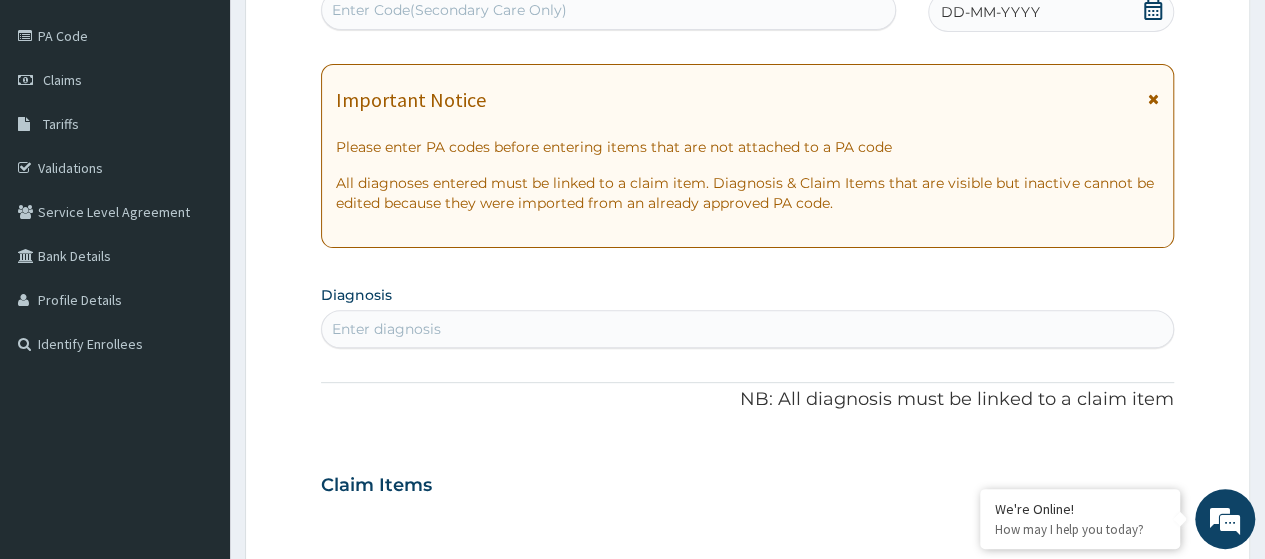 click on "Enter Code(Secondary Care Only)" at bounding box center [449, 10] 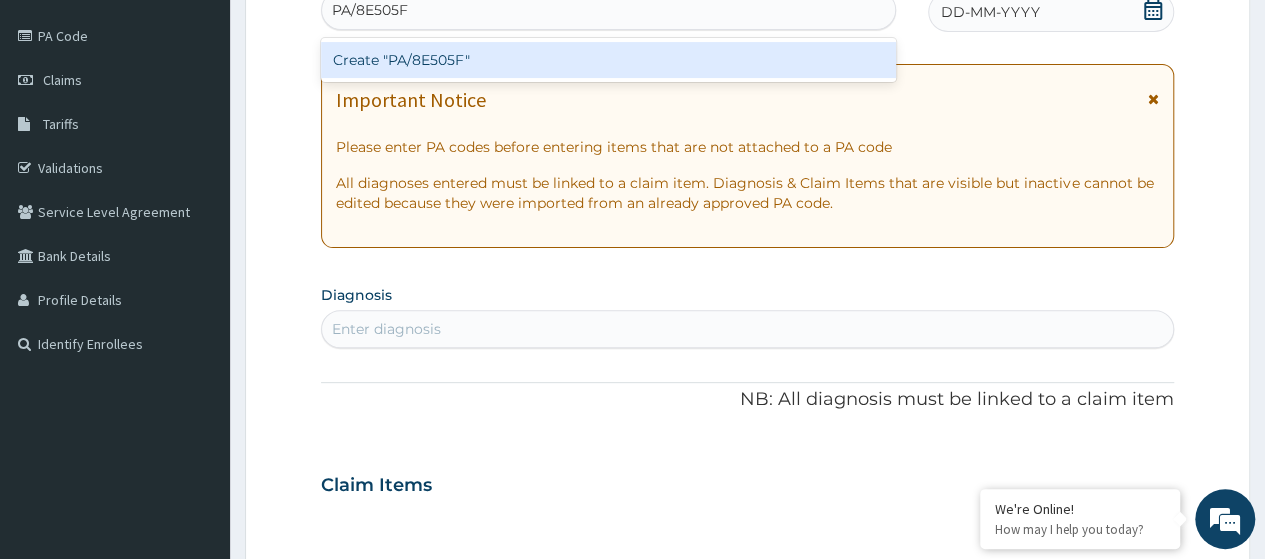 type on "PA/8E505F" 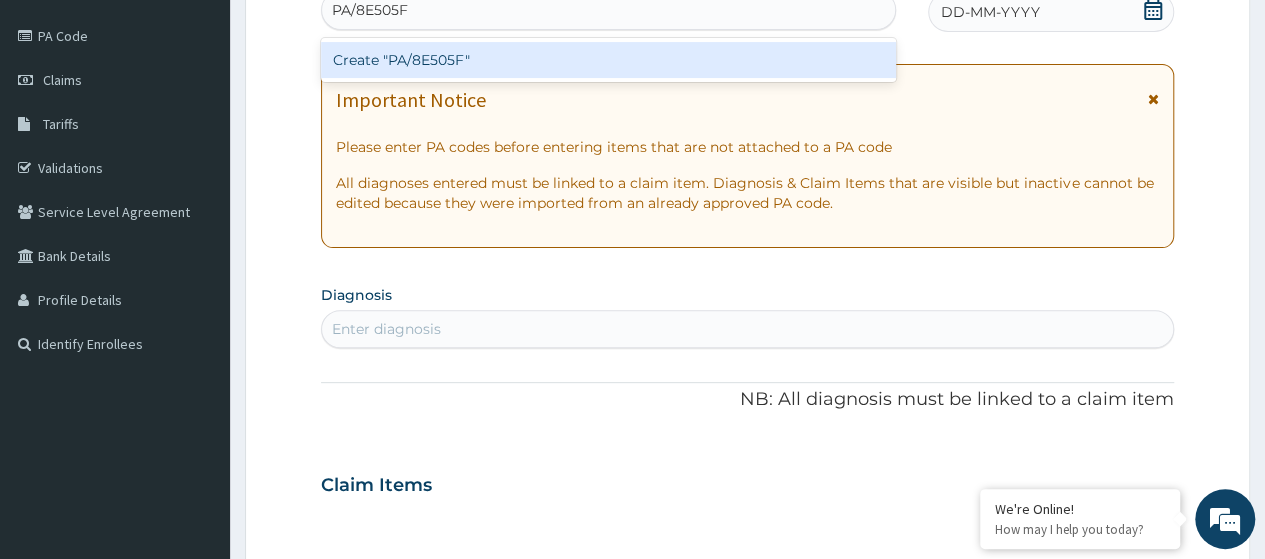 click on "Create "PA/8E505F"" at bounding box center (608, 60) 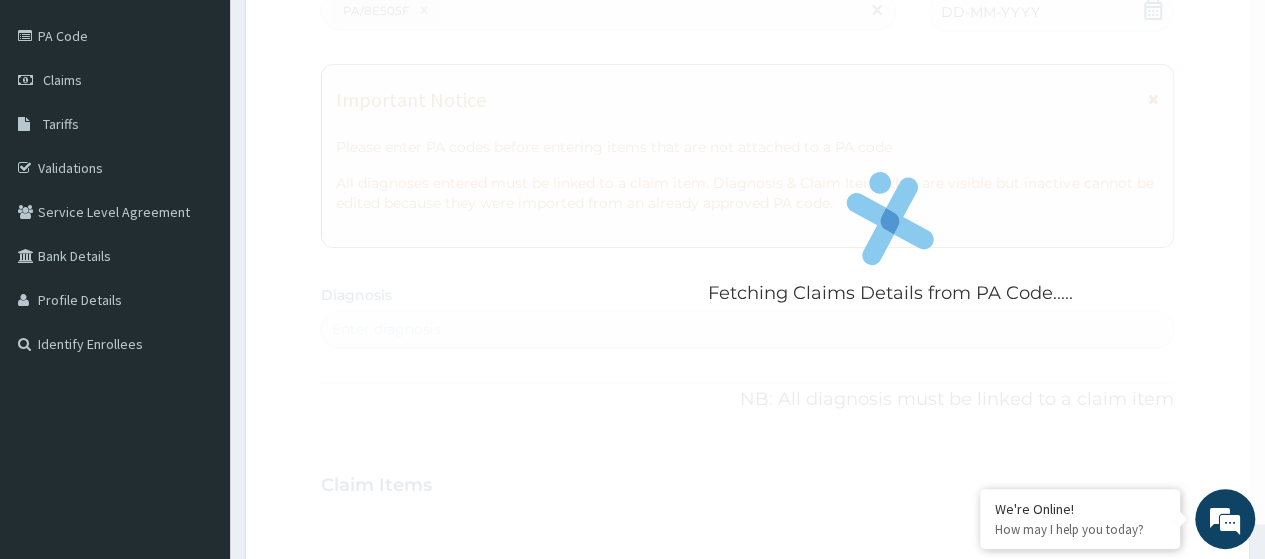 scroll, scrollTop: 620, scrollLeft: 0, axis: vertical 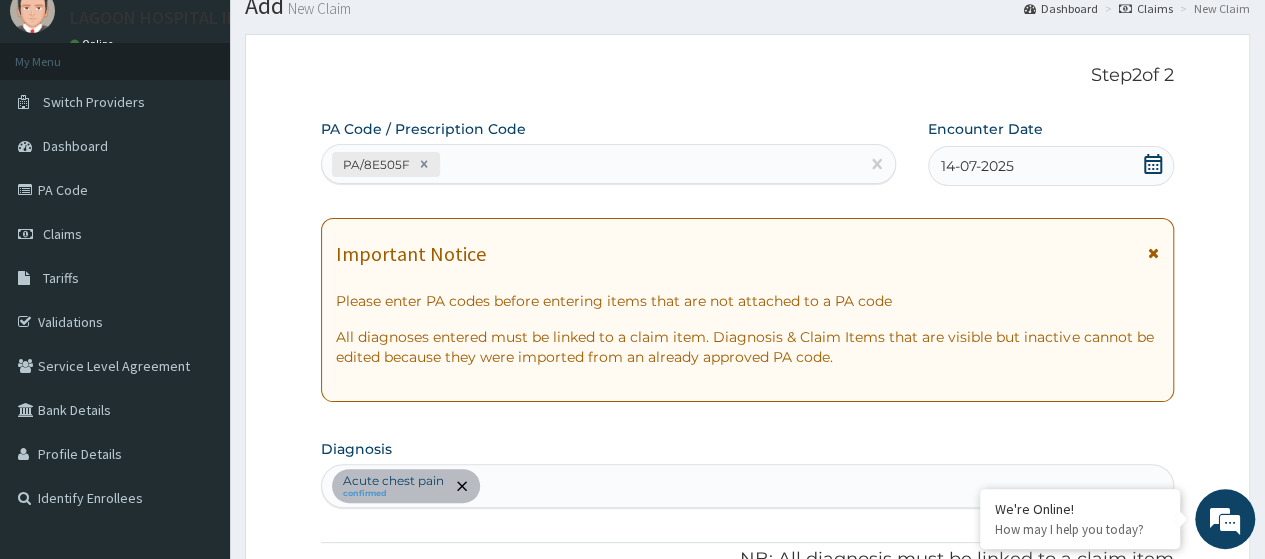 click on "PA/8E505F" at bounding box center (590, 164) 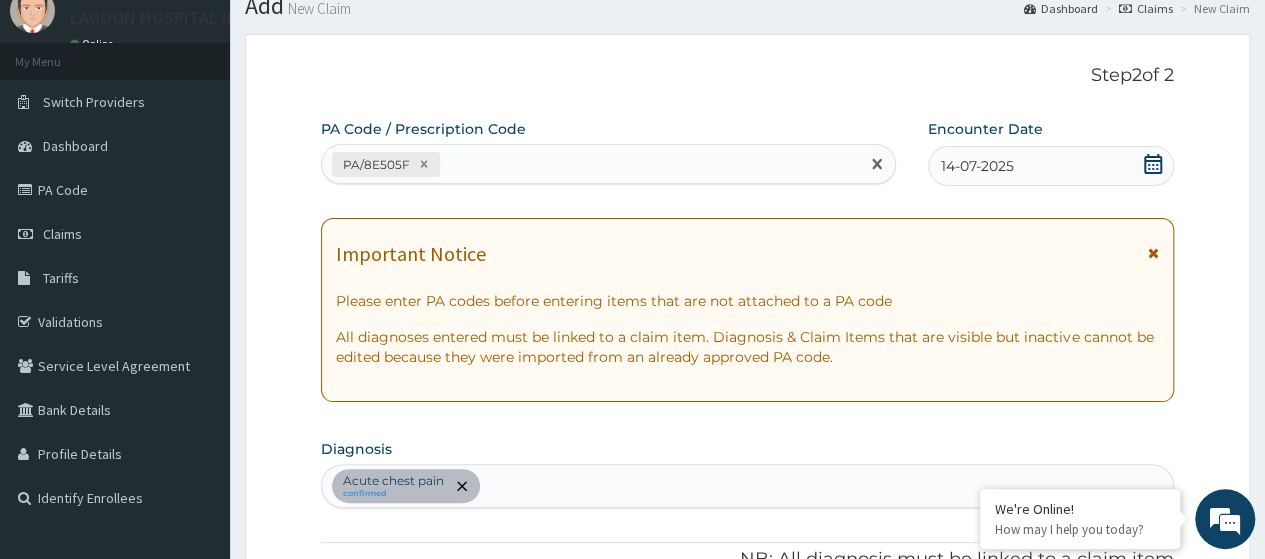 paste on "[CODE]" 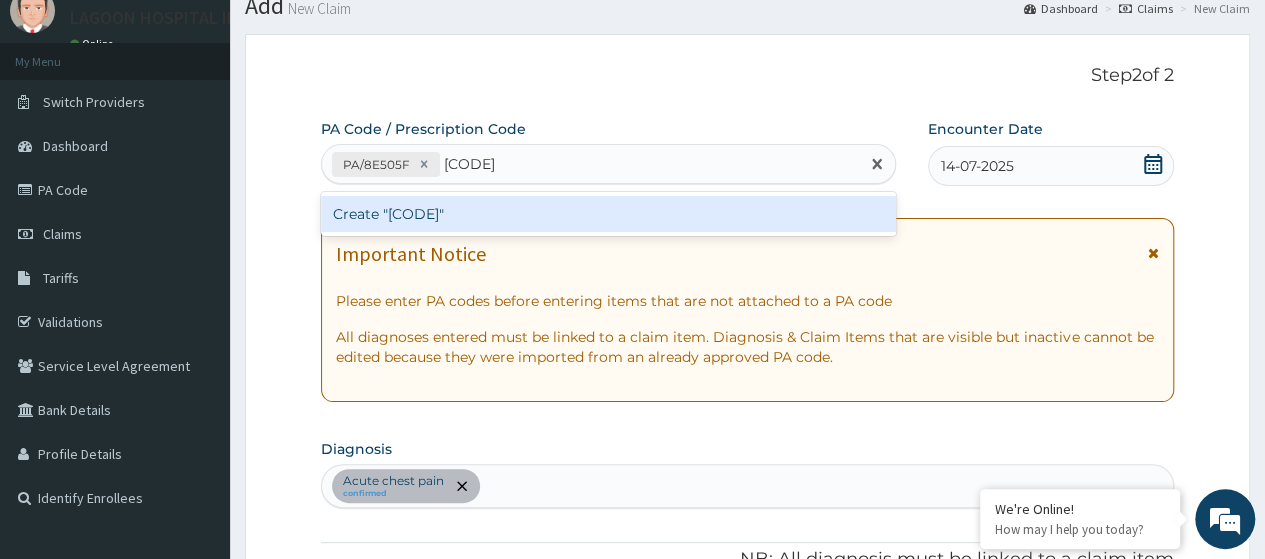 click on "Create "[CODE]"" at bounding box center (608, 214) 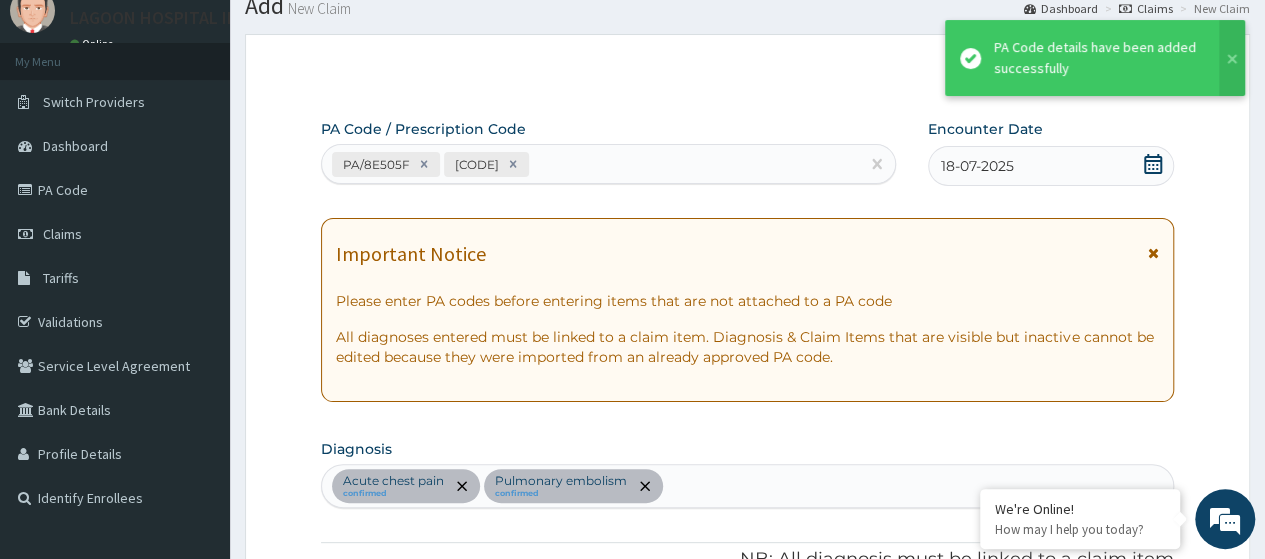 scroll, scrollTop: 690, scrollLeft: 0, axis: vertical 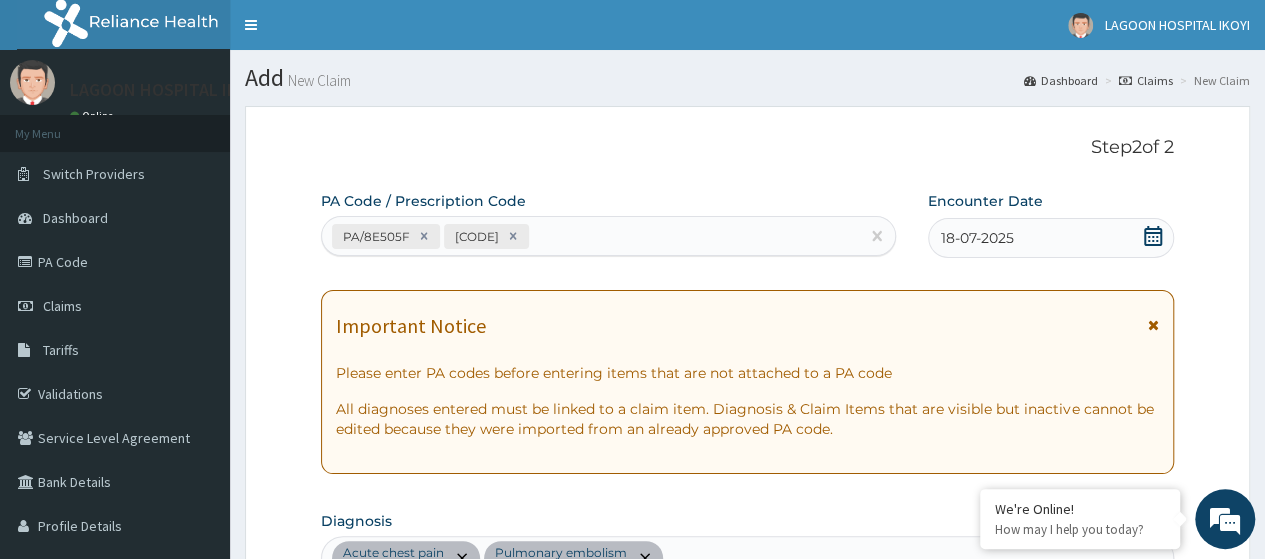 click on "PA/8E505F PA/BF930A" at bounding box center [590, 236] 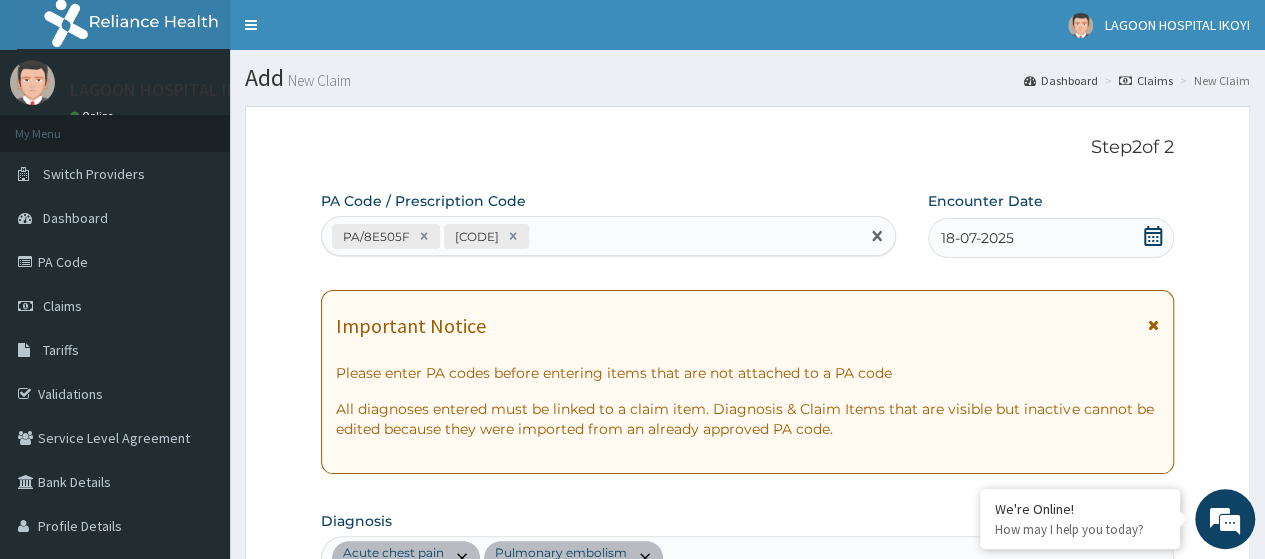 paste on "PA/FC6795" 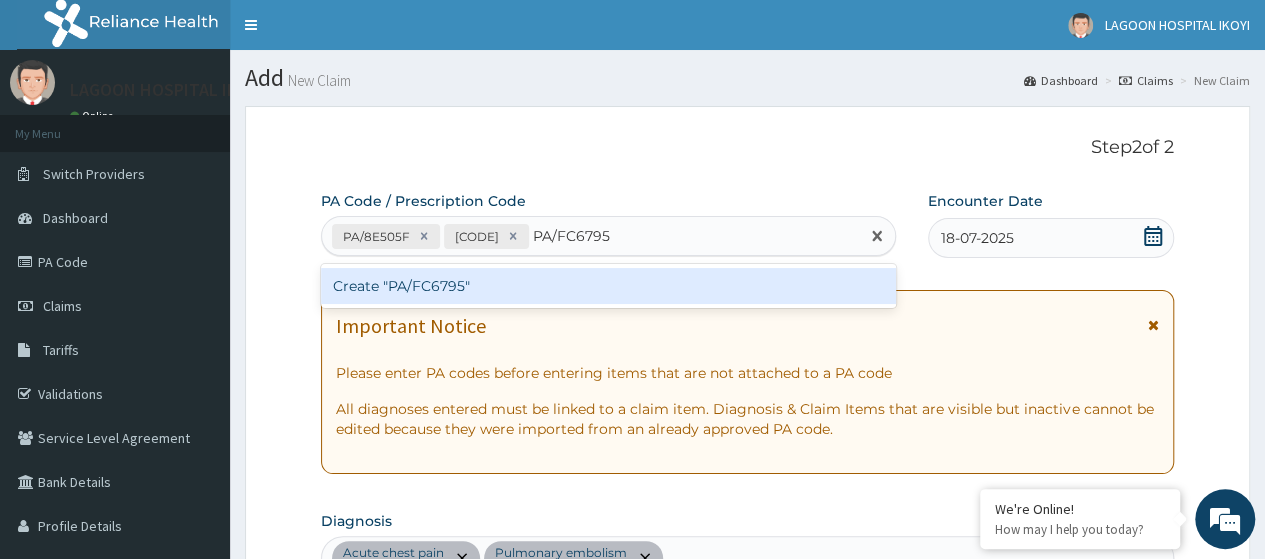 click on "Create "PA/FC6795"" at bounding box center [608, 286] 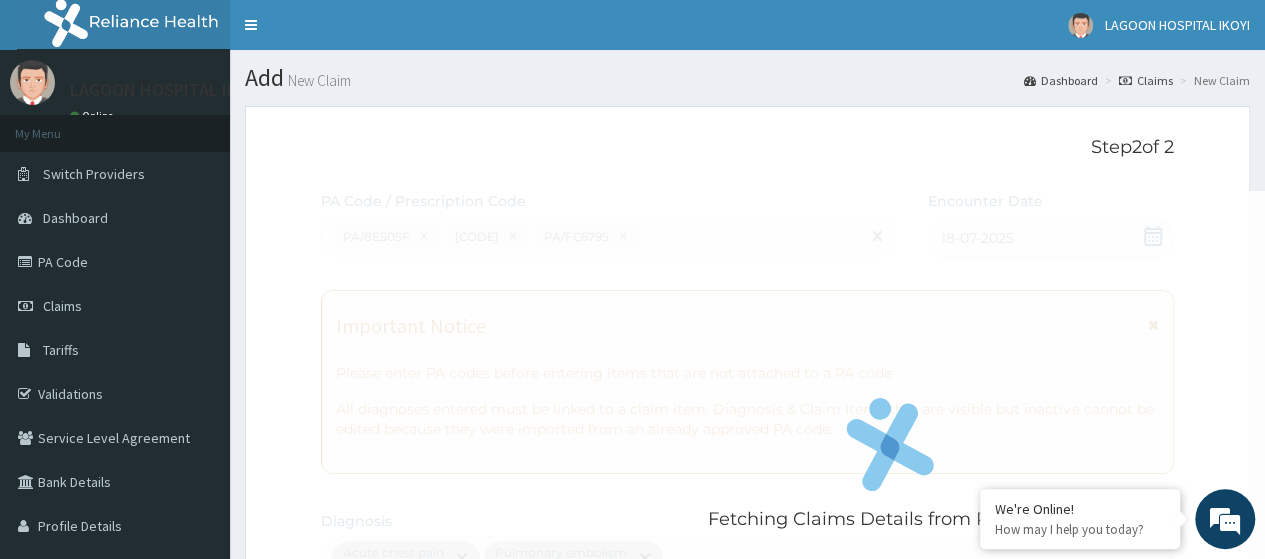 scroll, scrollTop: 967, scrollLeft: 0, axis: vertical 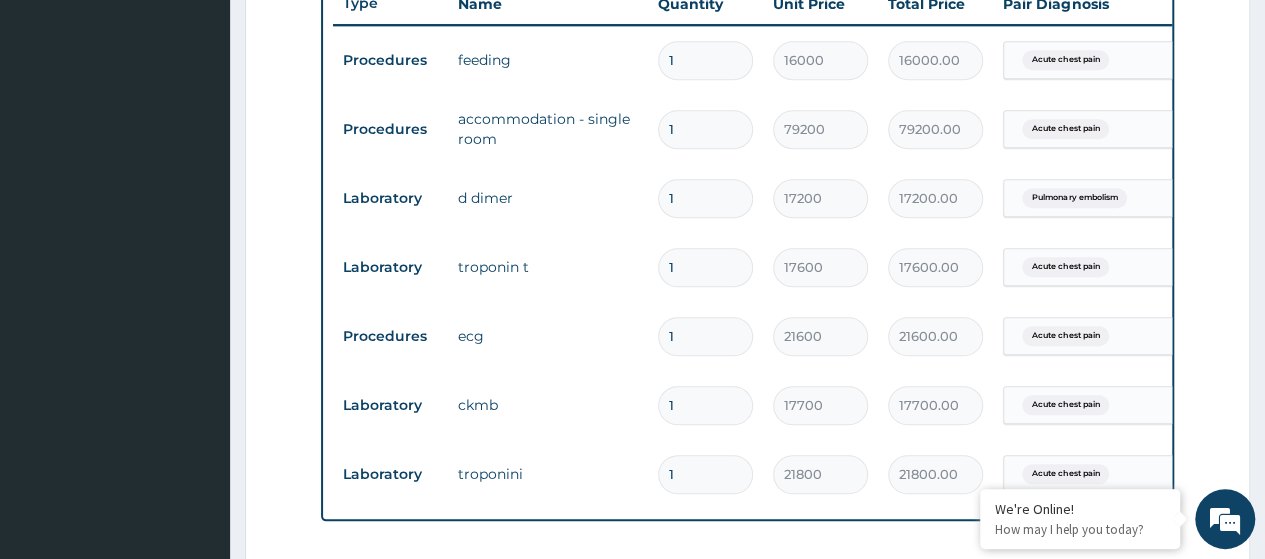 click on "1" at bounding box center (705, 60) 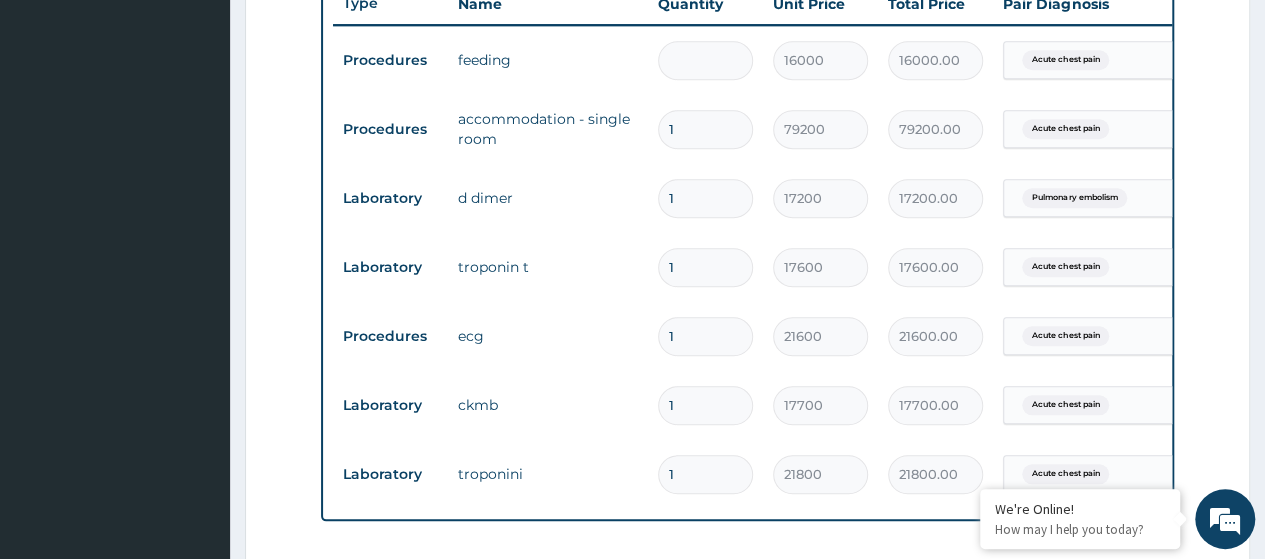 type on "0.00" 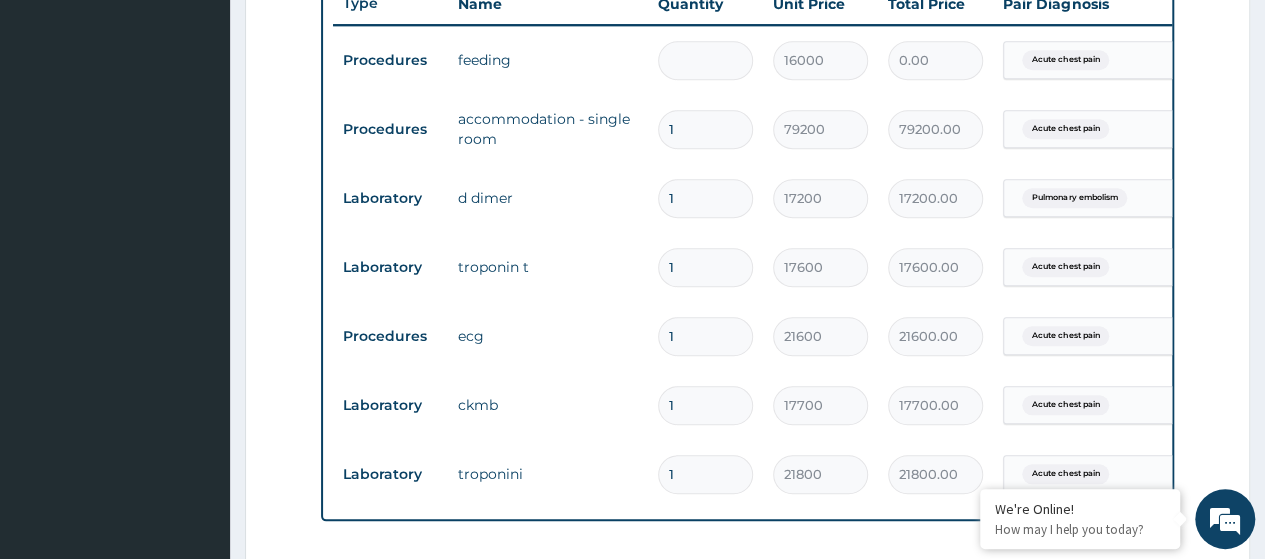 type on "2" 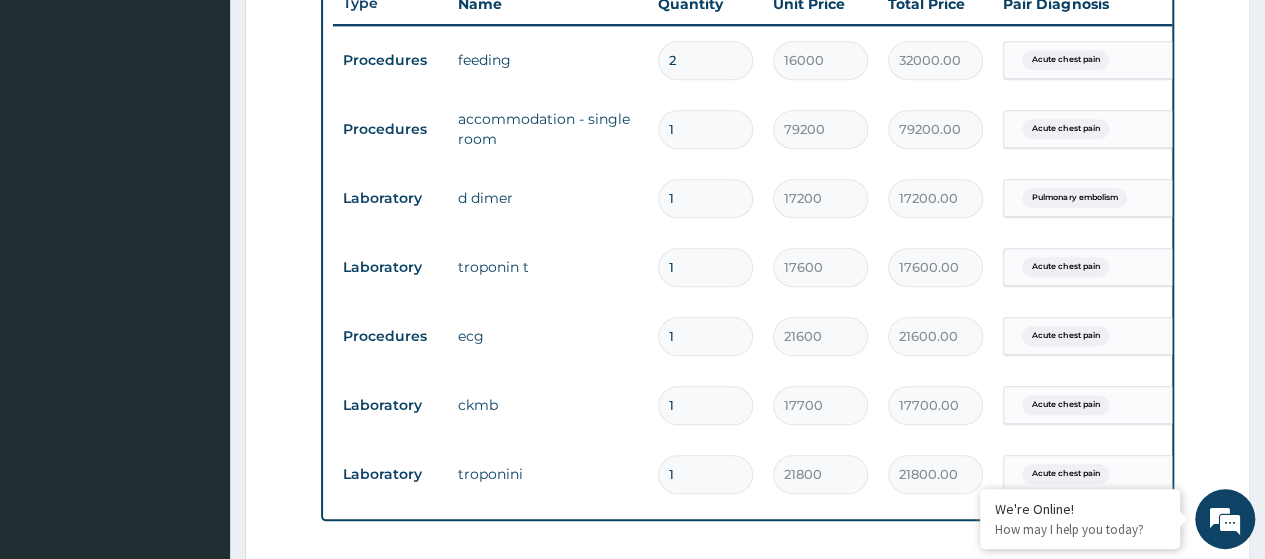 type on "2" 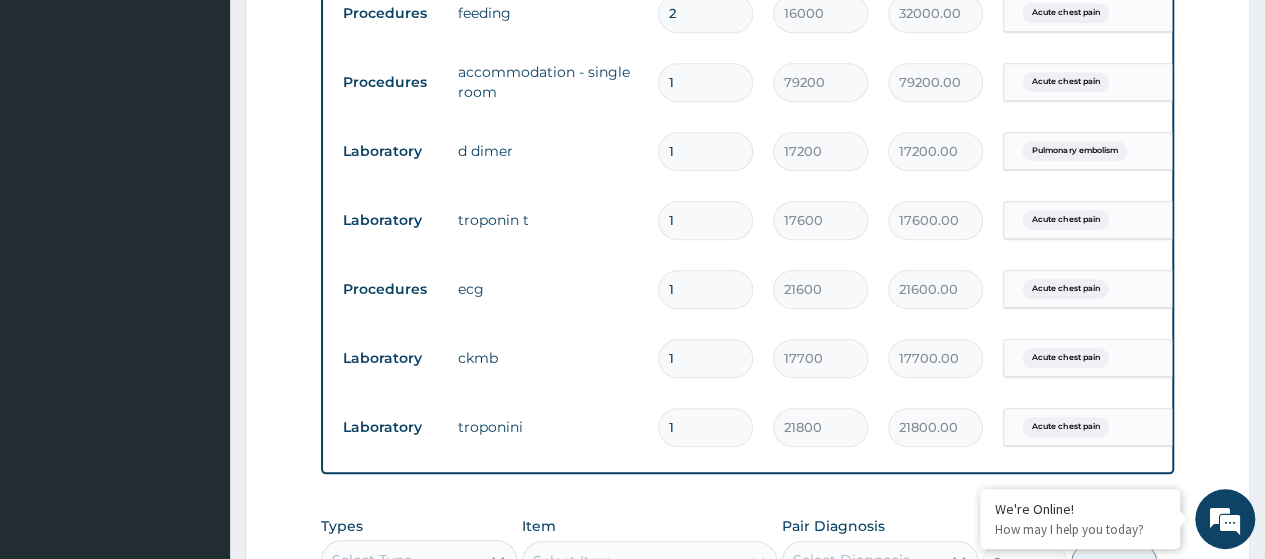 scroll, scrollTop: 826, scrollLeft: 0, axis: vertical 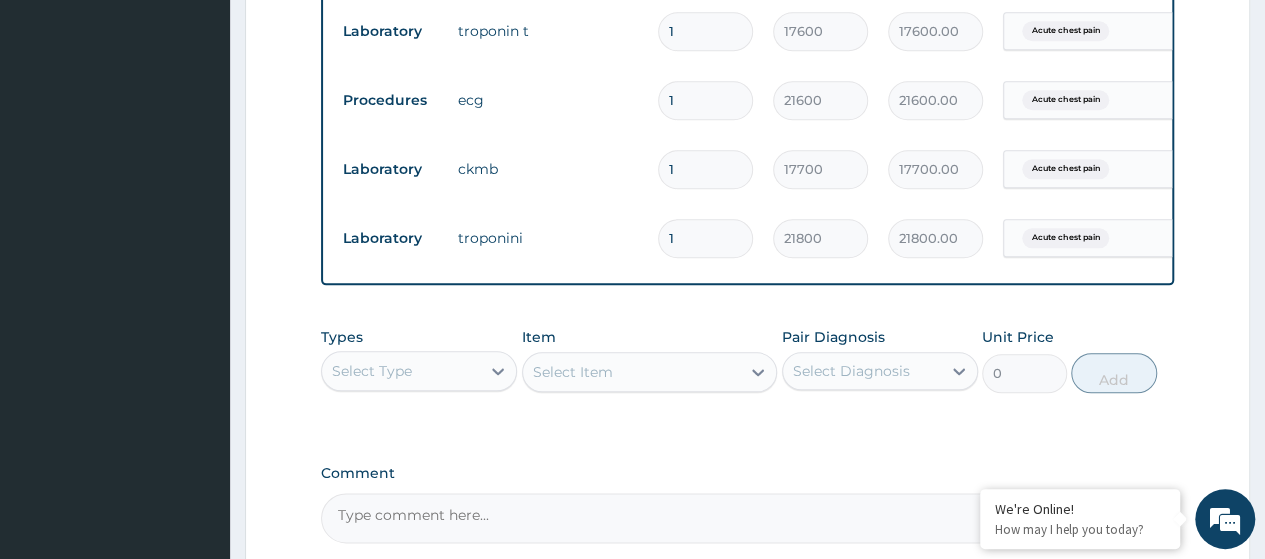 click on "Select Type" at bounding box center [401, 371] 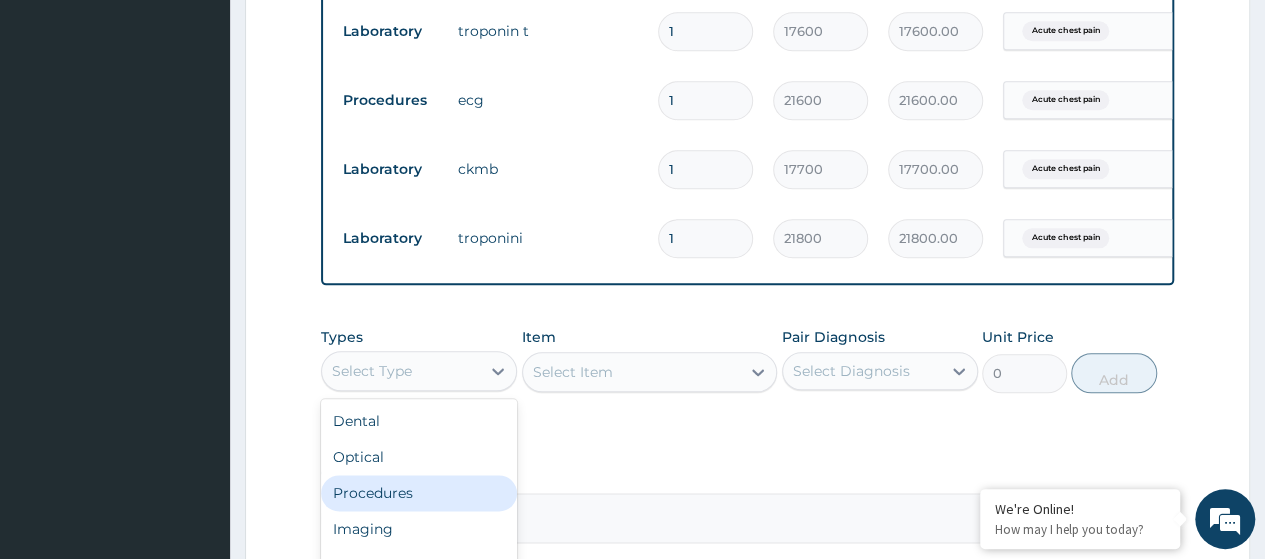 click on "Procedures" at bounding box center (419, 493) 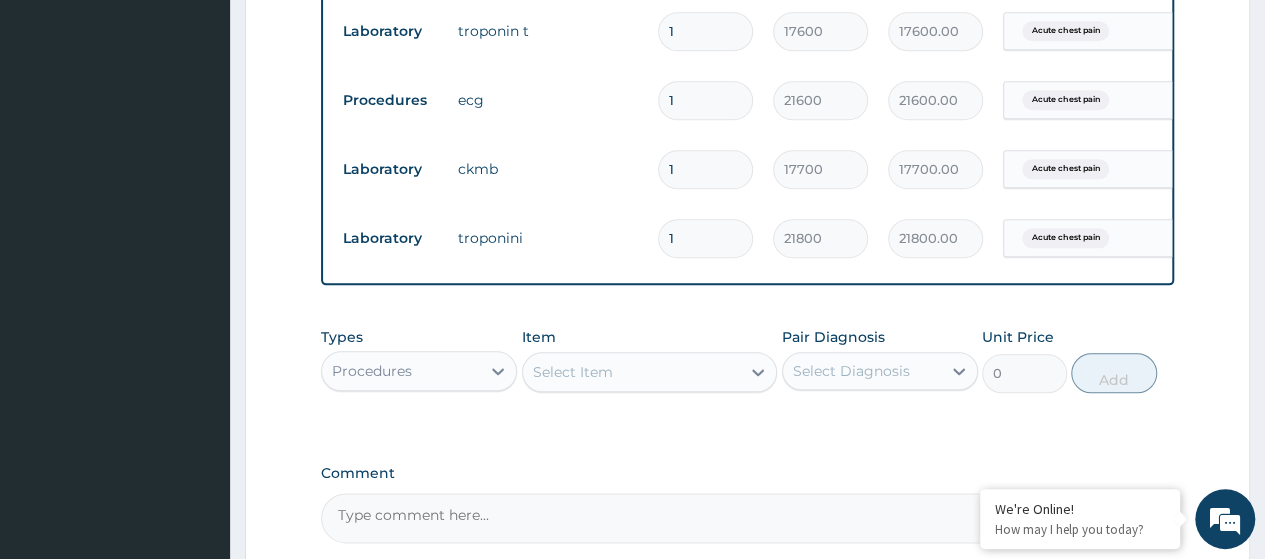 click on "Select Item" at bounding box center [650, 372] 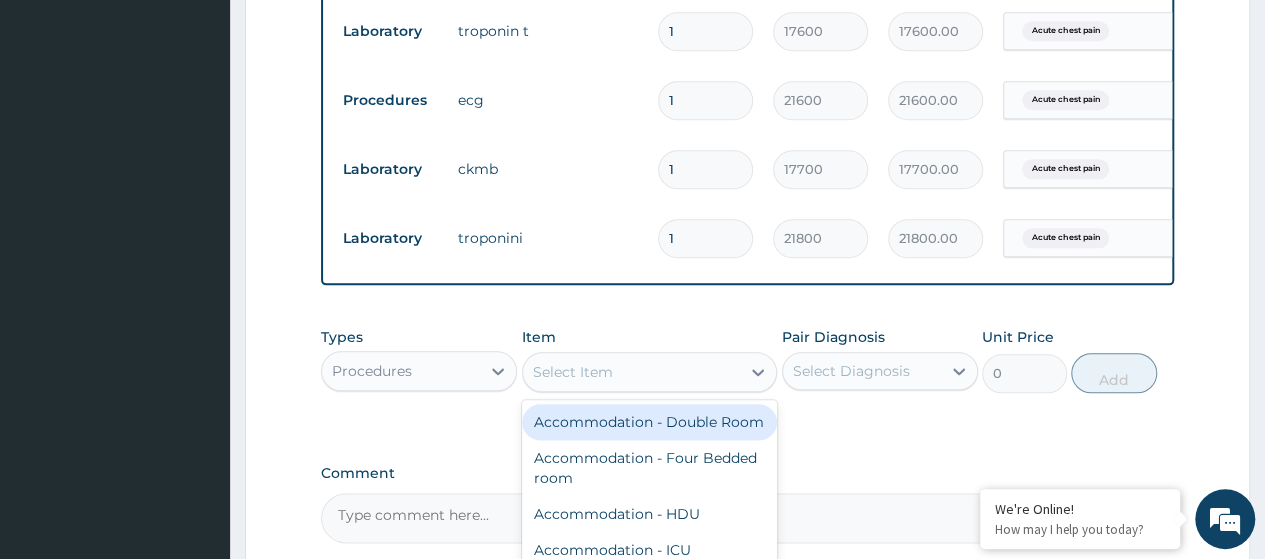 paste on "Professional fee - level 1 (inpatient) WARD" 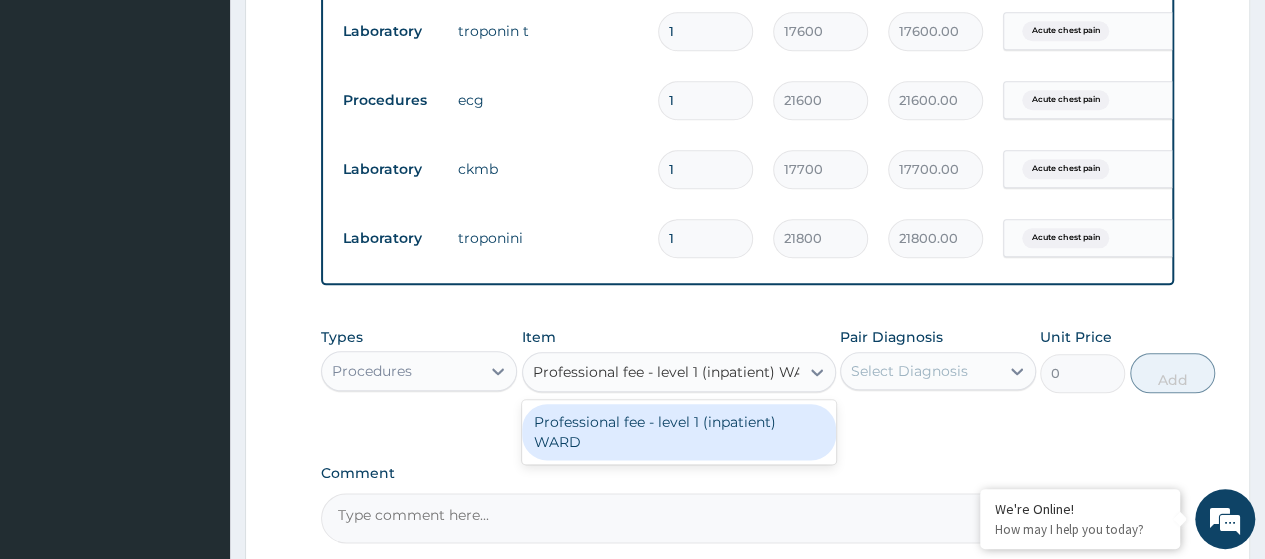 scroll, scrollTop: 0, scrollLeft: 25, axis: horizontal 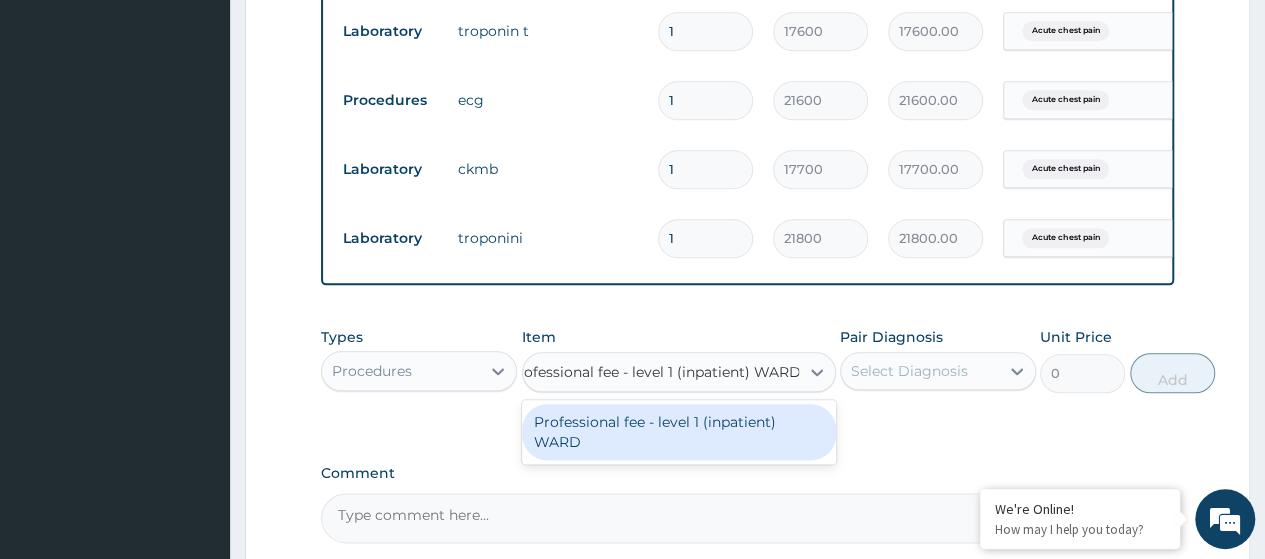 click on "Professional fee - level 1 (inpatient) WARD" at bounding box center (679, 432) 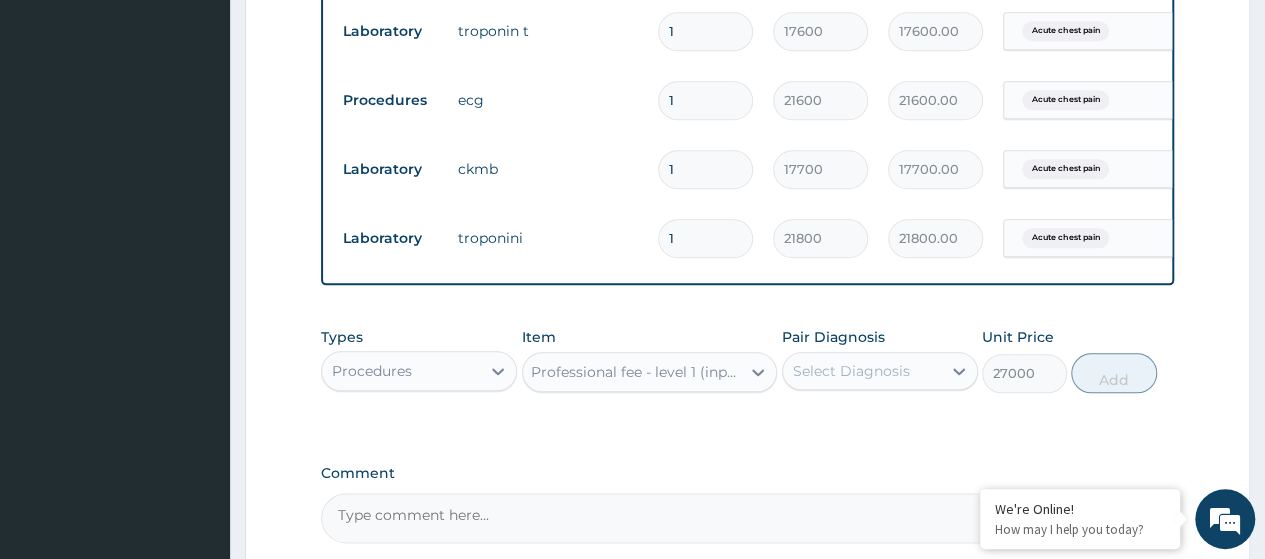 scroll, scrollTop: 0, scrollLeft: 2, axis: horizontal 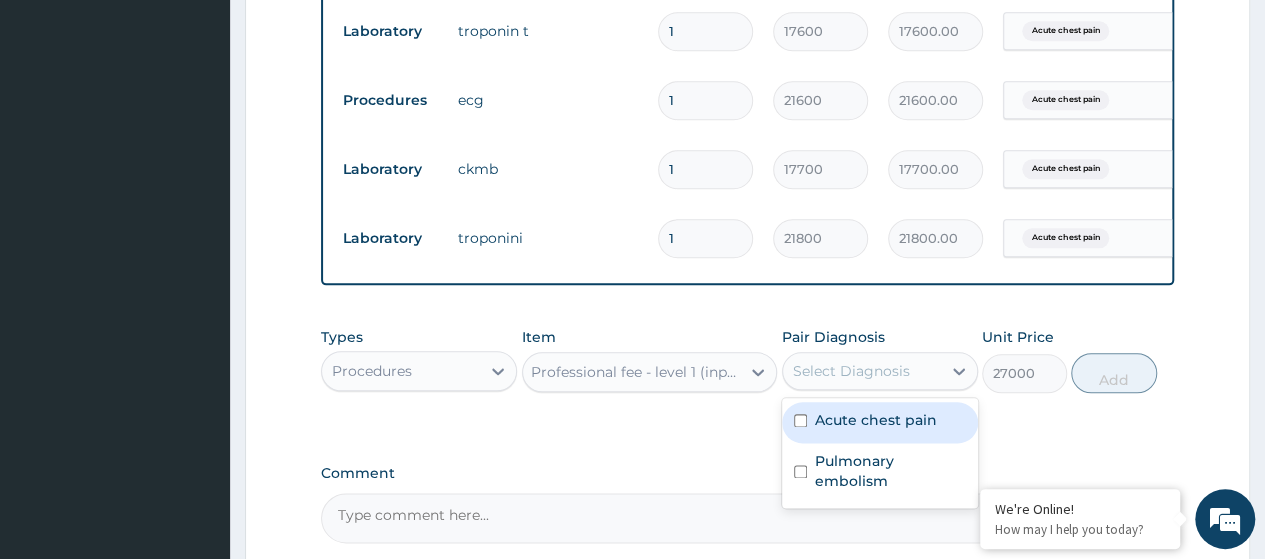 click at bounding box center [959, 371] 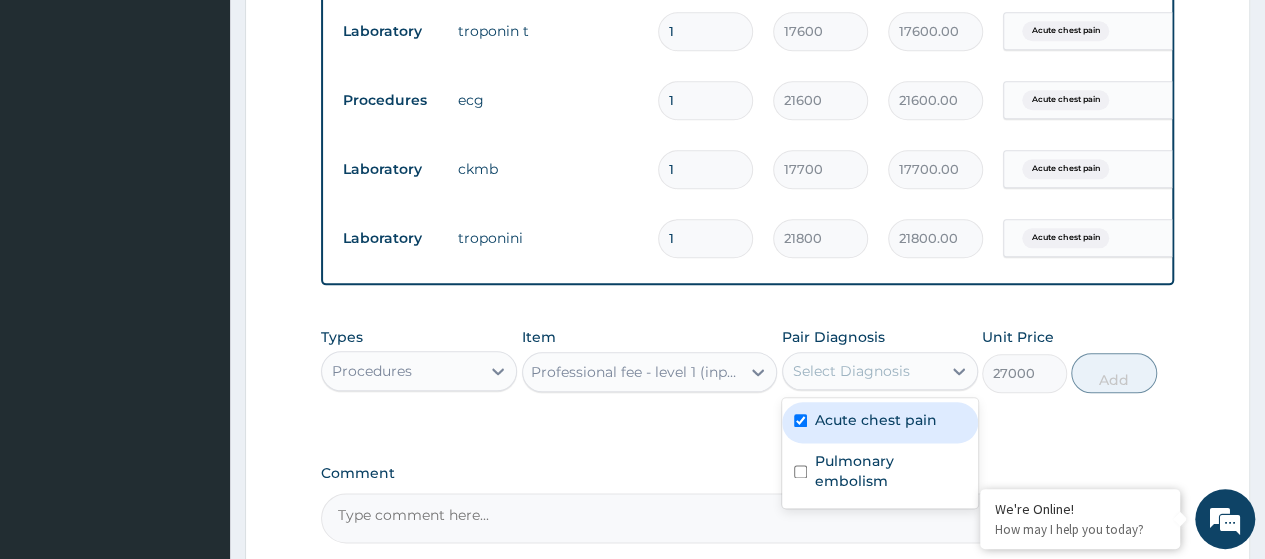 checkbox on "true" 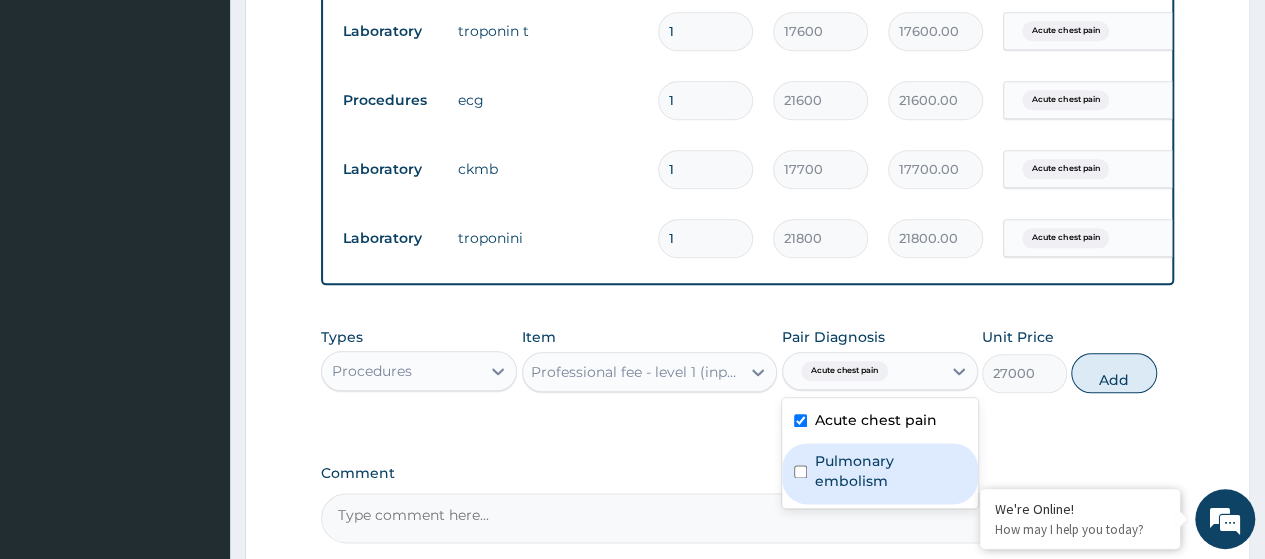 click on "Pulmonary embolism" at bounding box center (890, 471) 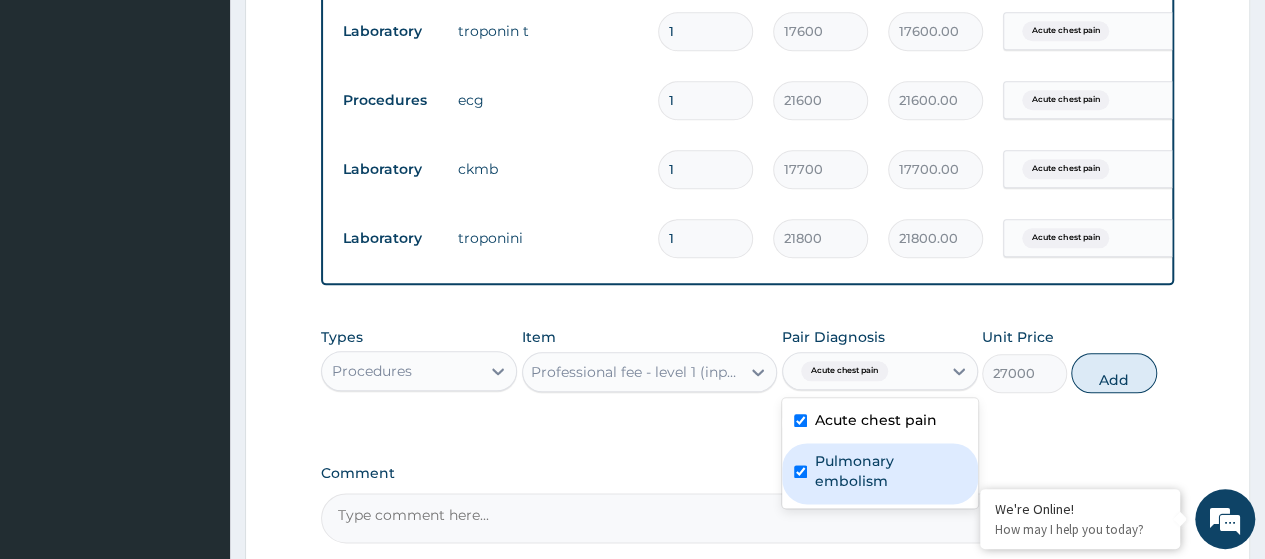 checkbox on "true" 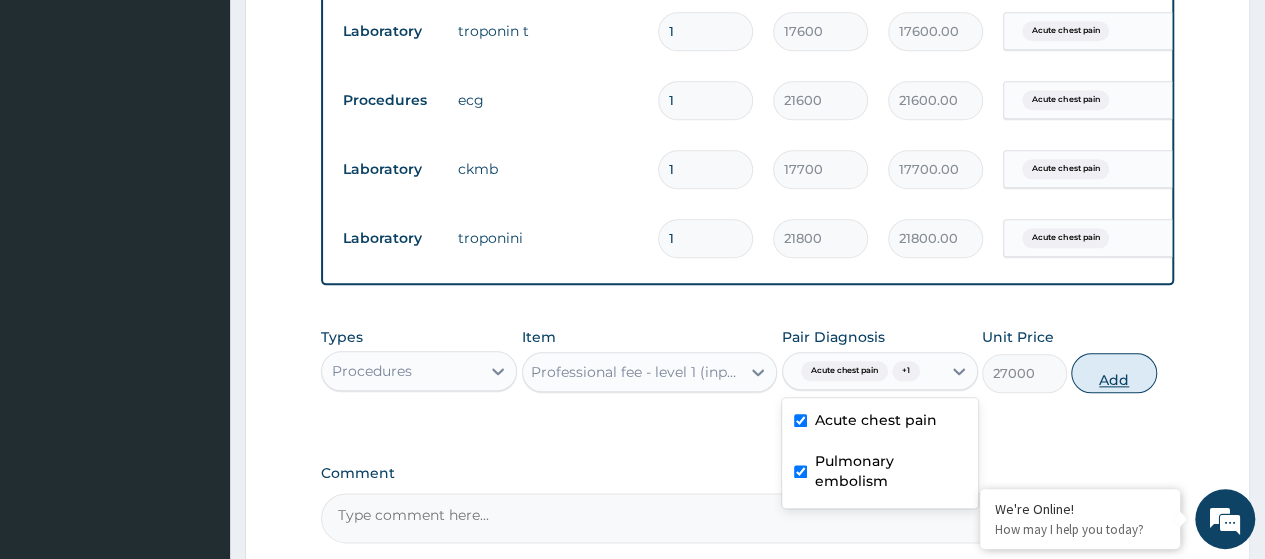 click on "Add" at bounding box center [1113, 373] 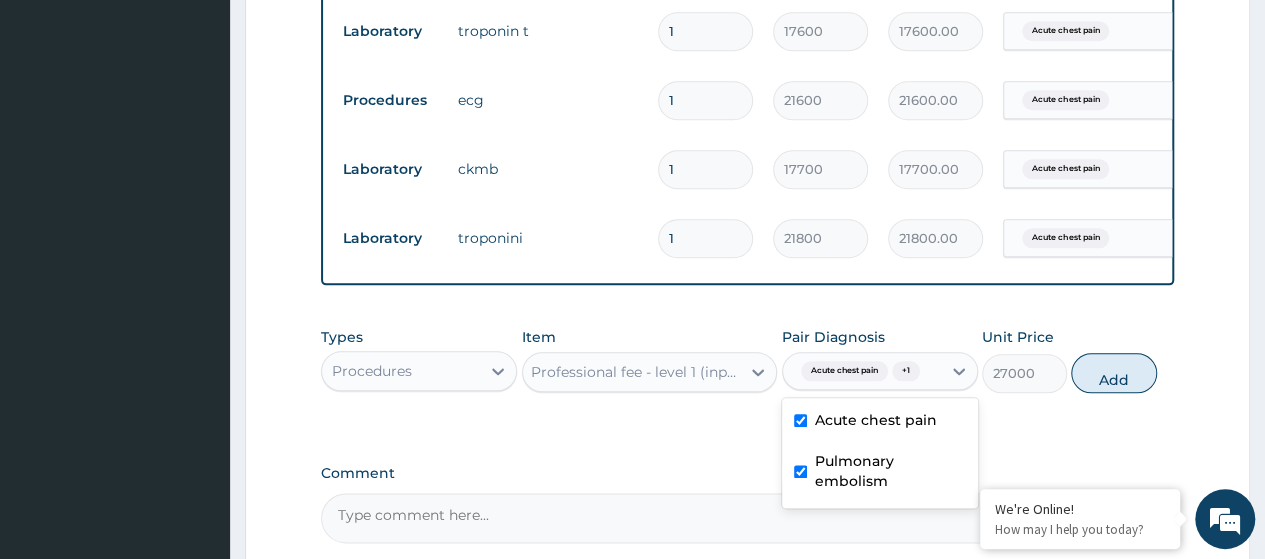 type on "0" 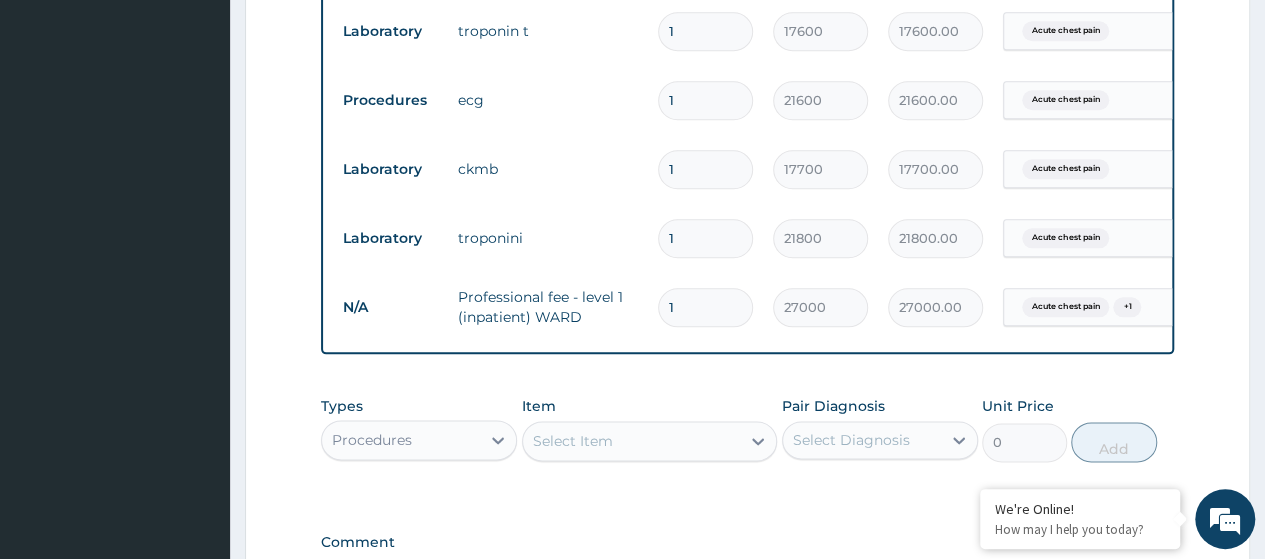 scroll, scrollTop: 0, scrollLeft: 0, axis: both 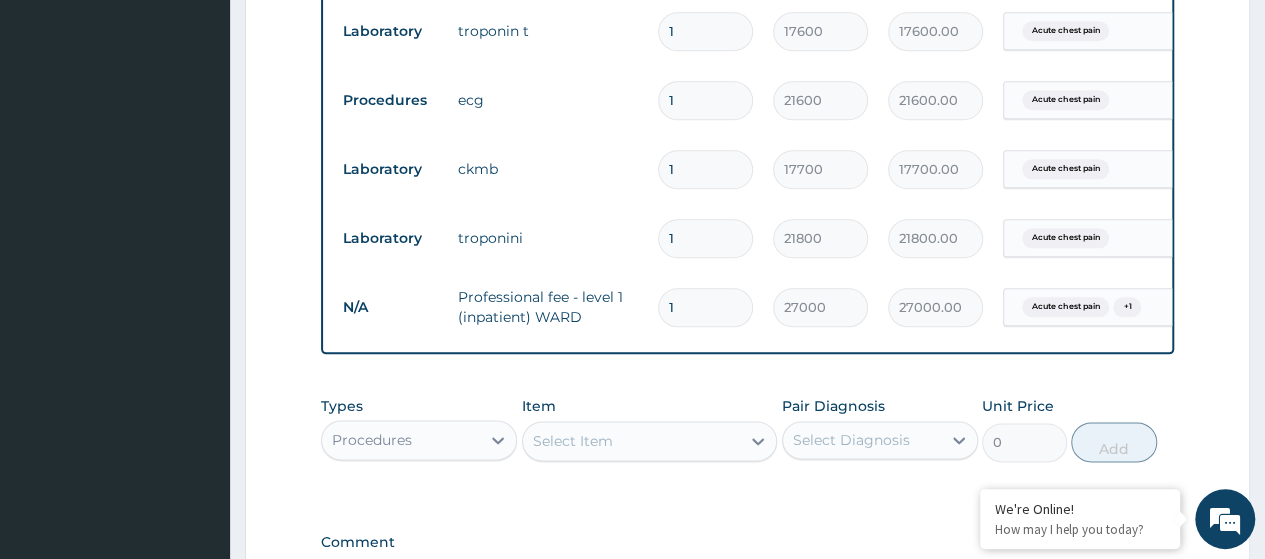type 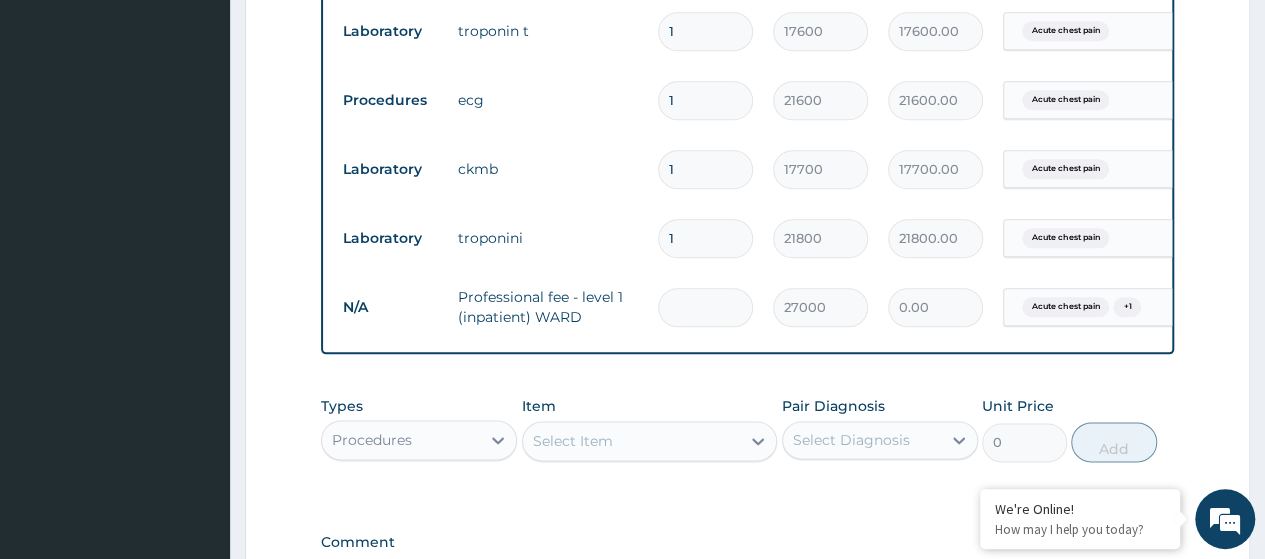 type on "2" 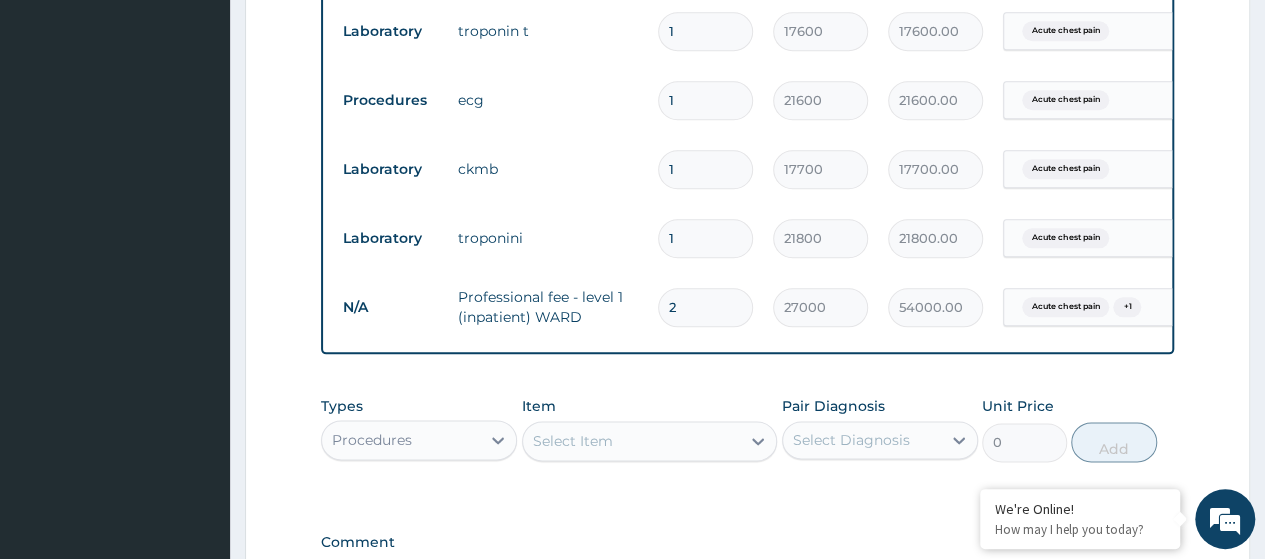 type on "2" 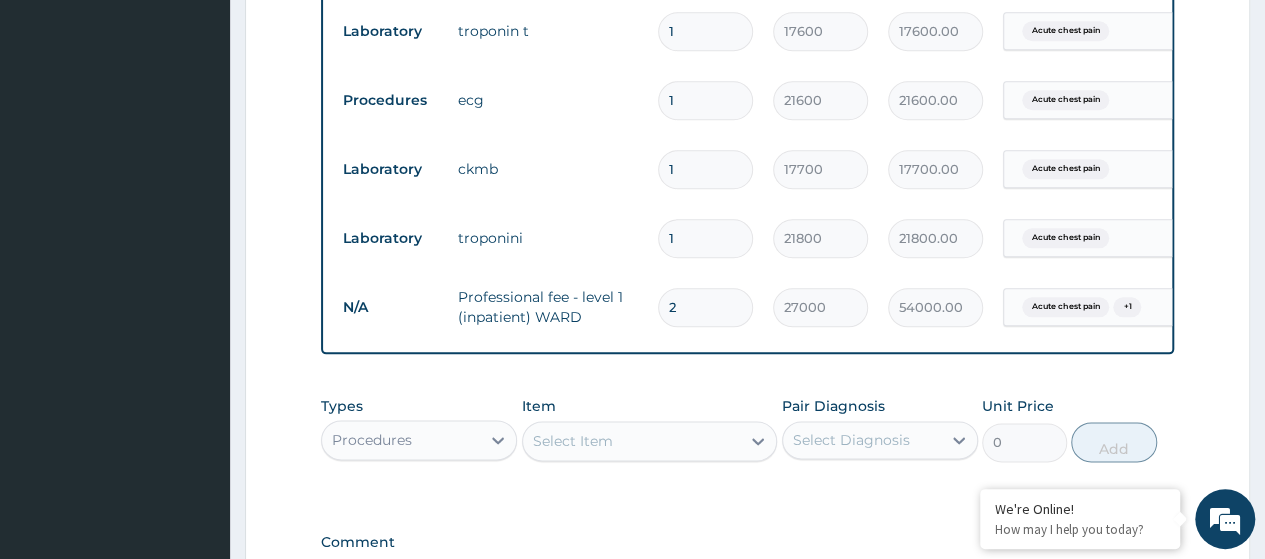 click on "Select Item" at bounding box center [573, 441] 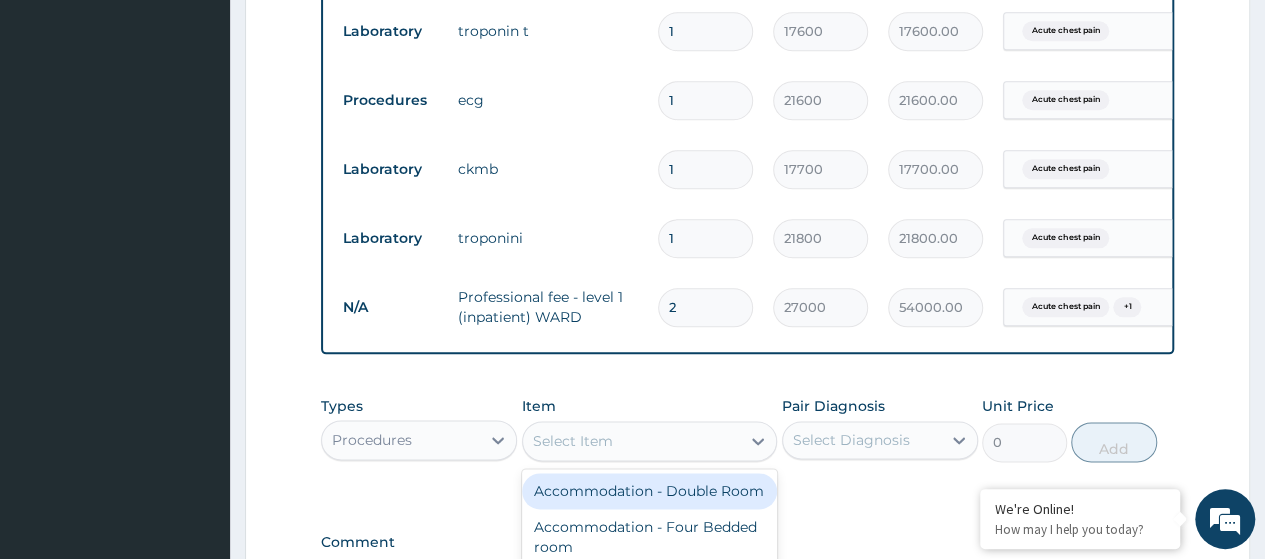 paste on "Rare Specialty" 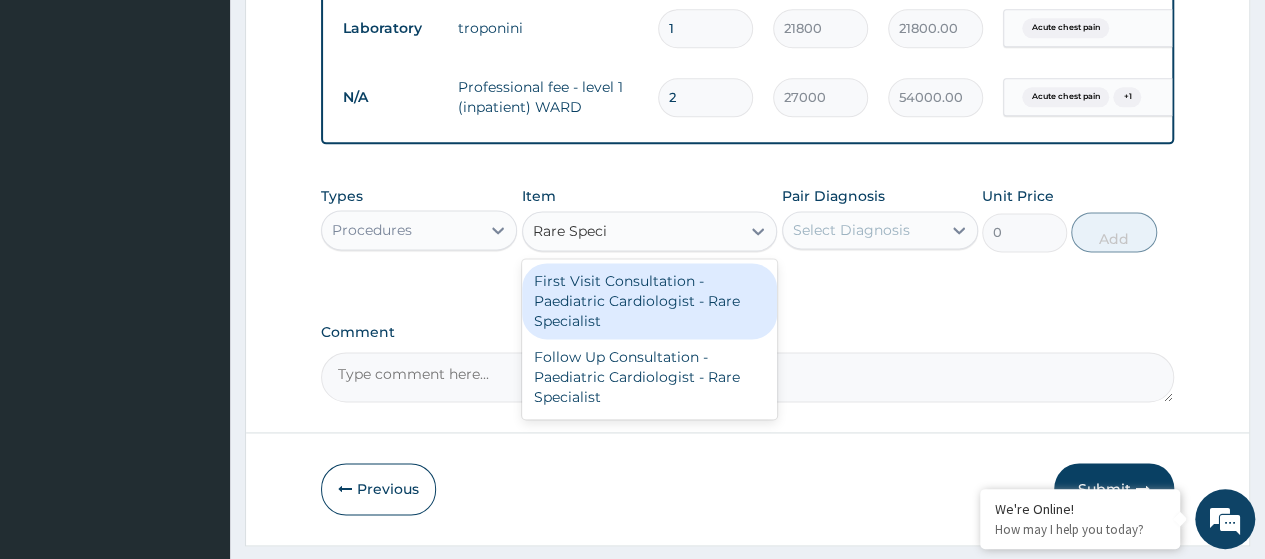 scroll, scrollTop: 1220, scrollLeft: 0, axis: vertical 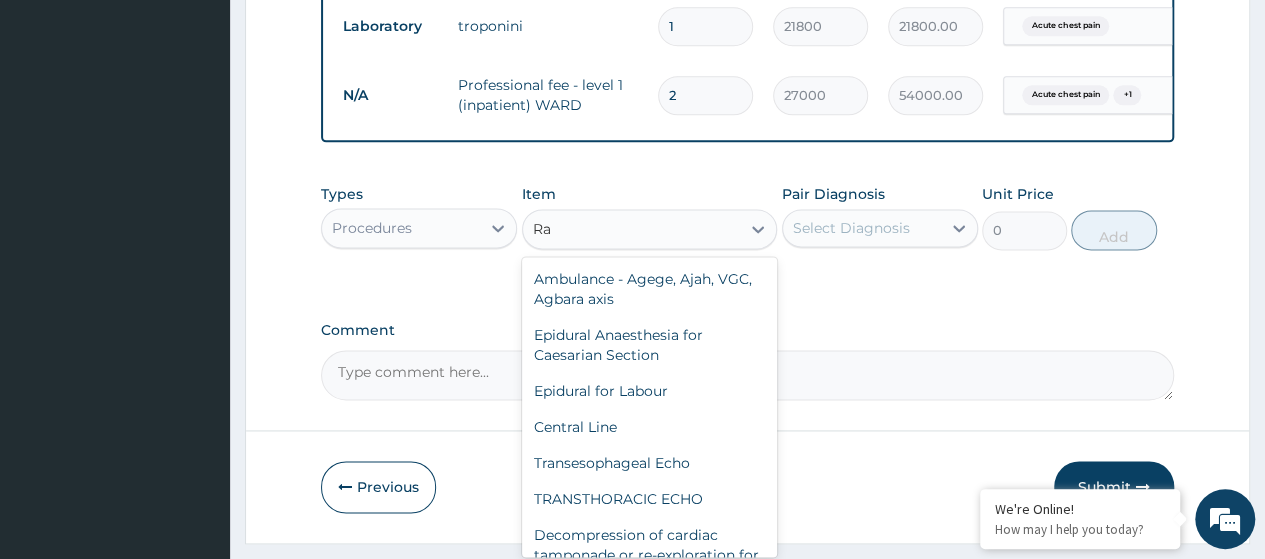 type on "R" 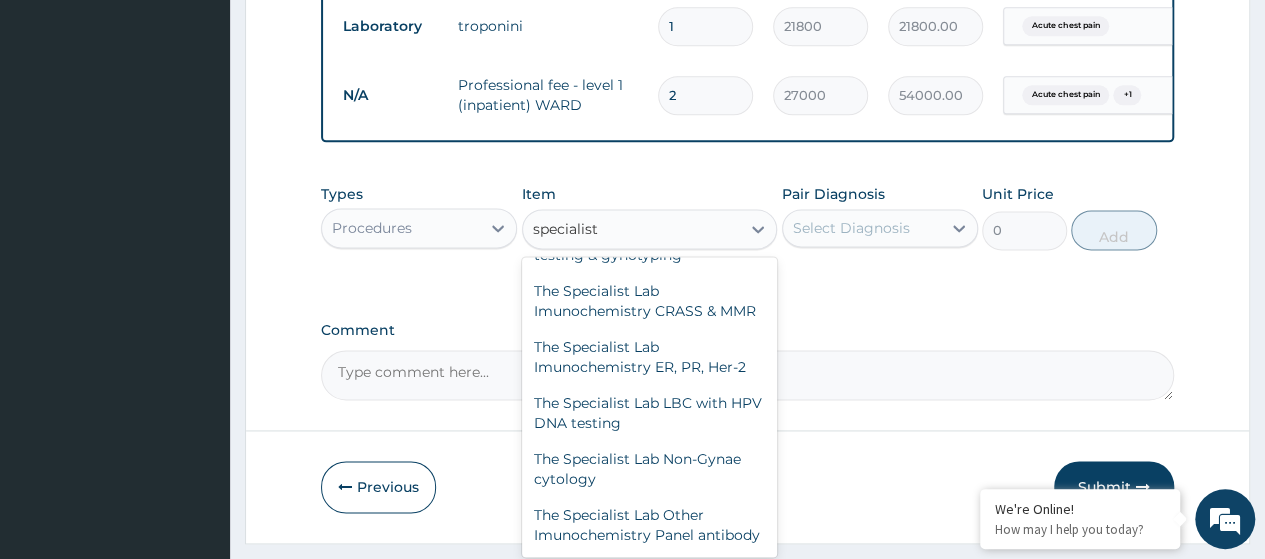 scroll, scrollTop: 892, scrollLeft: 0, axis: vertical 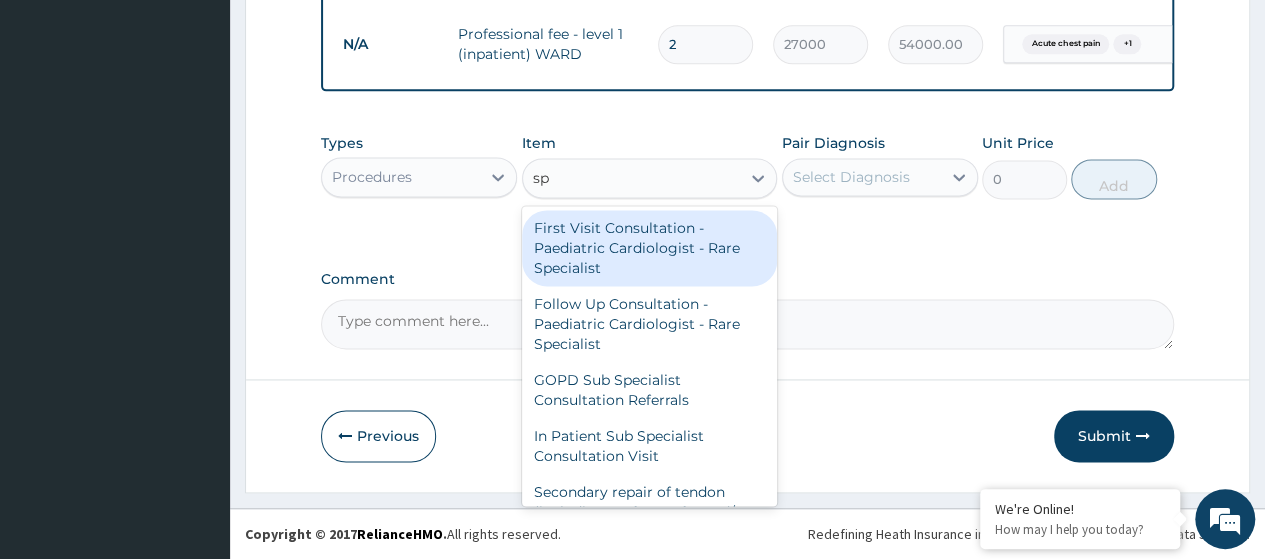 type on "s" 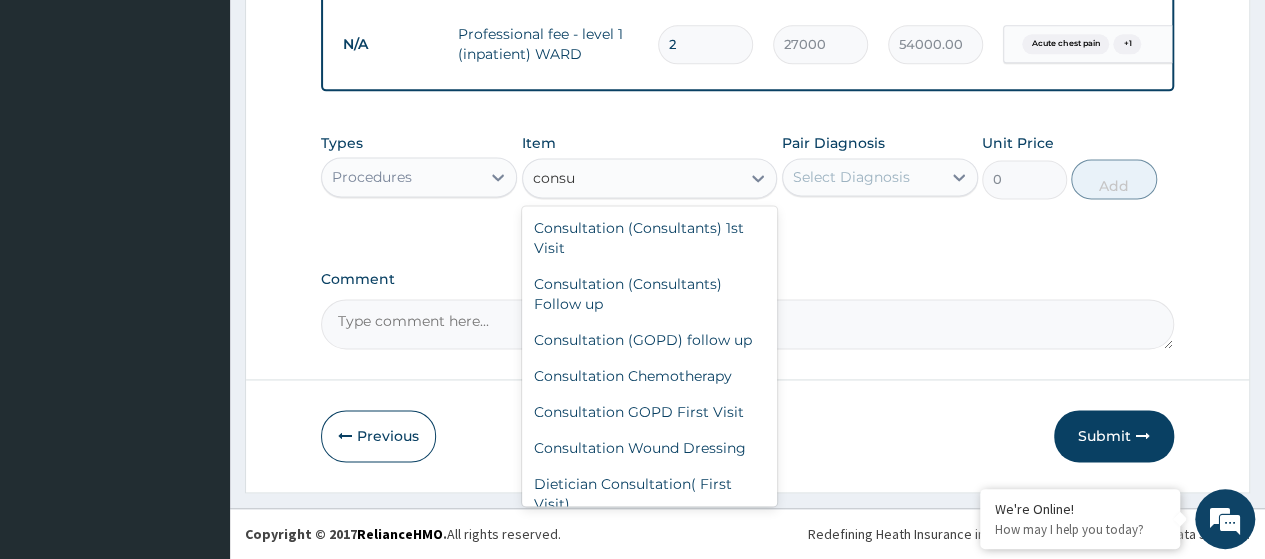 type on "consul" 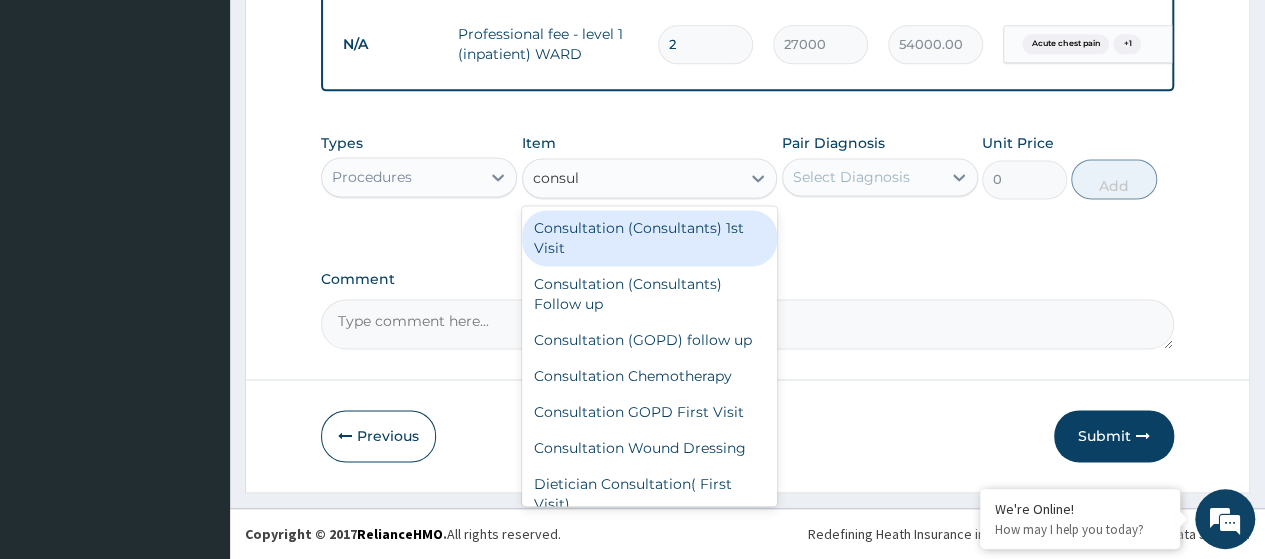 click on "Consultation (Consultants) 1st Visit" at bounding box center (650, 238) 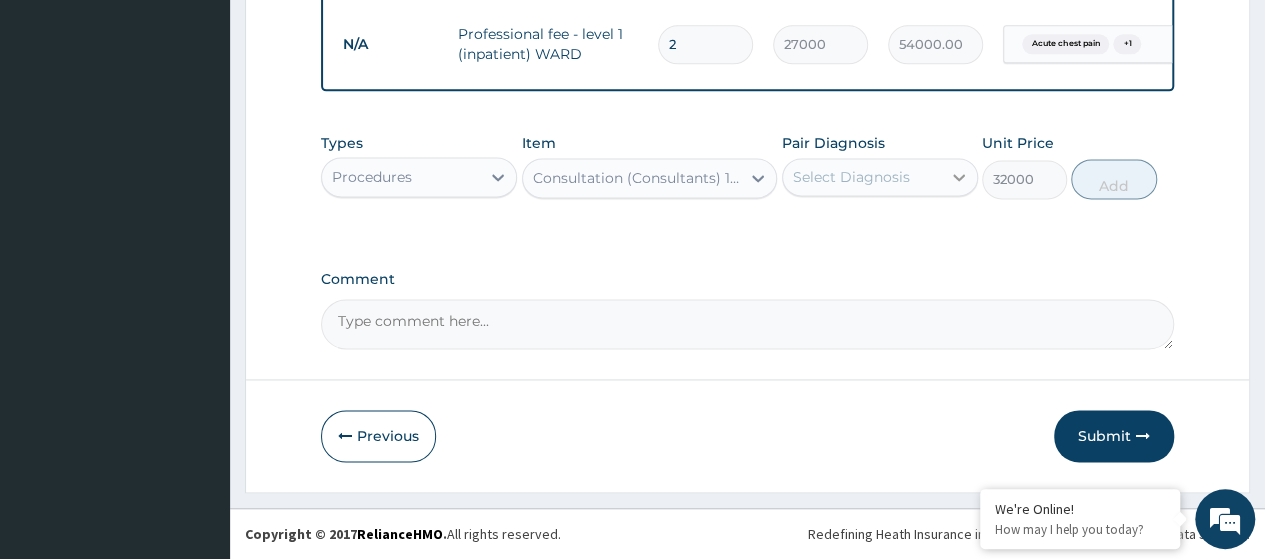 click 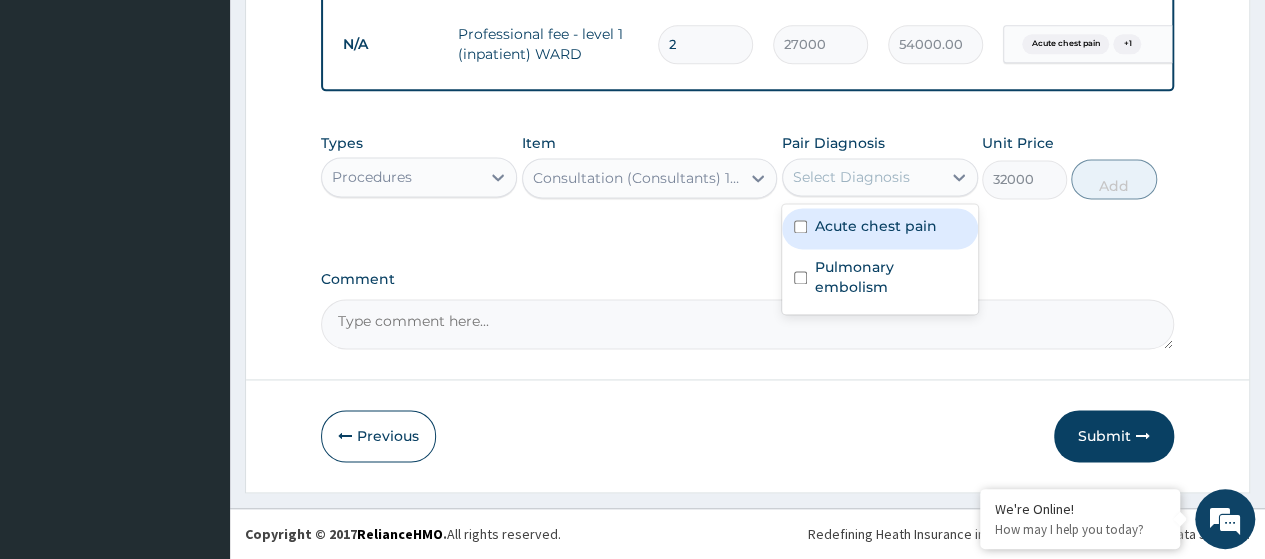 click on "Acute chest pain" at bounding box center (876, 226) 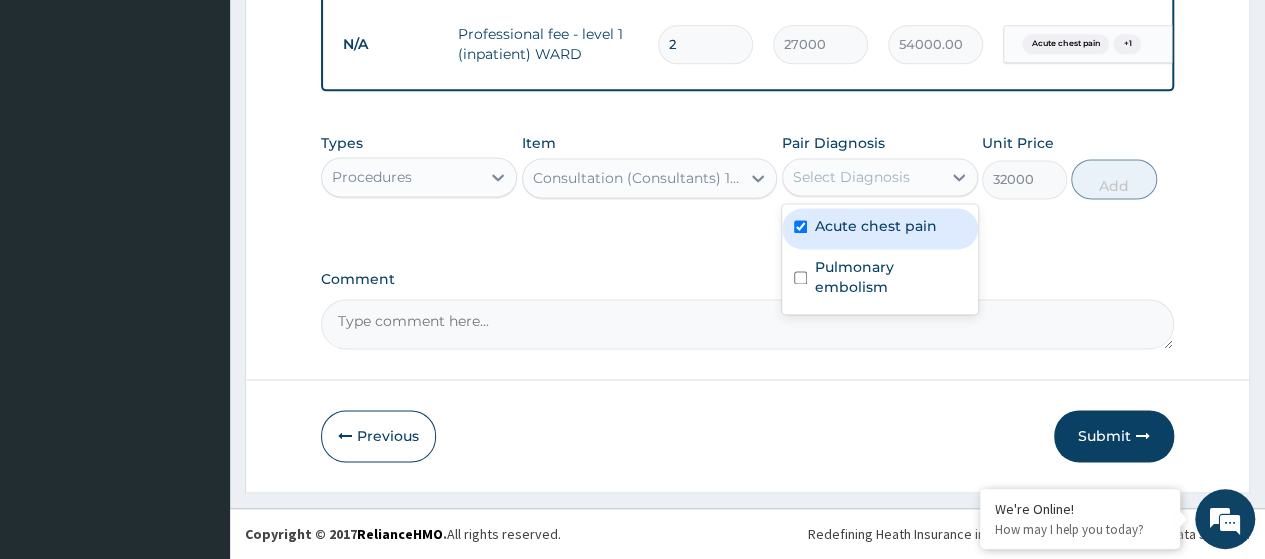 checkbox on "true" 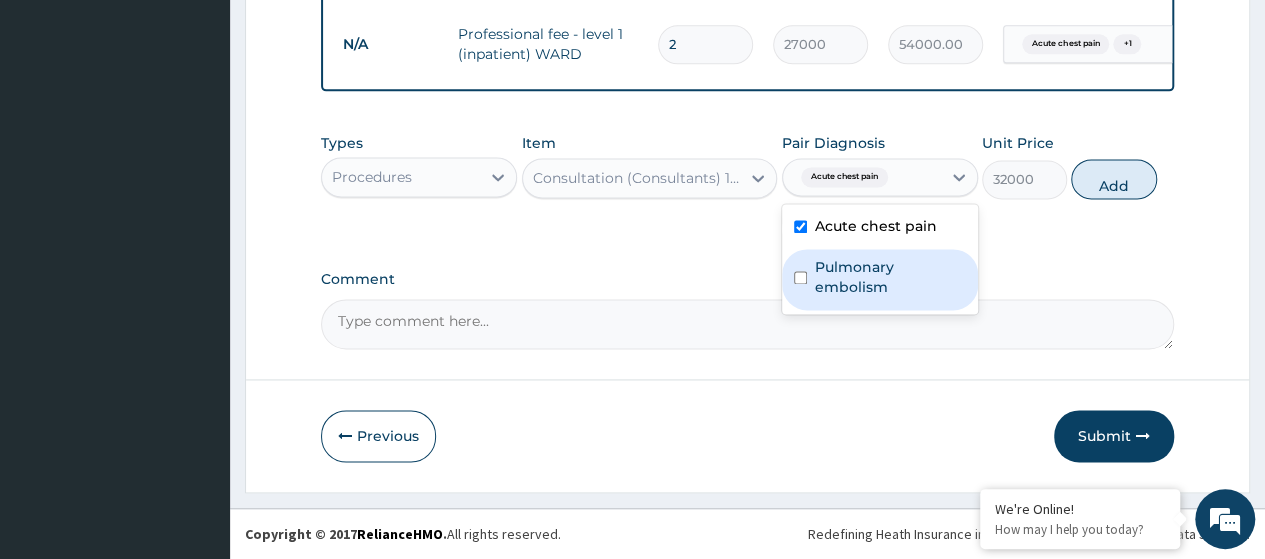 drag, startPoint x: 854, startPoint y: 269, endPoint x: 946, endPoint y: 256, distance: 92.91394 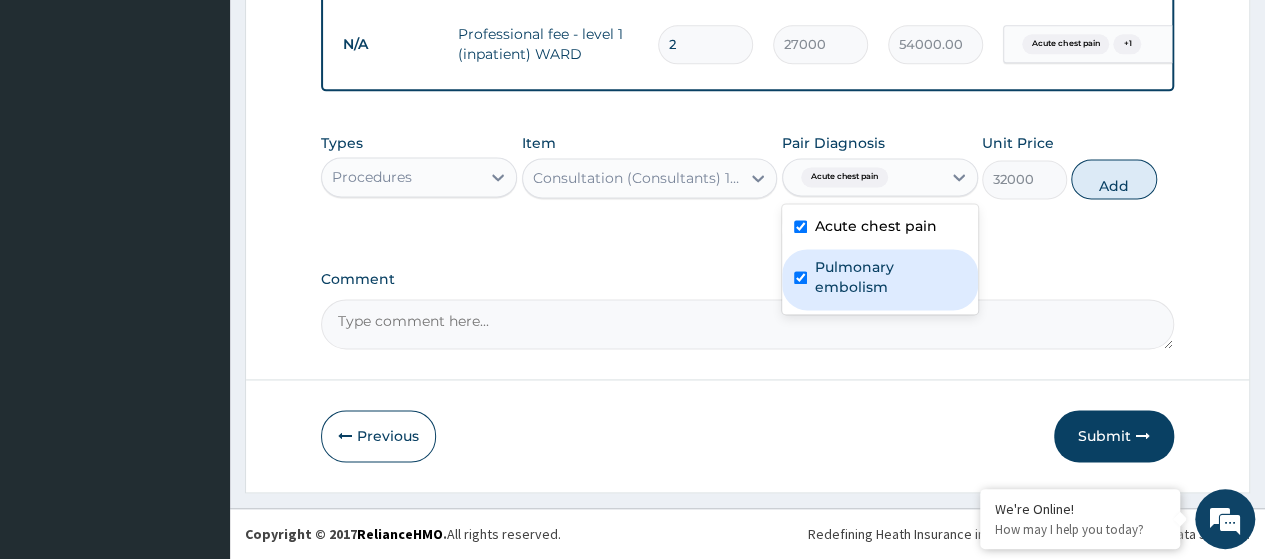 checkbox on "true" 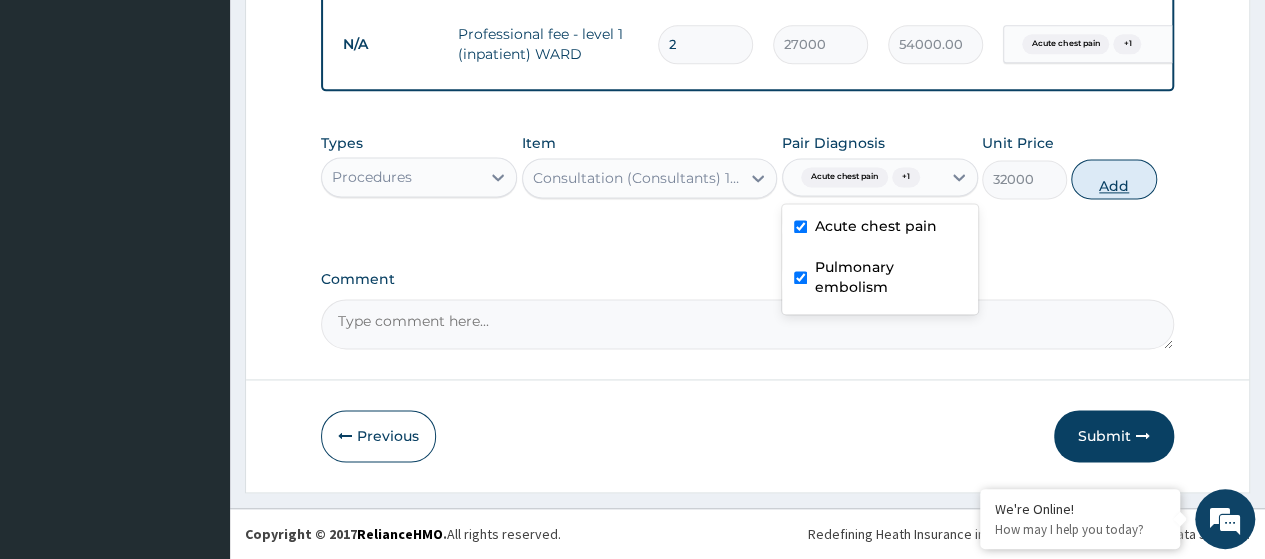 click on "Add" at bounding box center (1113, 179) 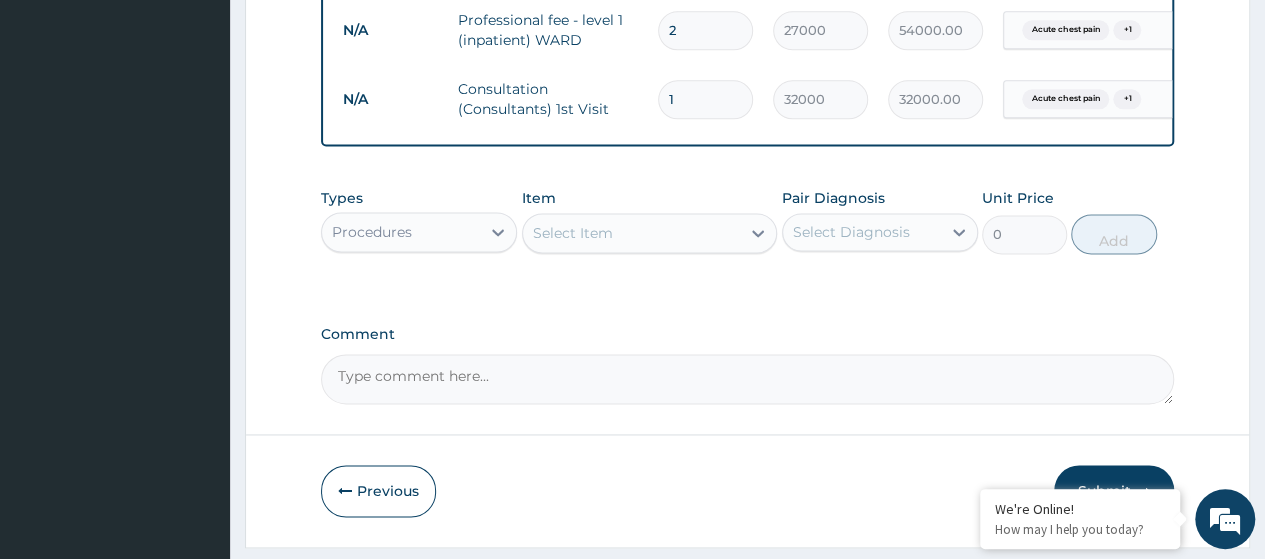 click on "Procedures" at bounding box center [401, 232] 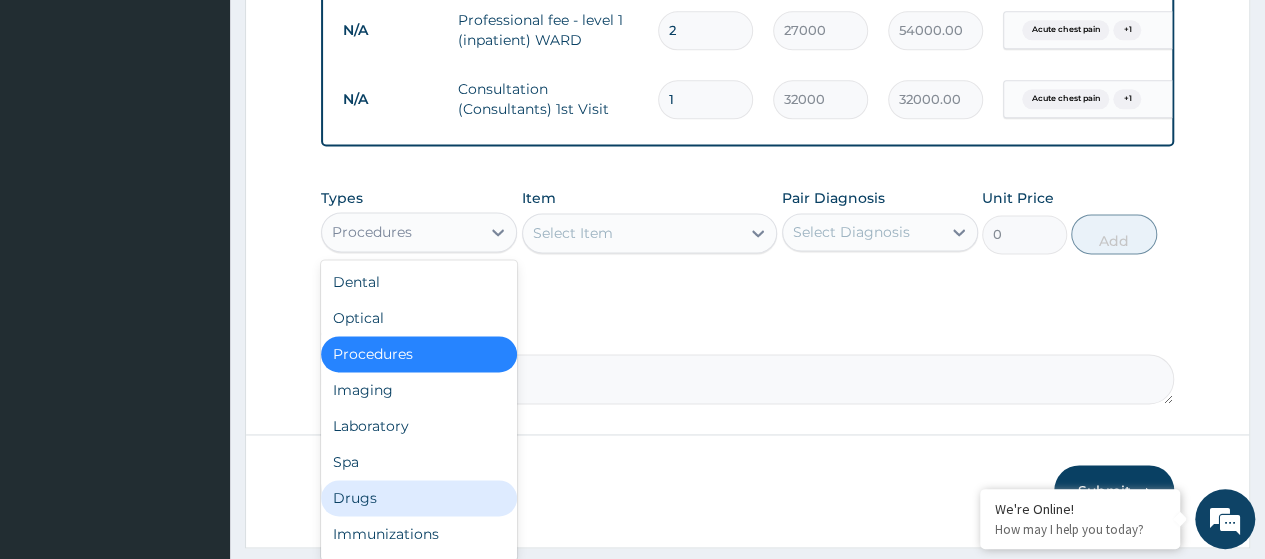 click on "Drugs" at bounding box center (419, 498) 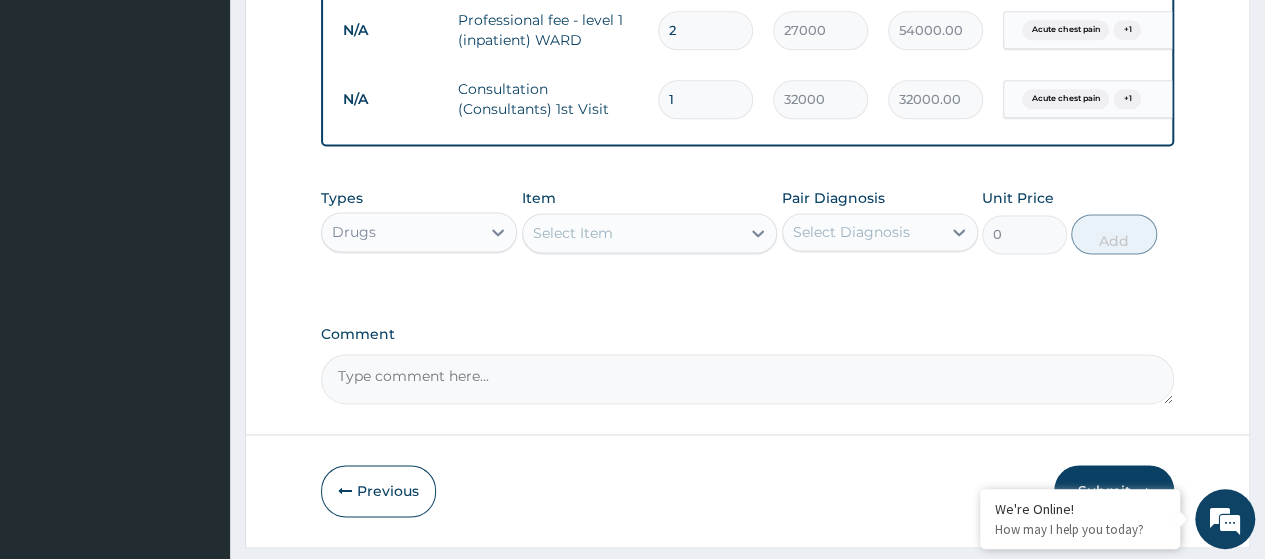 click on "Select Item" at bounding box center [573, 233] 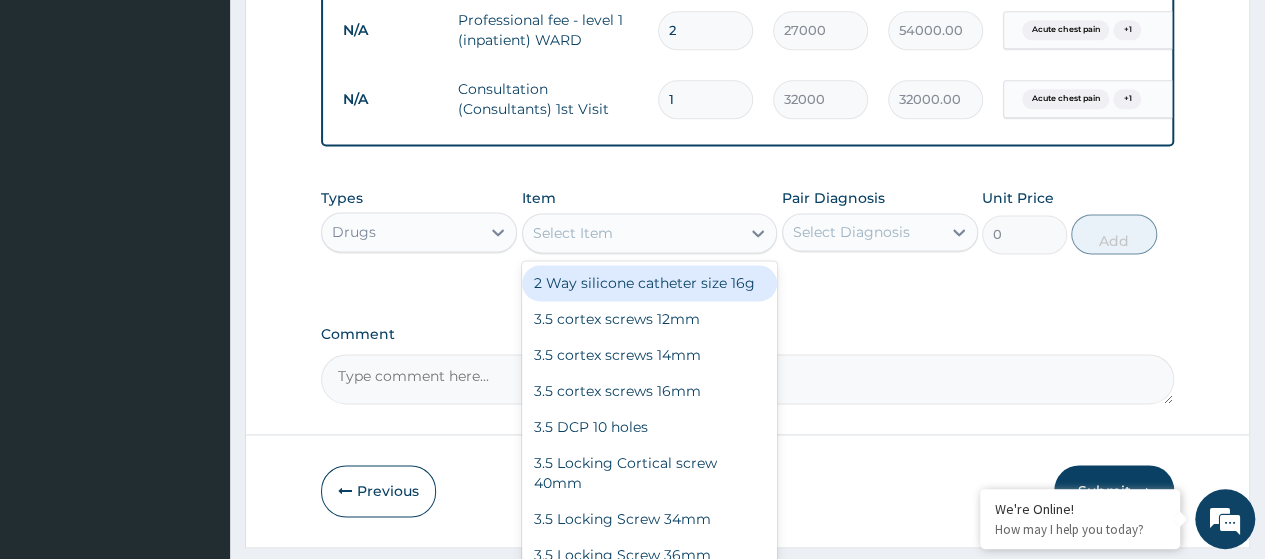 paste on "Vitamin B/Complex X10Ml Inj (Dr01199)" 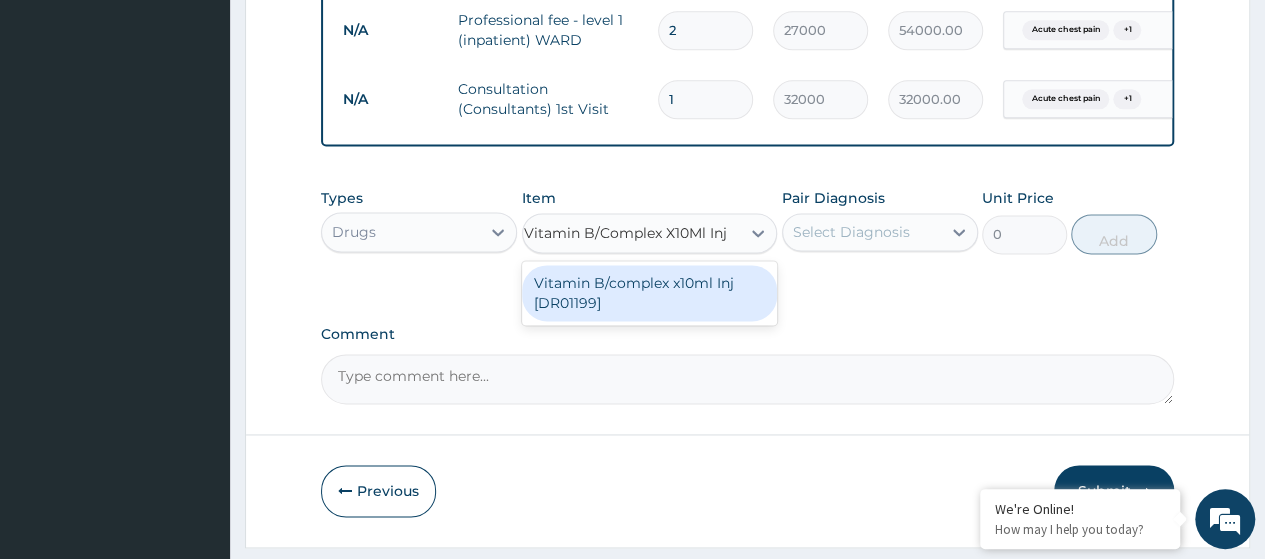 scroll, scrollTop: 0, scrollLeft: 0, axis: both 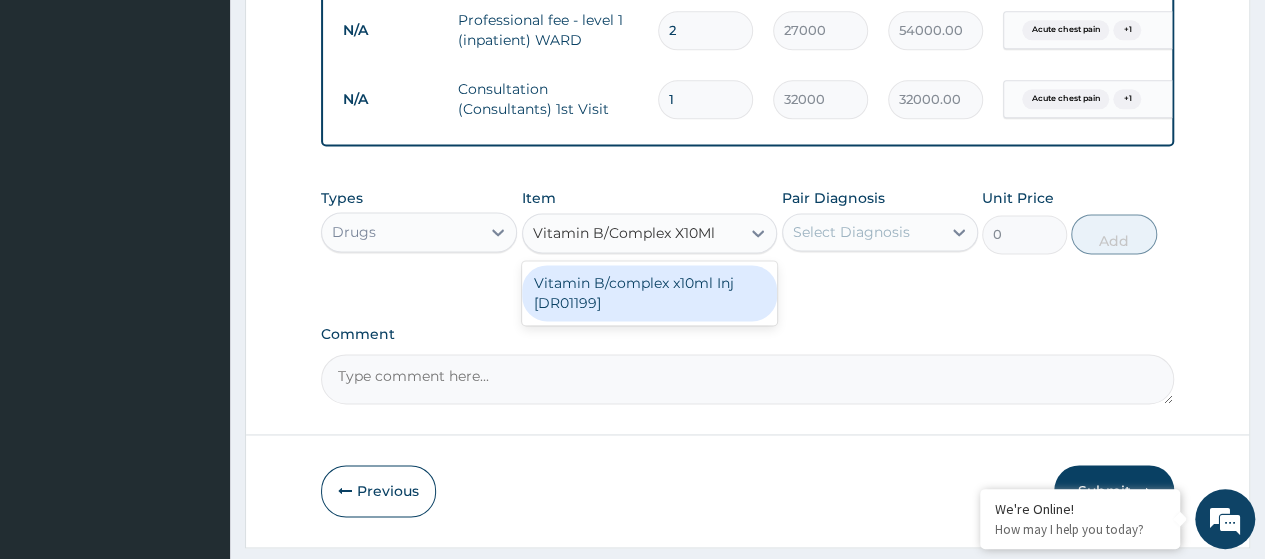 type on "Vitamin B/Complex X10M" 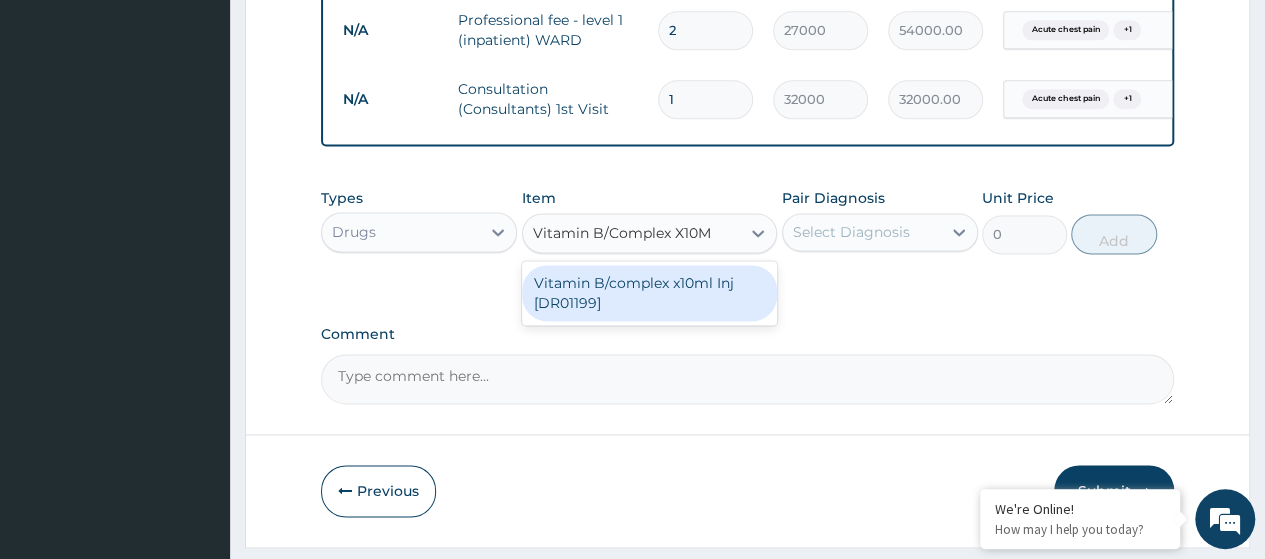 click on "Vitamin B/complex x10ml Inj [DR01199]" at bounding box center [650, 293] 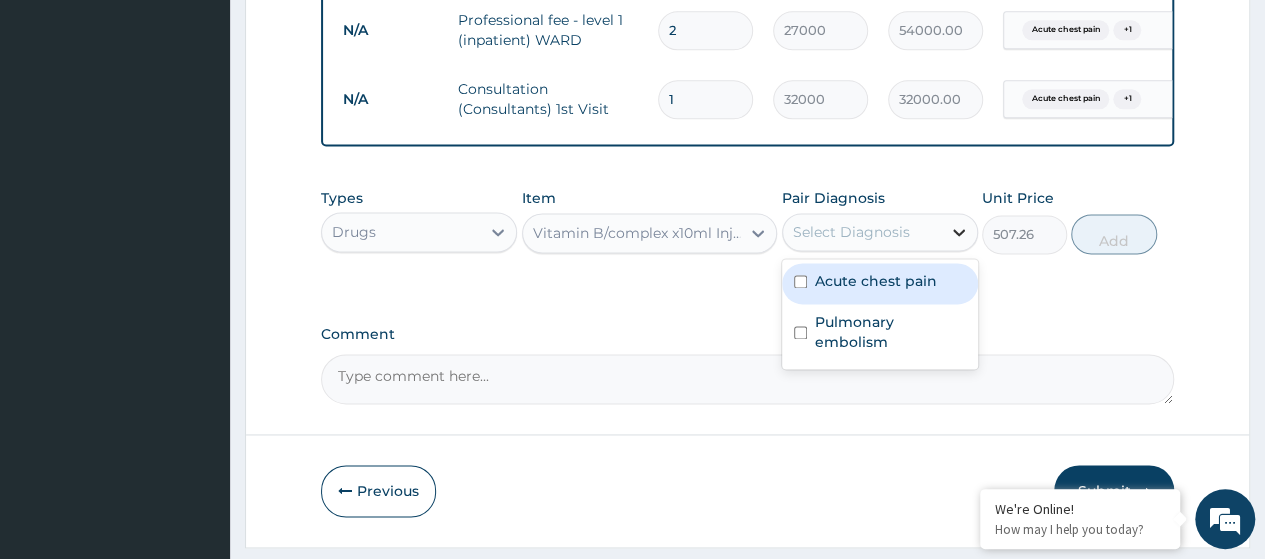 click at bounding box center [959, 232] 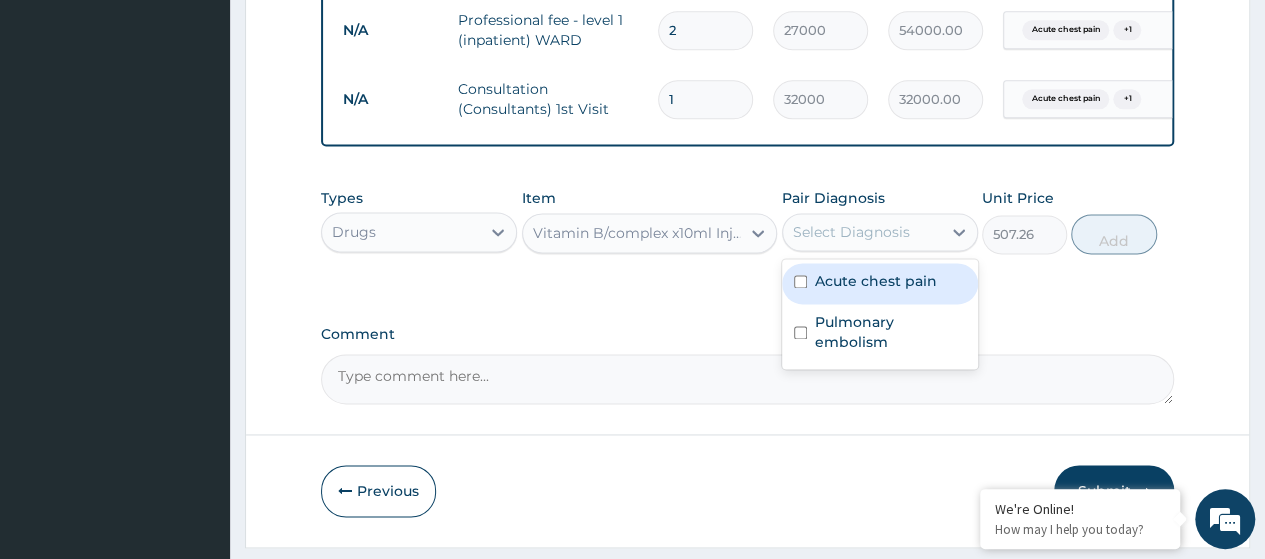 click on "Acute chest pain" at bounding box center [880, 283] 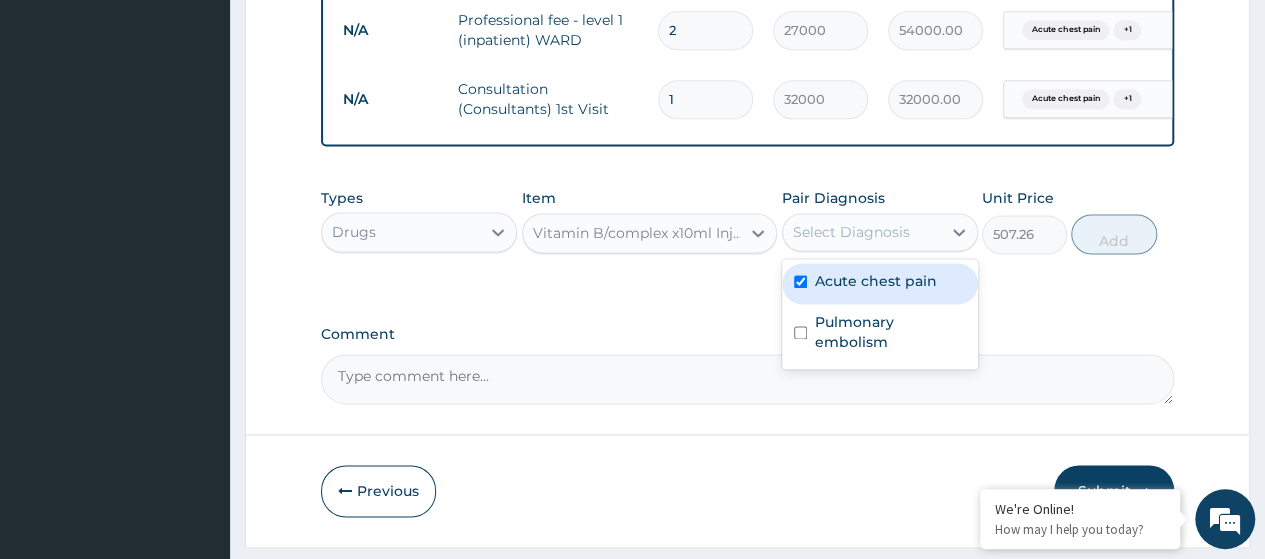 checkbox on "true" 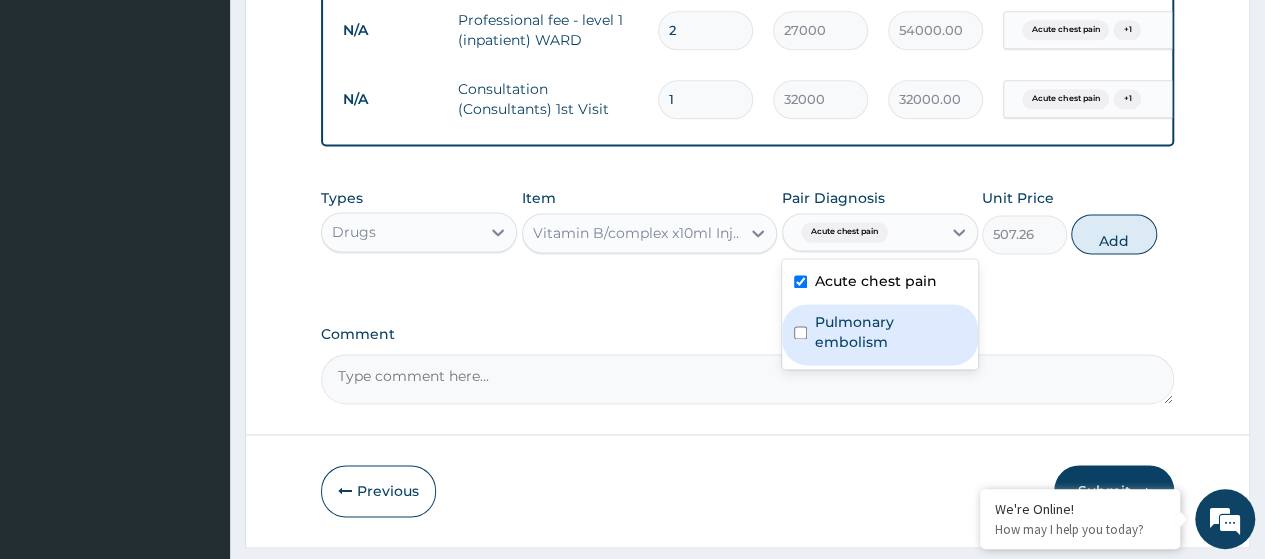 click on "Pulmonary embolism" at bounding box center [890, 332] 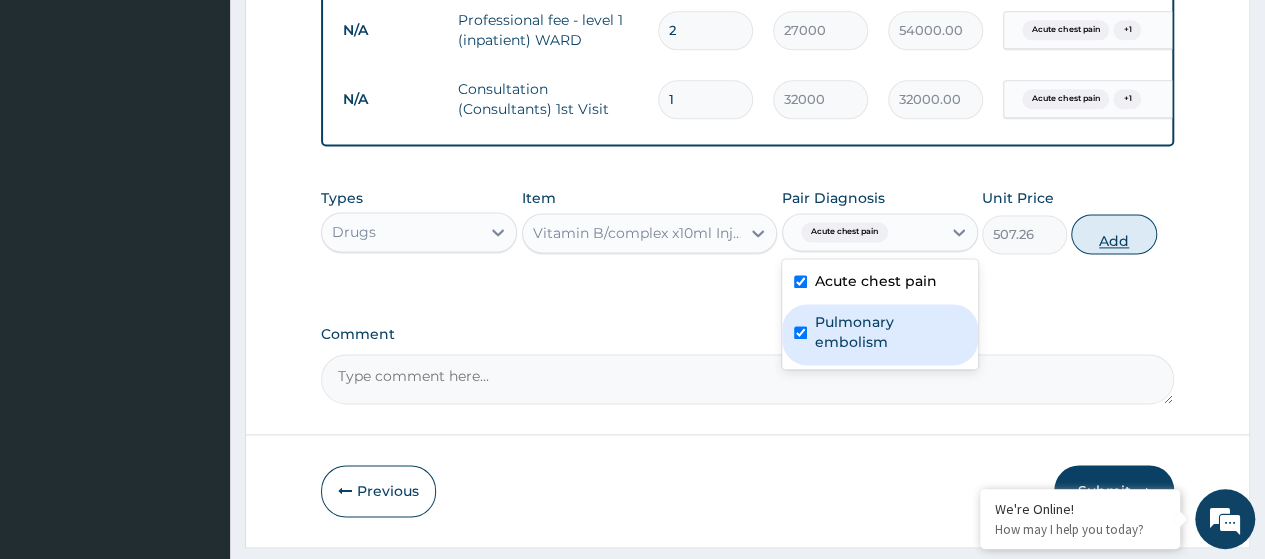 checkbox on "true" 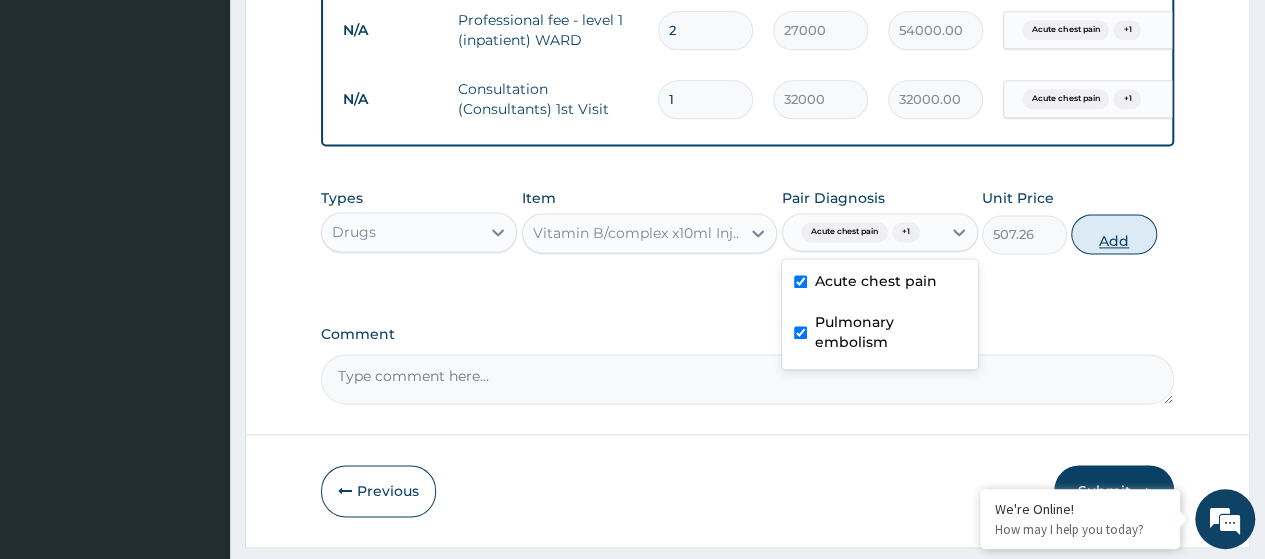 click on "Add" at bounding box center (1113, 234) 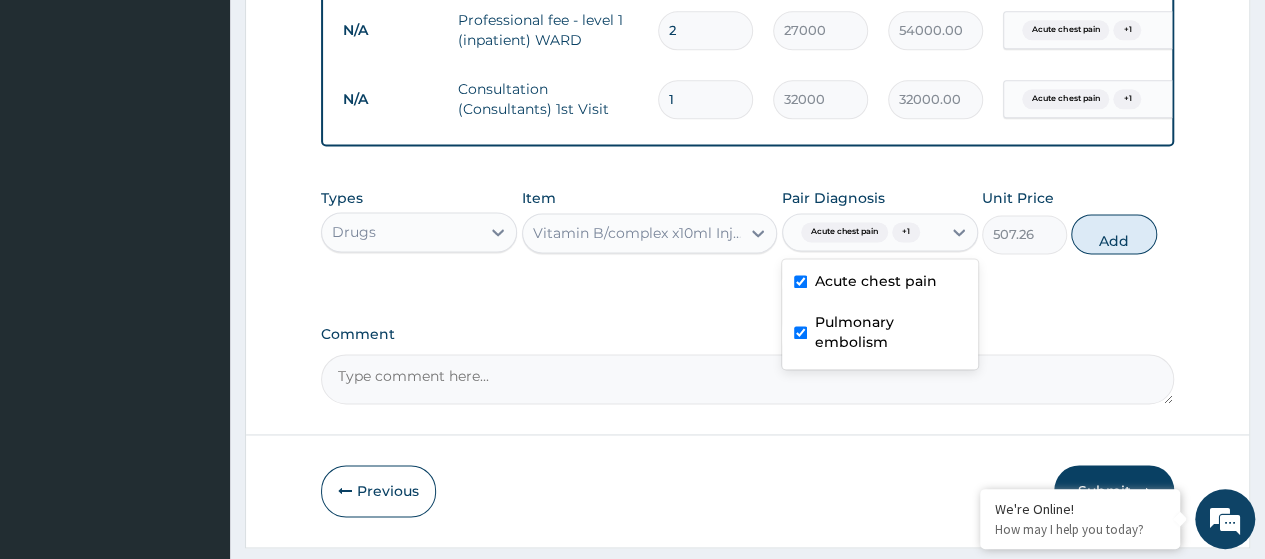 type on "0" 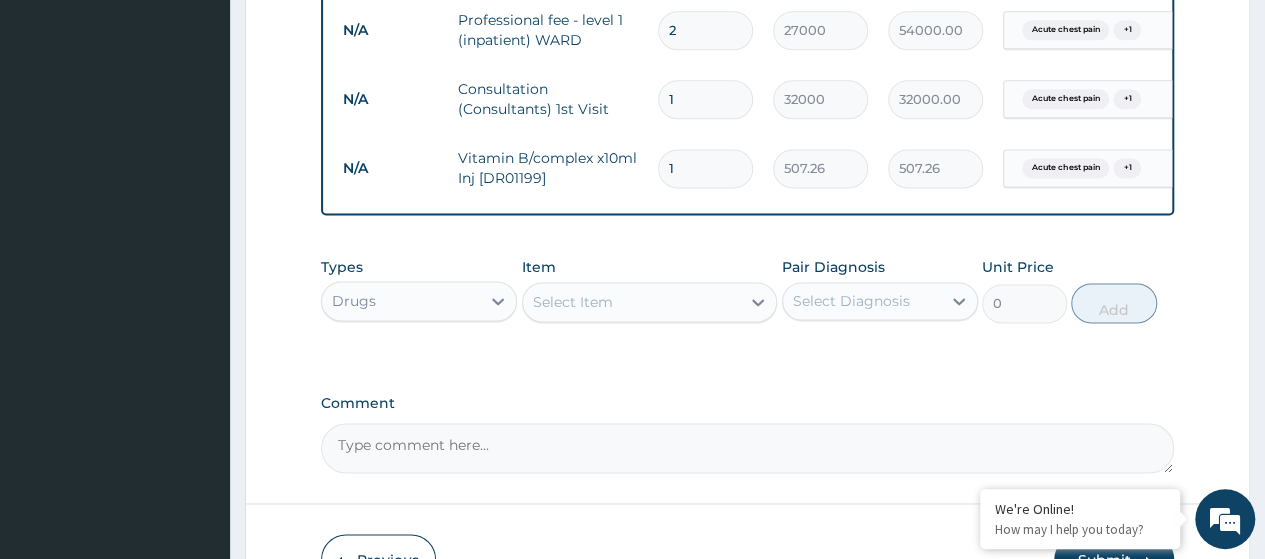 click on "Select Item" at bounding box center (573, 302) 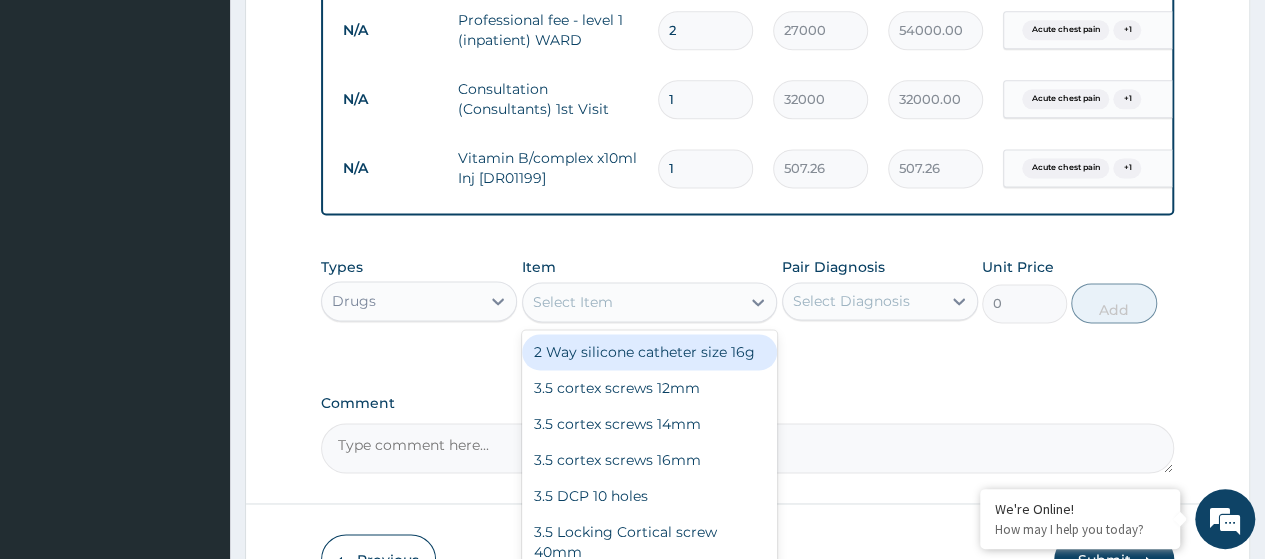 paste on "Syringe 2Ml" 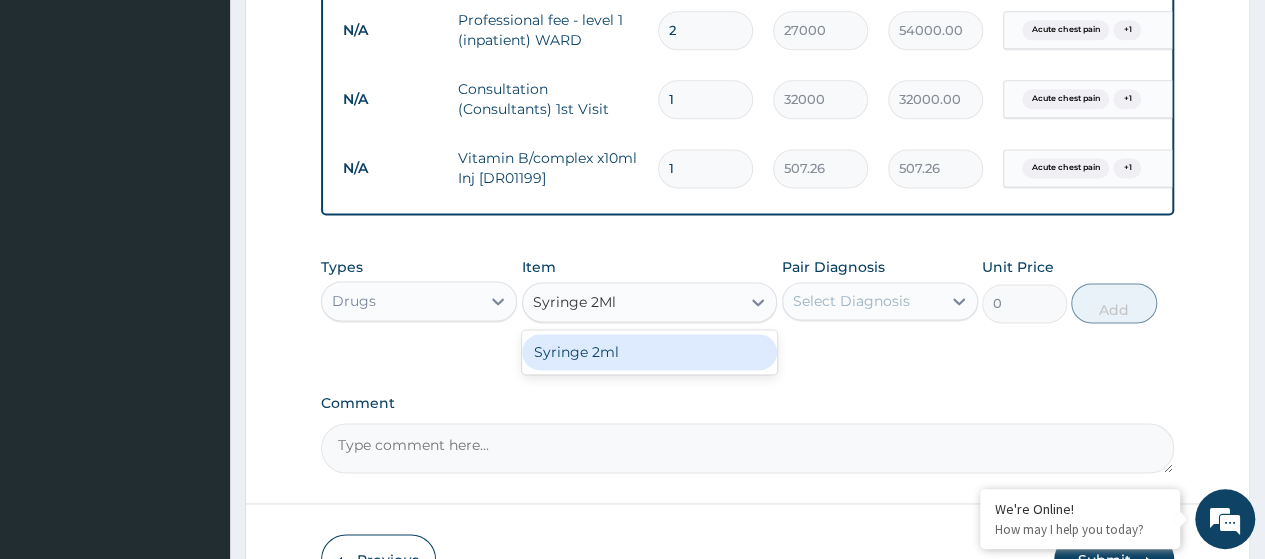 drag, startPoint x: 597, startPoint y: 375, endPoint x: 875, endPoint y: 341, distance: 280.0714 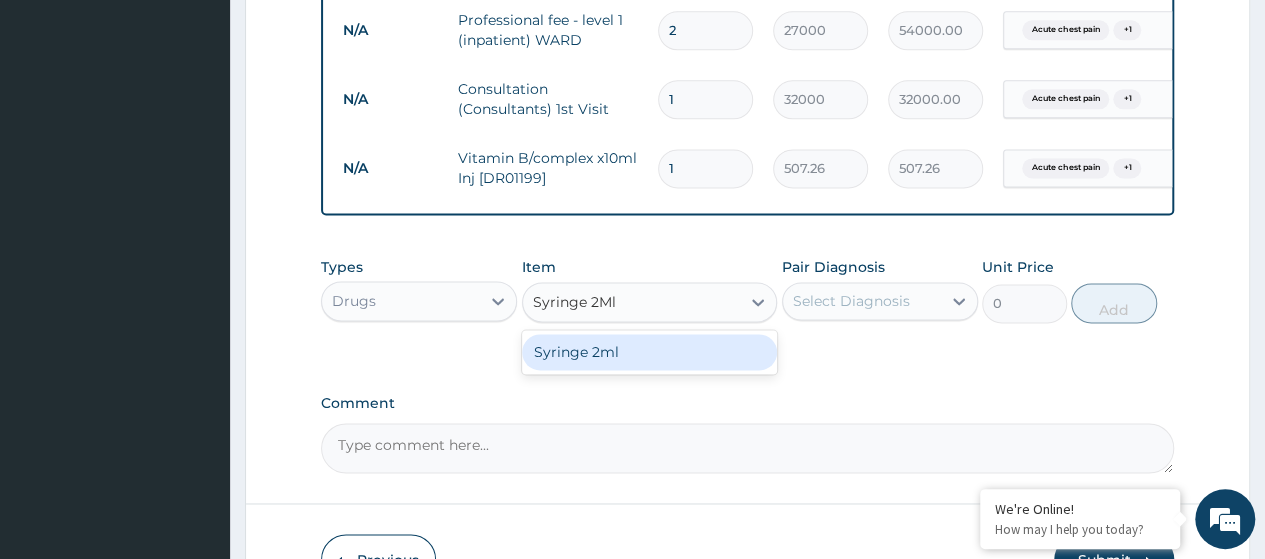 click on "Syringe 2ml" at bounding box center [650, 352] 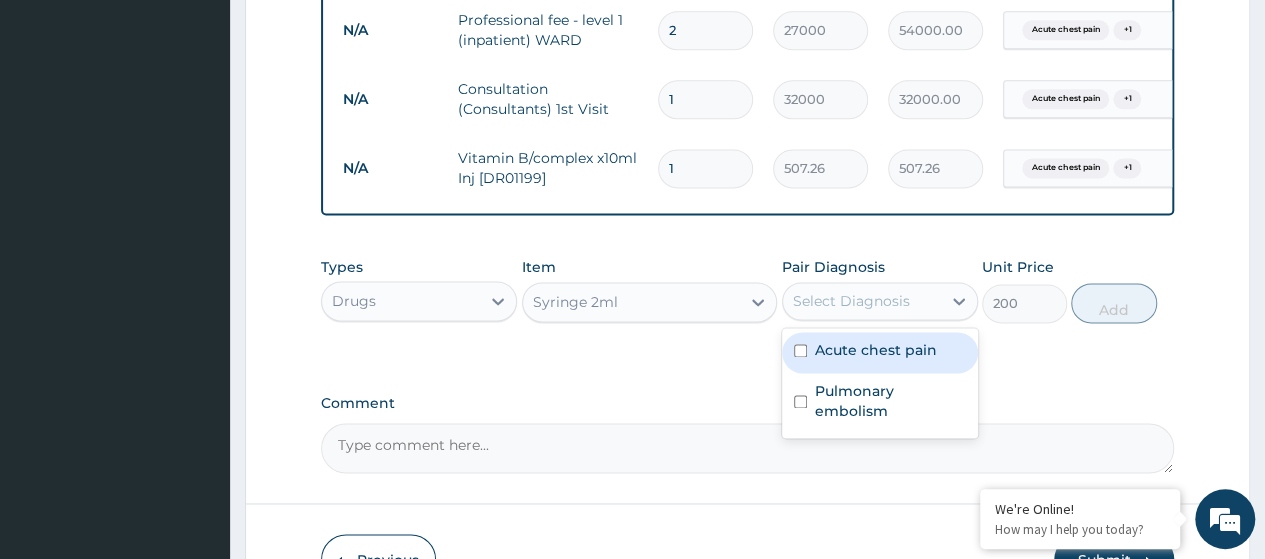 click on "Select Diagnosis" at bounding box center [851, 301] 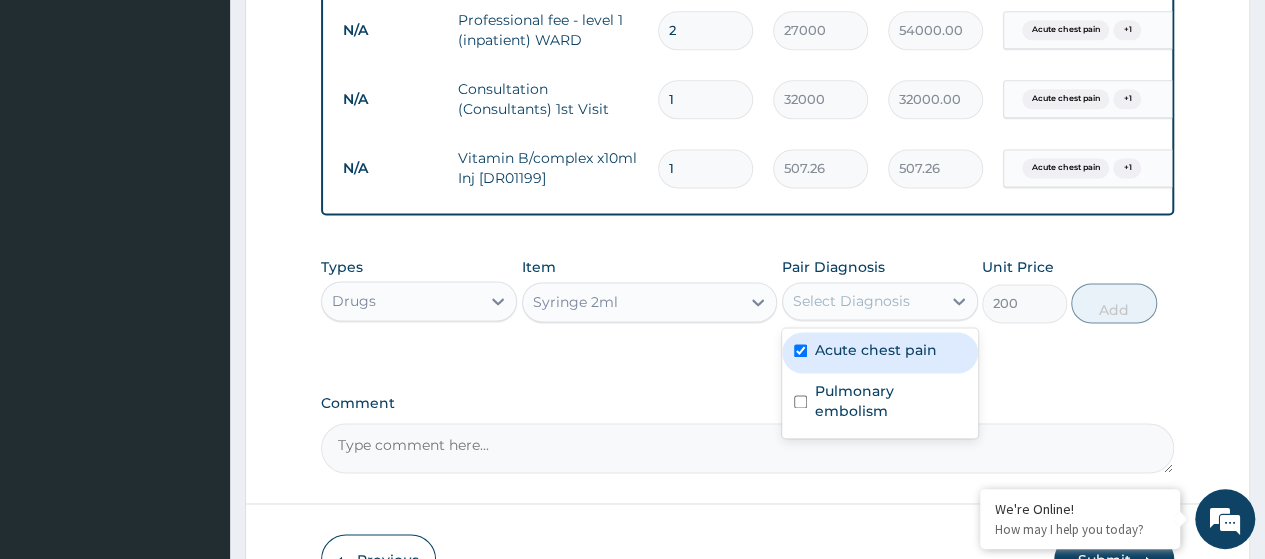 checkbox on "true" 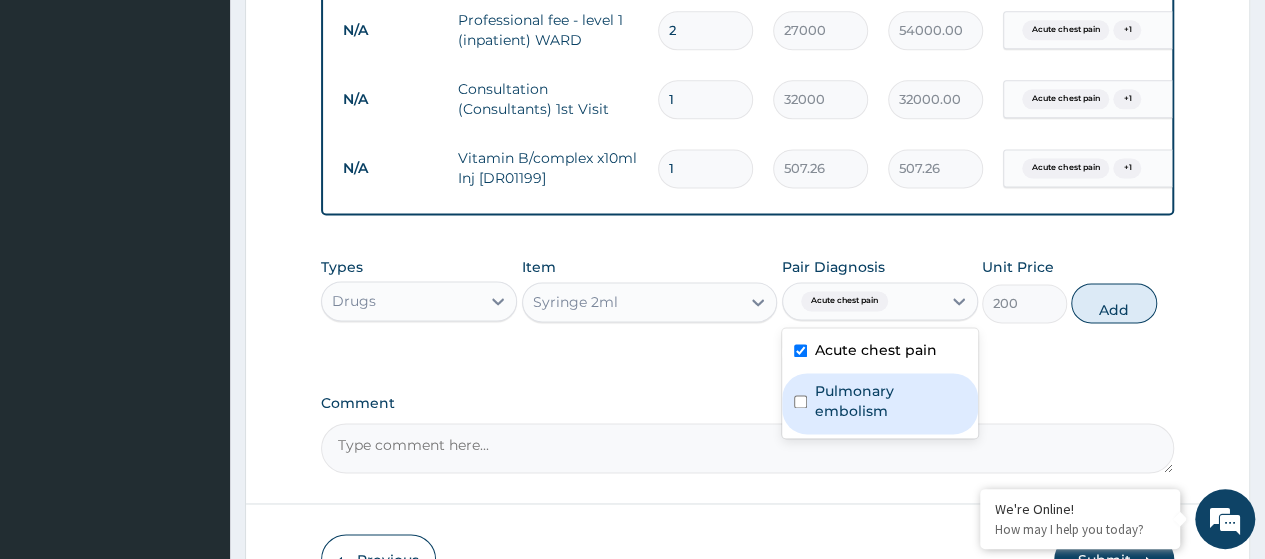 click on "Pulmonary embolism" at bounding box center (890, 401) 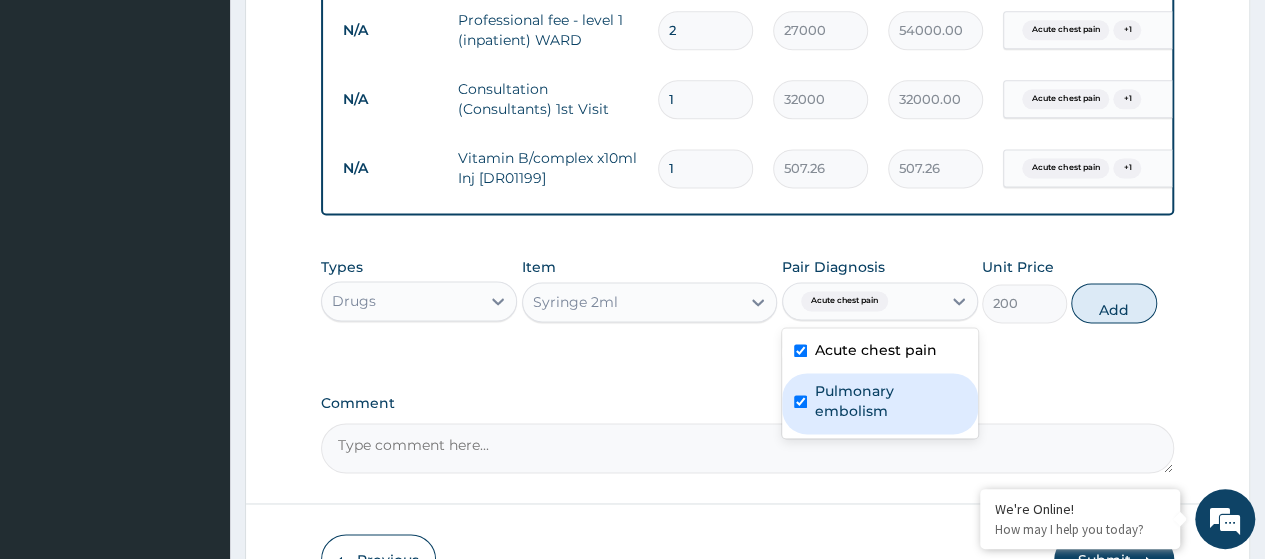 checkbox on "true" 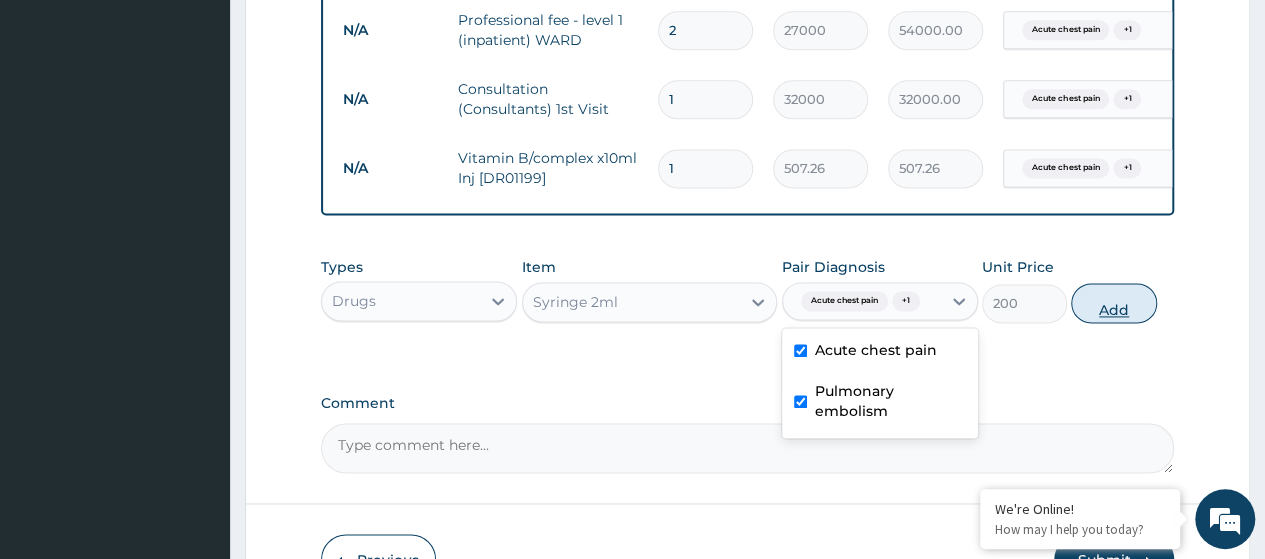 click on "Add" at bounding box center (1113, 303) 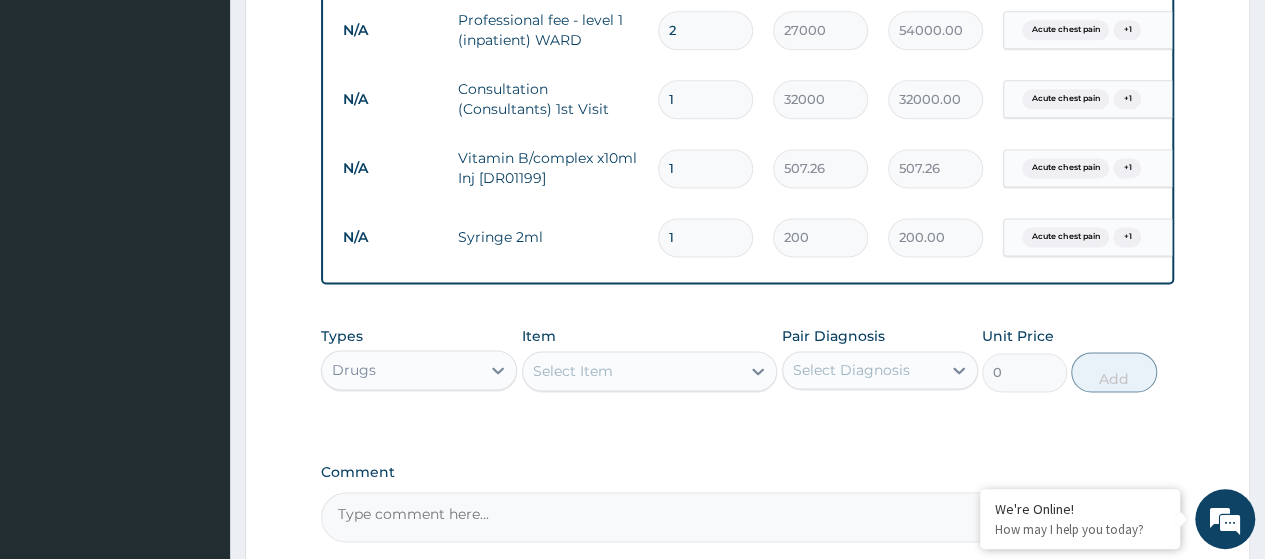 type 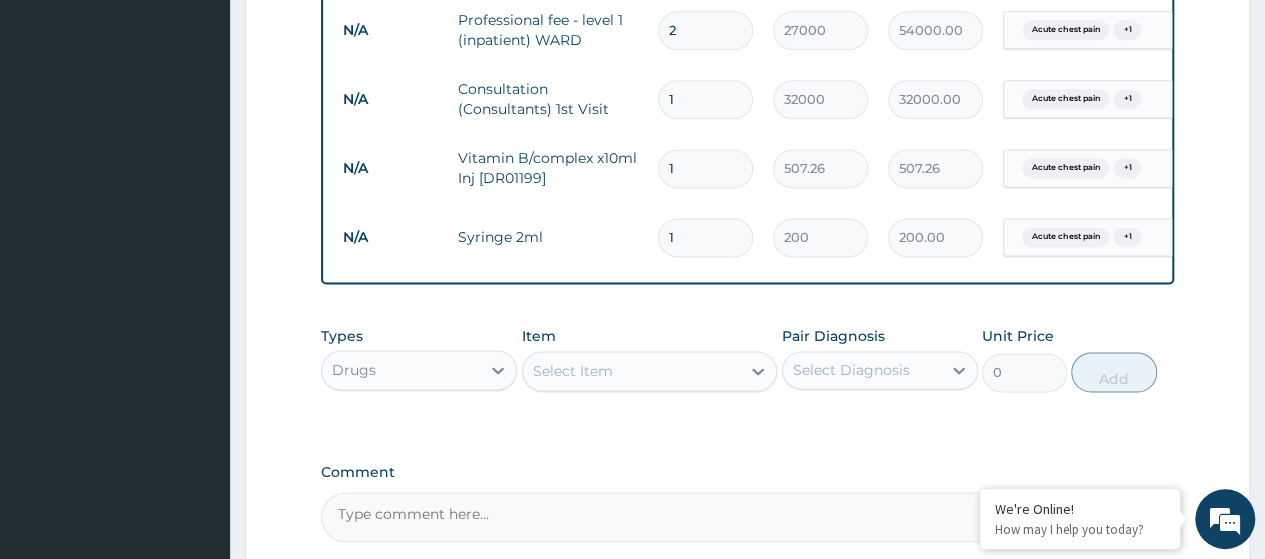 type on "0.00" 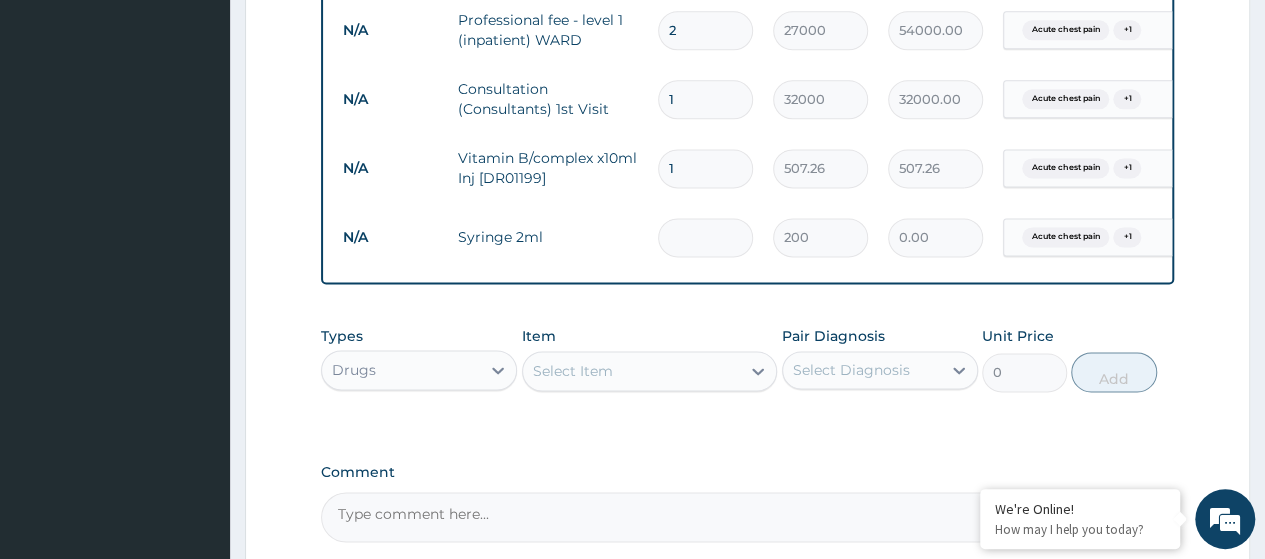type on "5" 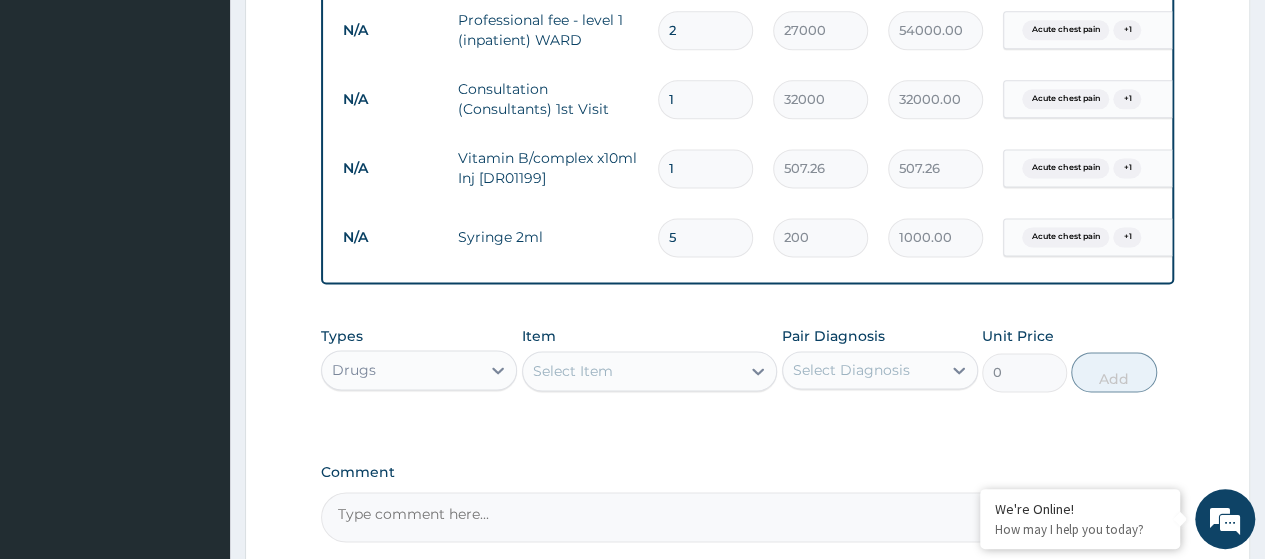 type on "5" 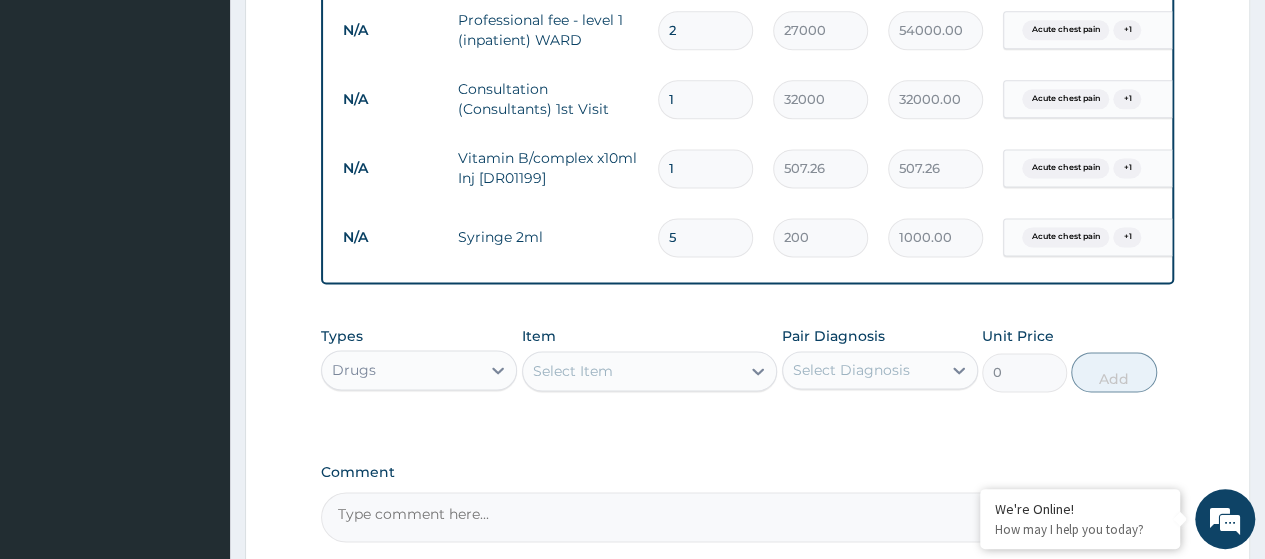 click on "Select Item" at bounding box center [632, 371] 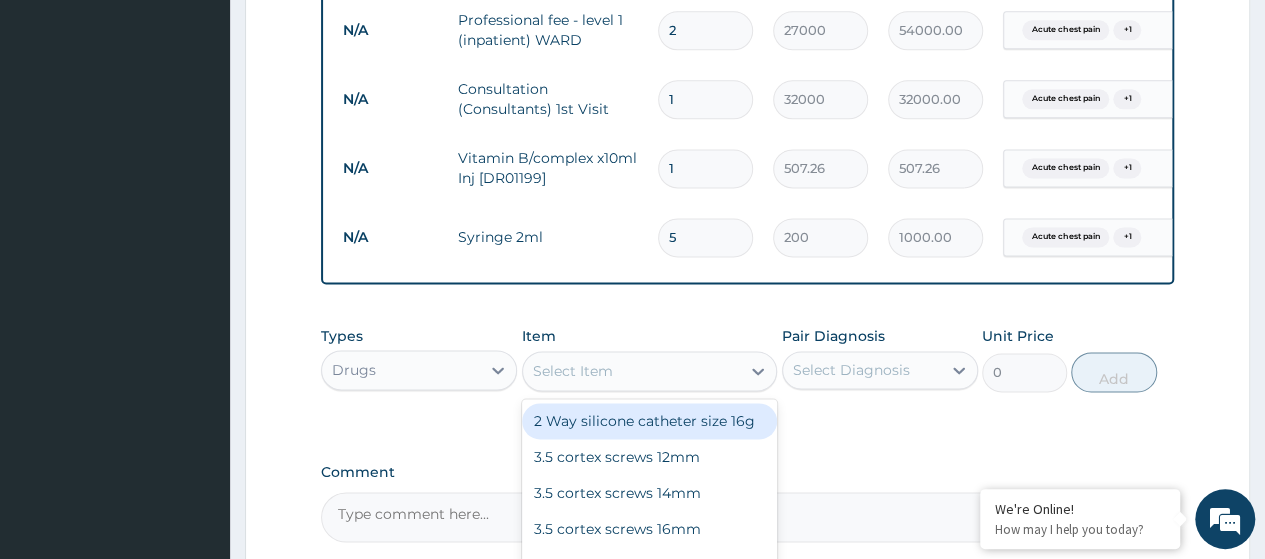 paste on "Salbutamol (Ventolin) 2.5Mg Nebules ([DR[ID]" 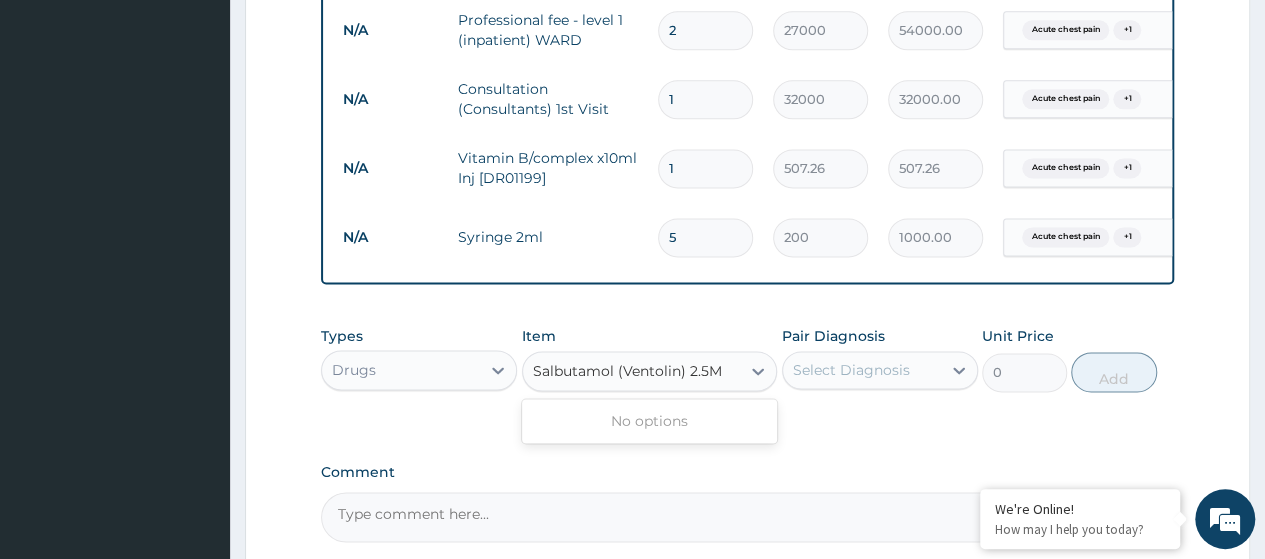 scroll, scrollTop: 0, scrollLeft: 0, axis: both 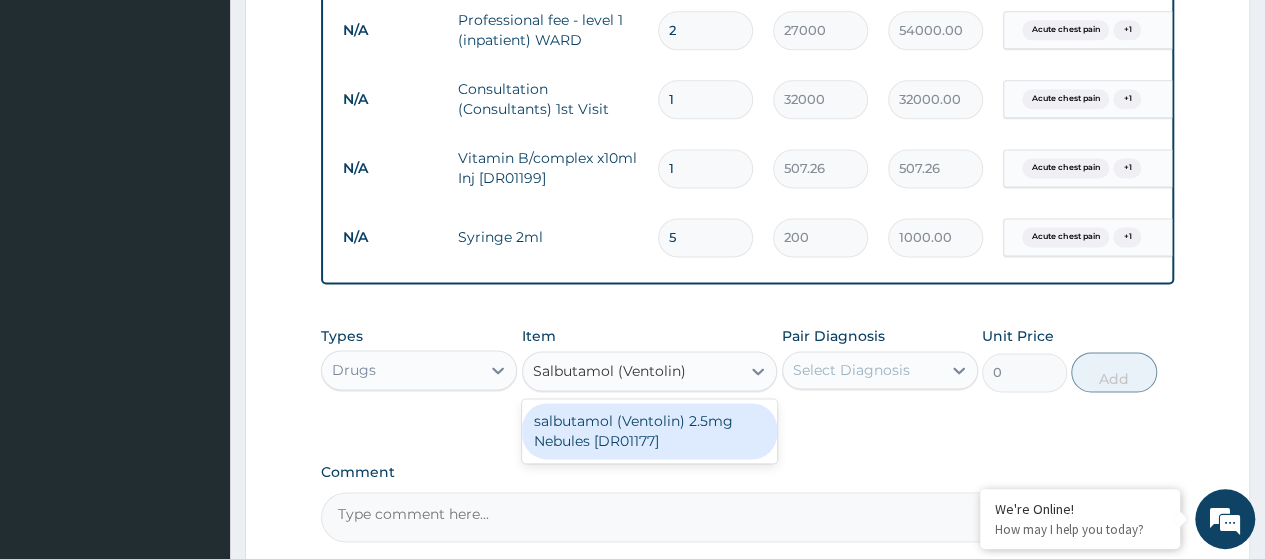 type on "Salbutamol (Ventolin)" 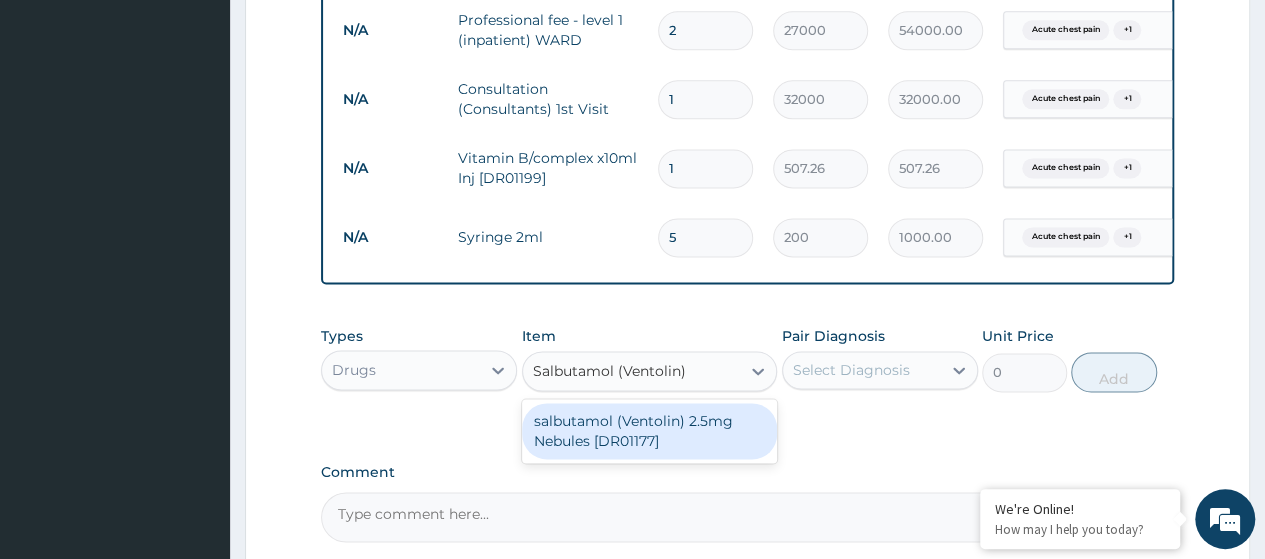 click on "salbutamol (Ventolin)  2.5mg Nebules [DR01177]" at bounding box center [650, 431] 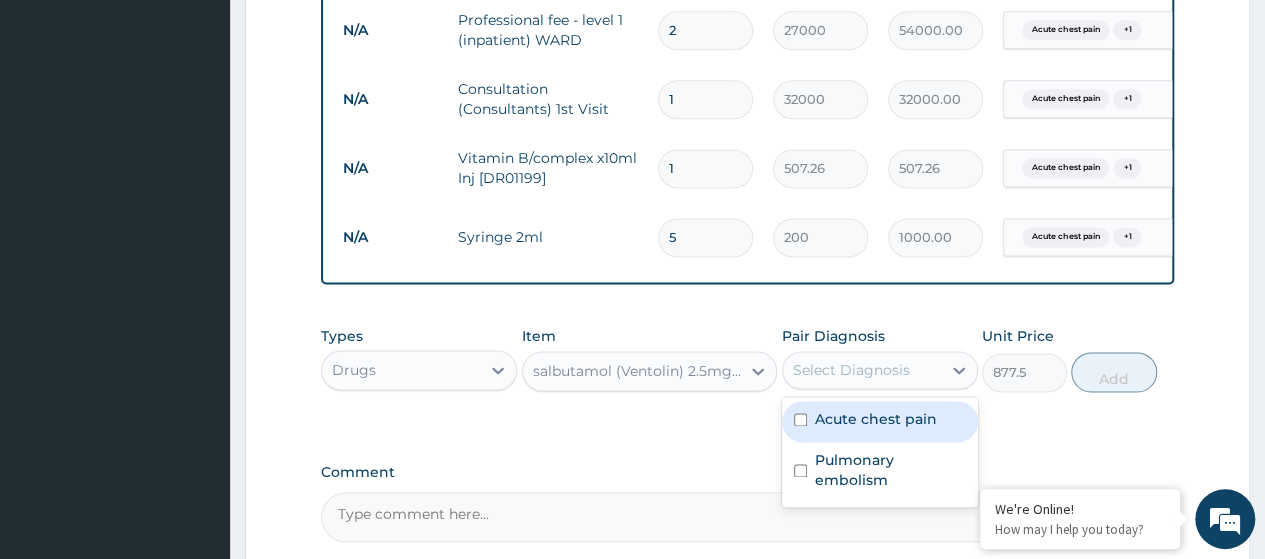 click on "Select Diagnosis" at bounding box center (862, 370) 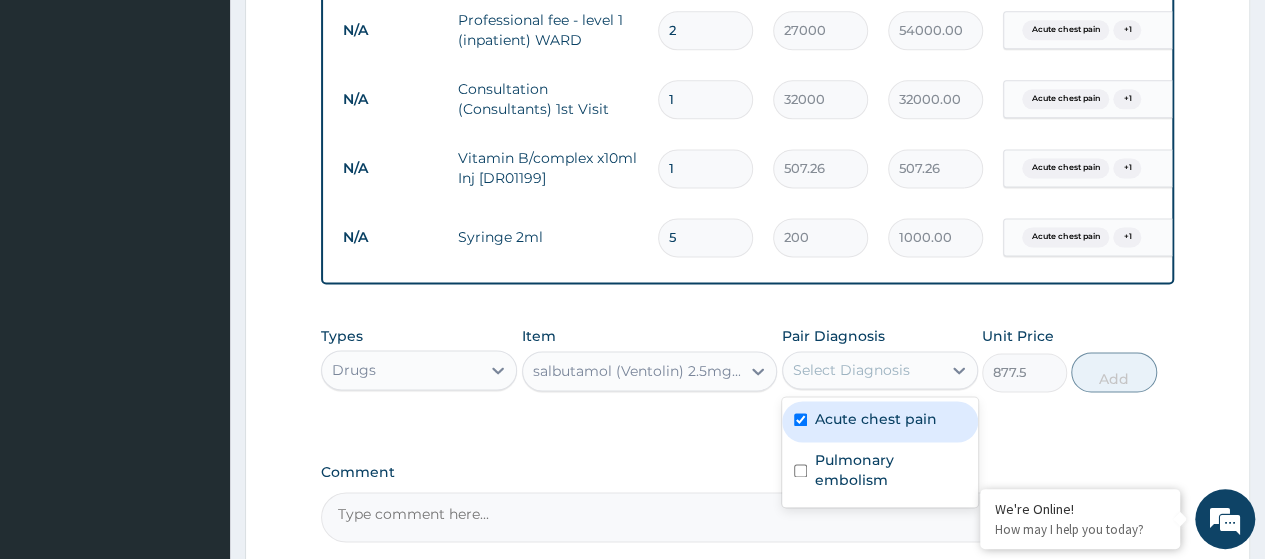 checkbox on "true" 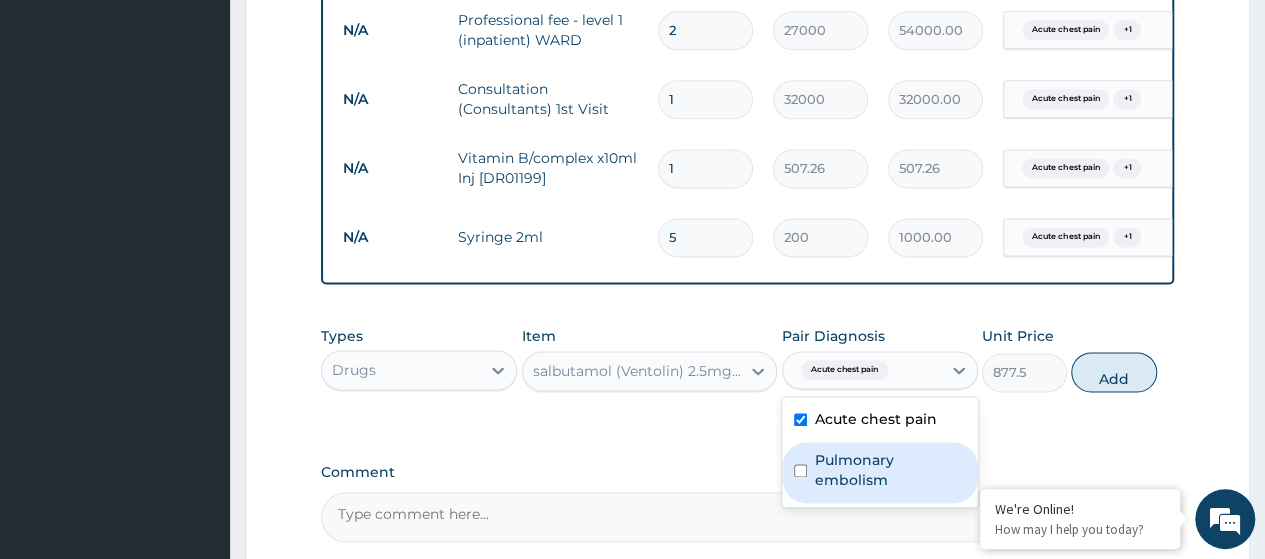 click on "Pulmonary embolism" at bounding box center [890, 470] 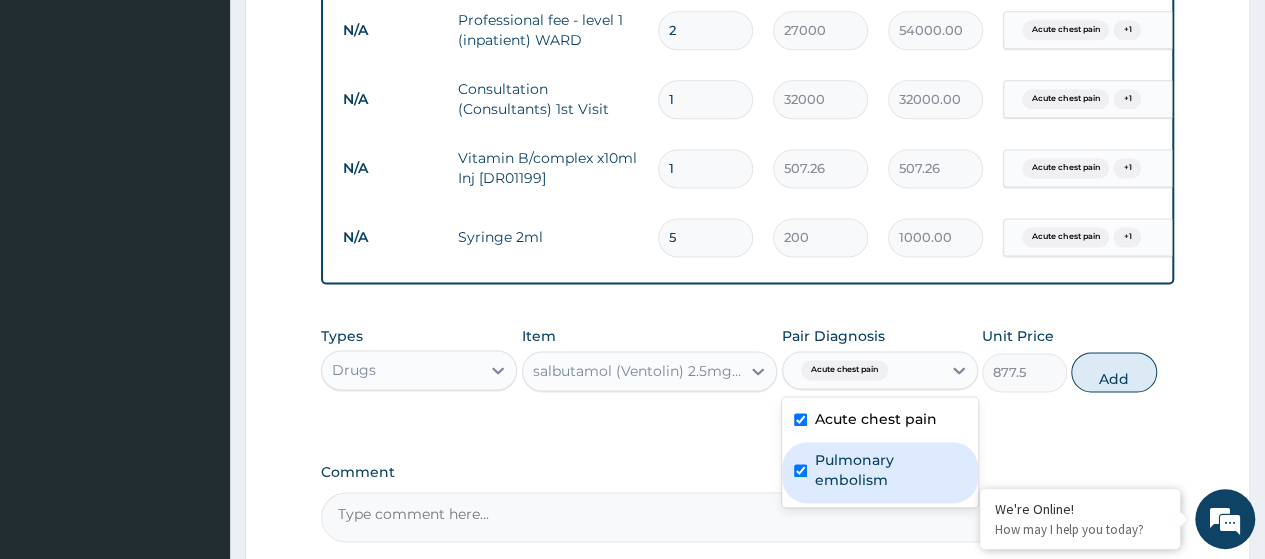 checkbox on "true" 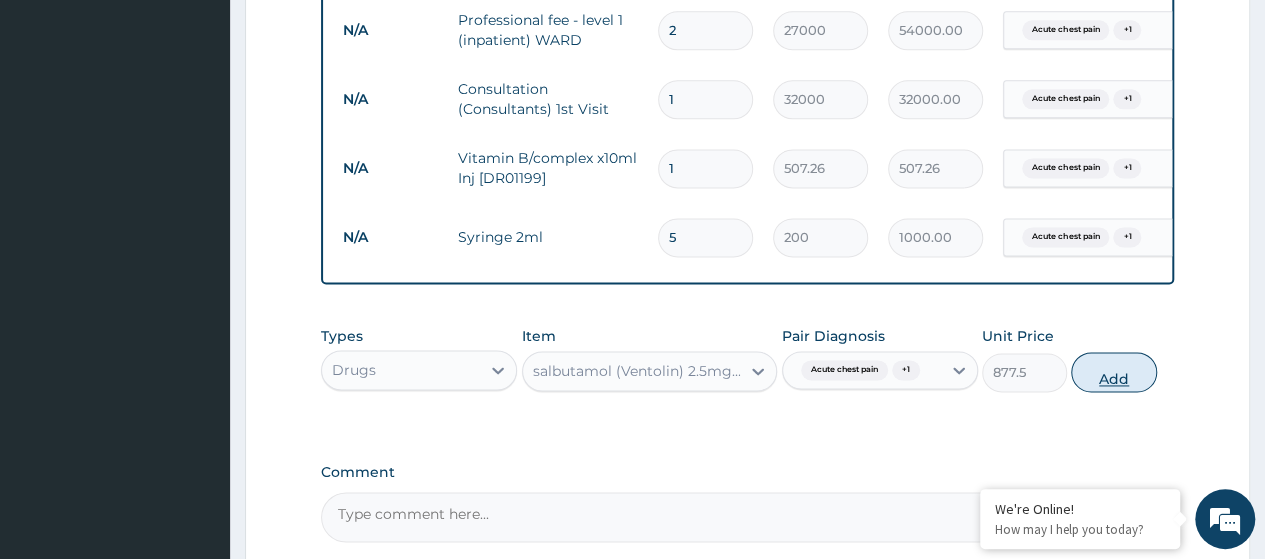 click on "Add" at bounding box center (1113, 372) 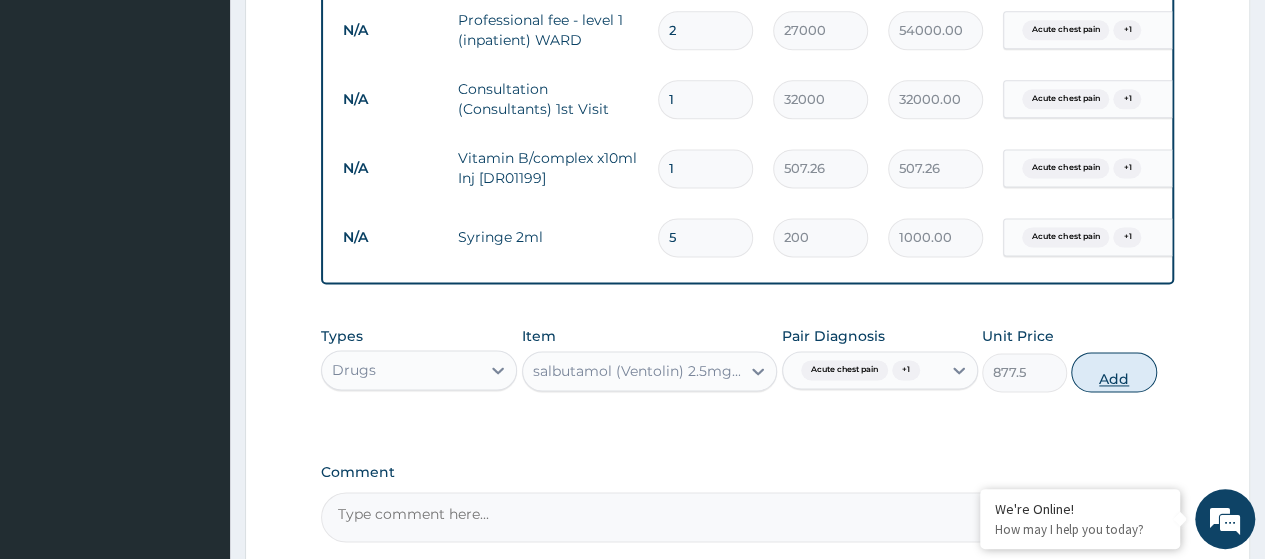 type on "0" 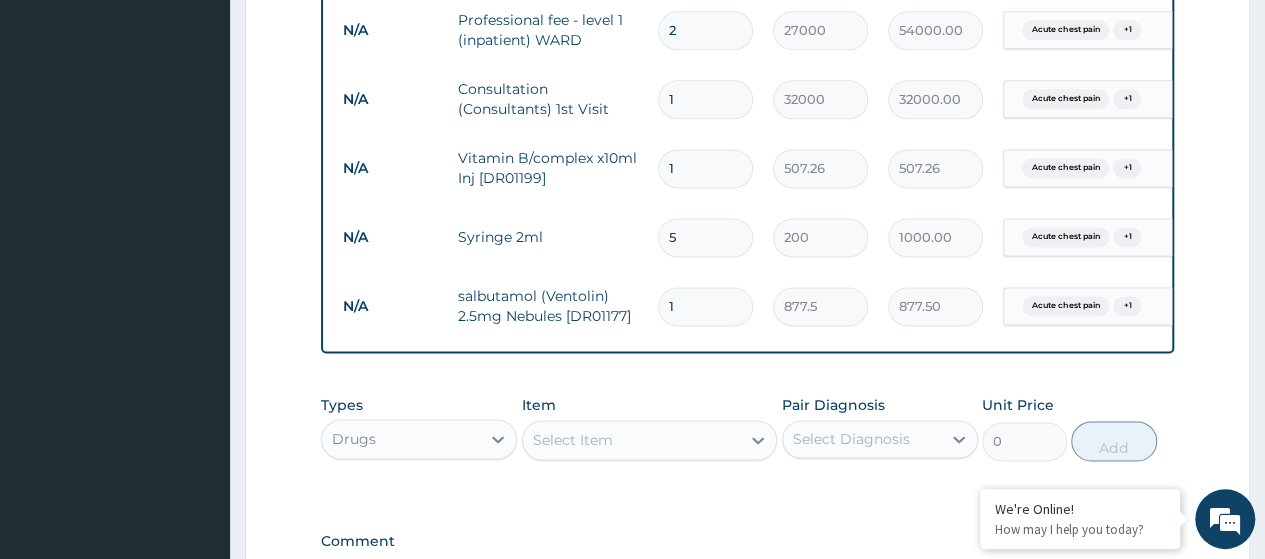 click on "Select Item" at bounding box center [573, 440] 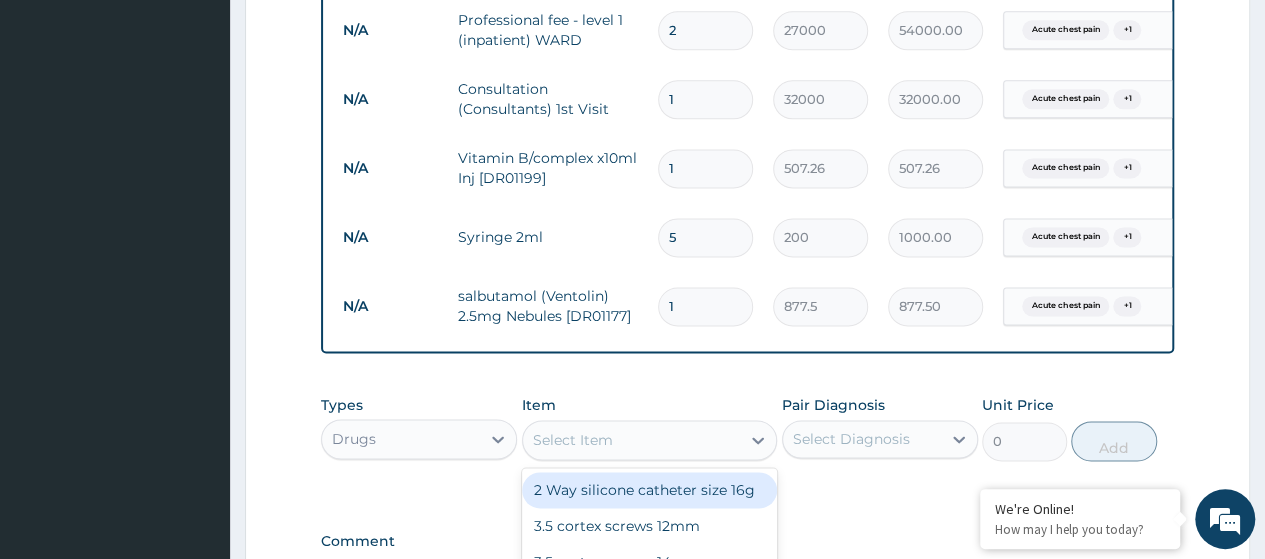 paste on "Pentazocine 30Mg/Ml (Dr00916)" 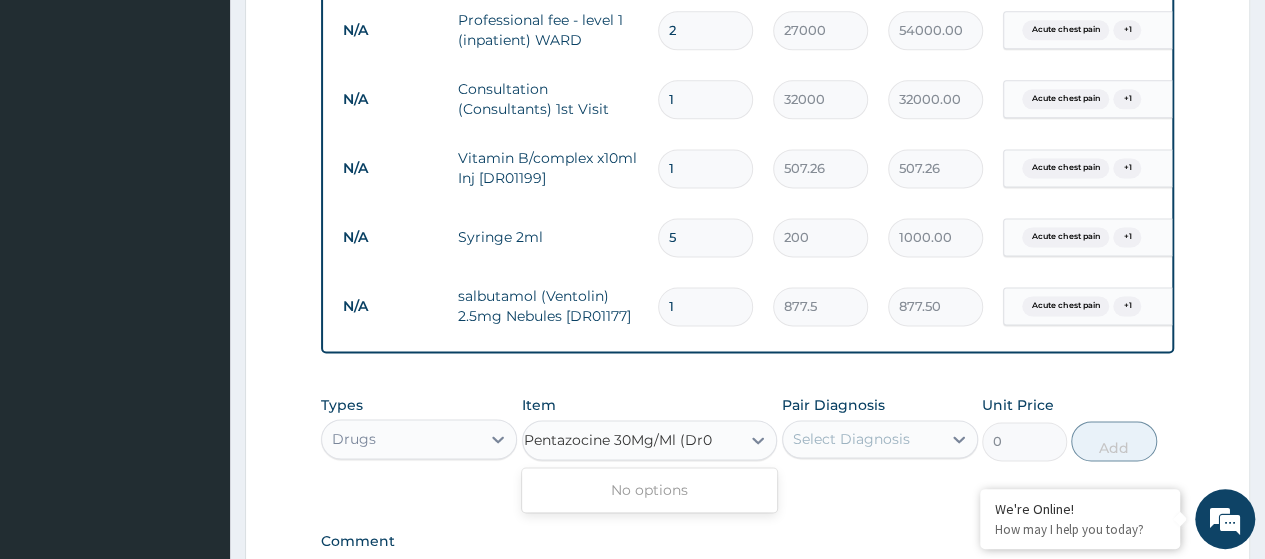 scroll, scrollTop: 0, scrollLeft: 0, axis: both 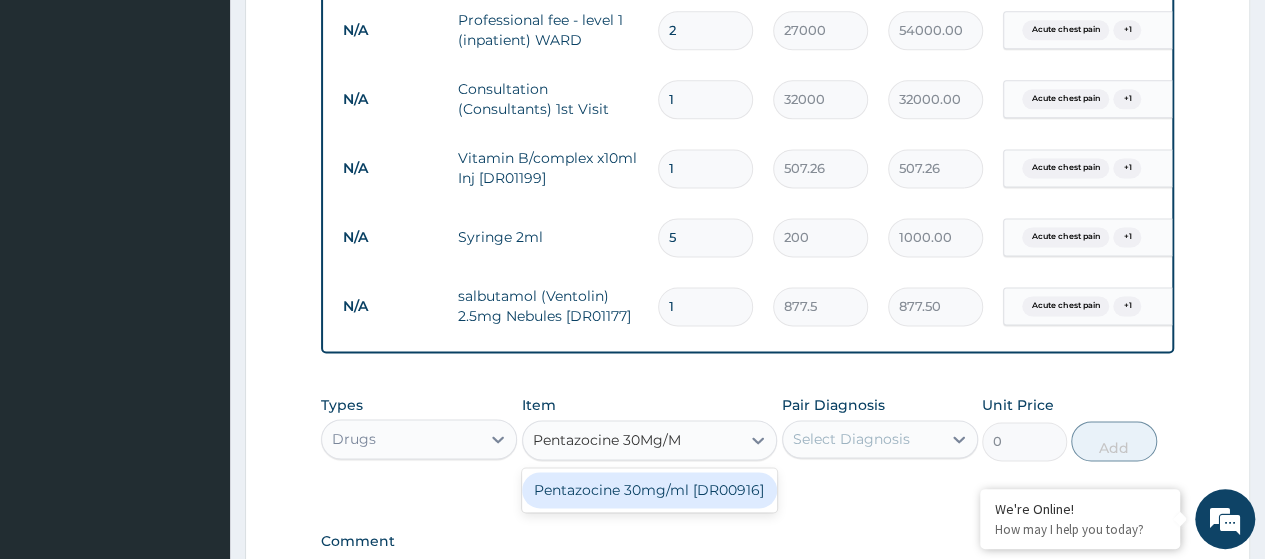 type on "Pentazocine 30Mg/" 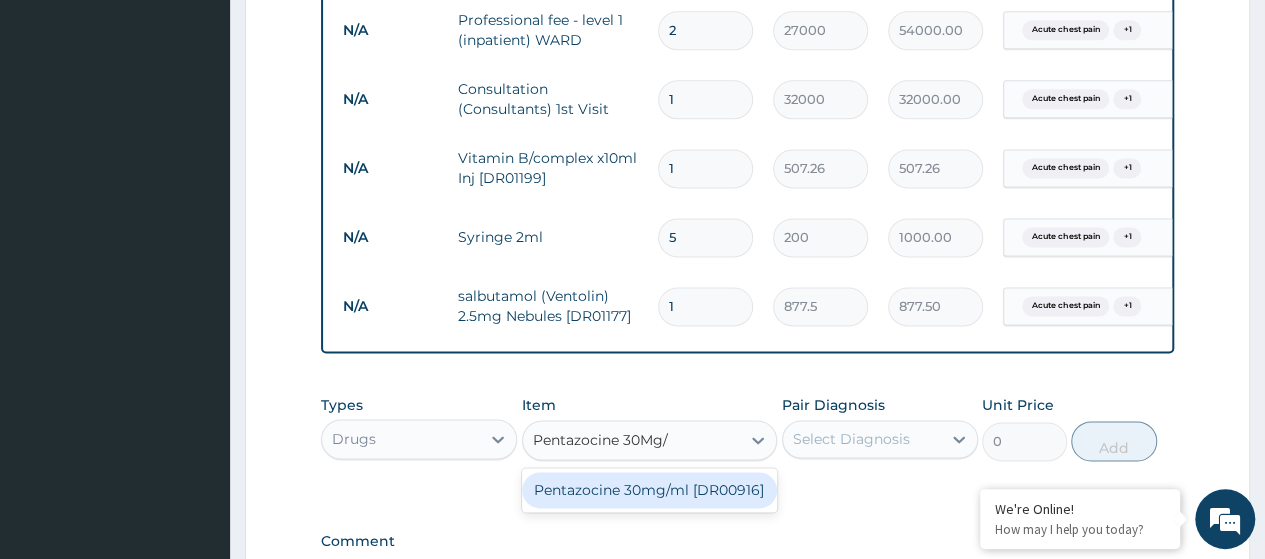 drag, startPoint x: 609, startPoint y: 507, endPoint x: 826, endPoint y: 537, distance: 219.06392 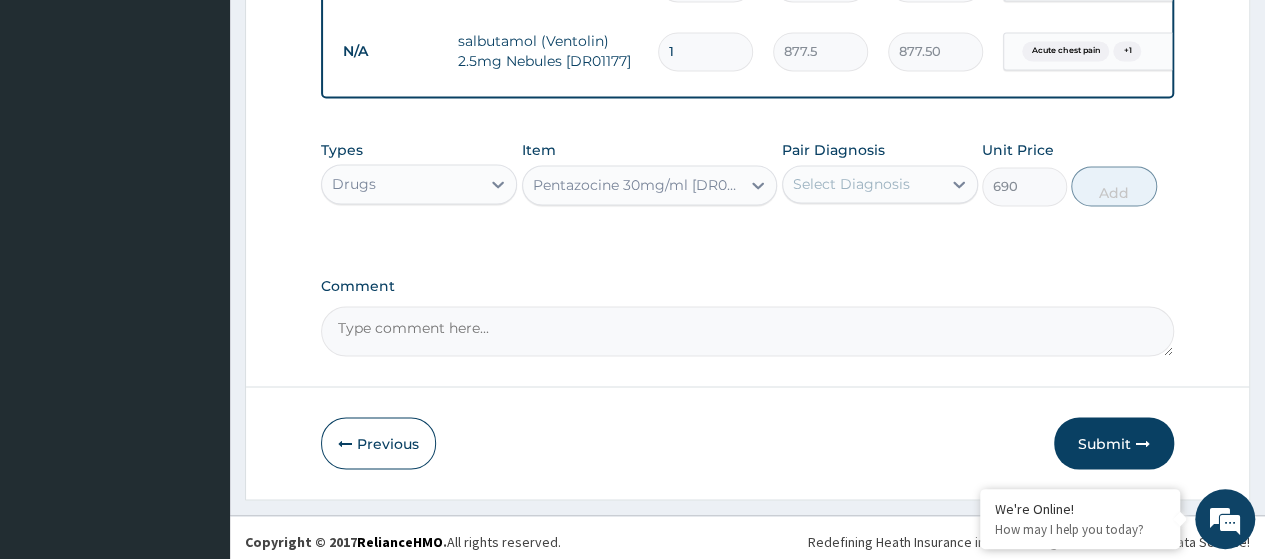 scroll, scrollTop: 1546, scrollLeft: 0, axis: vertical 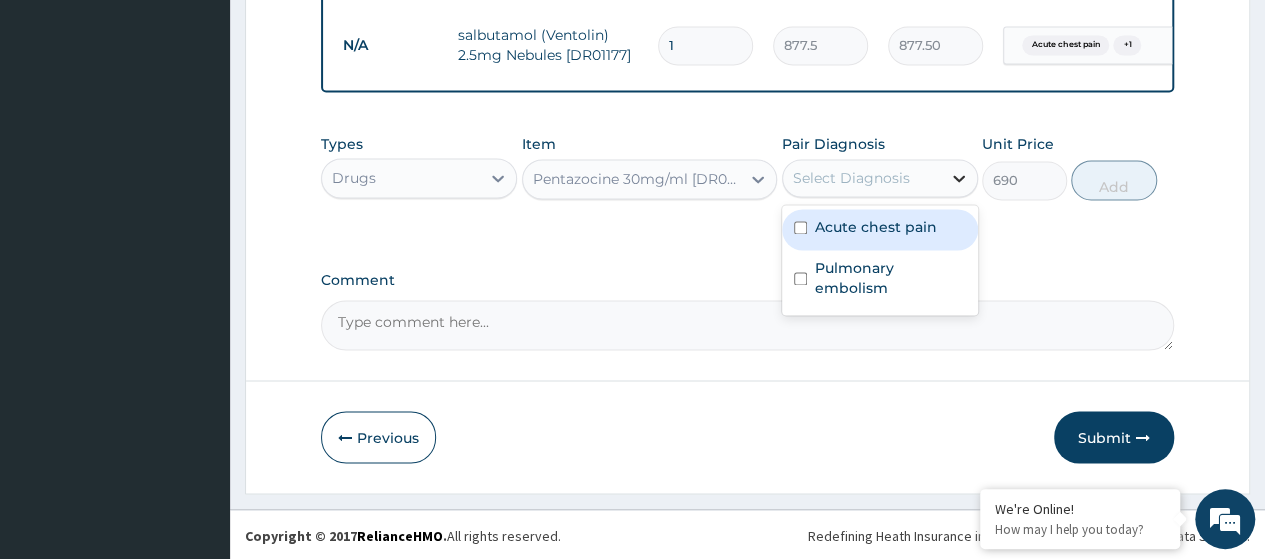 click 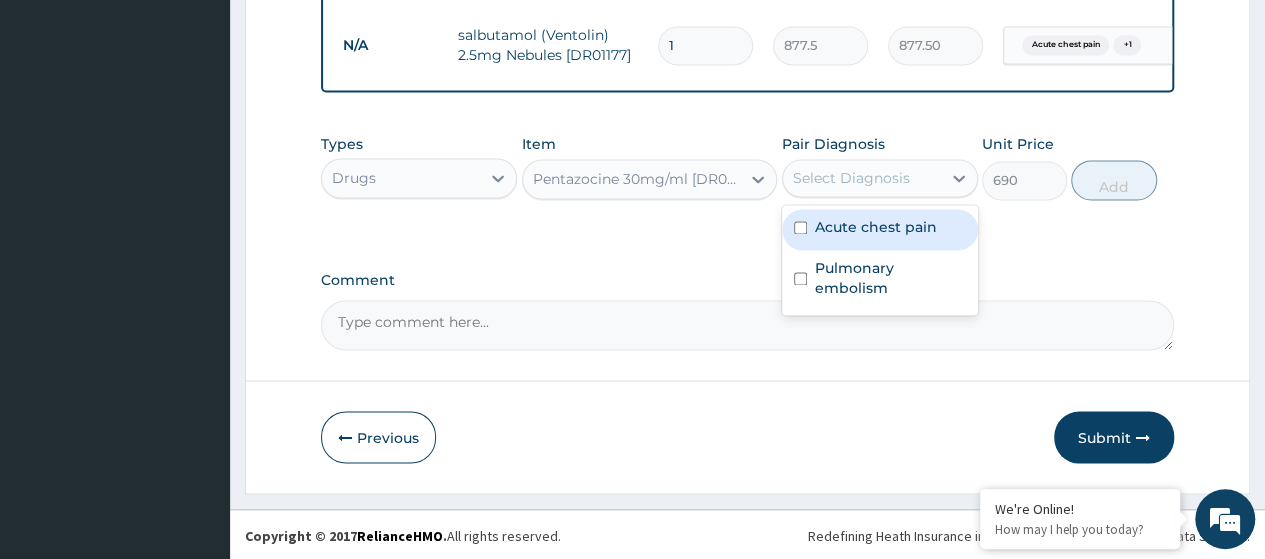 drag, startPoint x: 870, startPoint y: 248, endPoint x: 849, endPoint y: 305, distance: 60.74537 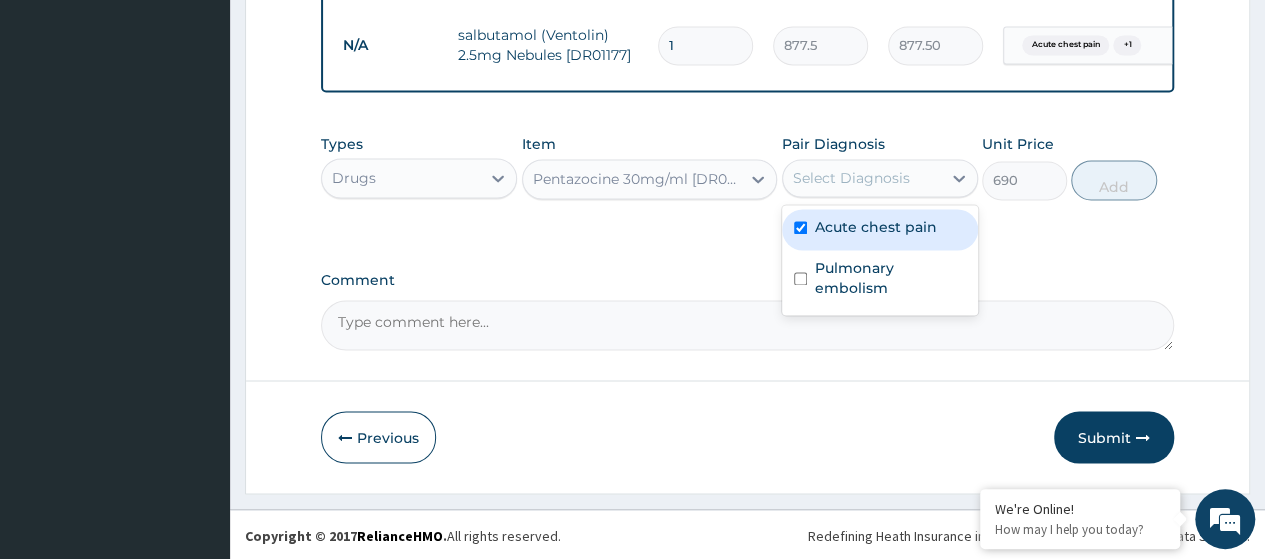 checkbox on "true" 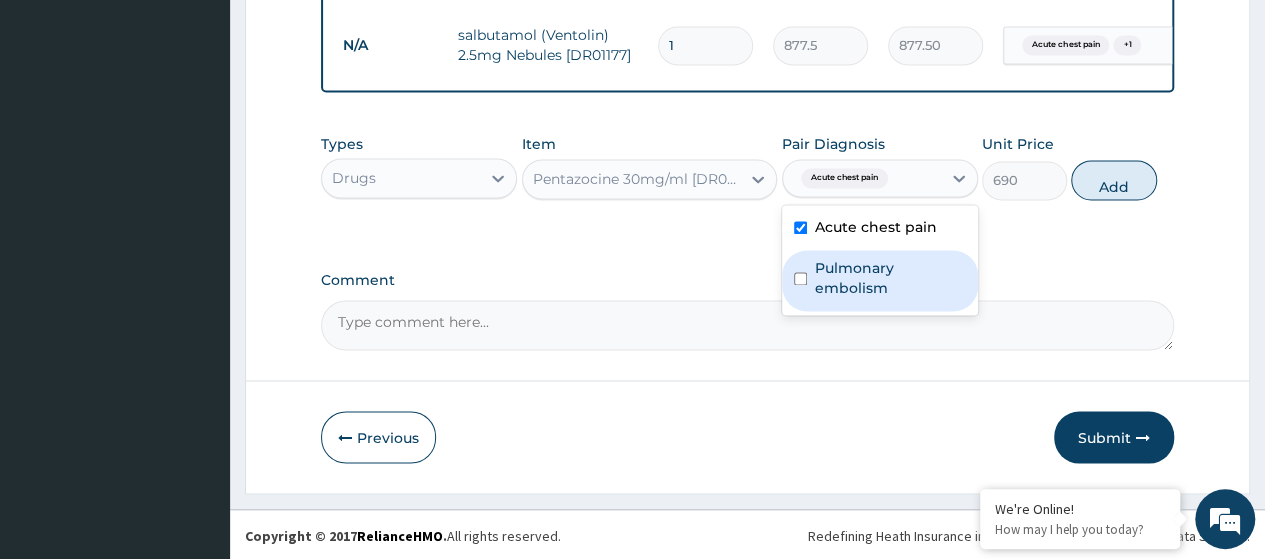 drag, startPoint x: 849, startPoint y: 305, endPoint x: 1122, endPoint y: 219, distance: 286.22543 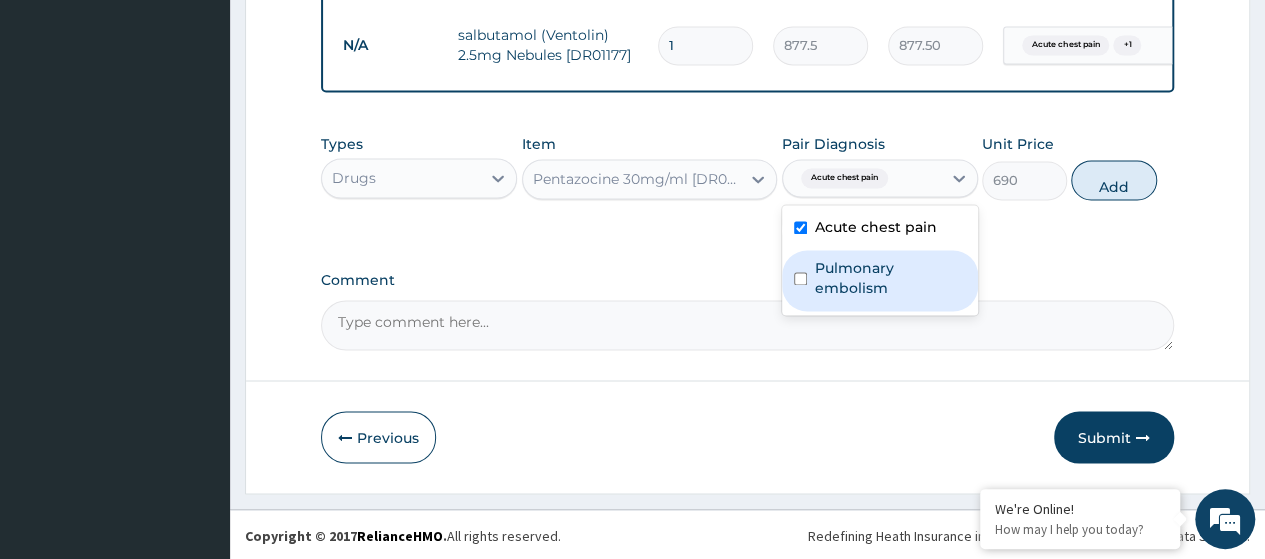 click on "Pulmonary embolism" at bounding box center [890, 278] 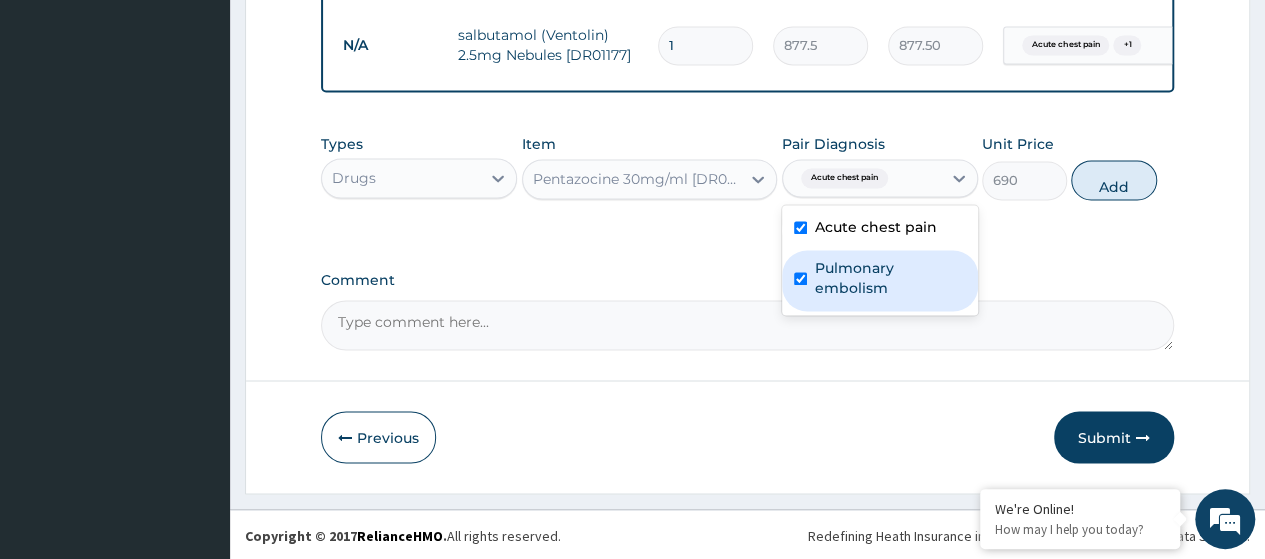 checkbox on "true" 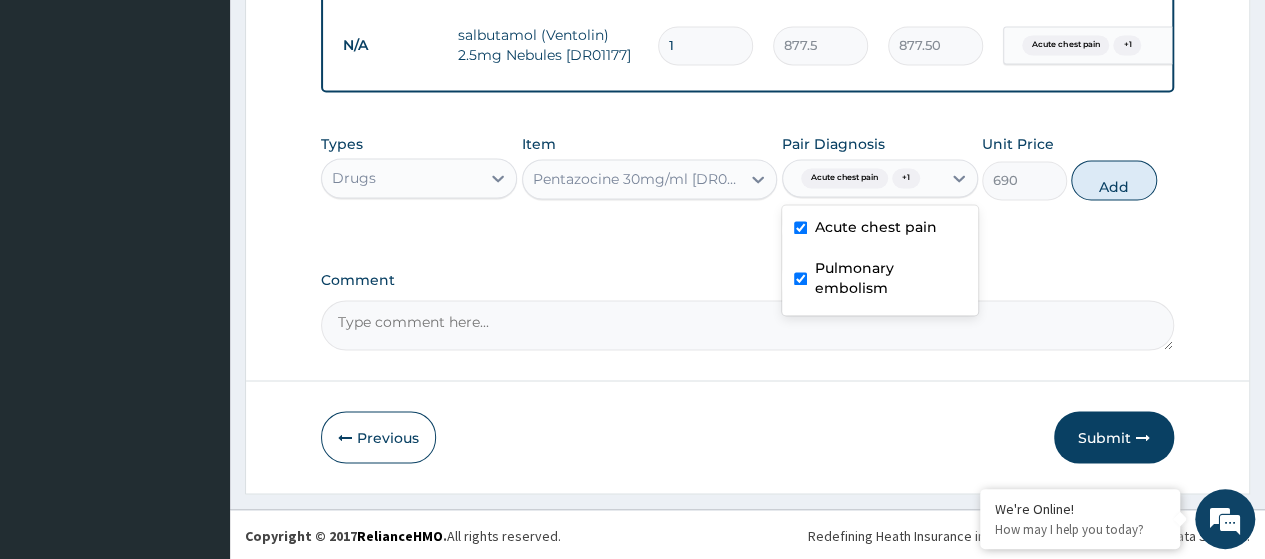 drag, startPoint x: 1126, startPoint y: 200, endPoint x: 897, endPoint y: 163, distance: 231.96982 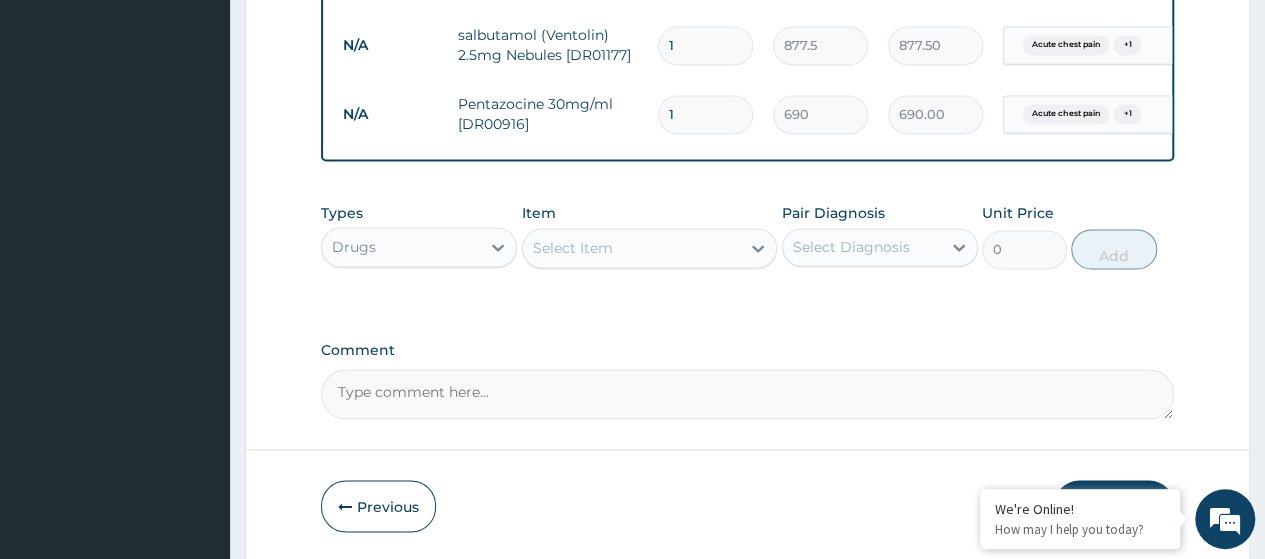 type 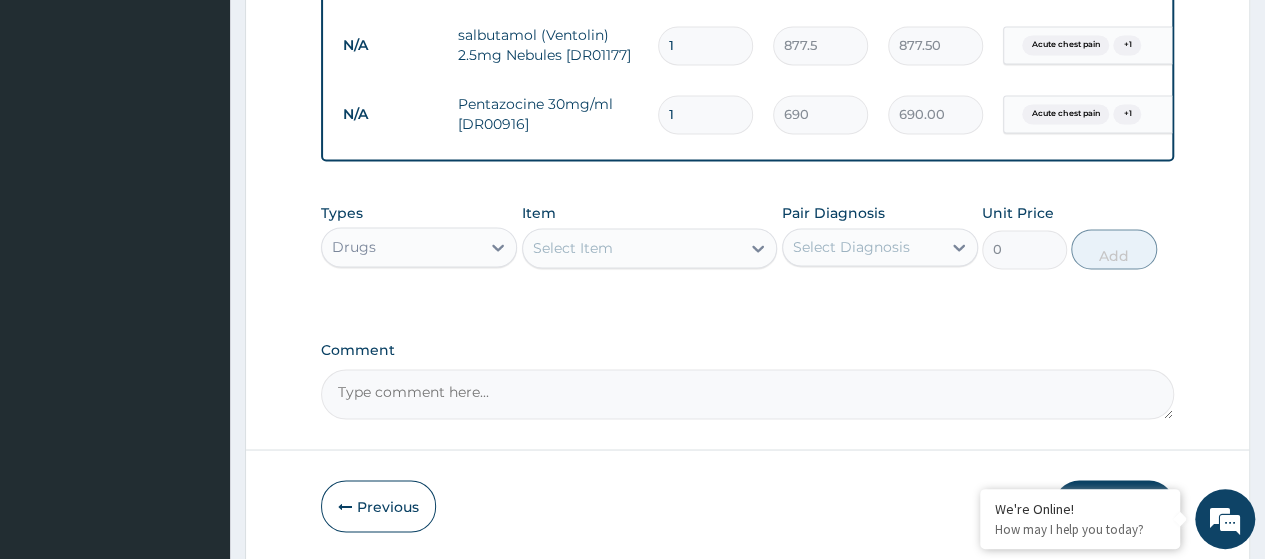 type on "0.00" 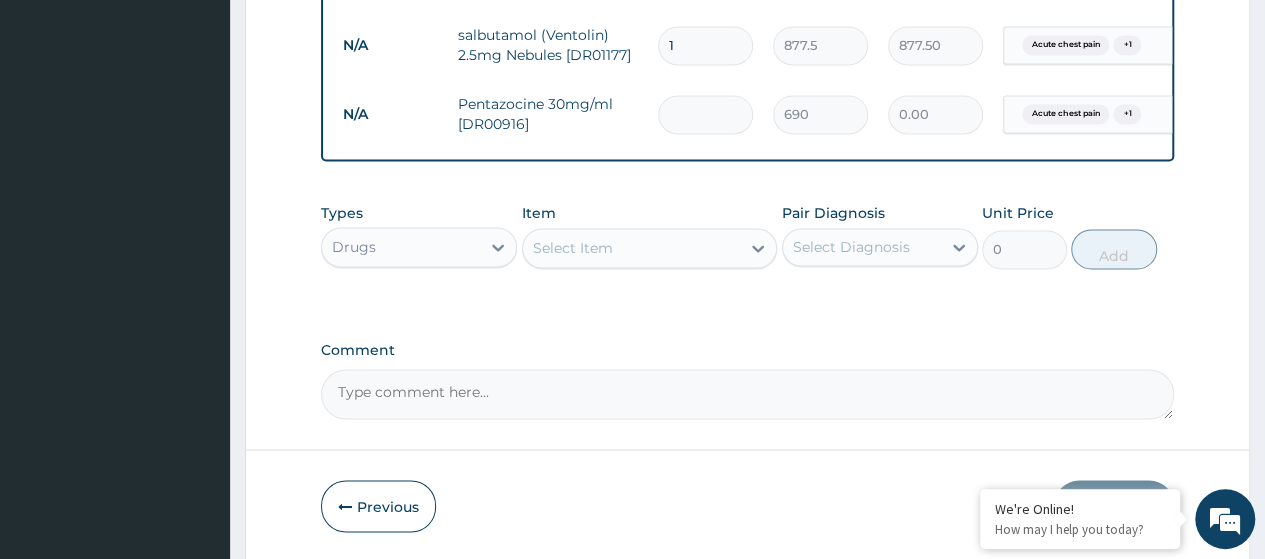 type on "2" 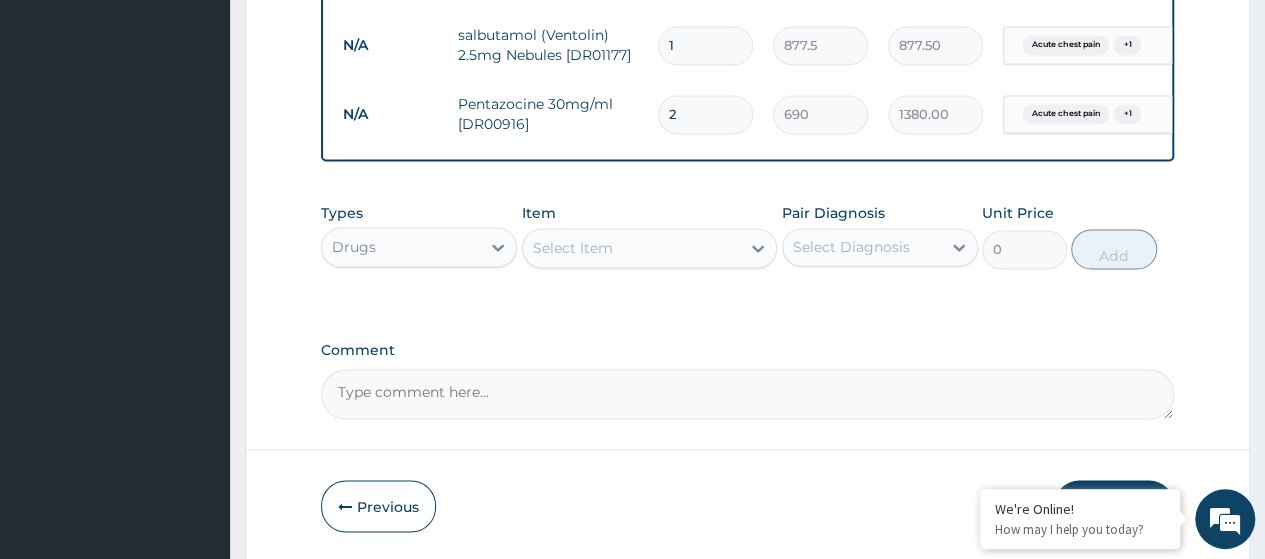 type on "2" 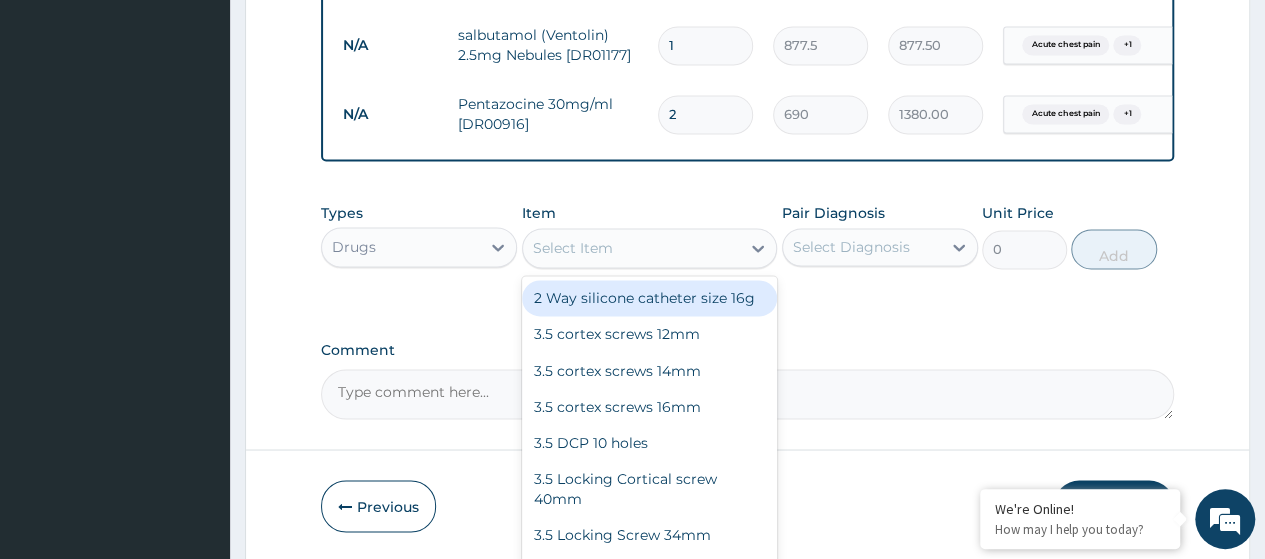 click on "Select Item" at bounding box center (573, 248) 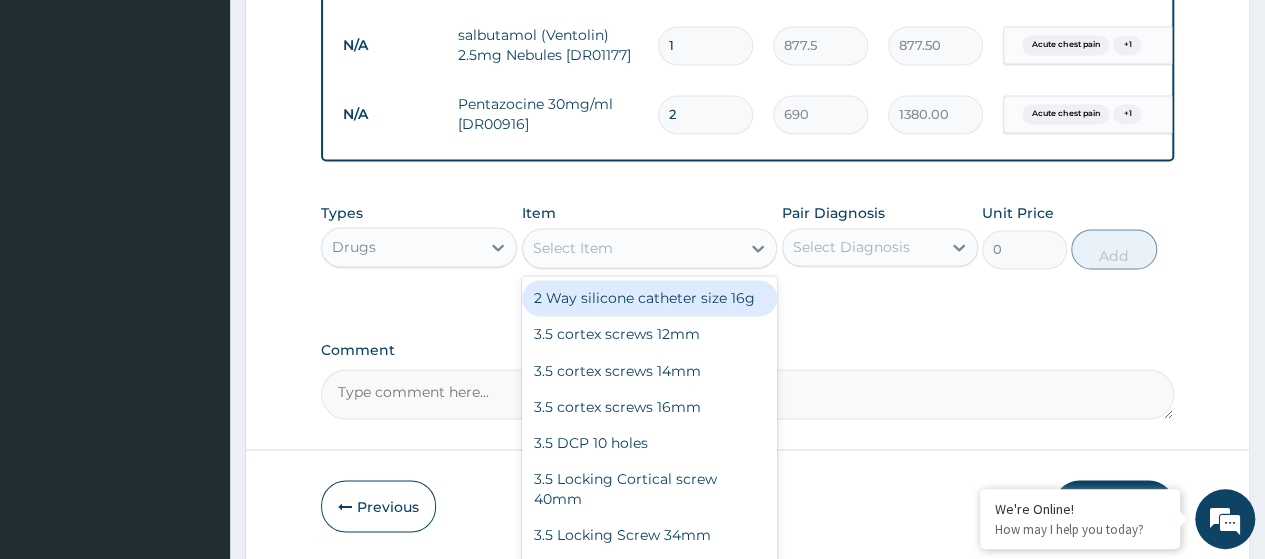 paste on "Nebulizer Kit (Adult)" 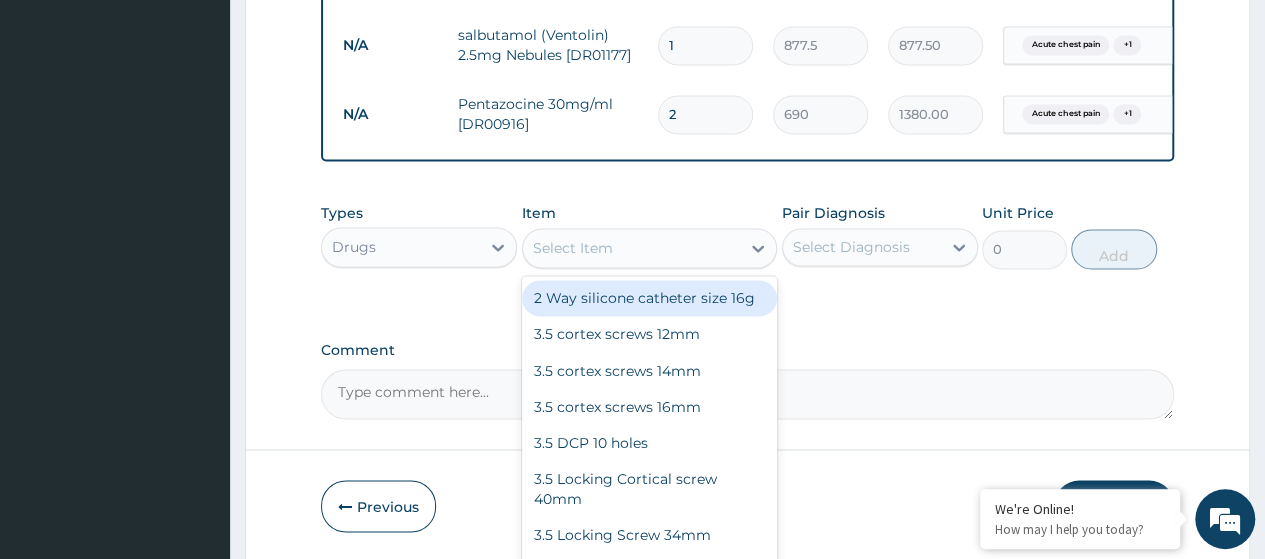 type on "Nebulizer Kit (Adult)" 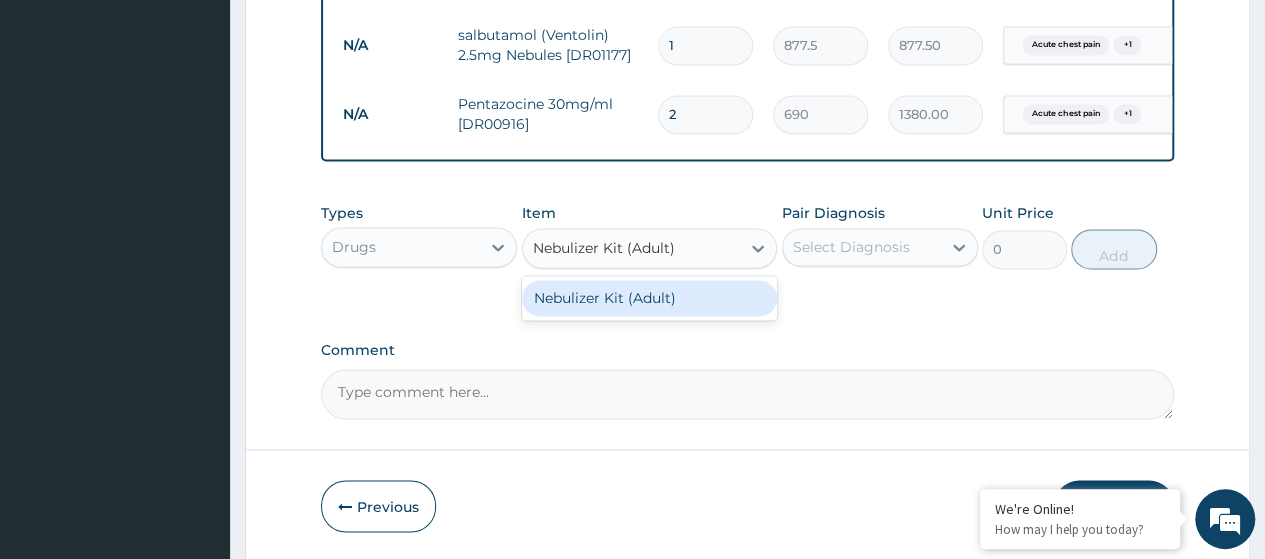 click on "Nebulizer Kit (Adult)" at bounding box center (650, 298) 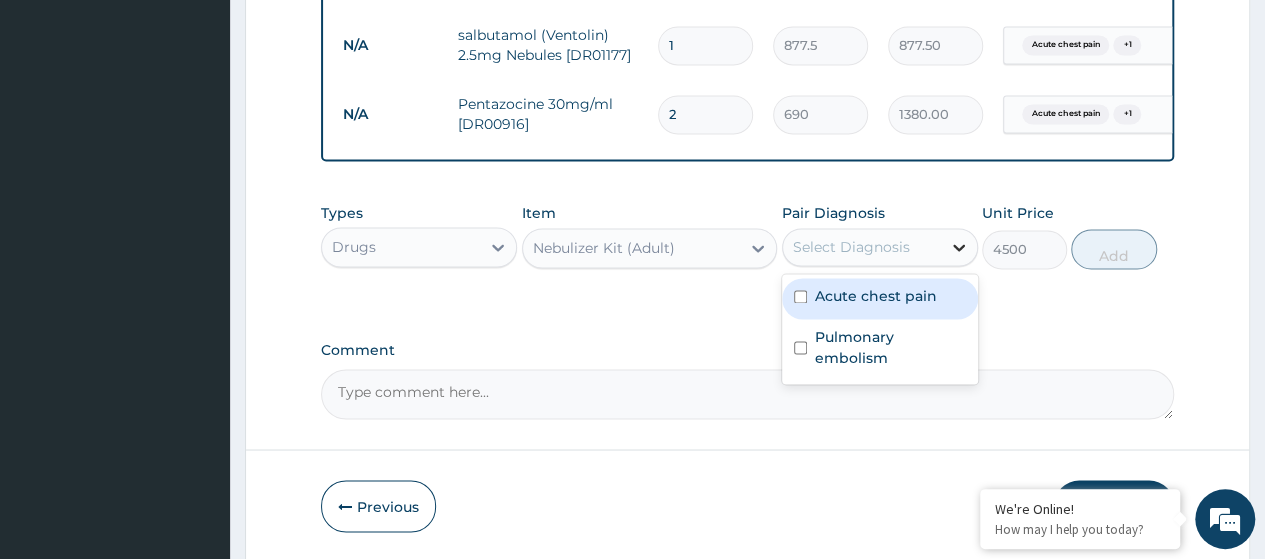 click at bounding box center (959, 247) 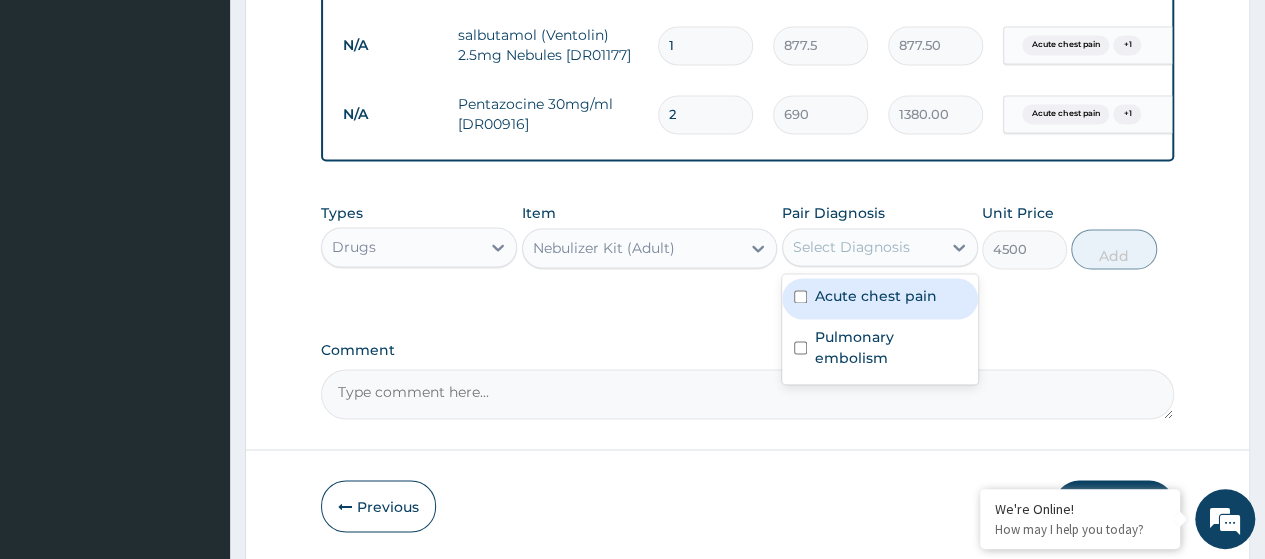 drag, startPoint x: 896, startPoint y: 307, endPoint x: 889, endPoint y: 376, distance: 69.354164 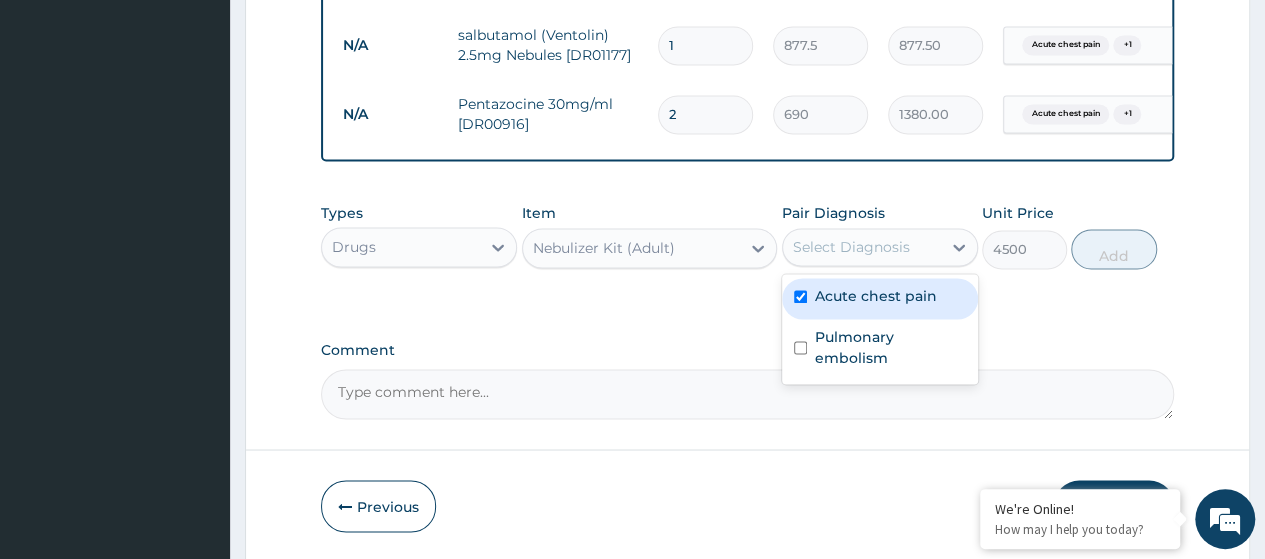 checkbox on "true" 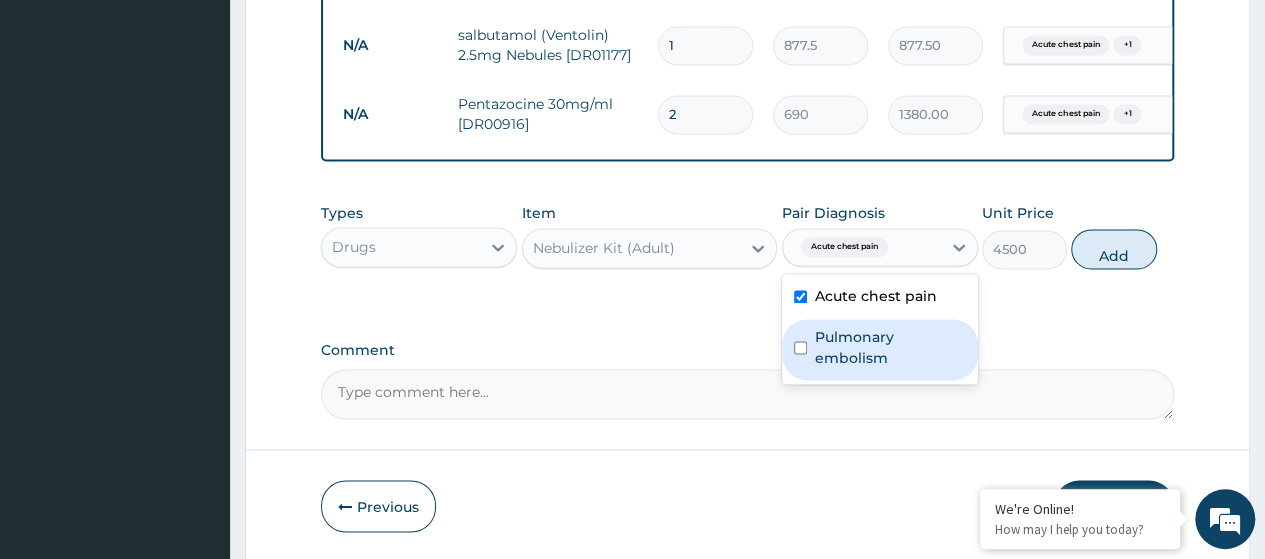 click on "Pulmonary embolism" at bounding box center (890, 347) 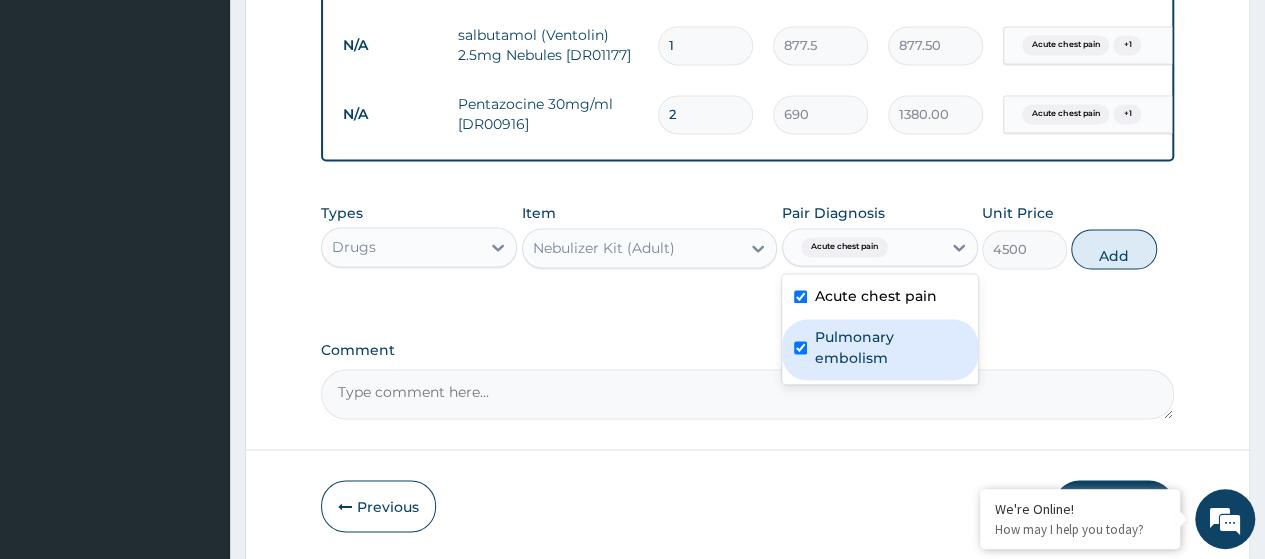 checkbox on "true" 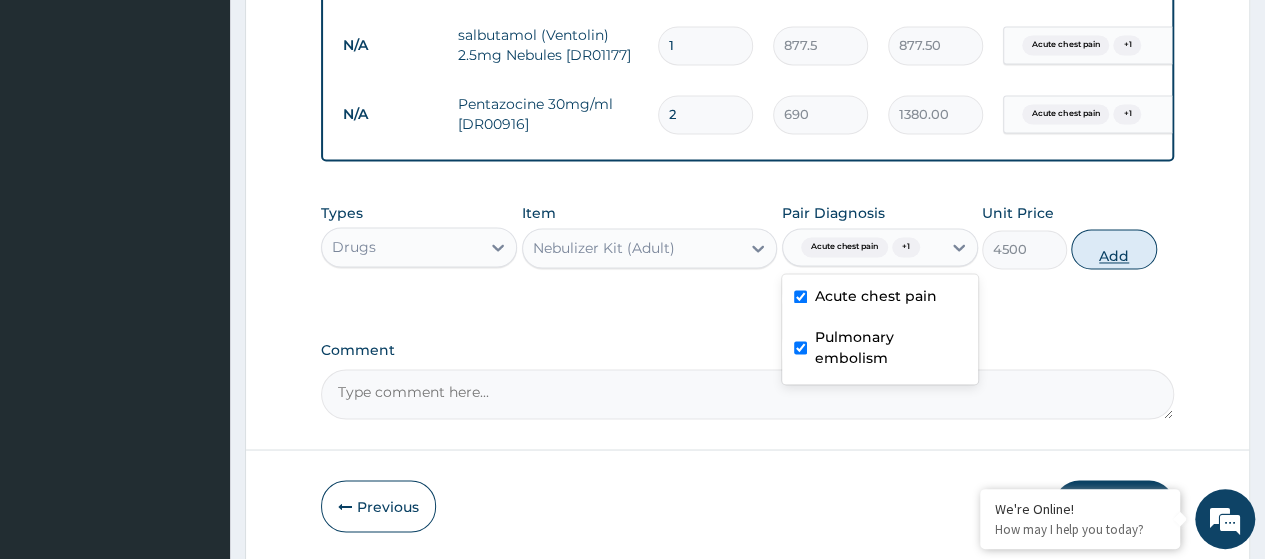 click on "Add" at bounding box center [1113, 249] 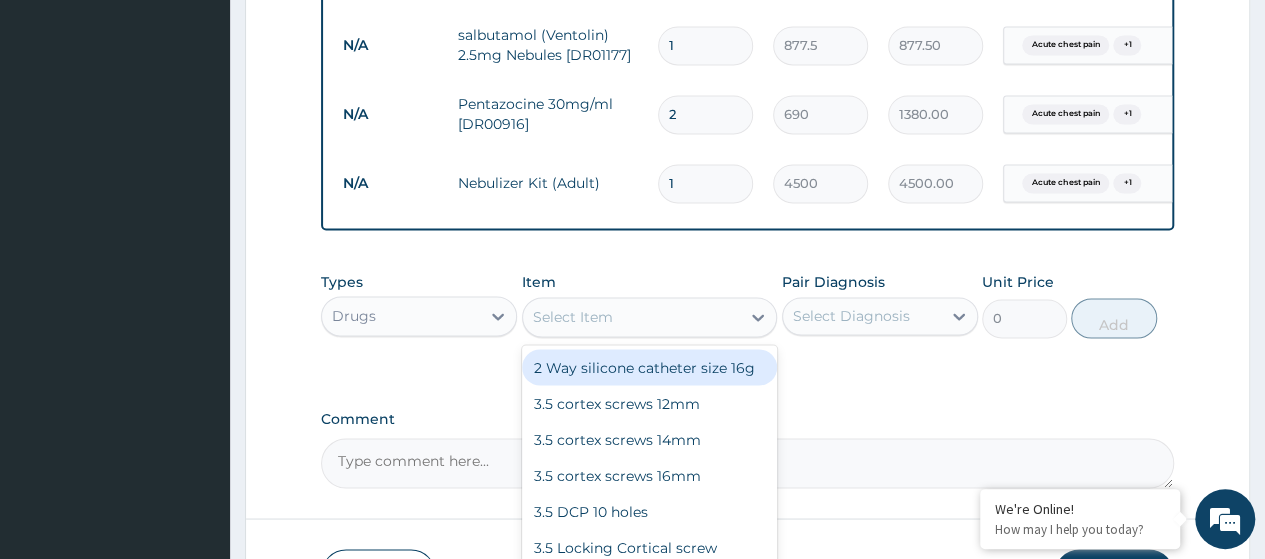 click on "Select Item" at bounding box center (573, 317) 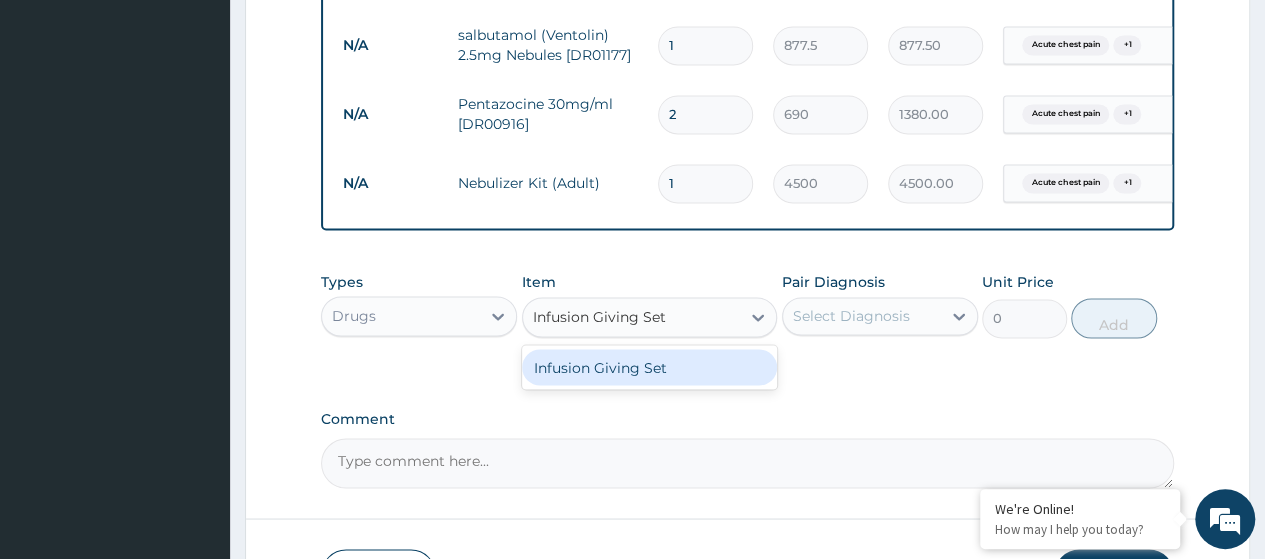 click on "Infusion Giving Set" at bounding box center (650, 367) 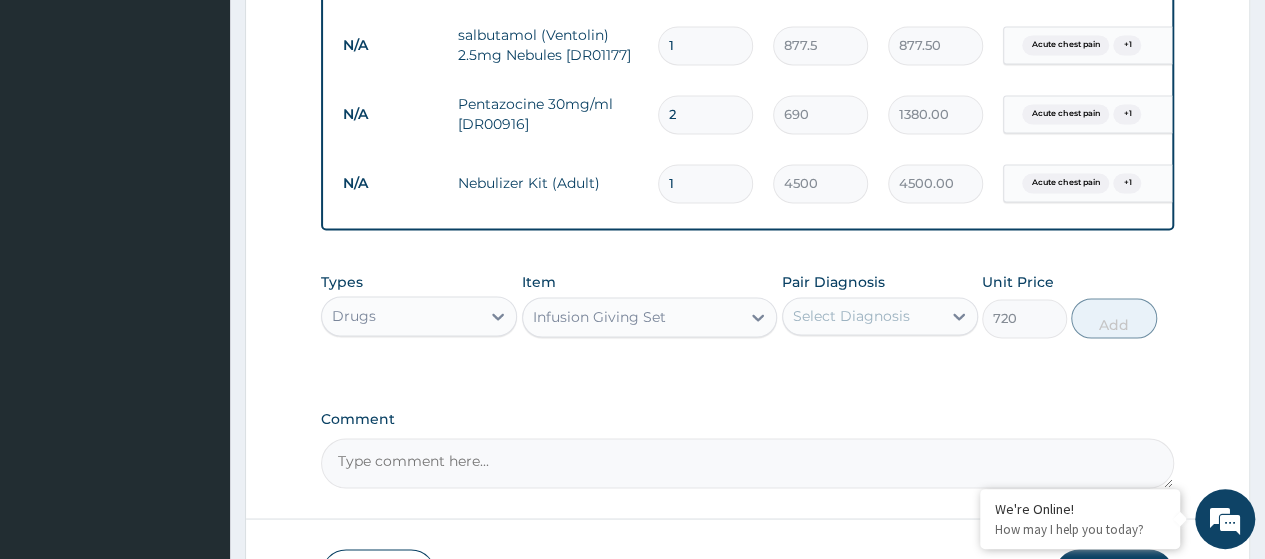 click on "Select Diagnosis" at bounding box center (862, 316) 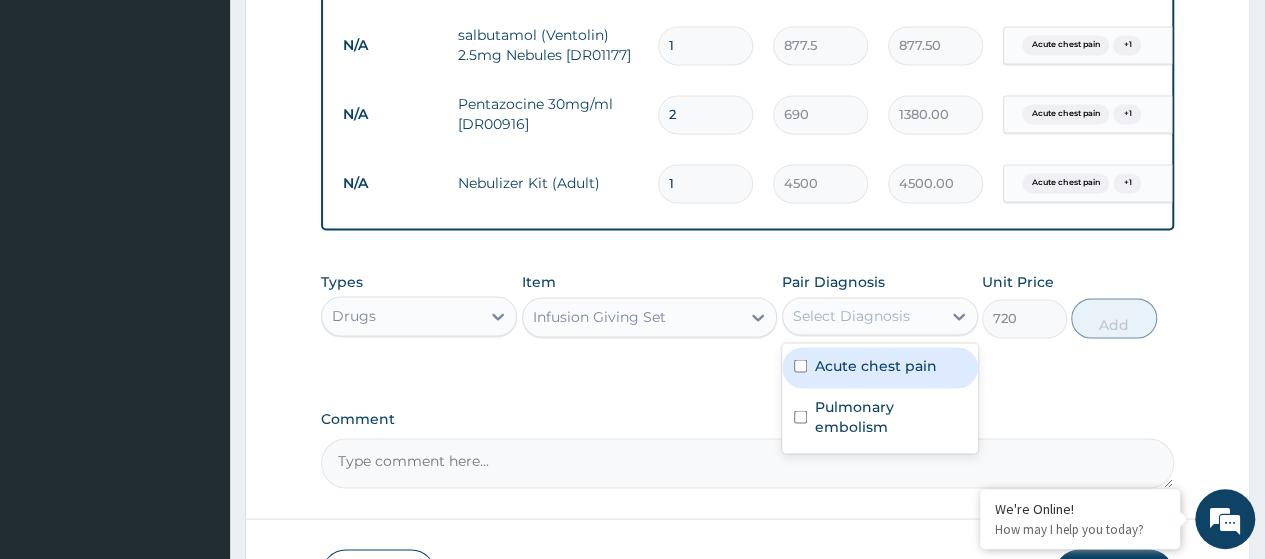click on "Acute chest pain" at bounding box center [876, 365] 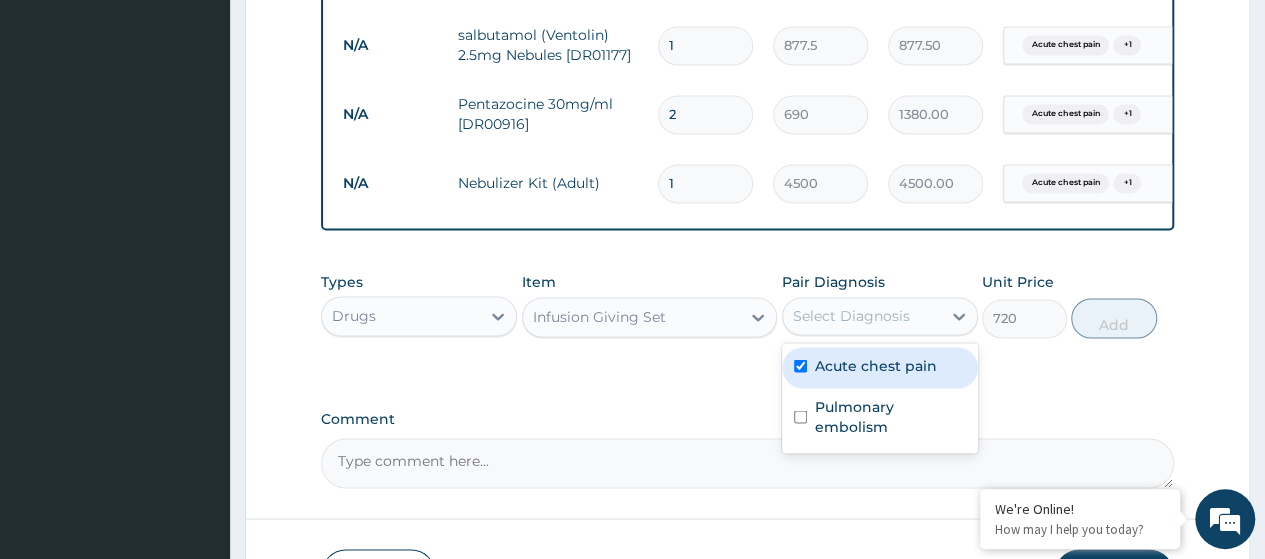 checkbox on "true" 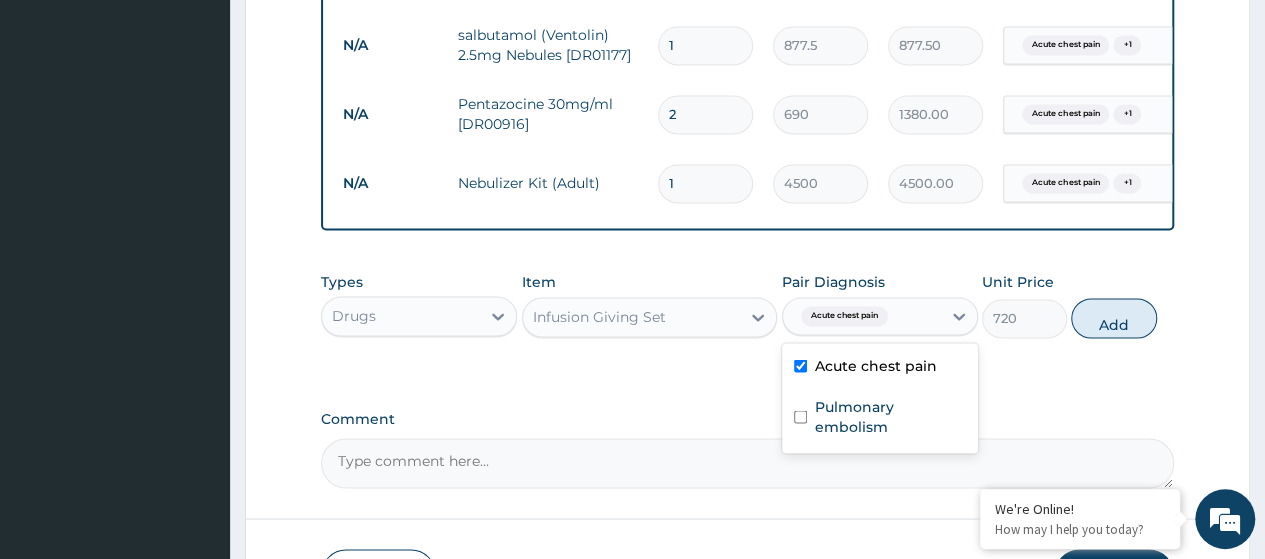 click on "Pulmonary embolism" at bounding box center [890, 416] 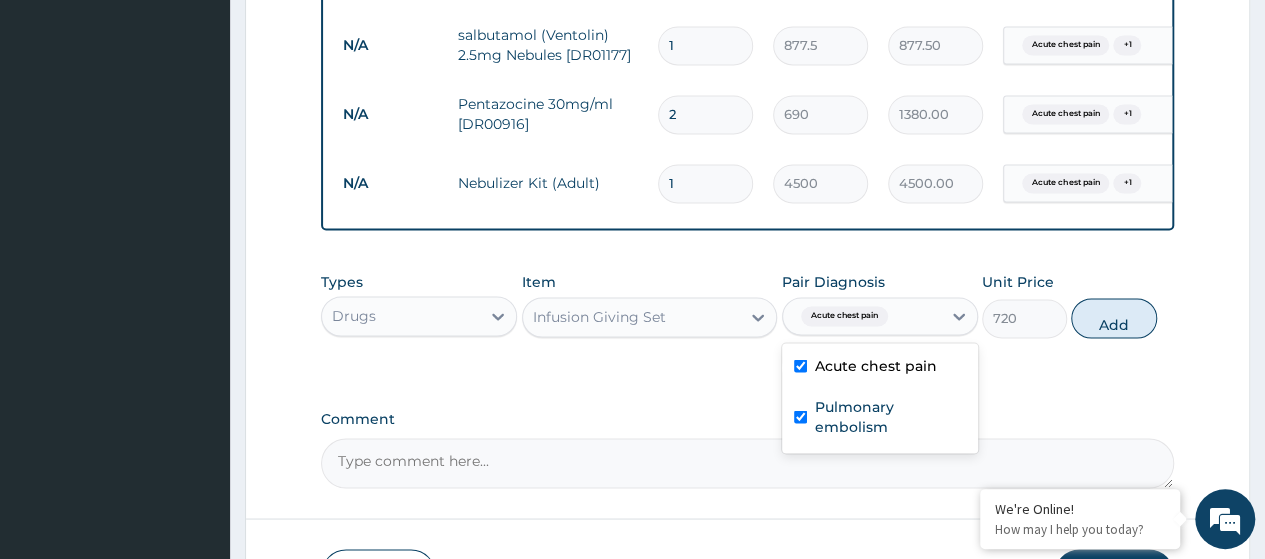 checkbox on "true" 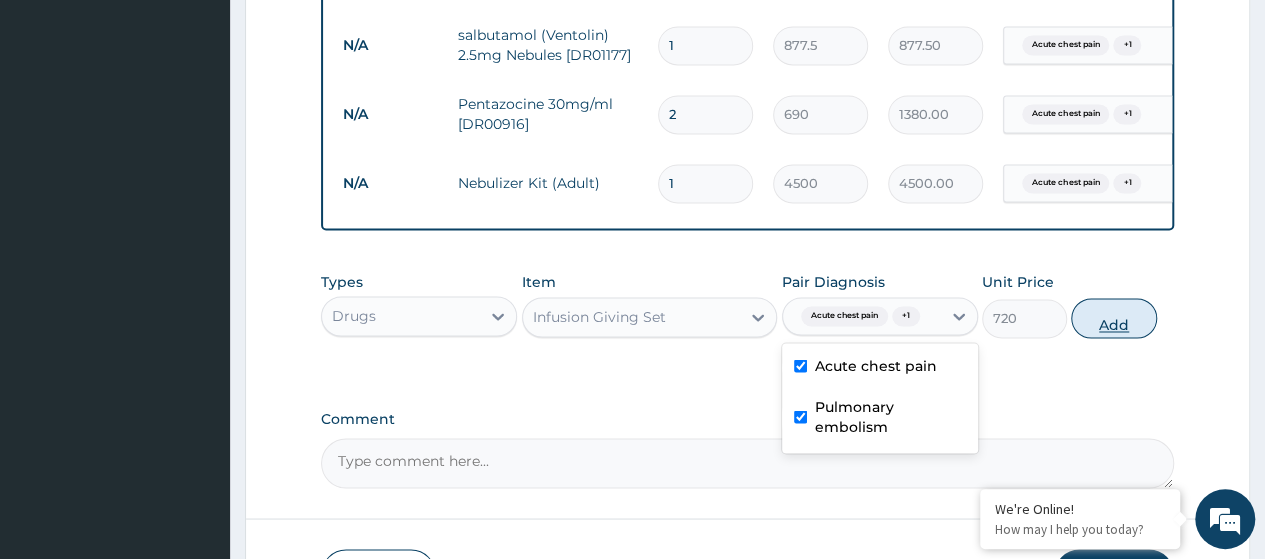 click on "Add" at bounding box center (1113, 318) 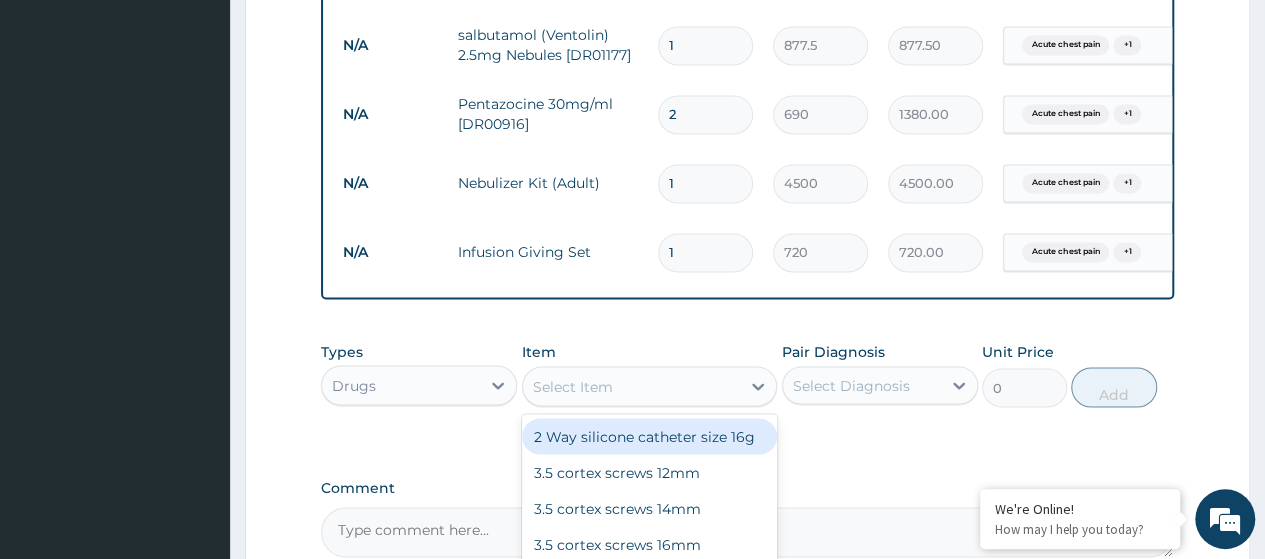 click on "Select Item" at bounding box center (573, 386) 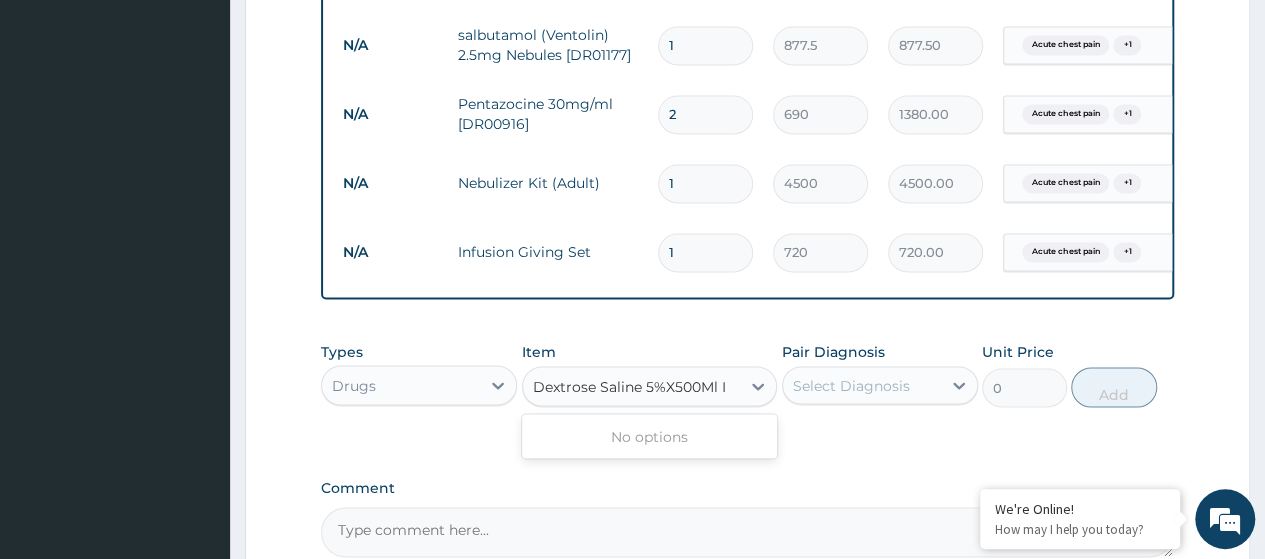 scroll, scrollTop: 0, scrollLeft: 0, axis: both 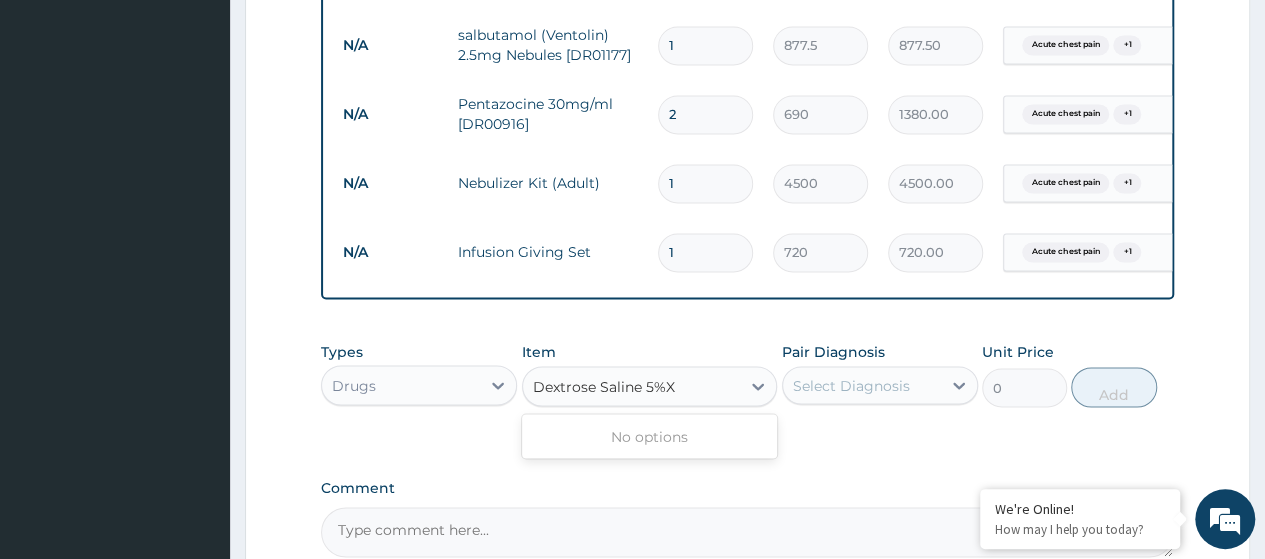 type on "Dextrose Saline 5%" 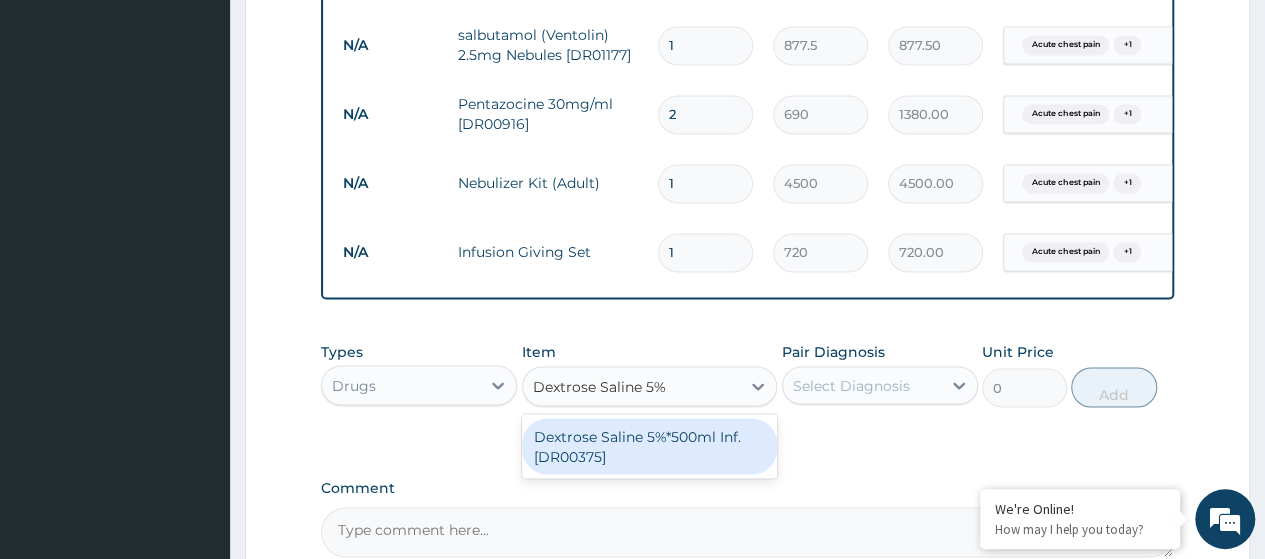 click on "Dextrose Saline 5%*500ml Inf. [DR00375]" at bounding box center [650, 446] 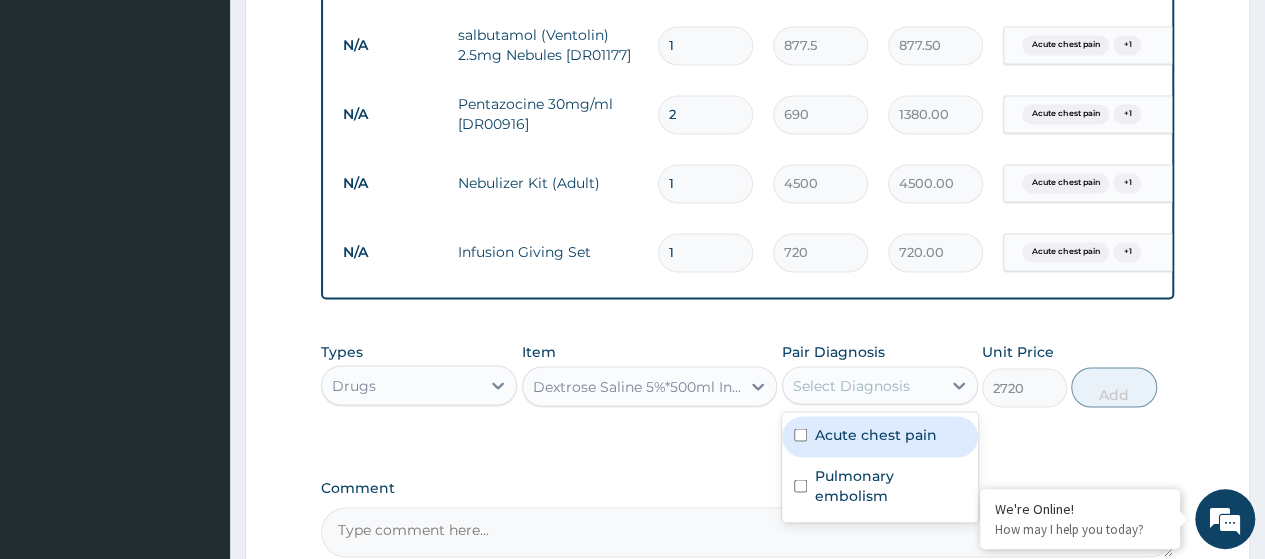 click on "Select Diagnosis" at bounding box center (862, 385) 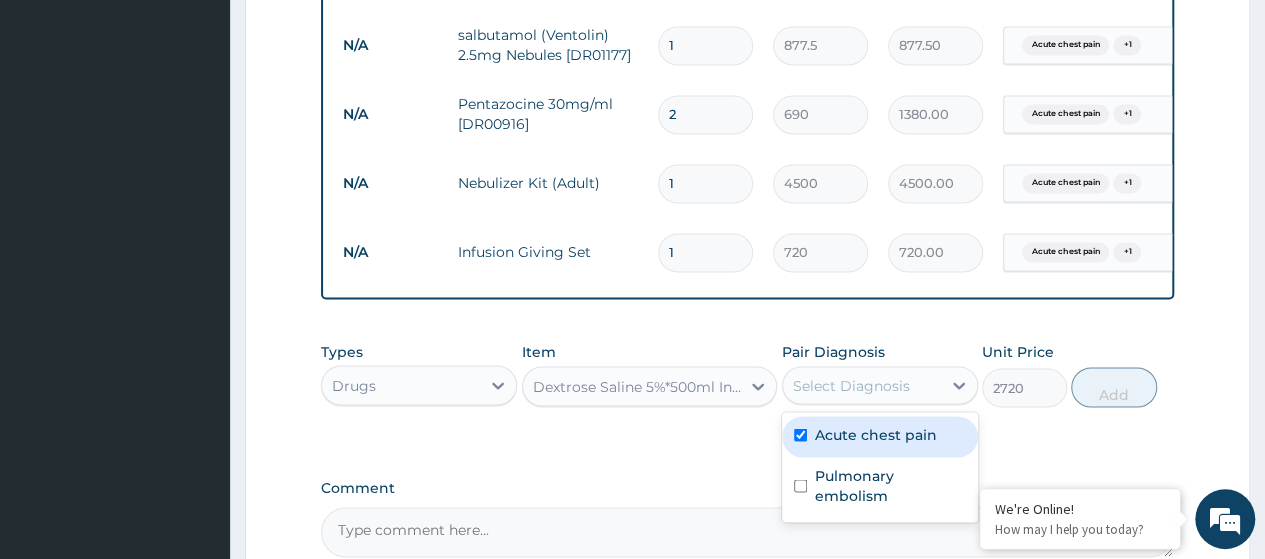 checkbox on "true" 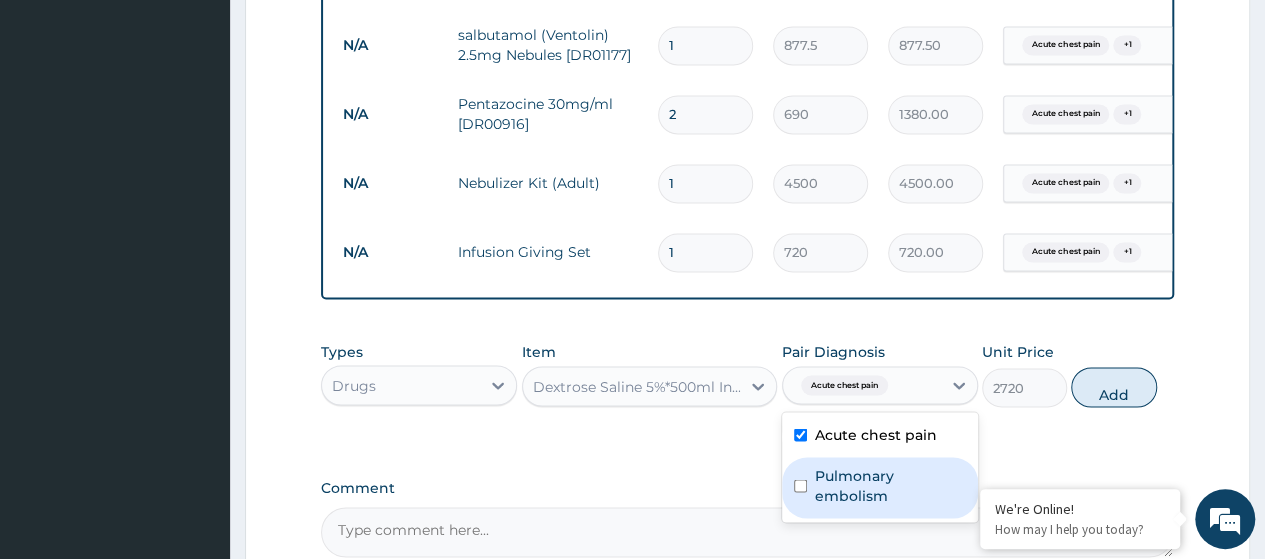 drag, startPoint x: 870, startPoint y: 507, endPoint x: 1200, endPoint y: 397, distance: 347.85056 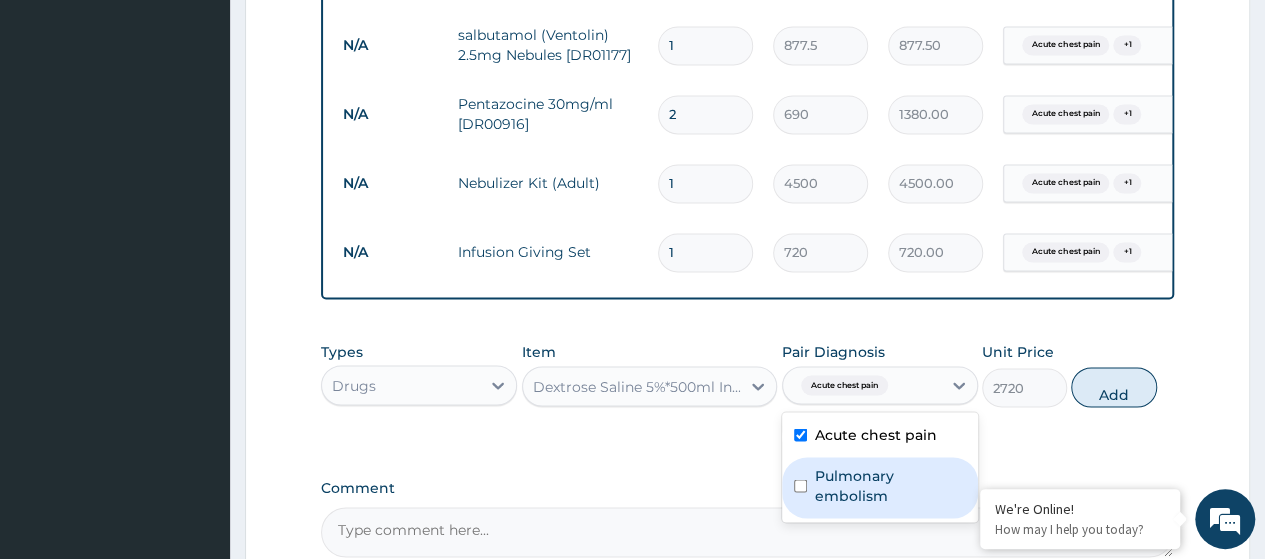 click on "Pulmonary embolism" at bounding box center [890, 485] 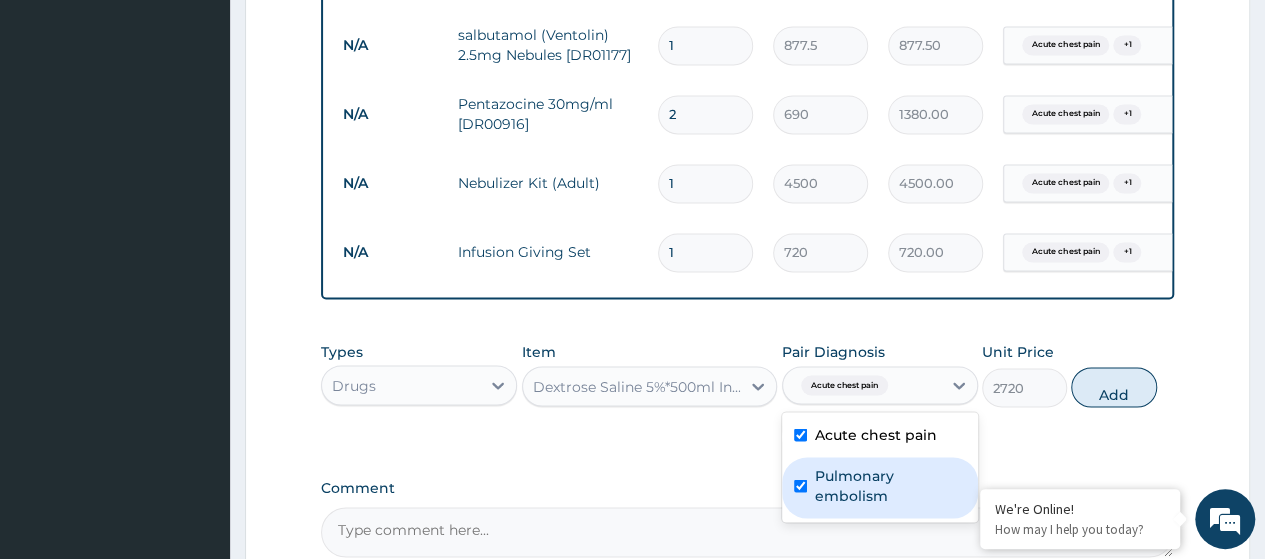 checkbox on "true" 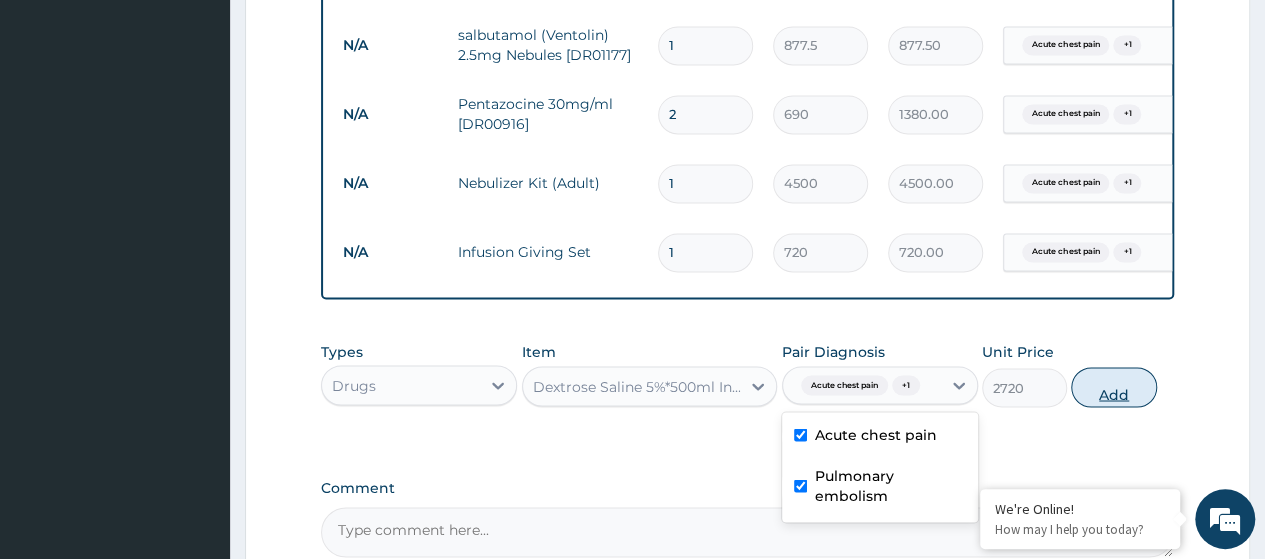 click on "Add" at bounding box center (1113, 387) 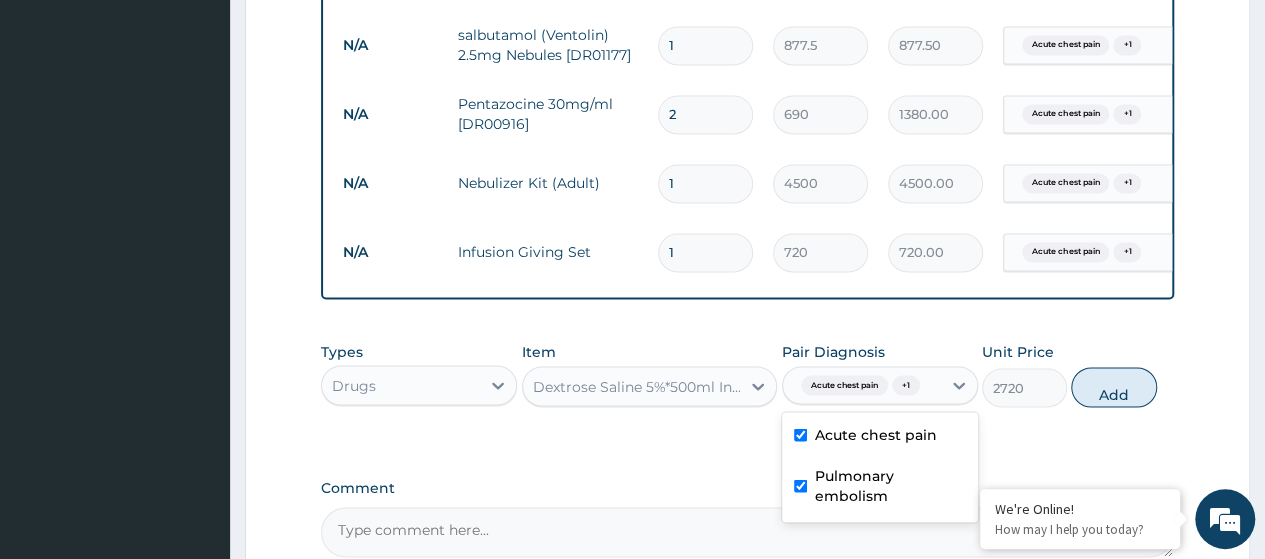 type on "0" 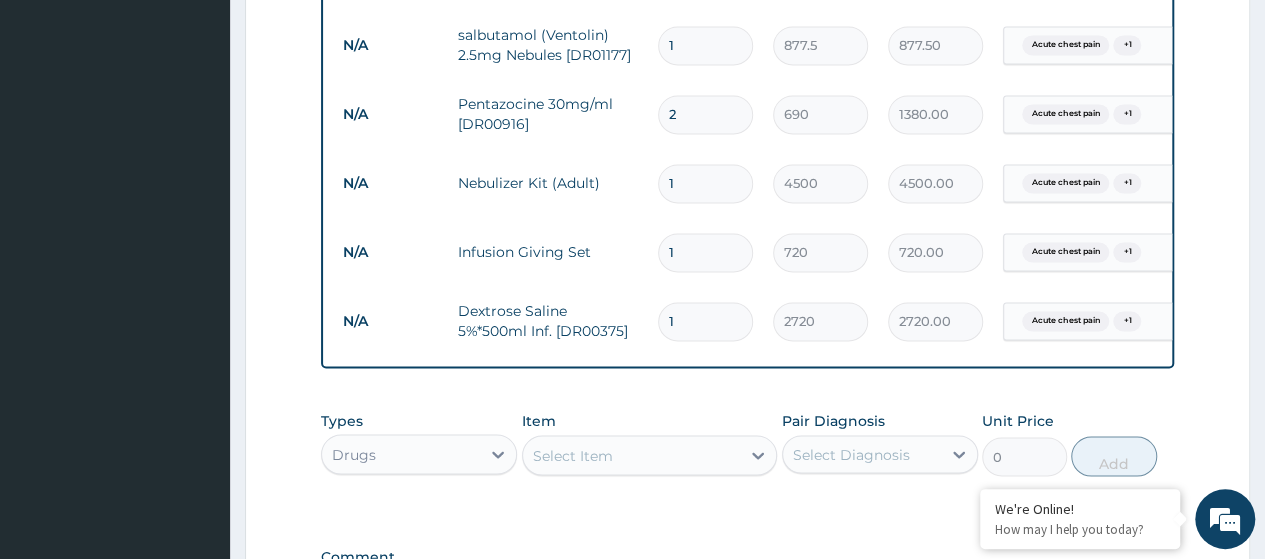 type 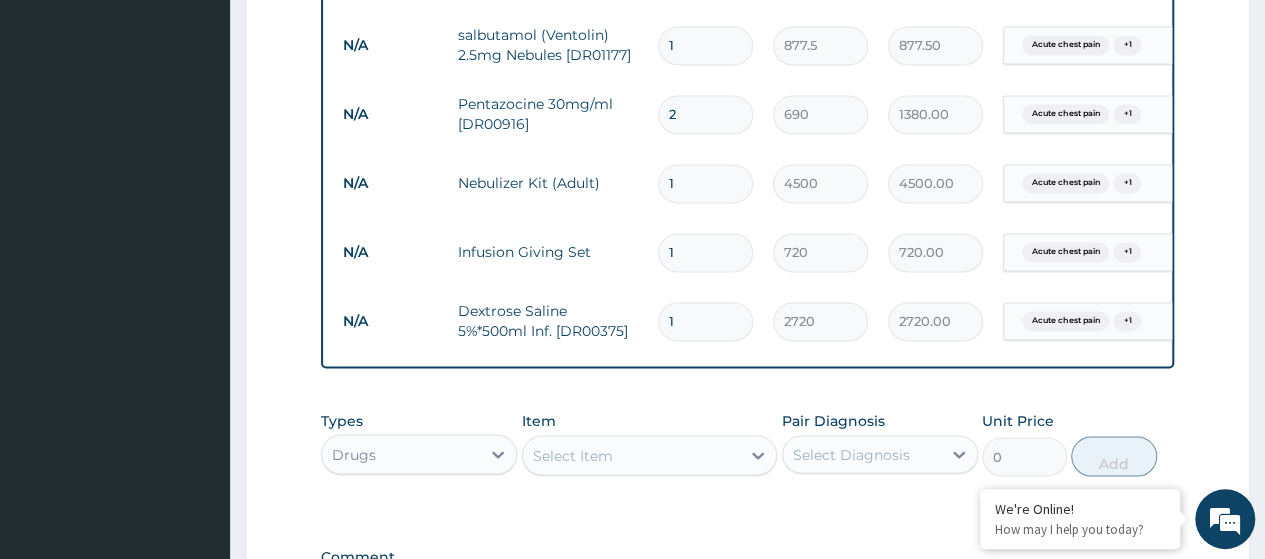 type on "0.00" 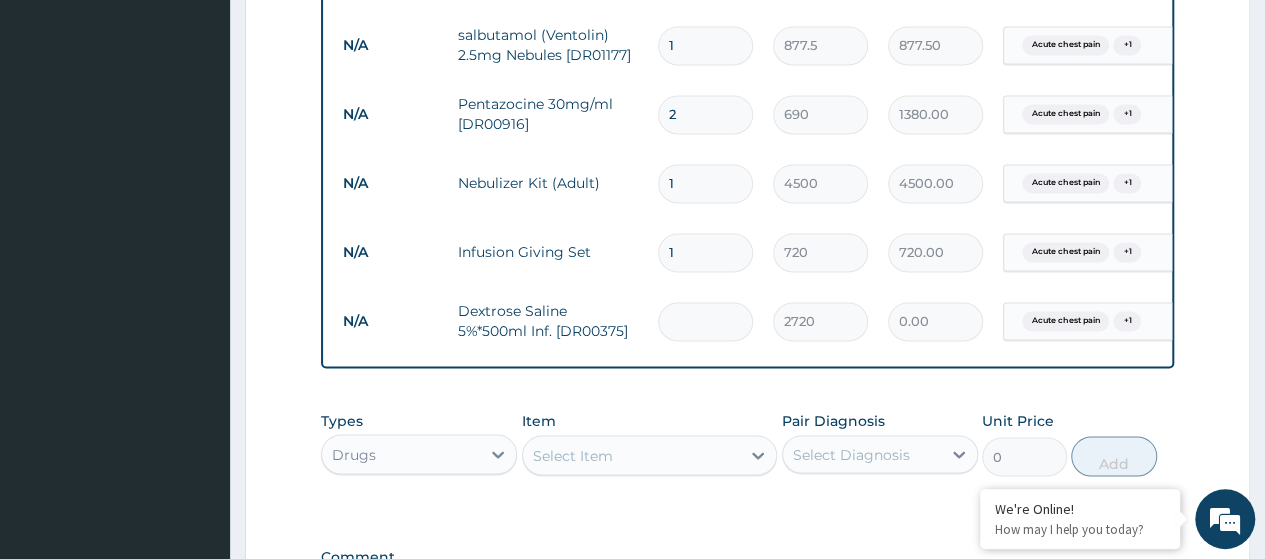 type on "2" 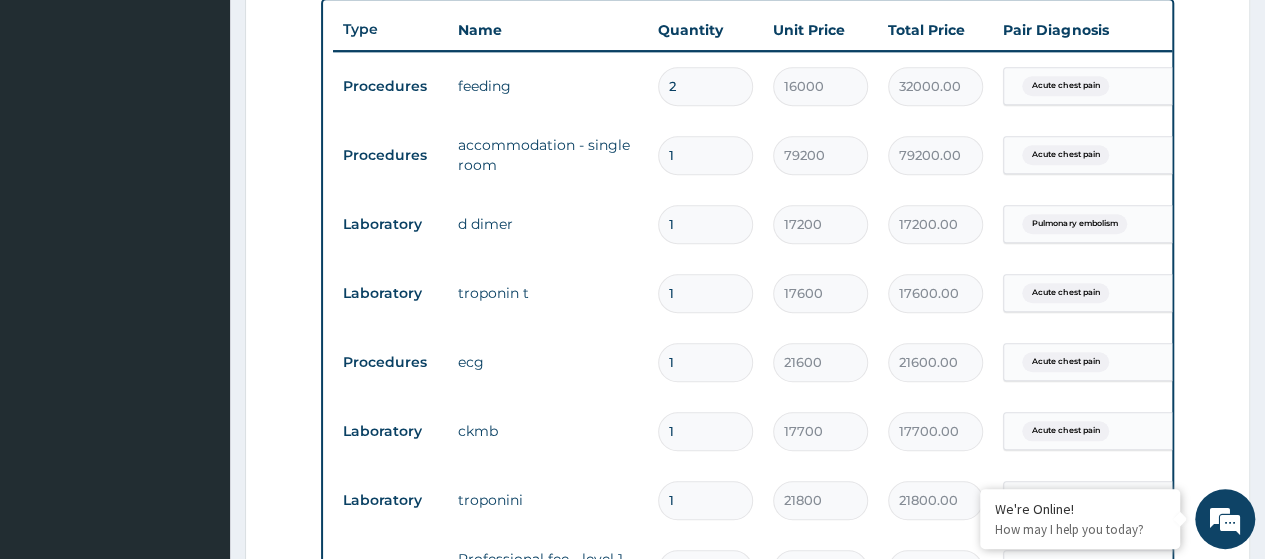 scroll, scrollTop: 744, scrollLeft: 0, axis: vertical 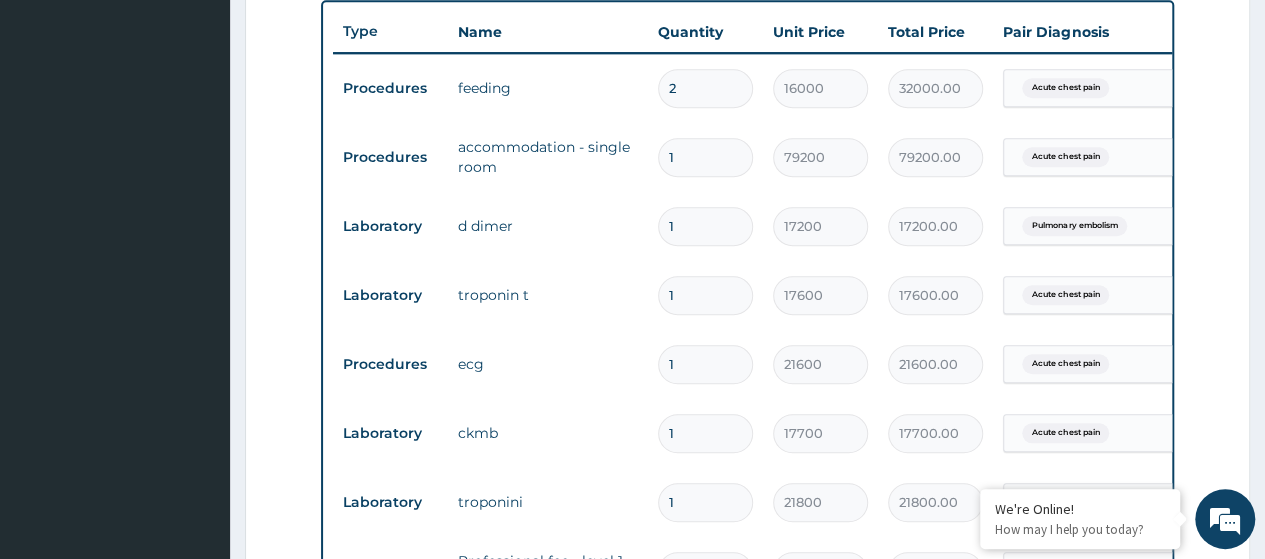 type on "2" 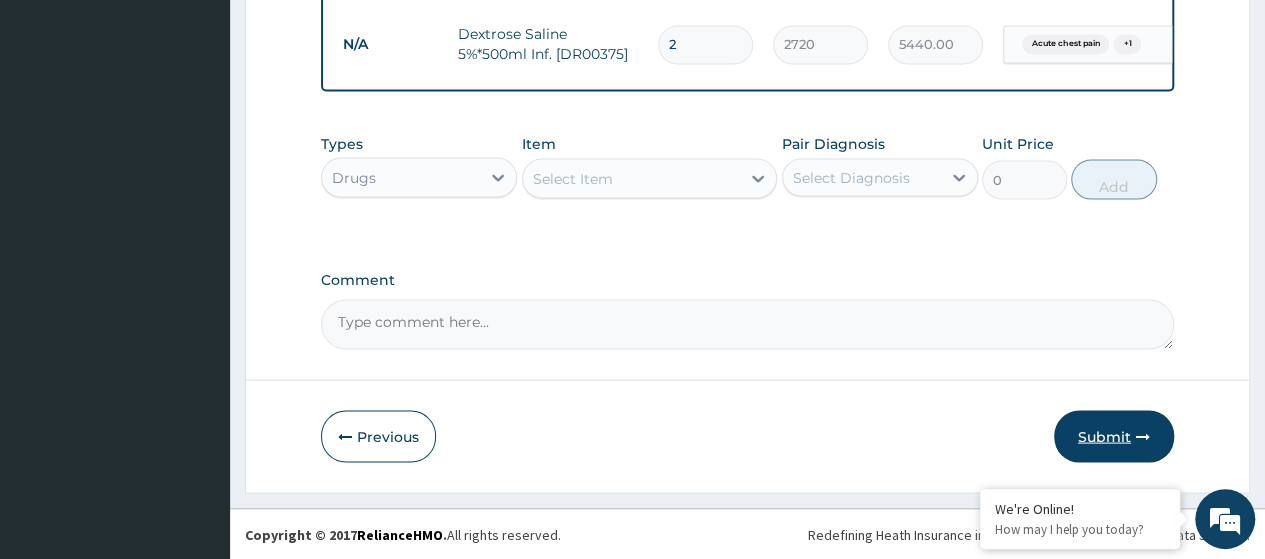 click on "Submit" at bounding box center (1114, 436) 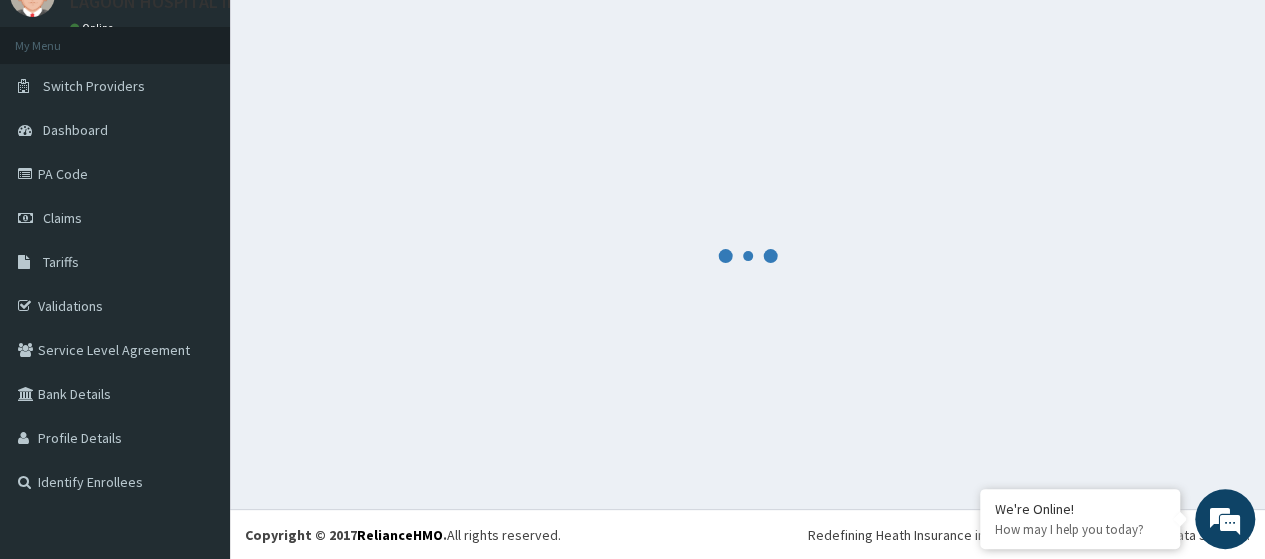 scroll, scrollTop: 1840, scrollLeft: 0, axis: vertical 